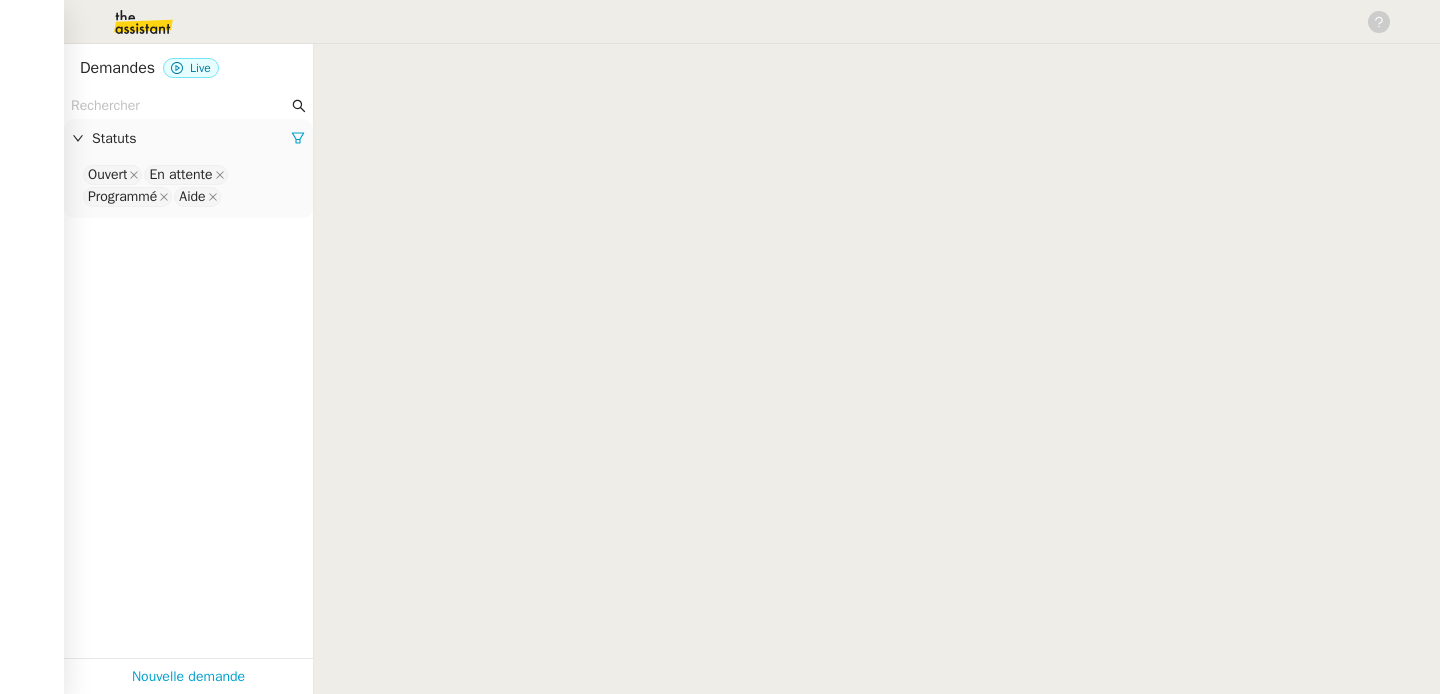 scroll, scrollTop: 0, scrollLeft: 0, axis: both 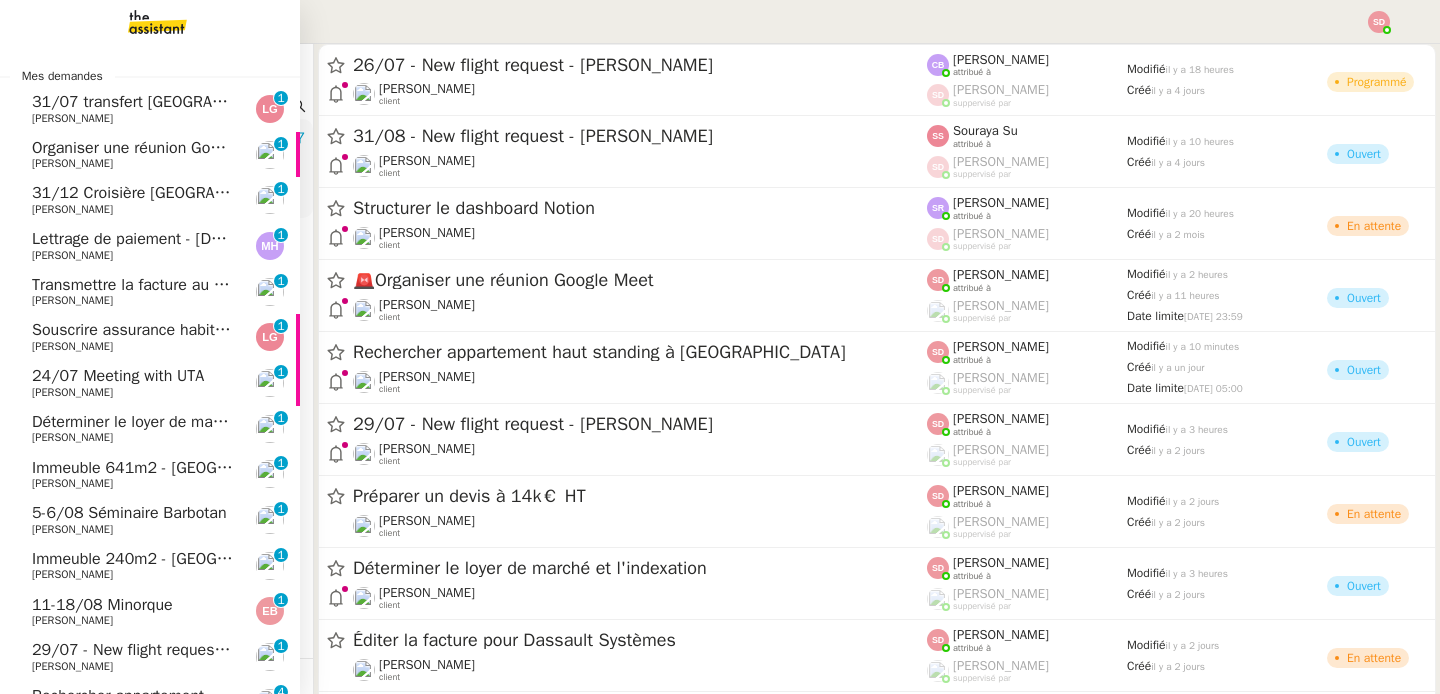 click on "[PERSON_NAME]" 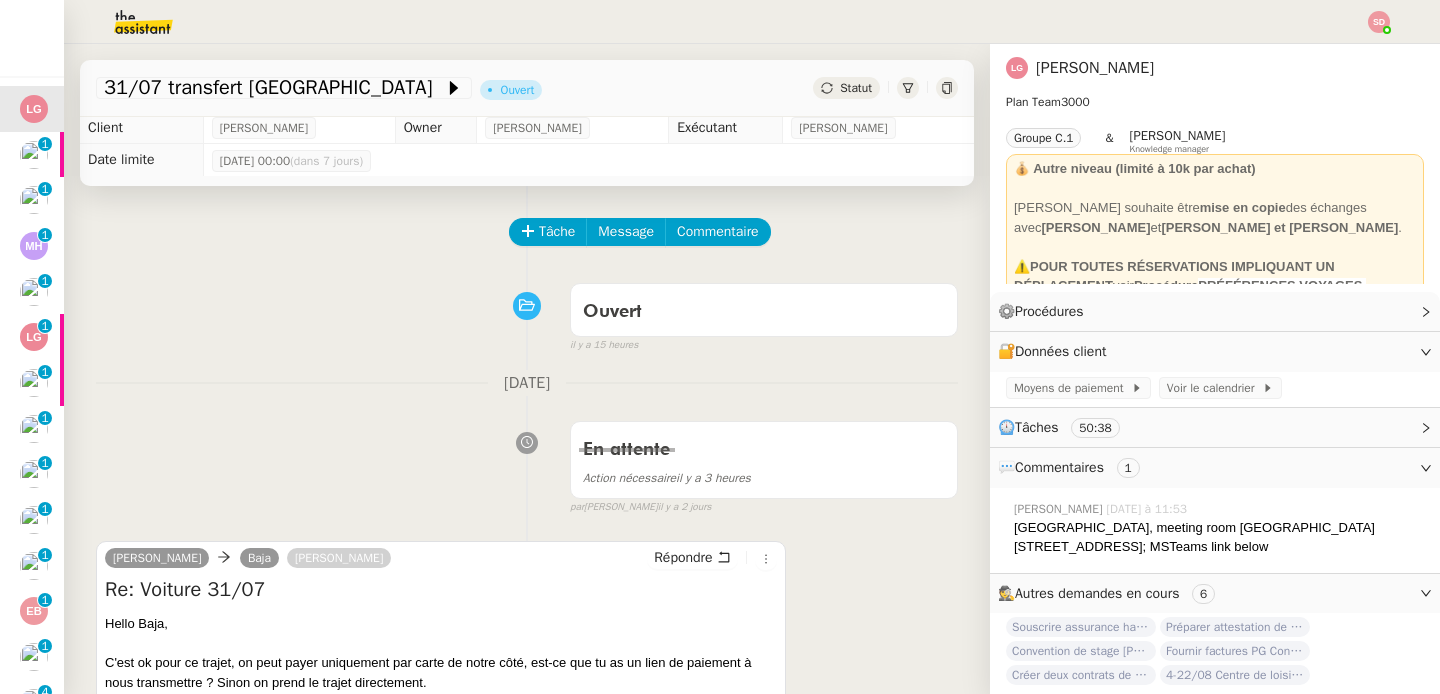 scroll, scrollTop: 0, scrollLeft: 0, axis: both 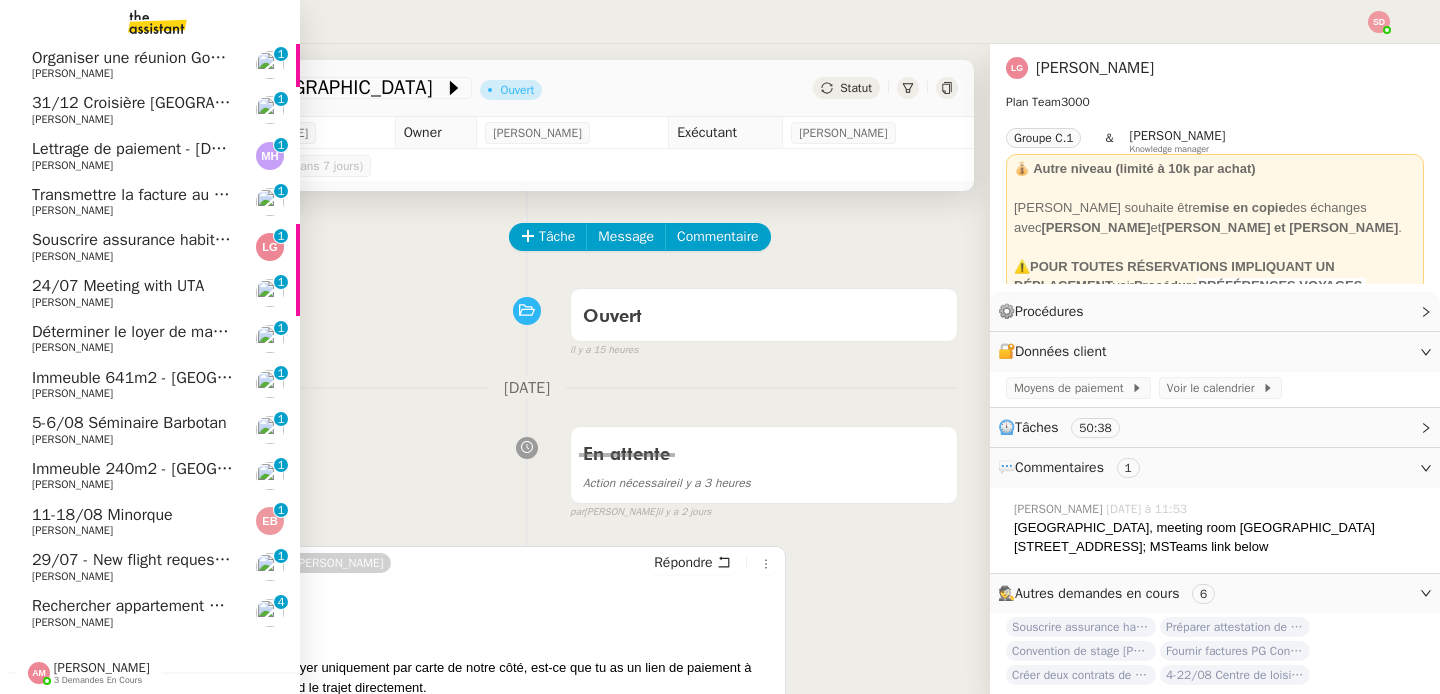 click on "29/07 - New flight request - [PERSON_NAME]" 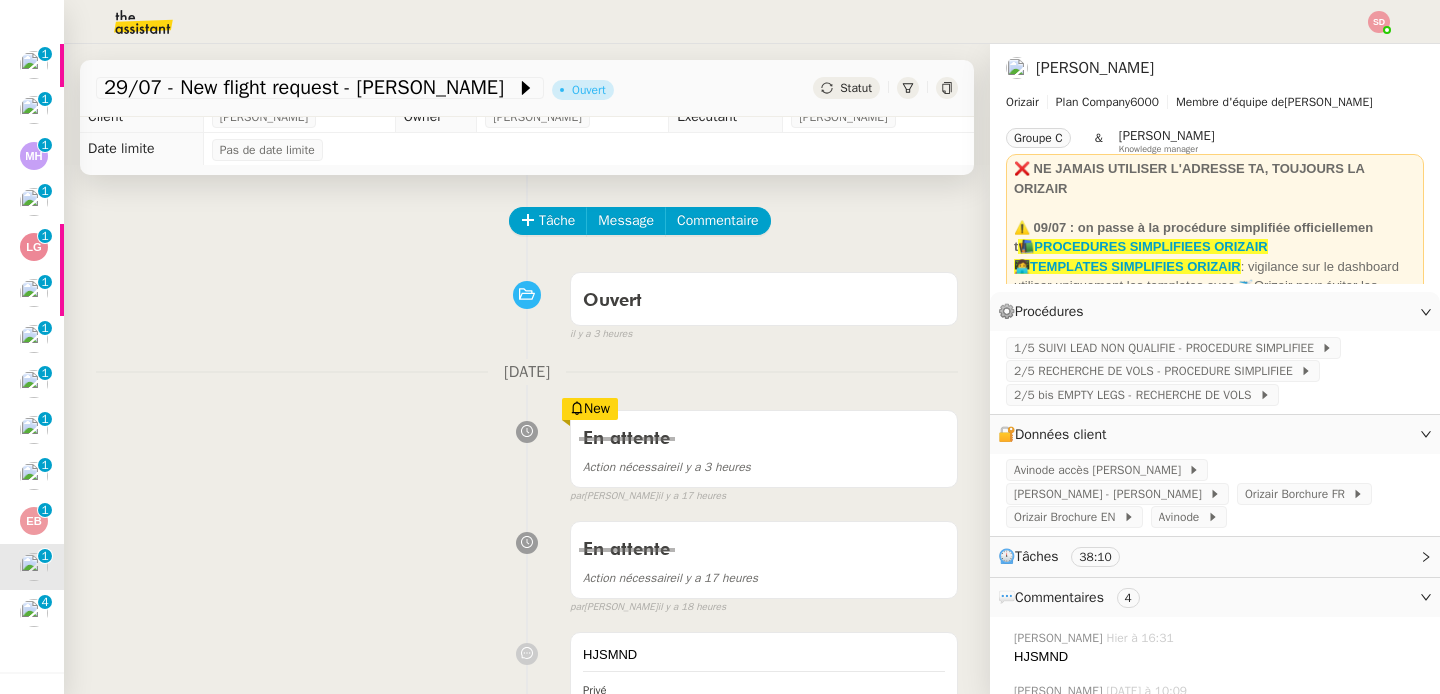 scroll, scrollTop: 0, scrollLeft: 0, axis: both 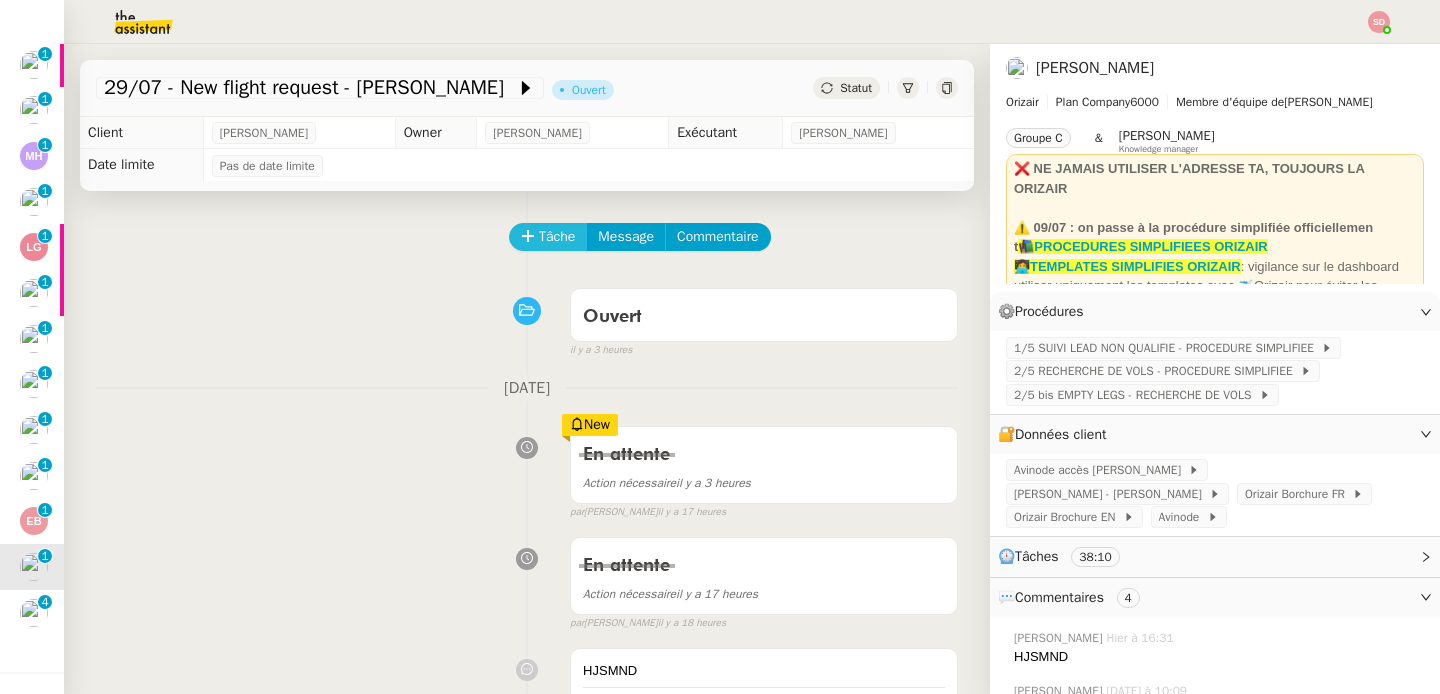 click on "Tâche" 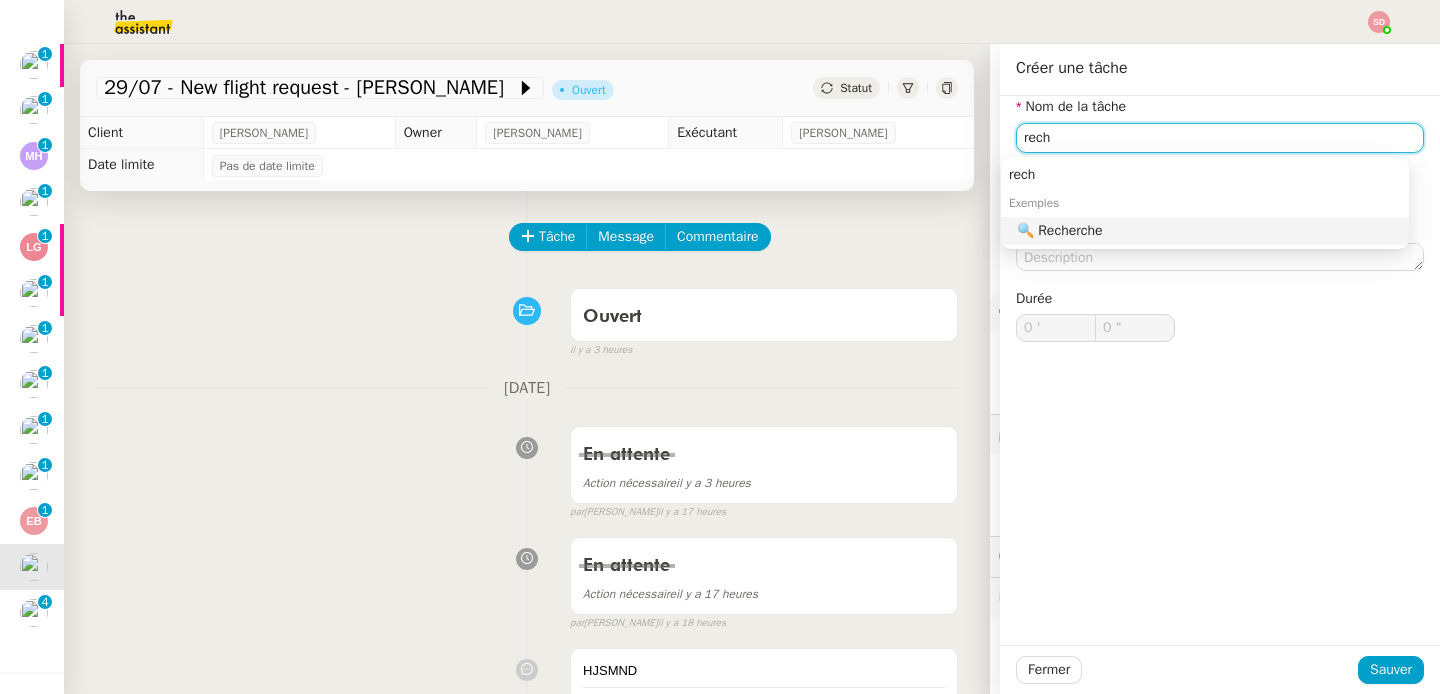 click on "🔍 Recherche" 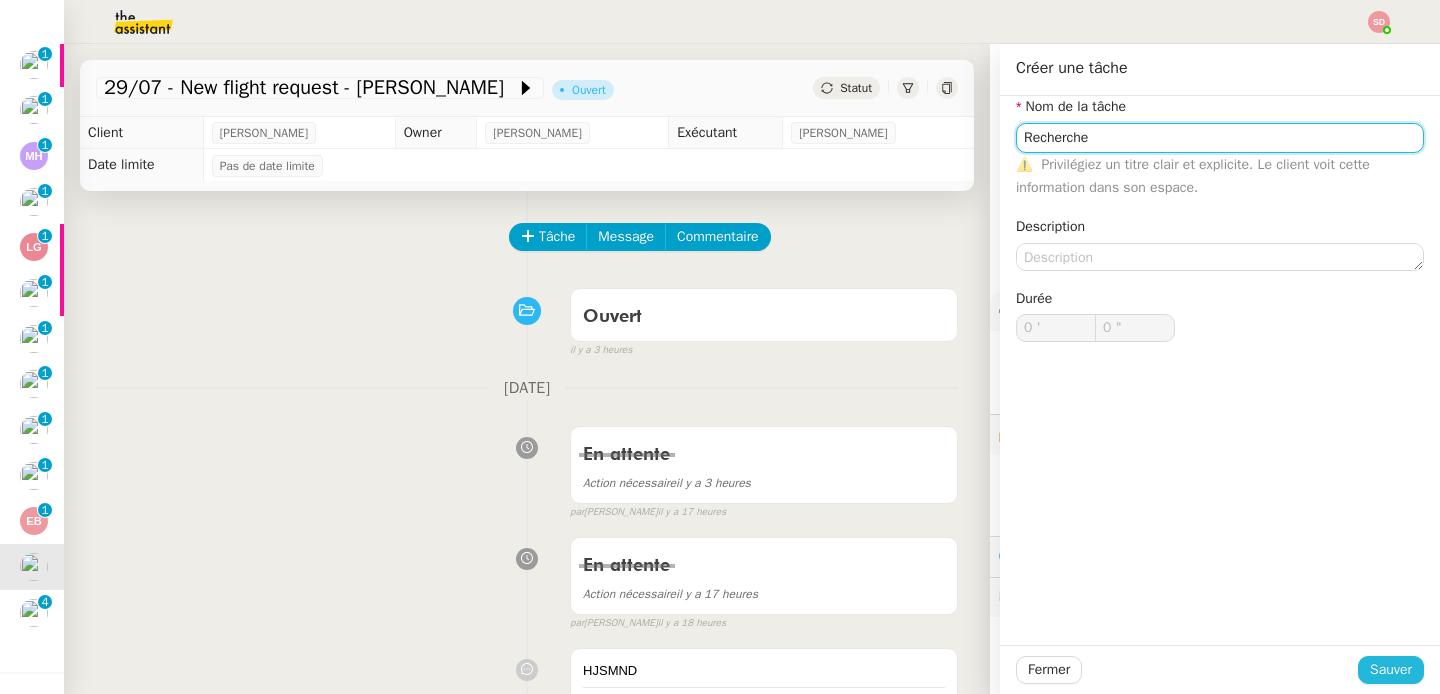 type on "Recherche" 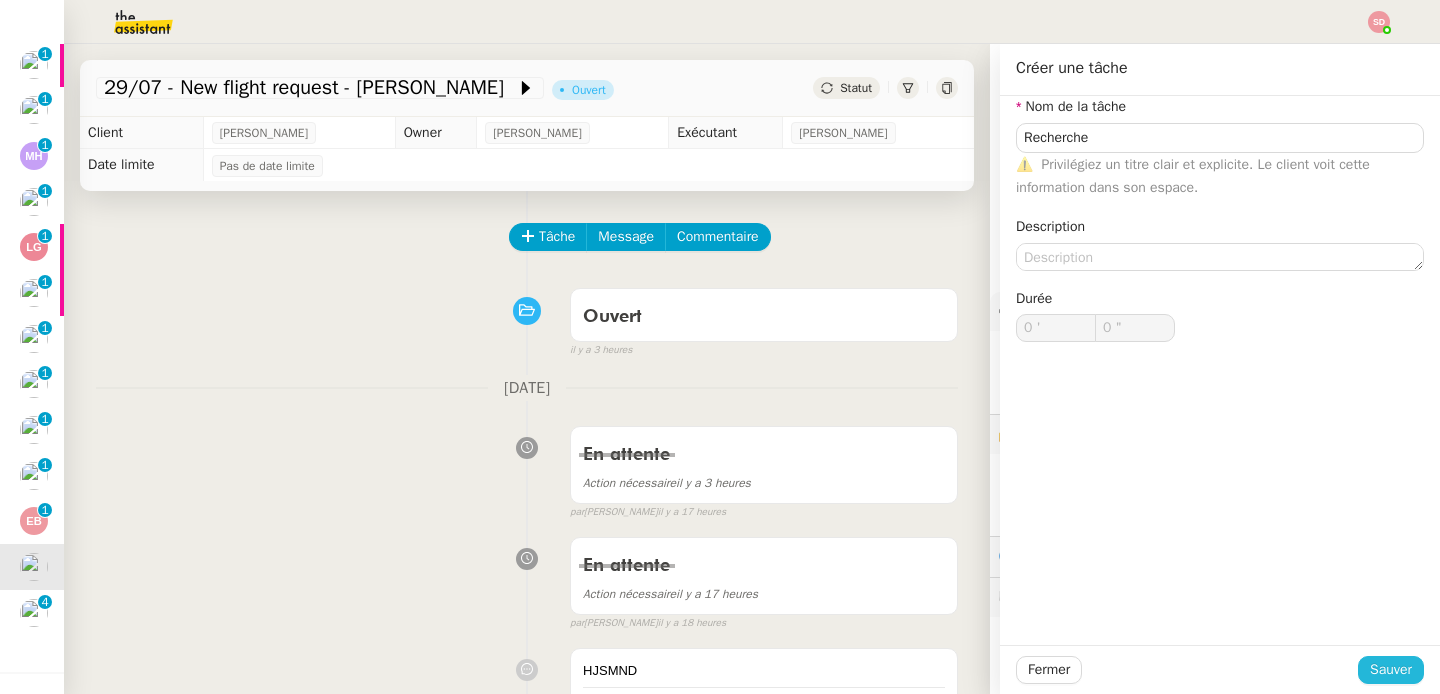 drag, startPoint x: 1372, startPoint y: 666, endPoint x: 1347, endPoint y: 659, distance: 25.96151 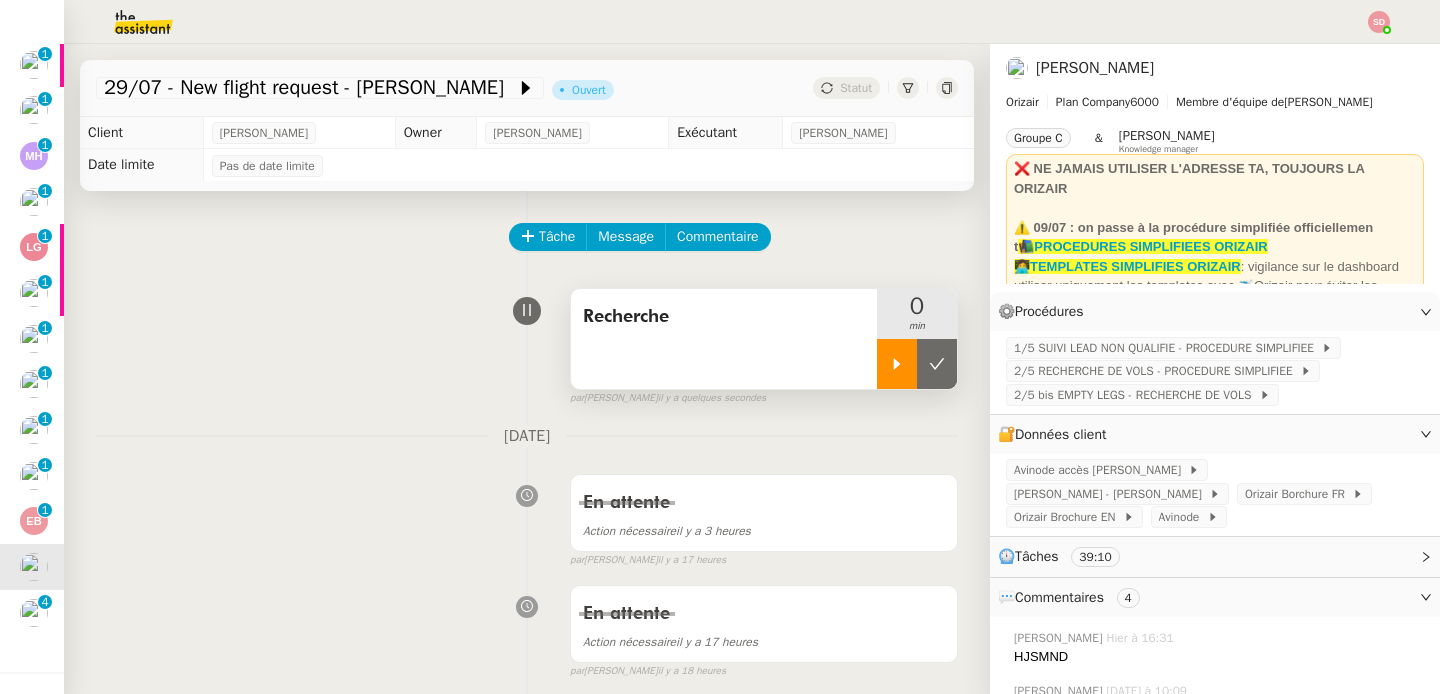 click at bounding box center [897, 364] 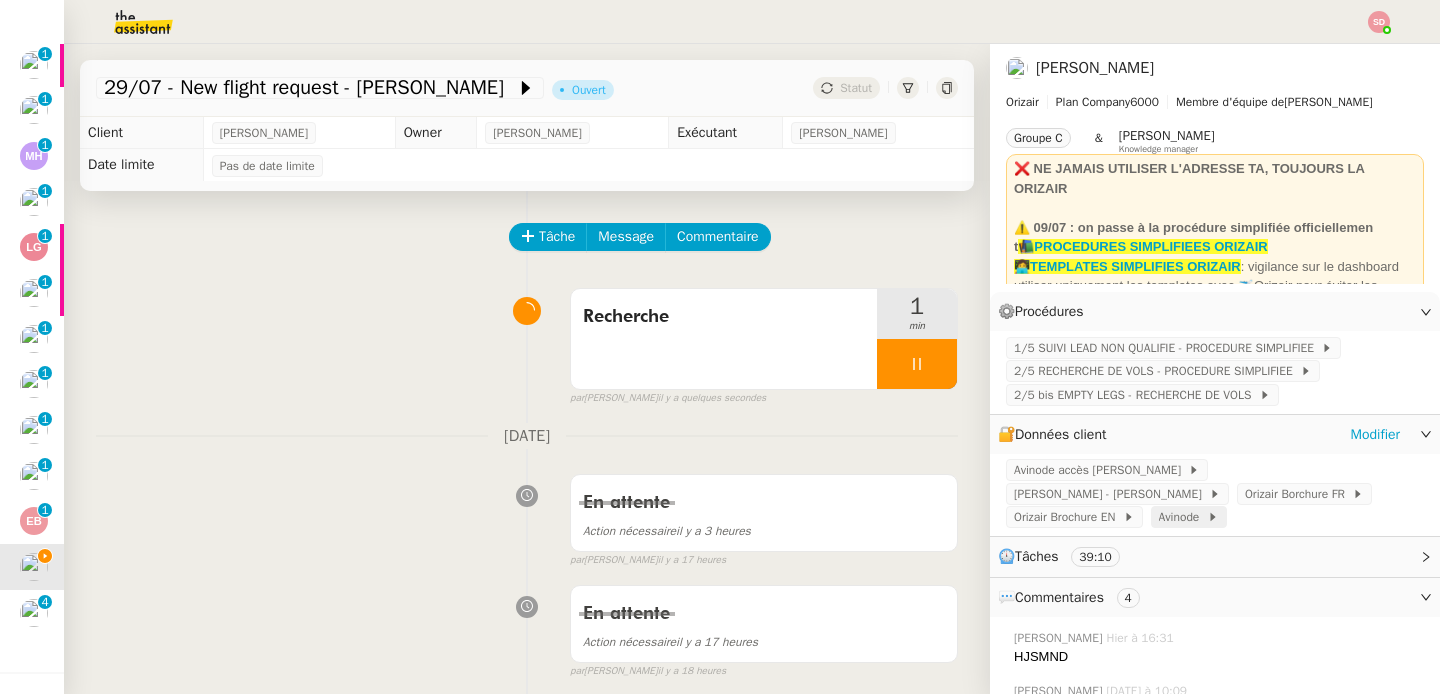 click on "Avinode" 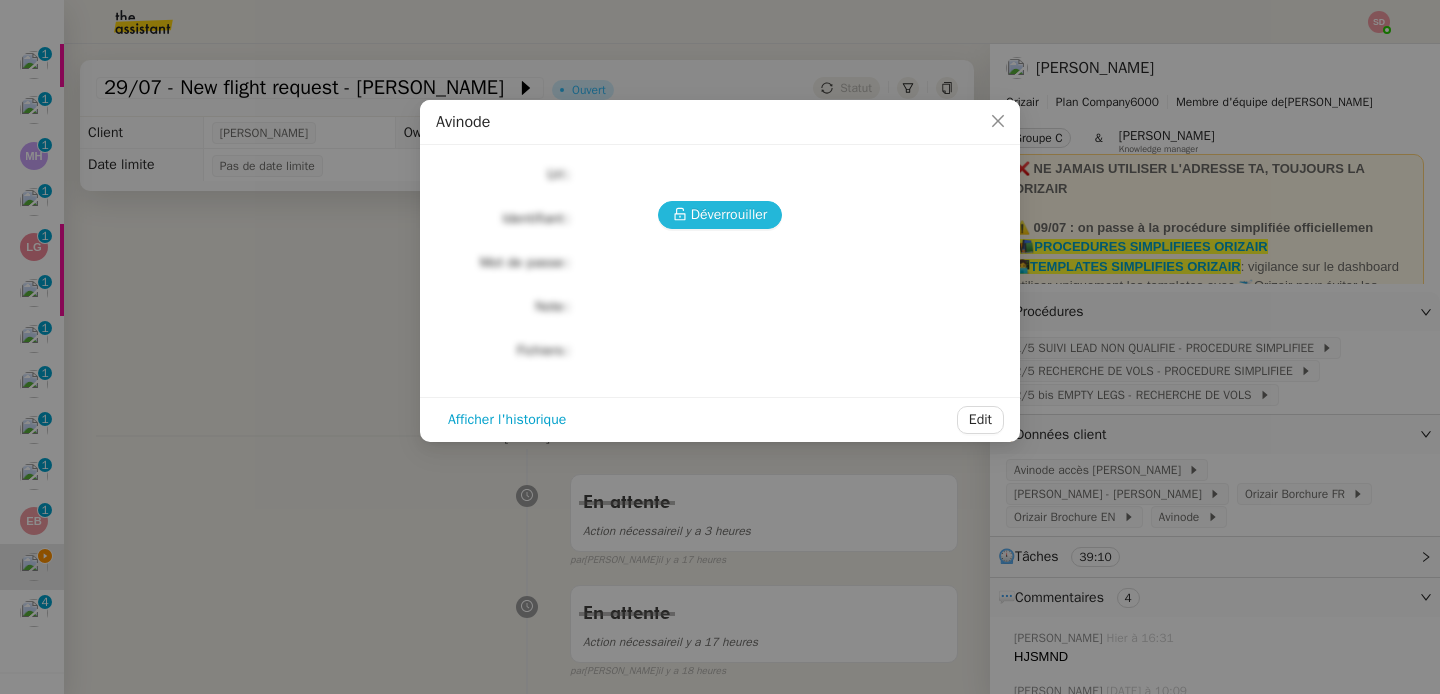 click on "Déverrouiller" at bounding box center (729, 214) 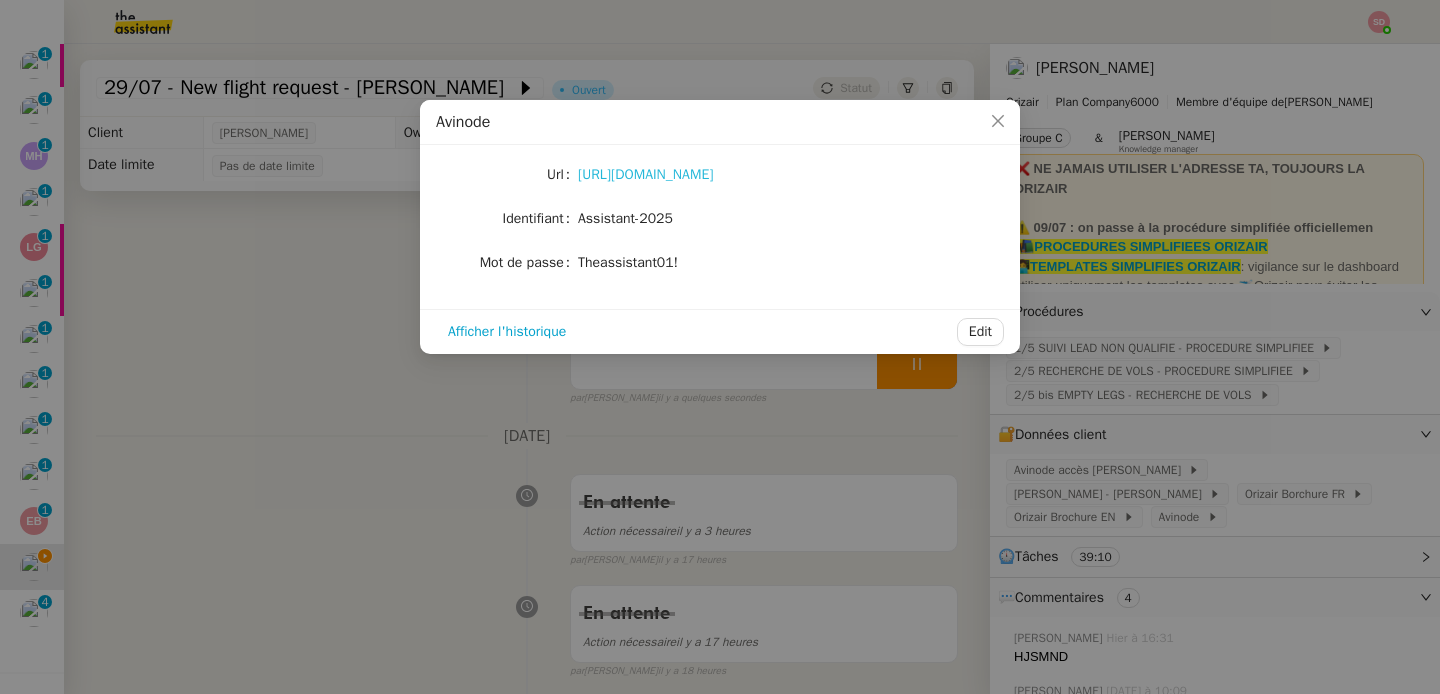 click on "https://marketplace.avinode.com/sso/mvc/login" 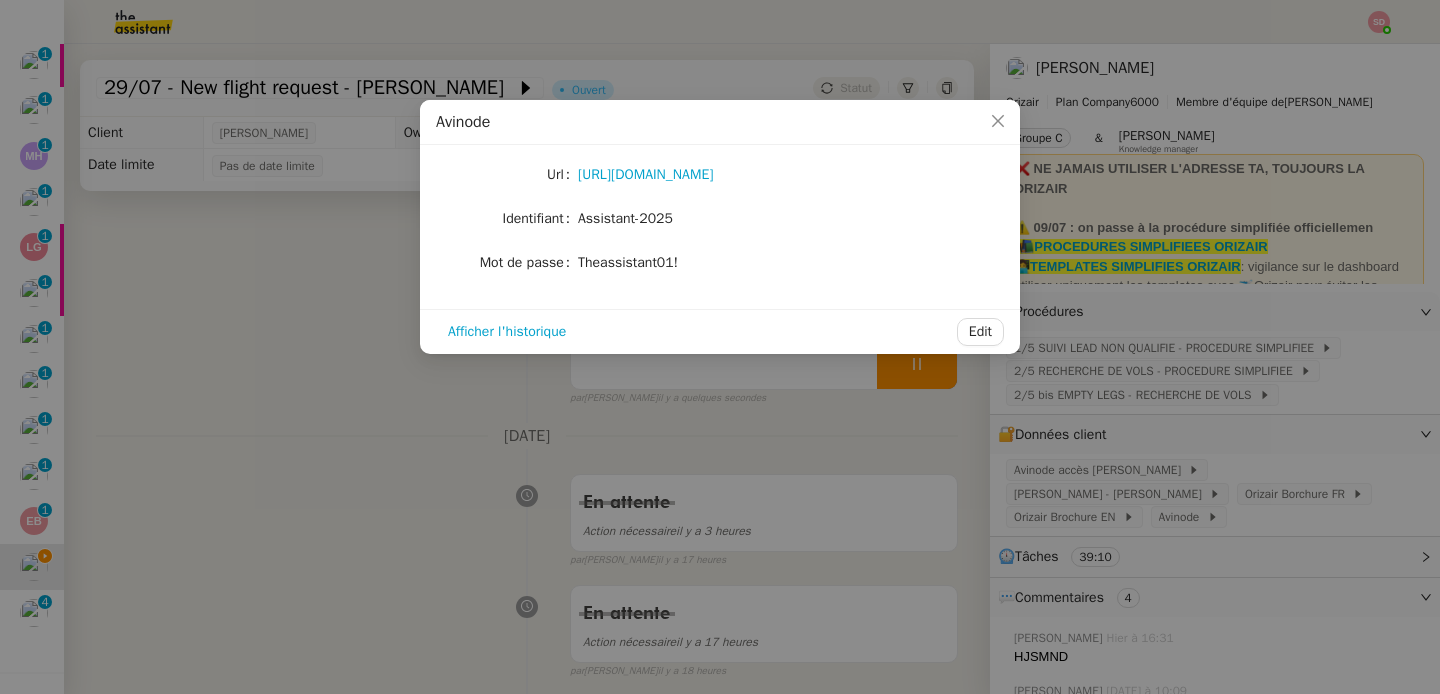 click on "Assistant-2025" 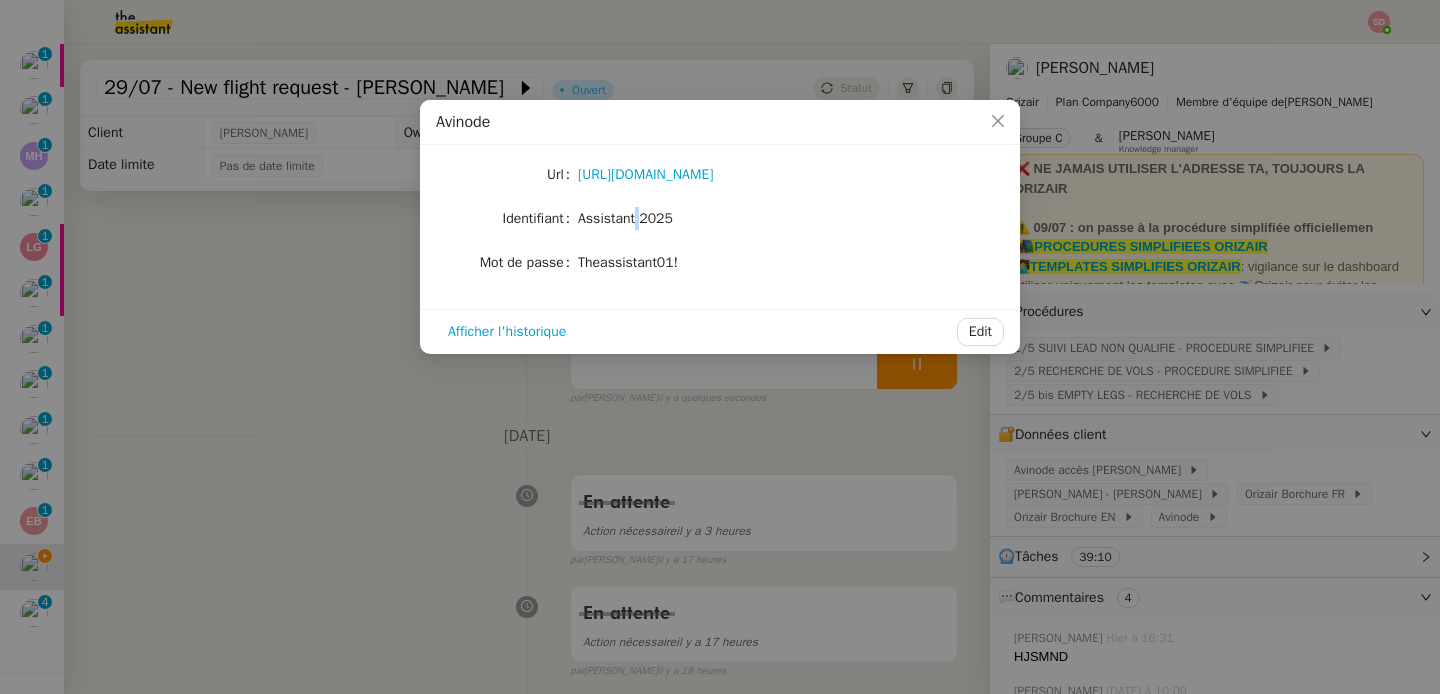 click on "Assistant-2025" 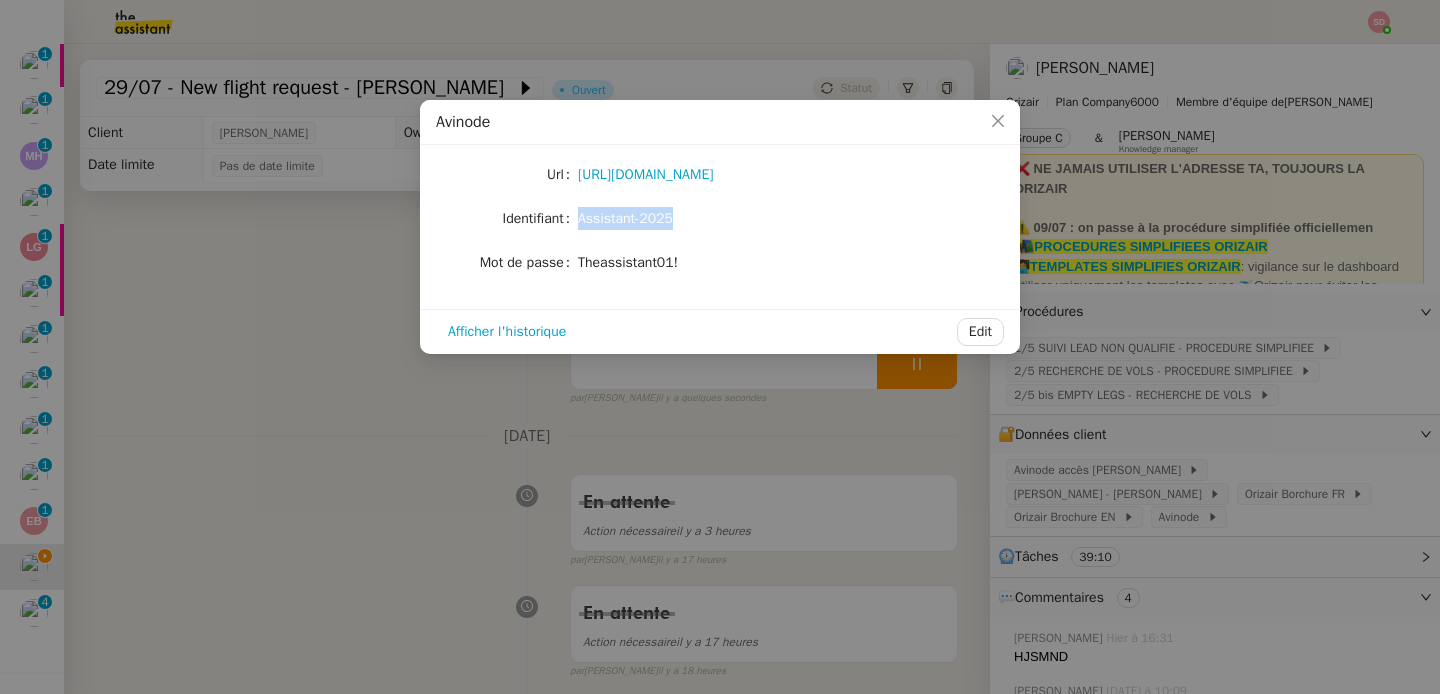 copy on "Assistant-2025" 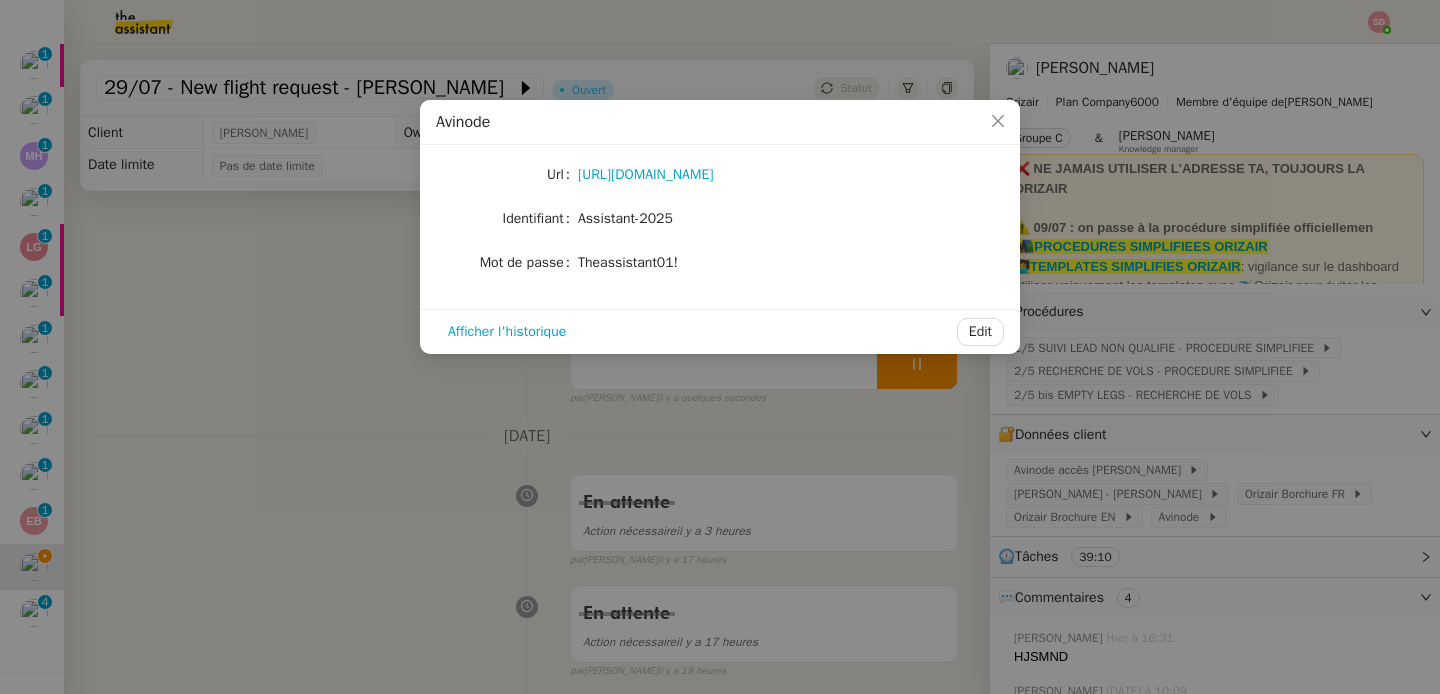 click on "Theassistant01!" 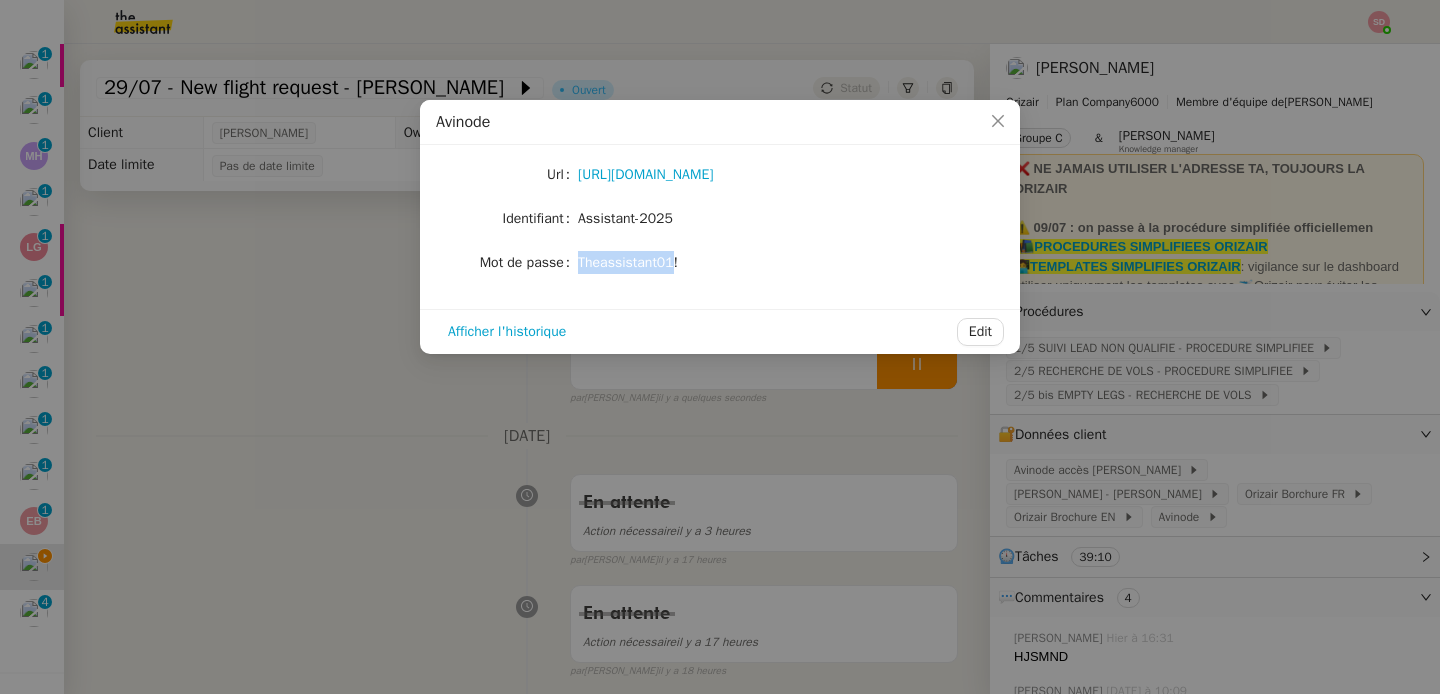 click on "Theassistant01!" 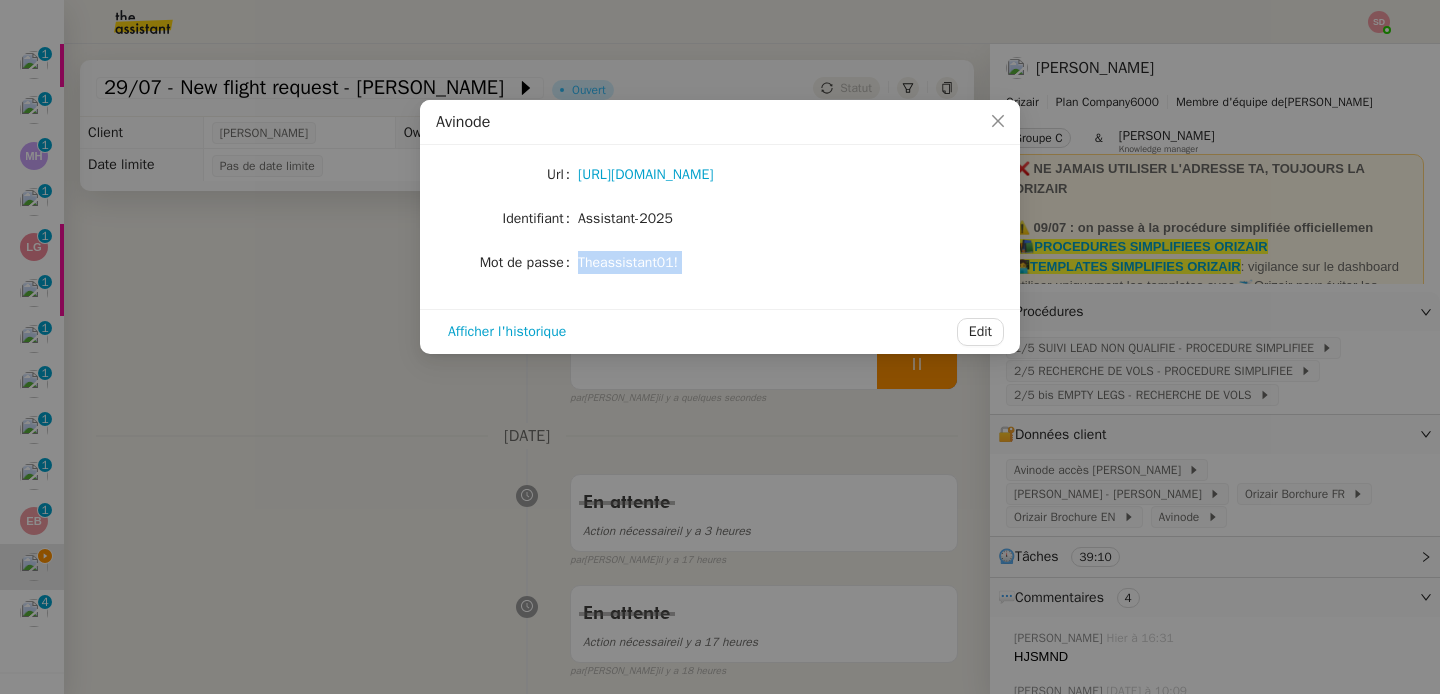 click on "Theassistant01!" 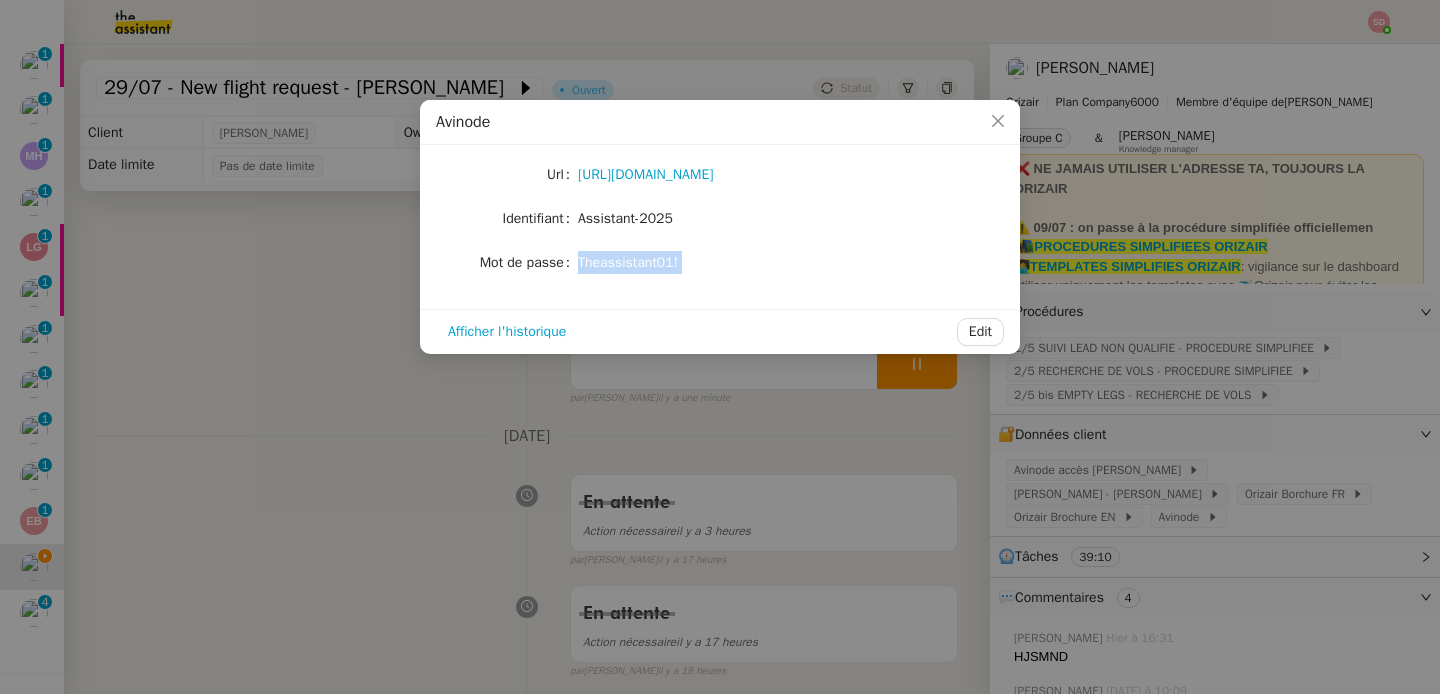 click on "Avinode  Url https://marketplace.avinode.com/sso/mvc/login    Identifiant Assistant-2025 Mot de passe Theassistant01! Afficher l'historique Edit" at bounding box center (720, 347) 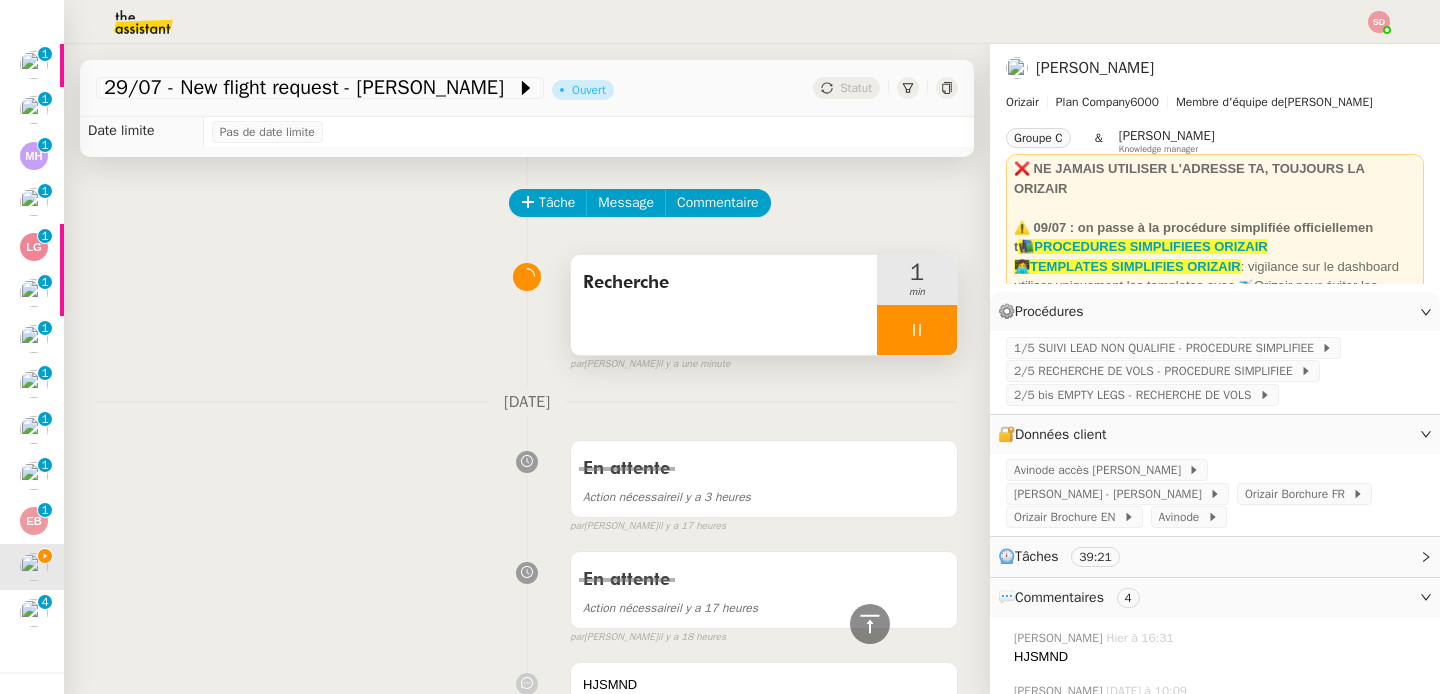 scroll, scrollTop: 5, scrollLeft: 0, axis: vertical 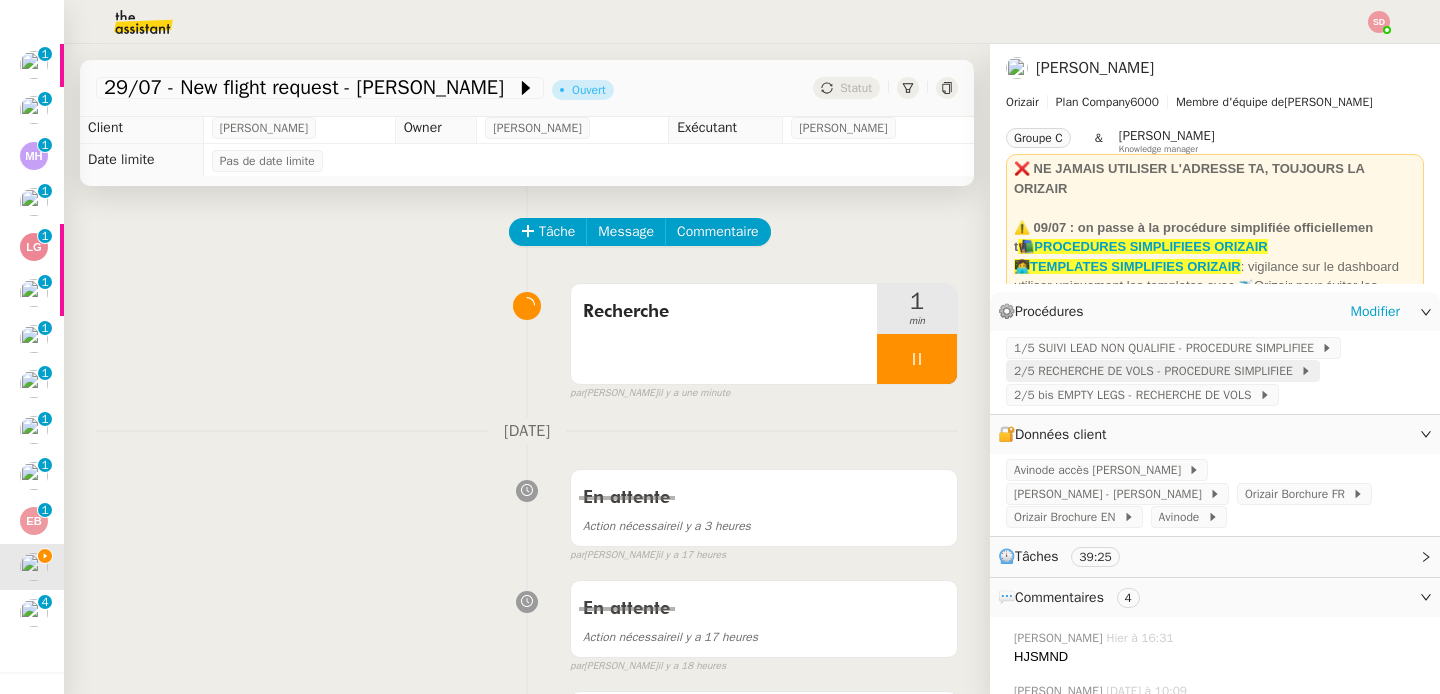 click on "2/5 RECHERCHE DE VOLS - PROCEDURE SIMPLIFIEE" 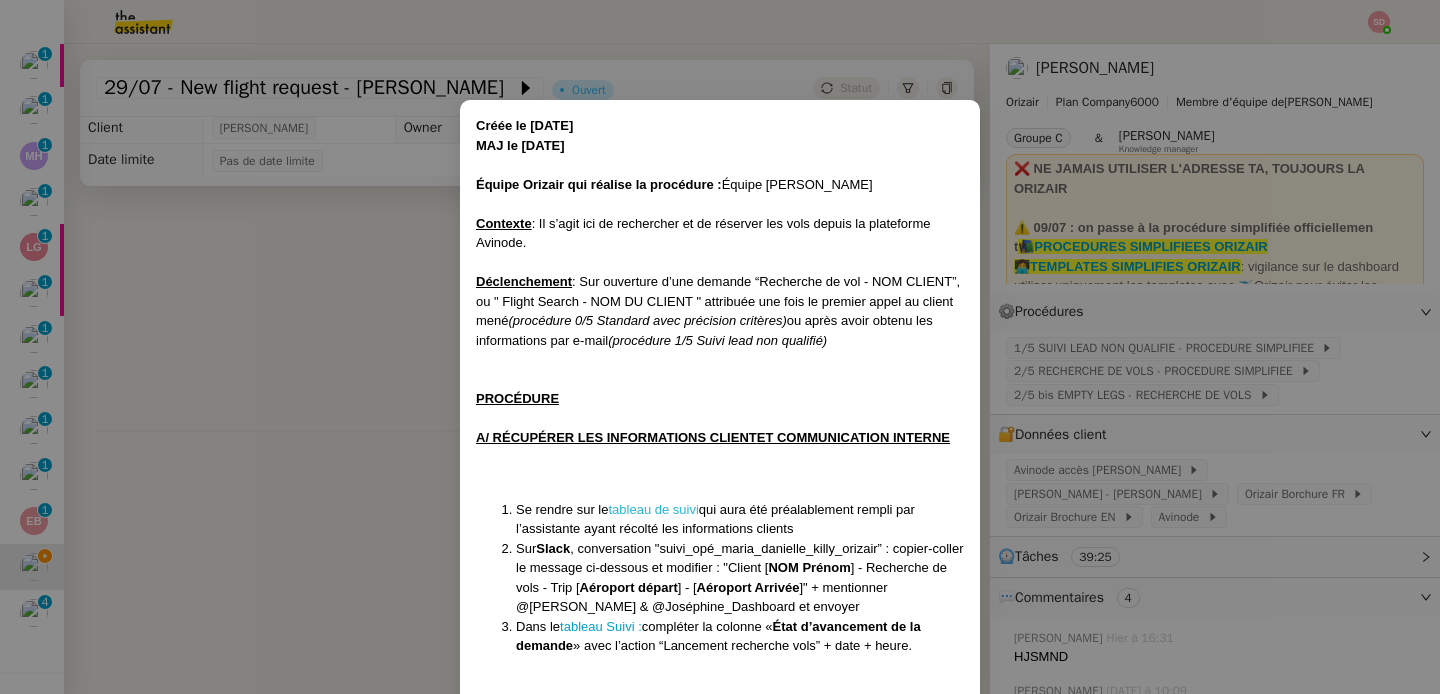 click on "tableau de suivi" at bounding box center [654, 509] 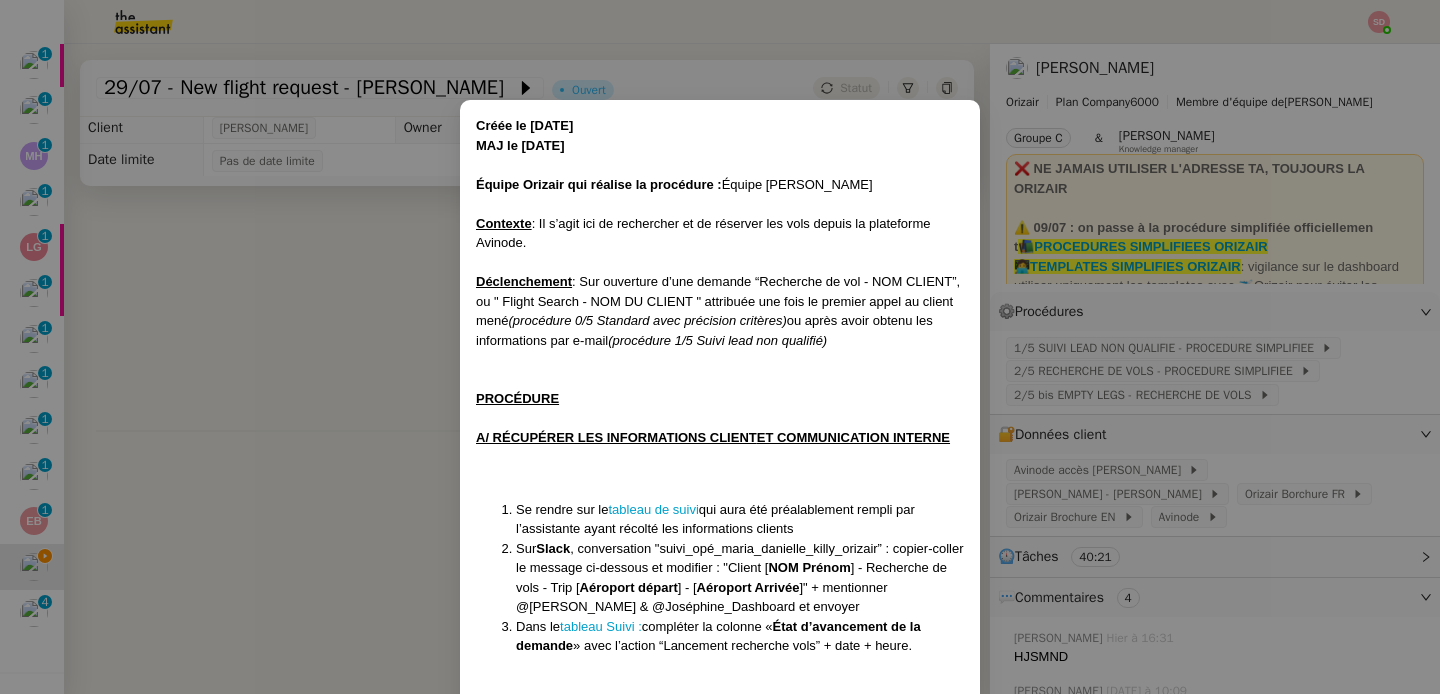 click on "Créée le 01/04/25  MAJ le 09/07/2025 Équipe Orizair qui réalise la procédure :  Équipe Joséphine Avinode  Contexte  : Il s’agit ici de rechercher et de réserver les vols depuis la plateforme Avinode. Déclenchement  : Sur ouverture d’une demande “Recherche de vol - NOM CLIENT”, ou " Flight Search - NOM DU CLIENT " attribuée une fois le premier appel au client mené  (procédure 0/5 Standard avec précision critères)  ou après avoir obtenu les informations par e-mail  (procédure 1/5 Suivi lead non qualifié)   PROCÉDURE   A/ RÉCUPÉRER LES INFORMATIONS CLIENT  ET COMMUNICATION INTERNE Se rendre sur le  tableau de suivi  qui aura été préalablement rempli par l’assistante ayant récolté les informations clients Sur  Slack , conversation "suivi_opé_maria_danielle_killy_orizair” : copier-coller le message ci-dessous et modifier : "Client [ NOM Prénom ] - Recherche de vols - Trip [ Aéroport départ ] - [ Aéroport Arrivée Dans le  tableau Suivi :  compléter la colonne « M   +" at bounding box center [720, 347] 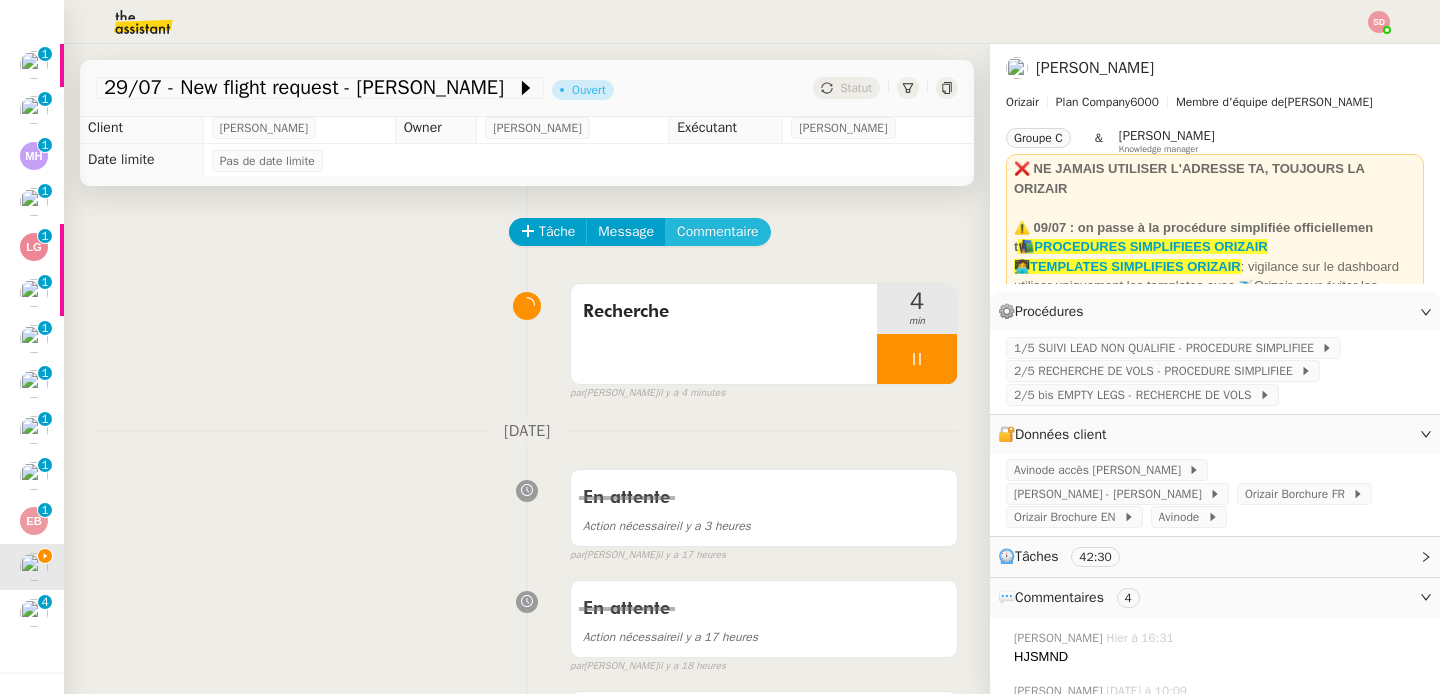 click on "Commentaire" 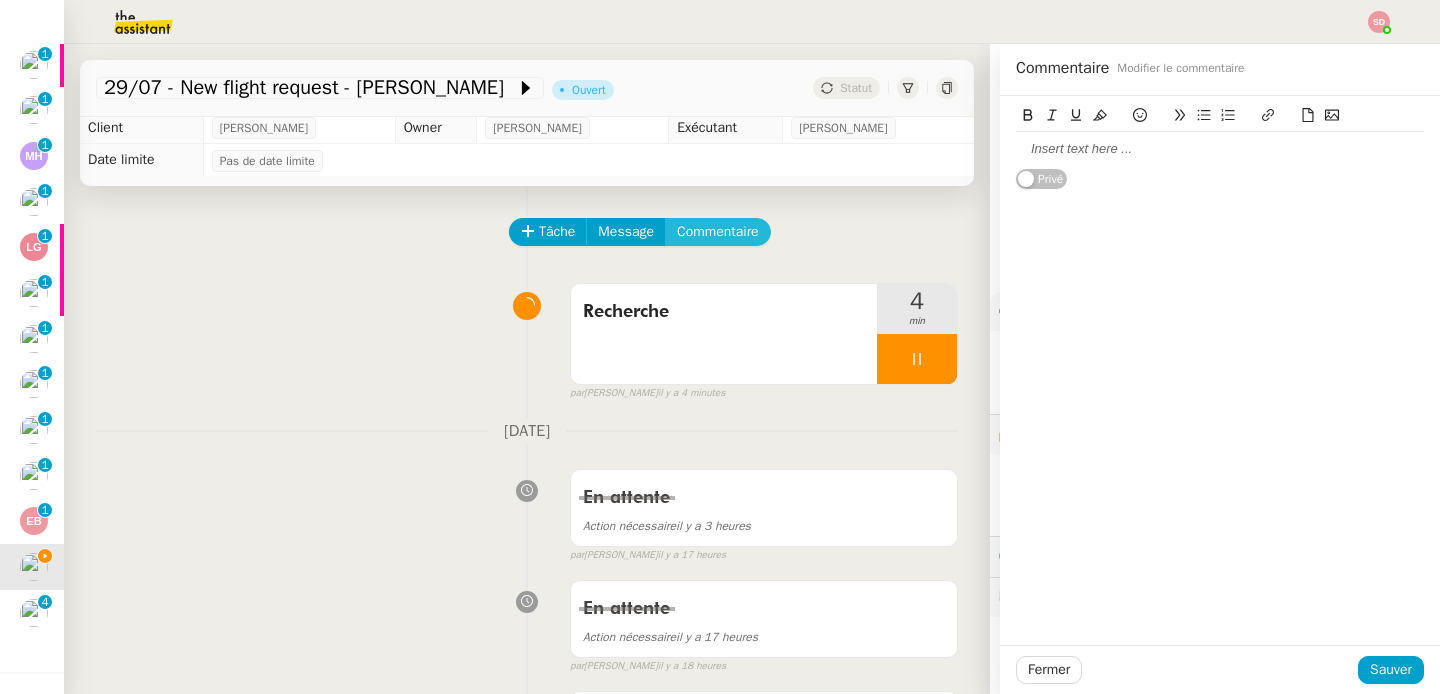 type 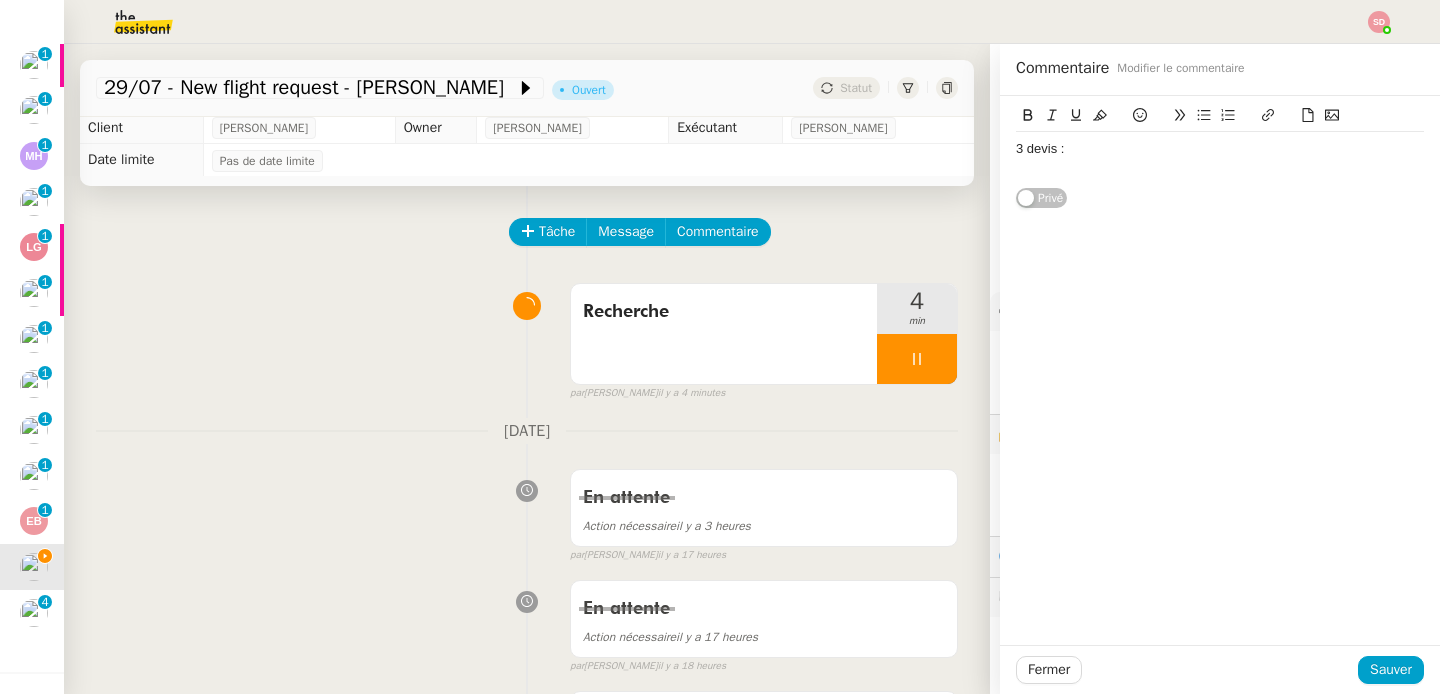 click 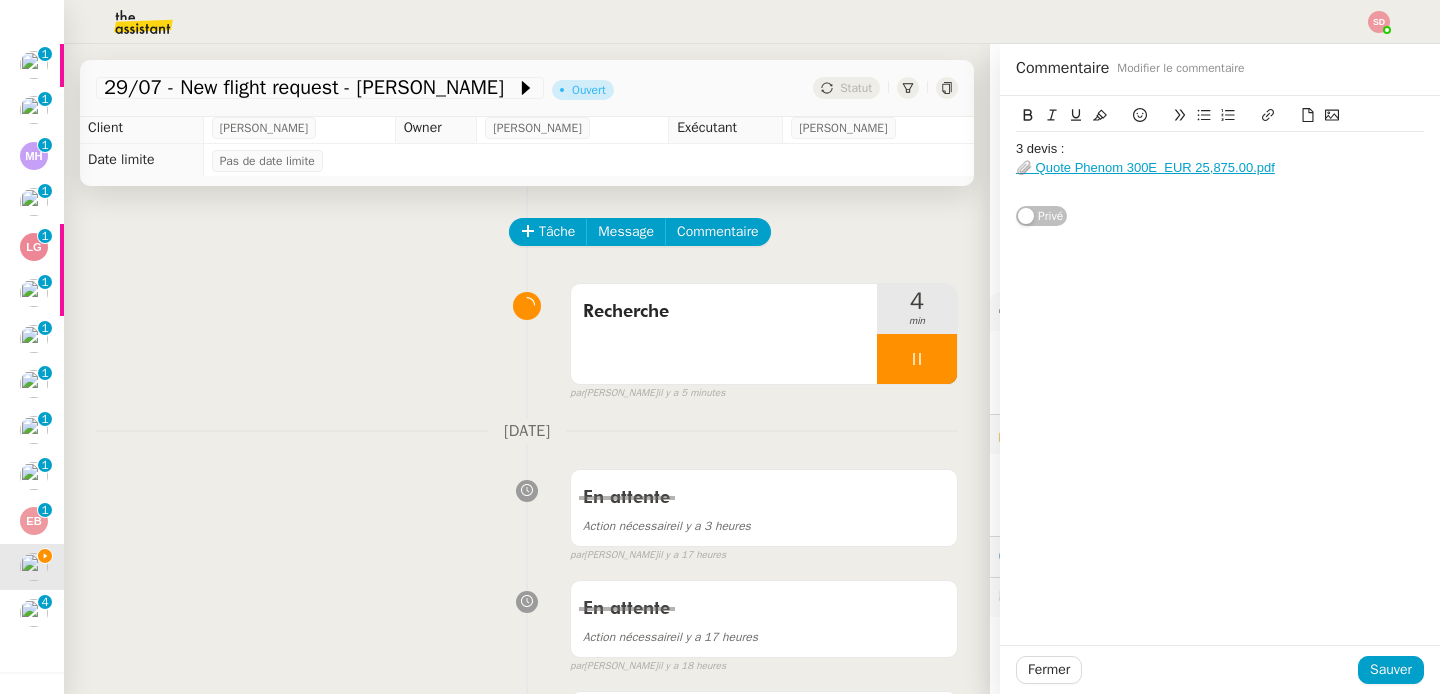 click 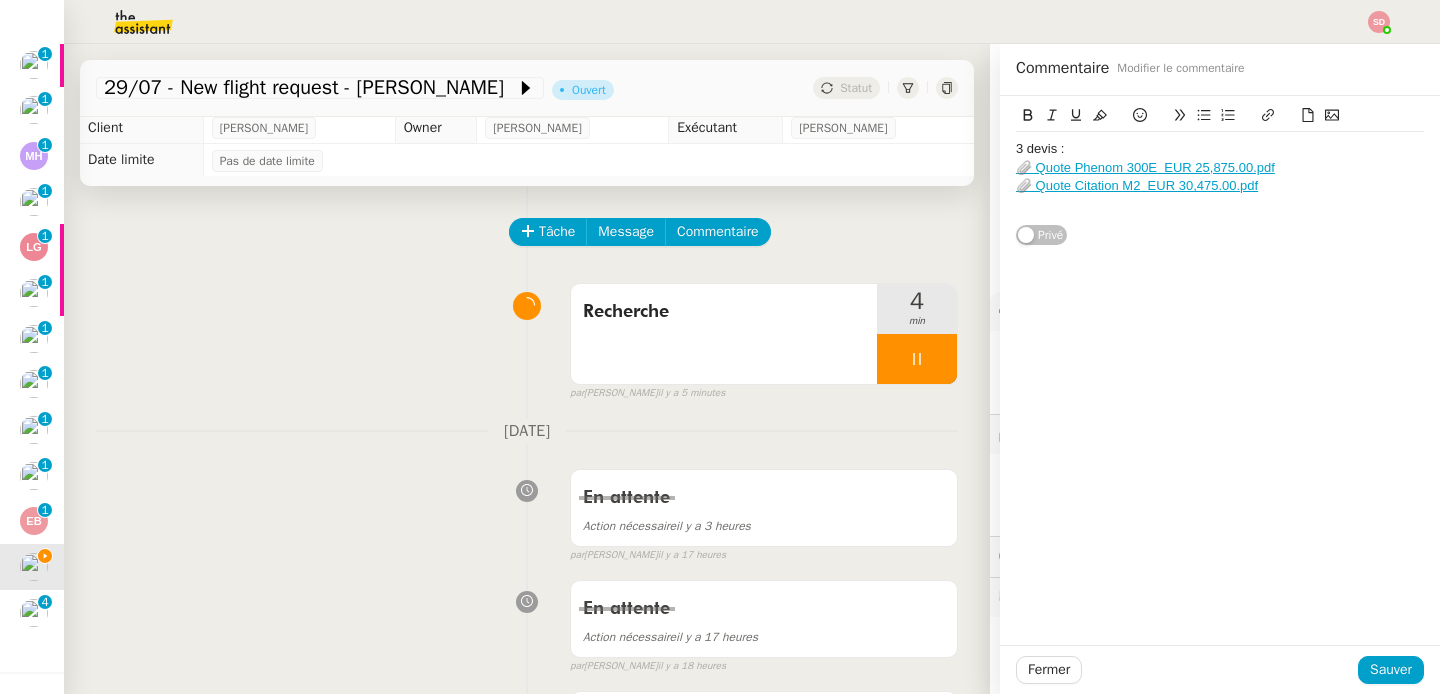 click 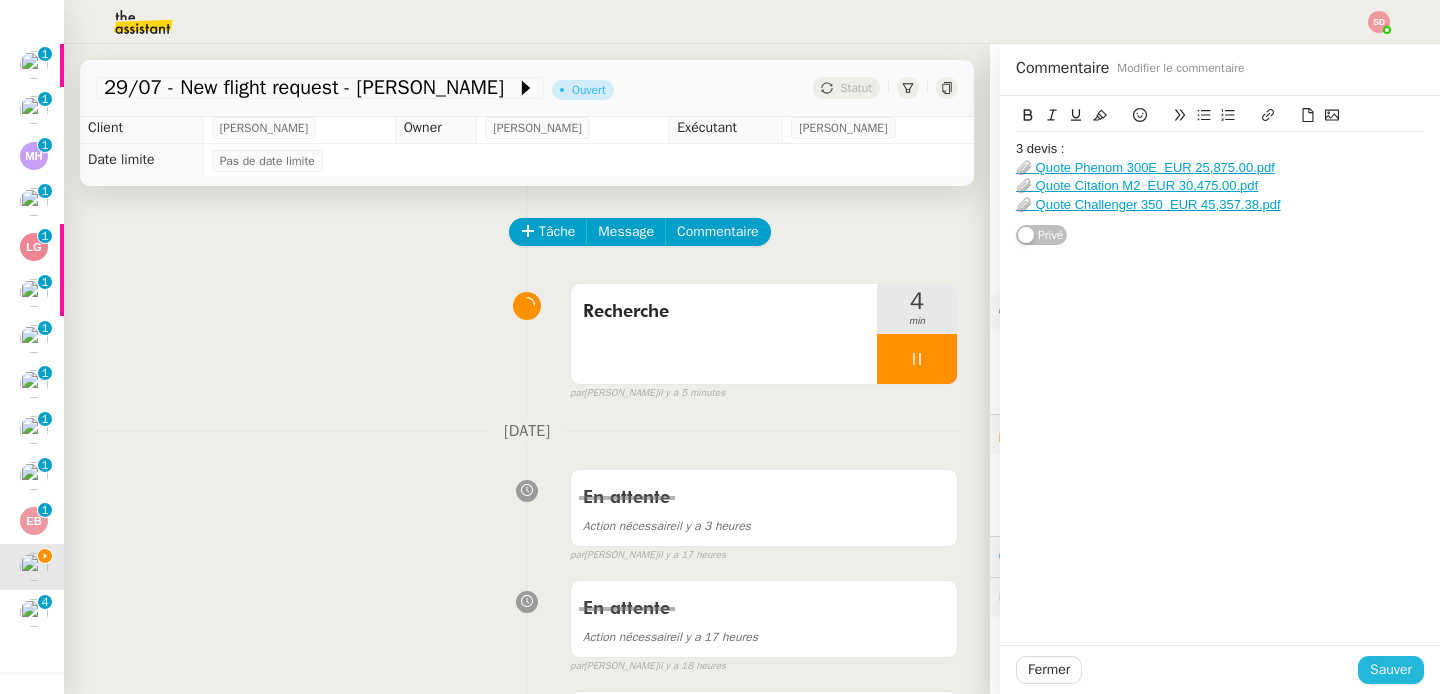 click on "Sauver" 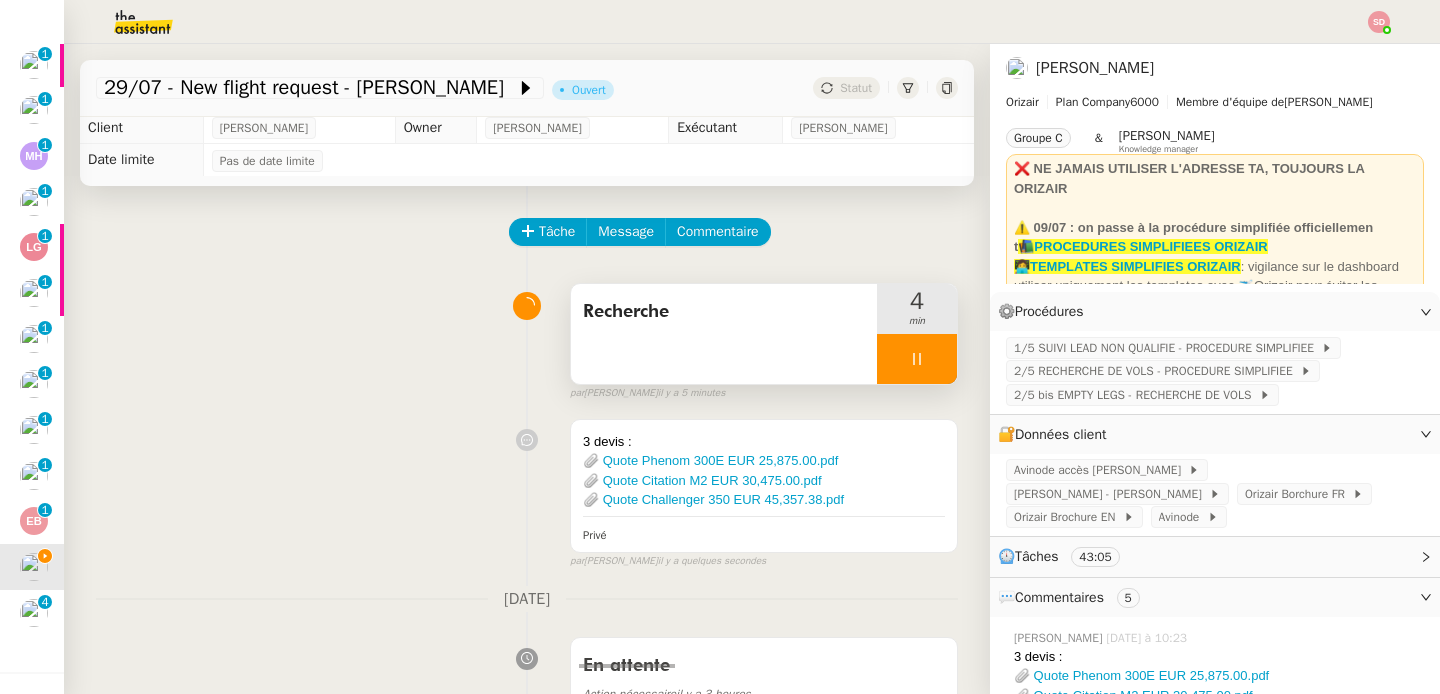 click at bounding box center (917, 359) 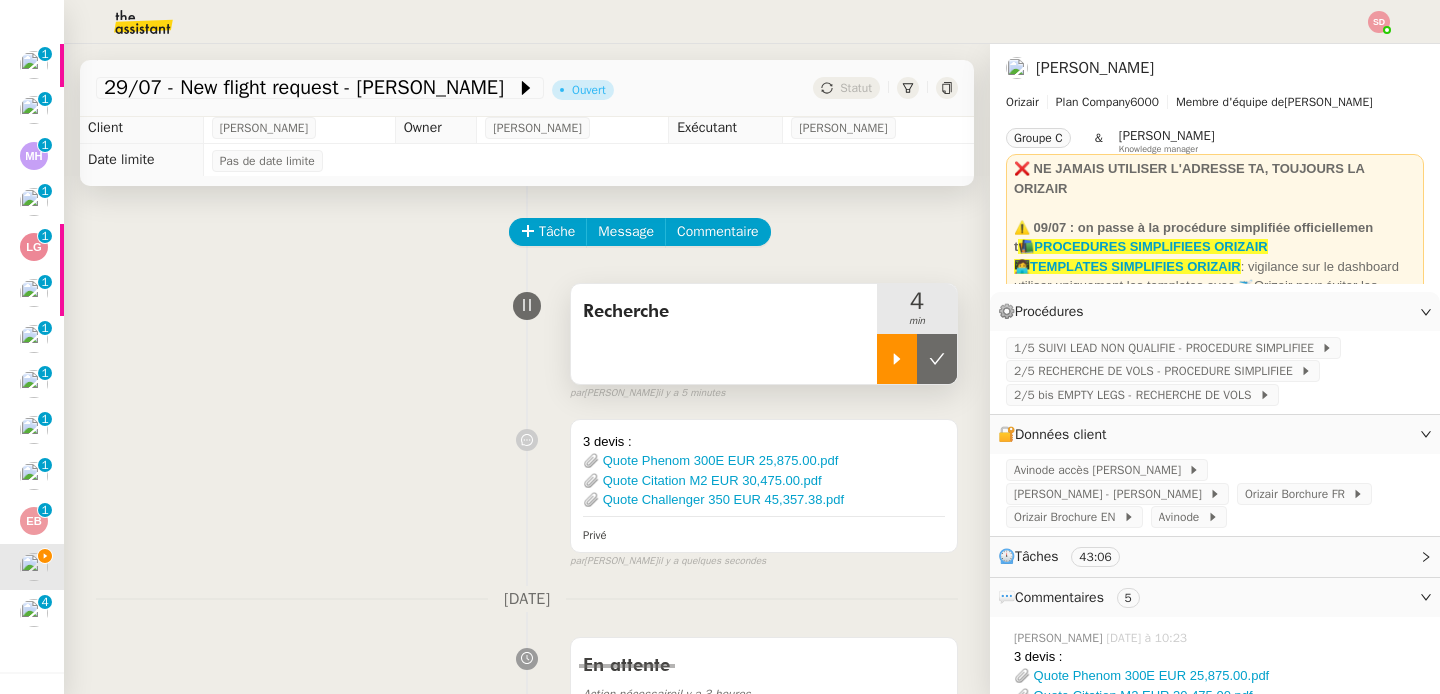 click 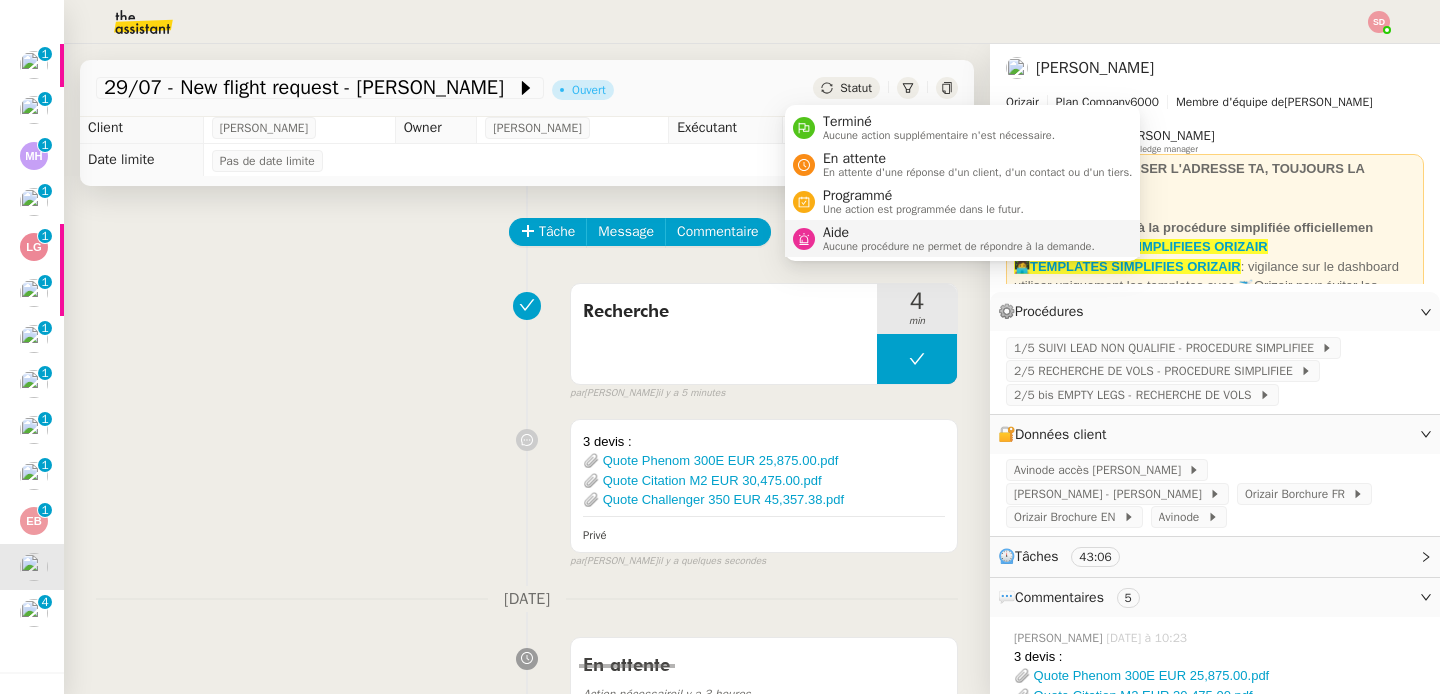click on "Aide Aucune procédure ne permet de répondre à la demande." at bounding box center [955, 238] 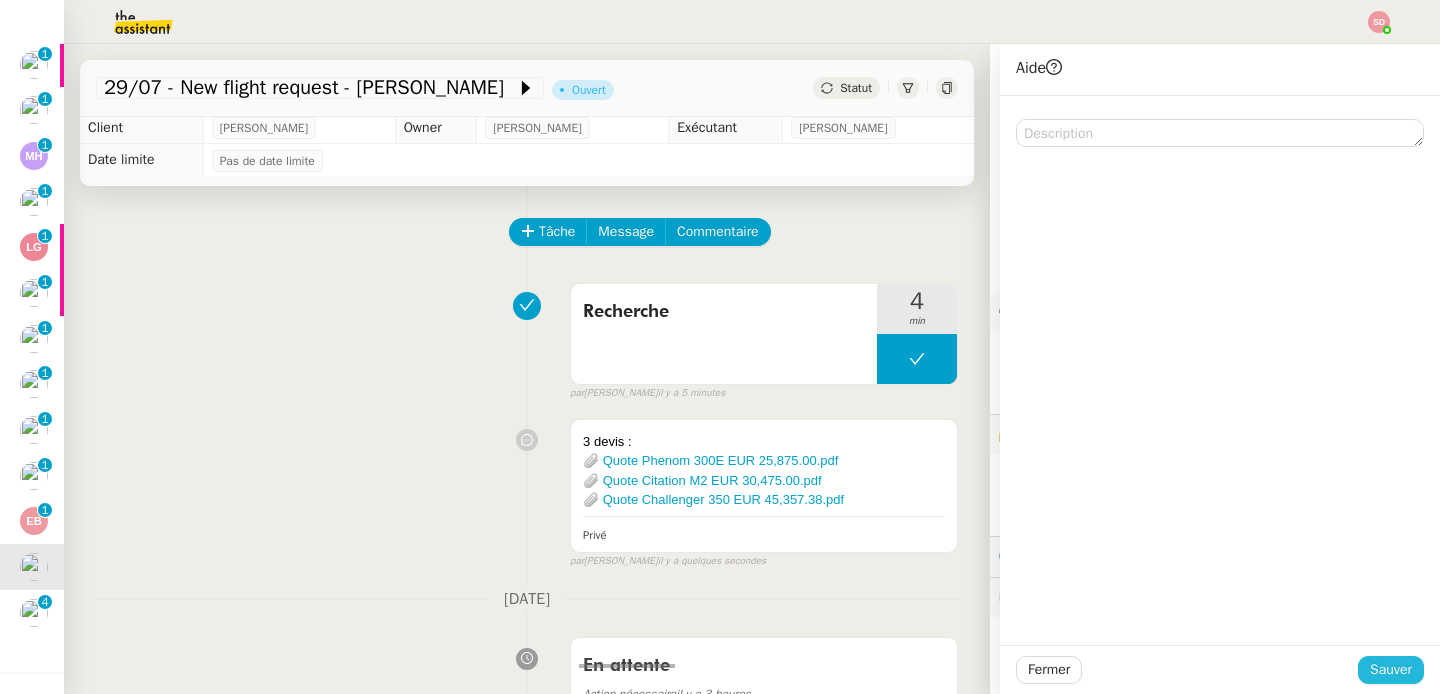 click on "Sauver" 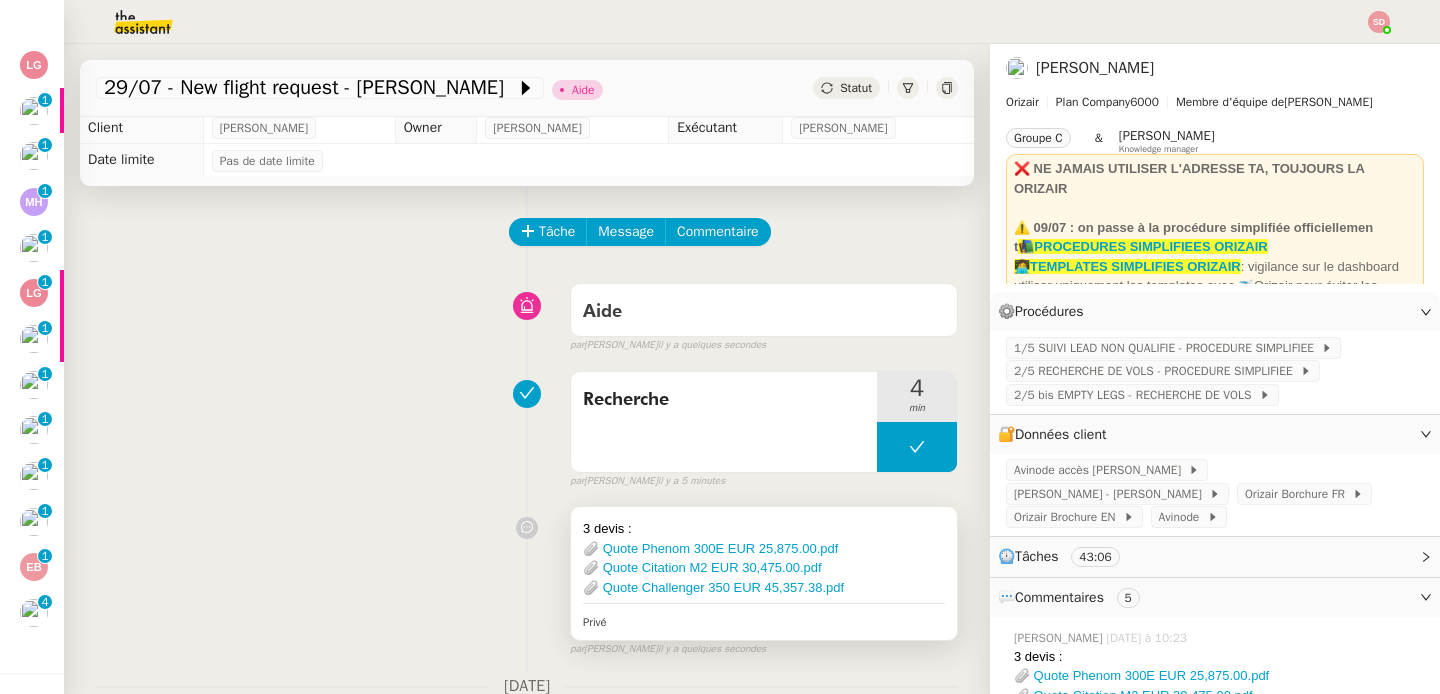 scroll, scrollTop: 101, scrollLeft: 0, axis: vertical 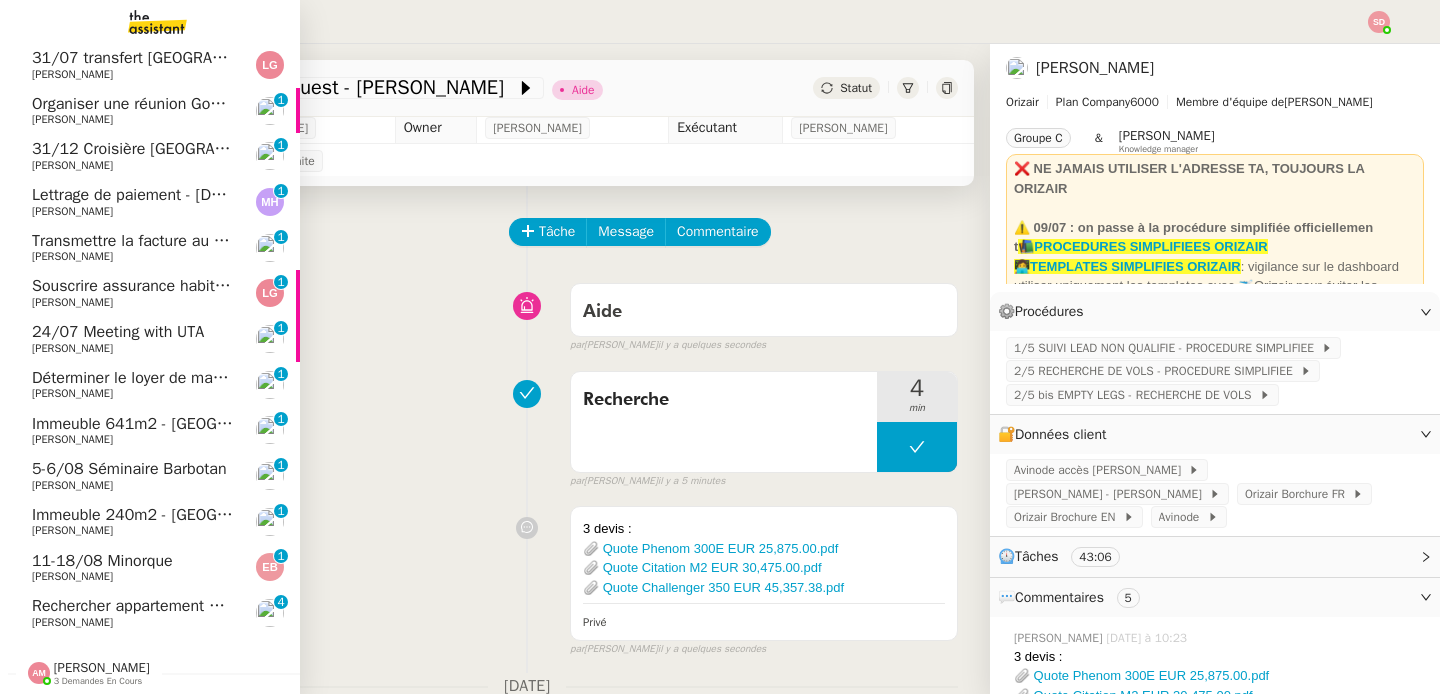 click on "11-18/08 Minorque" 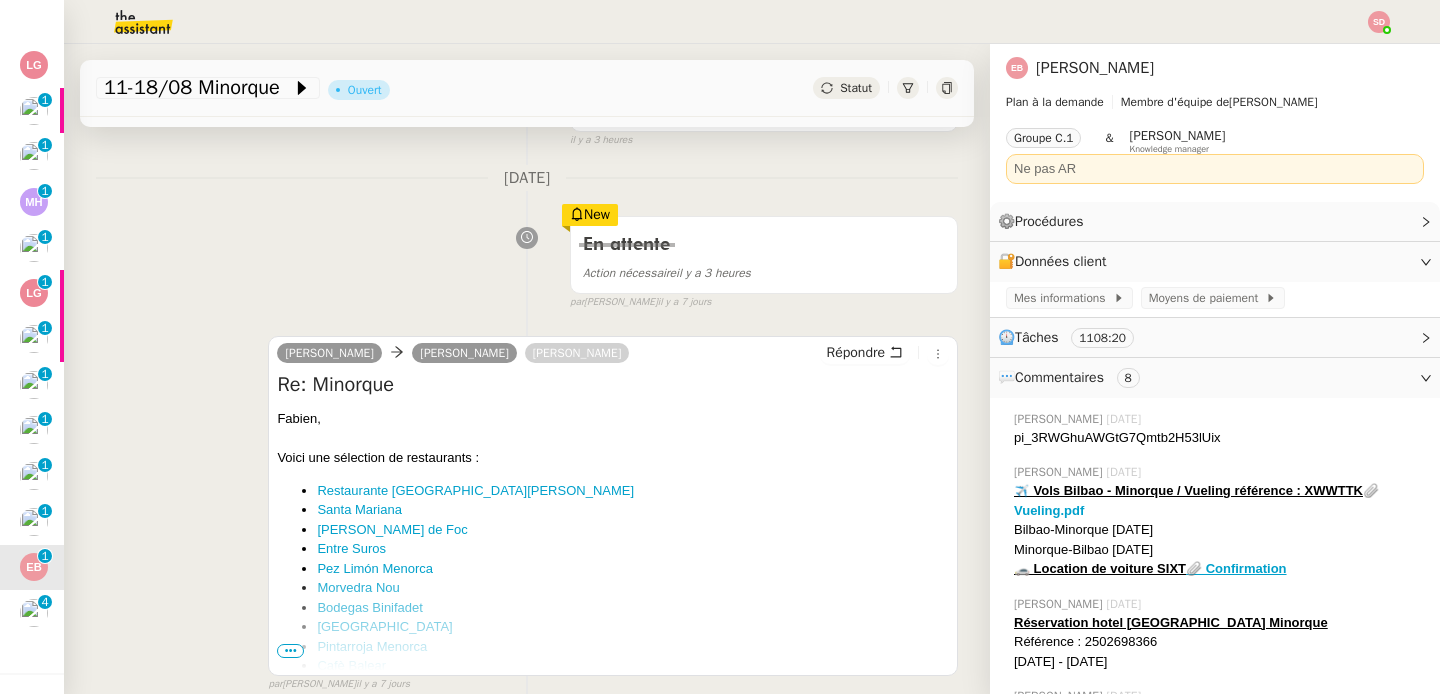 scroll, scrollTop: 449, scrollLeft: 0, axis: vertical 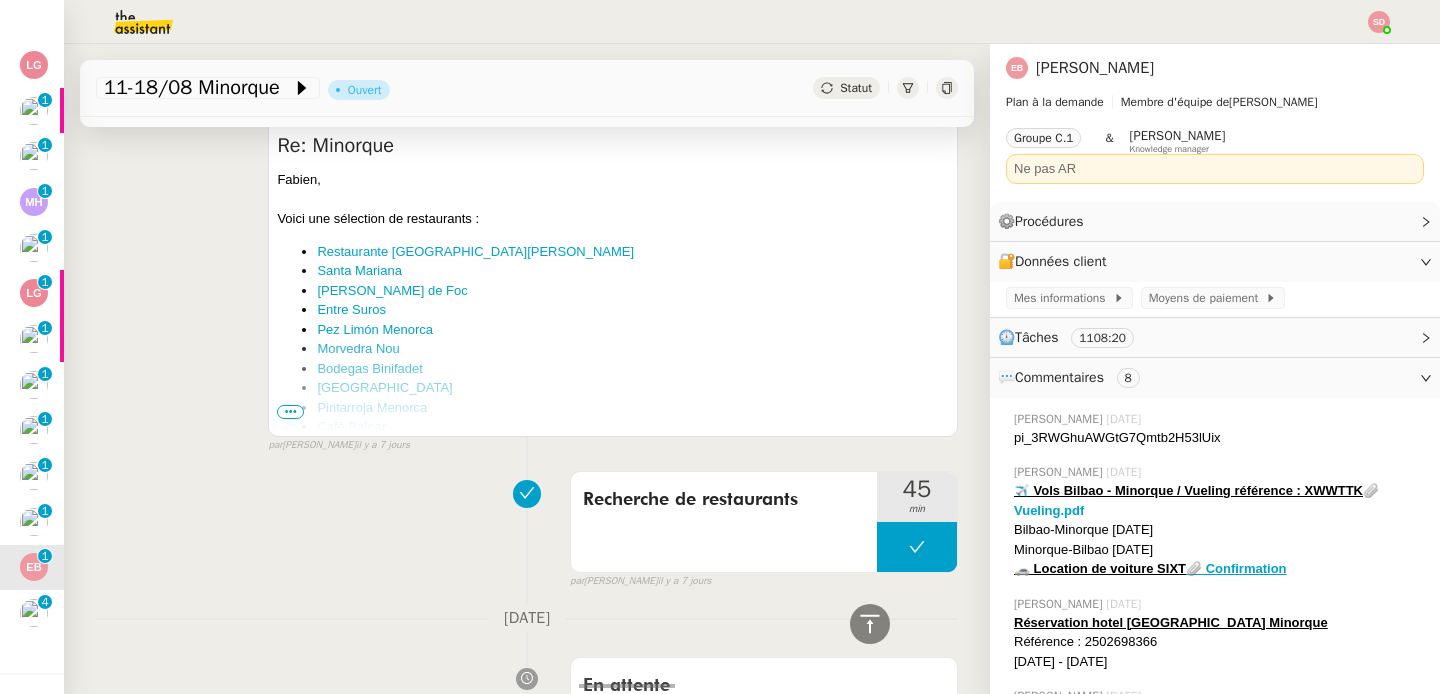 click on "•••" at bounding box center (290, 412) 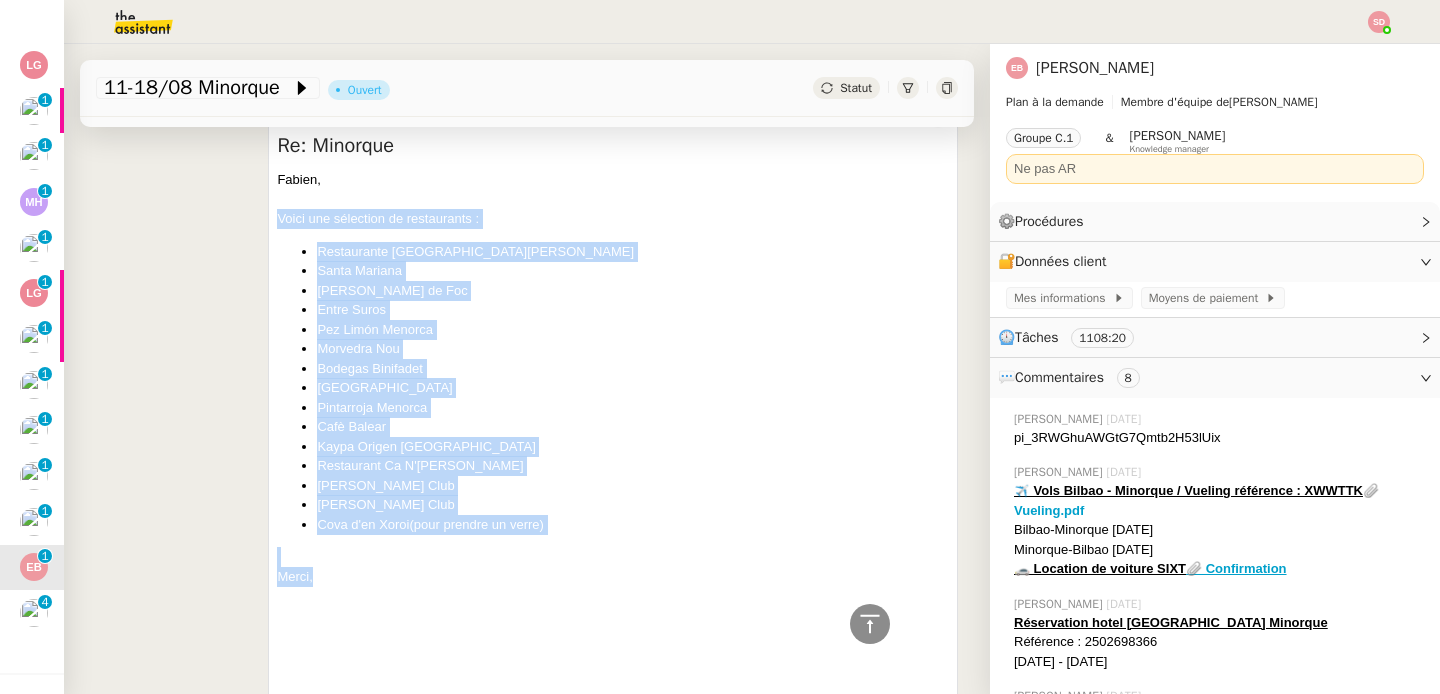 drag, startPoint x: 272, startPoint y: 218, endPoint x: 391, endPoint y: 571, distance: 372.51846 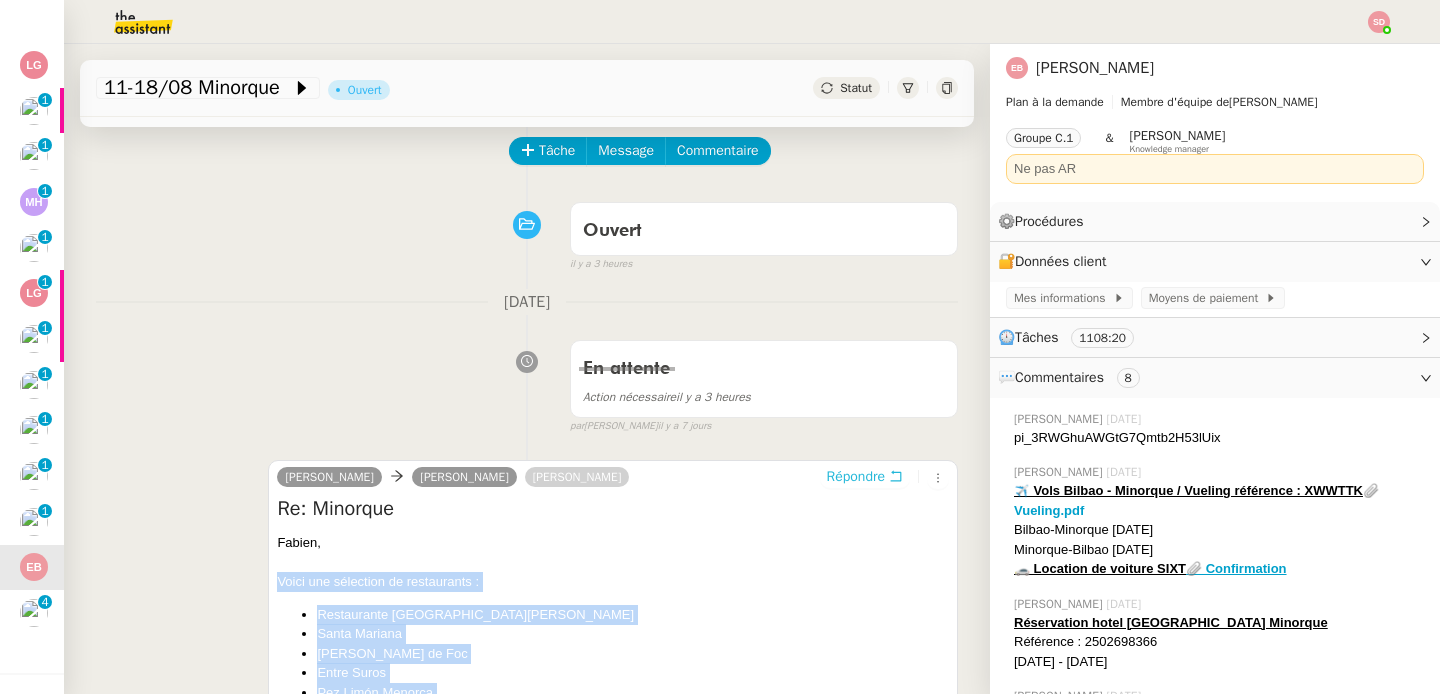 click on "Répondre" at bounding box center (856, 477) 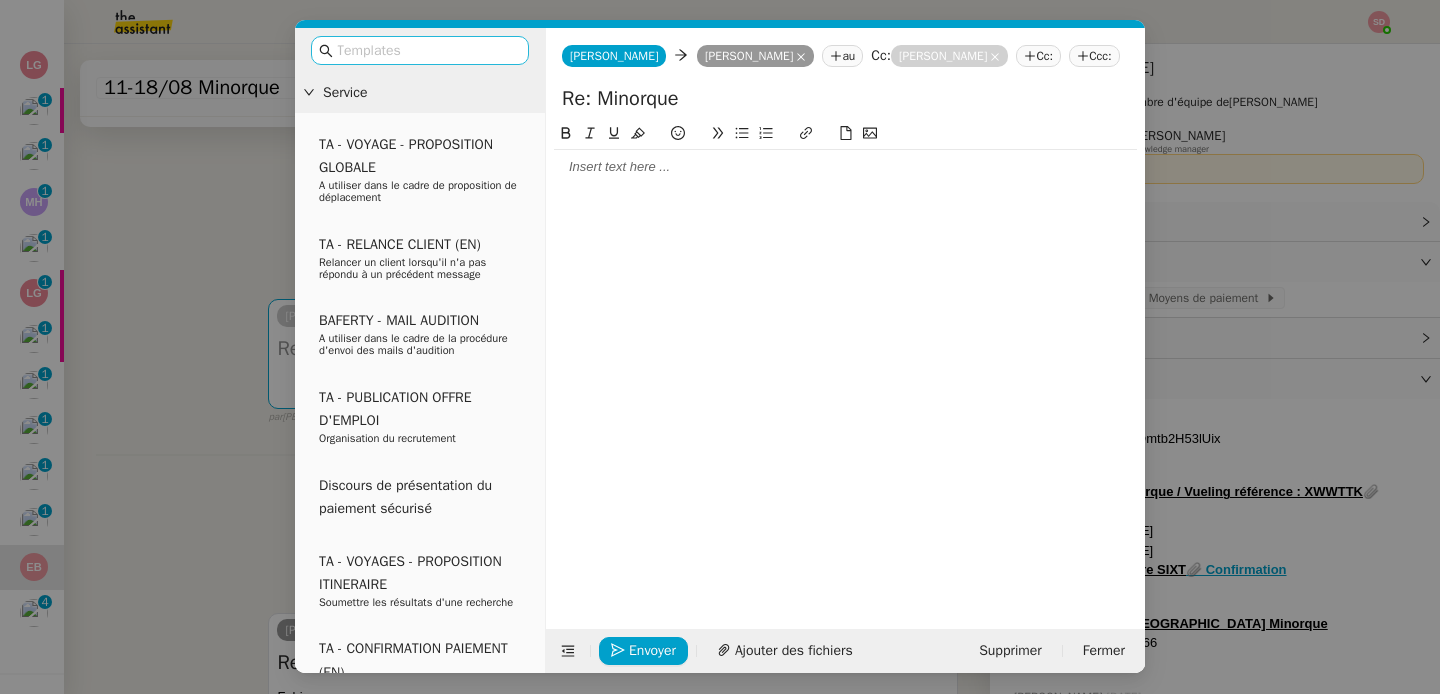 click at bounding box center (420, 50) 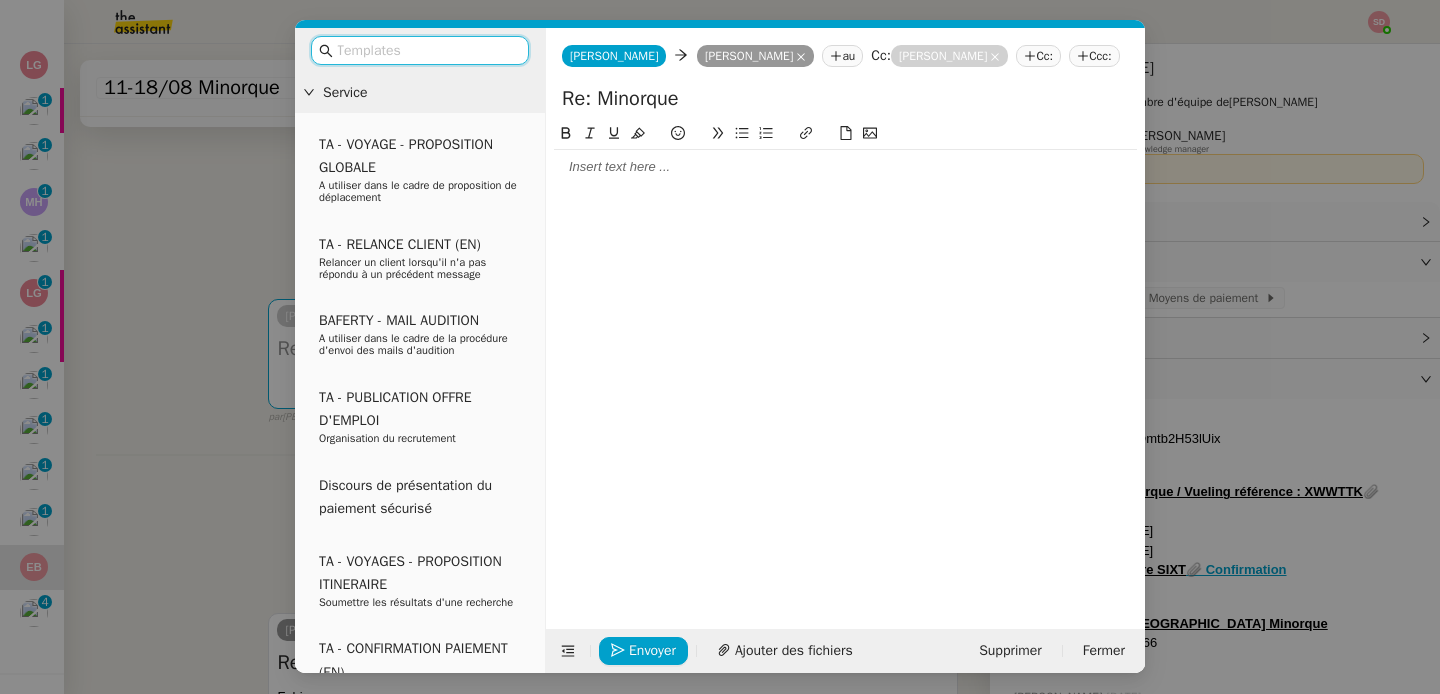 click at bounding box center (427, 50) 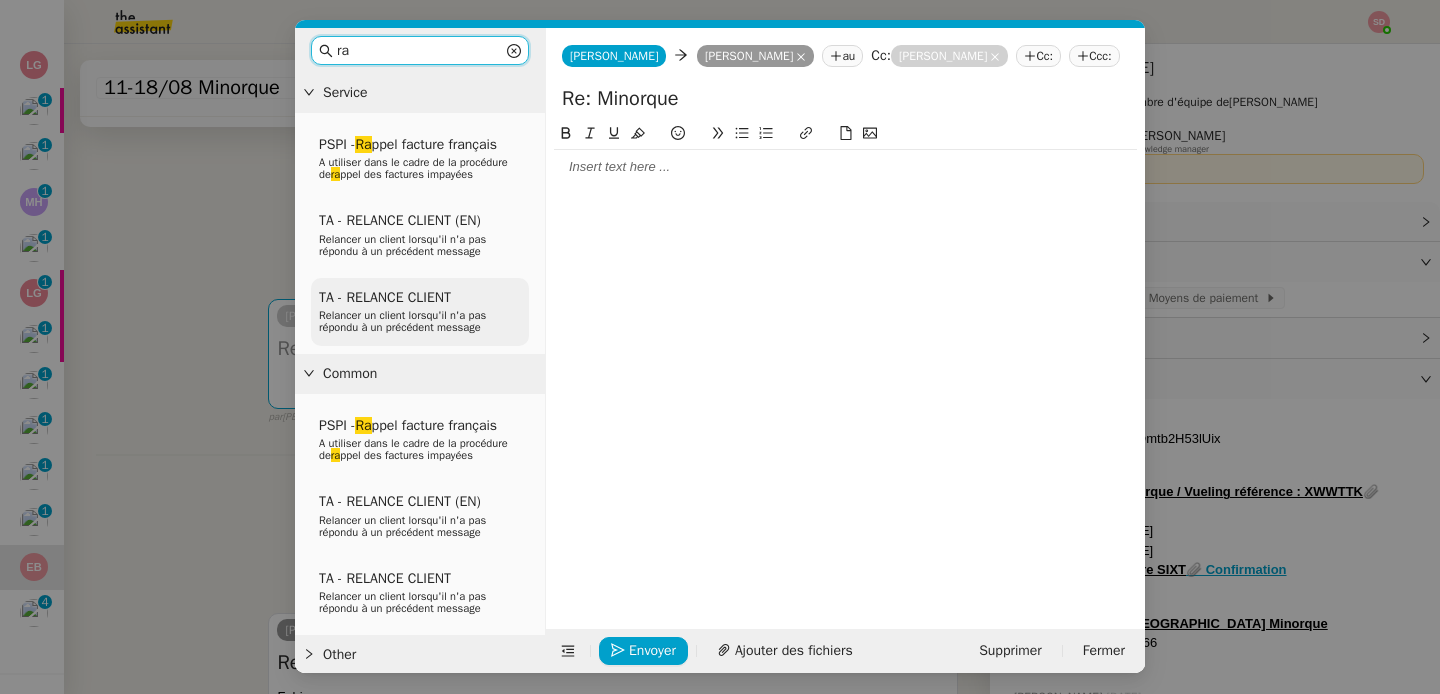 type on "ra" 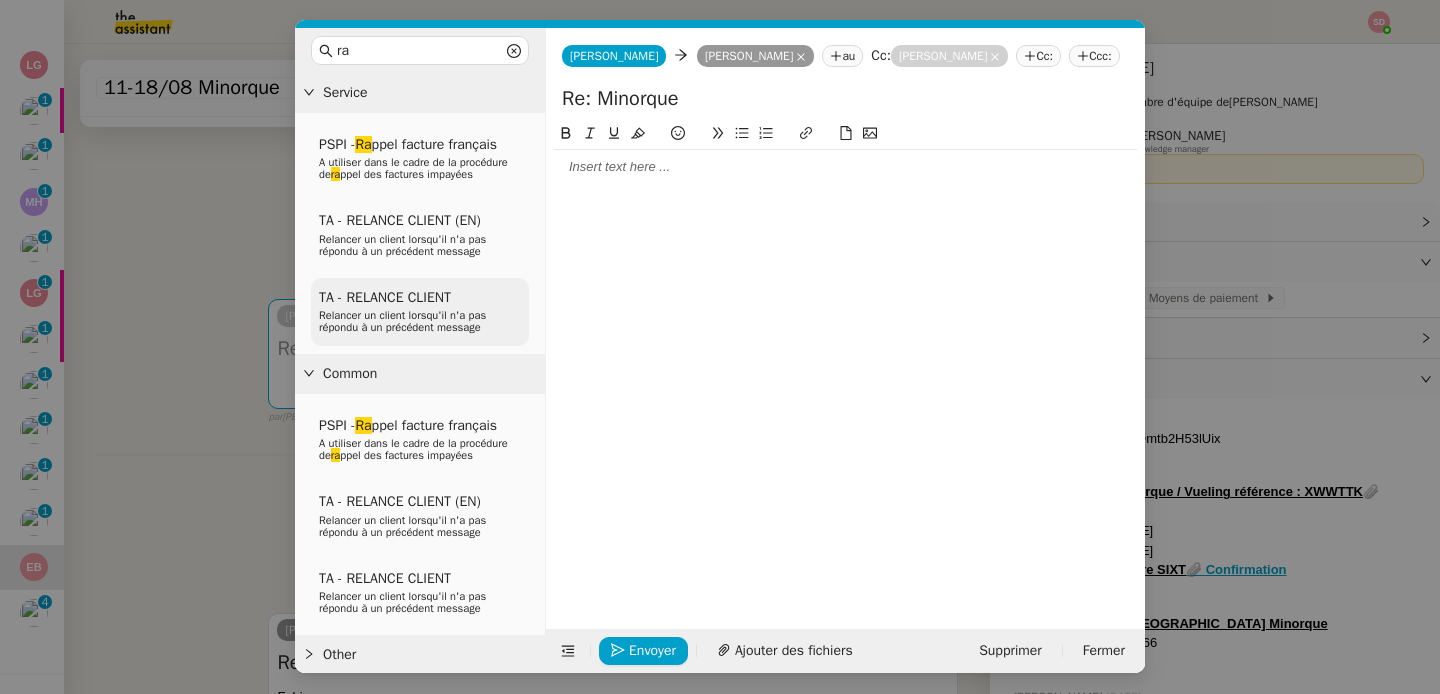 click on "TA - RELANCE CLIENT" at bounding box center [385, 297] 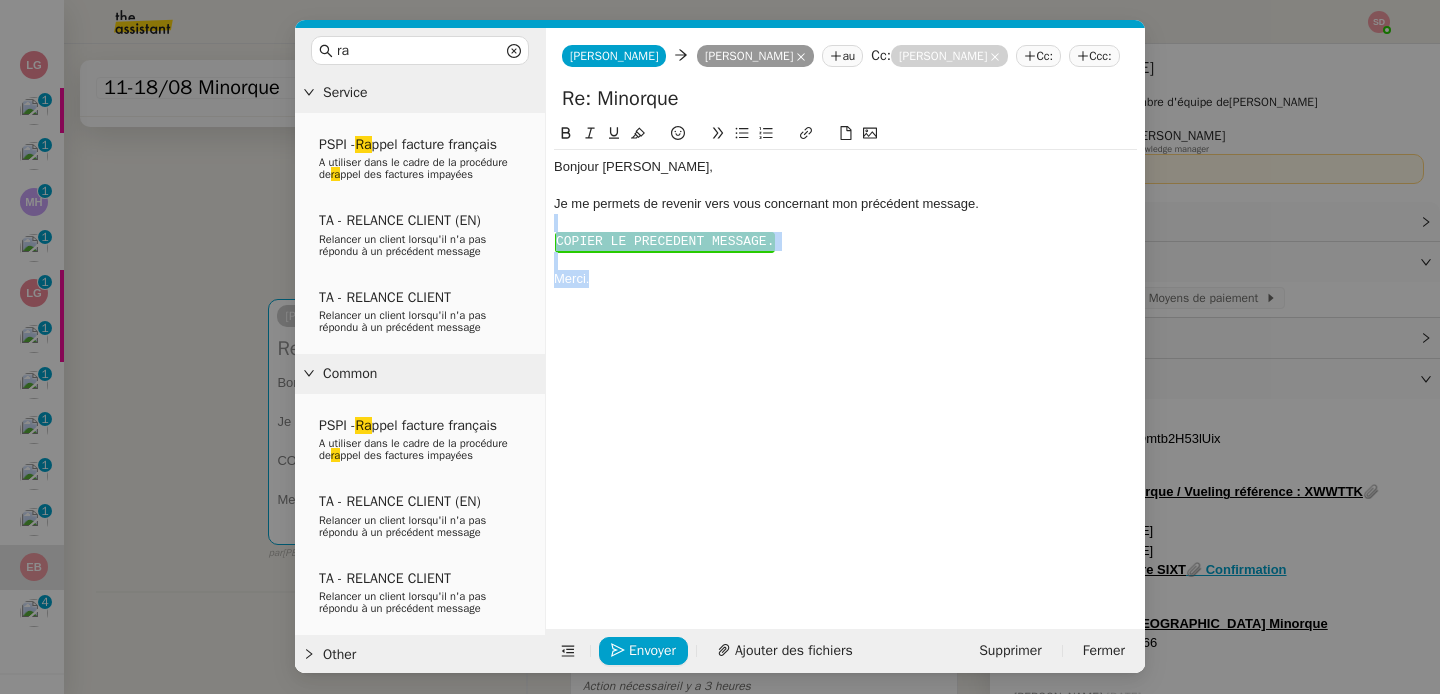 drag, startPoint x: 611, startPoint y: 318, endPoint x: 552, endPoint y: 243, distance: 95.42536 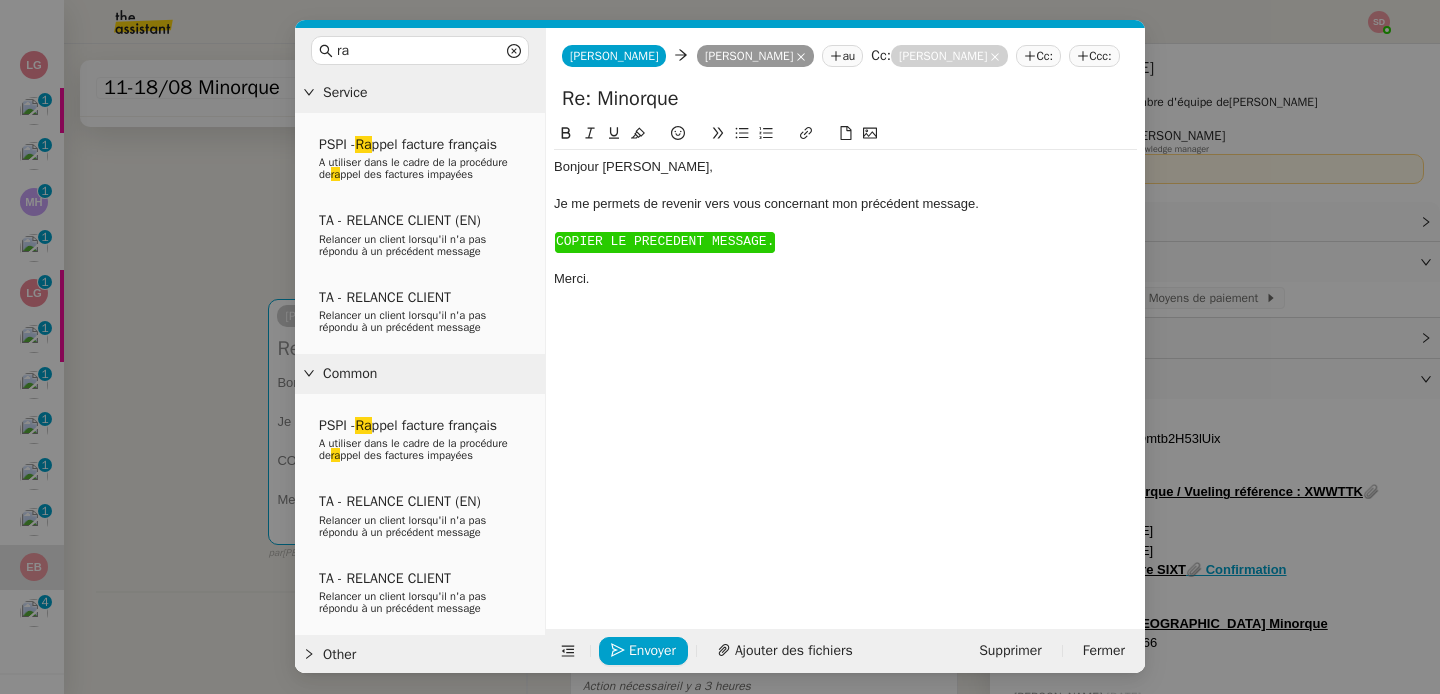 scroll, scrollTop: 0, scrollLeft: 0, axis: both 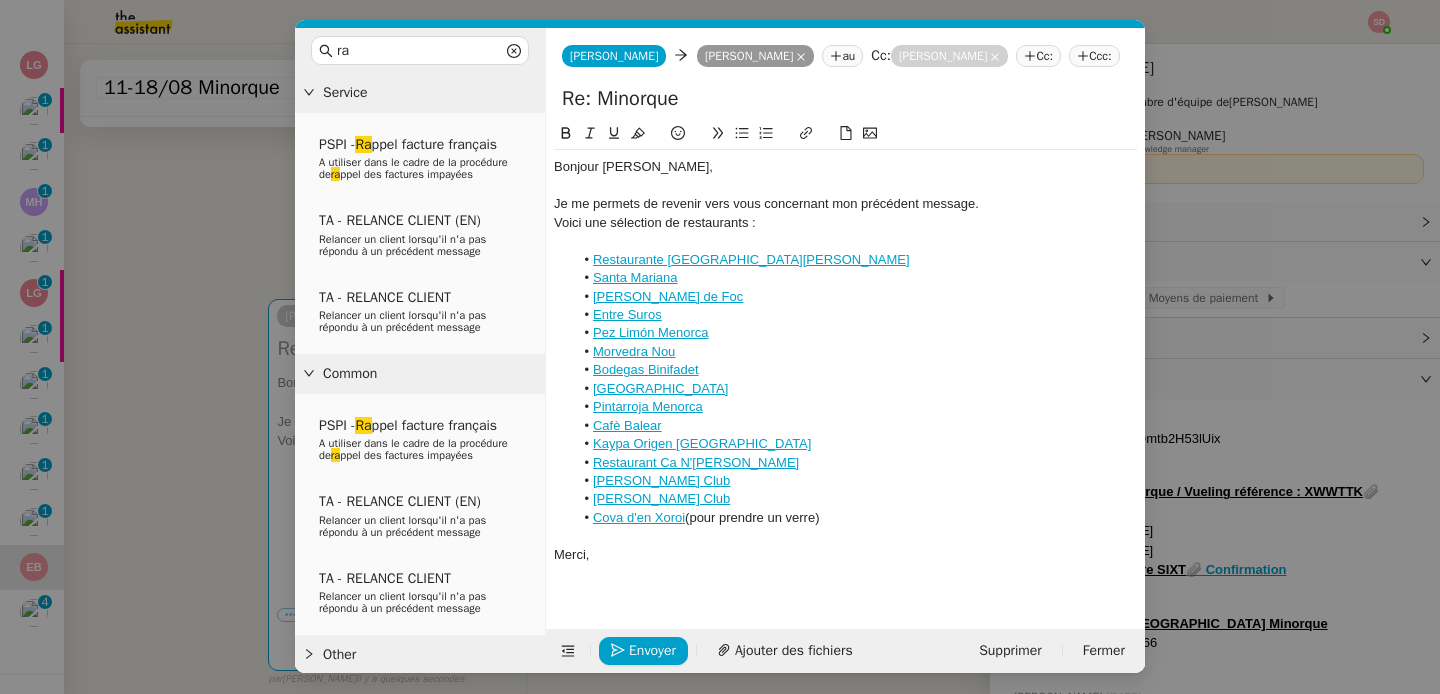click 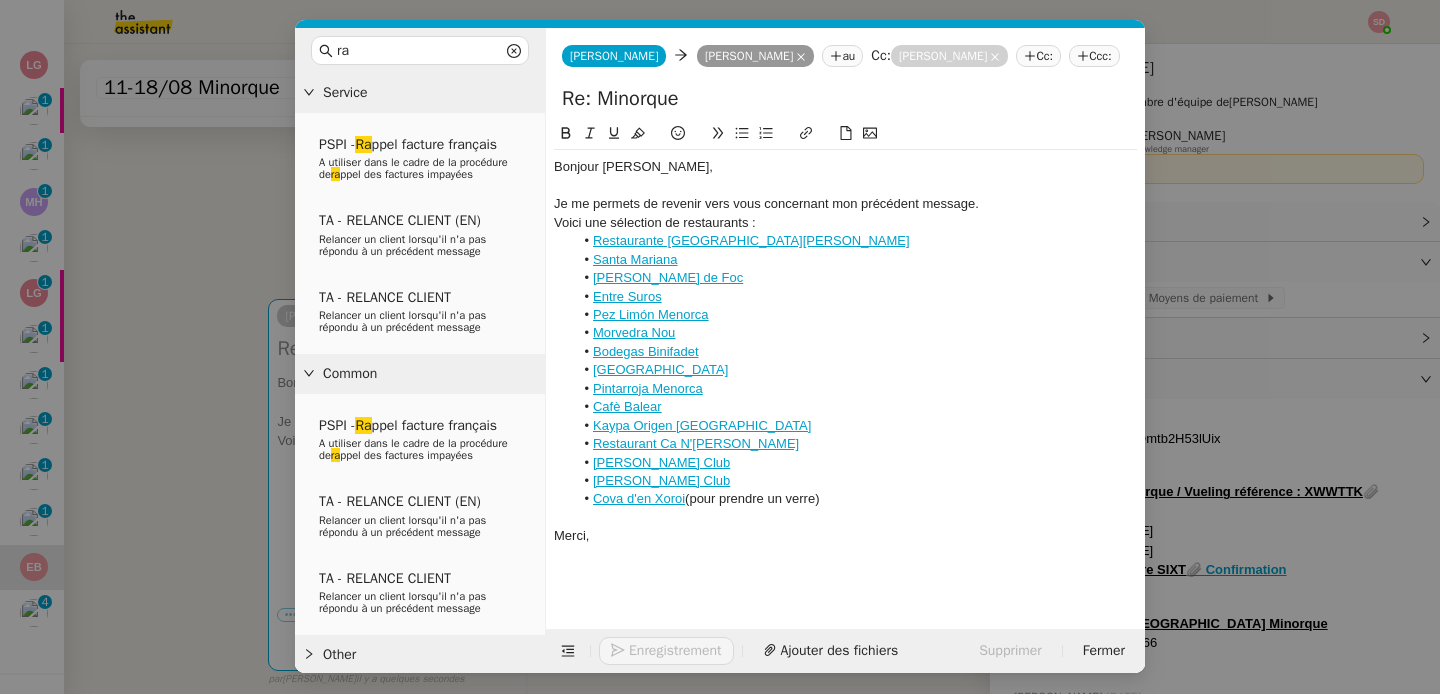 click on "Bonjour ﻿Emilie﻿," 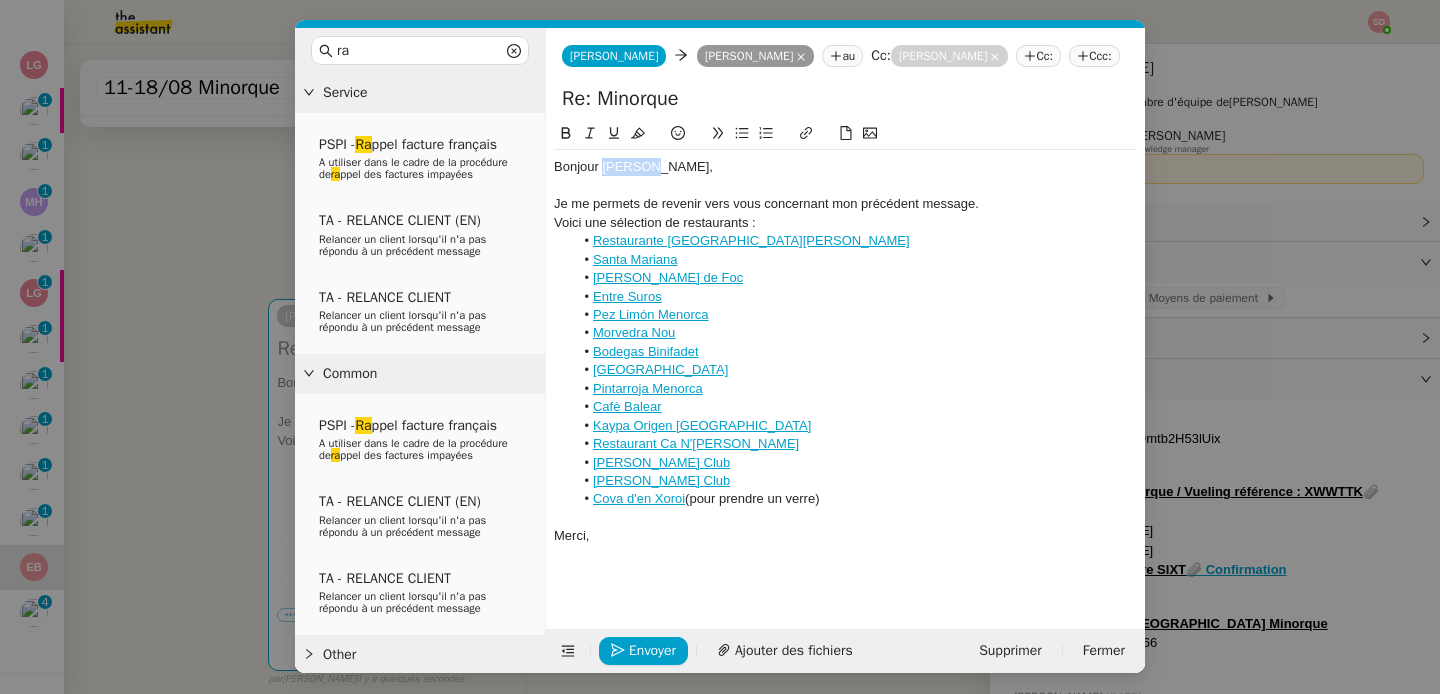 click on "Bonjour ﻿Emilie﻿," 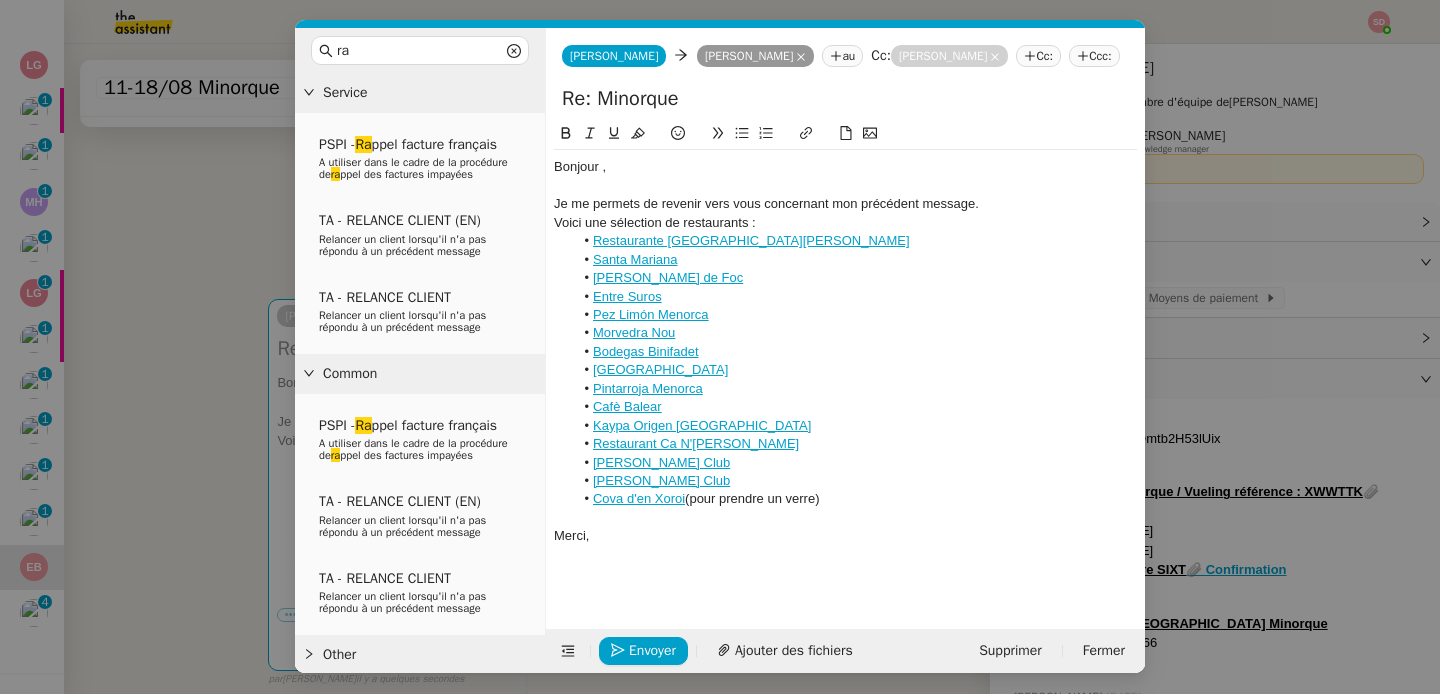 type 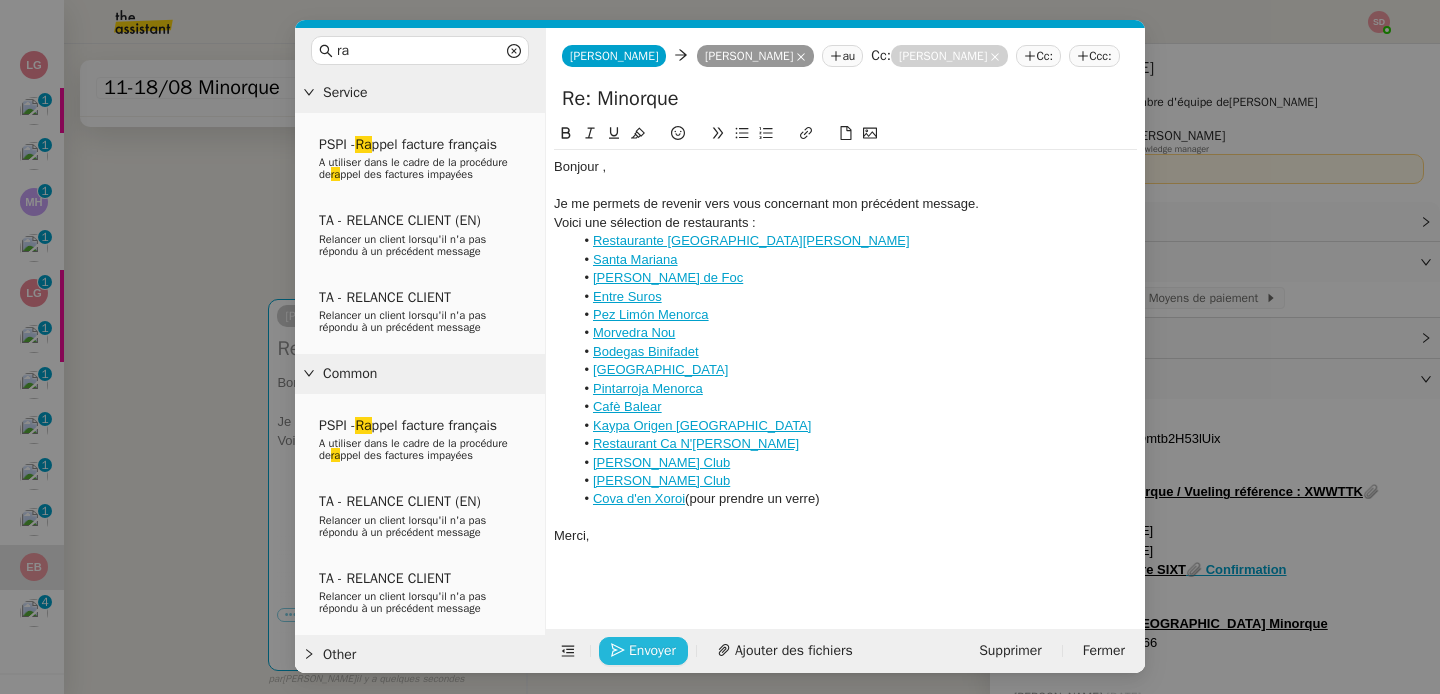 click on "Envoyer" 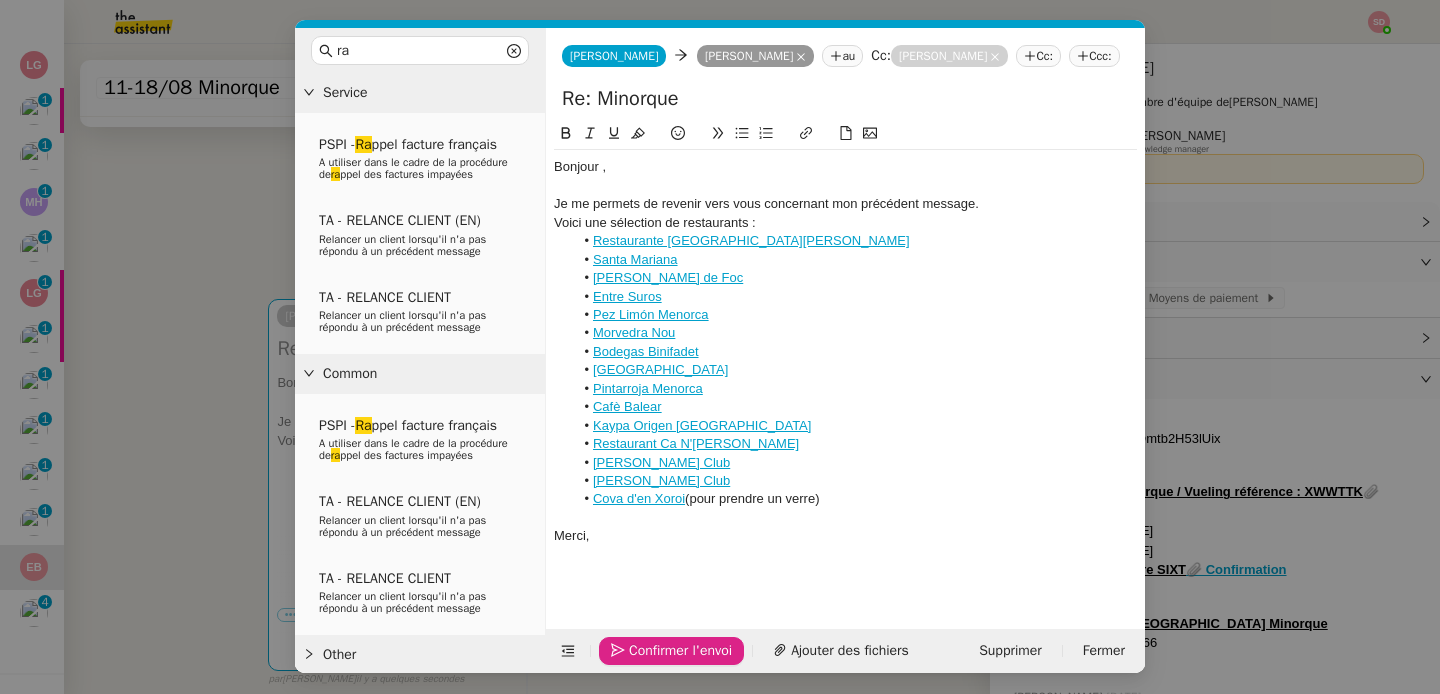 click on "Confirmer l'envoi" 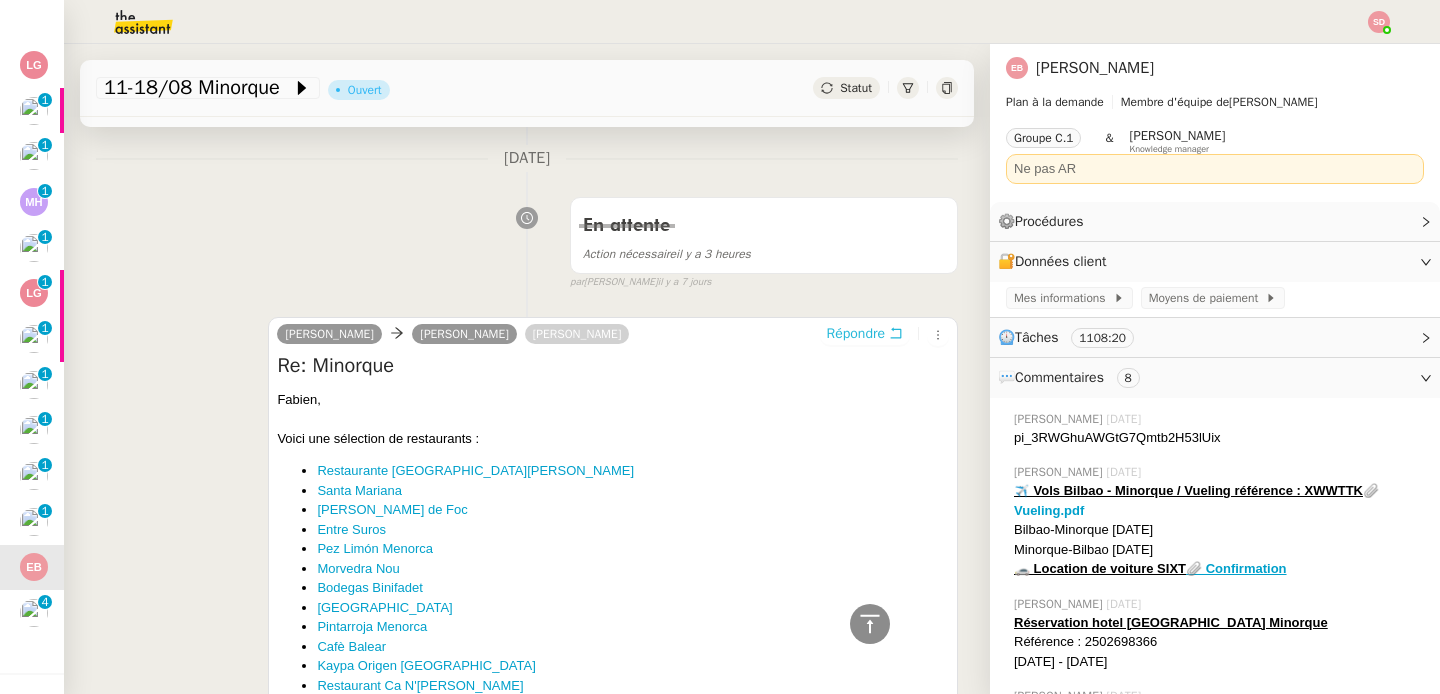 scroll, scrollTop: 0, scrollLeft: 0, axis: both 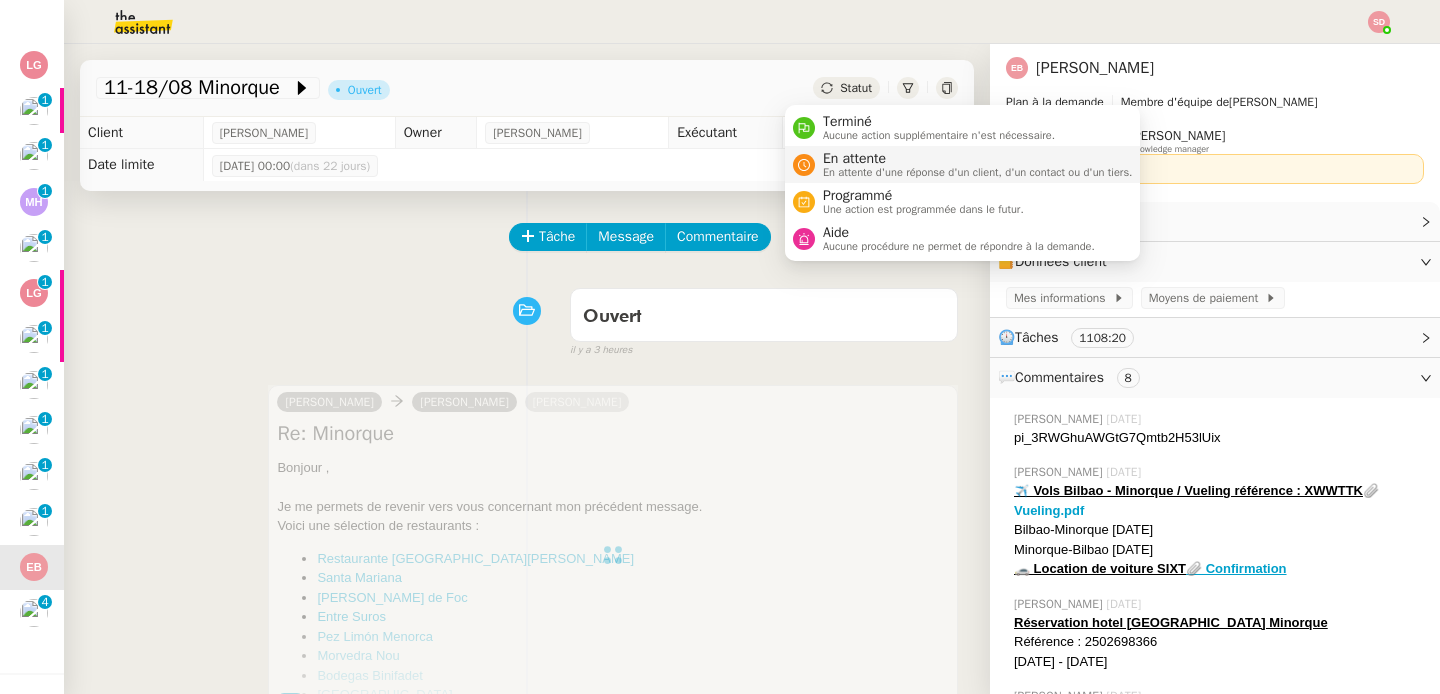 click on "En attente" at bounding box center (978, 159) 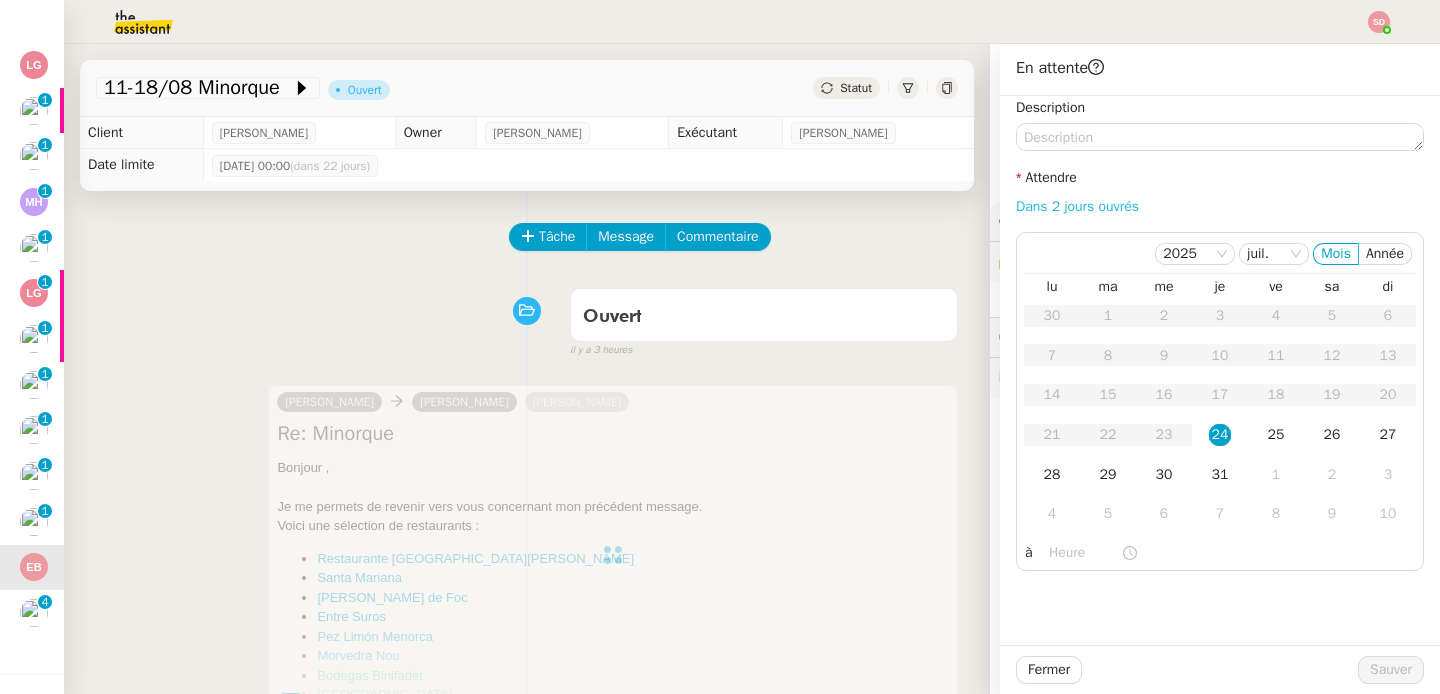 click on "Dans 2 jours ouvrés" 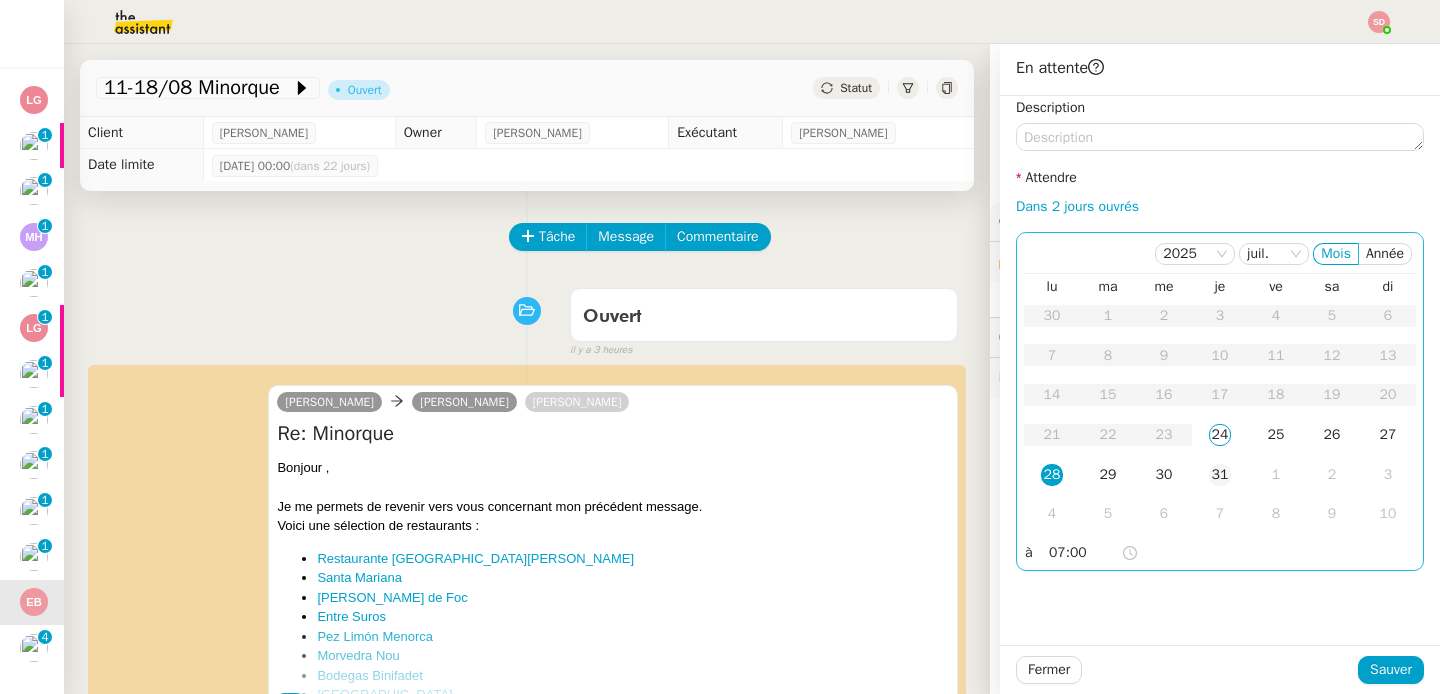 click on "31" 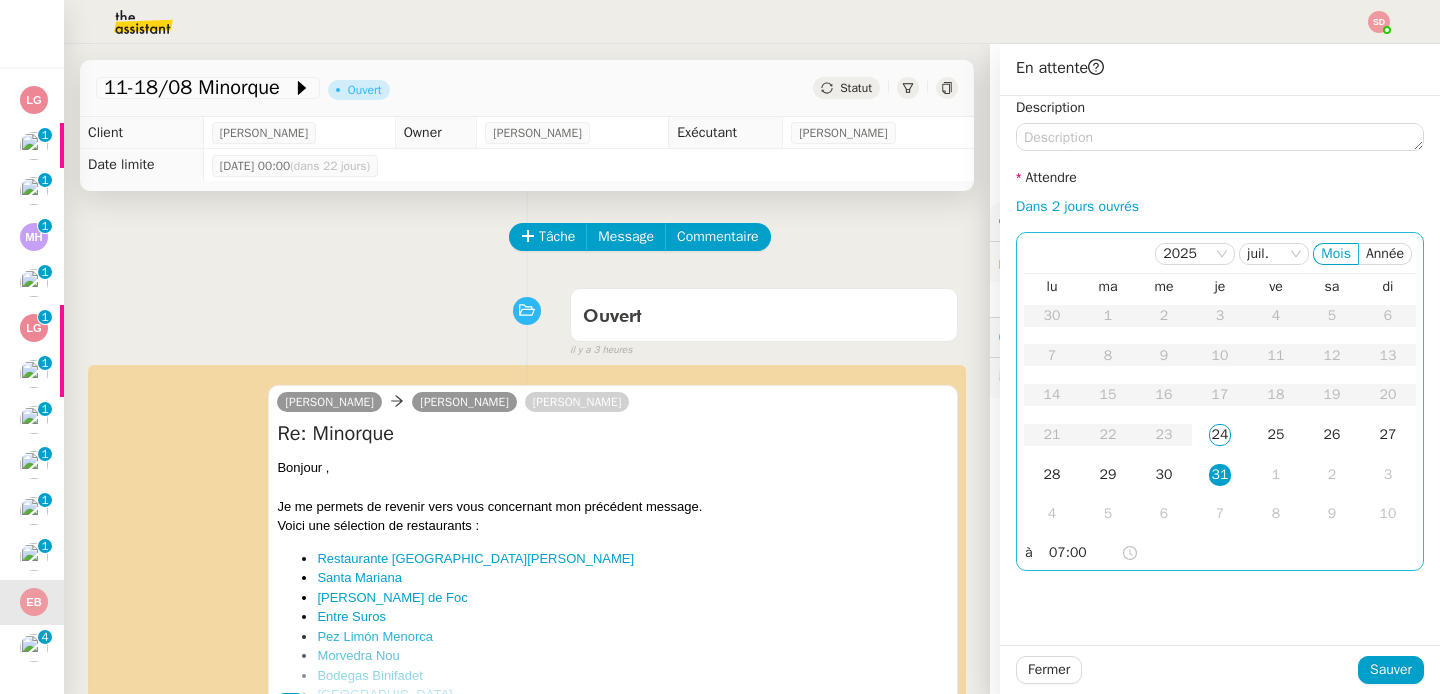 scroll, scrollTop: 147, scrollLeft: 0, axis: vertical 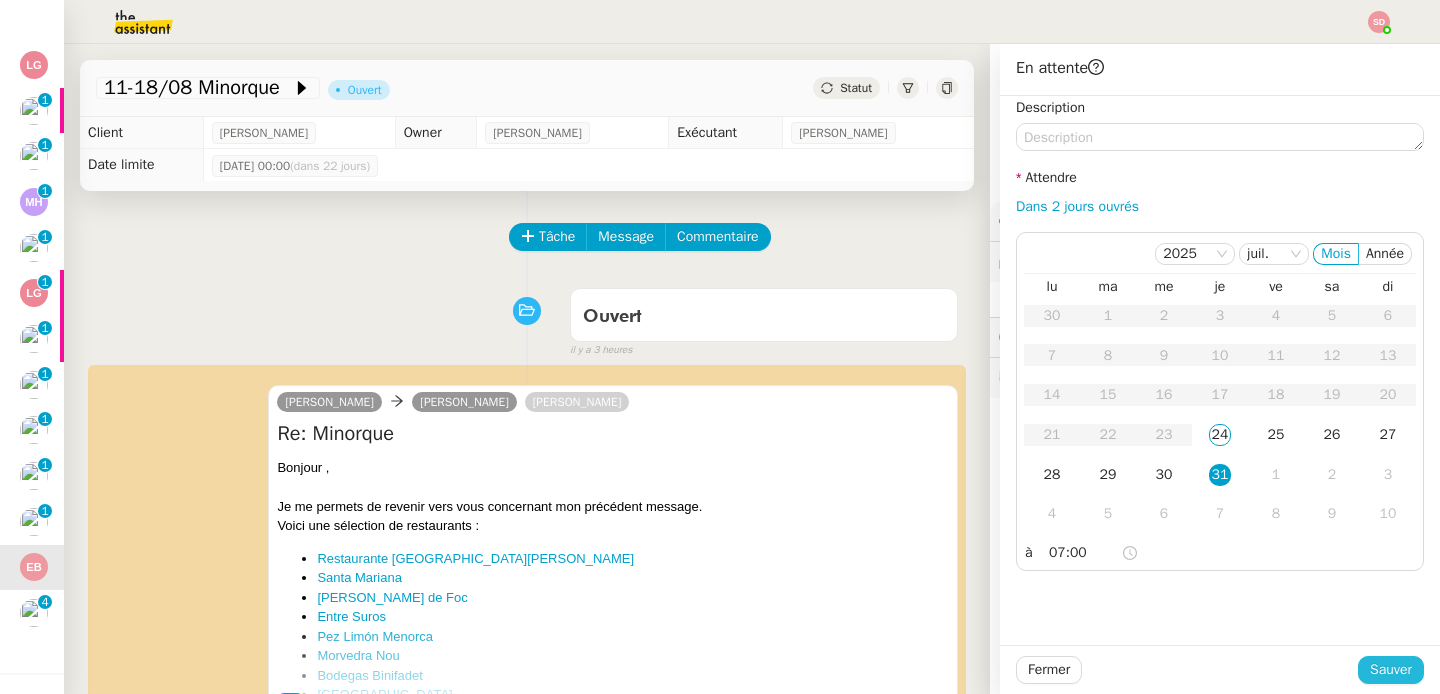 click on "Sauver" 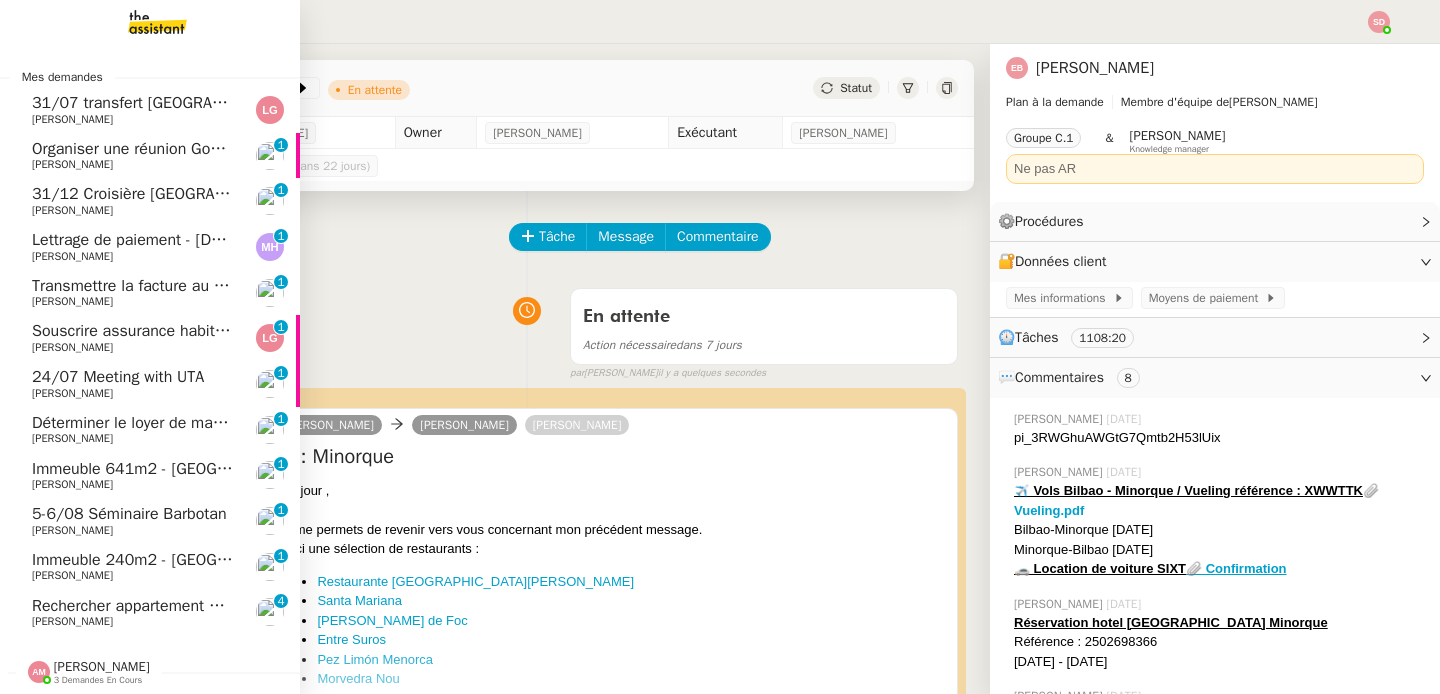 scroll, scrollTop: 102, scrollLeft: 0, axis: vertical 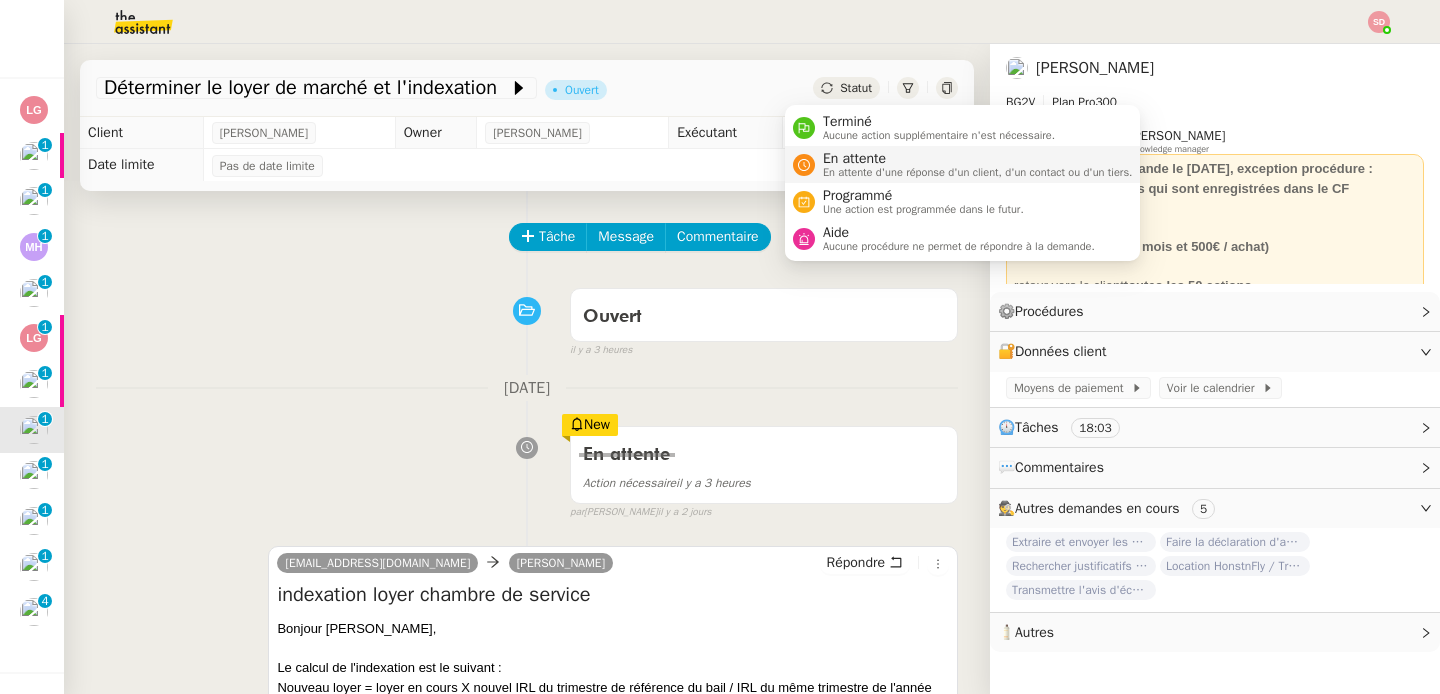 click on "En attente d'une réponse d'un client, d'un contact ou d'un tiers." at bounding box center [978, 172] 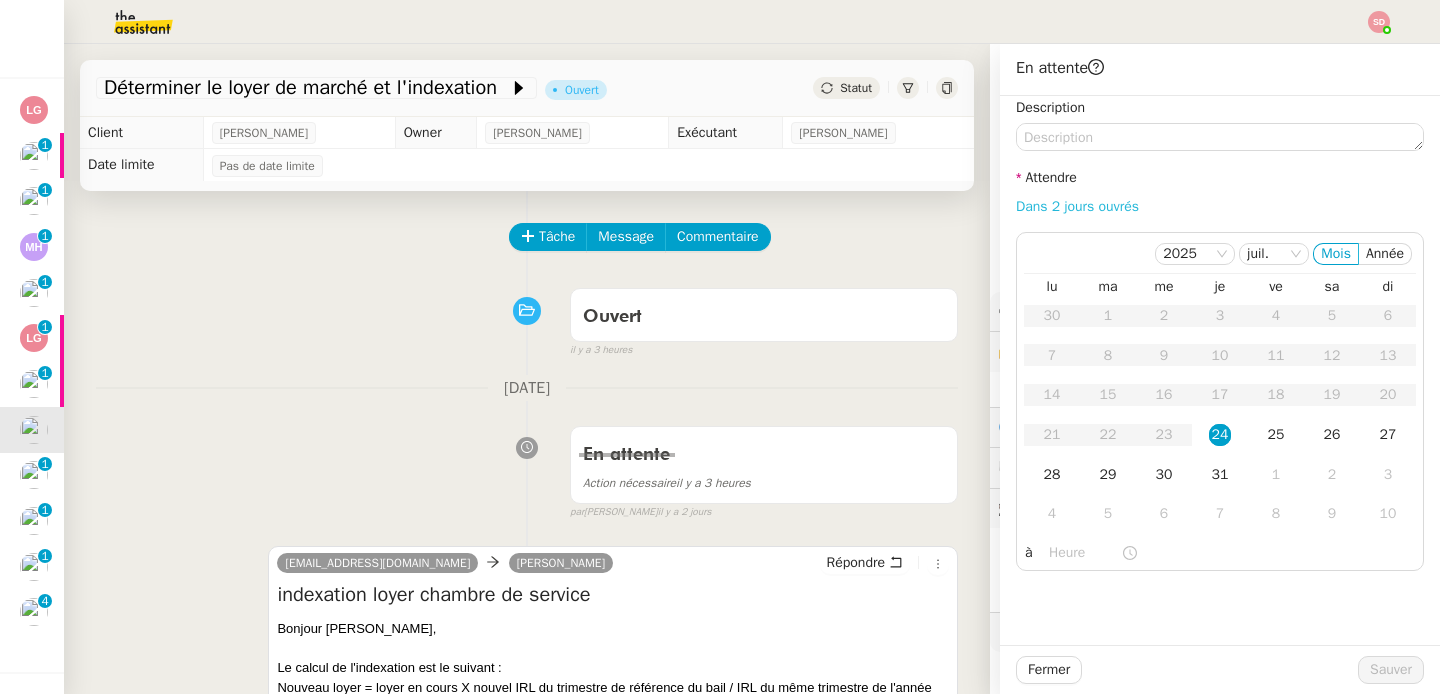 click on "Dans 2 jours ouvrés" 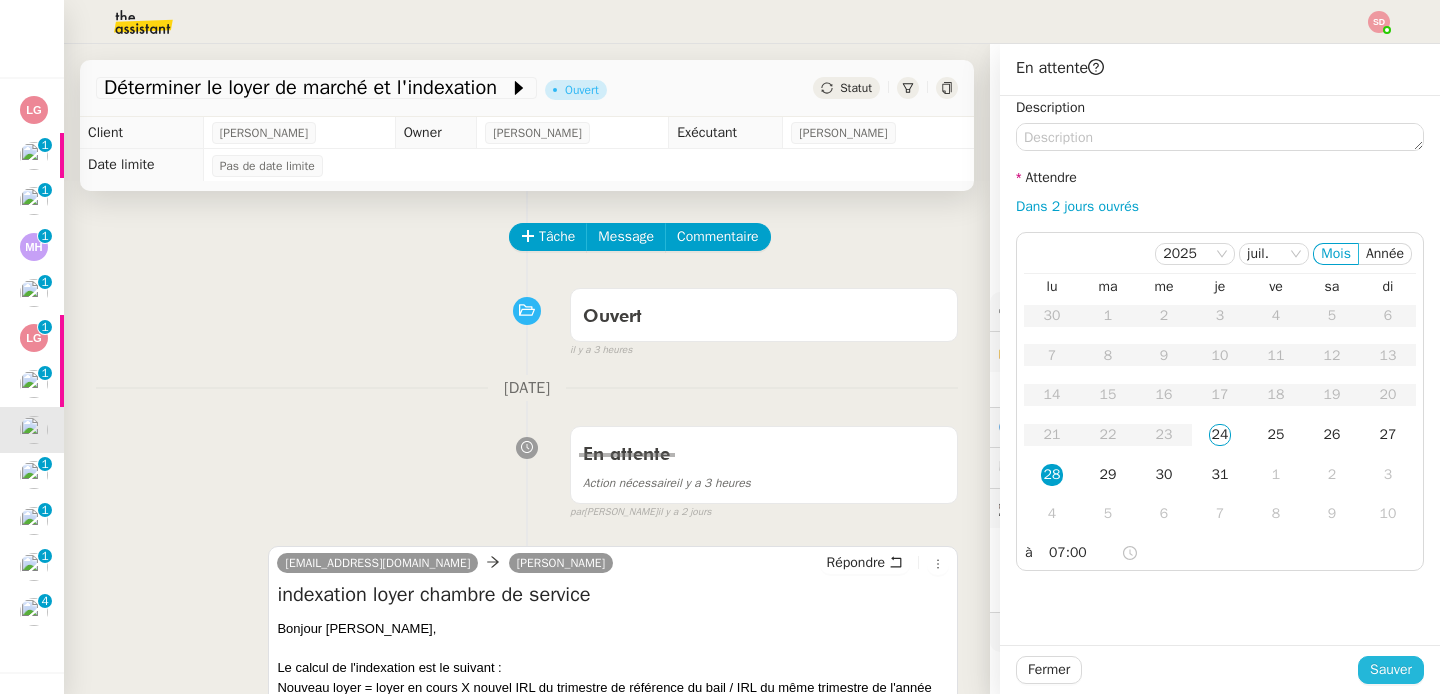 click on "Sauver" 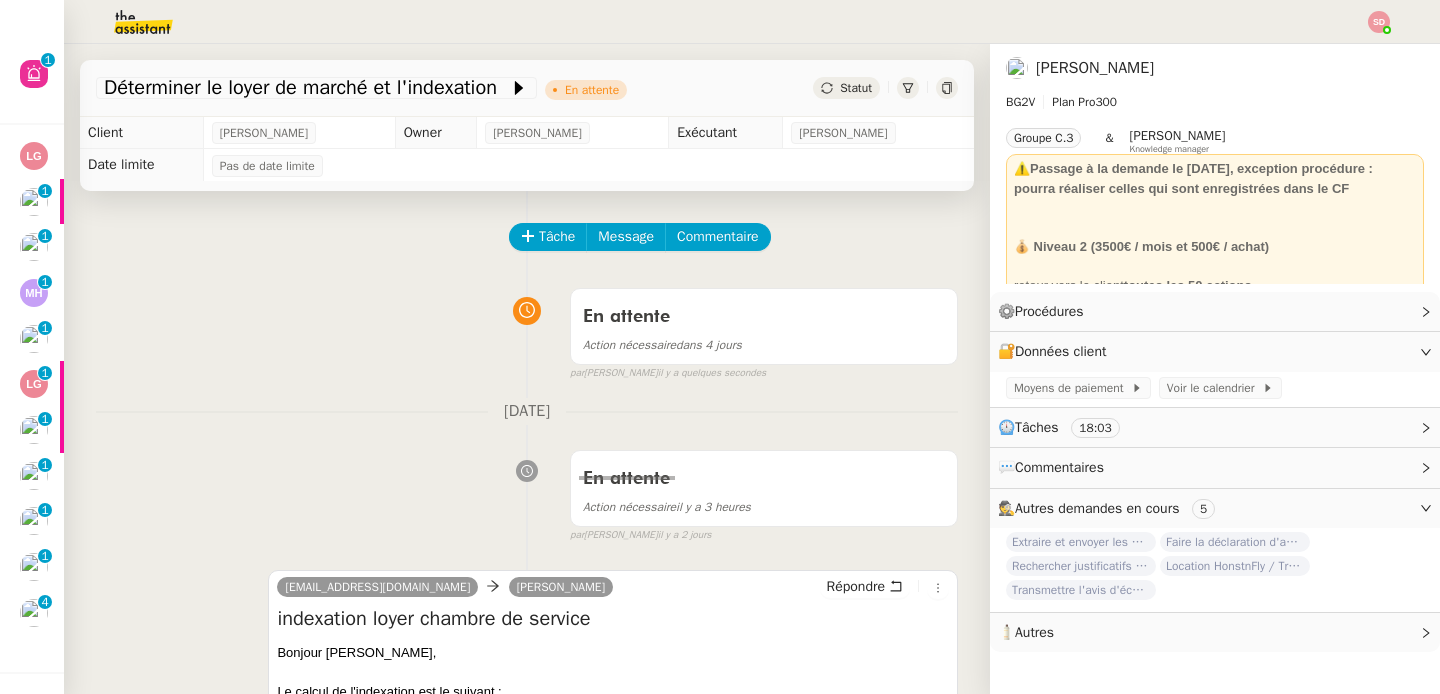 scroll, scrollTop: 56, scrollLeft: 0, axis: vertical 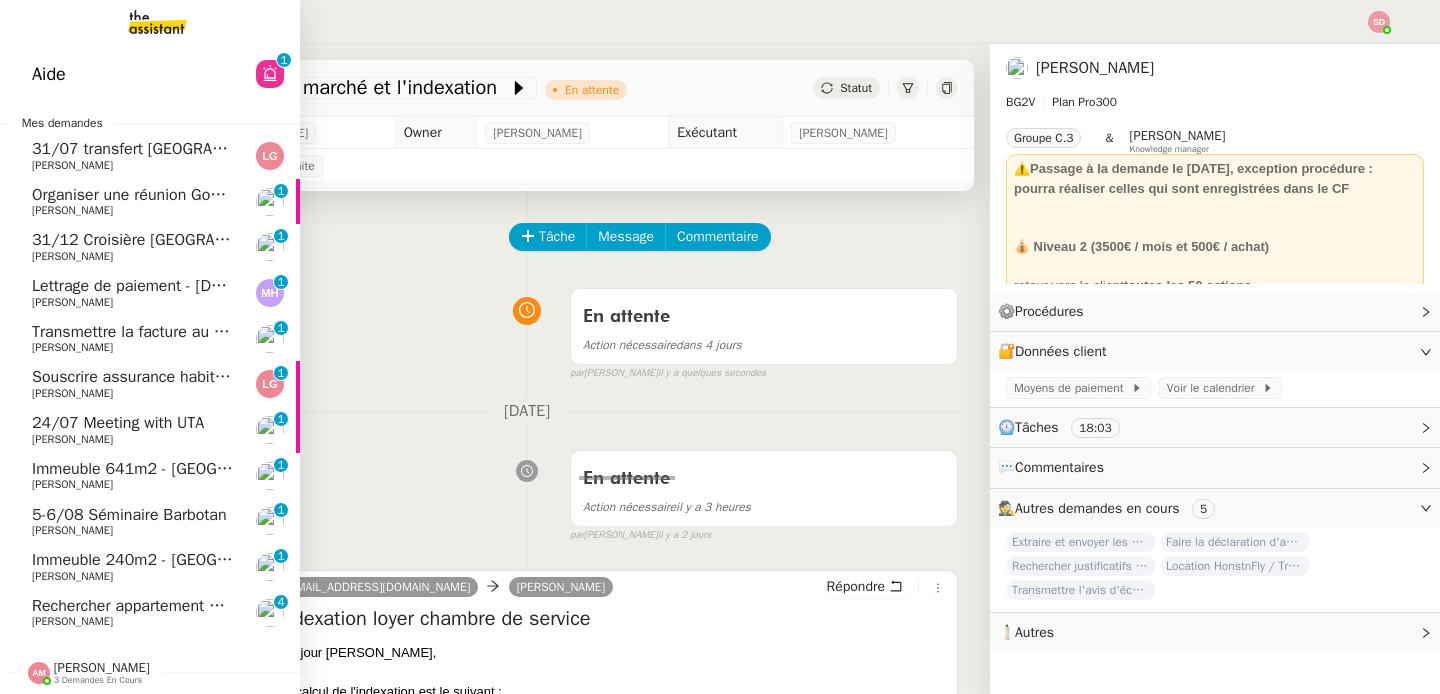 click on "24/07 Meeting with UTA" 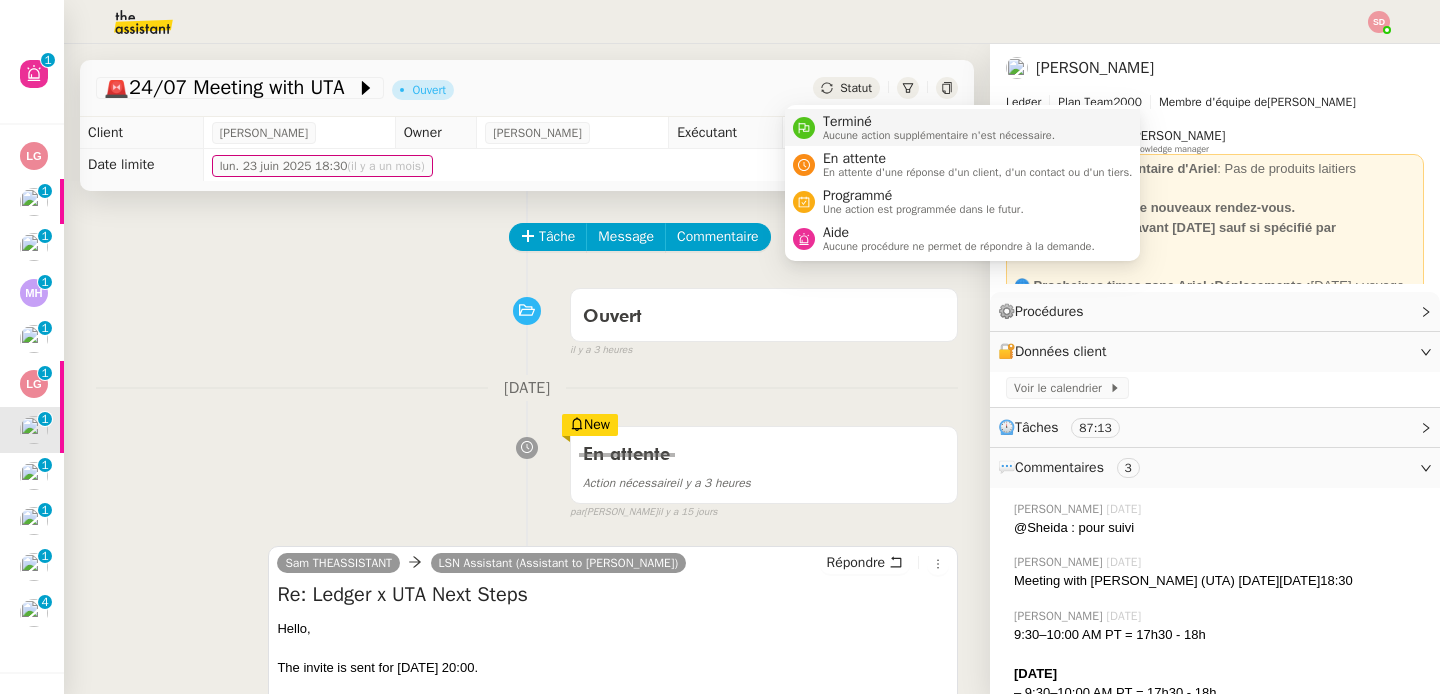 click 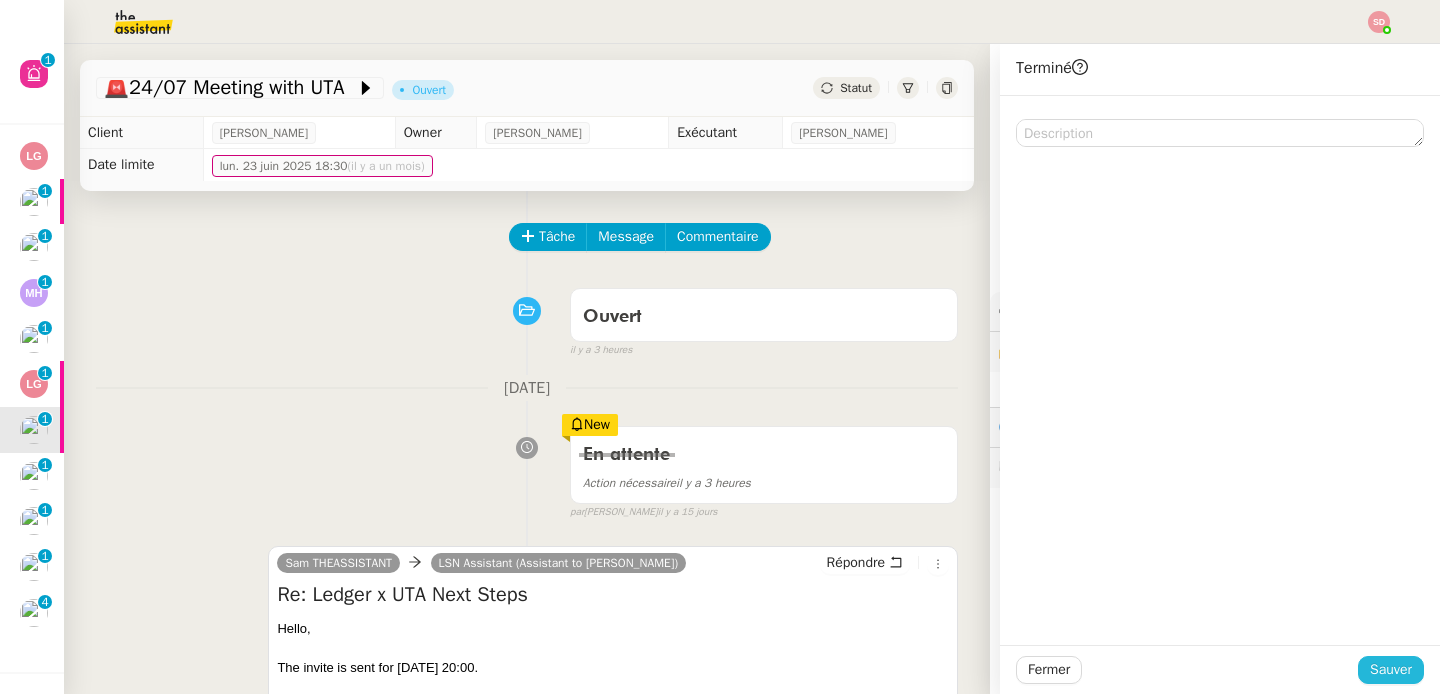 click on "Sauver" 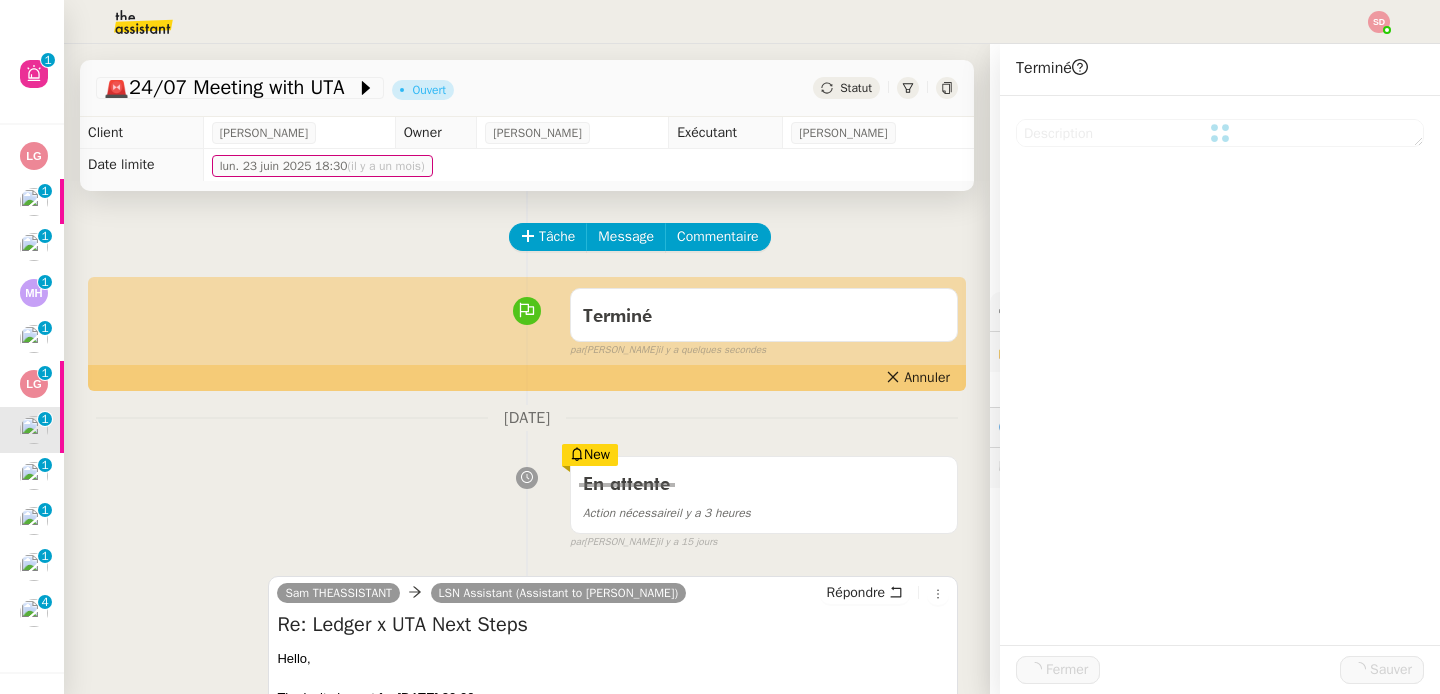 scroll, scrollTop: 10, scrollLeft: 0, axis: vertical 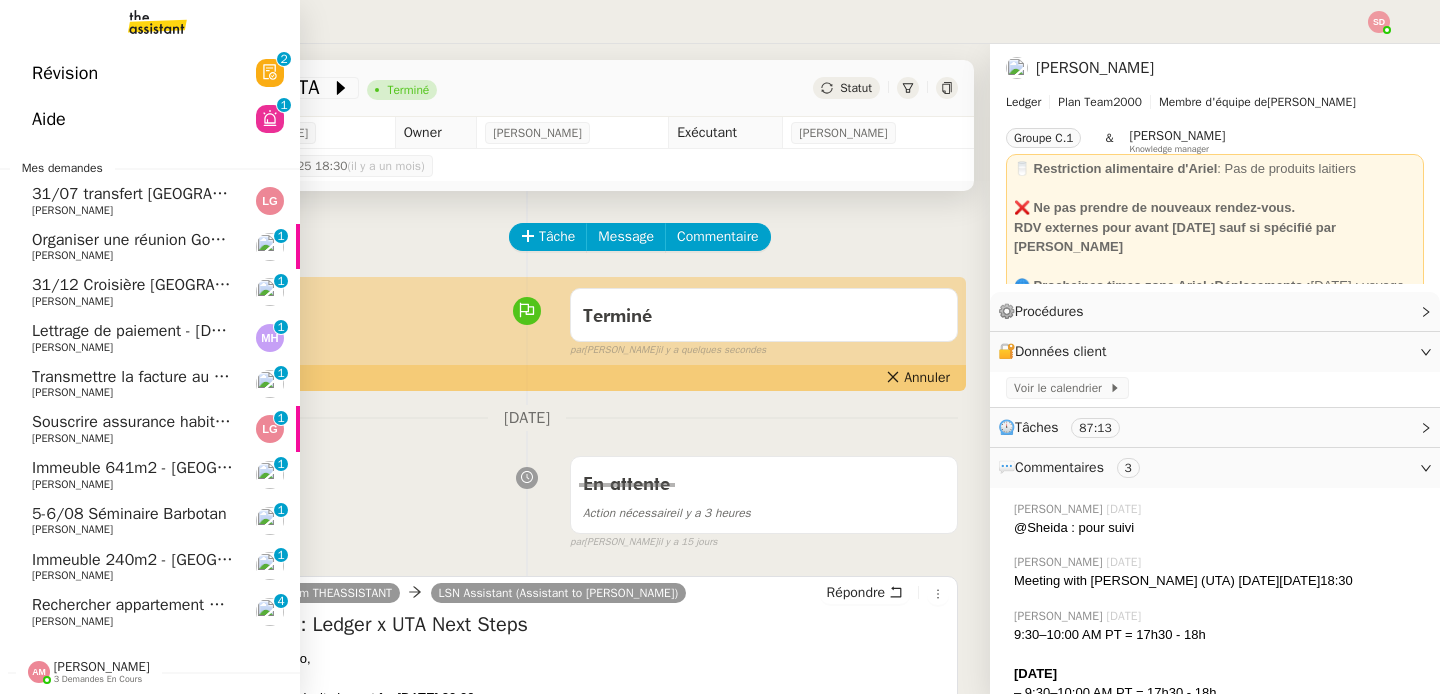 click on "Souscrire assurance habitation pour appartement à [GEOGRAPHIC_DATA]" 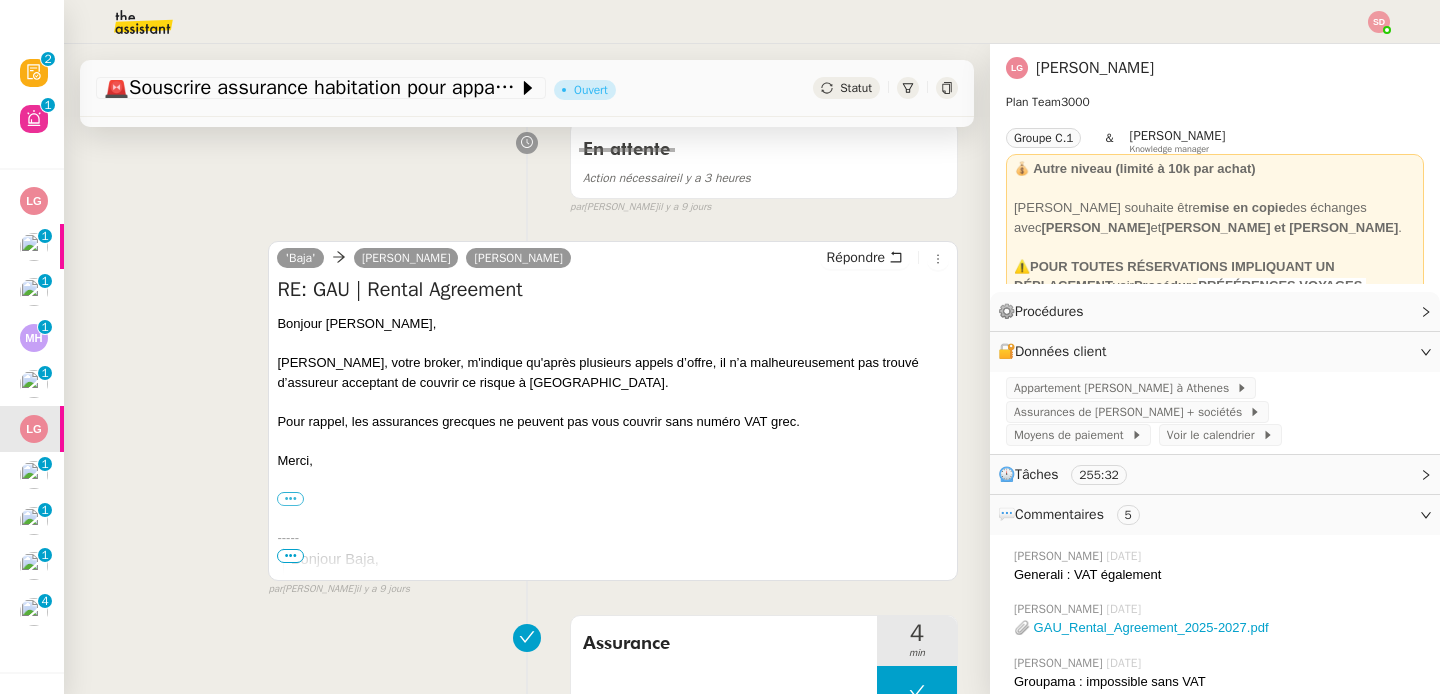 scroll, scrollTop: 0, scrollLeft: 0, axis: both 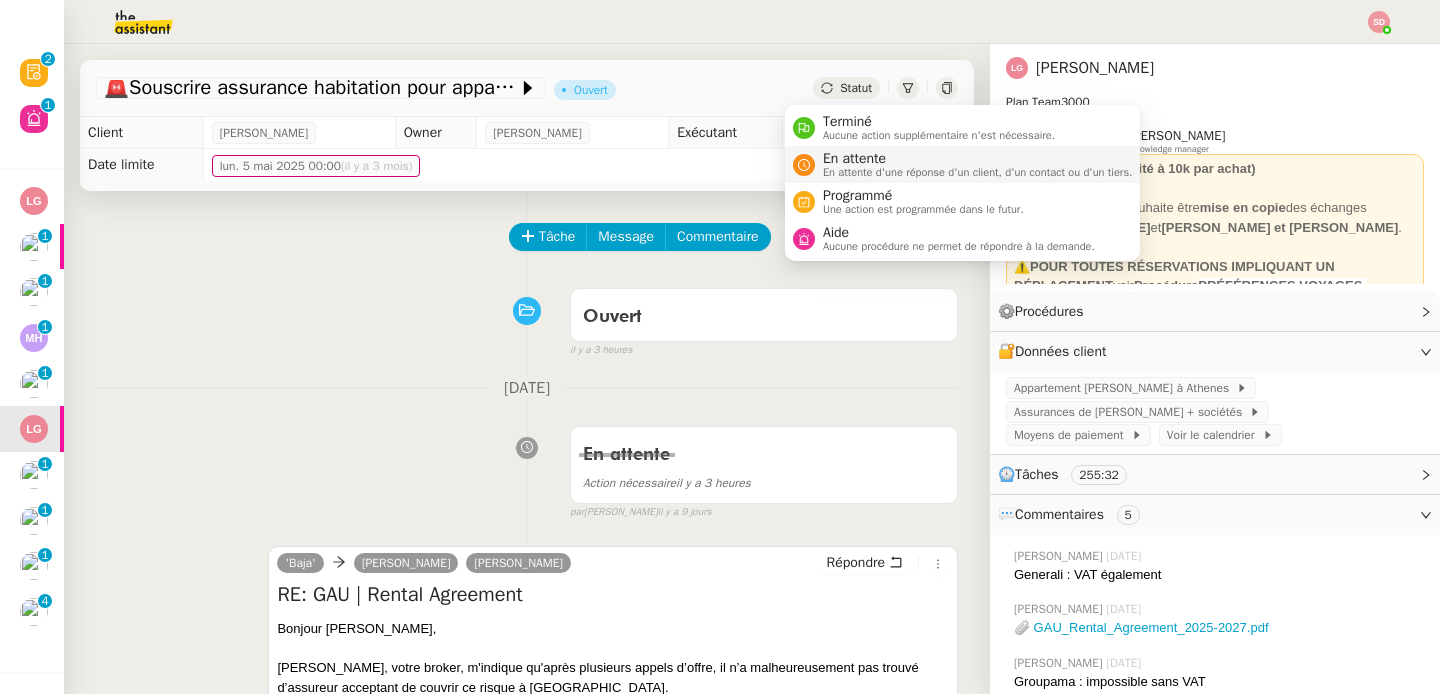 click on "En attente" at bounding box center [978, 159] 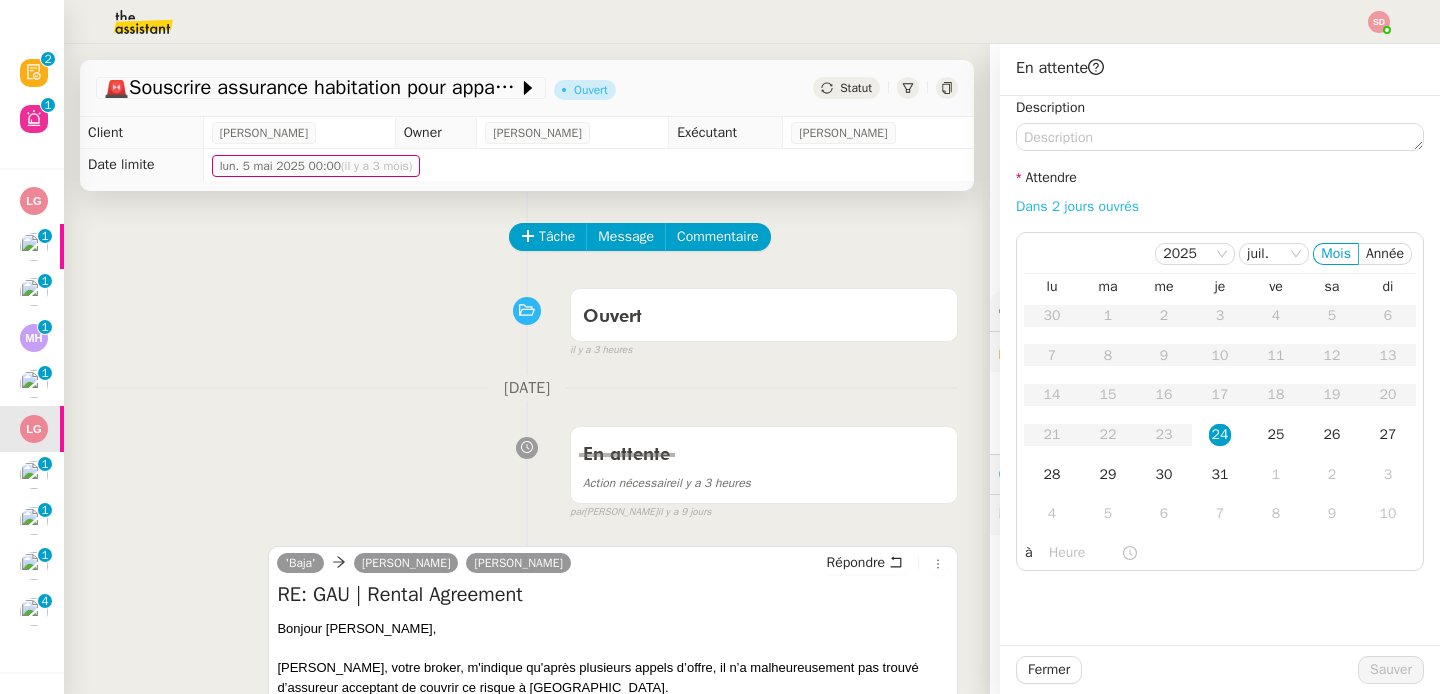click on "Dans 2 jours ouvrés" 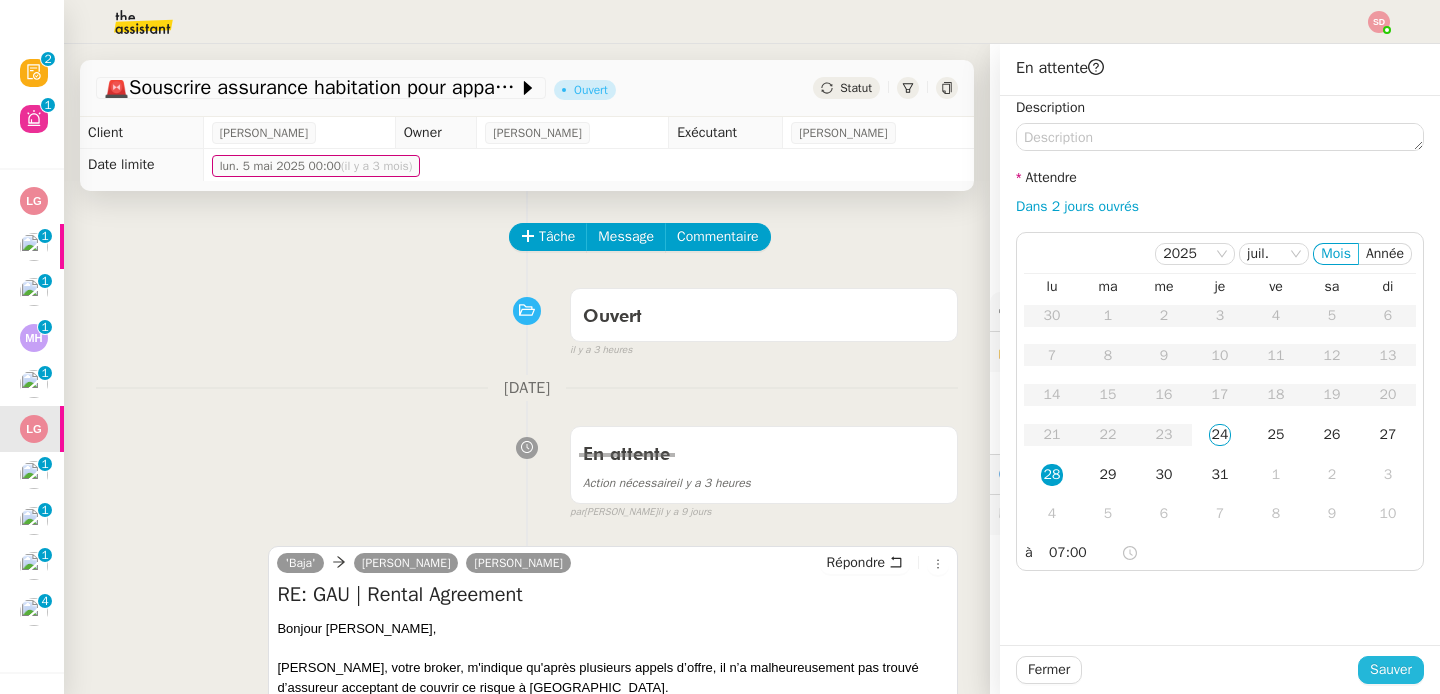 click on "Sauver" 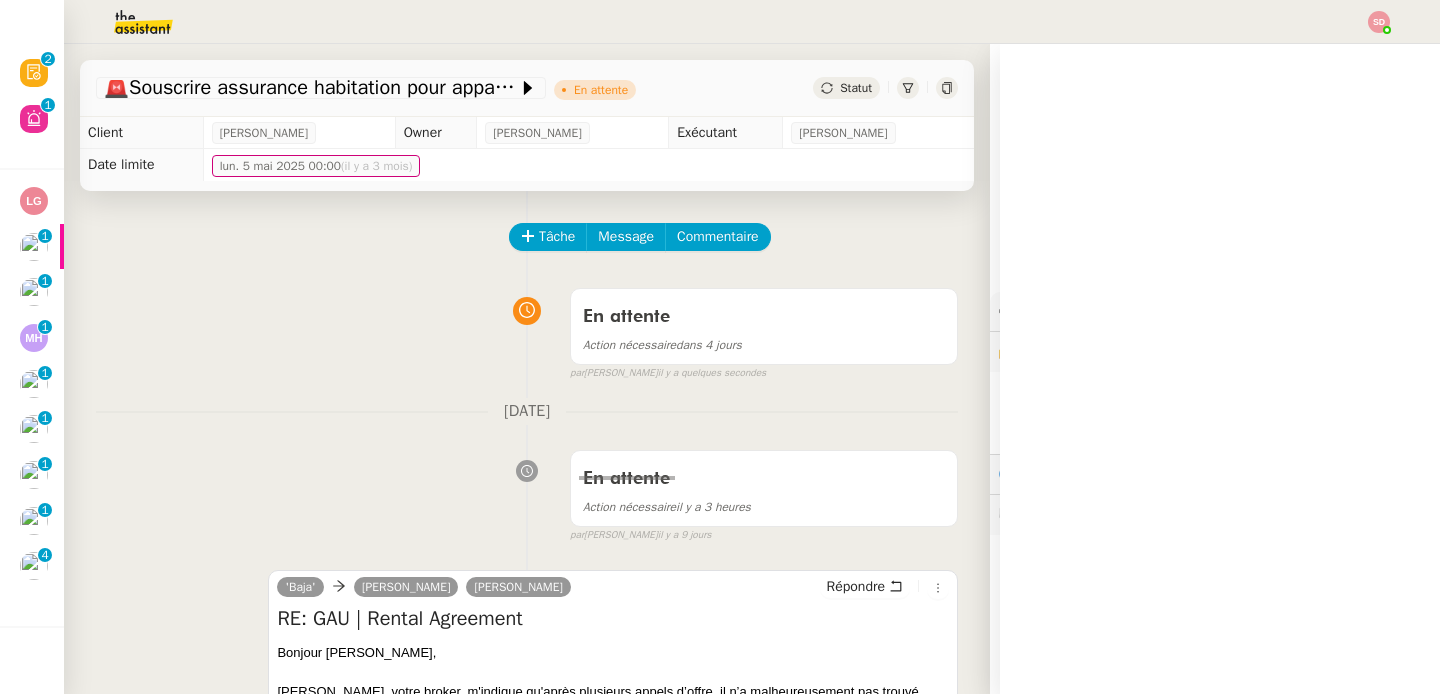 scroll, scrollTop: 0, scrollLeft: 0, axis: both 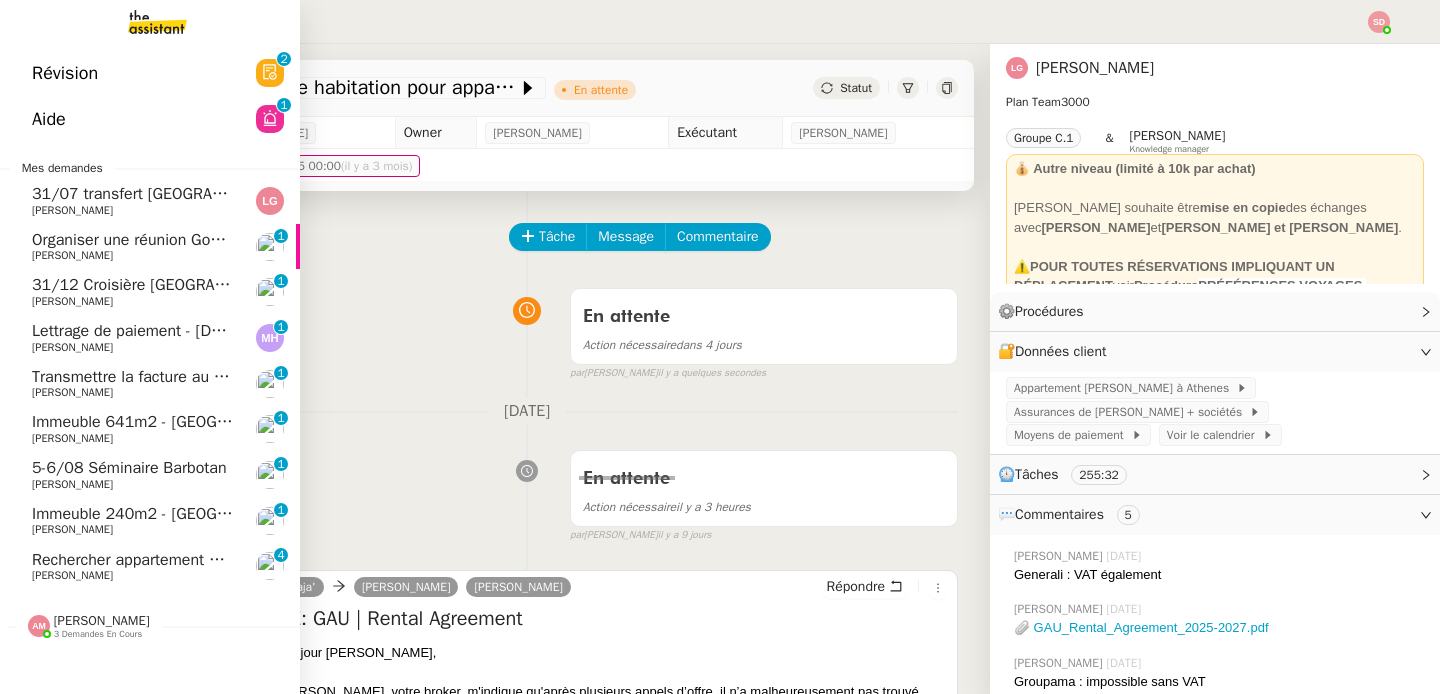 click on "[PERSON_NAME]" 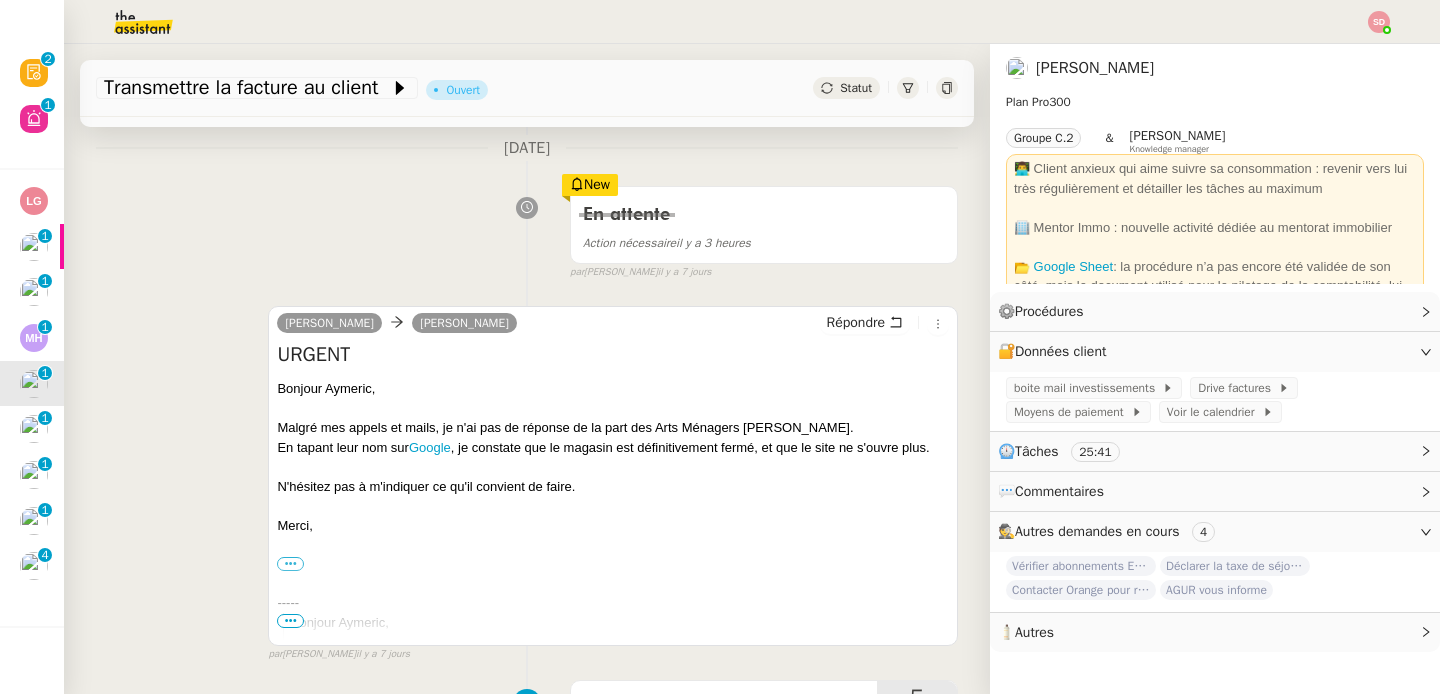 scroll, scrollTop: 324, scrollLeft: 0, axis: vertical 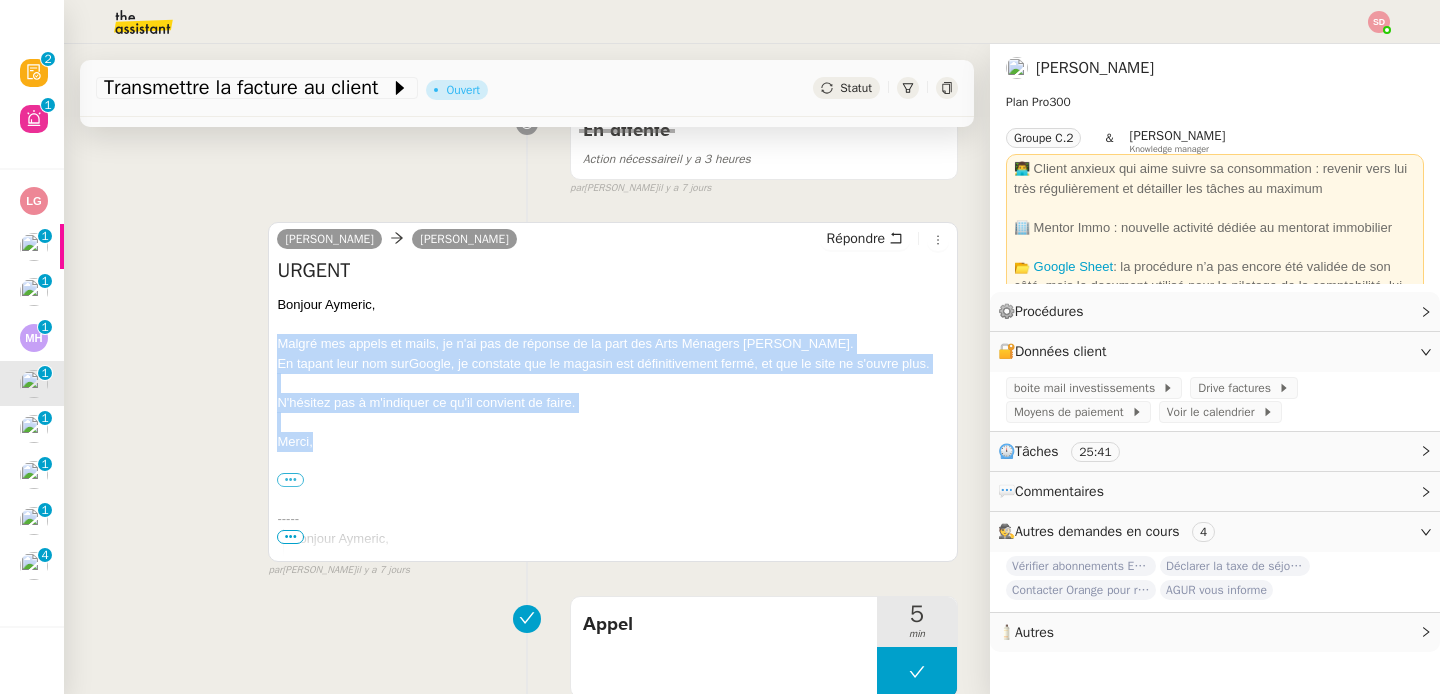 drag, startPoint x: 268, startPoint y: 340, endPoint x: 388, endPoint y: 457, distance: 167.59773 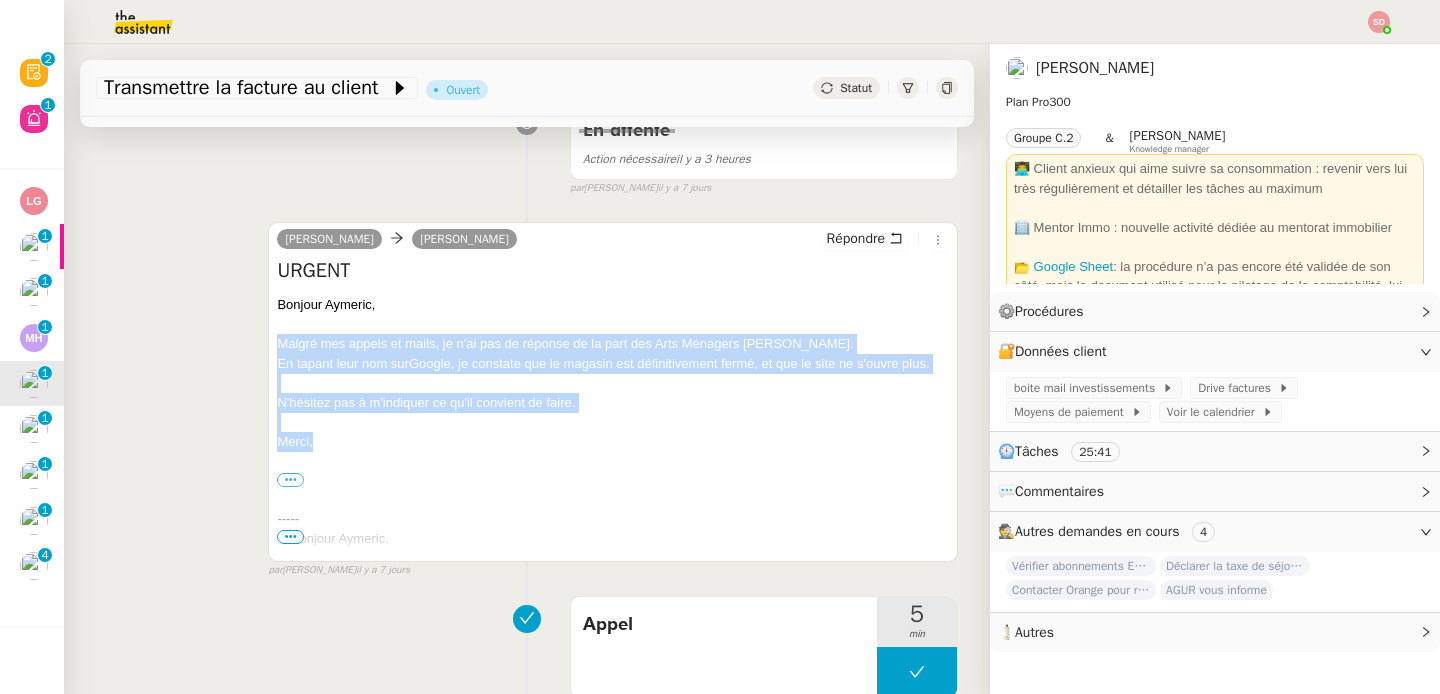 click on "Alex      Aymeric RAUCH  Répondre URGENT
Bonjour Aymeric, Malgré mes appels et mails, je n'ai pas de réponse de la part des Arts Ménagers Champenois. En tapant leur nom sur  Google , je constate que le magasin est définitivement fermé, et que le site ne s'ouvre plus. N'hésitez pas à m'indiquer ce qu'il convient de faire. Merci,
•••
Alex
Personal assistant  •  The Assistant
alex@theassistant.com
-----
Bonjour Aymeric, Je vous confirme avoir fait la demande auprès du prestataire, je reviens vers vous dès leur retour. Merci,
•••
Alex
Personal assistant  •  The Assistant
alex@theassistant.com" at bounding box center [613, 392] 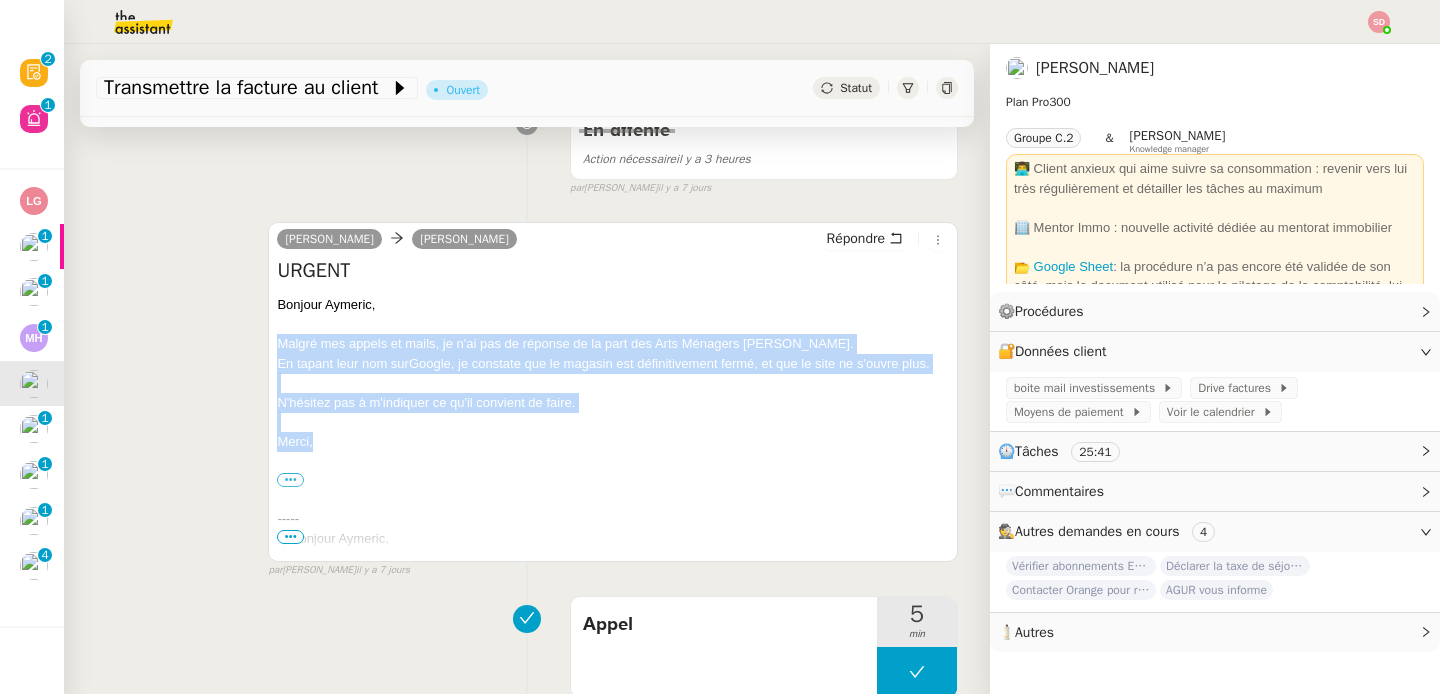 copy on "Malgré mes appels et mails, je n'ai pas de réponse de la part des Arts Ménagers Champenois. En tapant leur nom sur  Google , je constate que le magasin est définitivement fermé, et que le site ne s'ouvre plus. N'hésitez pas à m'indiquer ce qu'il convient de faire. Merci," 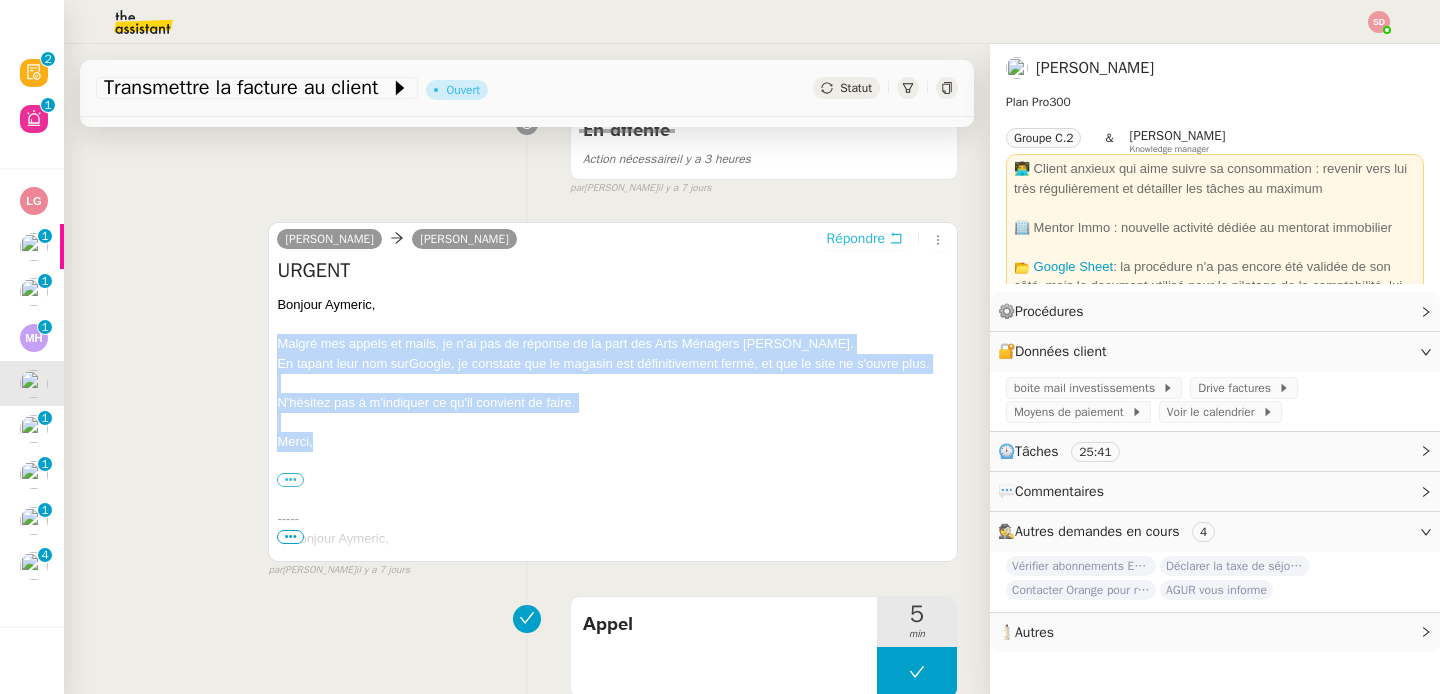 click on "Répondre" at bounding box center [856, 239] 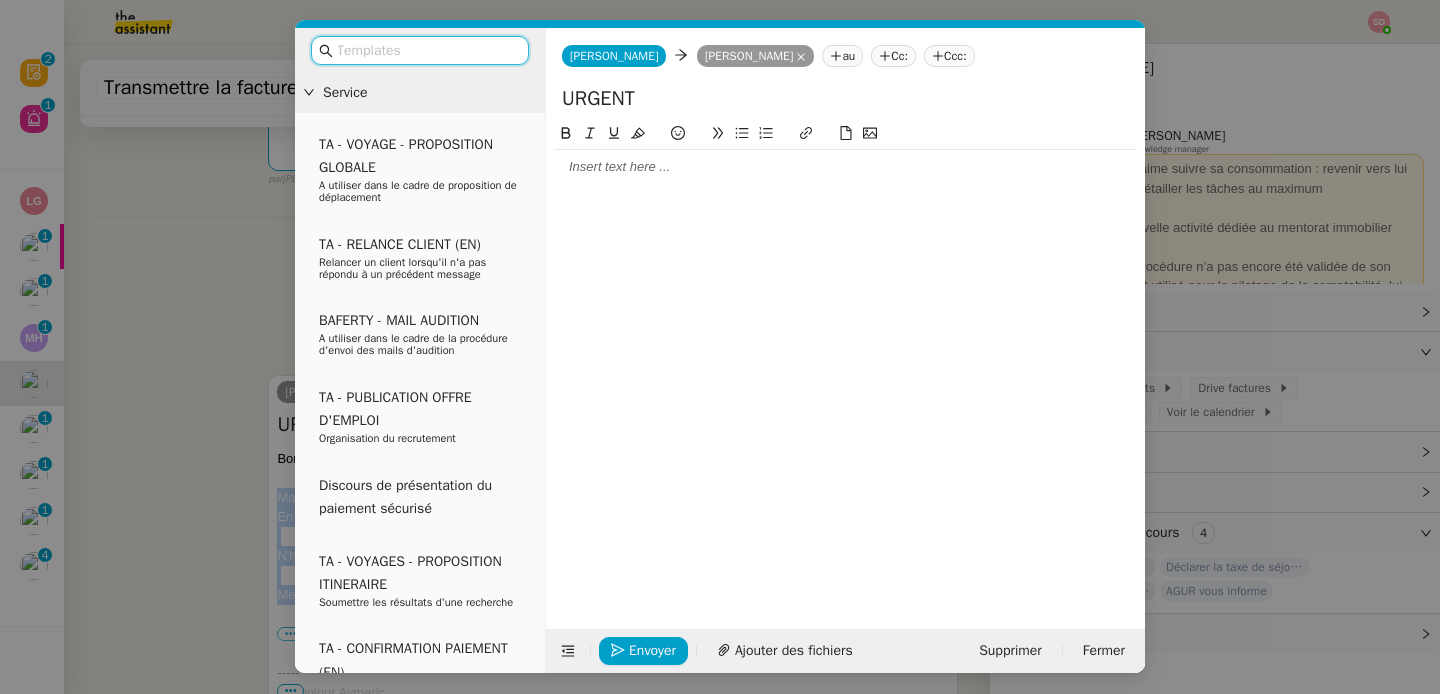scroll, scrollTop: 476, scrollLeft: 0, axis: vertical 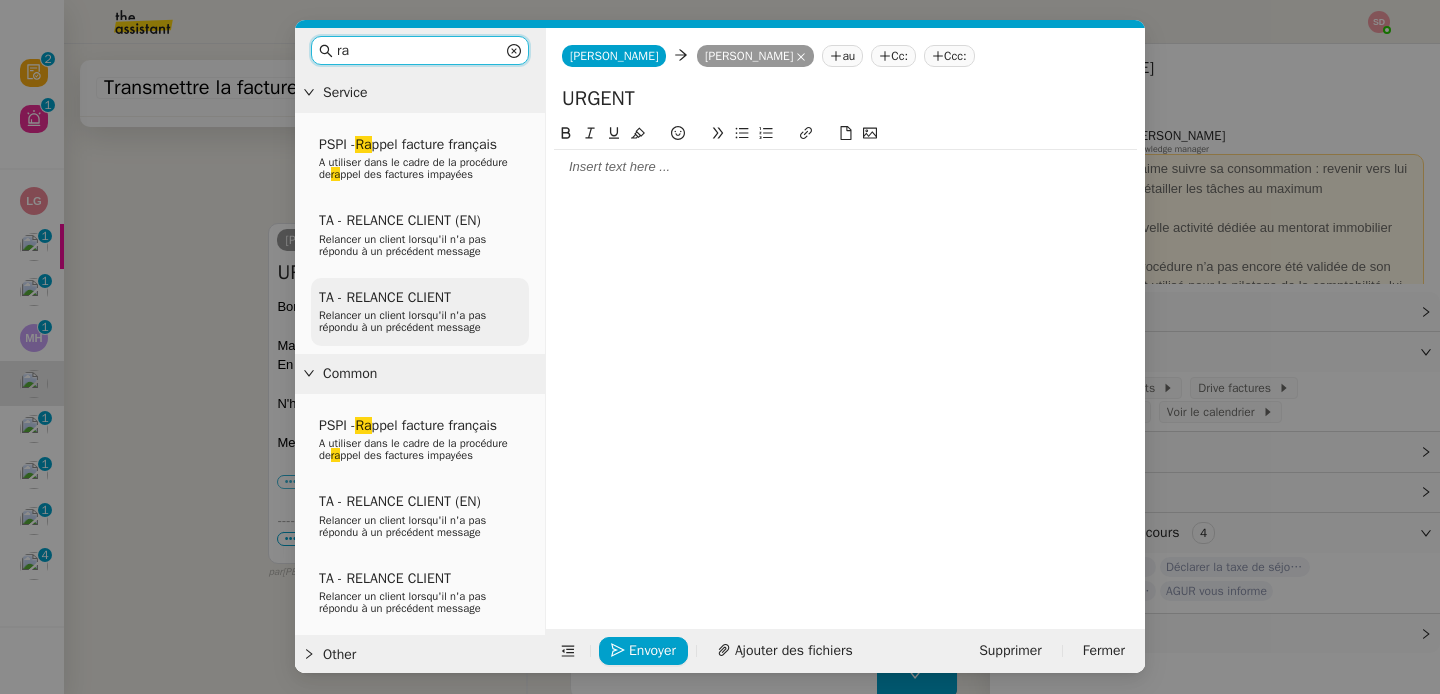 type on "ra" 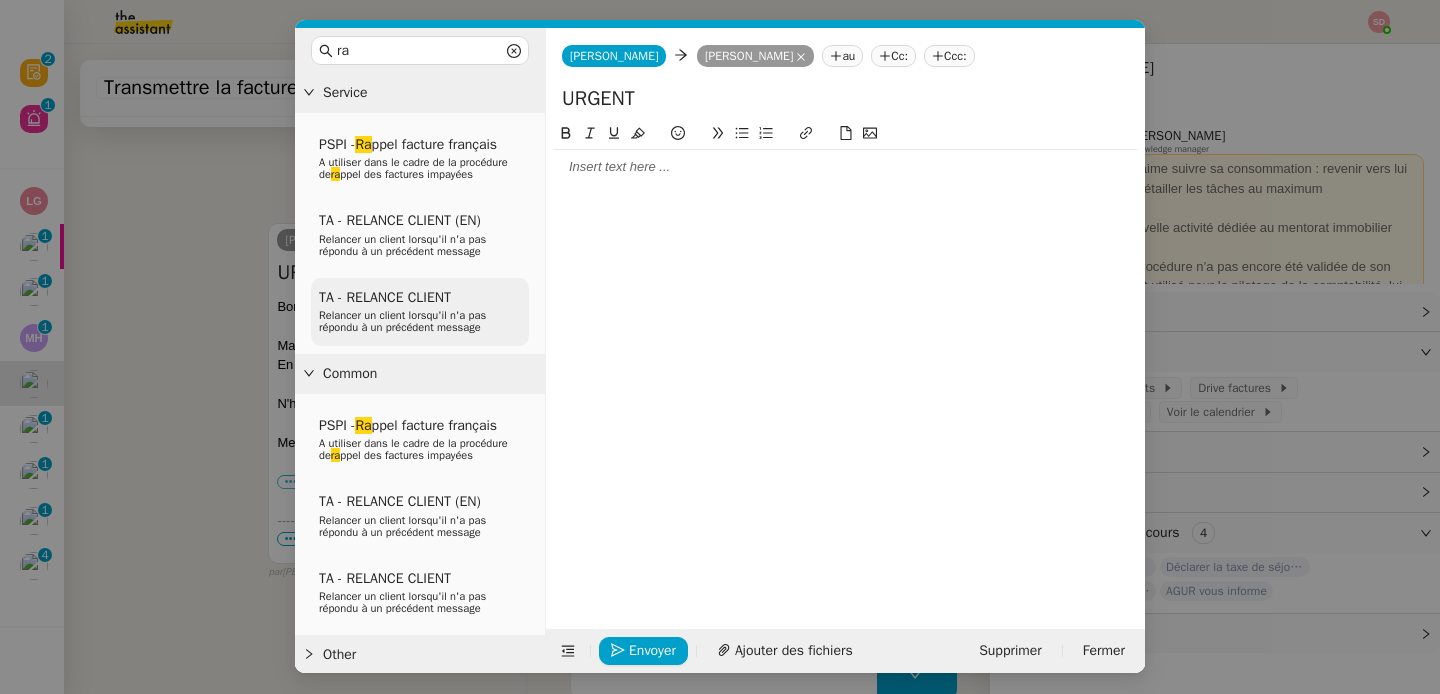click on "TA - RELANCE CLIENT" at bounding box center [385, 297] 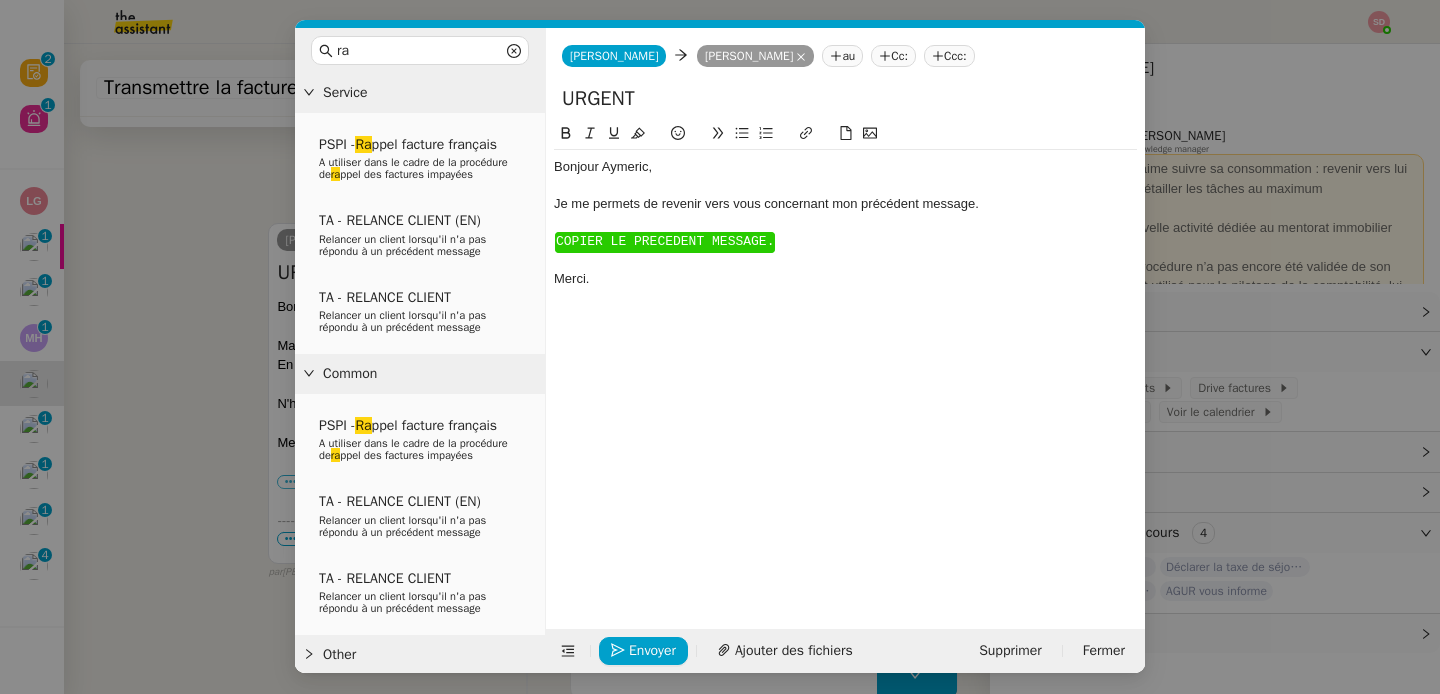 scroll, scrollTop: 613, scrollLeft: 0, axis: vertical 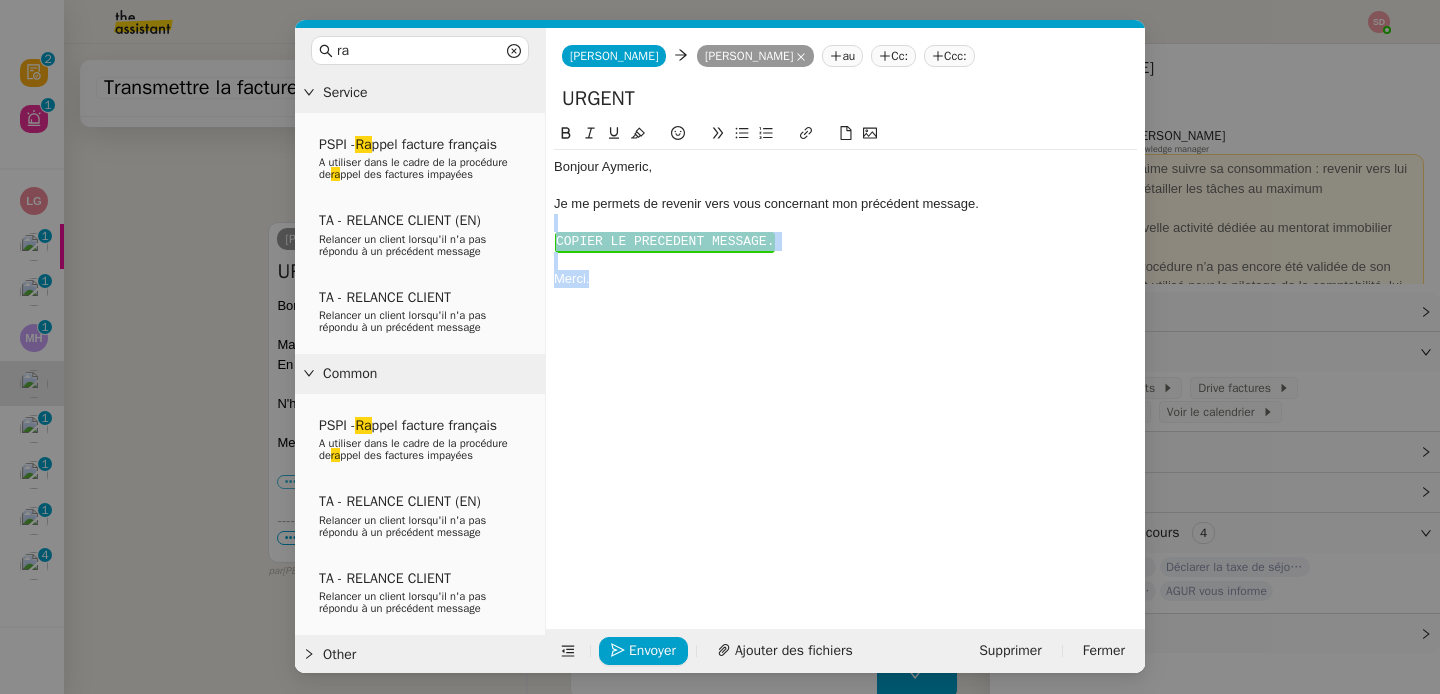 drag, startPoint x: 604, startPoint y: 299, endPoint x: 557, endPoint y: 225, distance: 87.66413 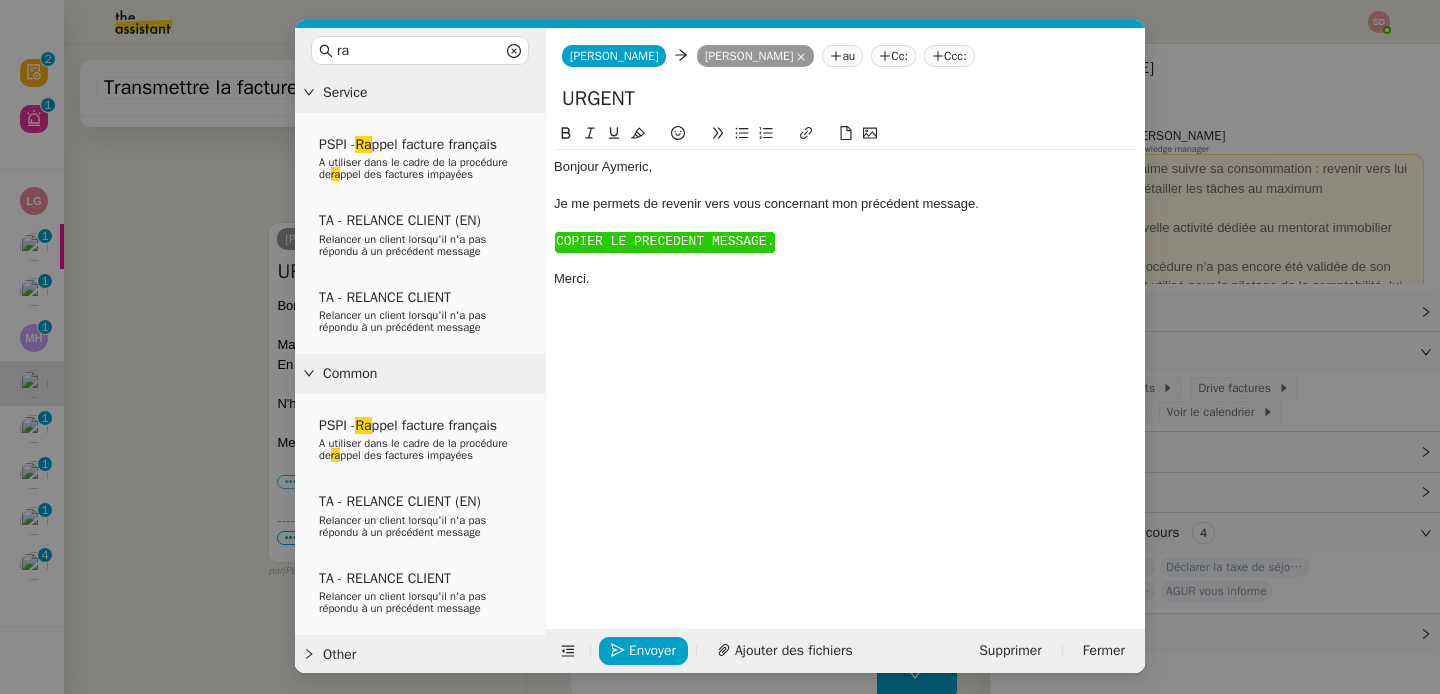 scroll, scrollTop: 0, scrollLeft: 0, axis: both 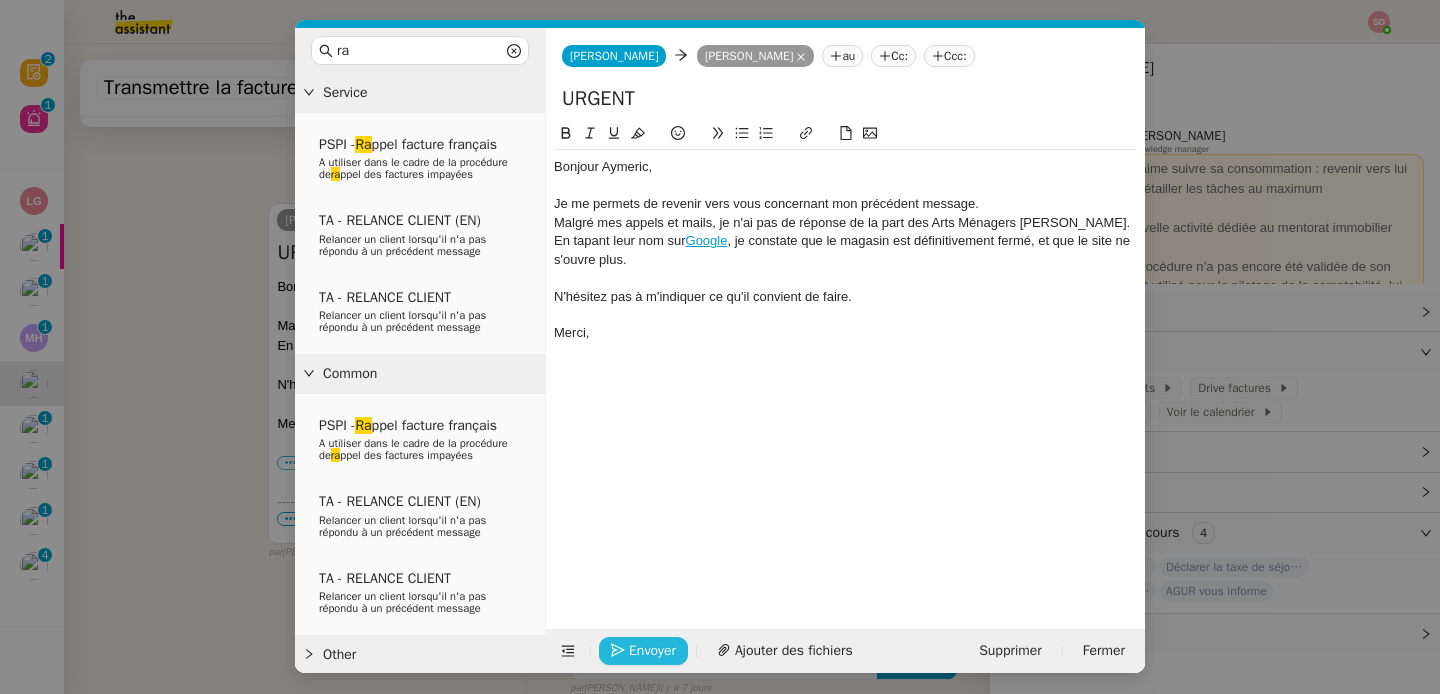 click on "Envoyer" 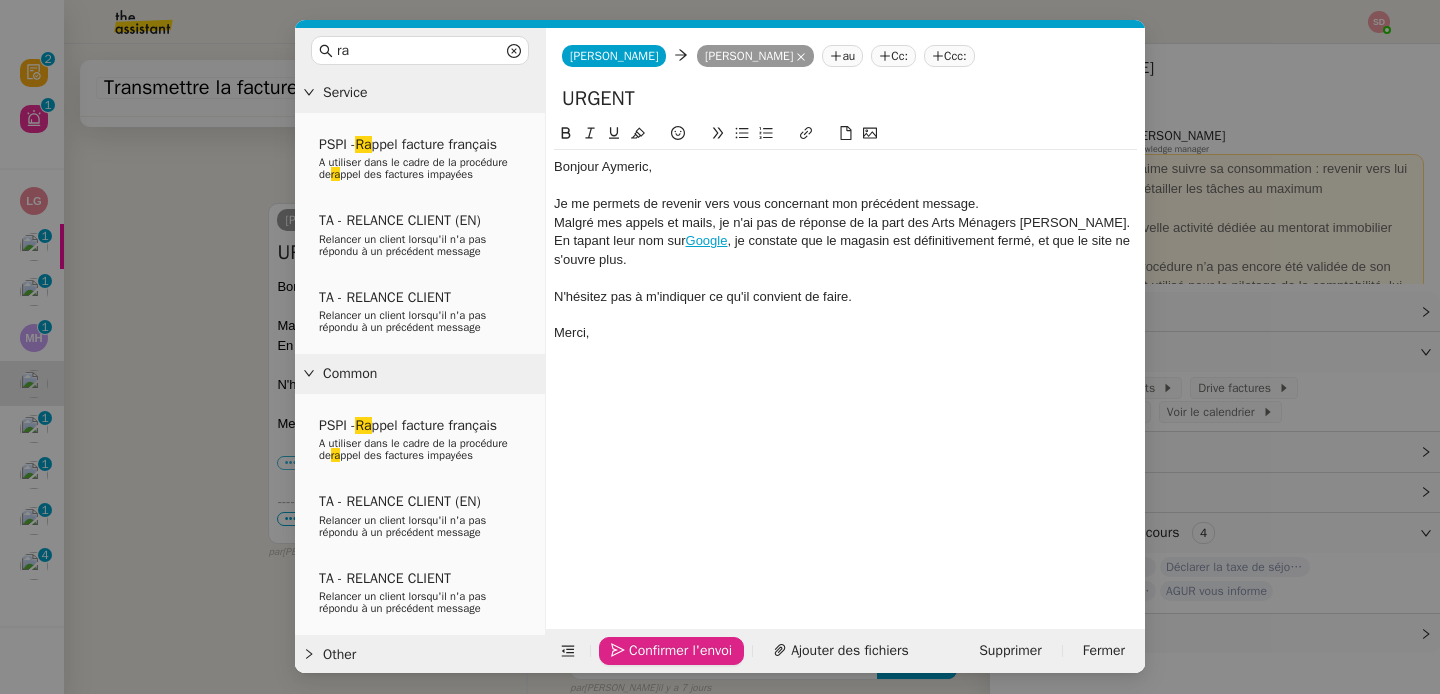 click on "Confirmer l'envoi" 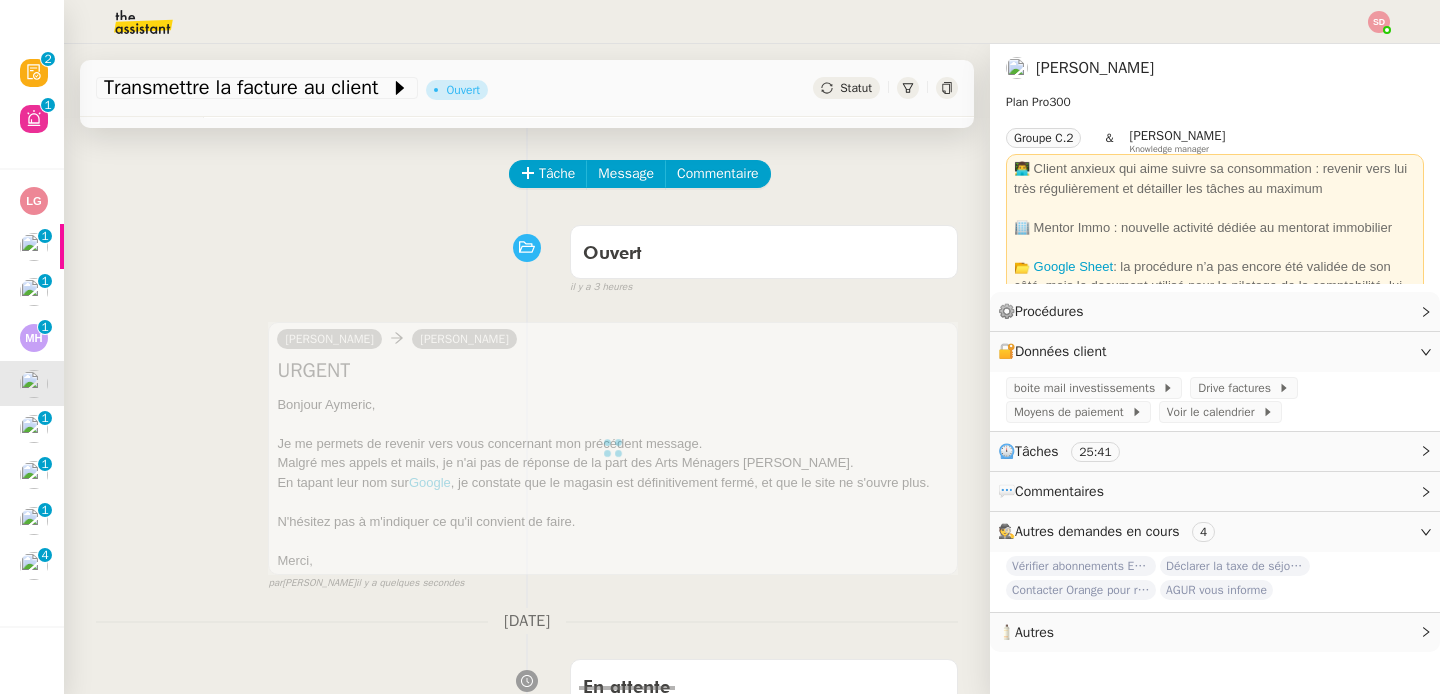 scroll, scrollTop: 0, scrollLeft: 0, axis: both 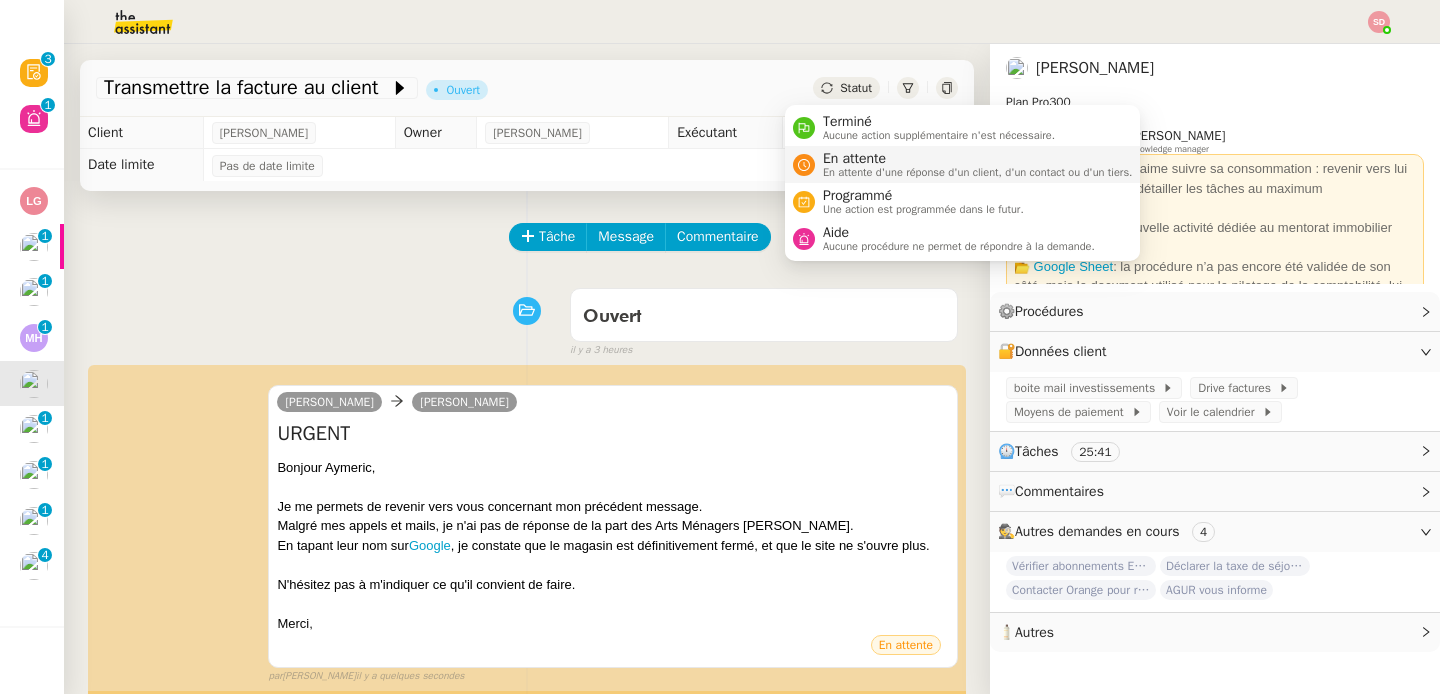 click on "En attente" at bounding box center [978, 159] 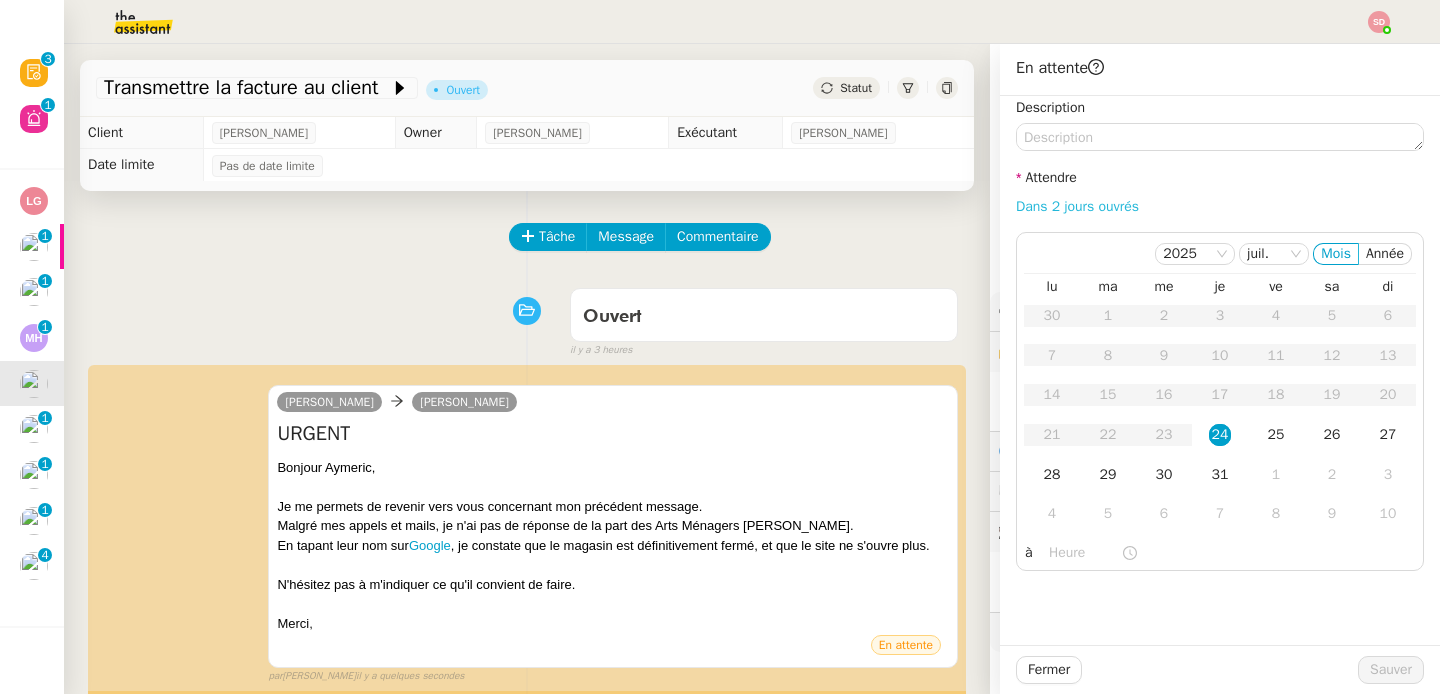 click on "Dans 2 jours ouvrés" 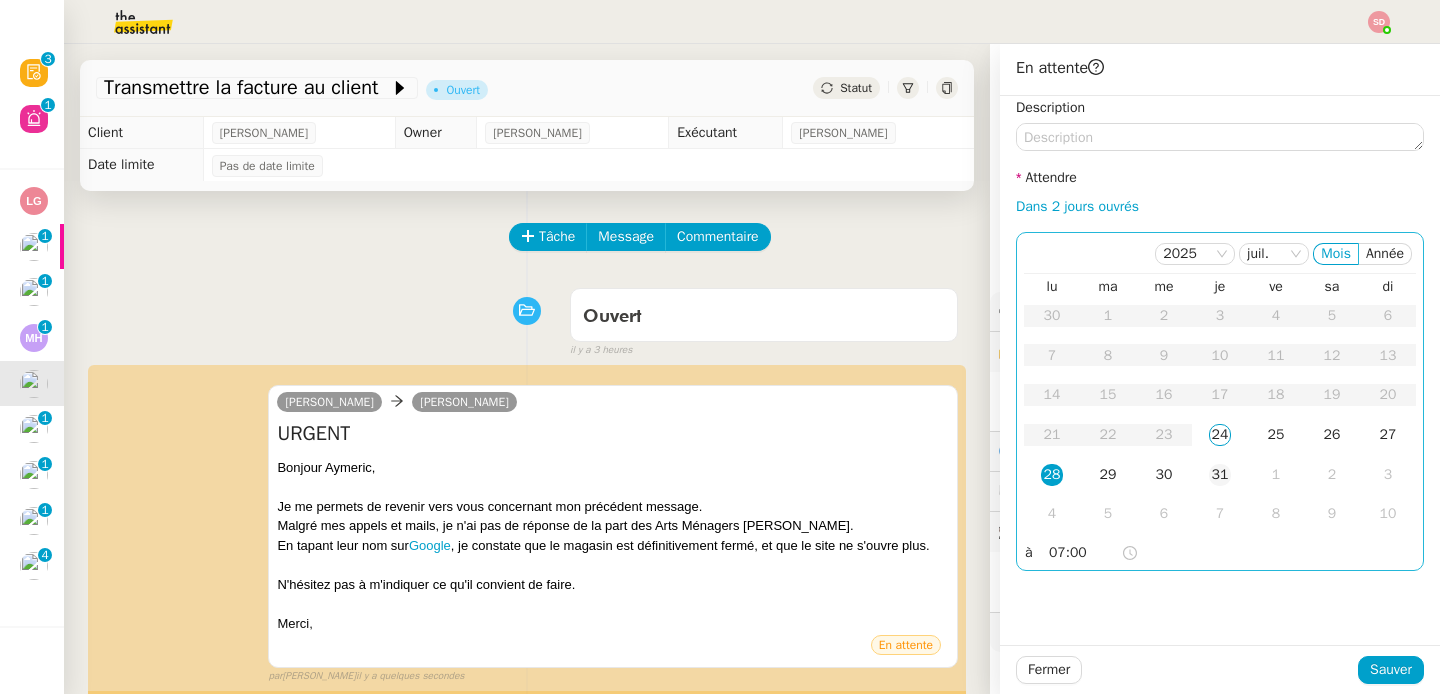 click on "31" 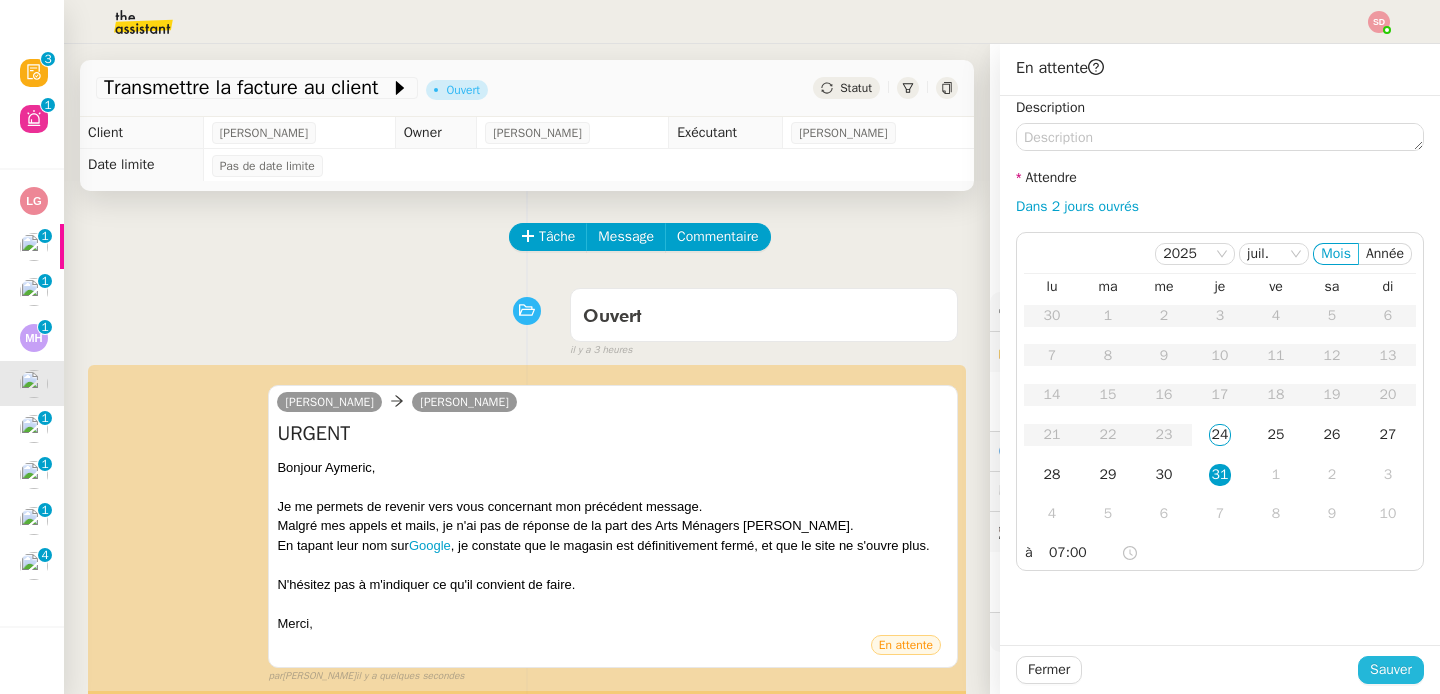 click on "Sauver" 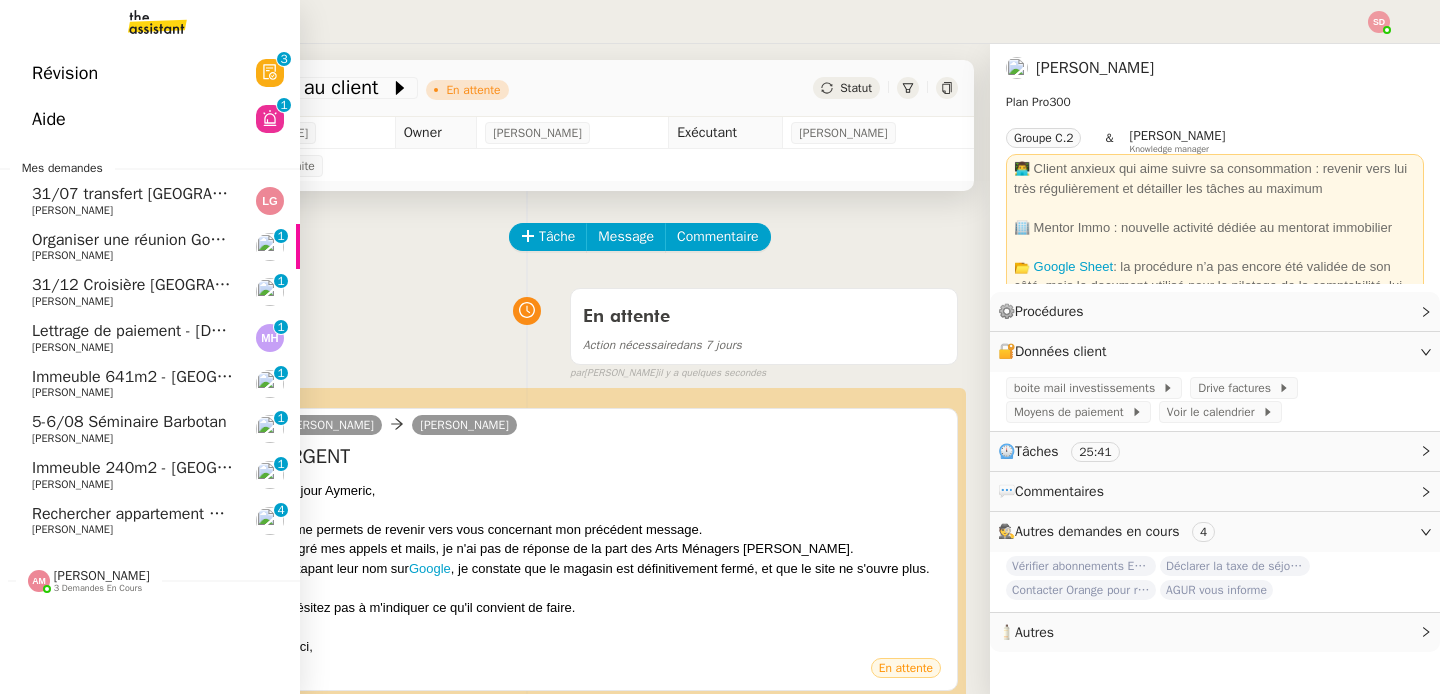 click on "Organiser une réunion Google Meet" 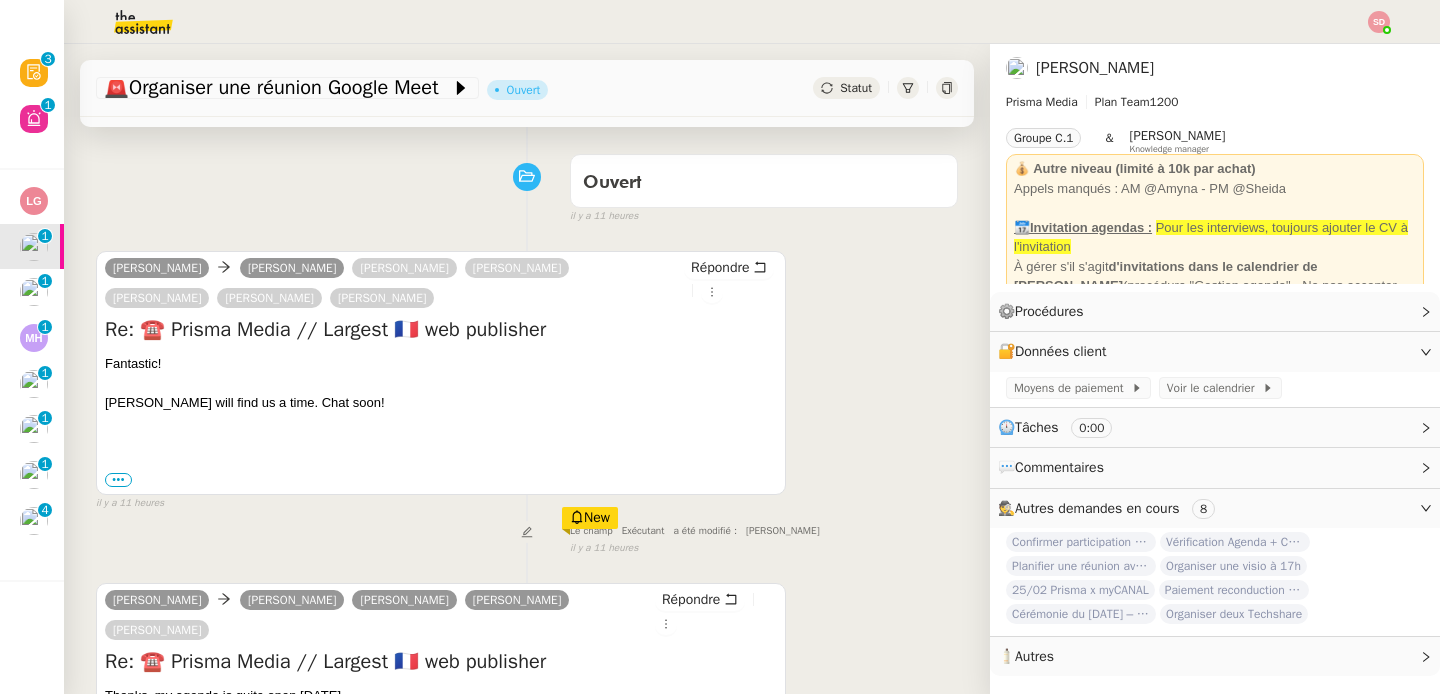 scroll, scrollTop: 0, scrollLeft: 0, axis: both 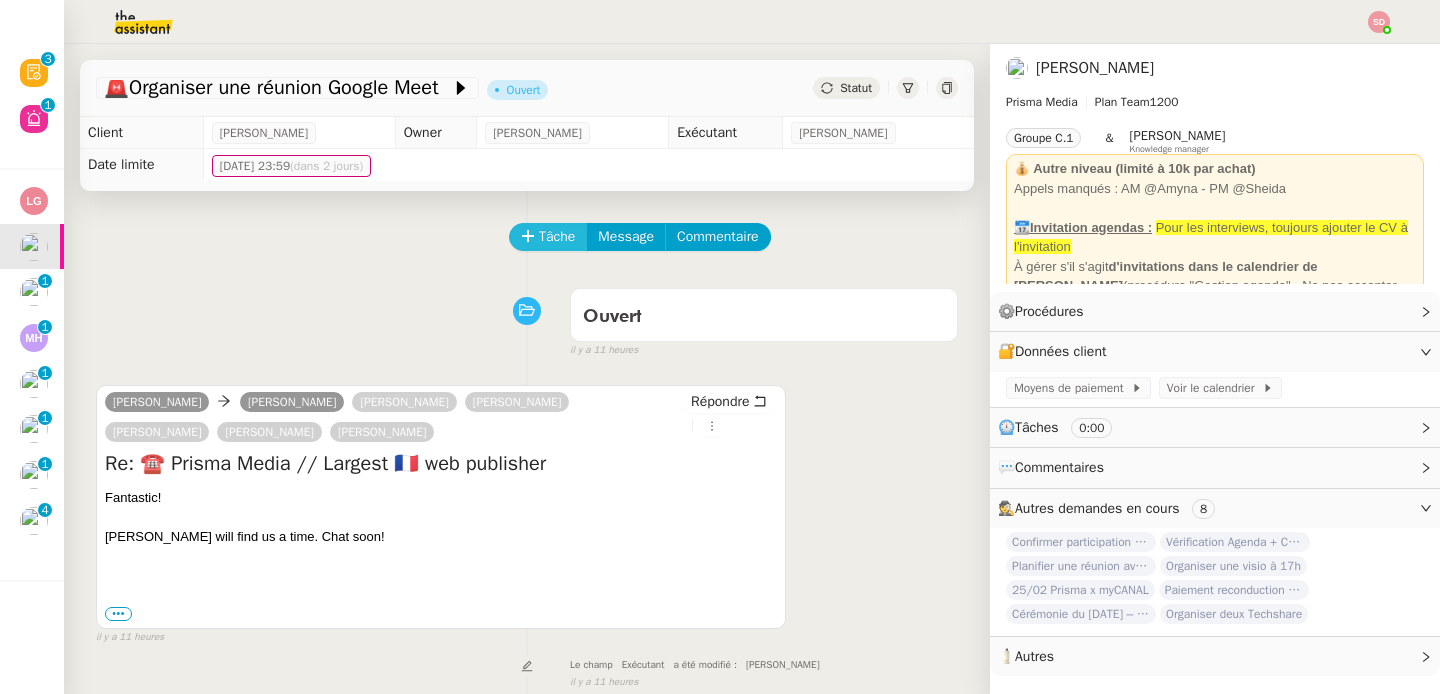 click on "Tâche" 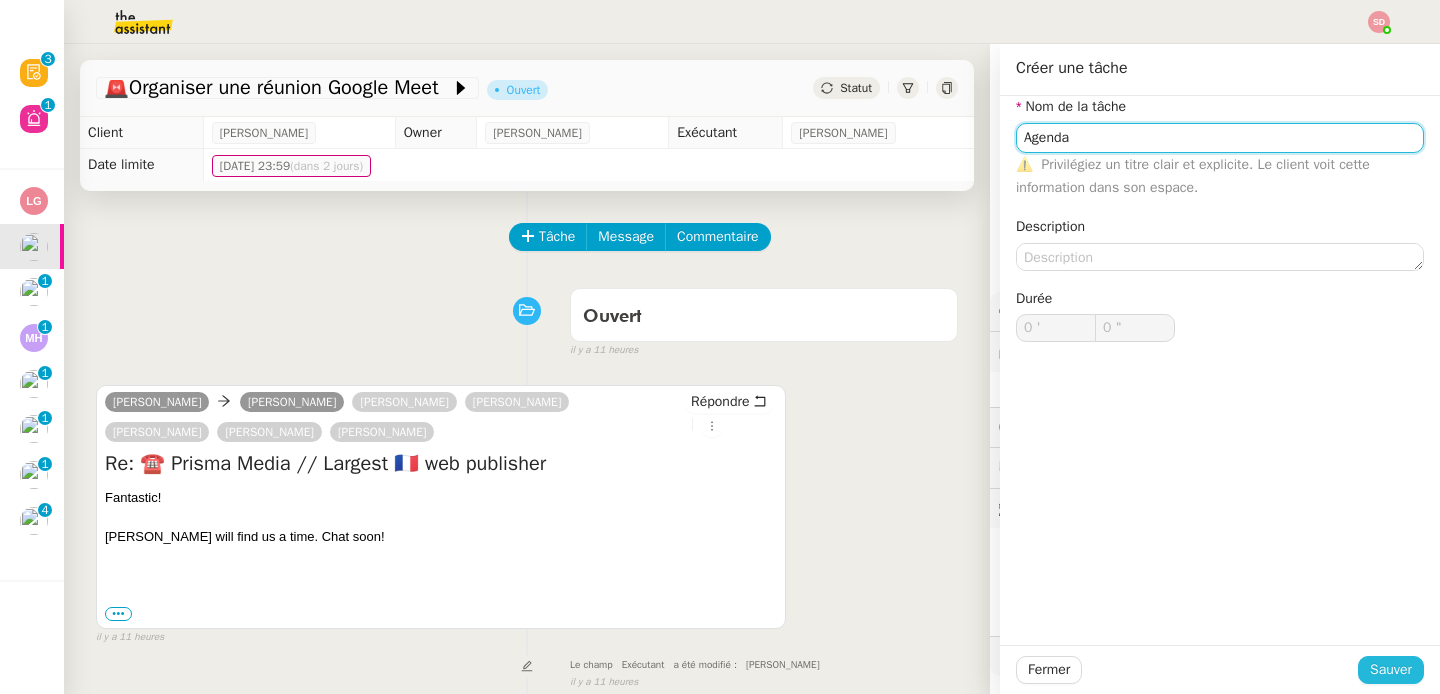 type on "Agenda" 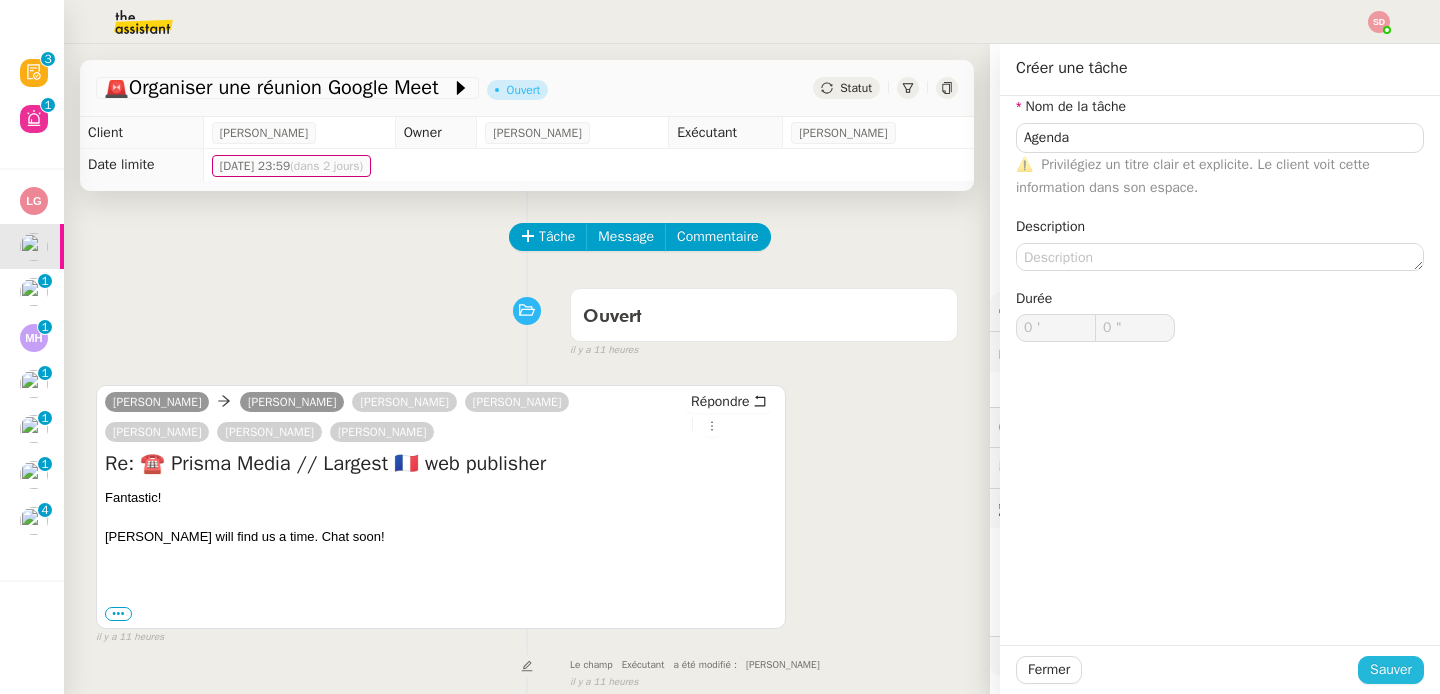 click on "Sauver" 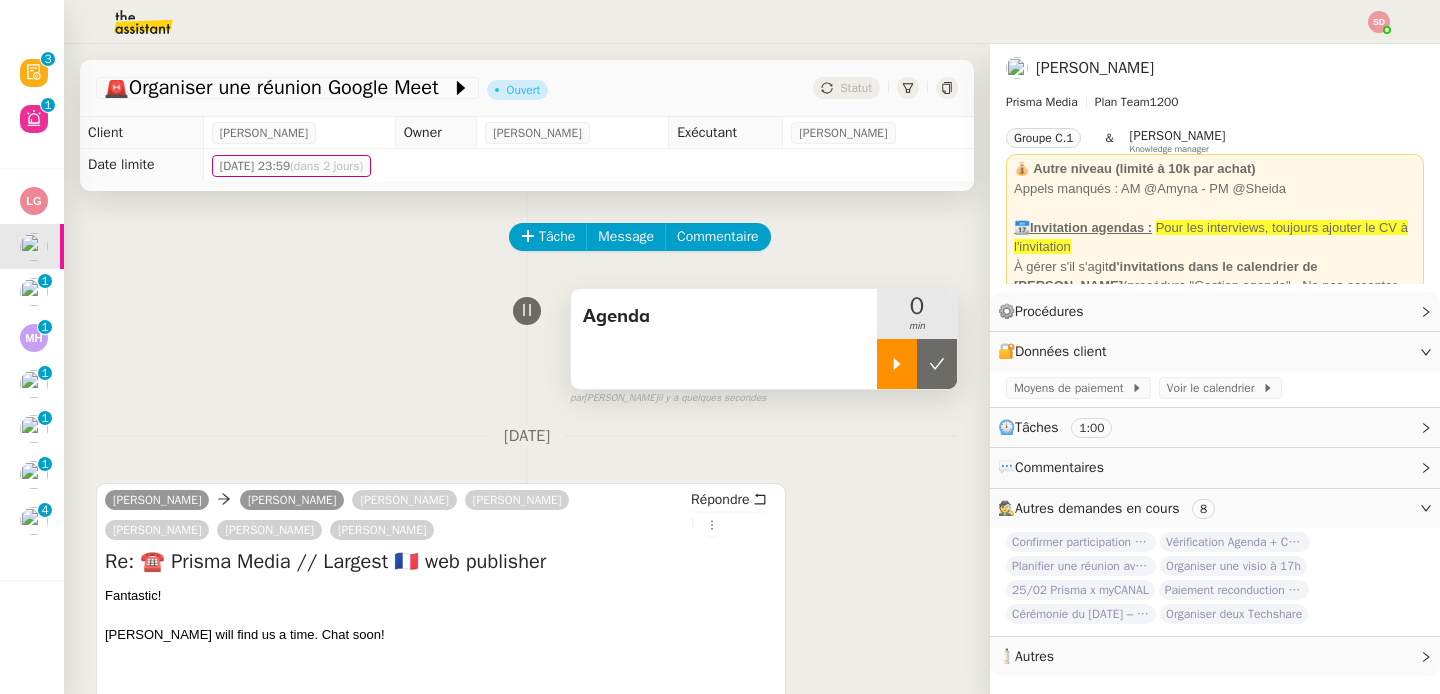 click at bounding box center (897, 364) 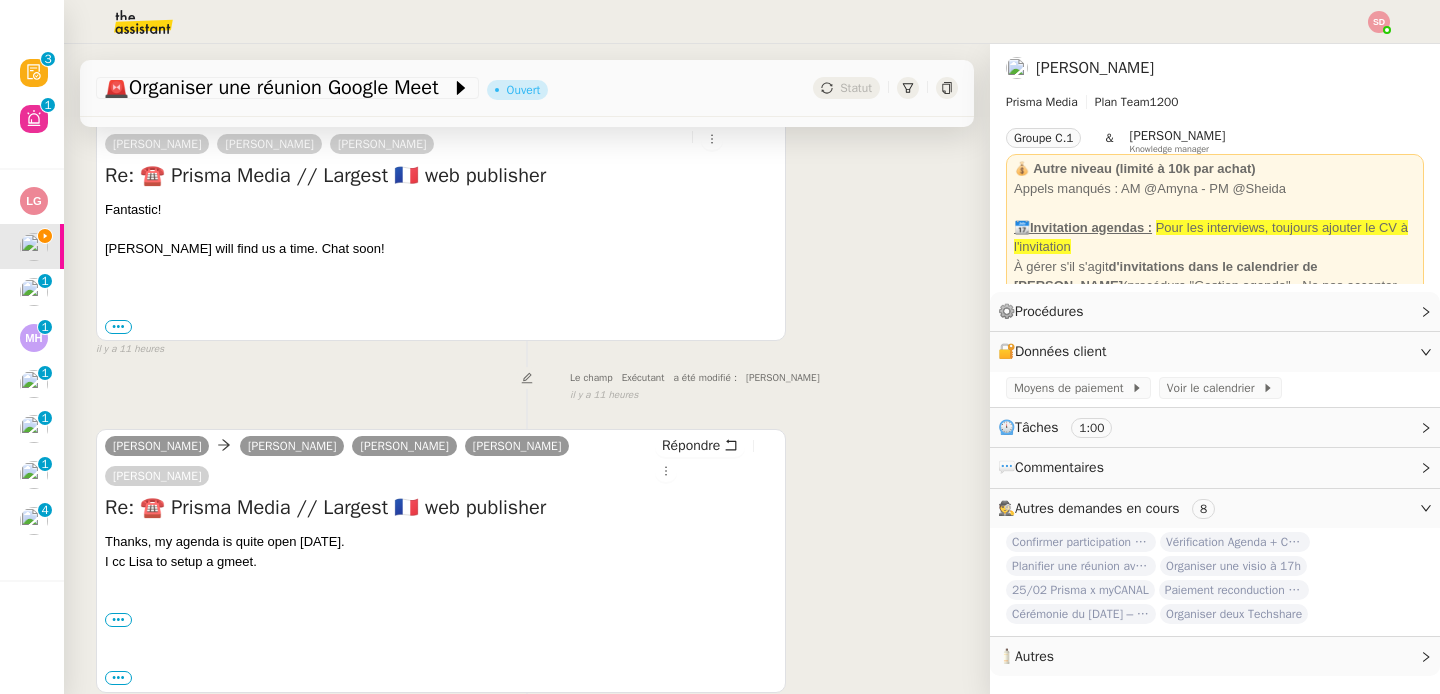 scroll, scrollTop: 478, scrollLeft: 0, axis: vertical 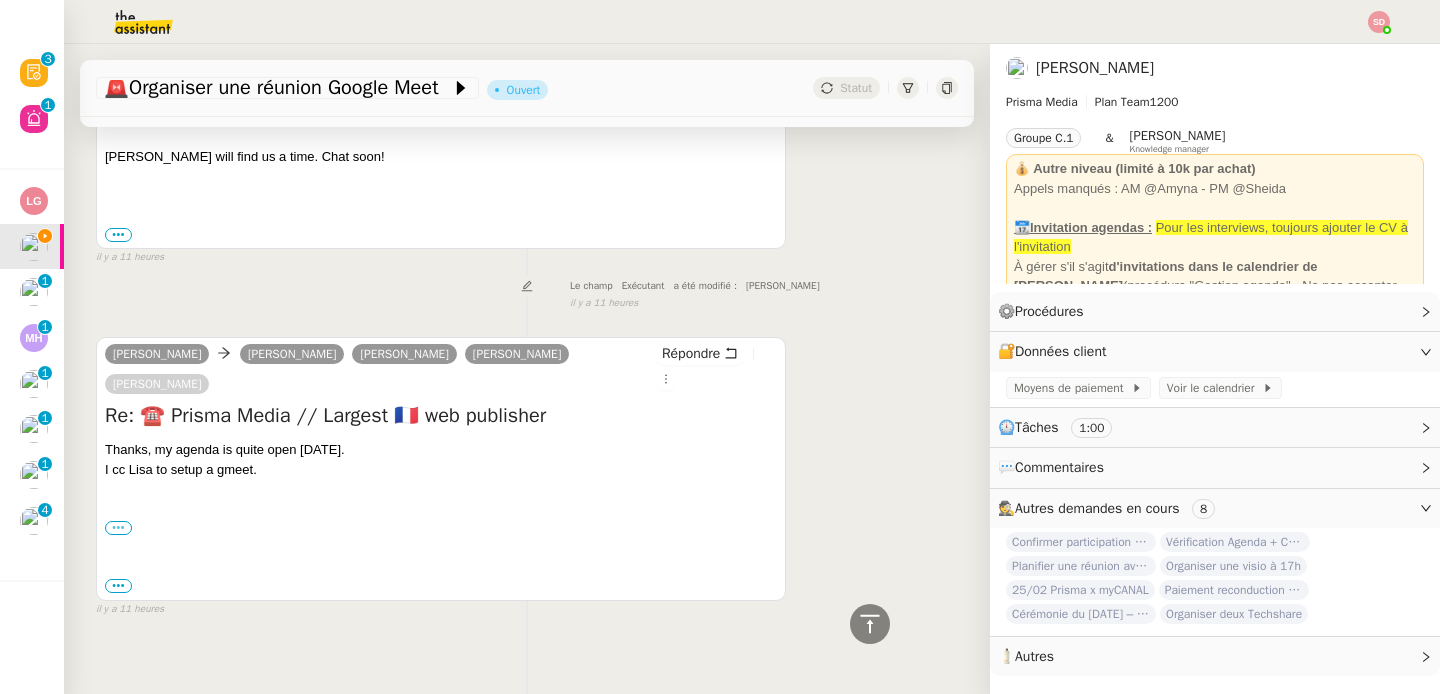 click on "•••" at bounding box center [118, 528] 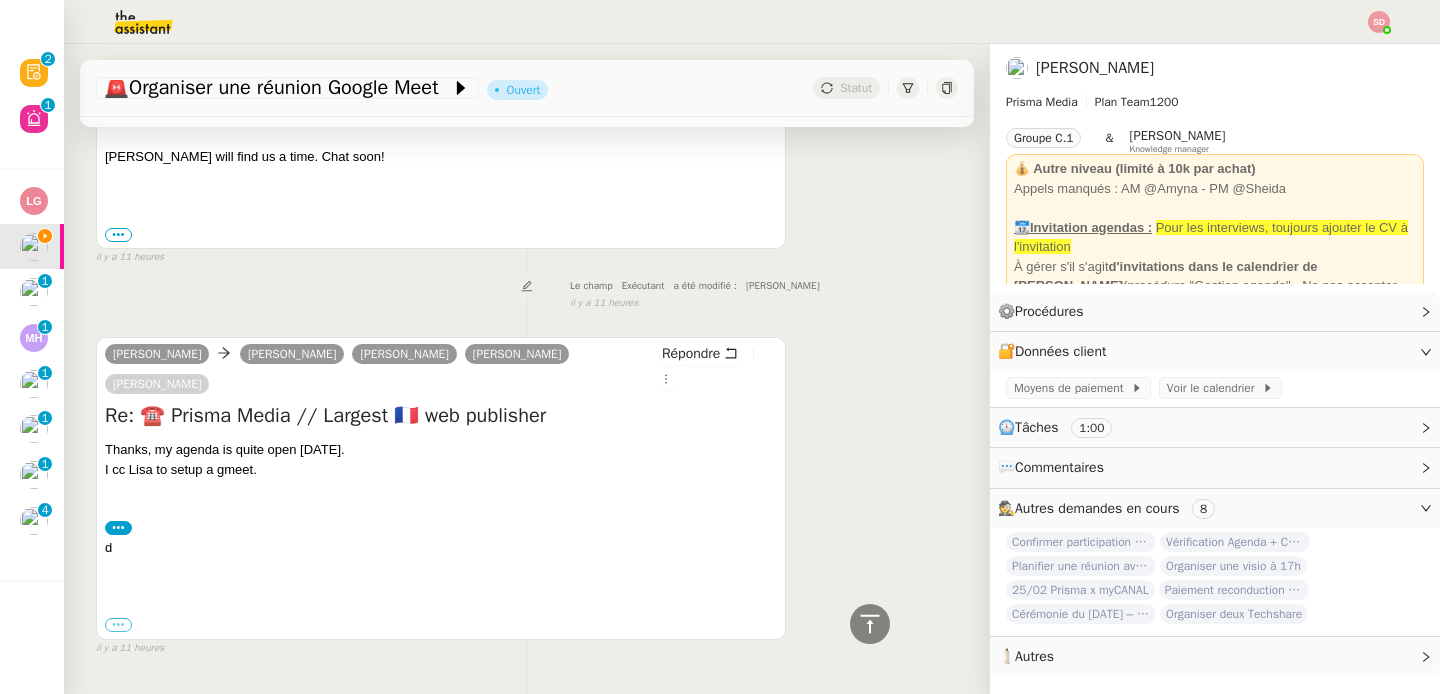 click on "•••" at bounding box center [118, 625] 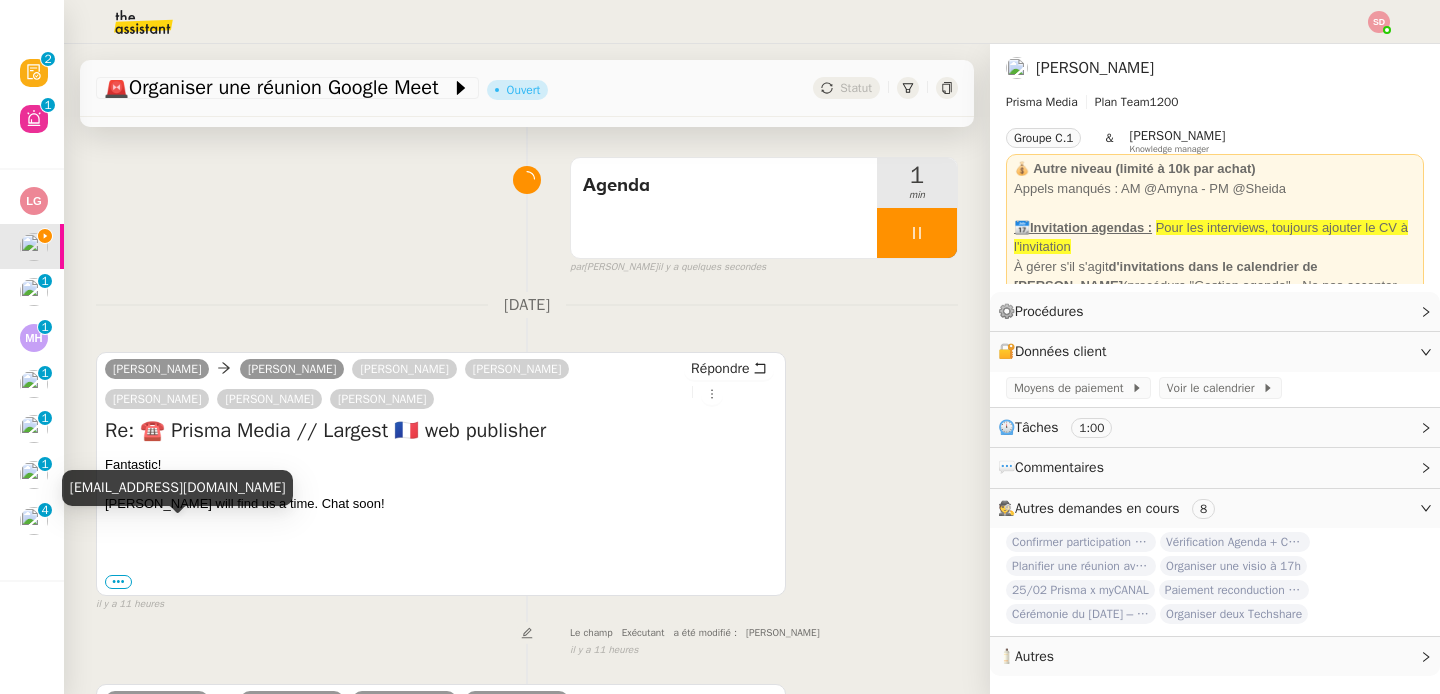 scroll, scrollTop: 187, scrollLeft: 0, axis: vertical 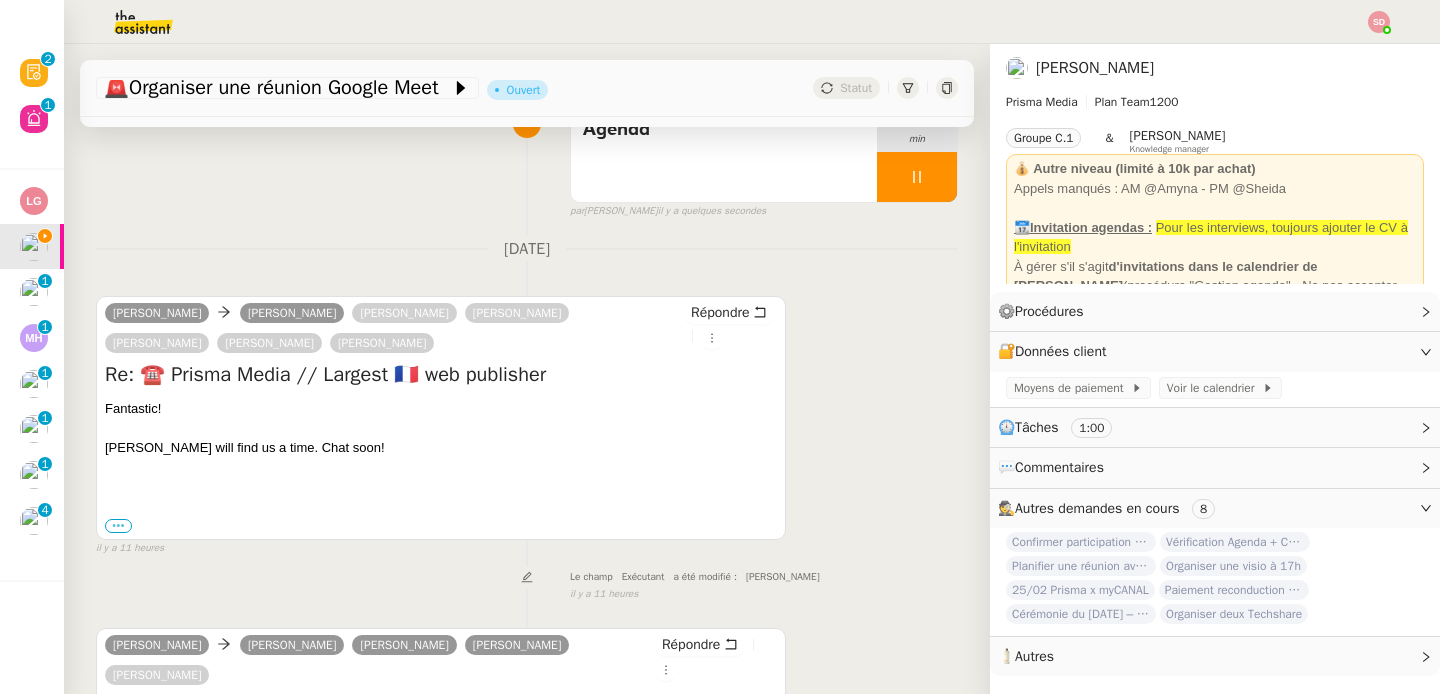 click on "•••" at bounding box center [118, 526] 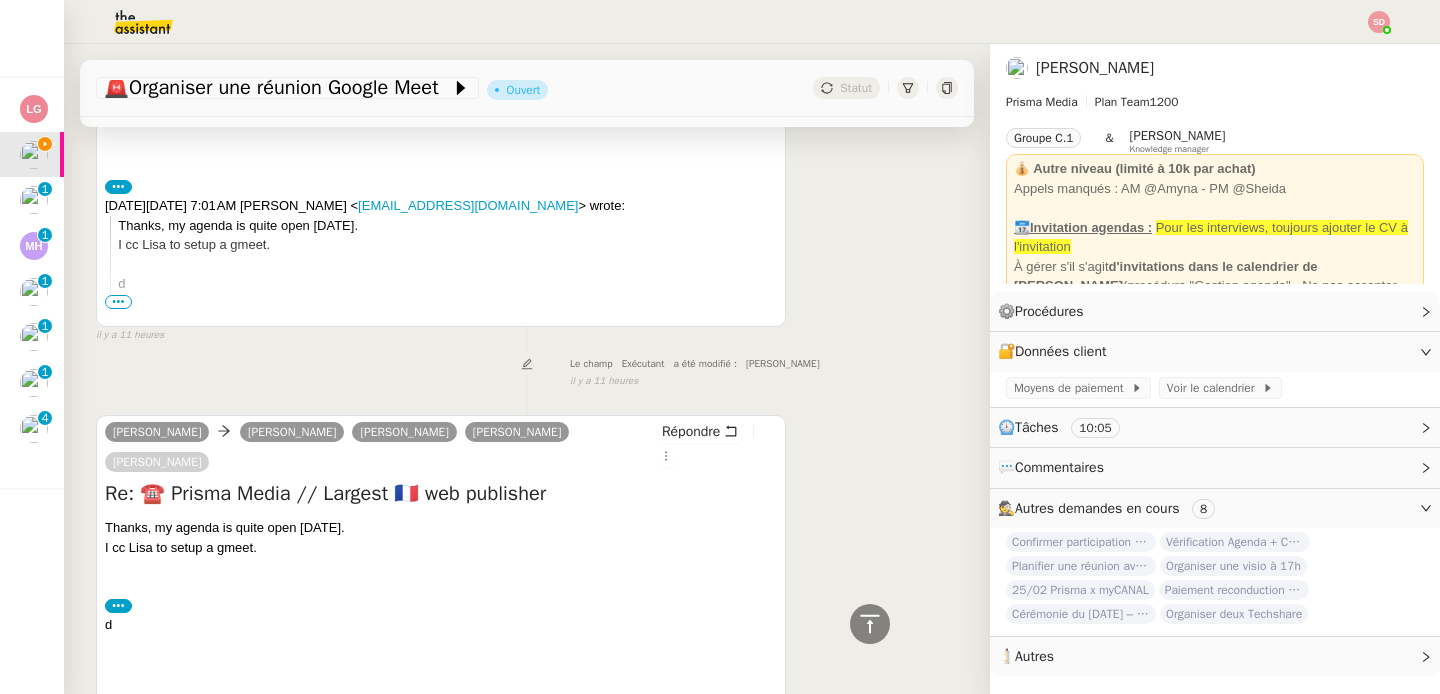 scroll, scrollTop: 710, scrollLeft: 0, axis: vertical 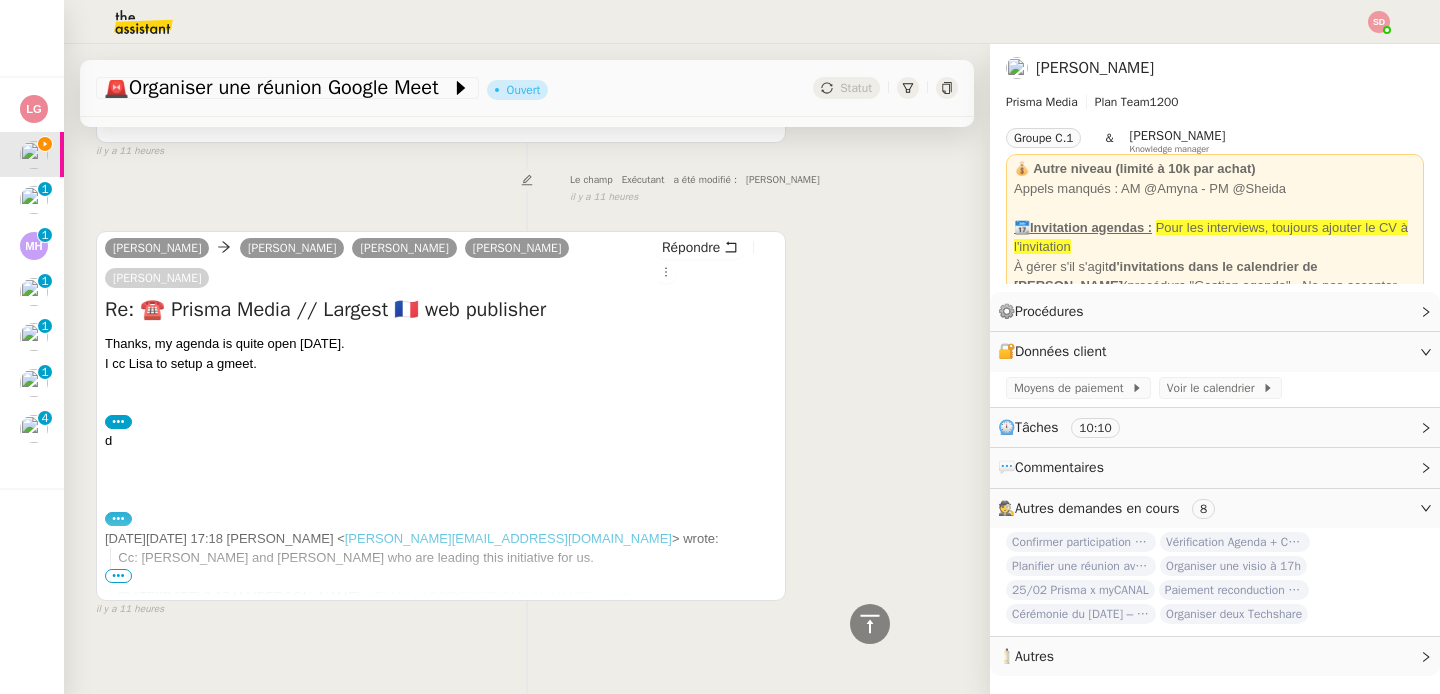 click on "•••" at bounding box center (118, 576) 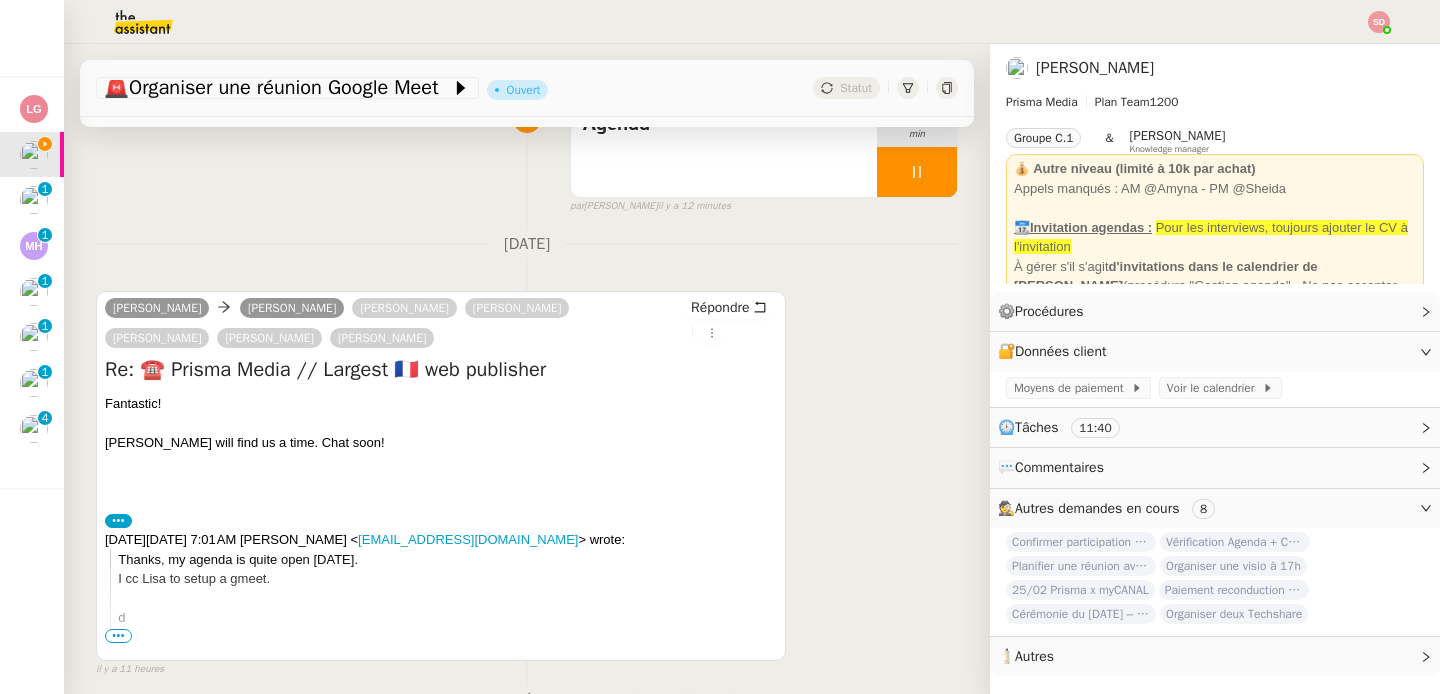 scroll, scrollTop: 0, scrollLeft: 0, axis: both 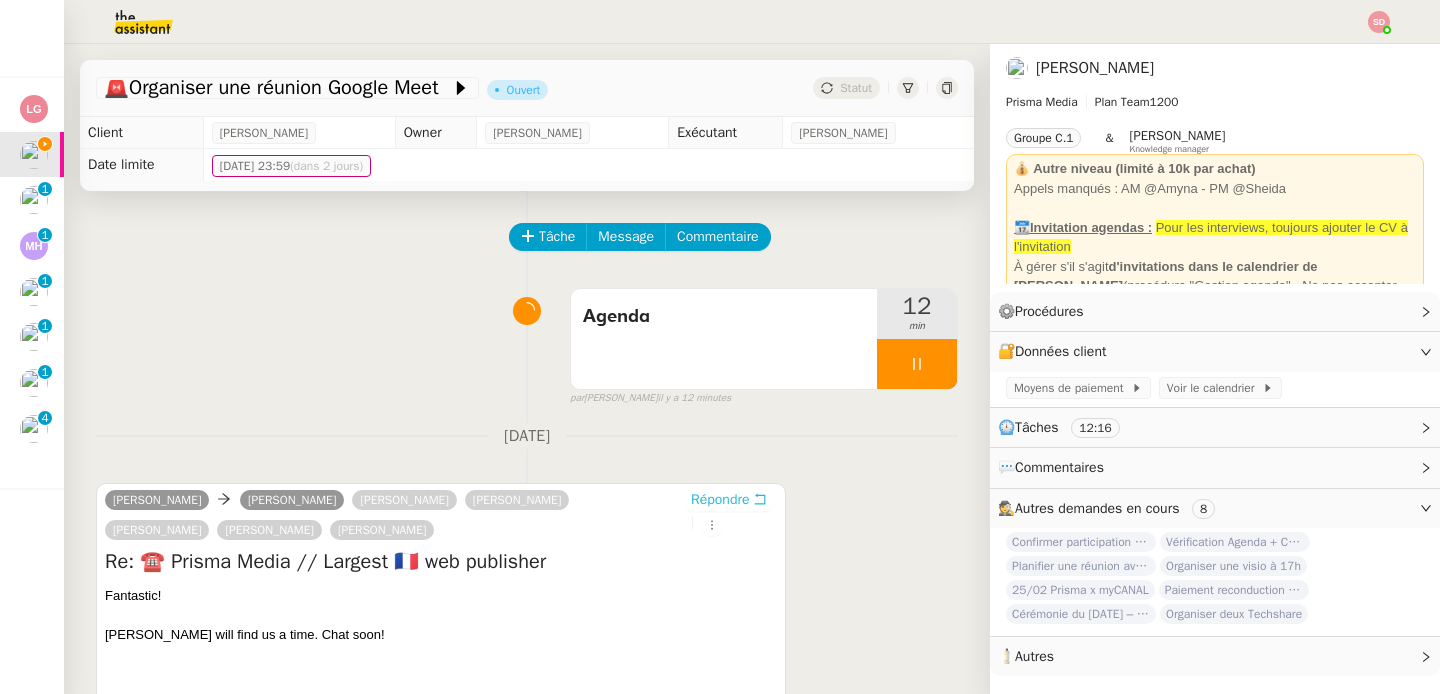 click on "Répondre" at bounding box center (720, 500) 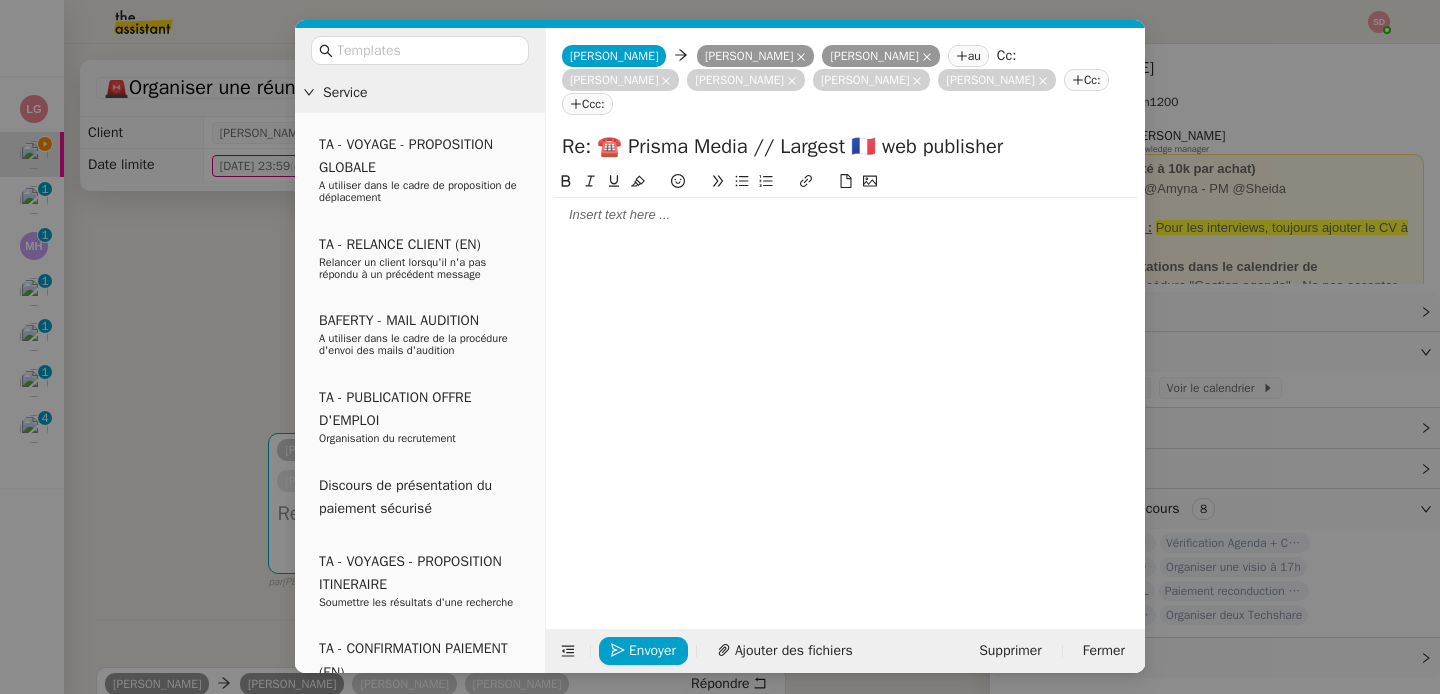 click 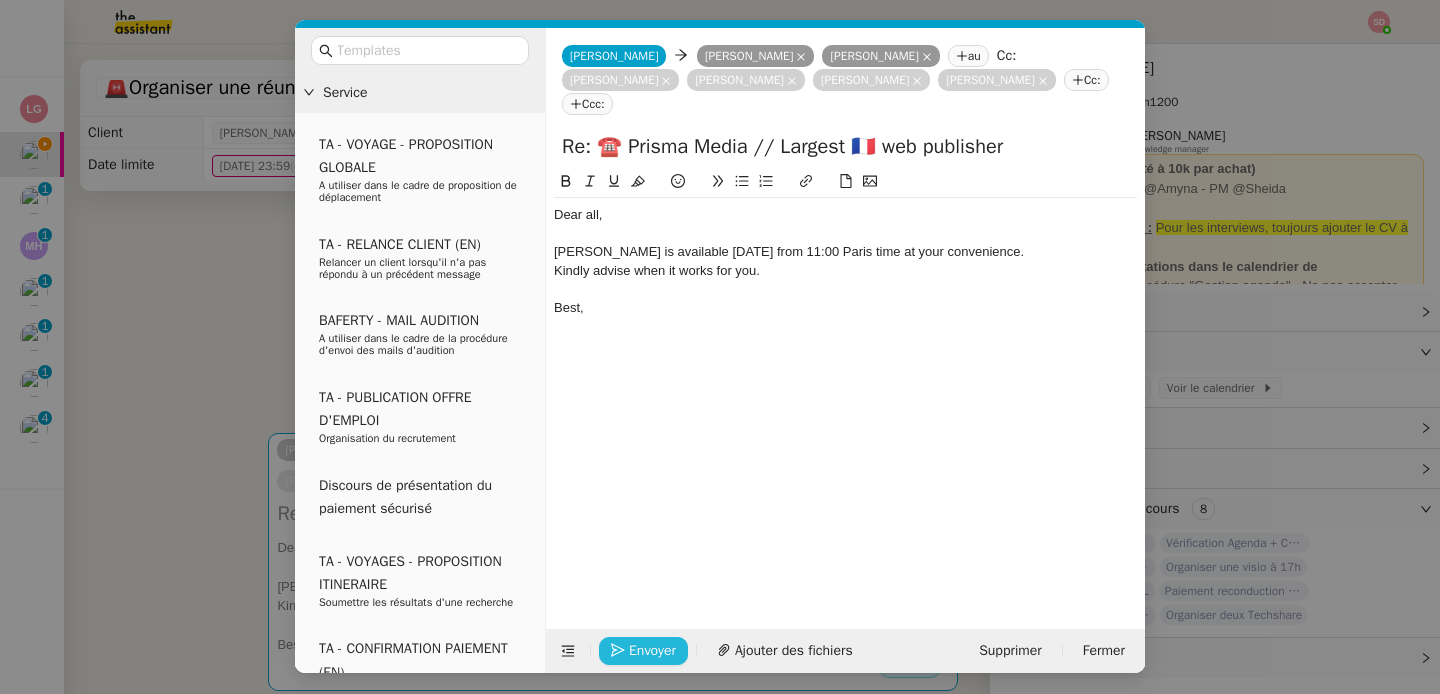 click on "Envoyer" 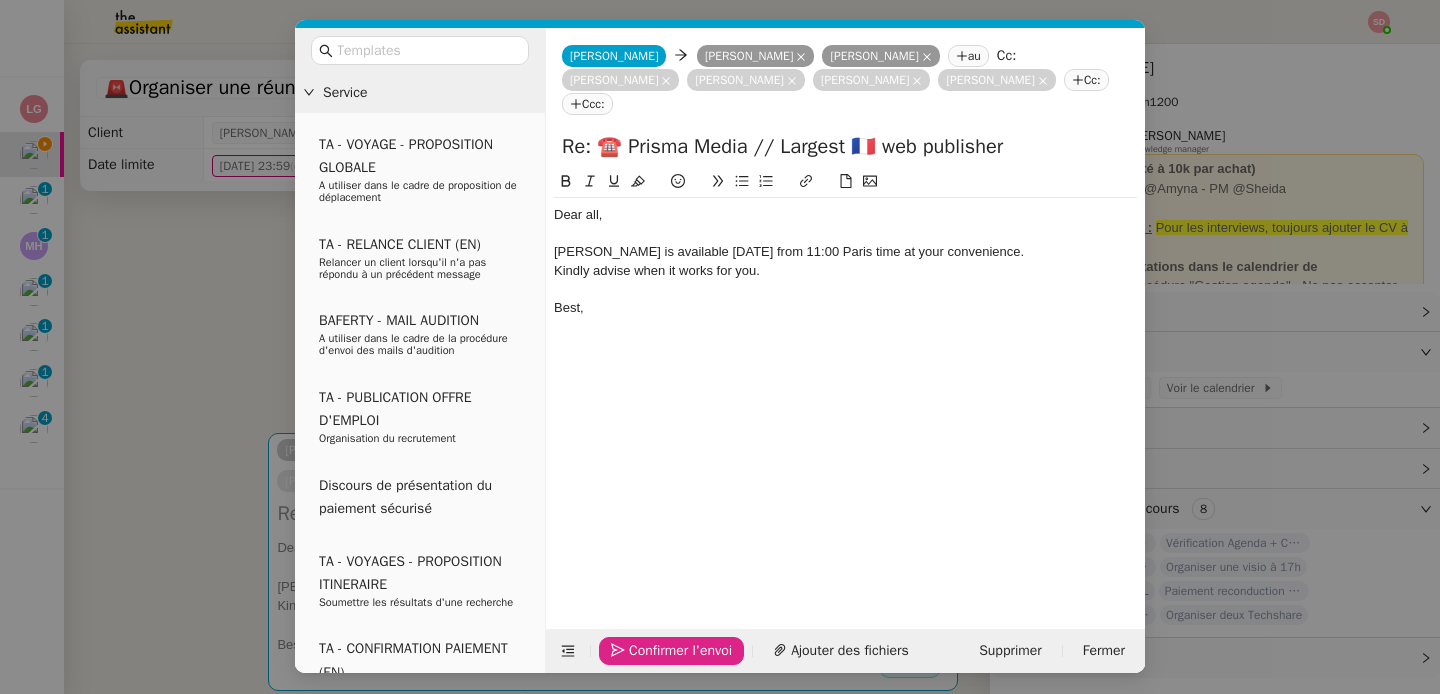click on "Confirmer l'envoi" 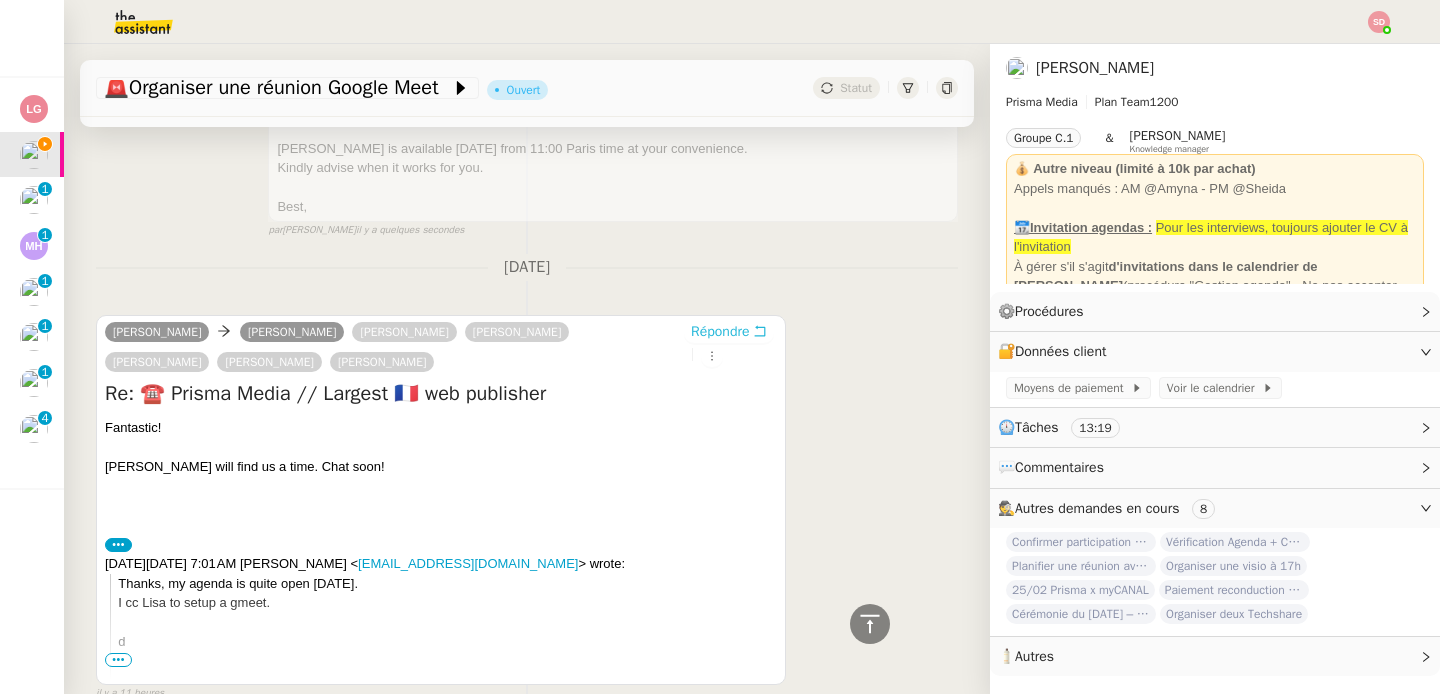 scroll, scrollTop: 0, scrollLeft: 0, axis: both 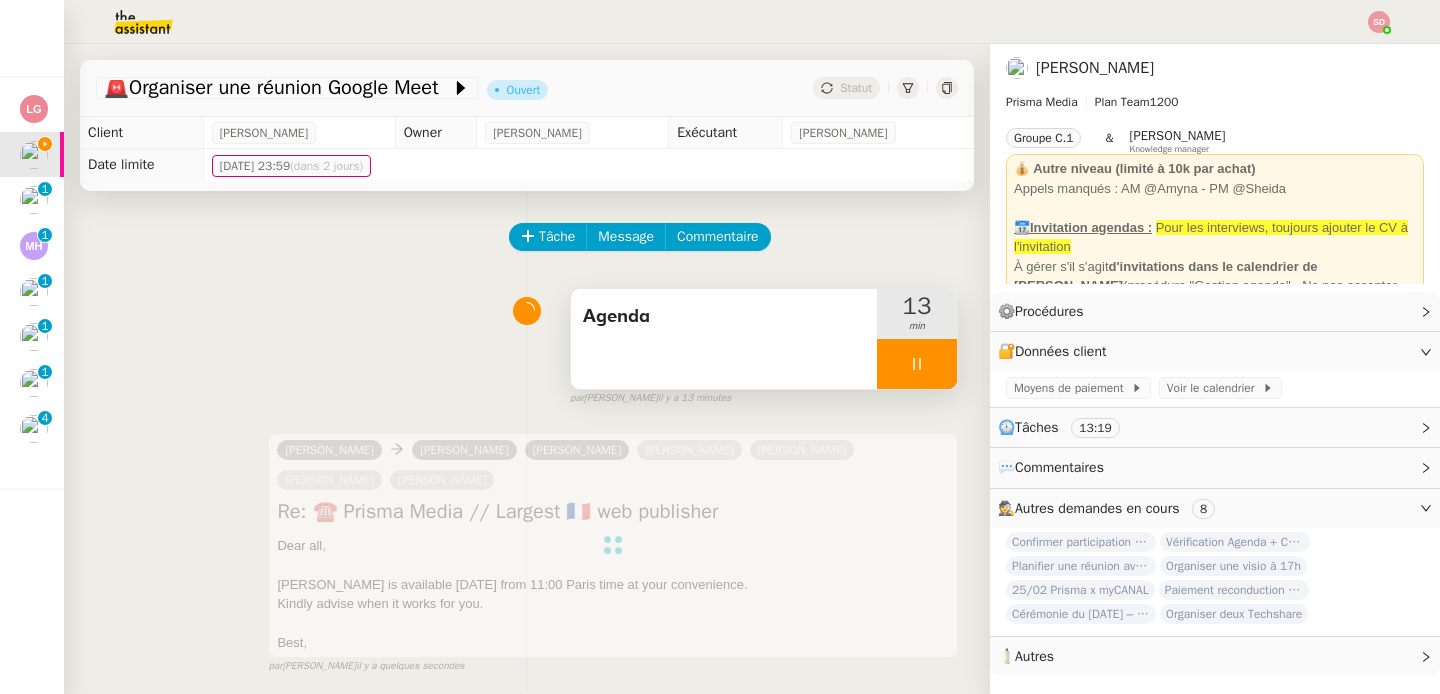 click at bounding box center [917, 364] 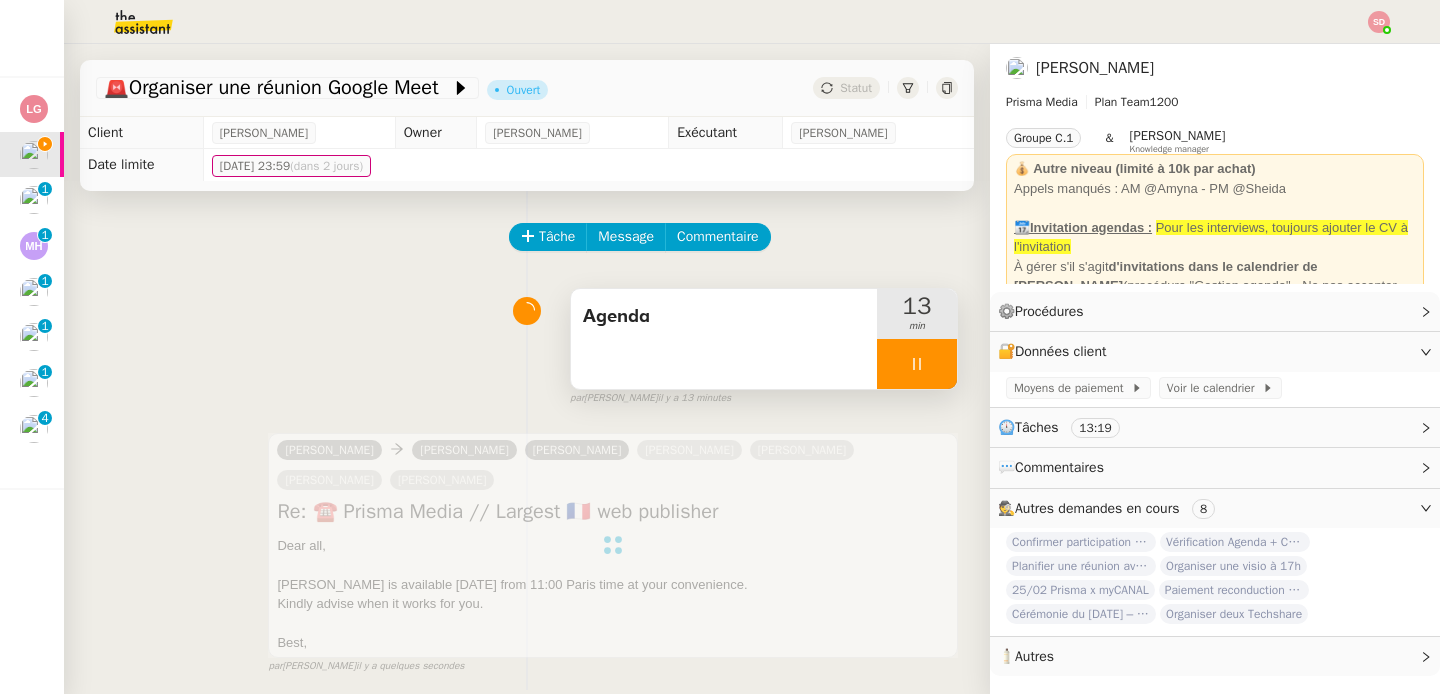 click 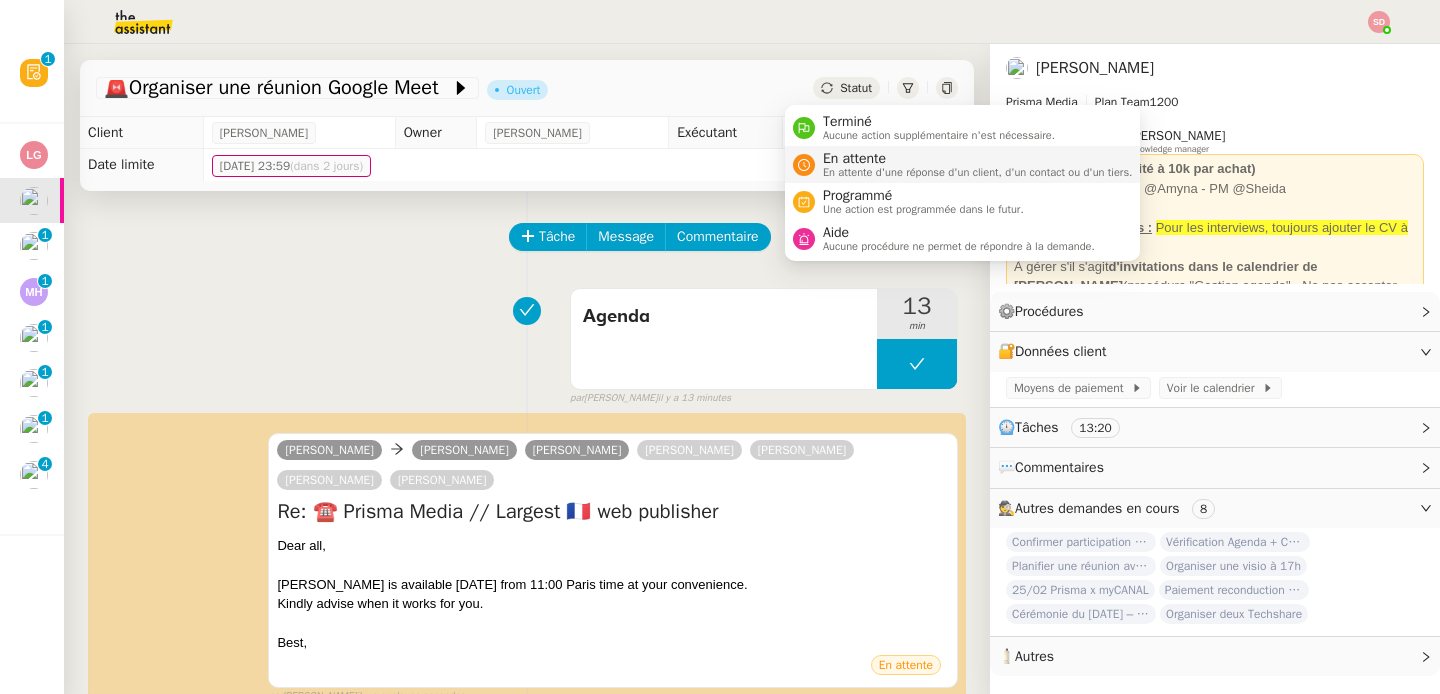 click 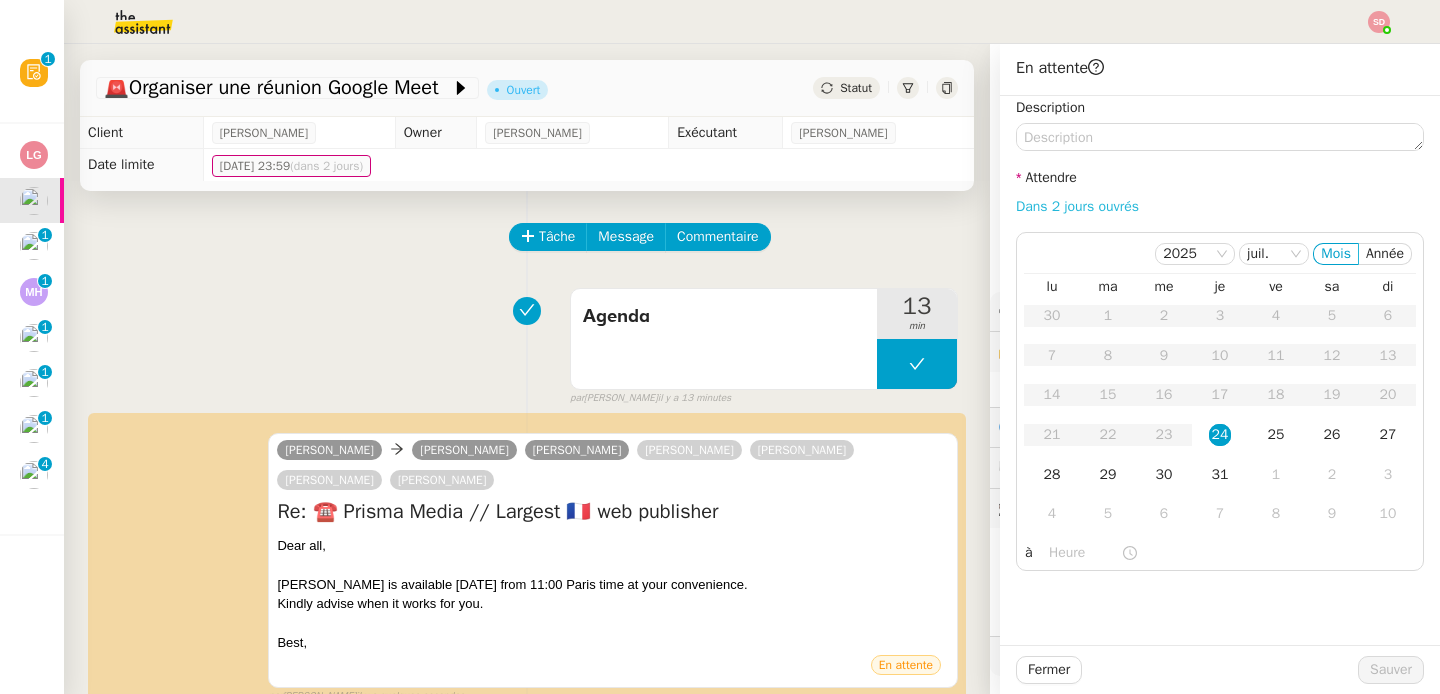 click on "Dans 2 jours ouvrés" 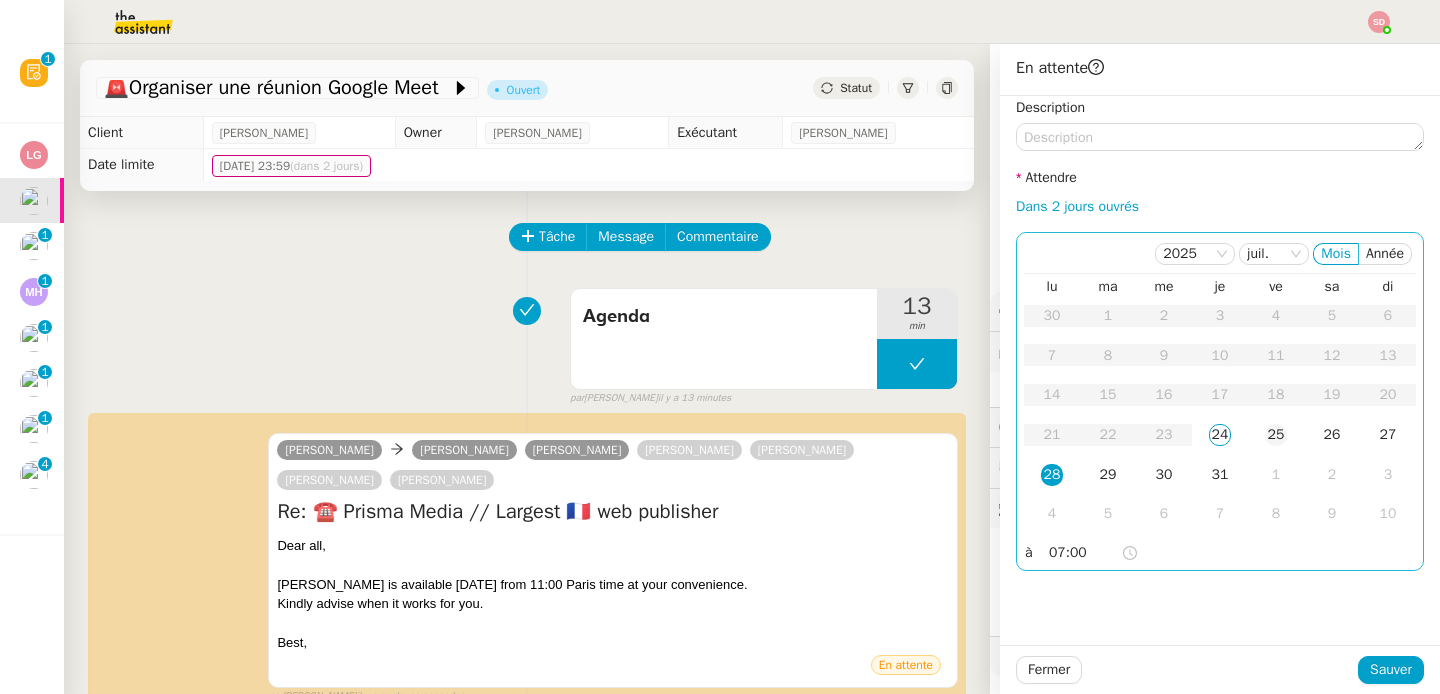 click on "25" 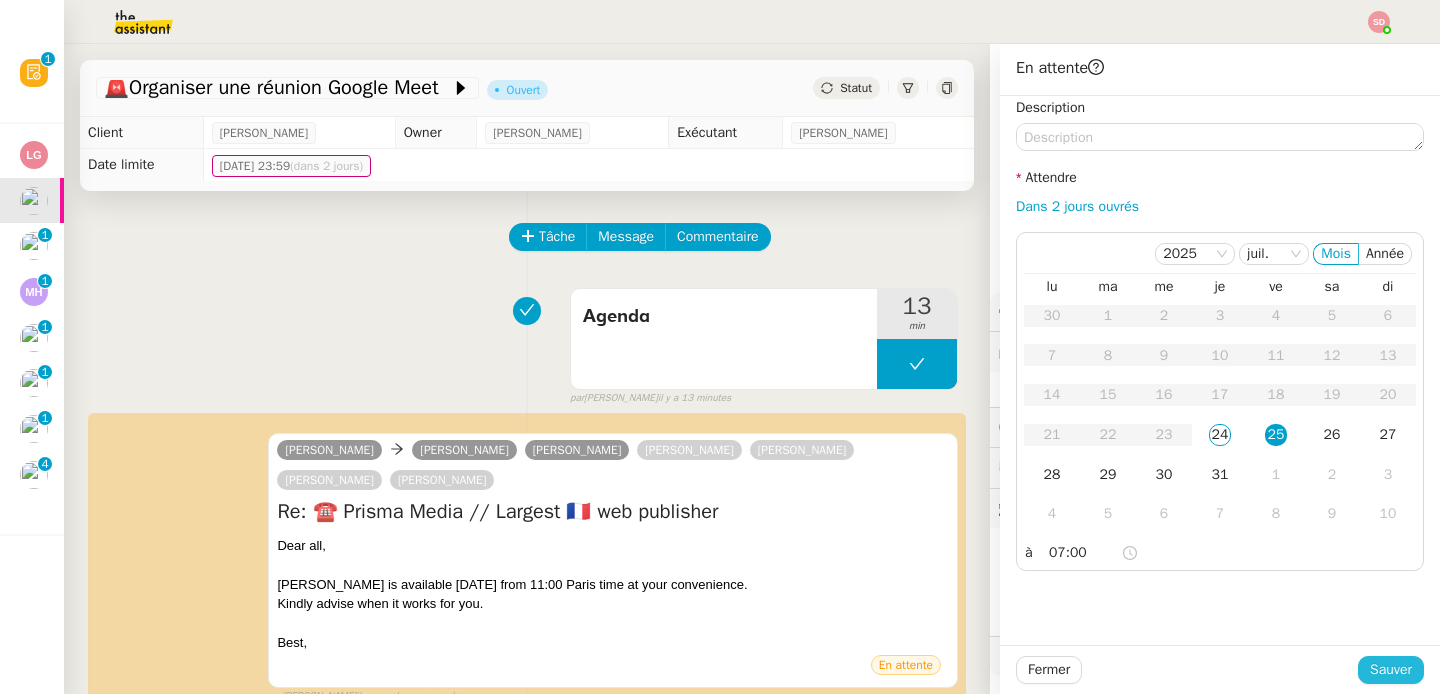 click on "Sauver" 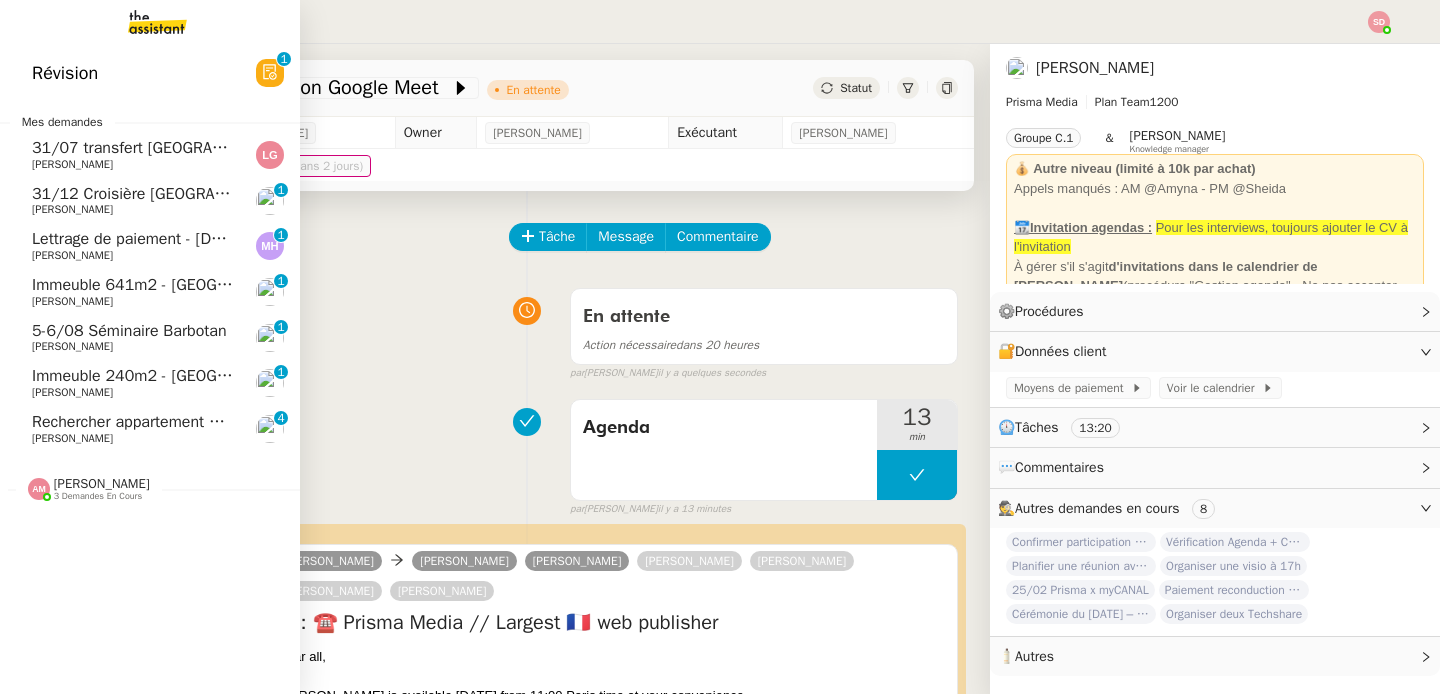 click on "[PERSON_NAME]" 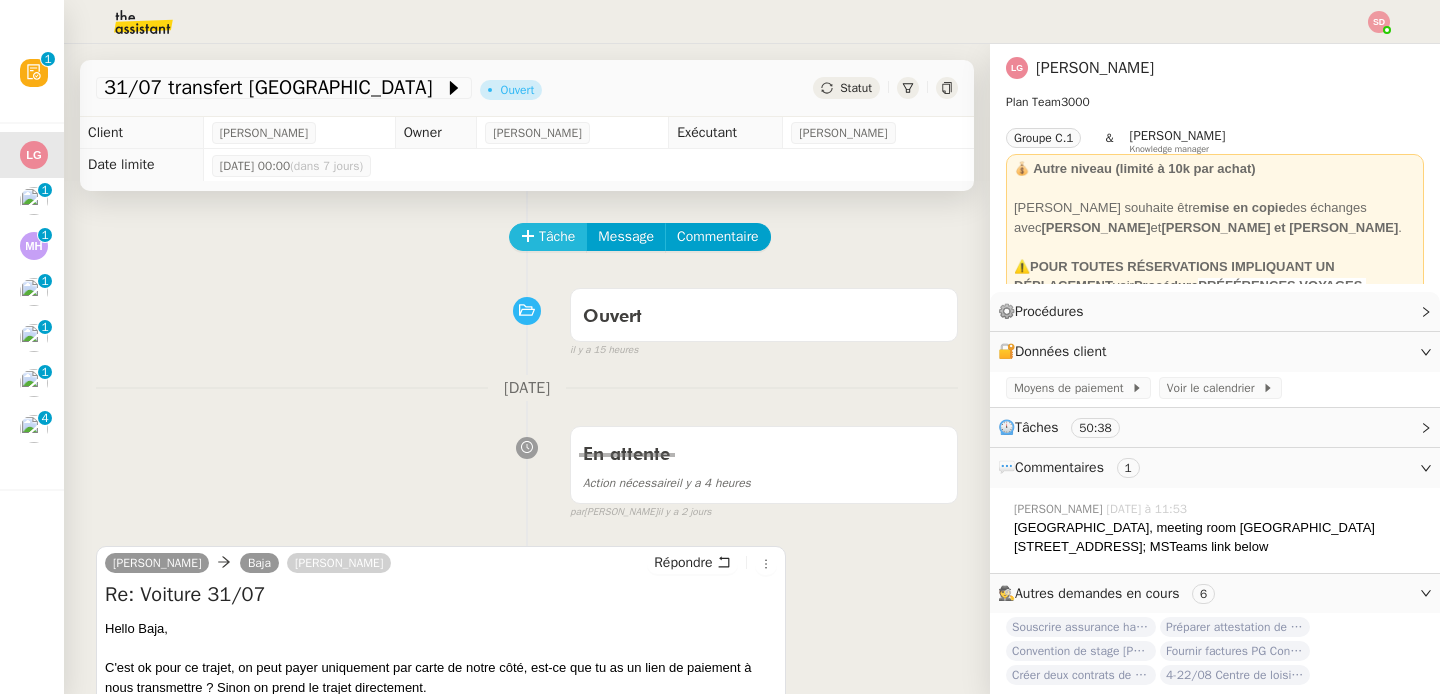 click on "Tâche" 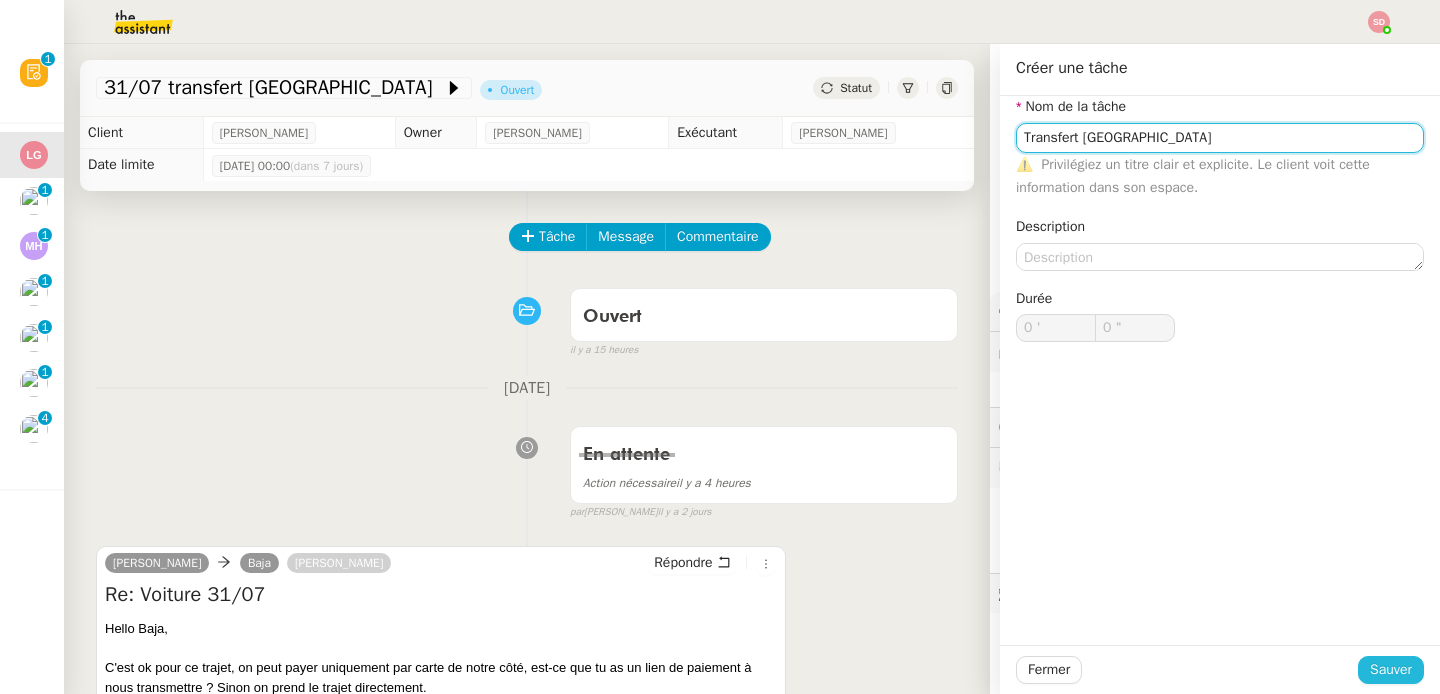 type on "Transfert [GEOGRAPHIC_DATA]" 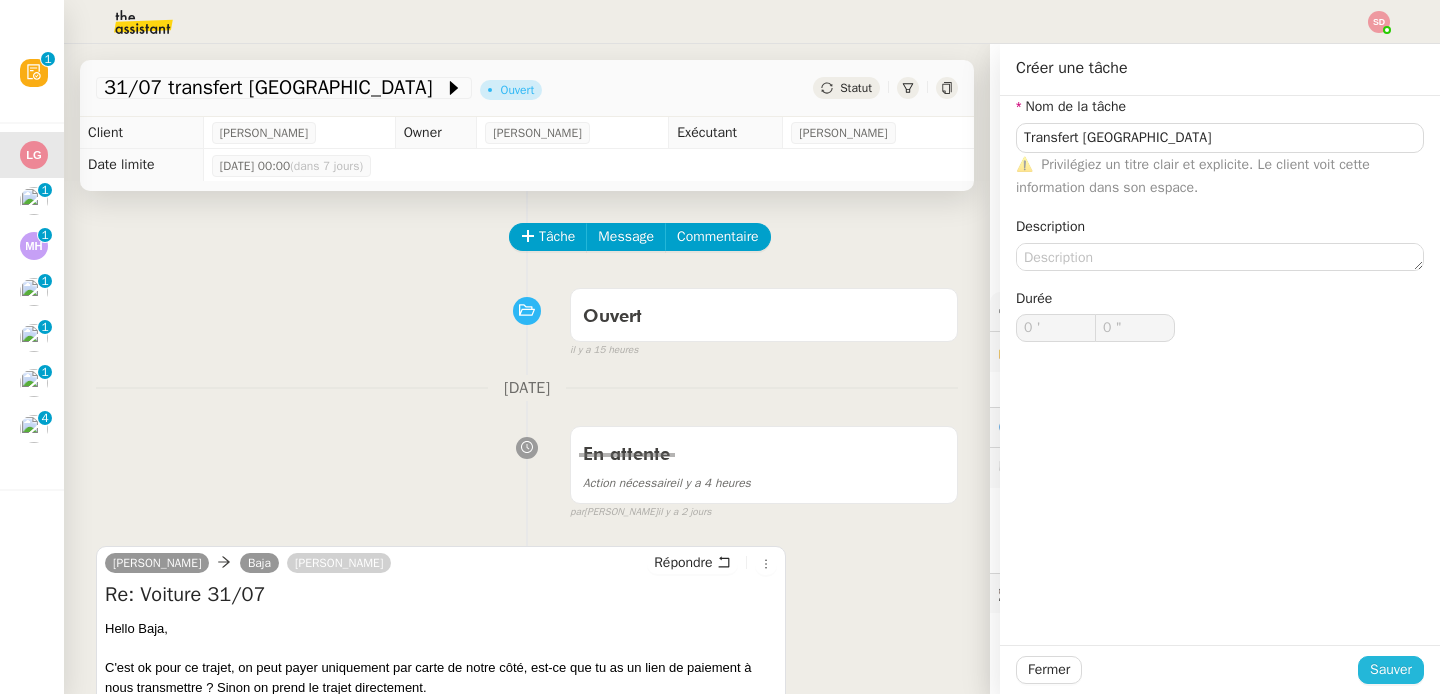 click on "Sauver" 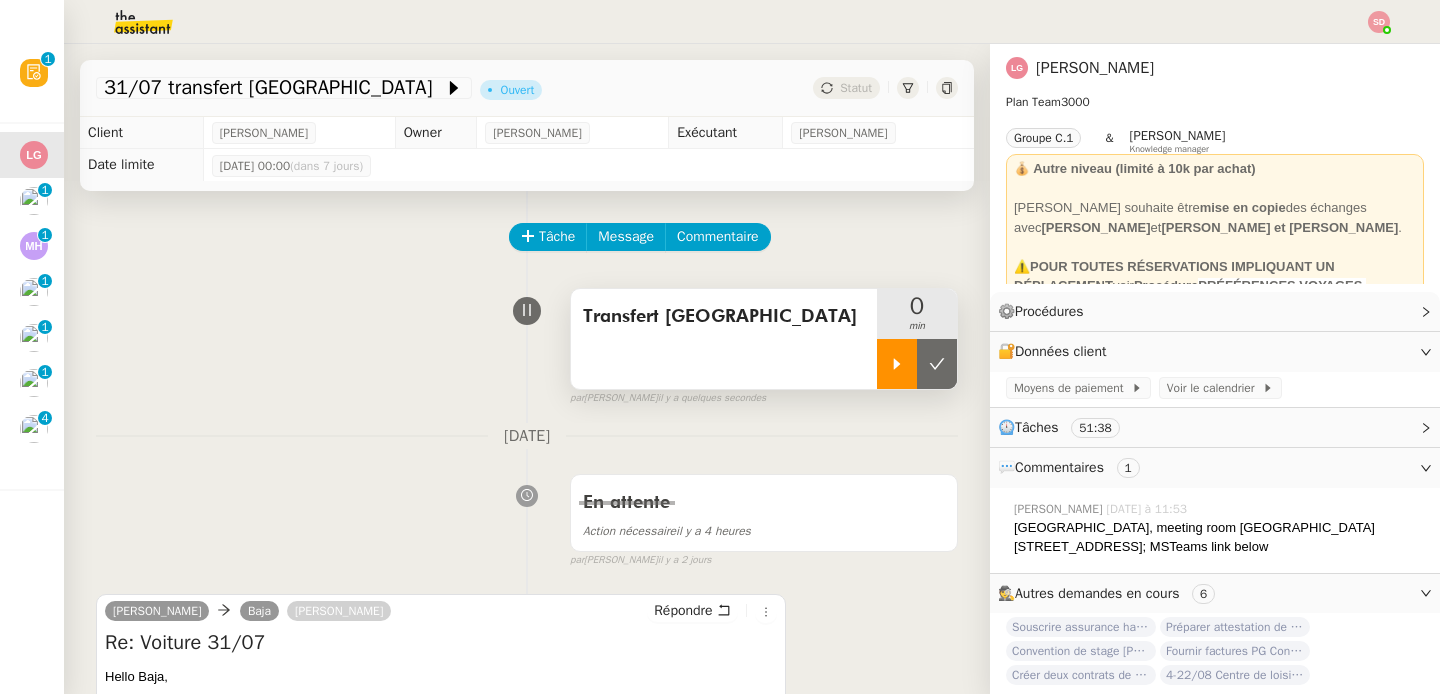 click 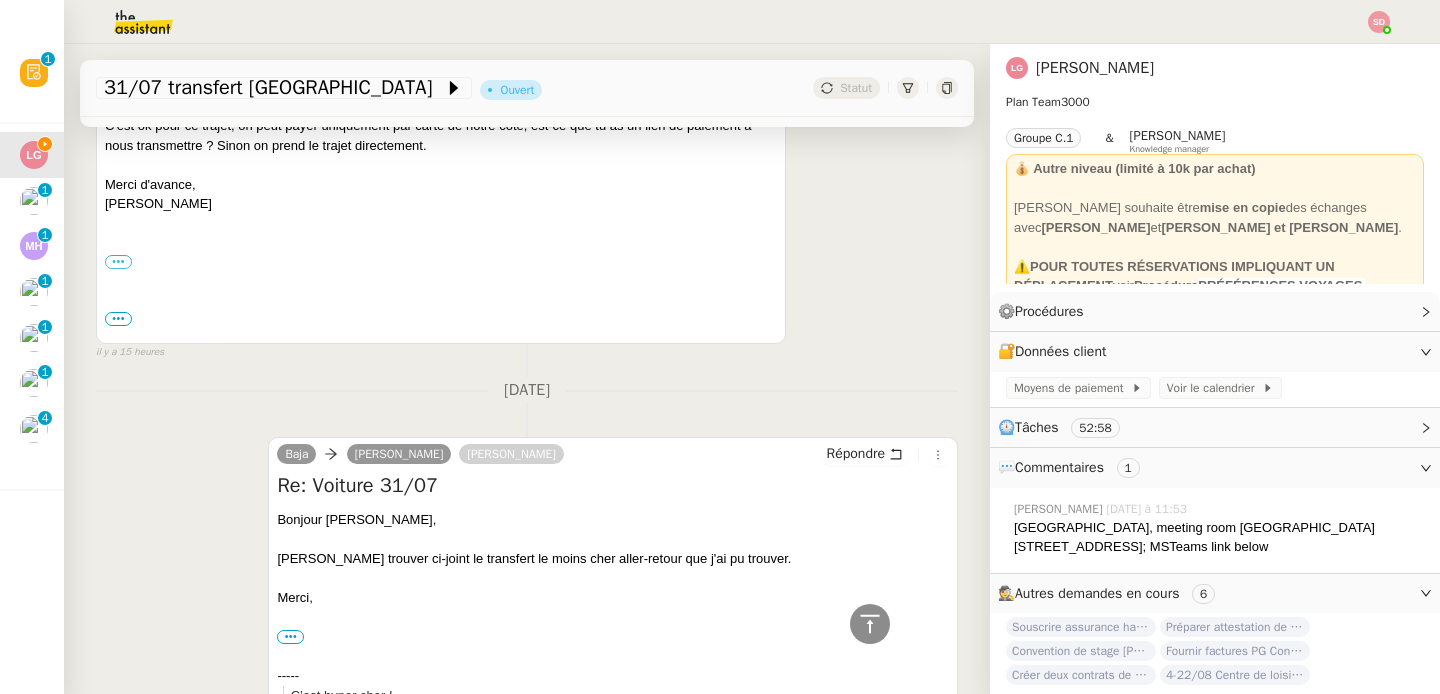 scroll, scrollTop: 958, scrollLeft: 0, axis: vertical 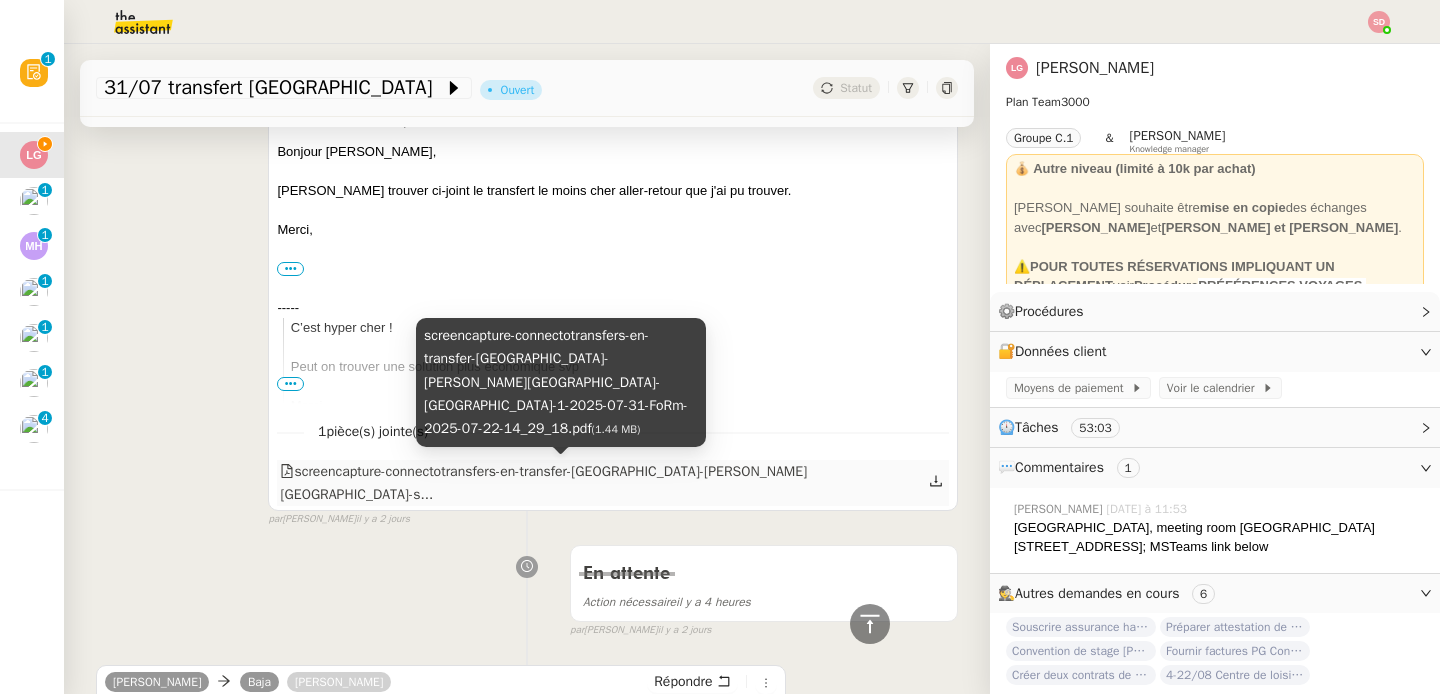 click on "screencapture-connectotransfers-en-transfer-[GEOGRAPHIC_DATA]-[PERSON_NAME][GEOGRAPHIC_DATA]-s..." 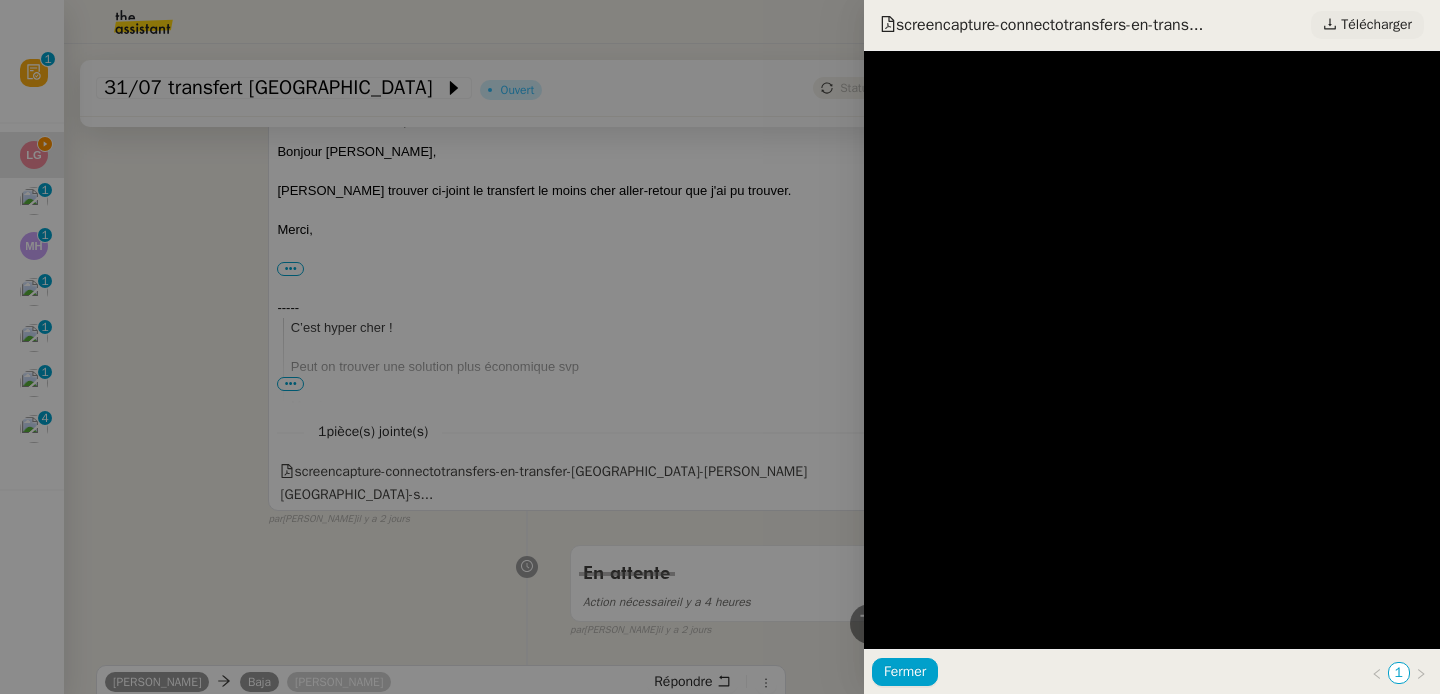 click on "Télécharger" at bounding box center (1376, 25) 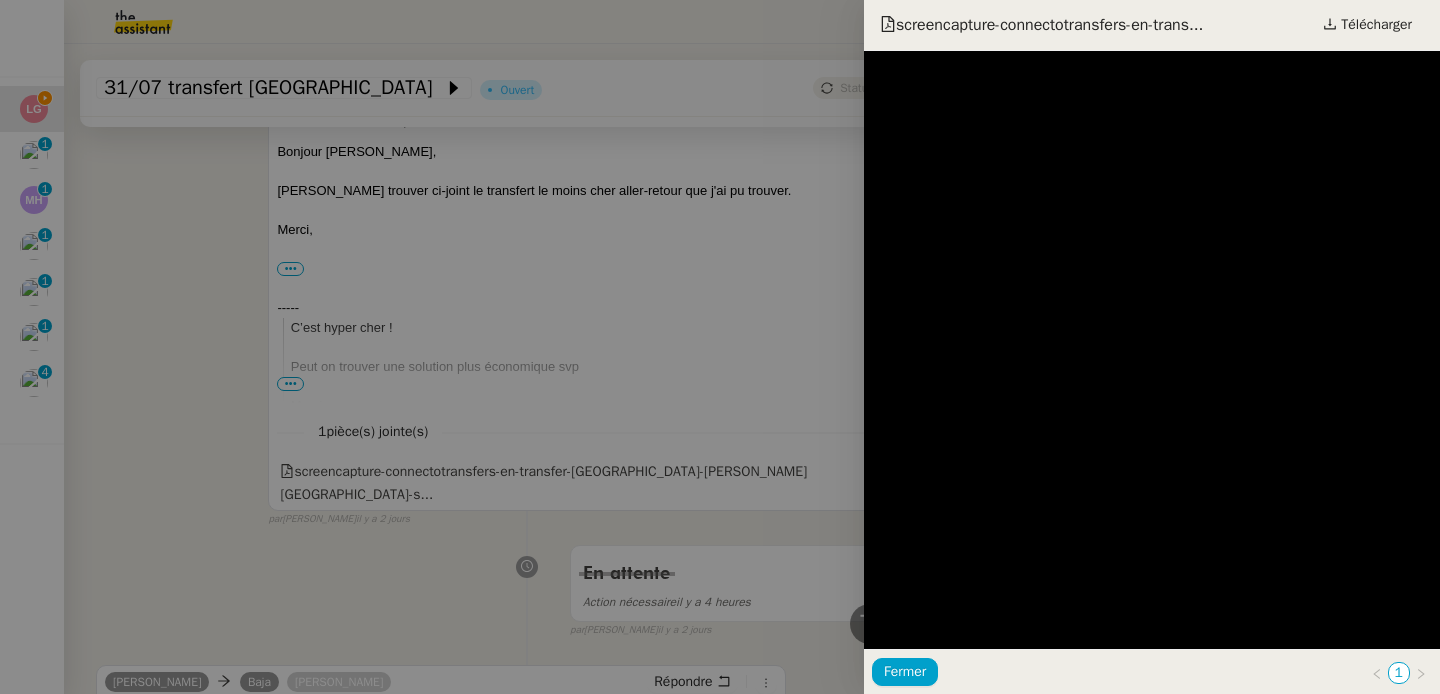 click at bounding box center [720, 347] 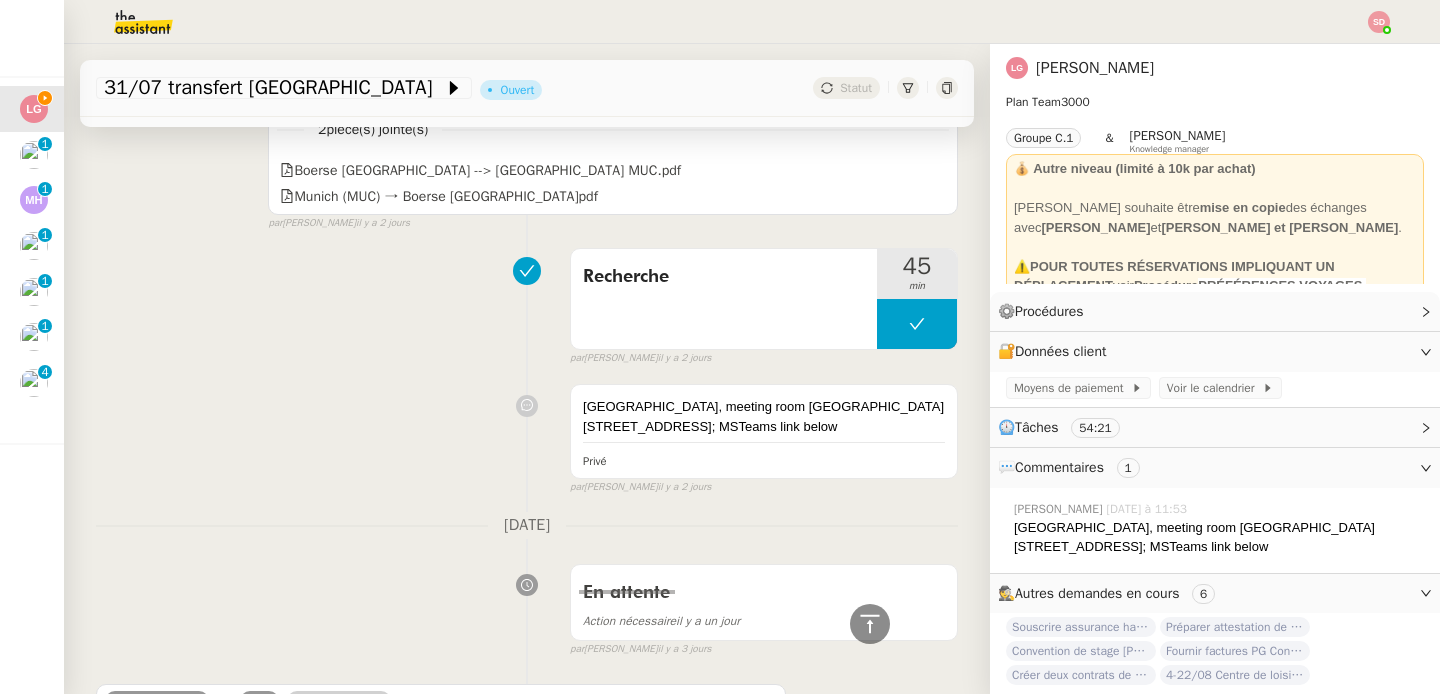 scroll, scrollTop: 2593, scrollLeft: 0, axis: vertical 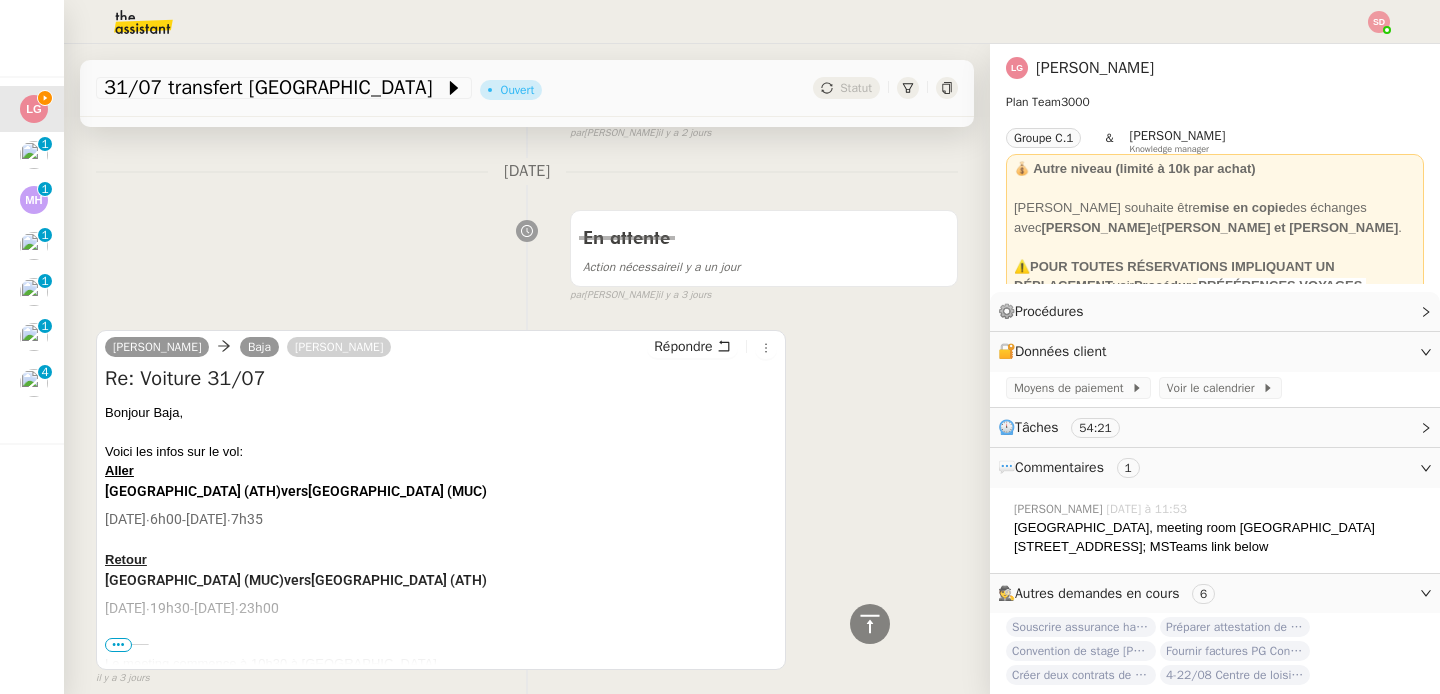 click on "6h00" at bounding box center (166, 519) 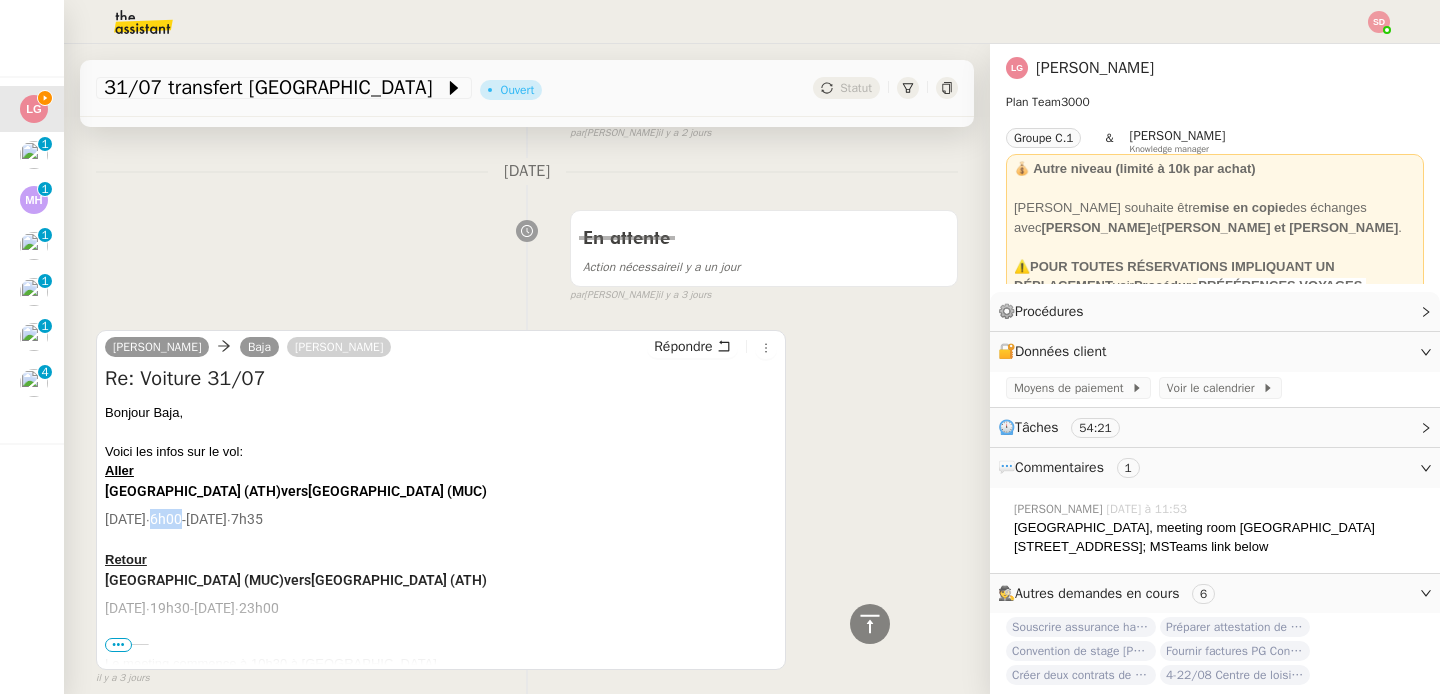 click on "6h00" at bounding box center (166, 519) 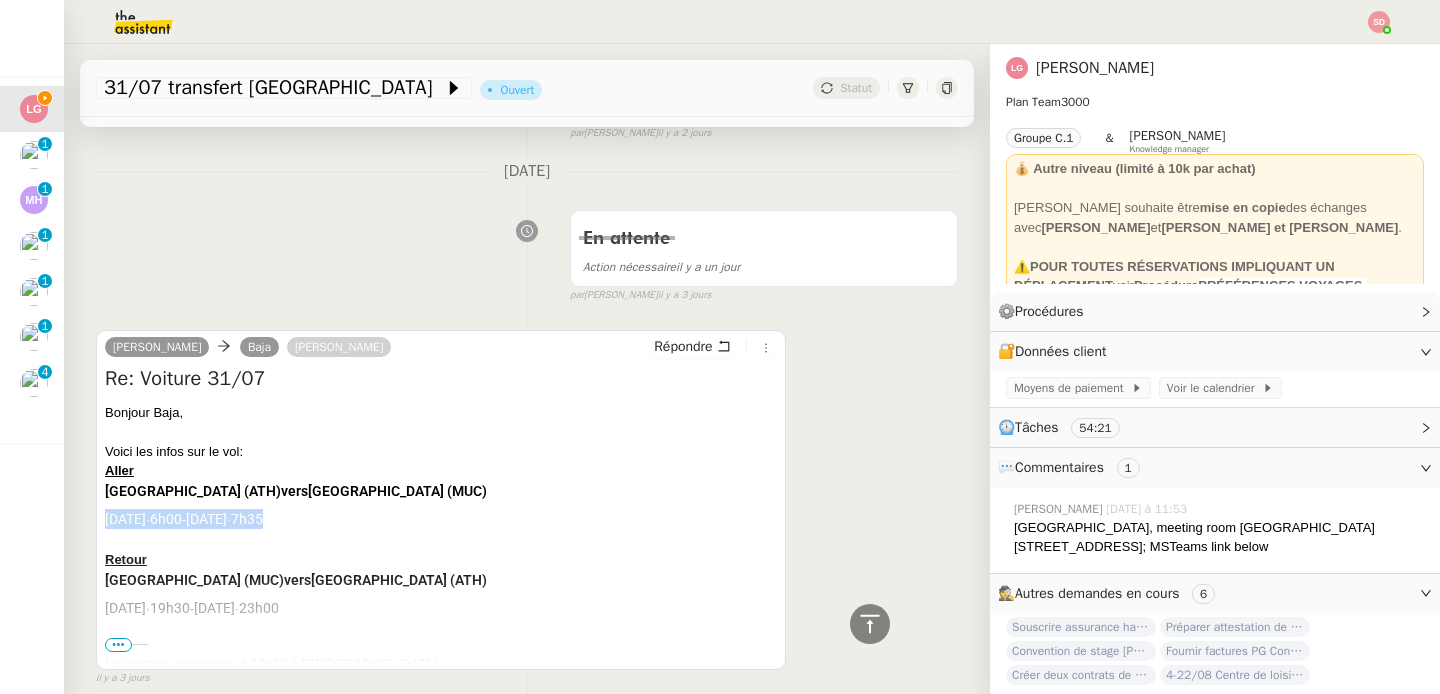 click on "6h00" at bounding box center [166, 519] 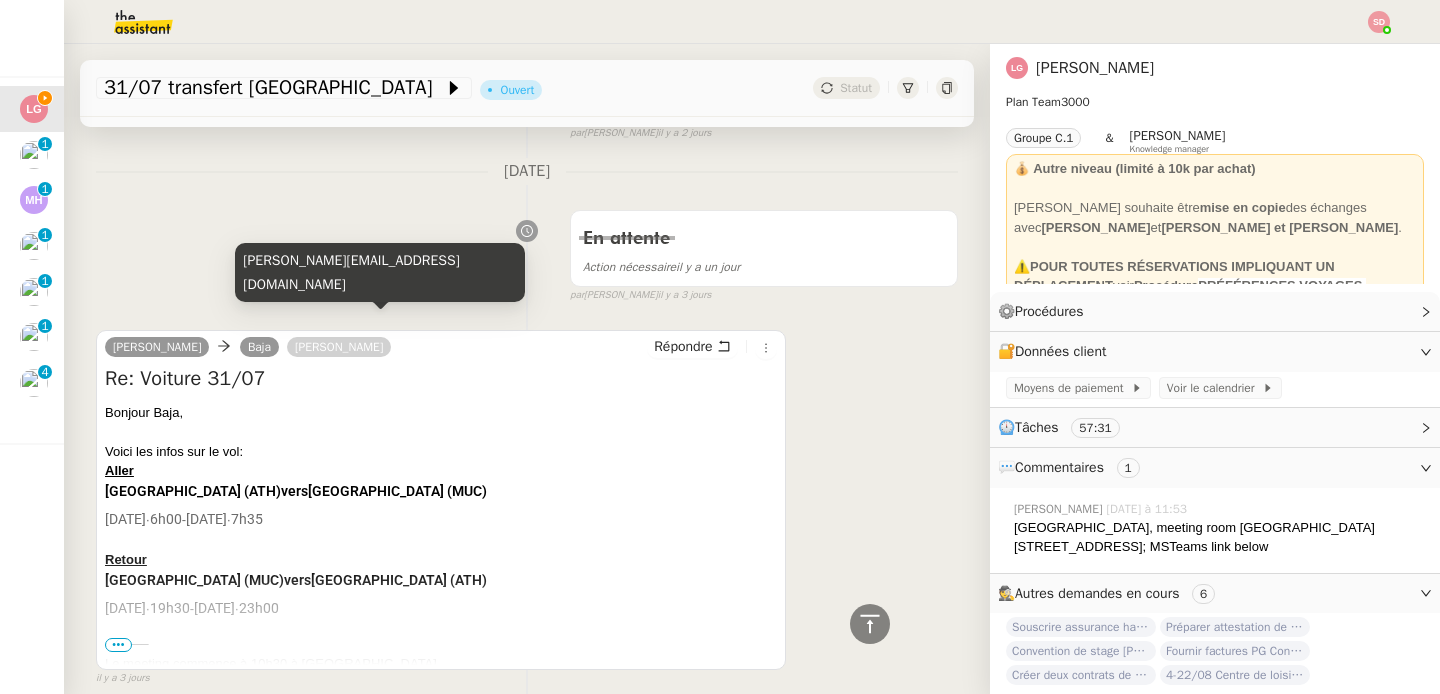 click on "[PERSON_NAME][EMAIL_ADDRESS][DOMAIN_NAME]" at bounding box center [380, 272] 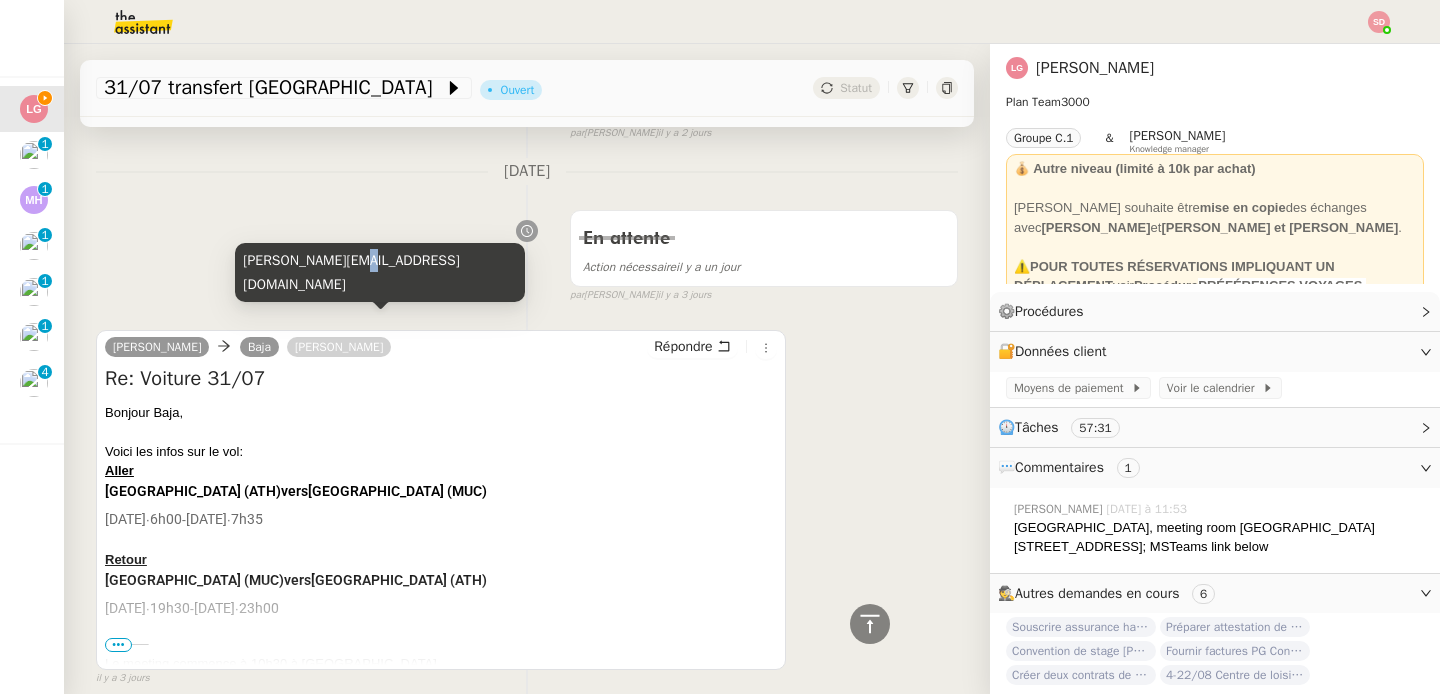 click on "[PERSON_NAME][EMAIL_ADDRESS][DOMAIN_NAME]" at bounding box center [380, 272] 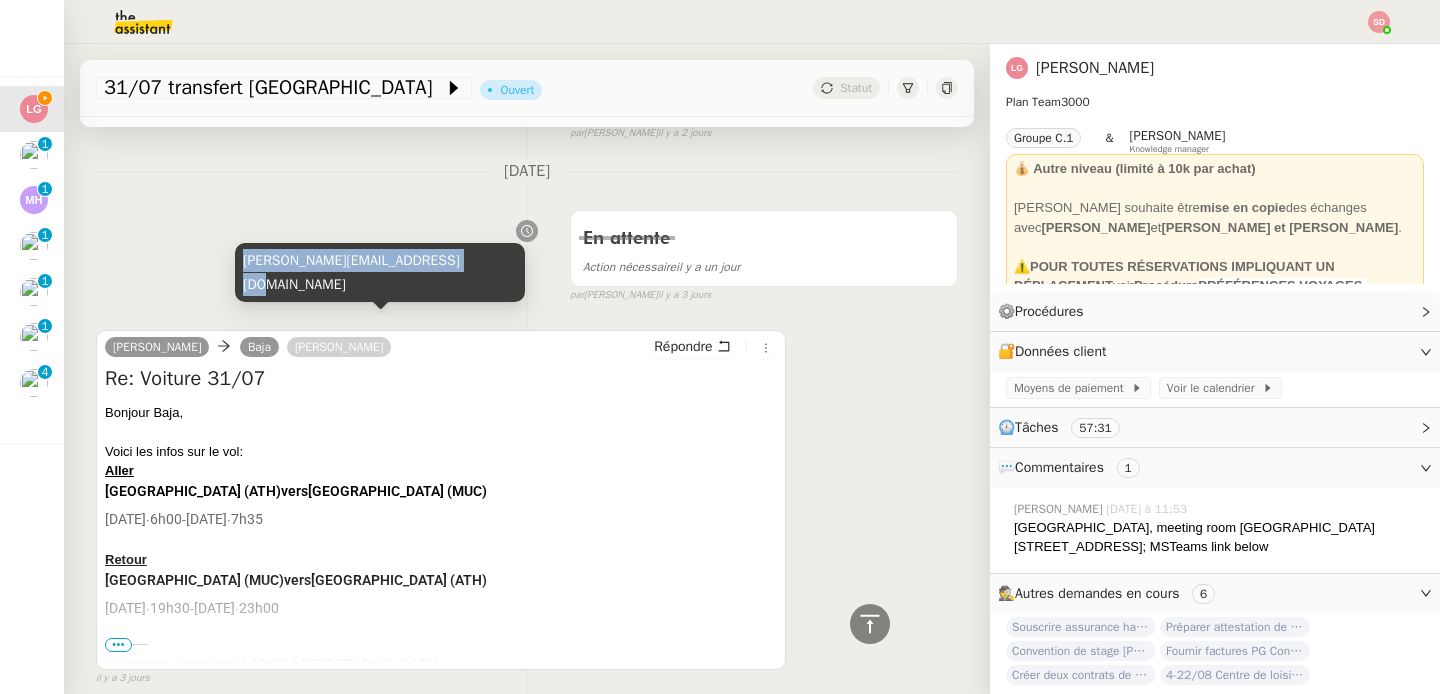 click on "[PERSON_NAME][EMAIL_ADDRESS][DOMAIN_NAME]" at bounding box center [380, 272] 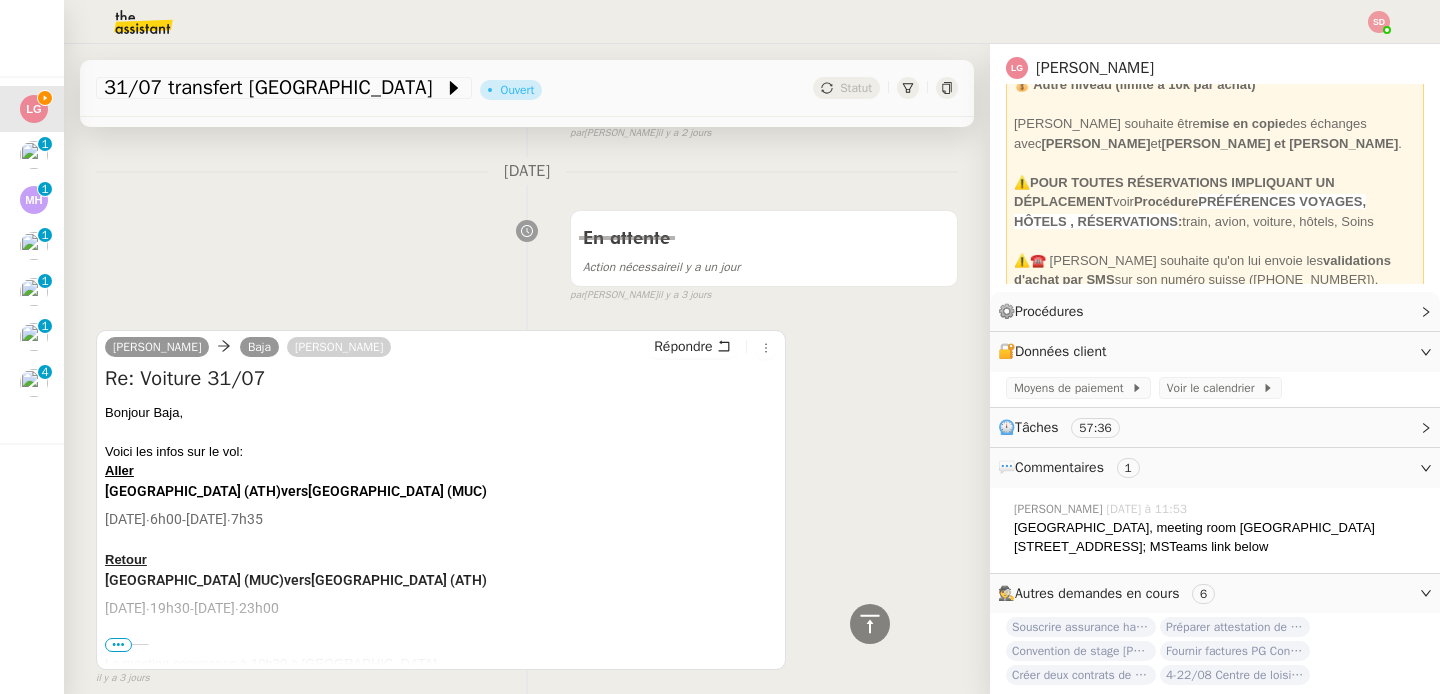 scroll, scrollTop: 144, scrollLeft: 0, axis: vertical 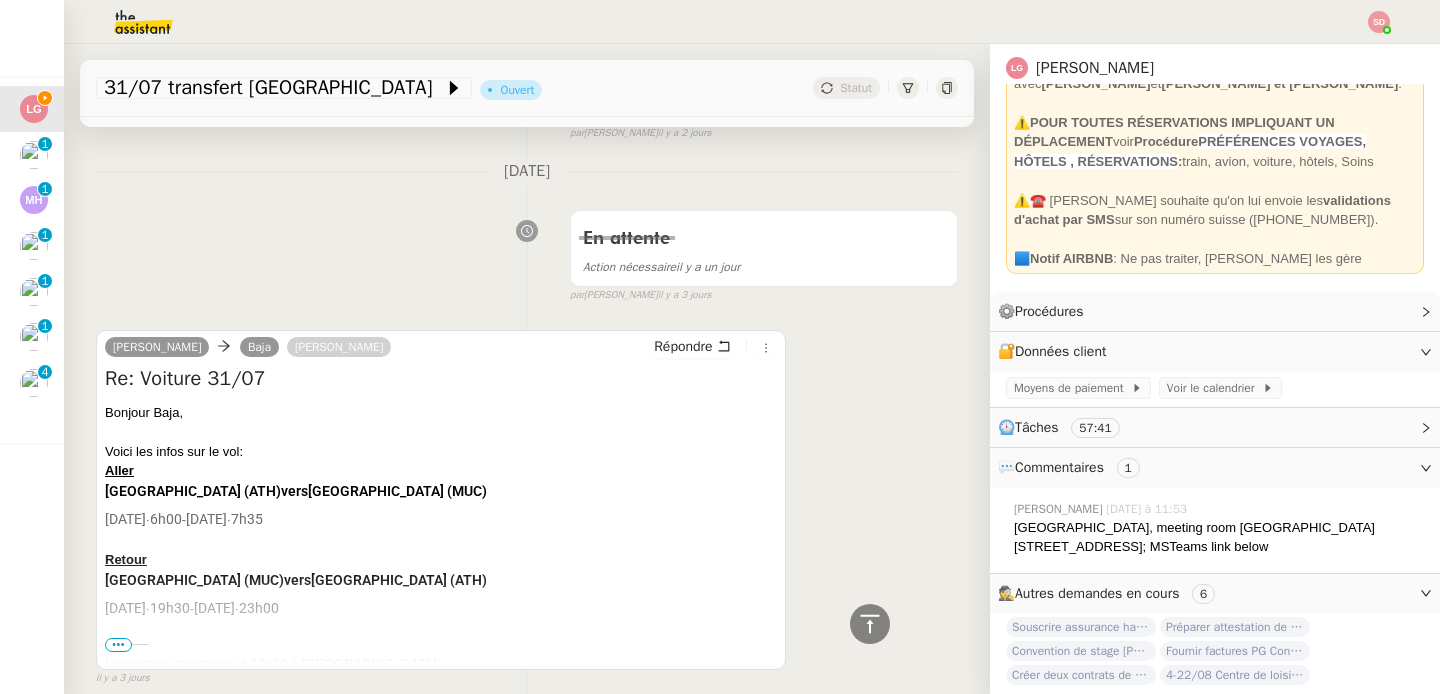 drag, startPoint x: 1269, startPoint y: 222, endPoint x: 1341, endPoint y: 224, distance: 72.02777 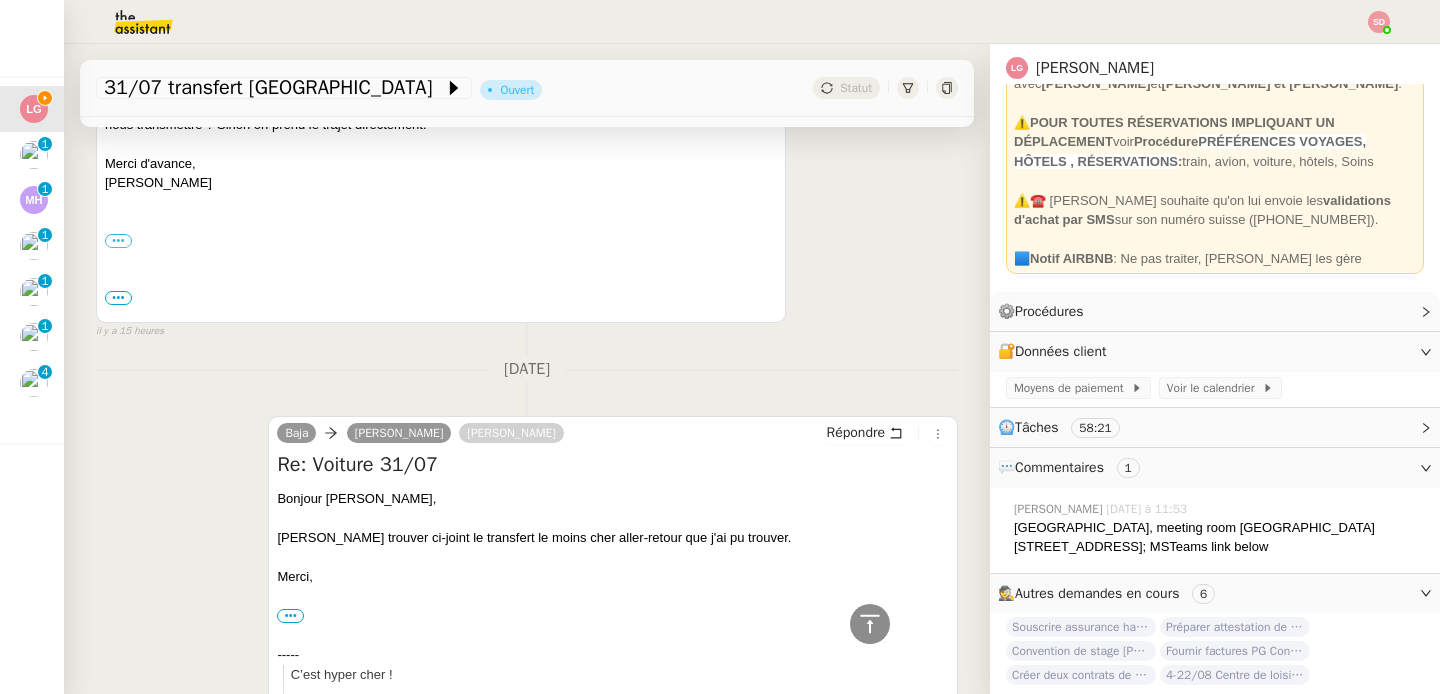 scroll, scrollTop: 0, scrollLeft: 0, axis: both 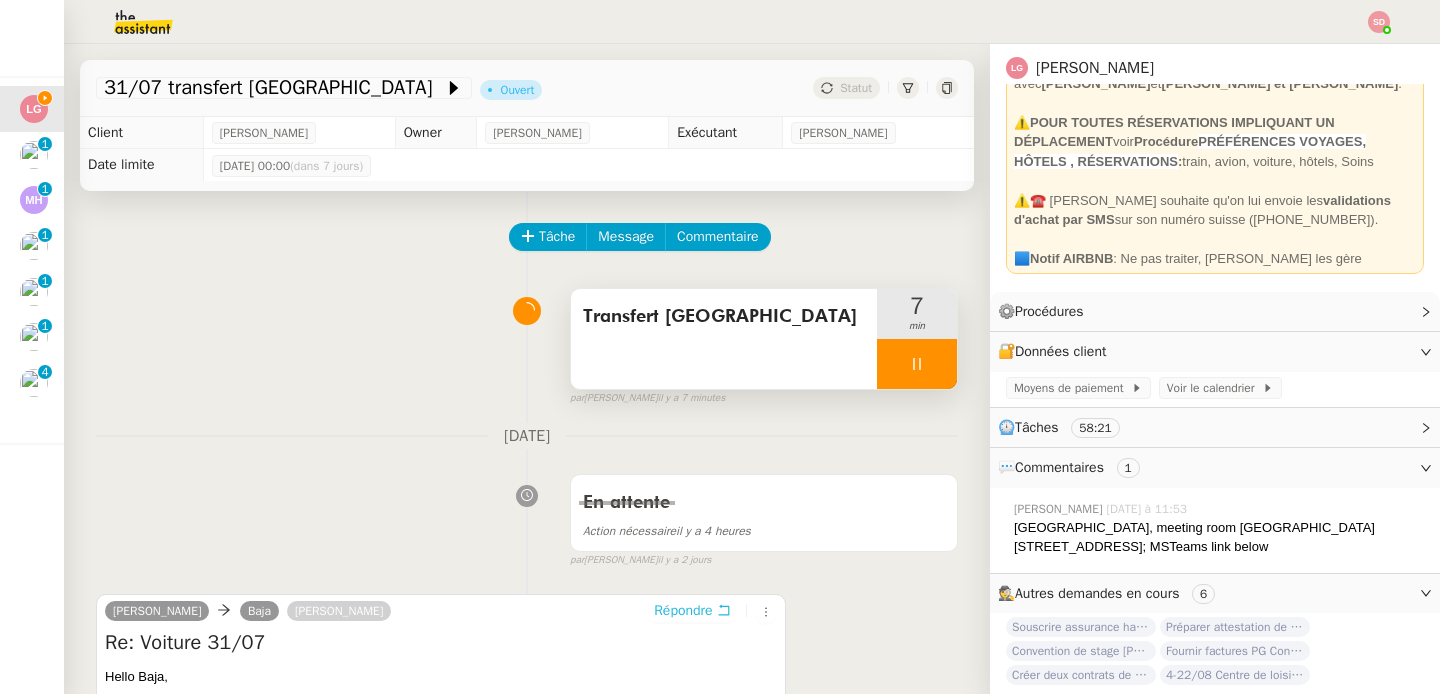 click on "Répondre" at bounding box center [692, 611] 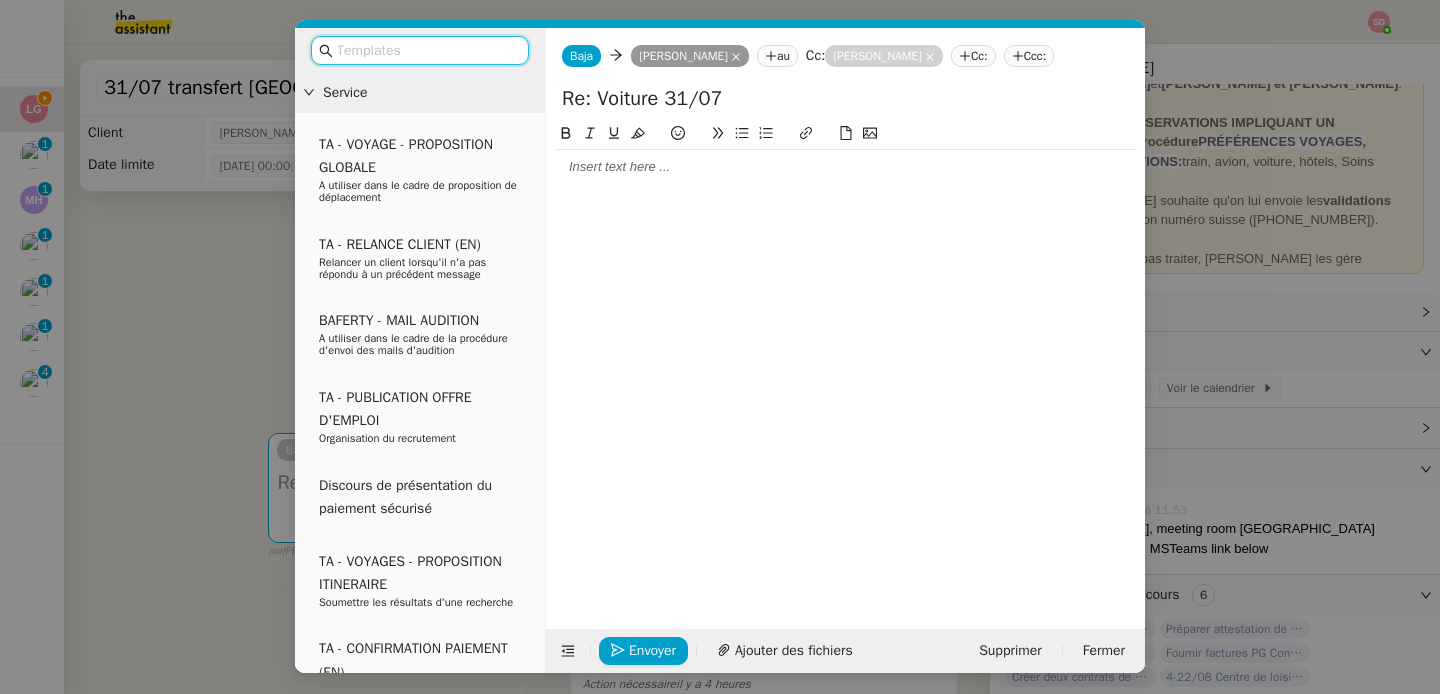 click 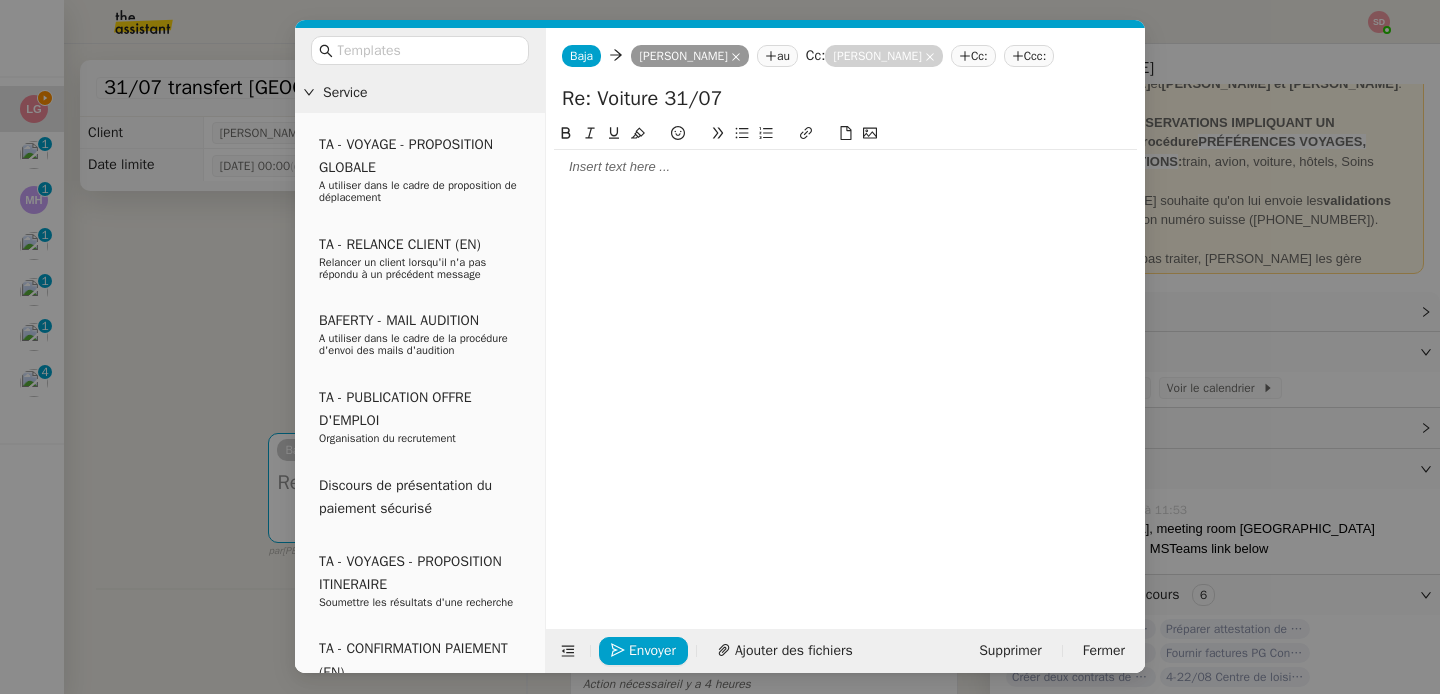 type 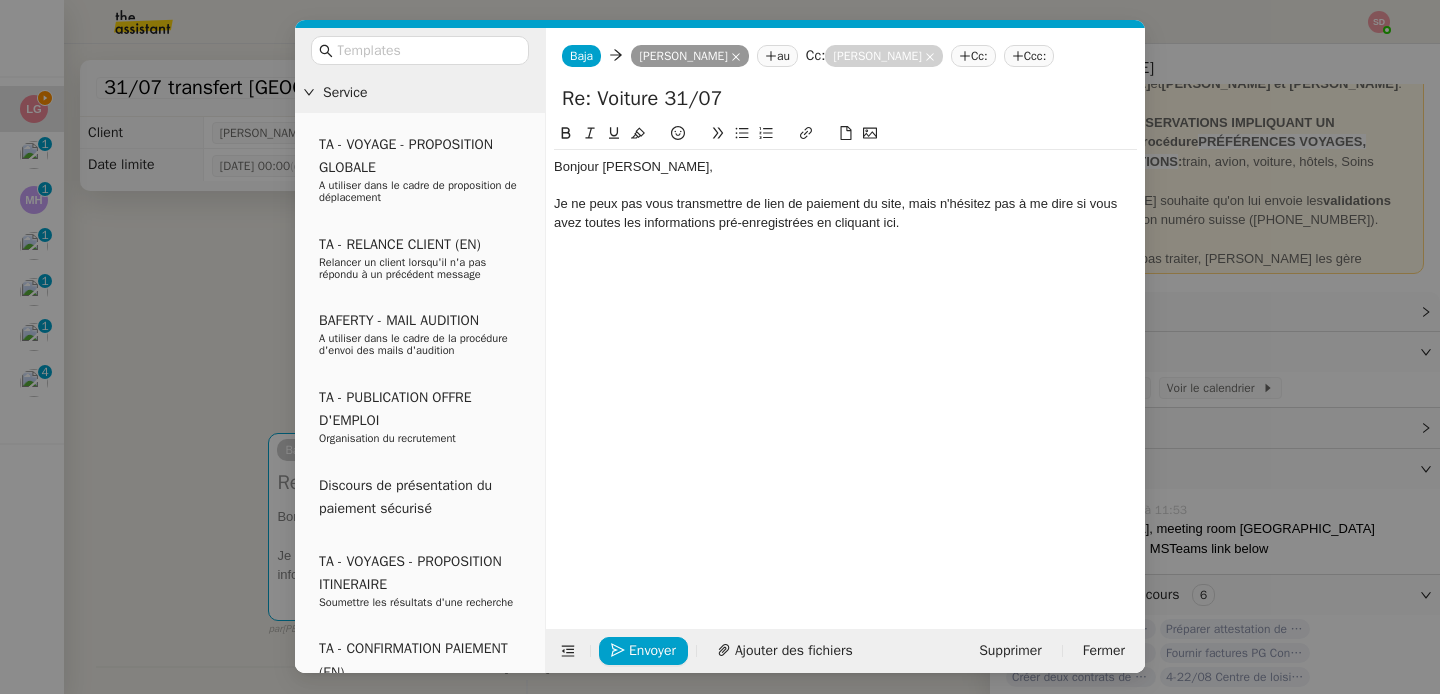 click on "Je ne peux pas vous transmettre de lien de paiement du site, mais n'hésitez pas à me dire si vous avez toutes les informations pré-enregistrées en cliquant ici." 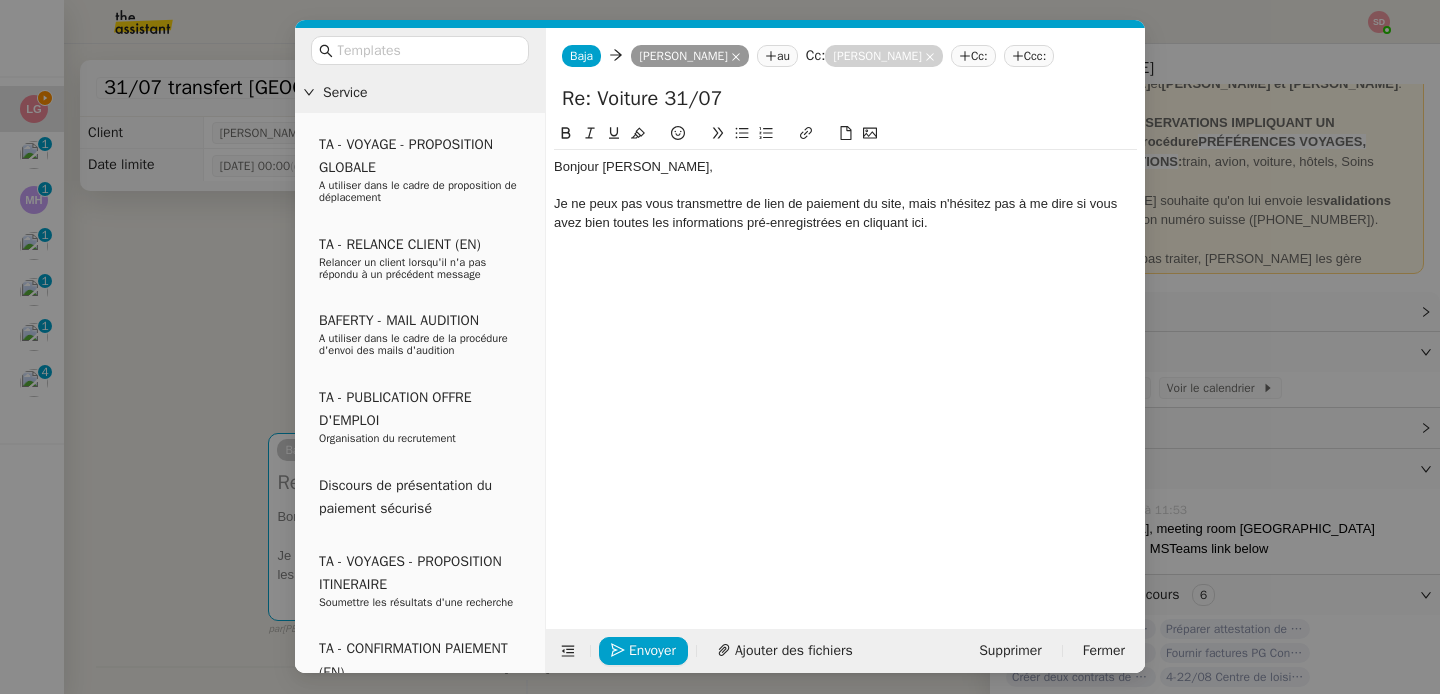 click on "Je ne peux pas vous transmettre de lien de paiement du site, mais n'hésitez pas à me dire si vous avez bien toutes les informations pré-enregistrées en cliquant ici." 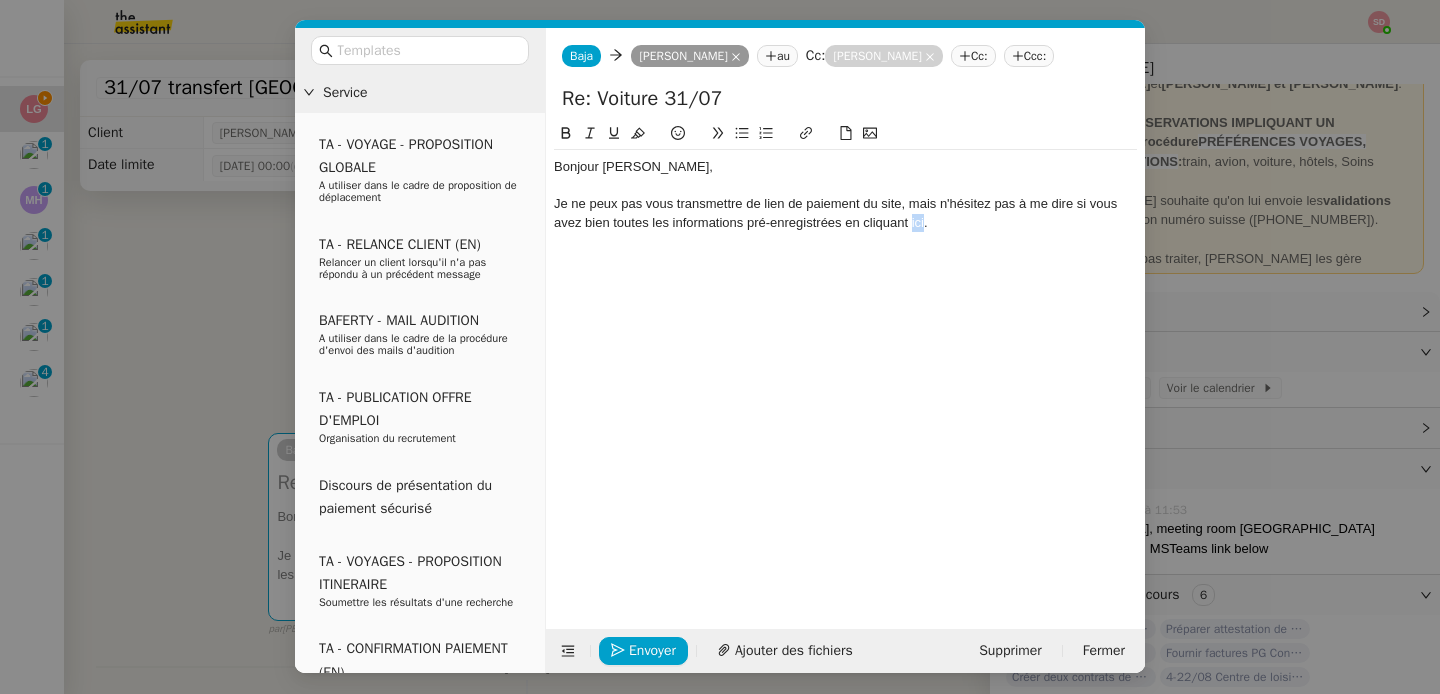 click on "Je ne peux pas vous transmettre de lien de paiement du site, mais n'hésitez pas à me dire si vous avez bien toutes les informations pré-enregistrées en cliquant ici." 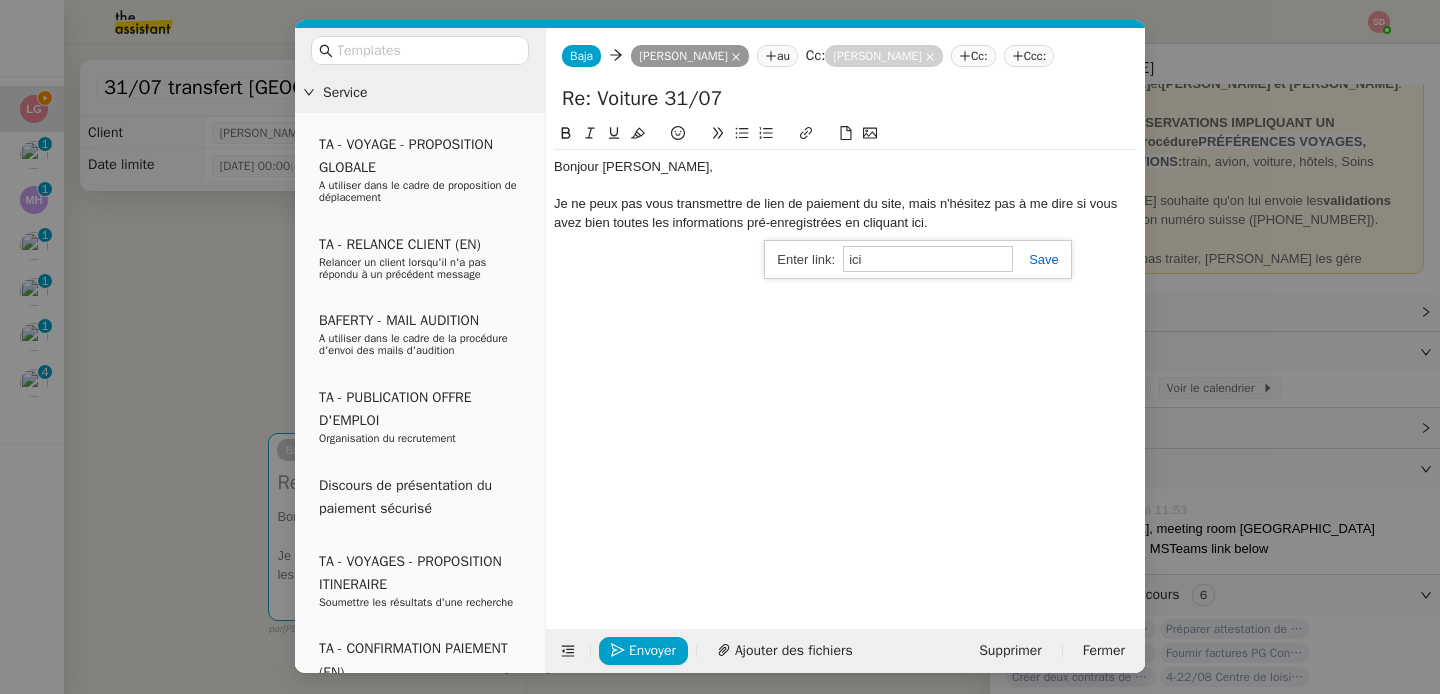 paste on "https://connectotransfers.com/en/transfer/munich-franz-josef-strauss-airport/stuttgart/1/2025-07-31/FoRm" 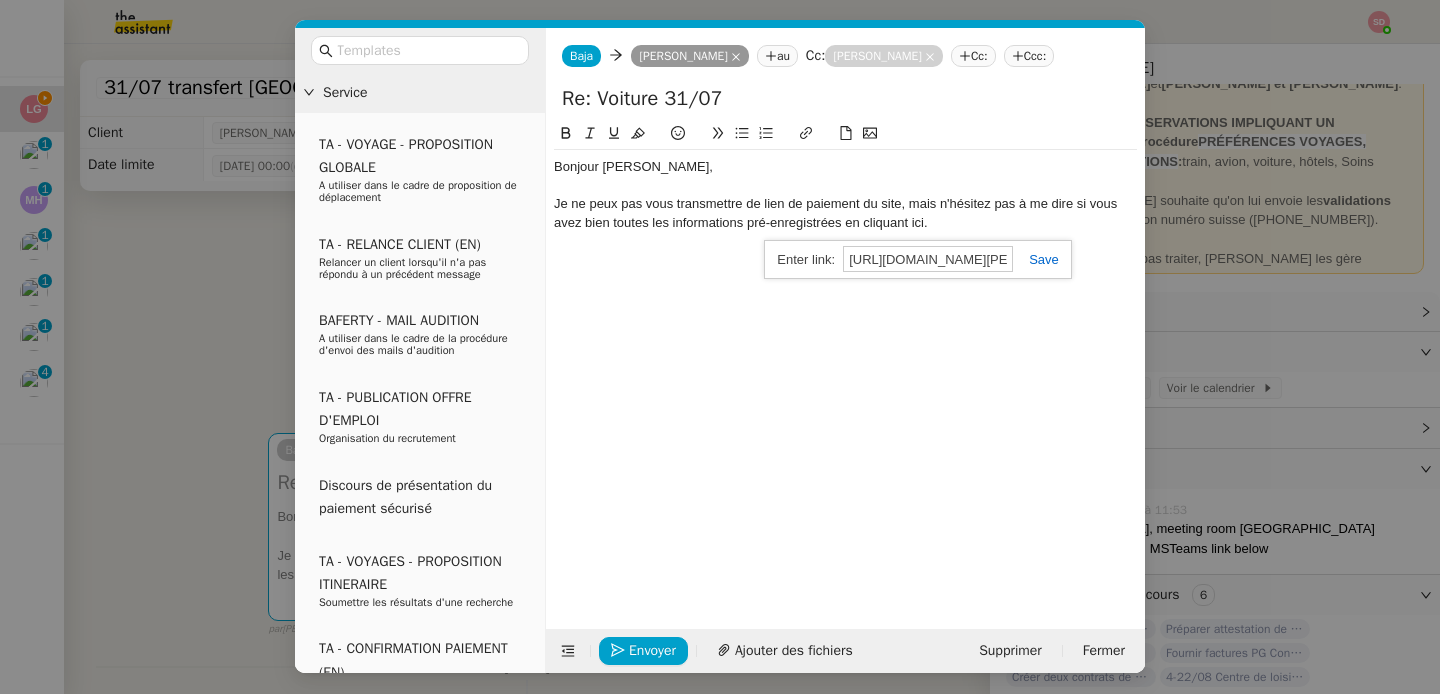 scroll, scrollTop: 0, scrollLeft: 447, axis: horizontal 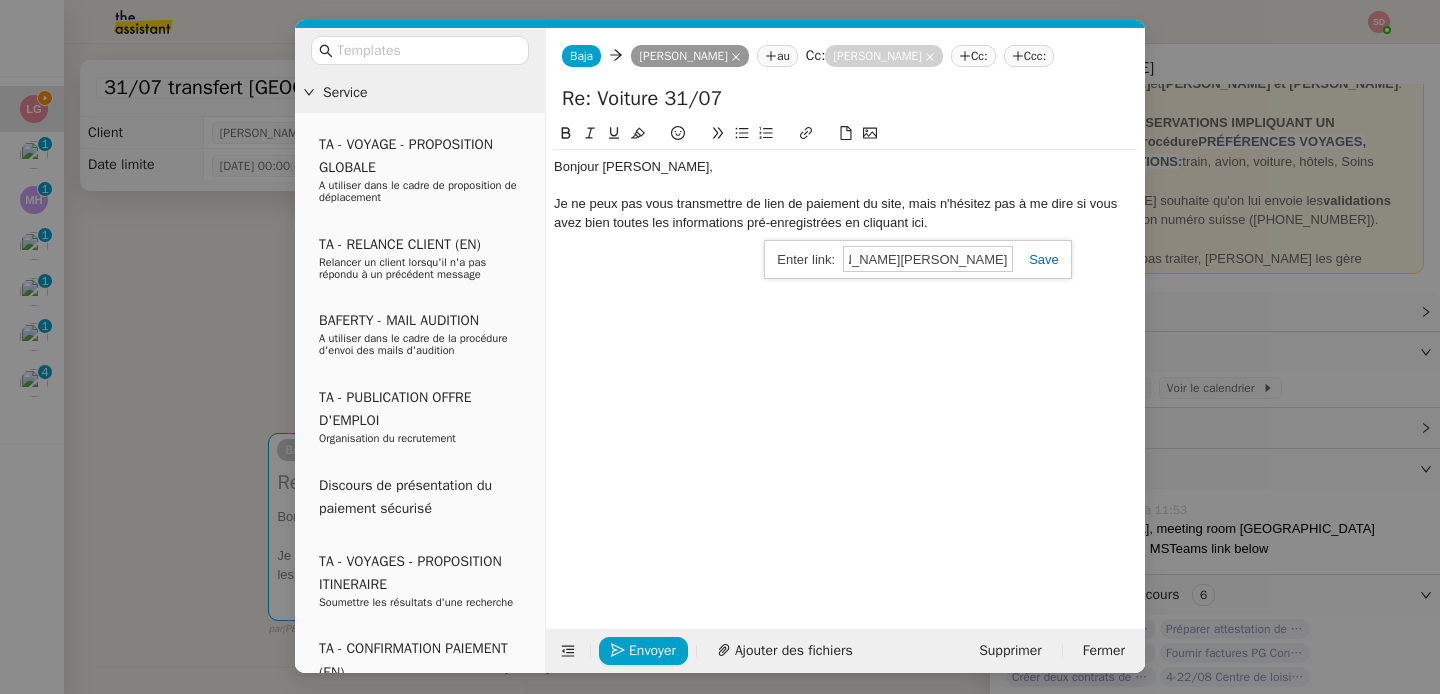 type on "https://connectotransfers.com/en/transfer/munich-franz-josef-strauss-airport/stuttgart/1/2025-07-31/FoRm" 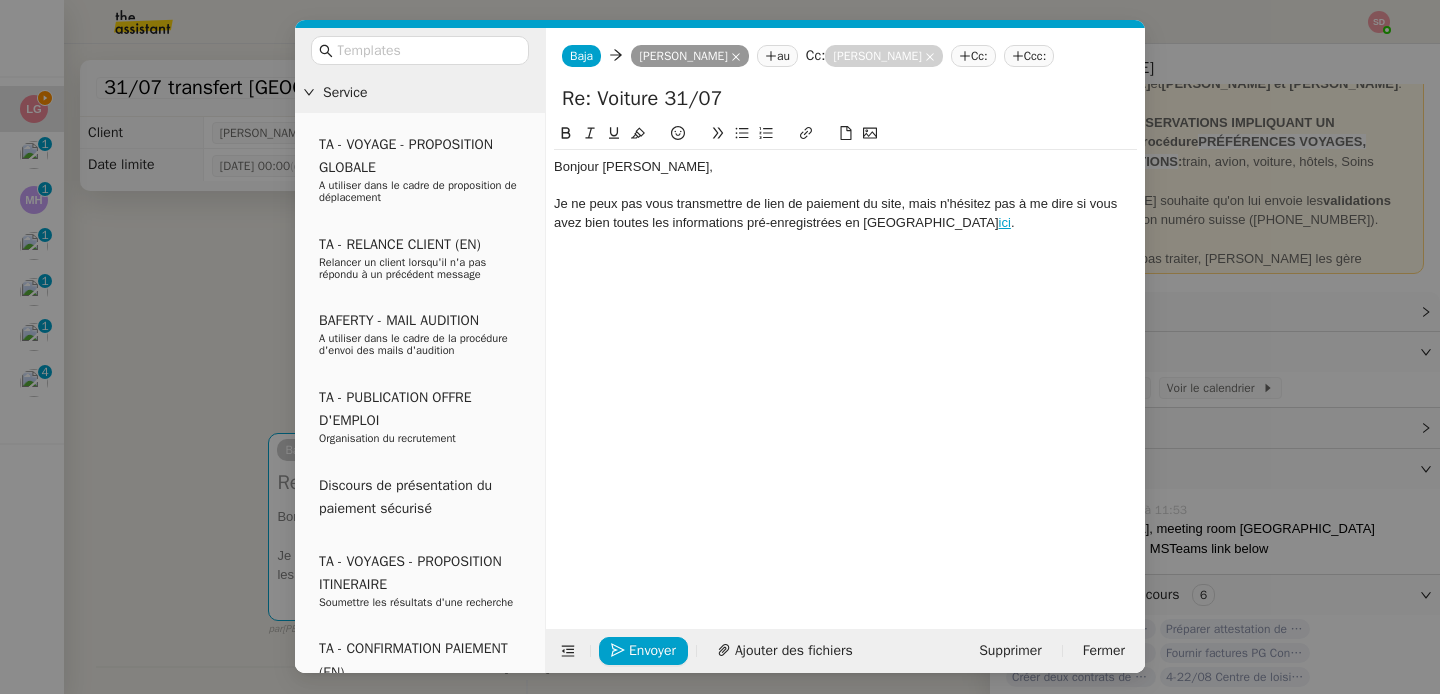 click on "Bonjour Ugo, Je ne peux pas vous transmettre de lien de paiement du site, mais n'hésitez pas à me dire si vous avez bien toutes les informations pré-enregistrées en cliquant  ici ." 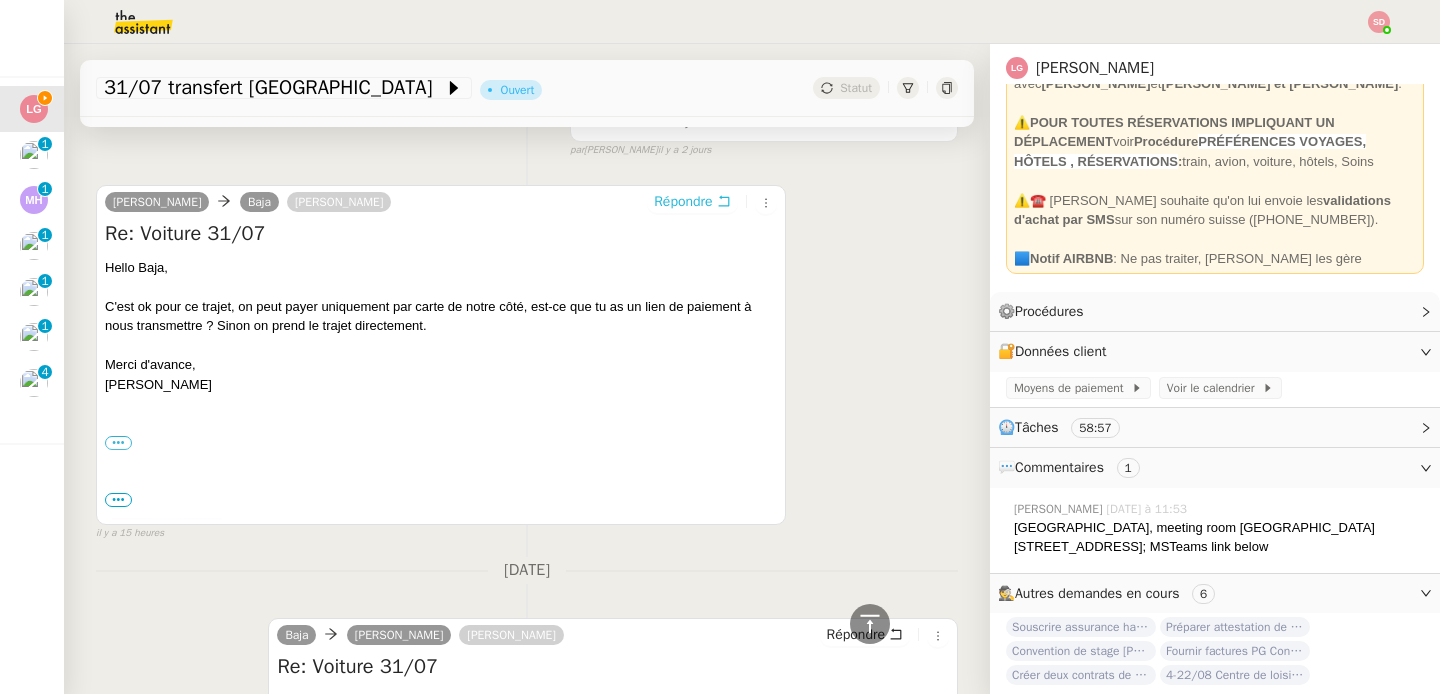 scroll, scrollTop: 0, scrollLeft: 0, axis: both 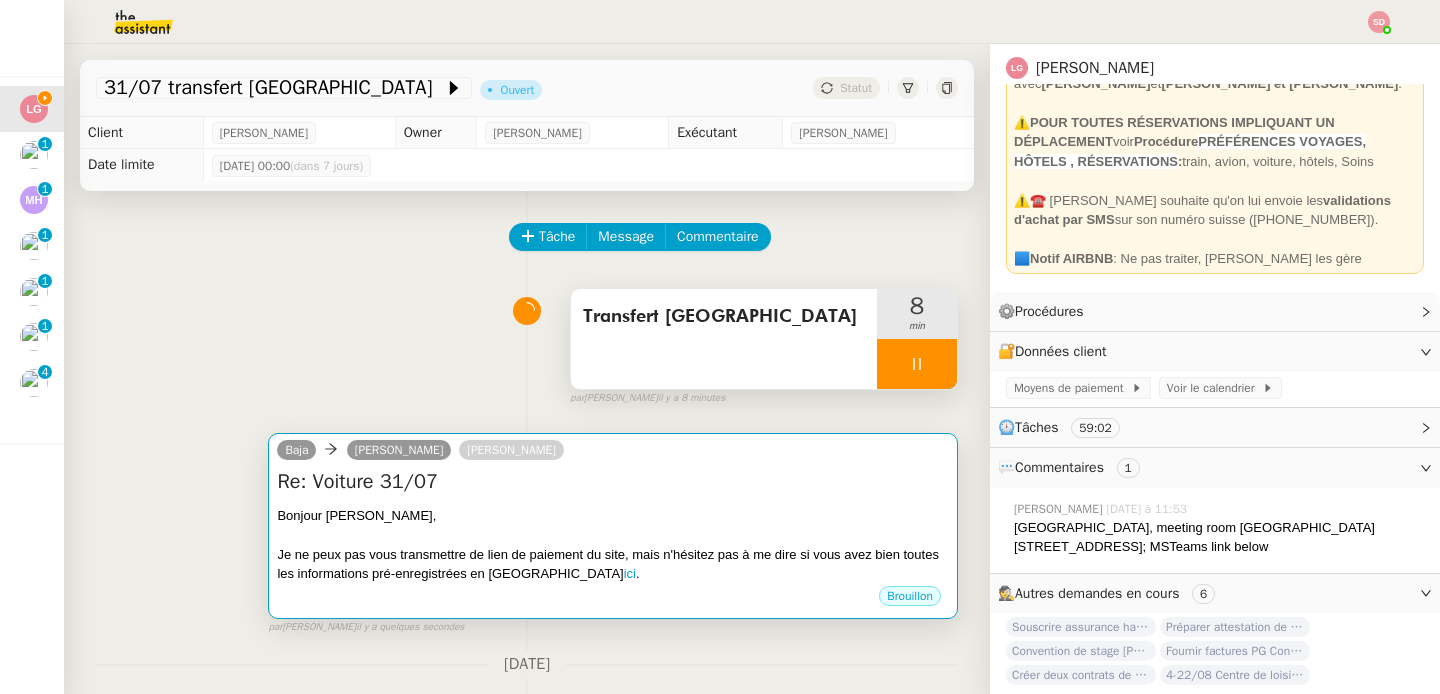 click on "Bonjour [PERSON_NAME]," at bounding box center (613, 516) 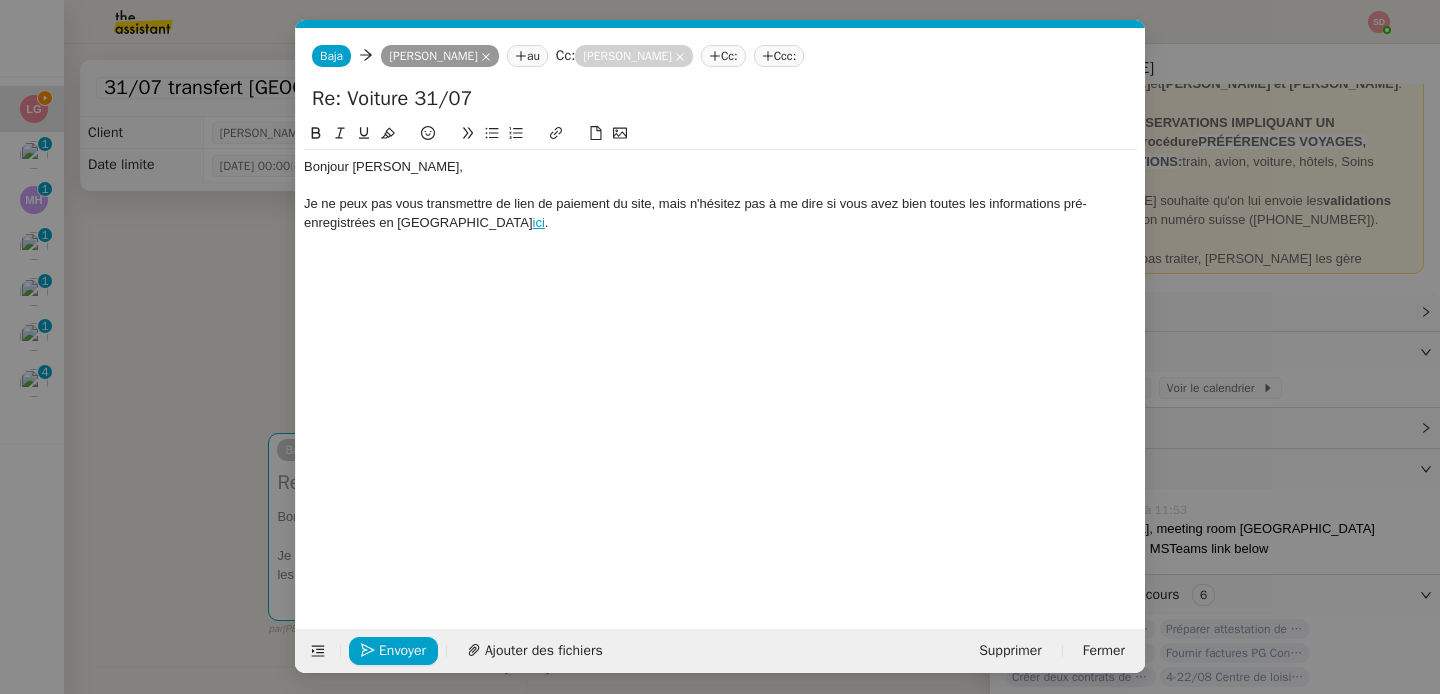 scroll, scrollTop: 0, scrollLeft: 42, axis: horizontal 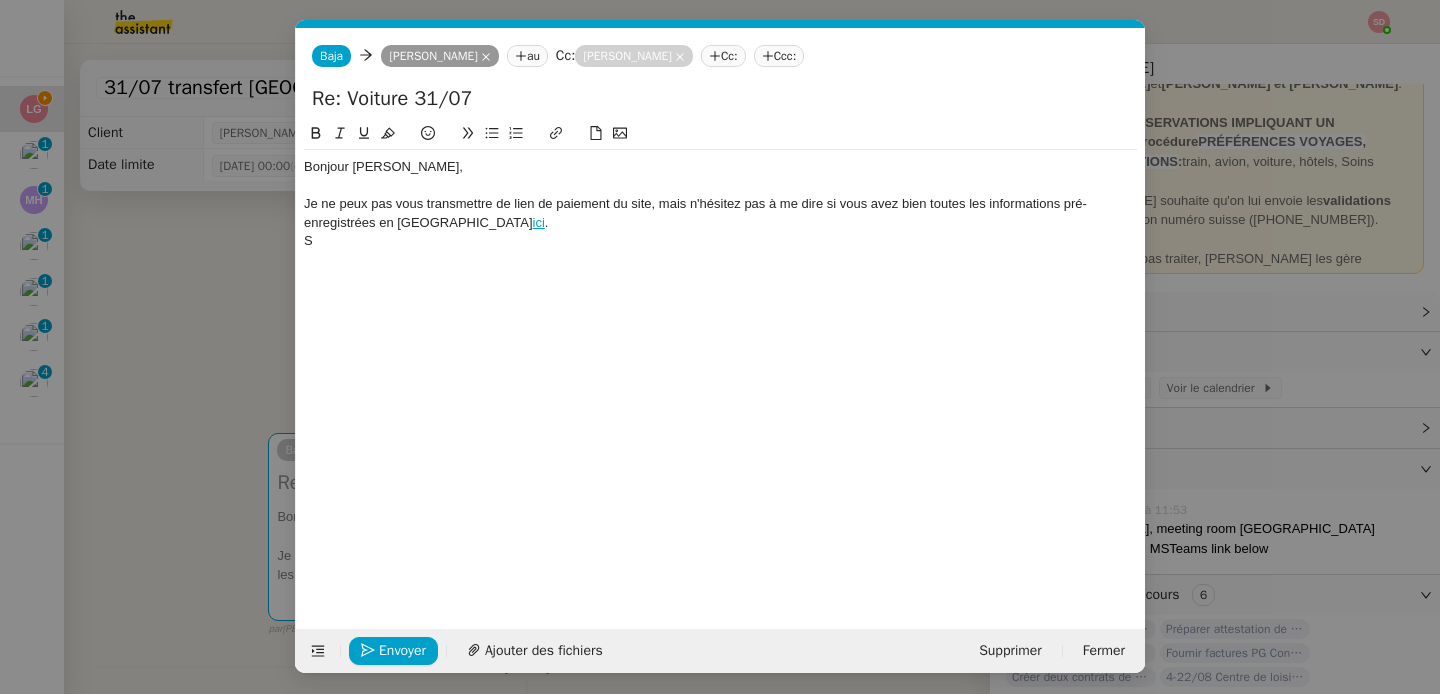 type 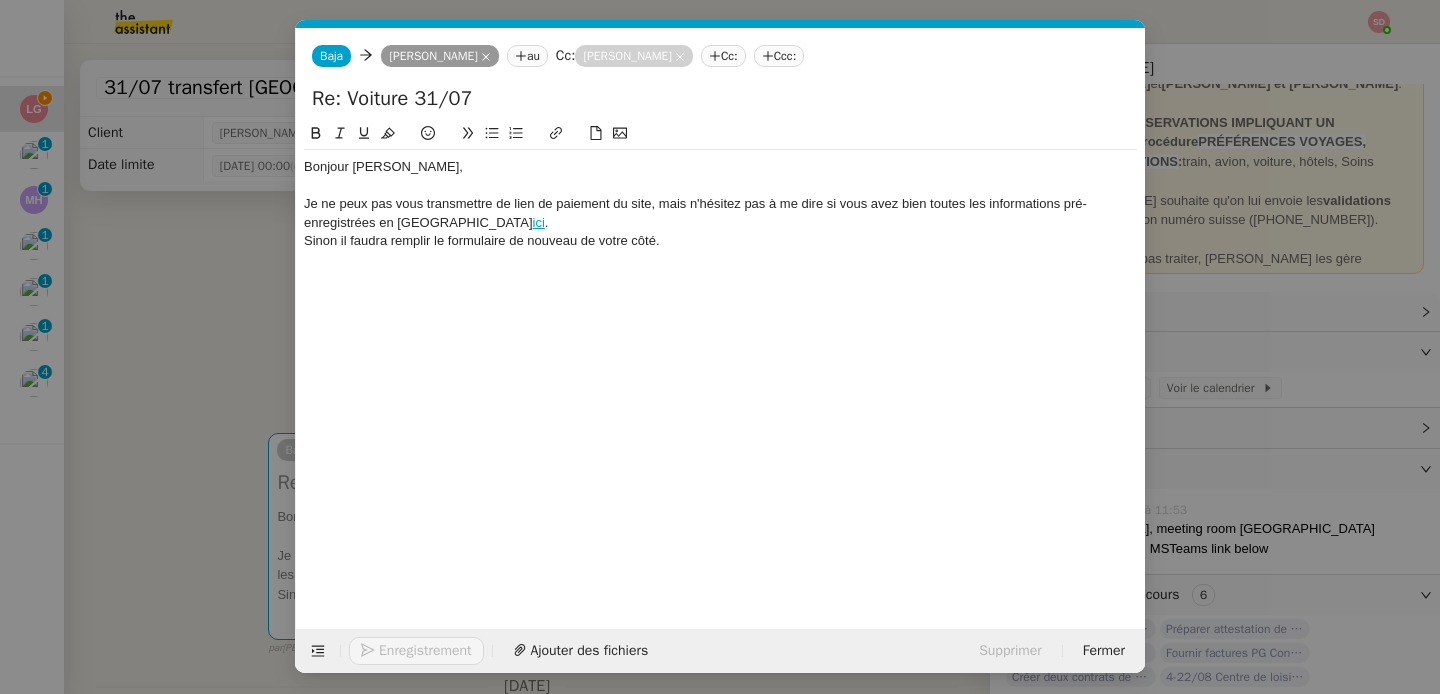 click on "Service TA - VOYAGE - PROPOSITION GLOBALE    A utiliser dans le cadre de proposition de déplacement TA - RELANCE CLIENT (EN)    Relancer un client lorsqu'il n'a pas répondu à un précédent message BAFERTY - MAIL AUDITION    A utiliser dans le cadre de la procédure d'envoi des mails d'audition TA - PUBLICATION OFFRE D'EMPLOI     Organisation du recrutement Discours de présentation du paiement sécurisé    TA - VOYAGES - PROPOSITION ITINERAIRE    Soumettre les résultats d'une recherche TA - CONFIRMATION PAIEMENT (EN)    Confirmer avec le client de modèle de transaction - Attention Plan Pro nécessaire. TA - COURRIER EXPEDIE (recommandé)    A utiliser dans le cadre de l'envoi d'un courrier recommandé TA - PARTAGE DE CALENDRIER (EN)    A utiliser pour demander au client de partager son calendrier afin de faciliter l'accès et la gestion PSPI - Appel de fonds MJL    A utiliser dans le cadre de la procédure d'appel de fonds MJL TA - RELANCE CLIENT    TA - AR PROCEDURES        21 YIELD" at bounding box center (720, 347) 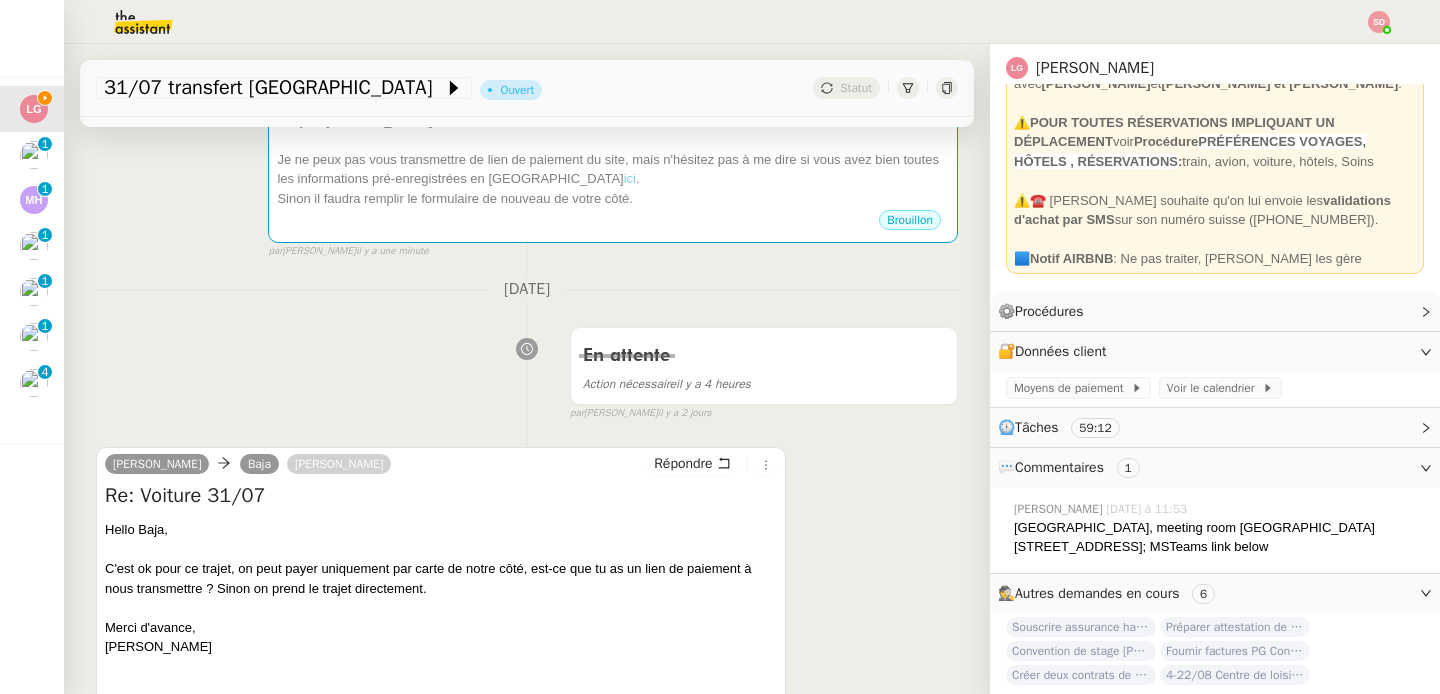 scroll, scrollTop: 397, scrollLeft: 0, axis: vertical 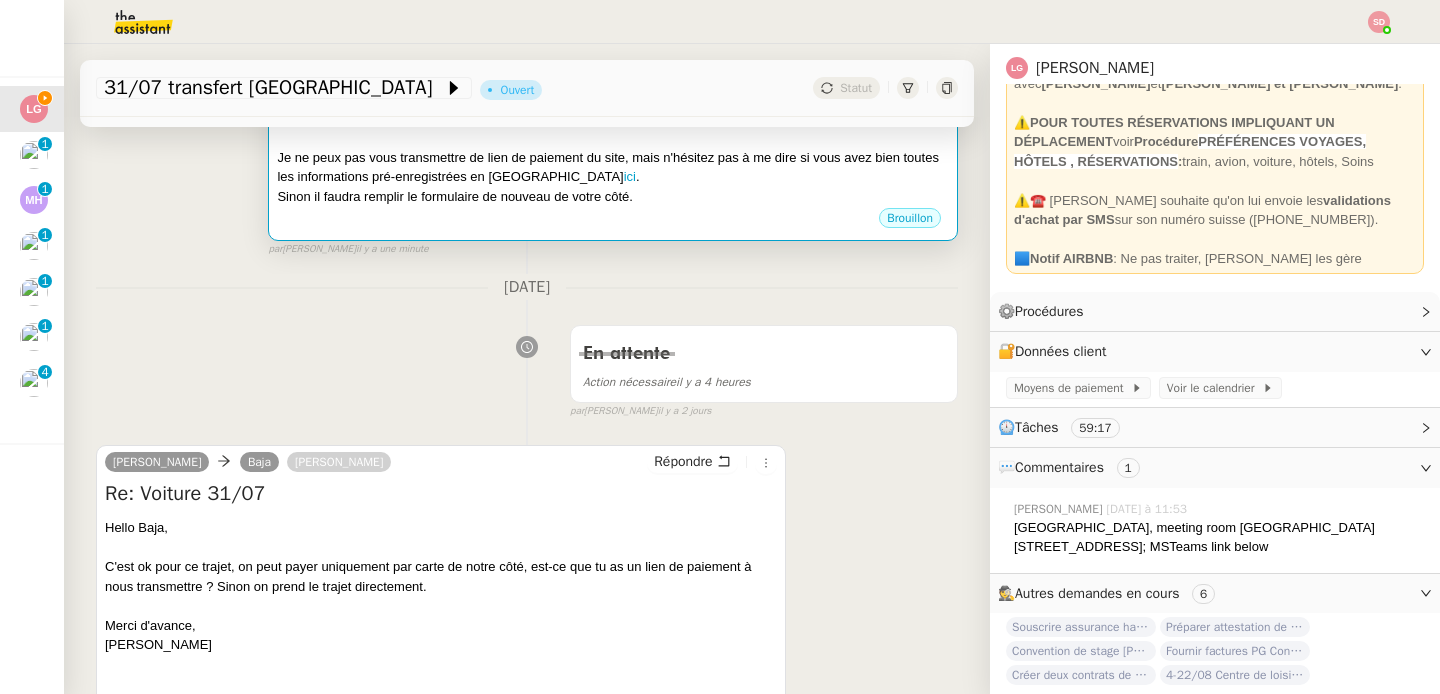 click on "Brouillon" at bounding box center [613, 221] 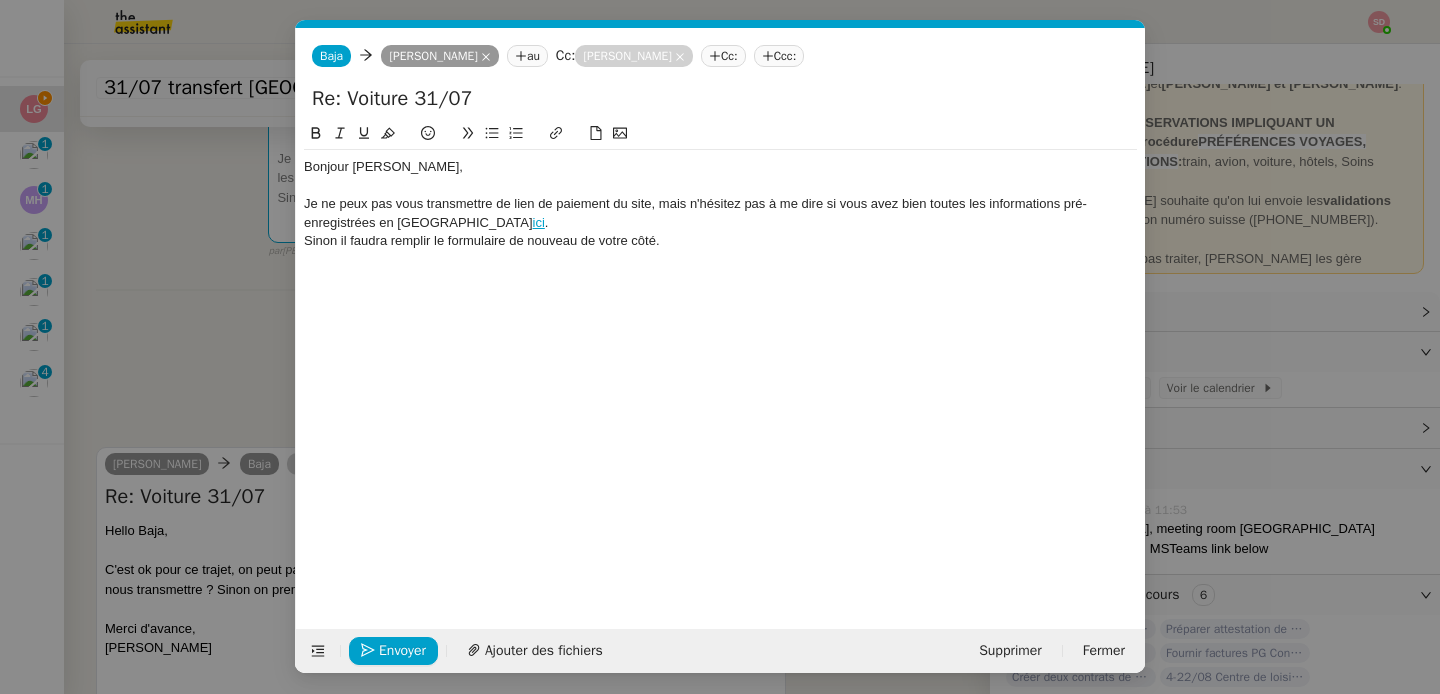 scroll, scrollTop: 0, scrollLeft: 42, axis: horizontal 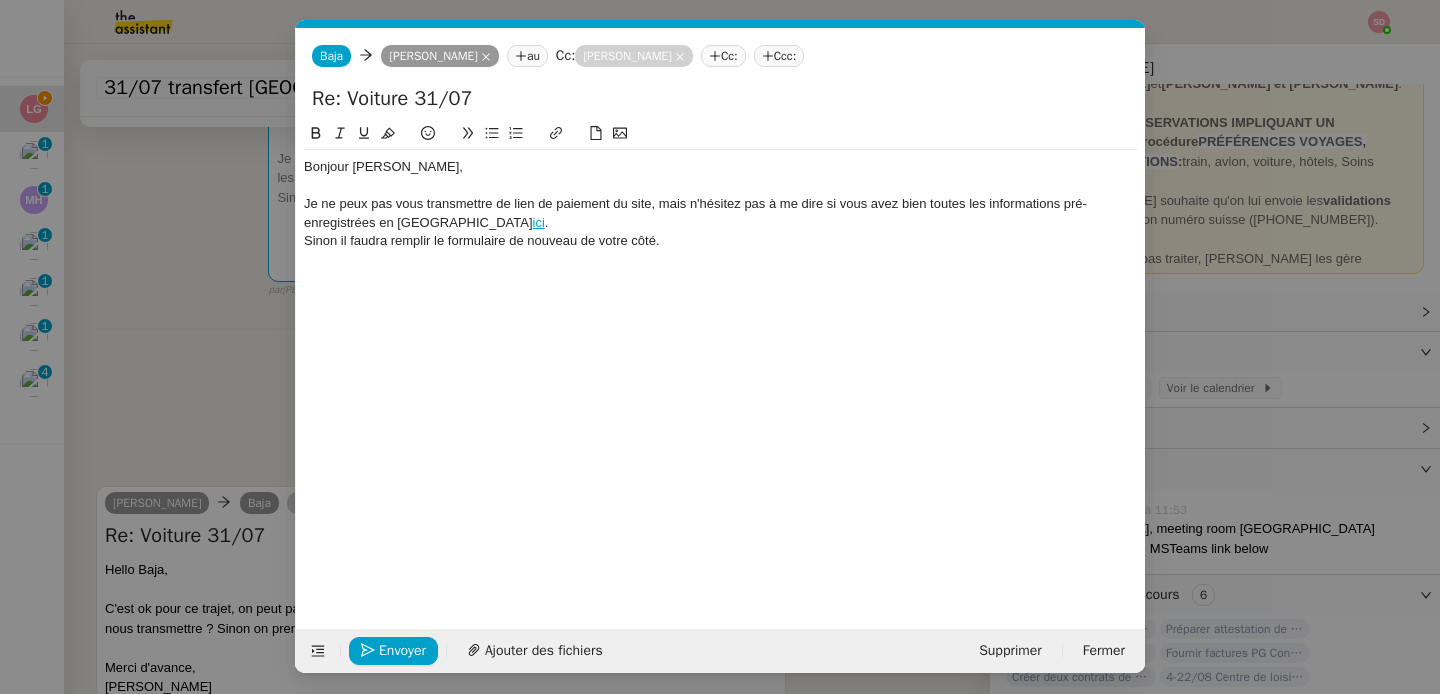 type 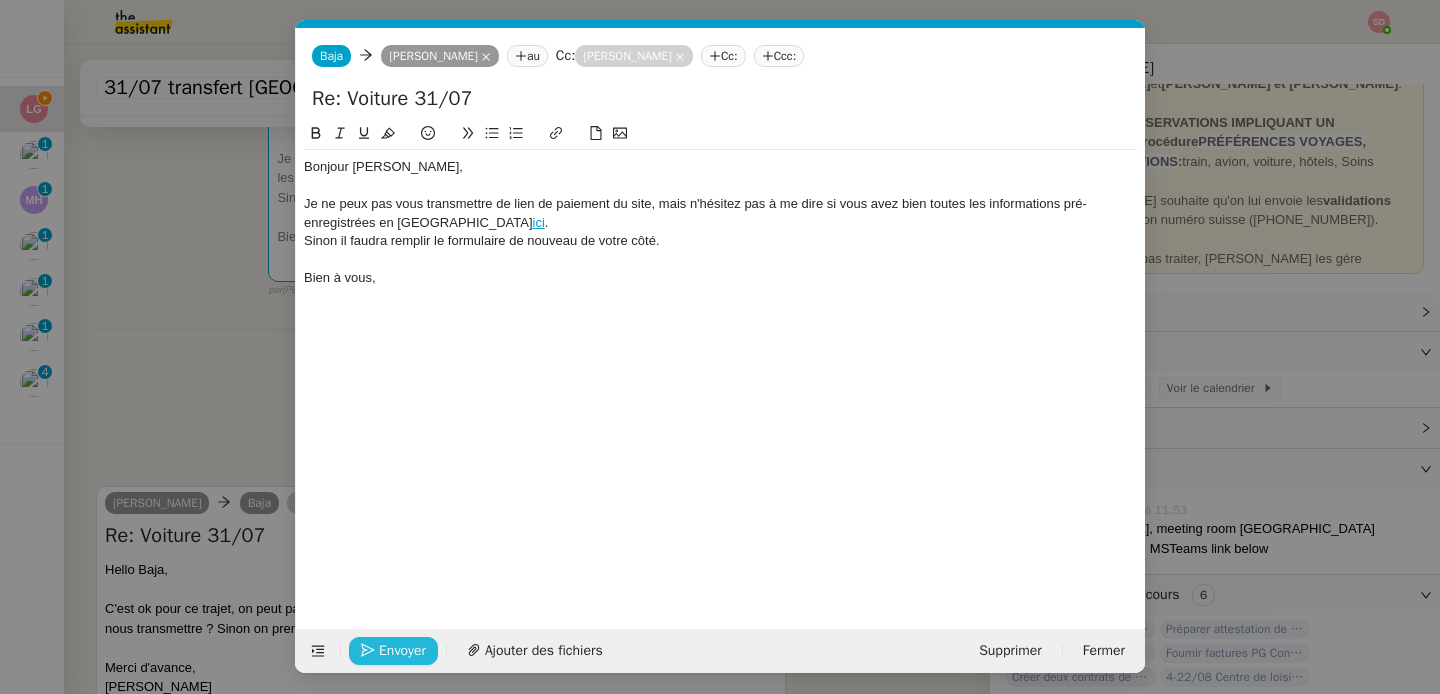 click on "Envoyer" 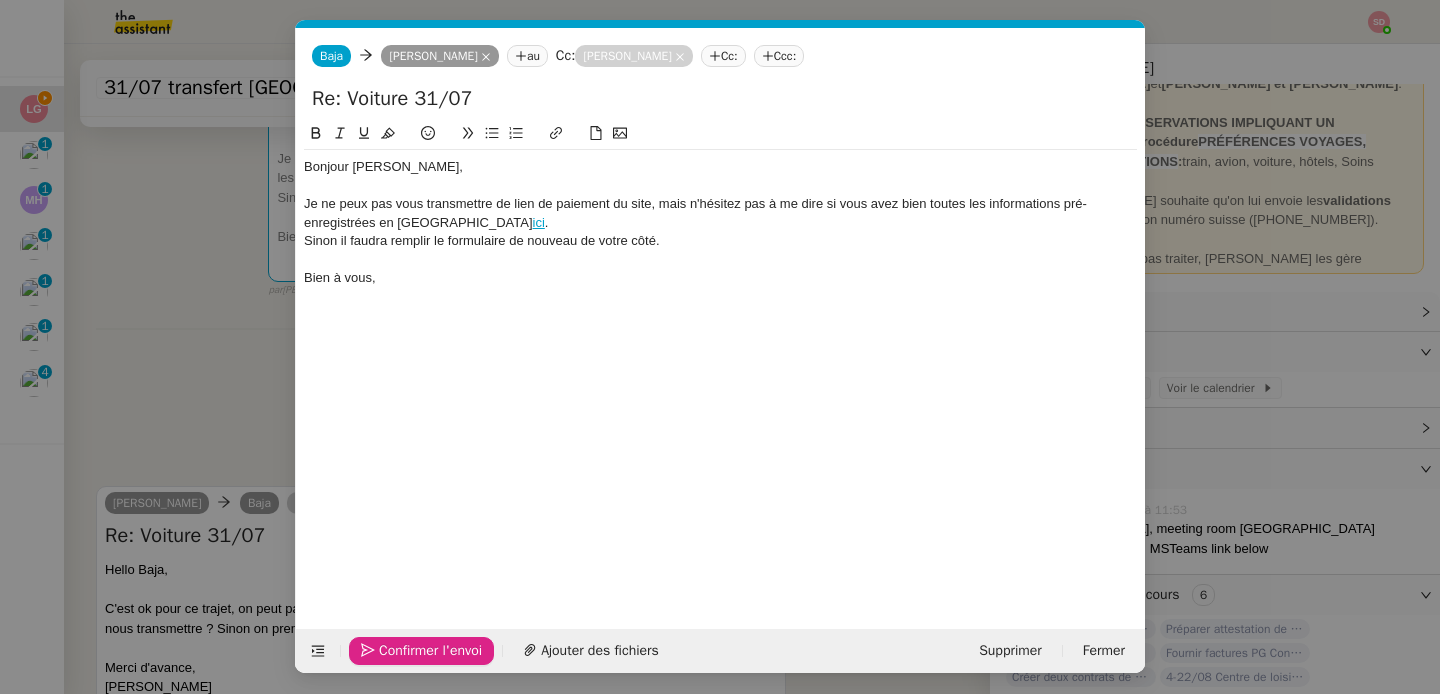 click on "Confirmer l'envoi" 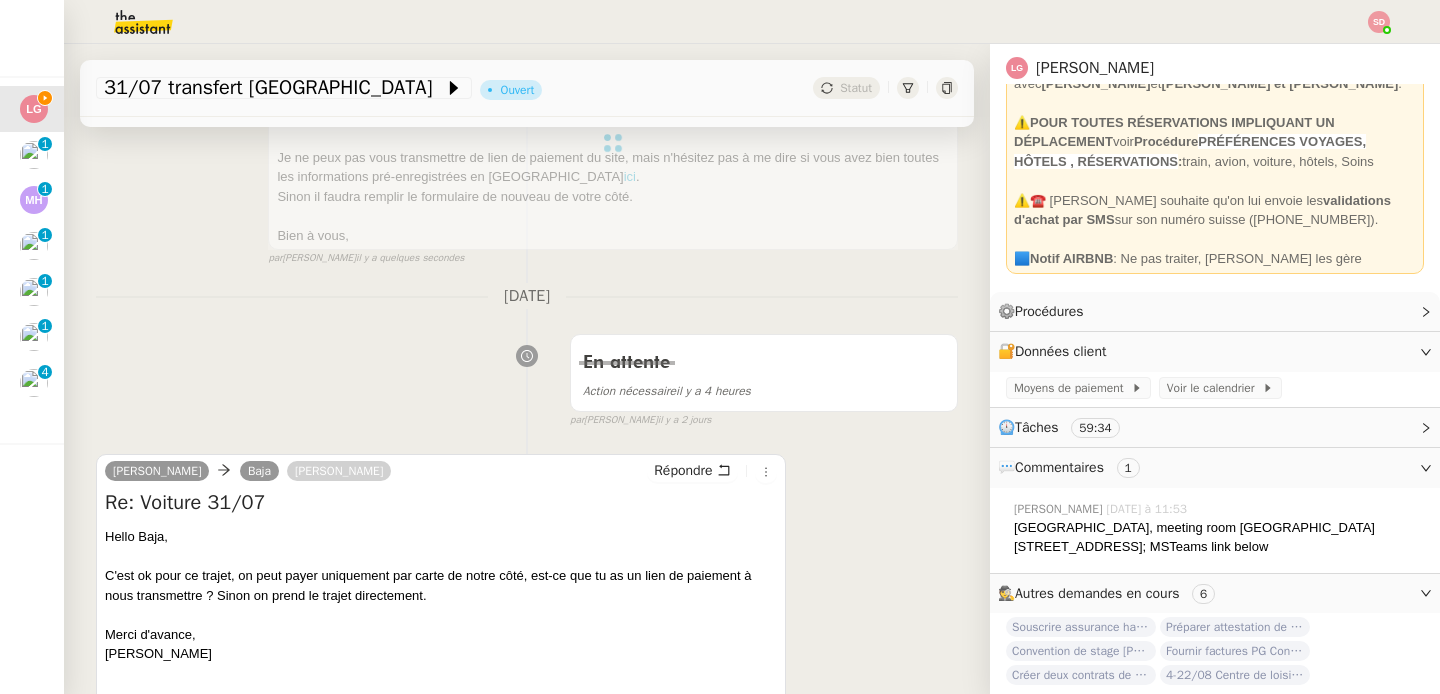 scroll, scrollTop: 0, scrollLeft: 0, axis: both 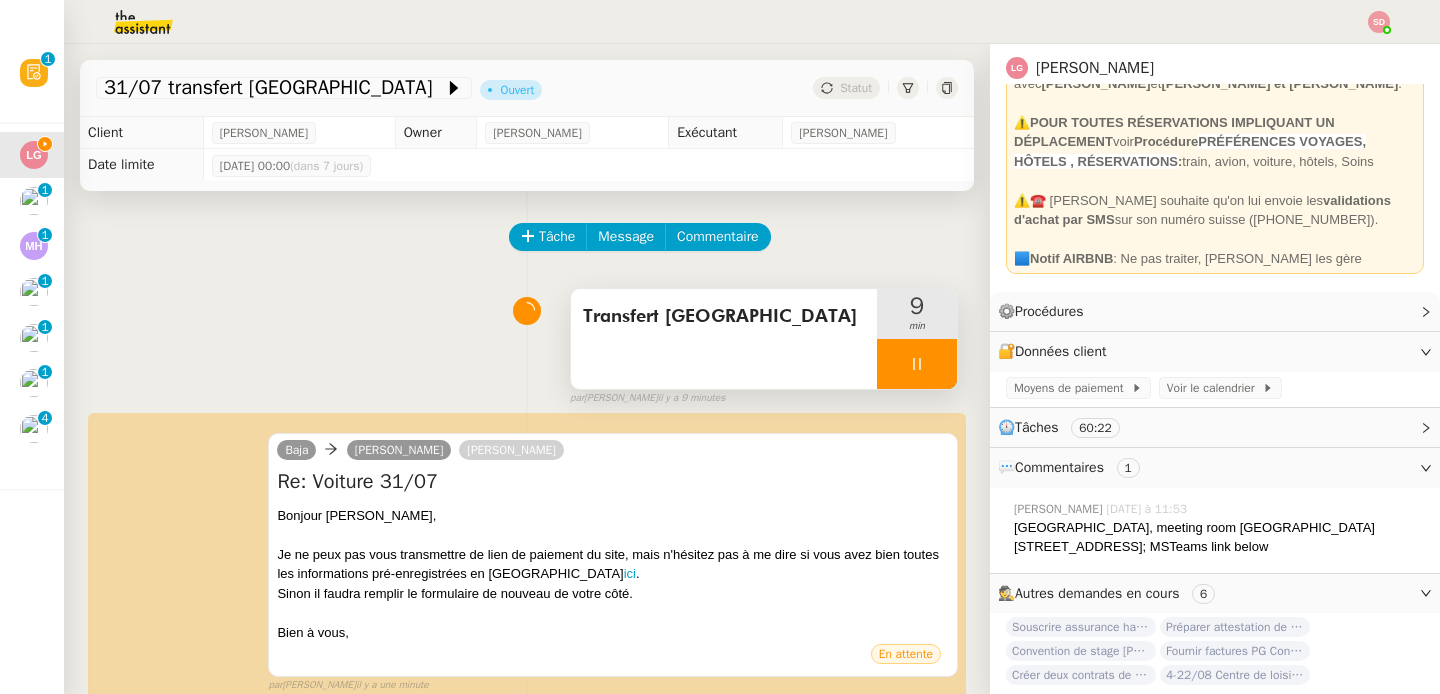 click 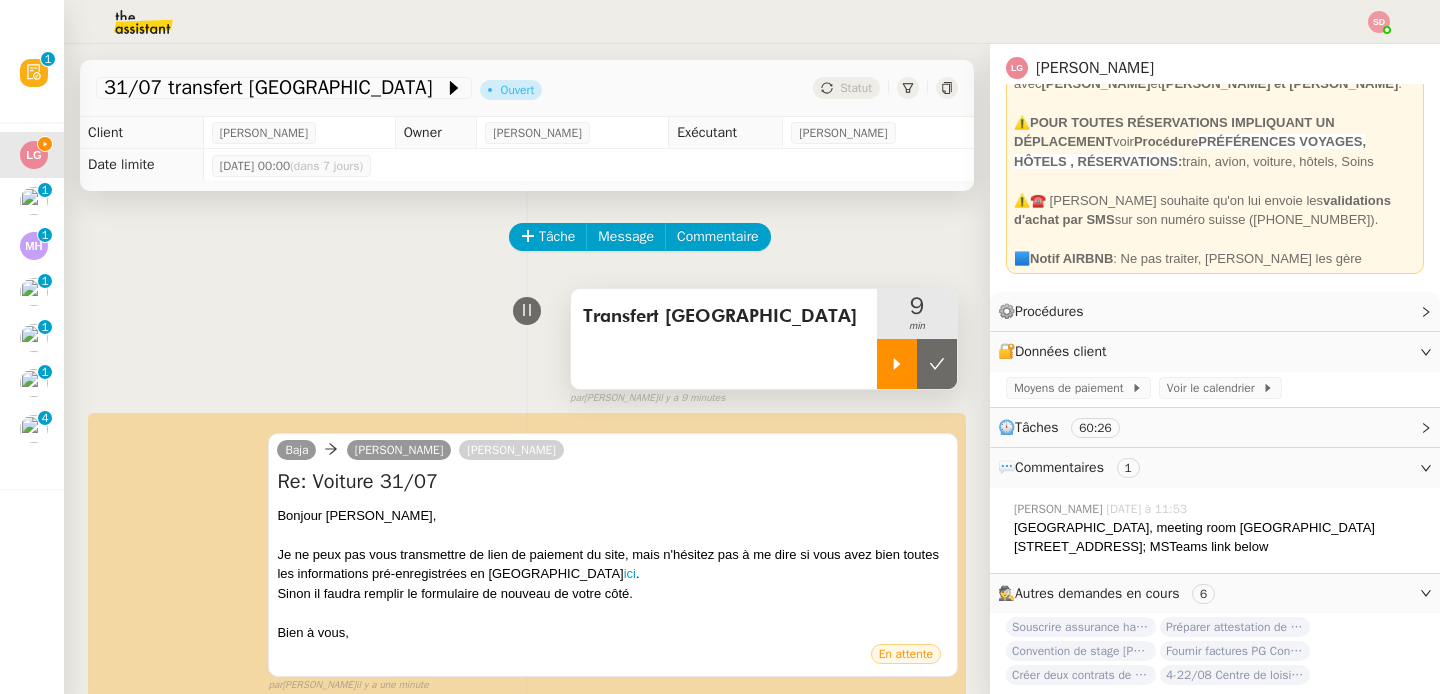 click at bounding box center [937, 364] 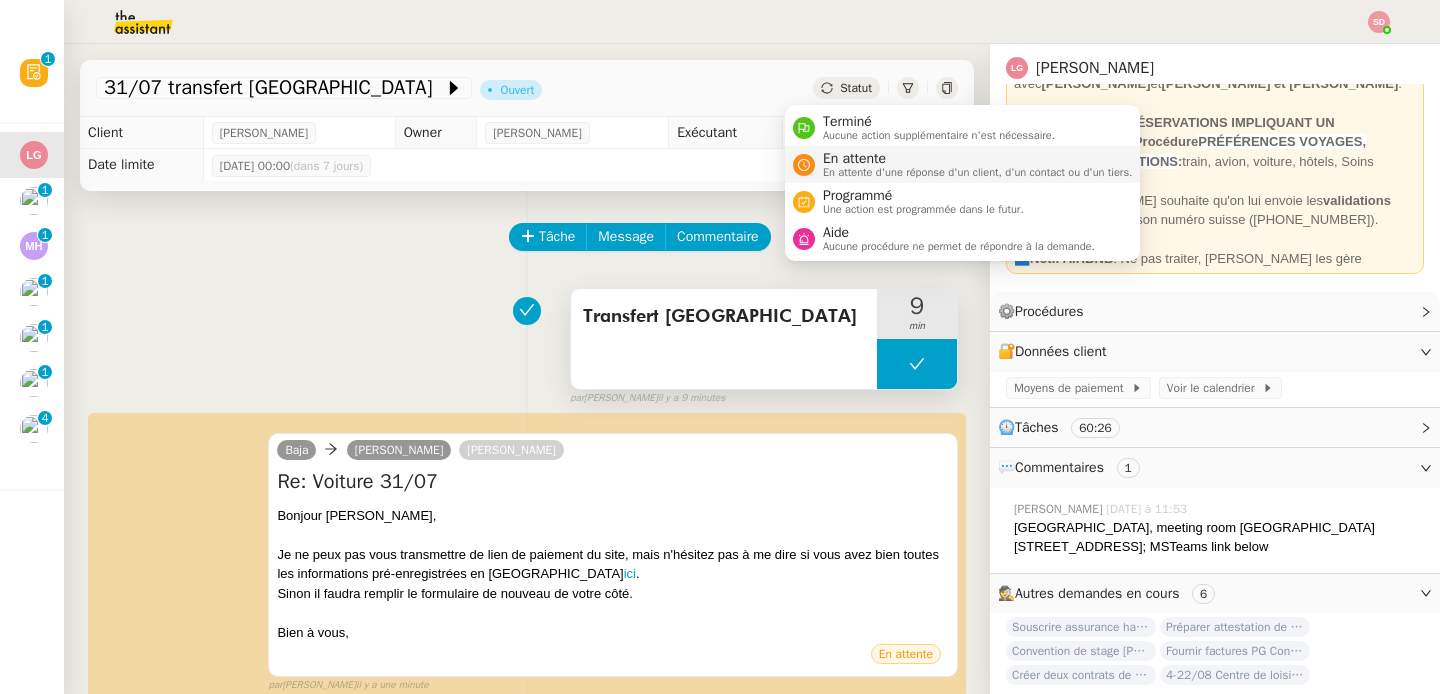 click on "En attente" at bounding box center (978, 159) 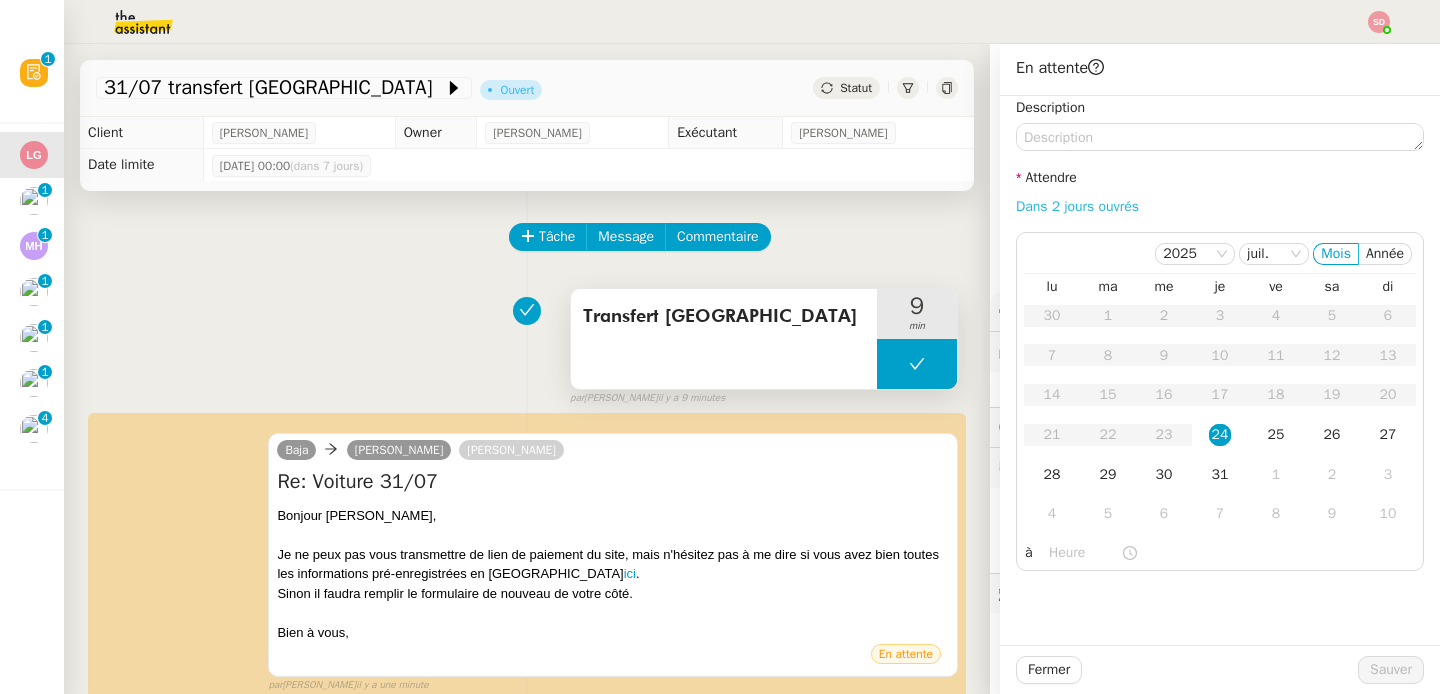 click on "Dans 2 jours ouvrés" 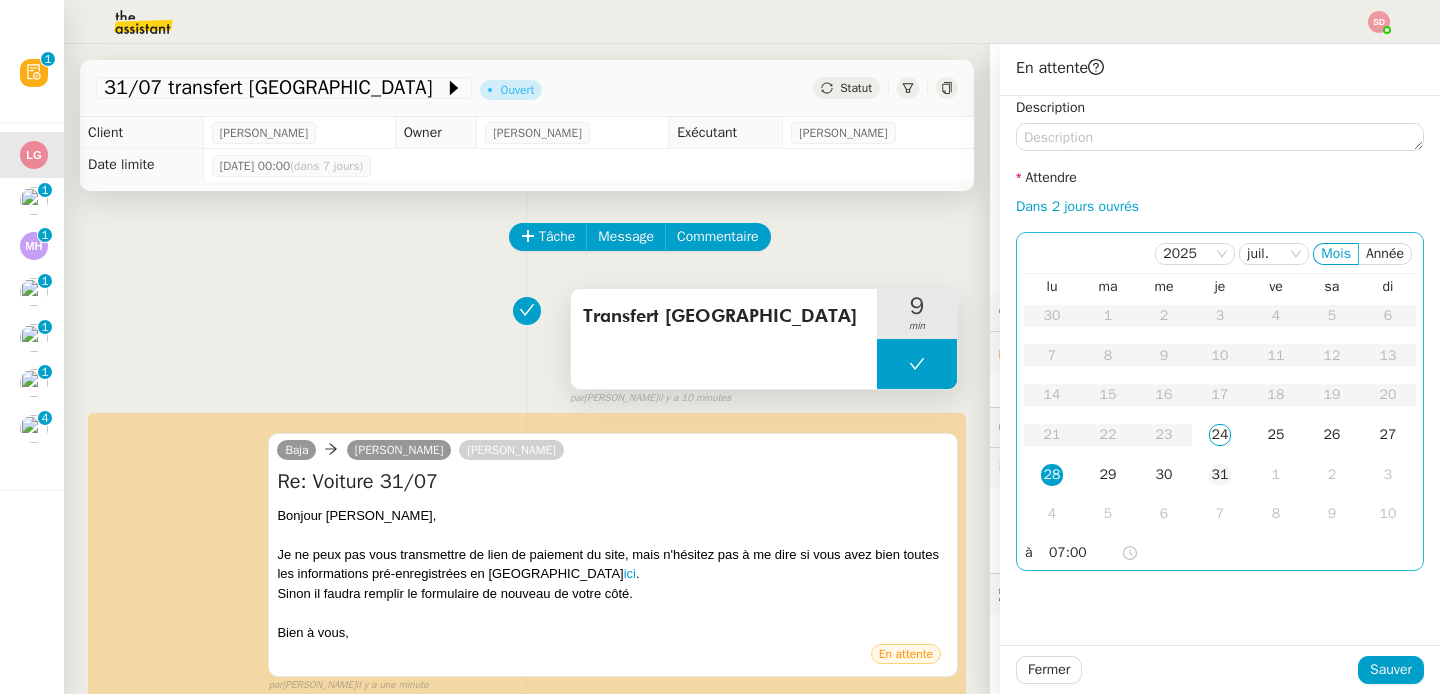 click on "31" 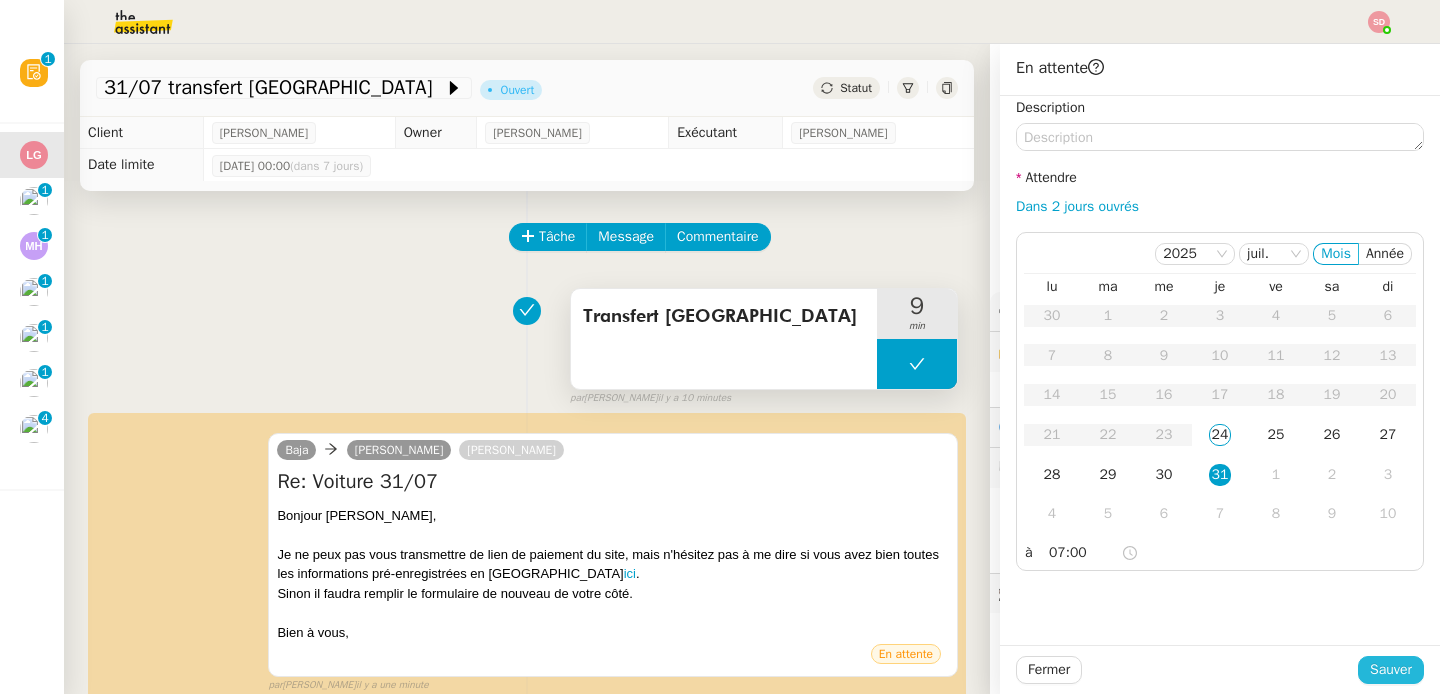 click on "Sauver" 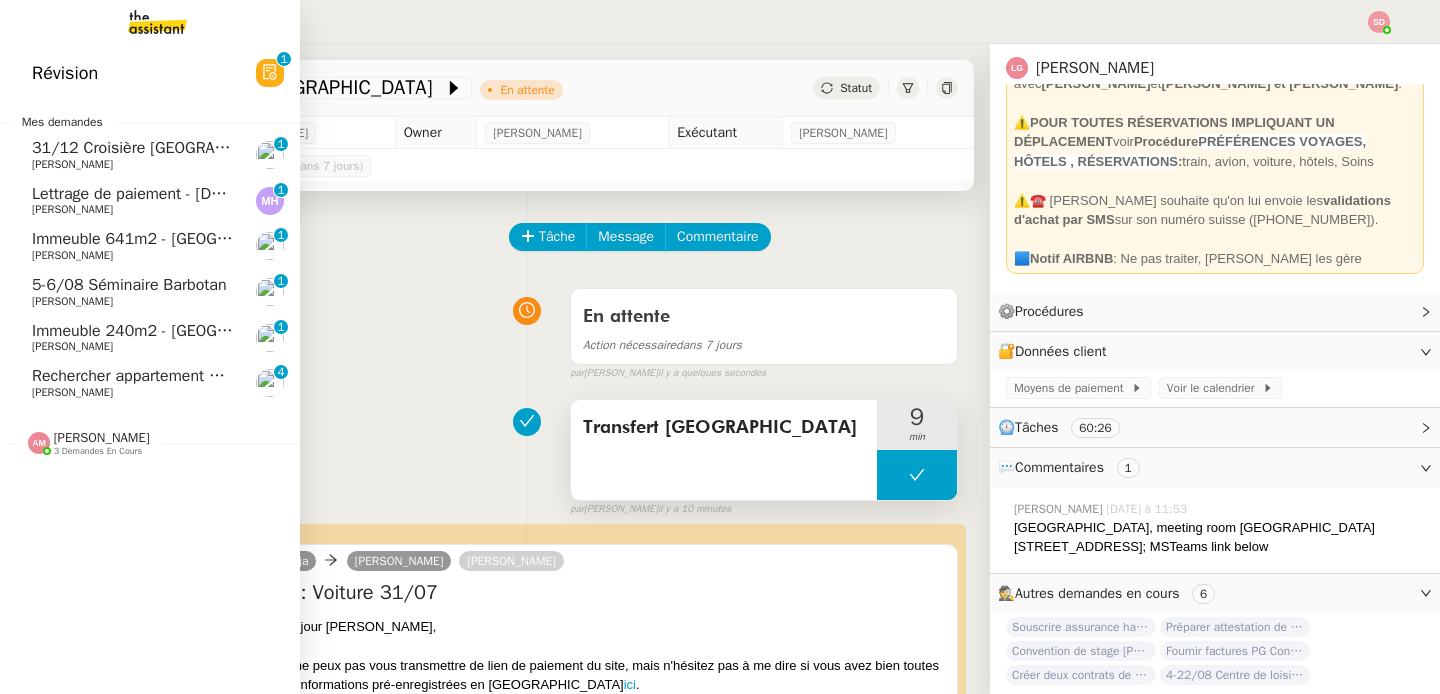 click on "5-6/08 Séminaire Barbotan" 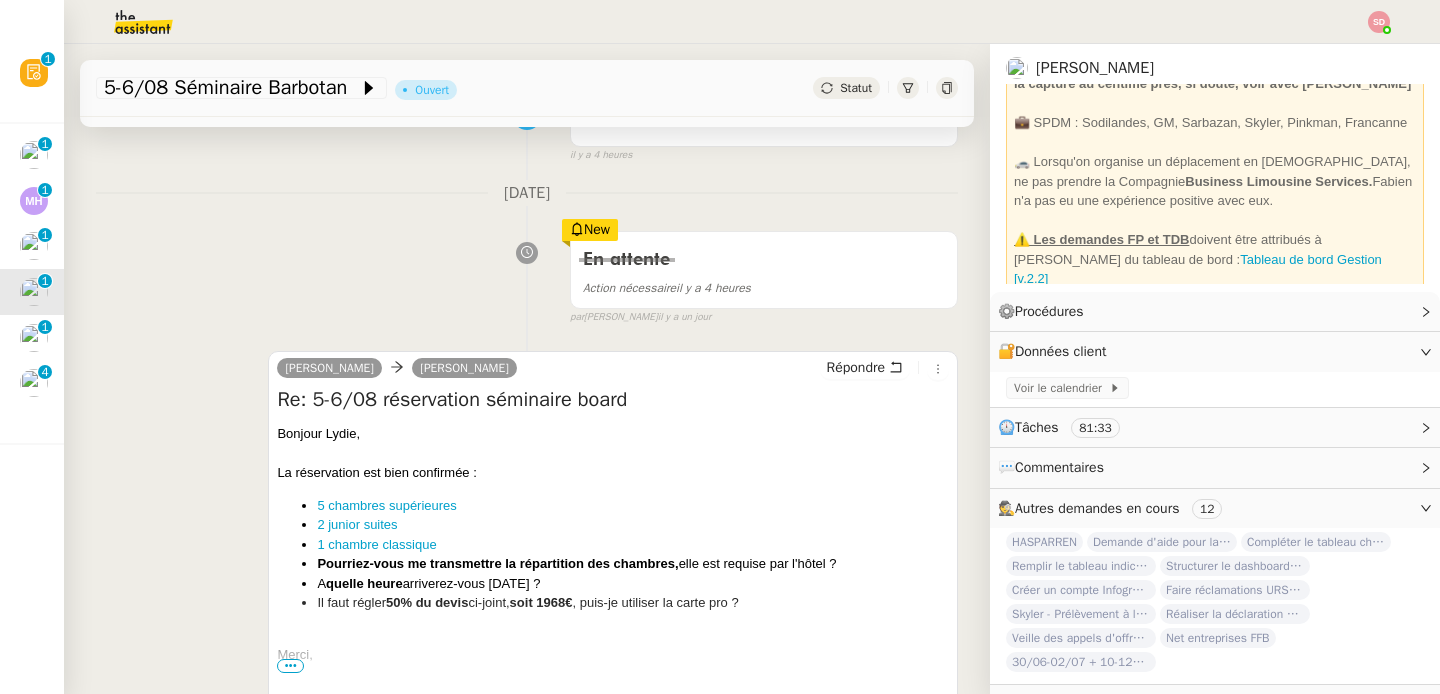 scroll, scrollTop: 416, scrollLeft: 0, axis: vertical 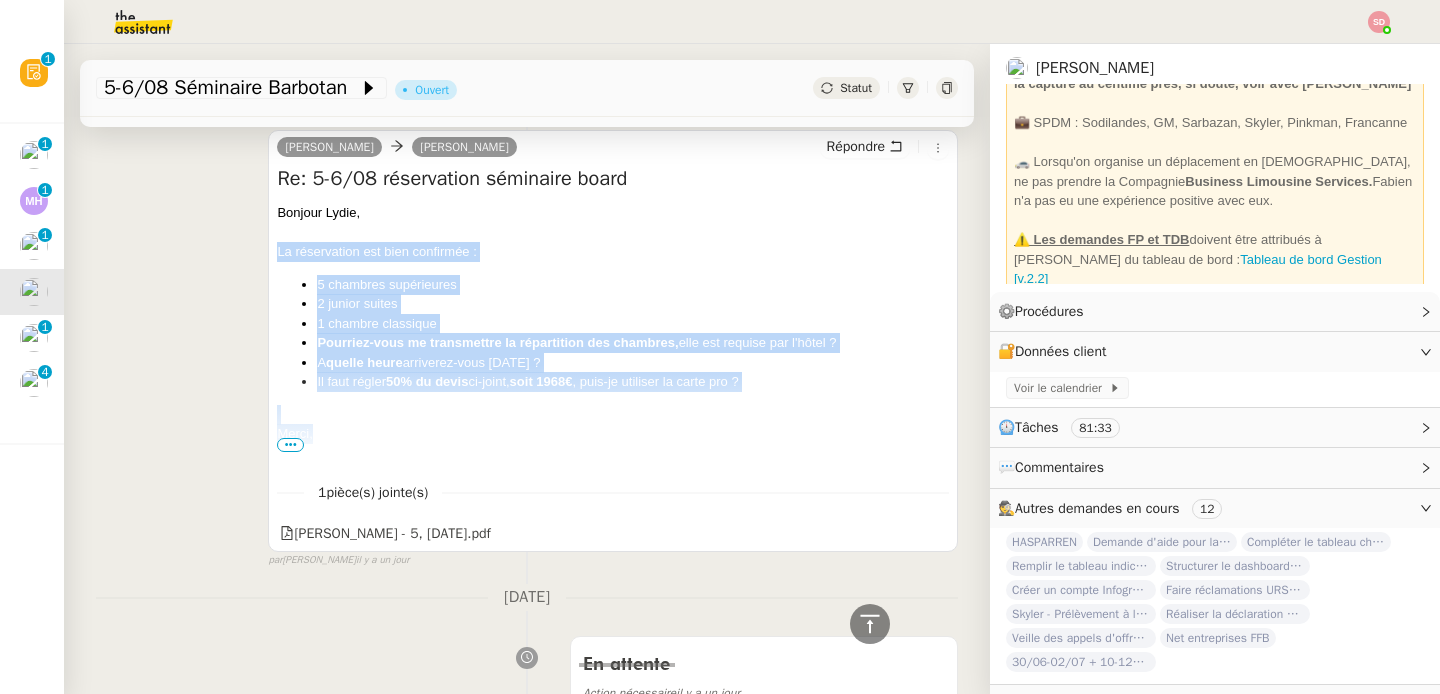 drag, startPoint x: 272, startPoint y: 251, endPoint x: 338, endPoint y: 438, distance: 198.30531 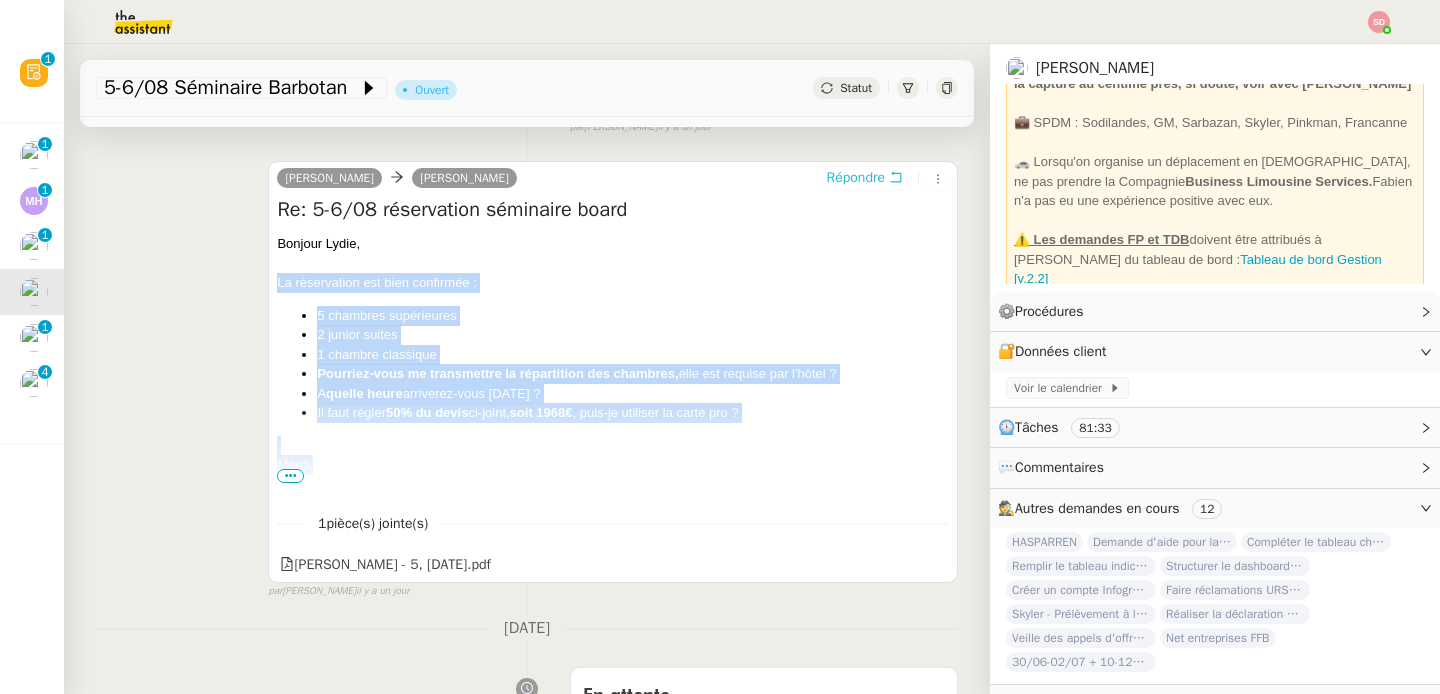 click on "Répondre" at bounding box center (856, 178) 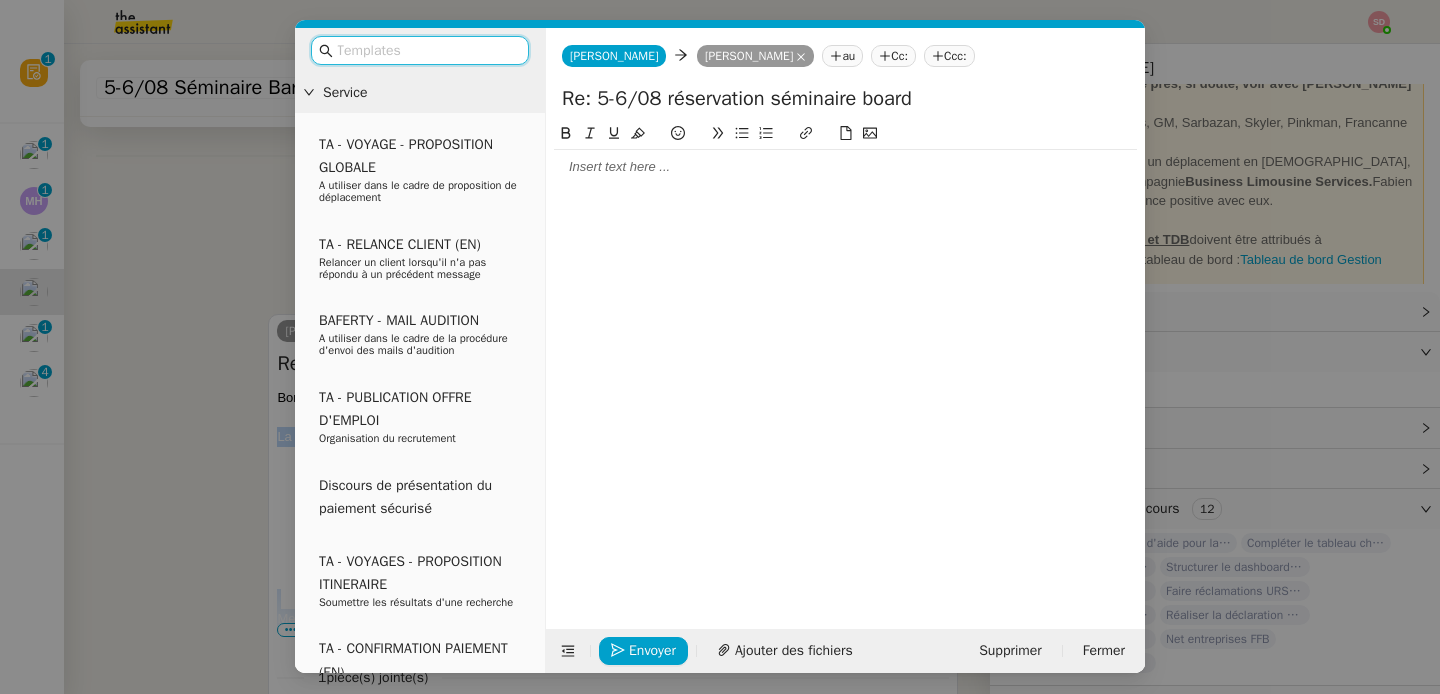 scroll, scrollTop: 537, scrollLeft: 0, axis: vertical 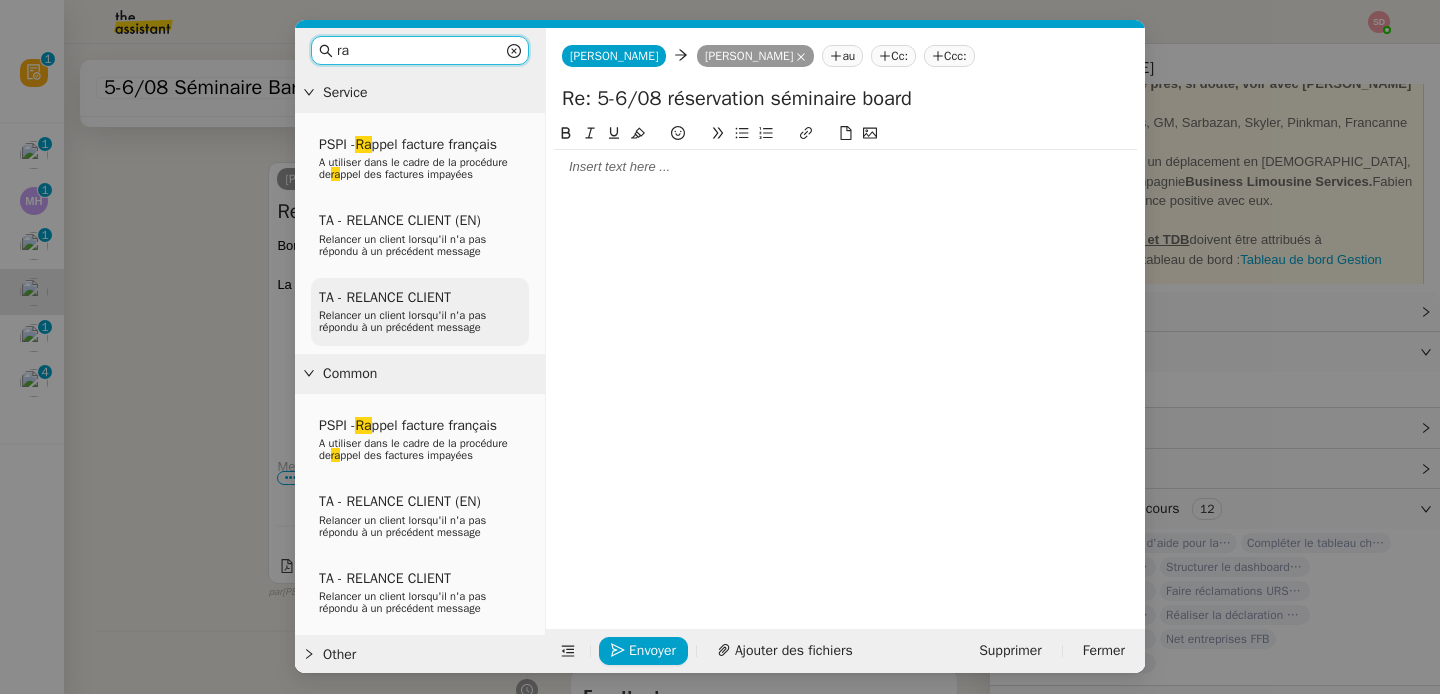 type on "ra" 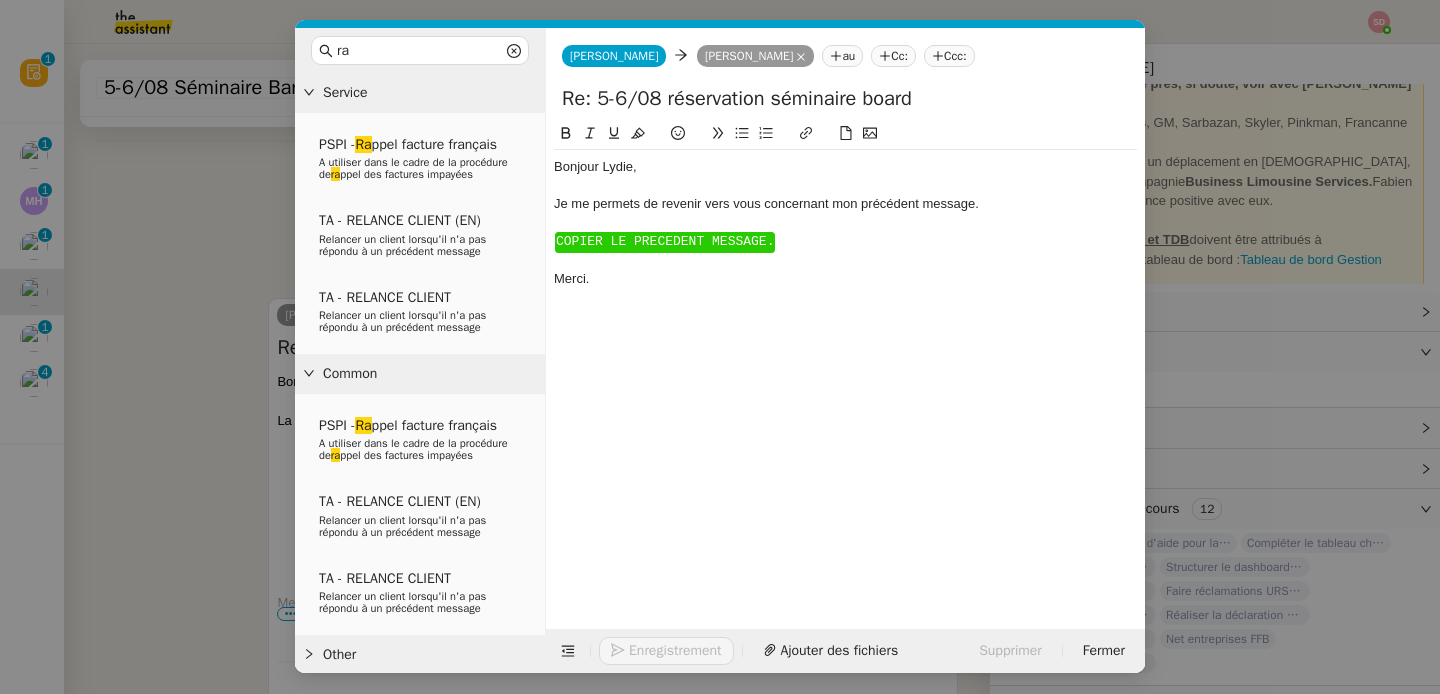 scroll, scrollTop: 674, scrollLeft: 0, axis: vertical 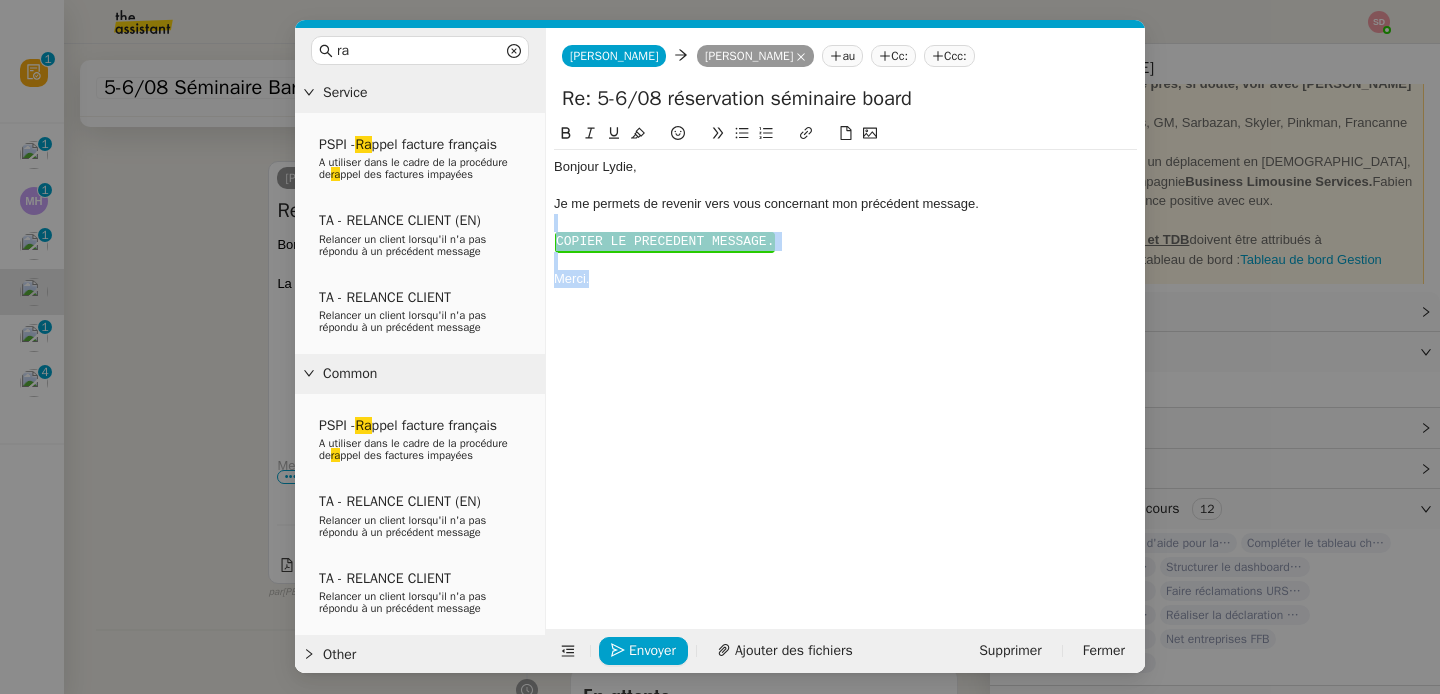 drag, startPoint x: 615, startPoint y: 306, endPoint x: 554, endPoint y: 229, distance: 98.23441 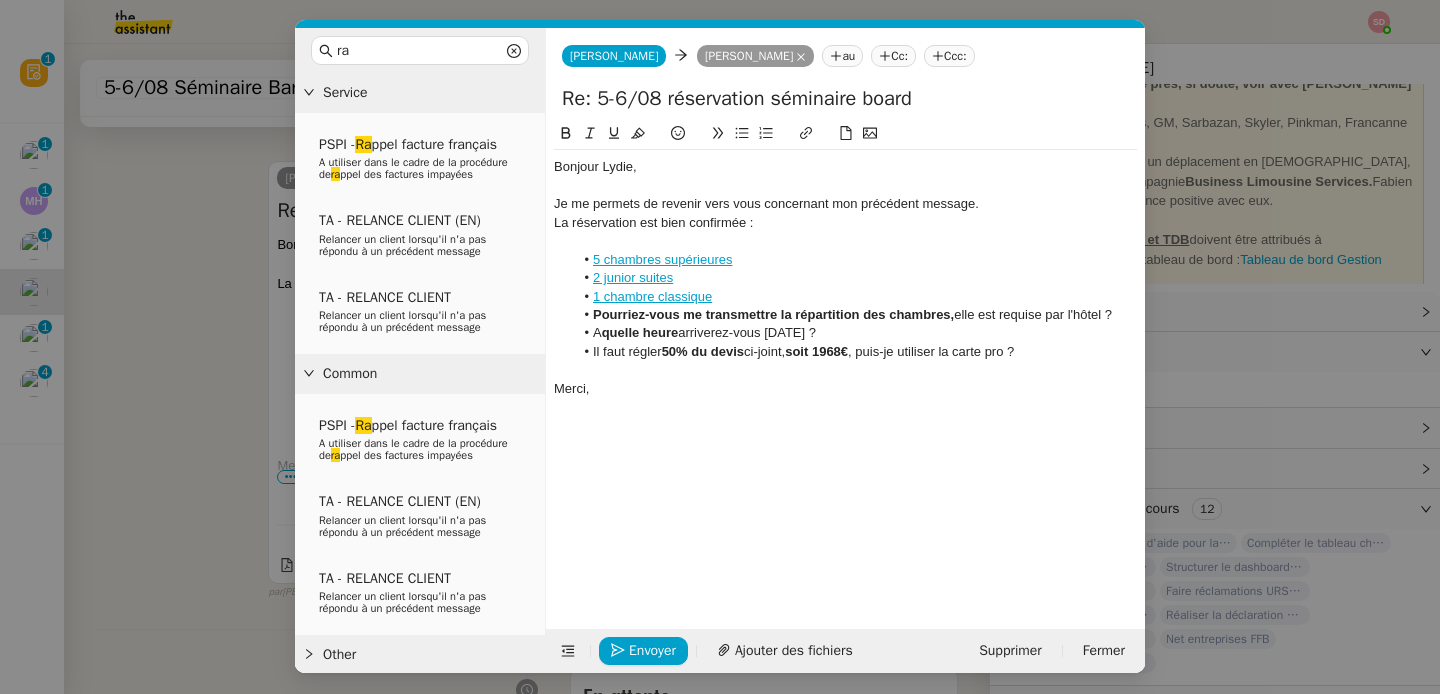 scroll, scrollTop: 0, scrollLeft: 0, axis: both 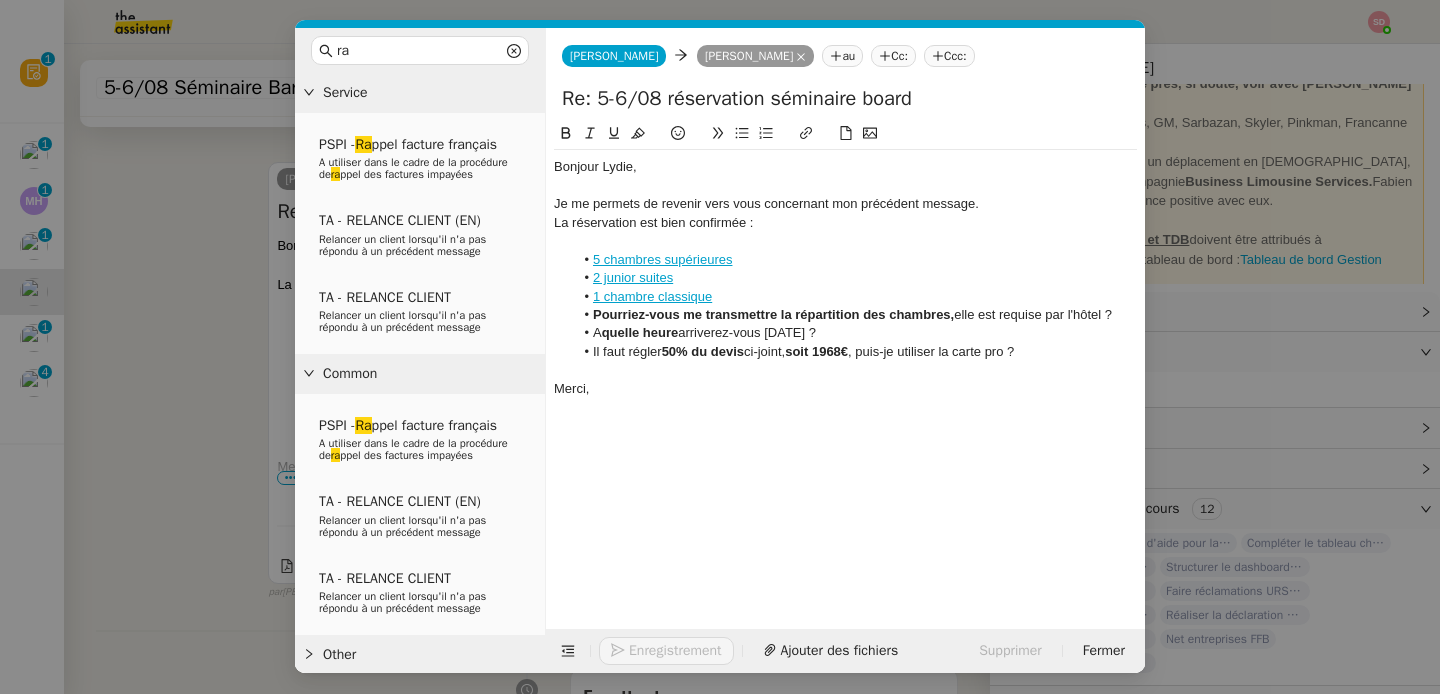 click 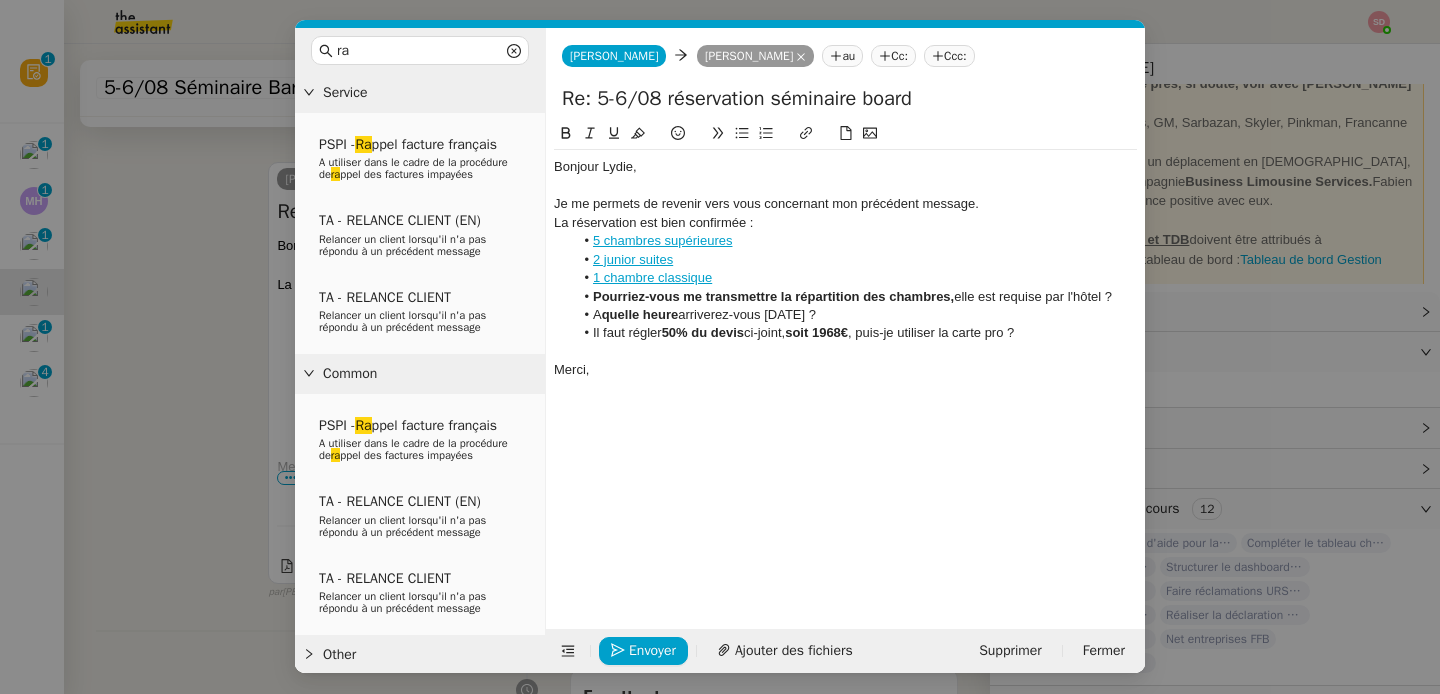scroll, scrollTop: 797, scrollLeft: 0, axis: vertical 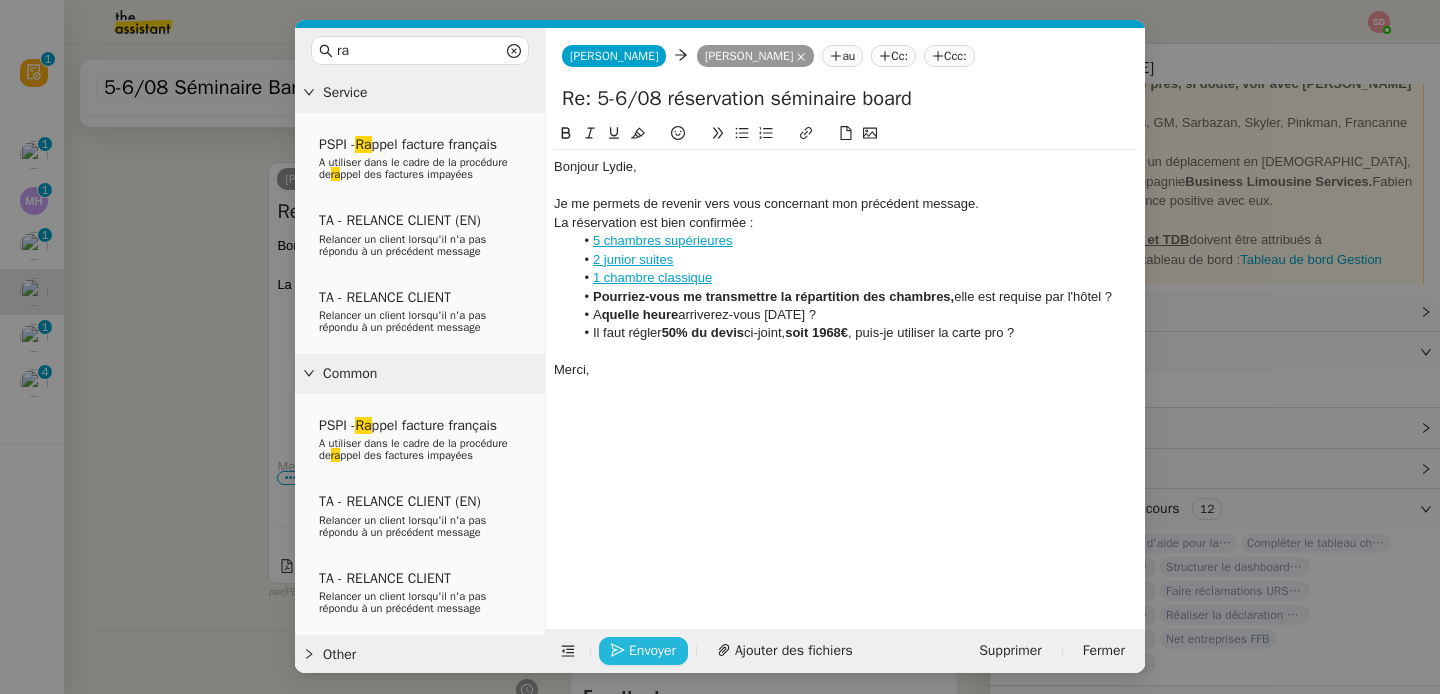 click on "Envoyer" 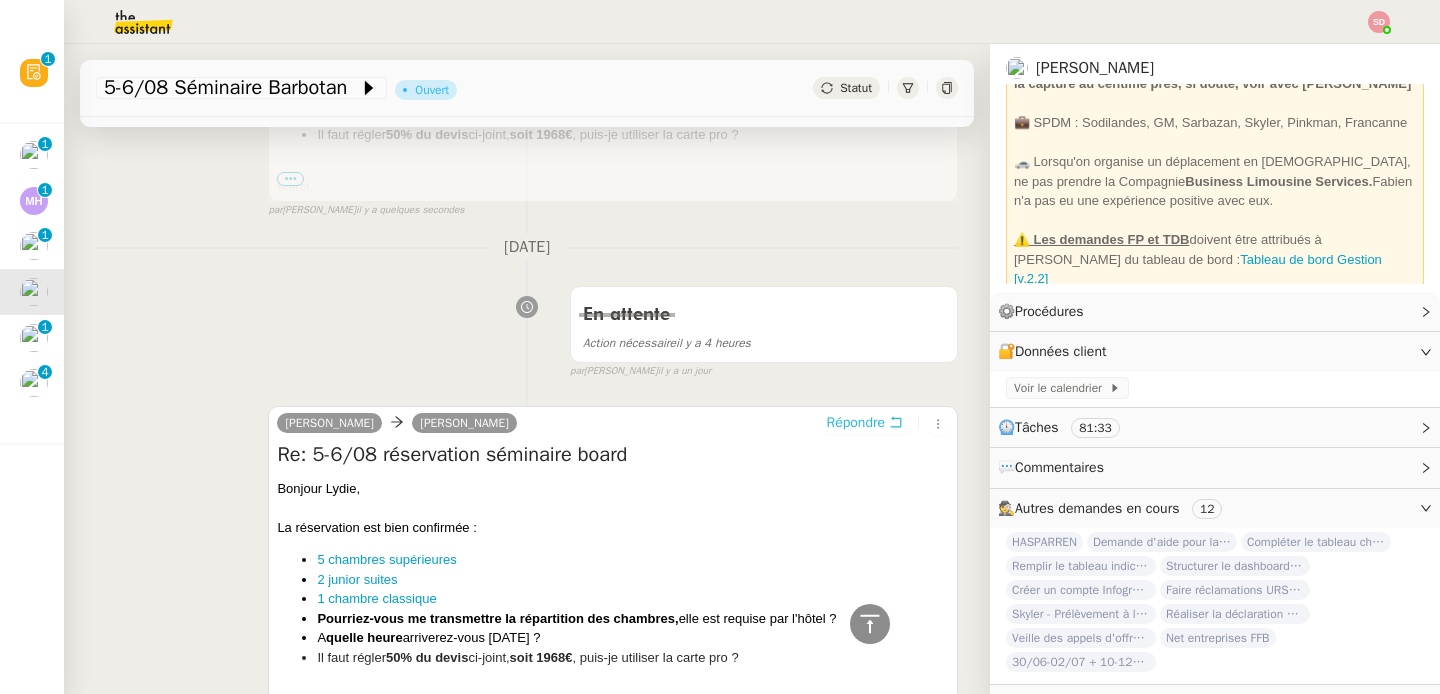 scroll, scrollTop: 0, scrollLeft: 0, axis: both 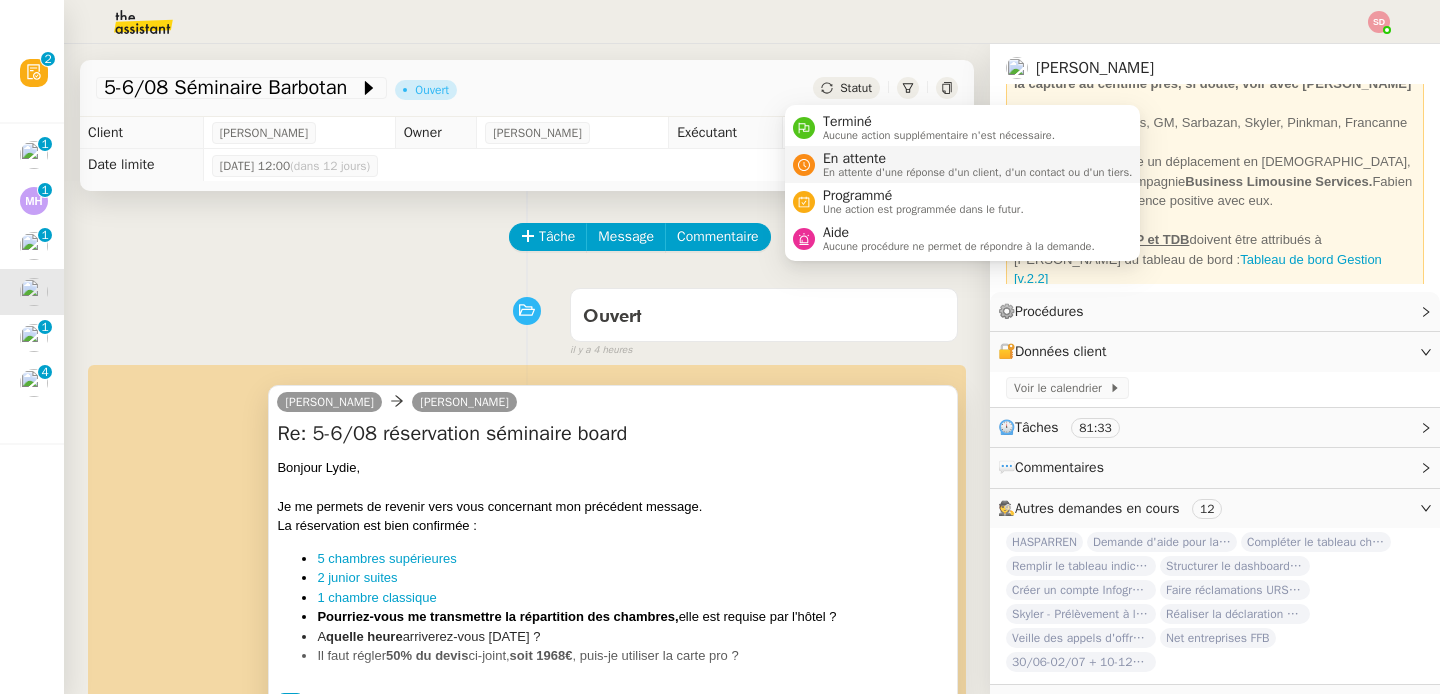 click on "En attente d'une réponse d'un client, d'un contact ou d'un tiers." at bounding box center (978, 172) 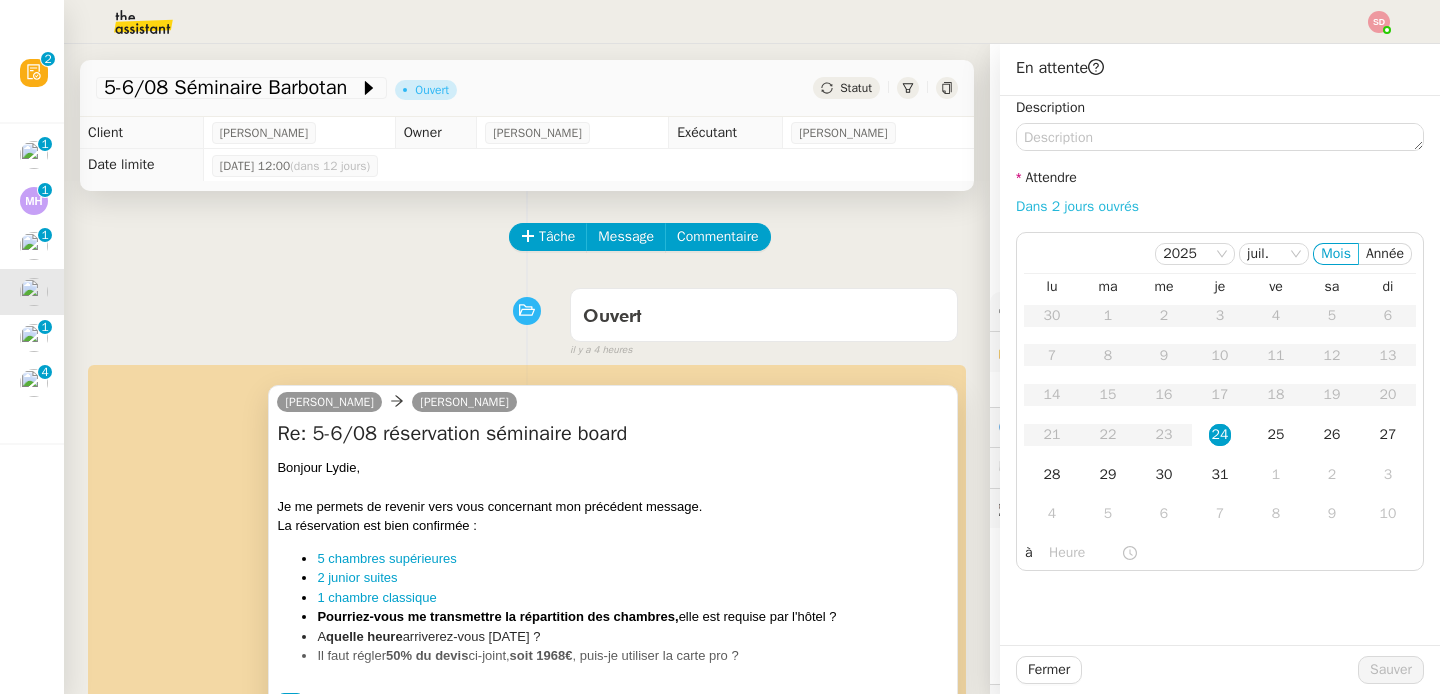 click on "Dans 2 jours ouvrés" 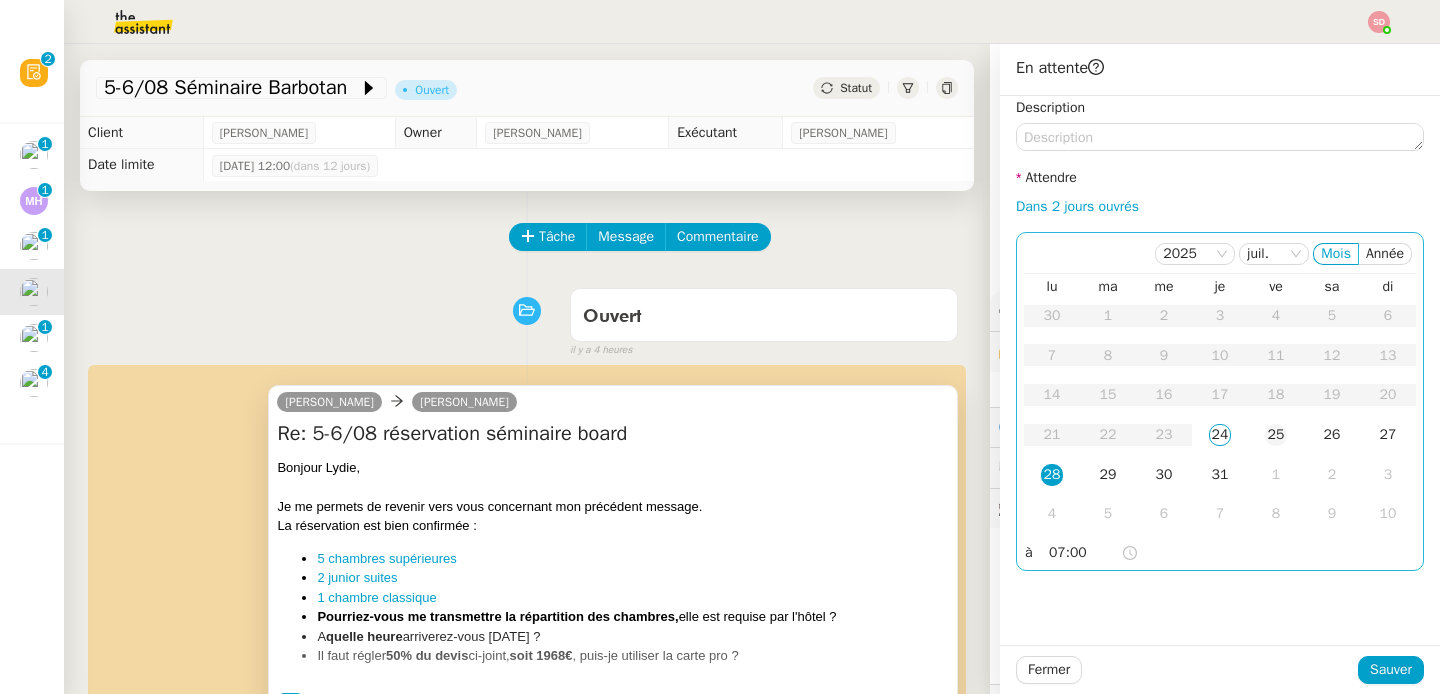 click on "25" 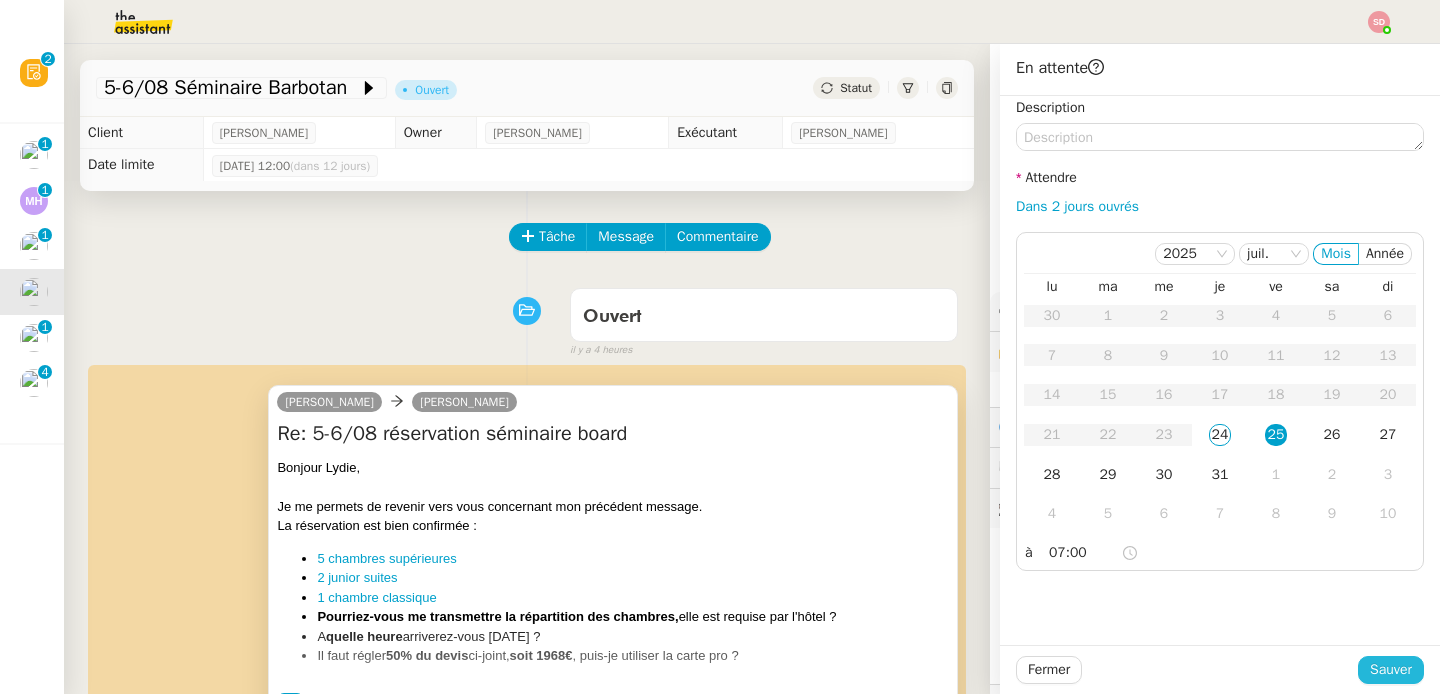 click on "Sauver" 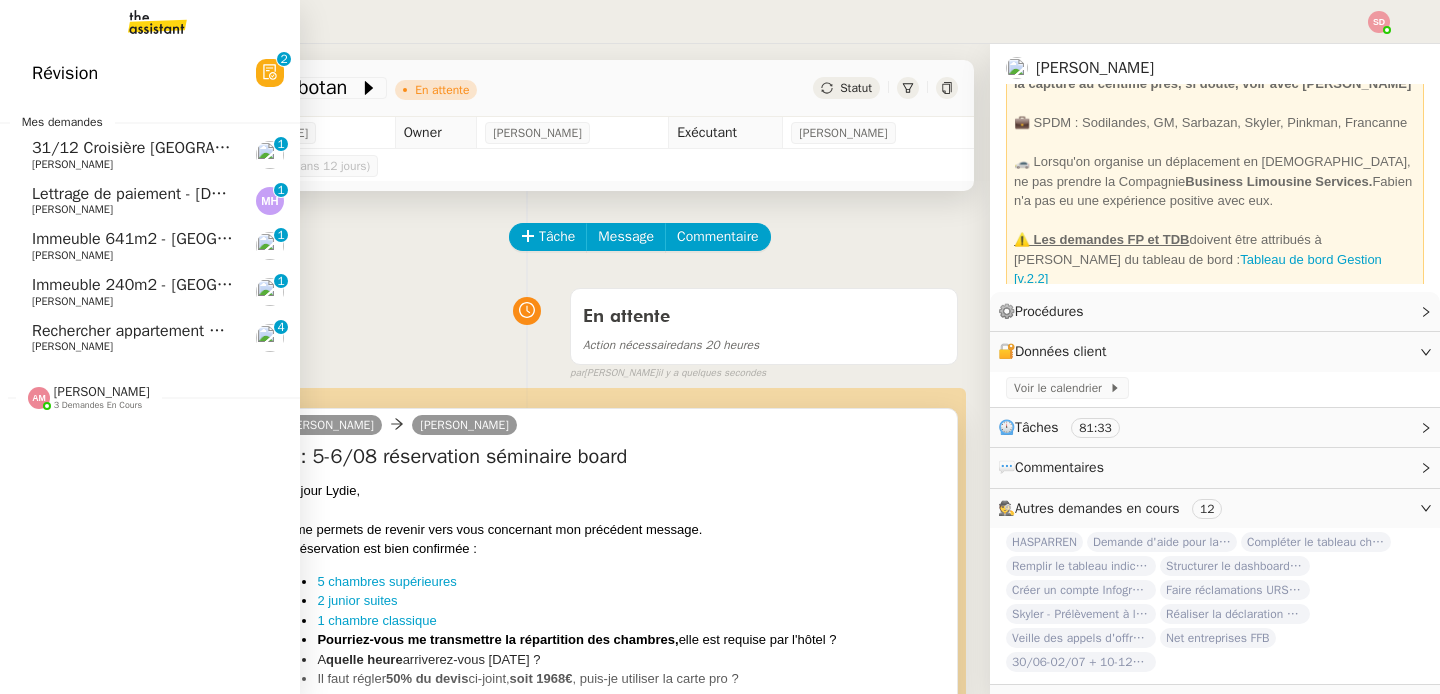 click on "3 demandes en cours" 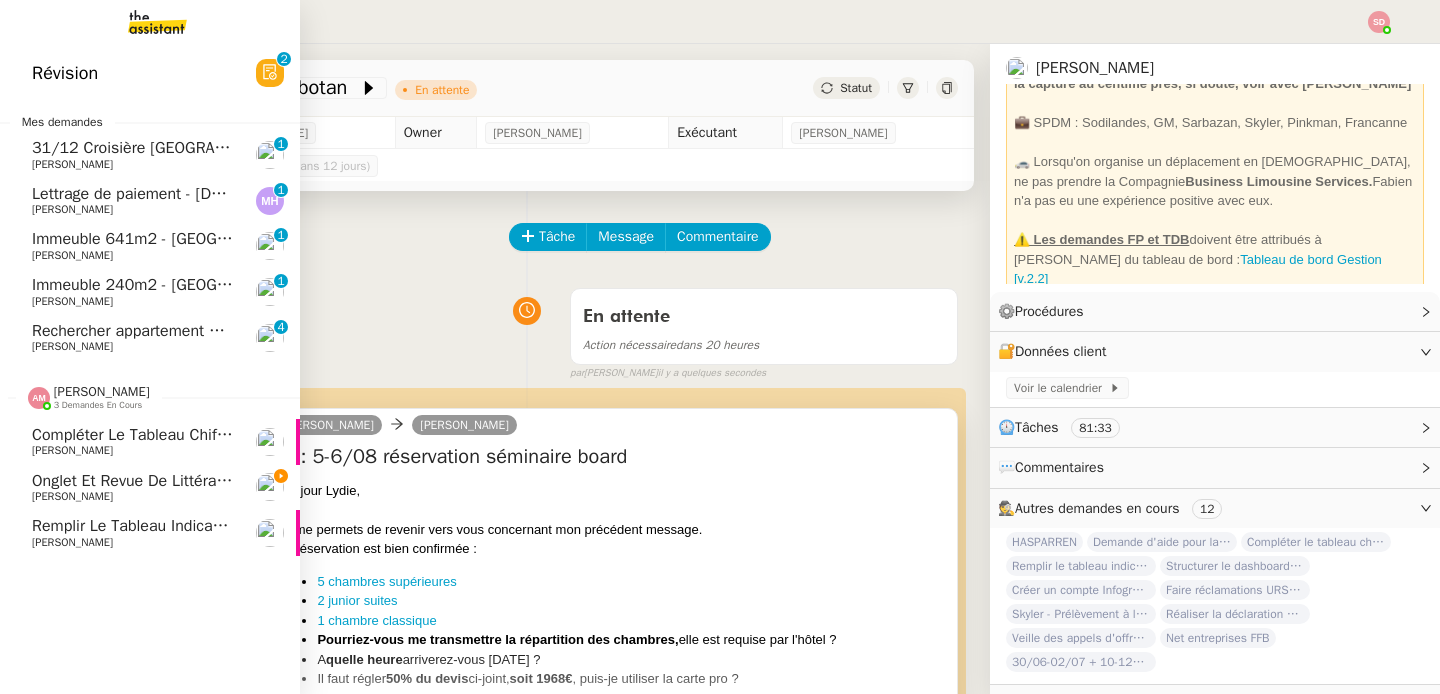 click on "3 demandes en cours" 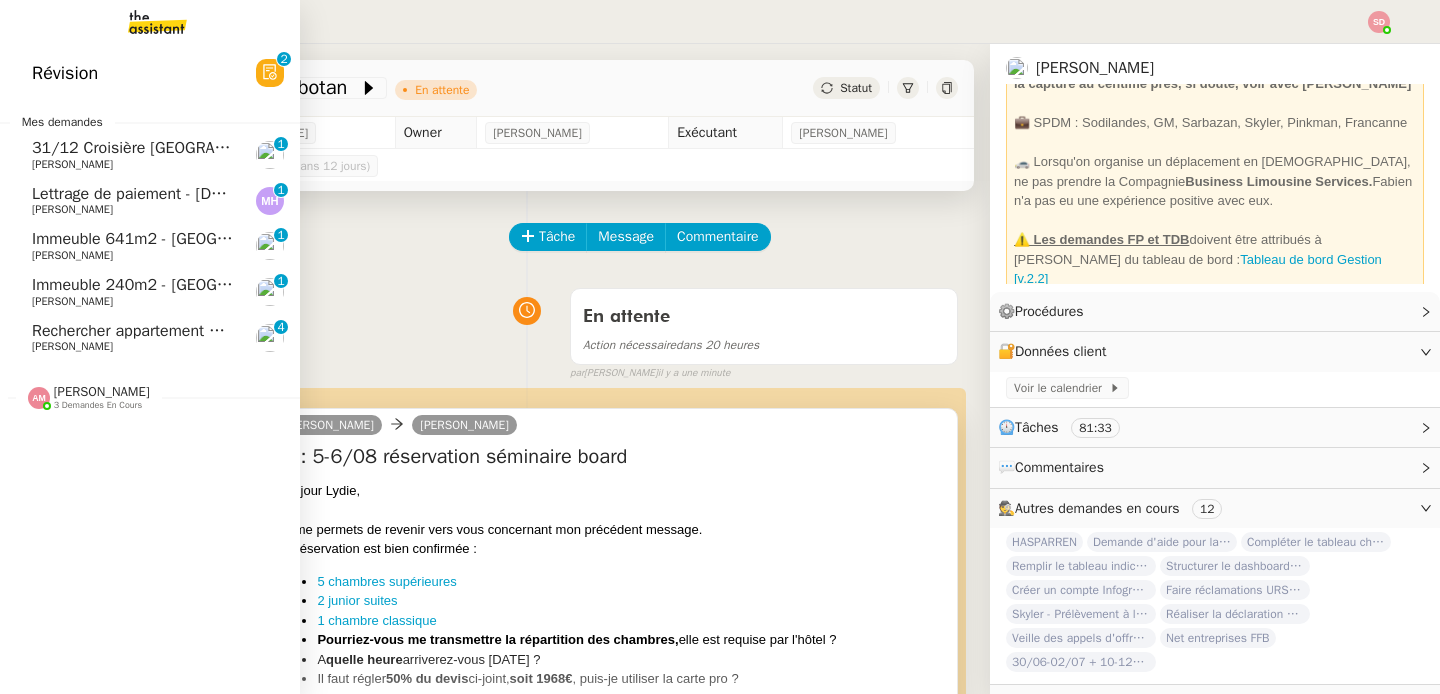 click on "Rechercher appartement haut standing à NYC" 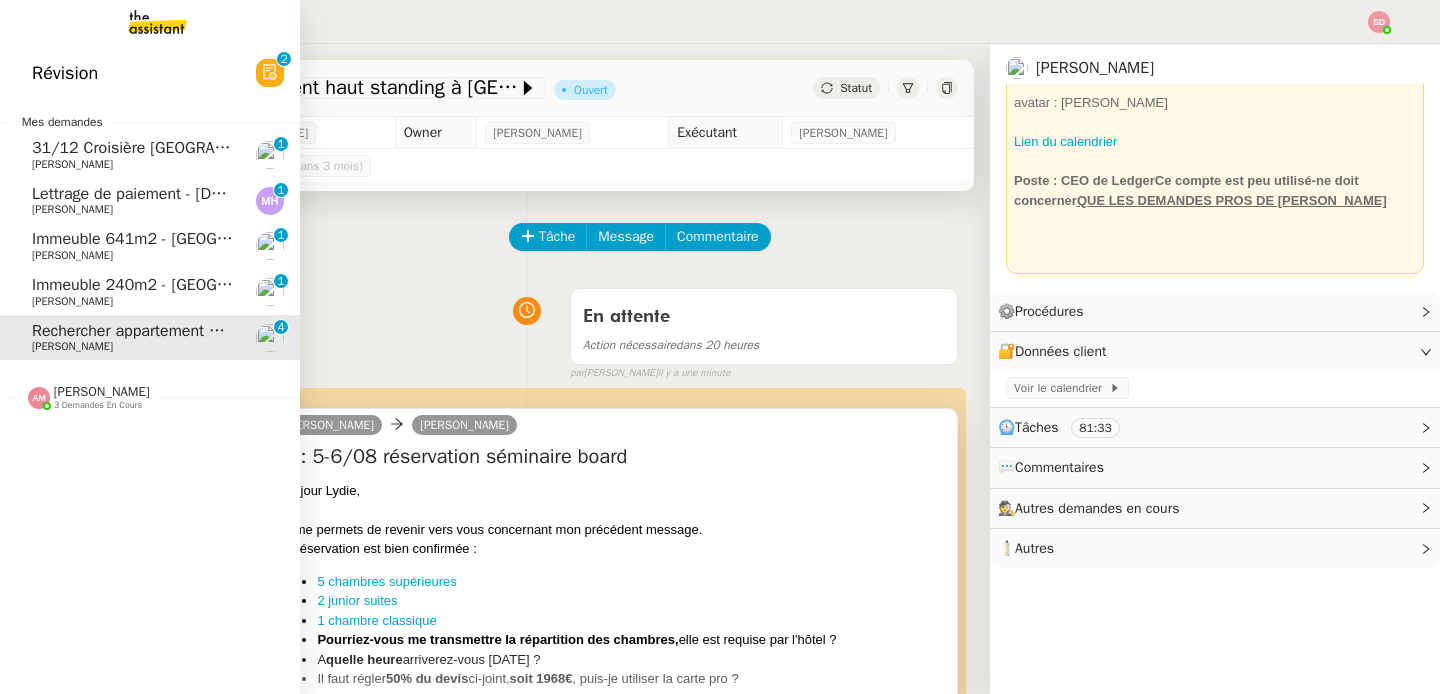 scroll, scrollTop: 105, scrollLeft: 0, axis: vertical 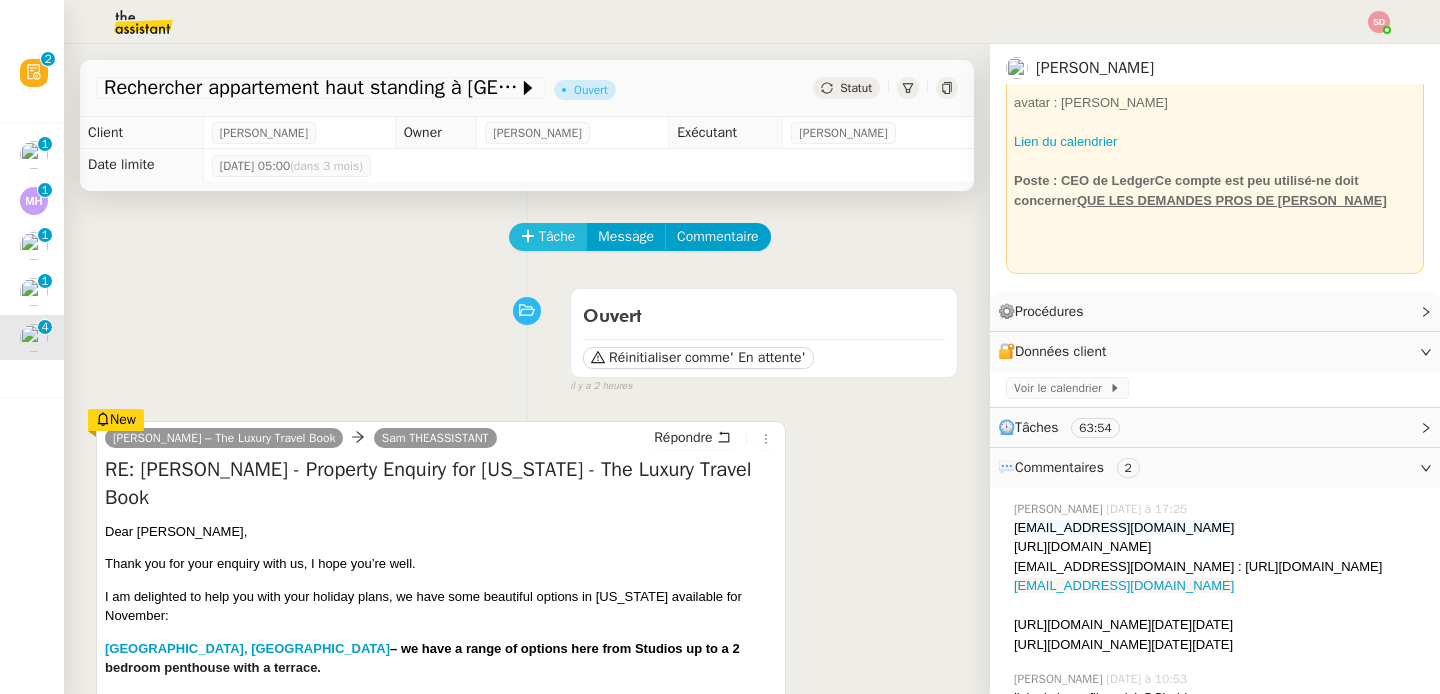 click on "Tâche" 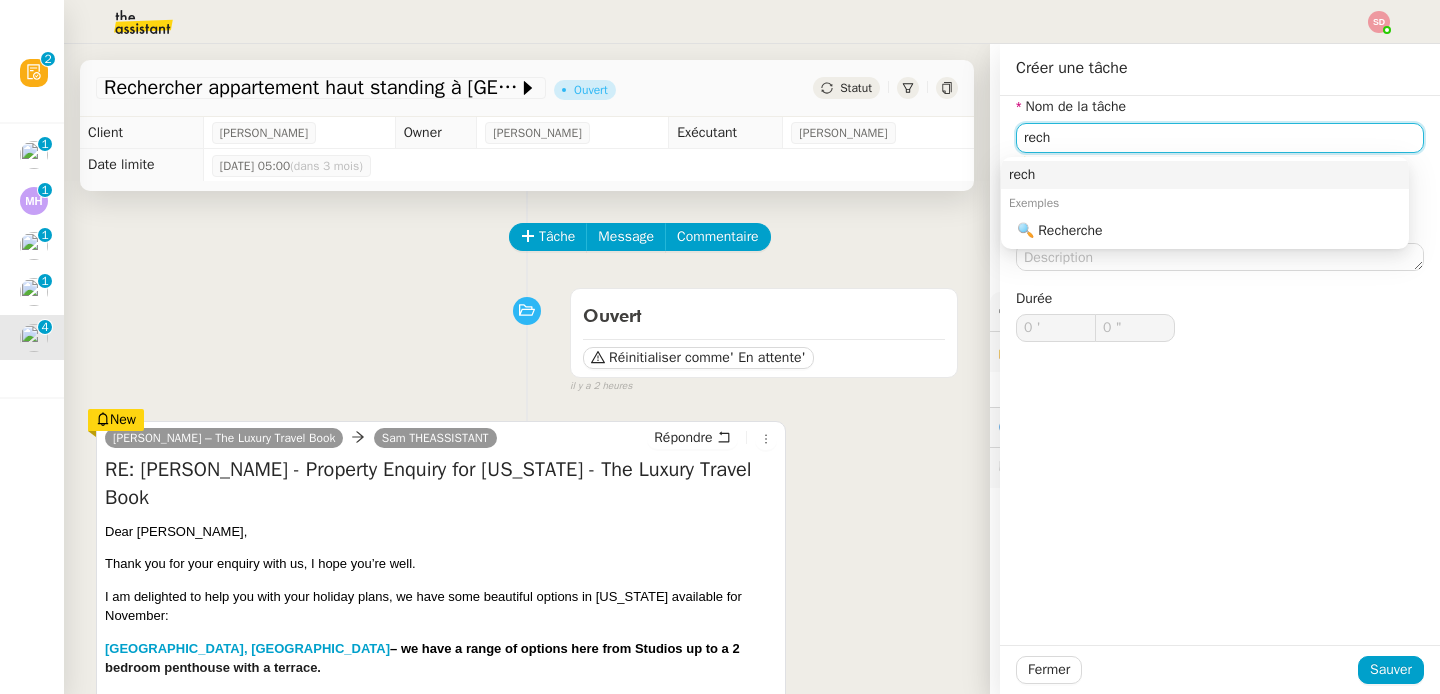 click on "🔍 Recherche" 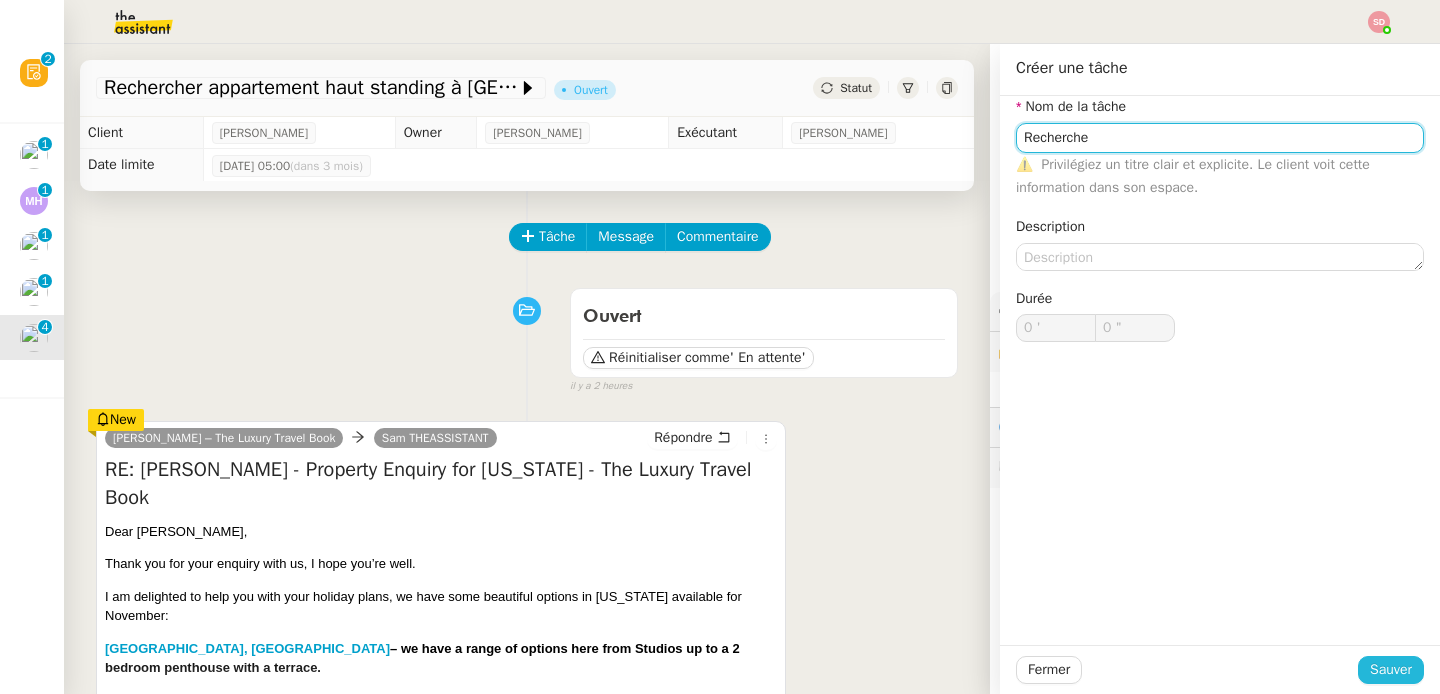type on "Recherche" 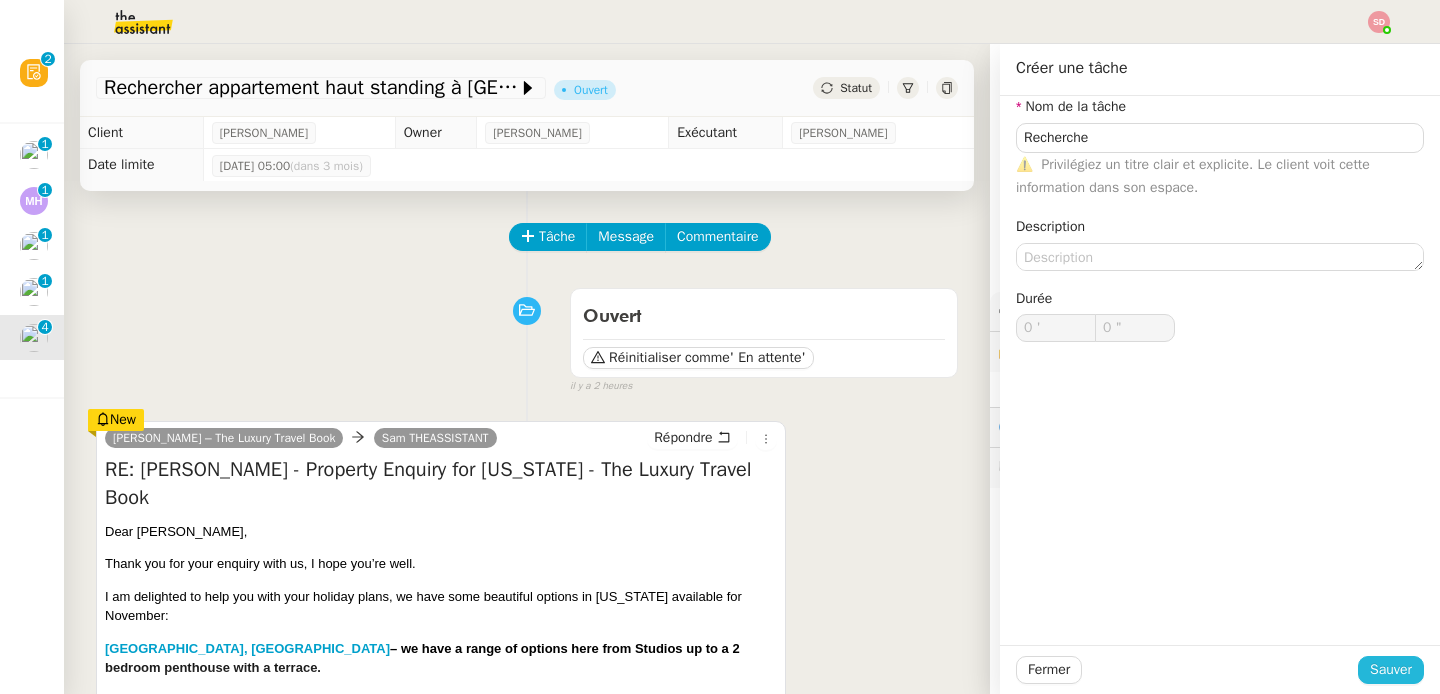 click on "Sauver" 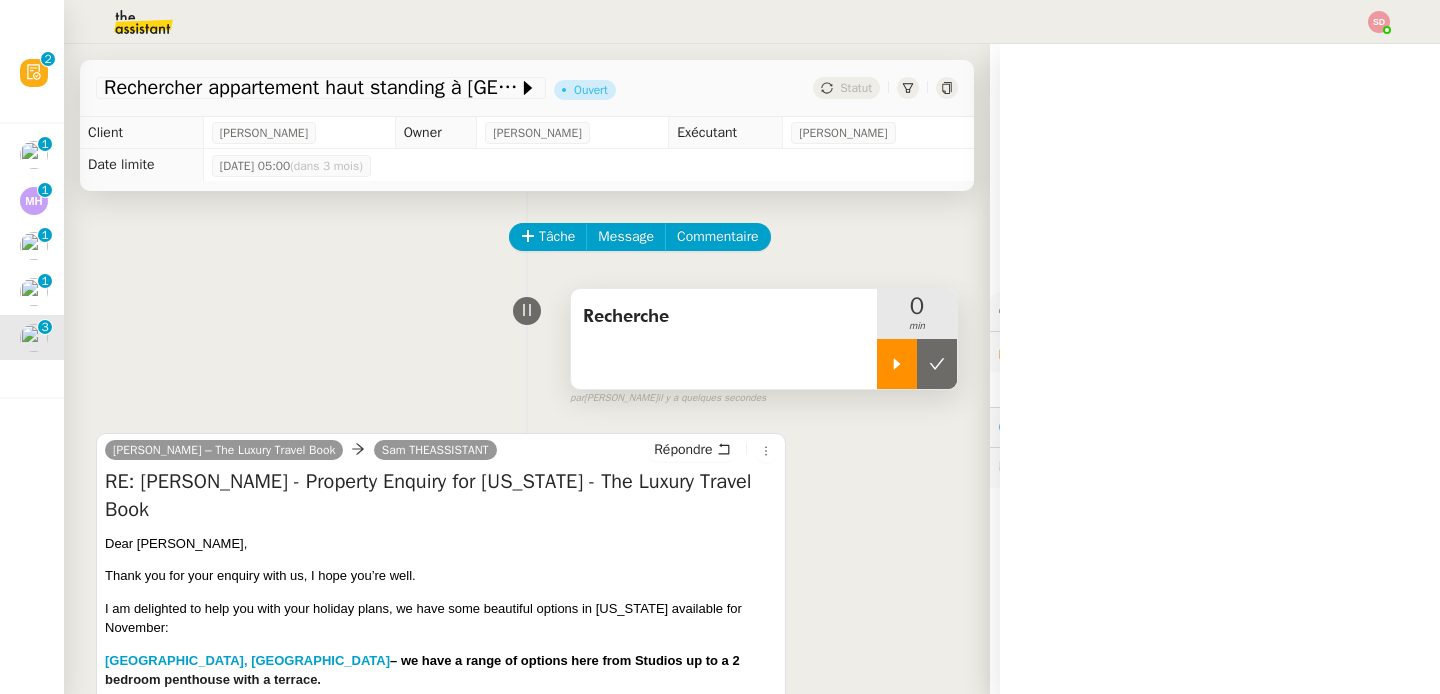 click 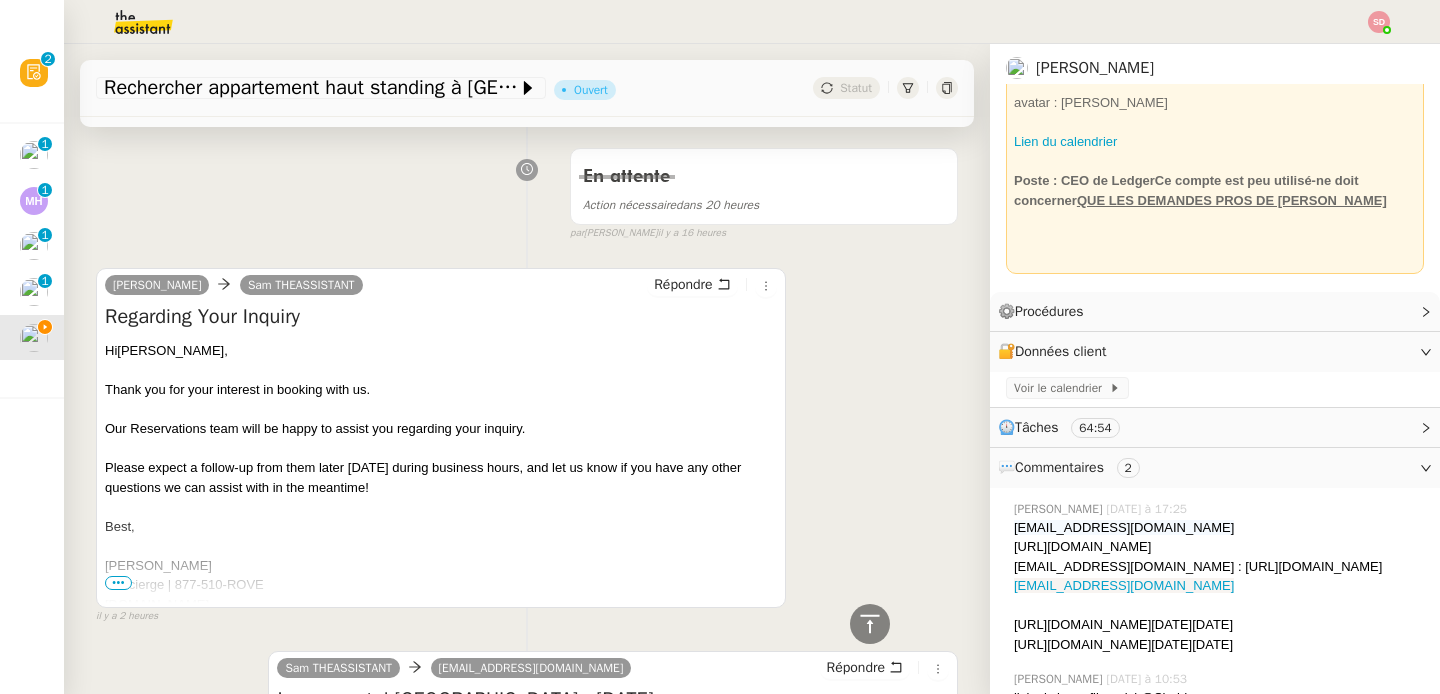scroll, scrollTop: 1582, scrollLeft: 0, axis: vertical 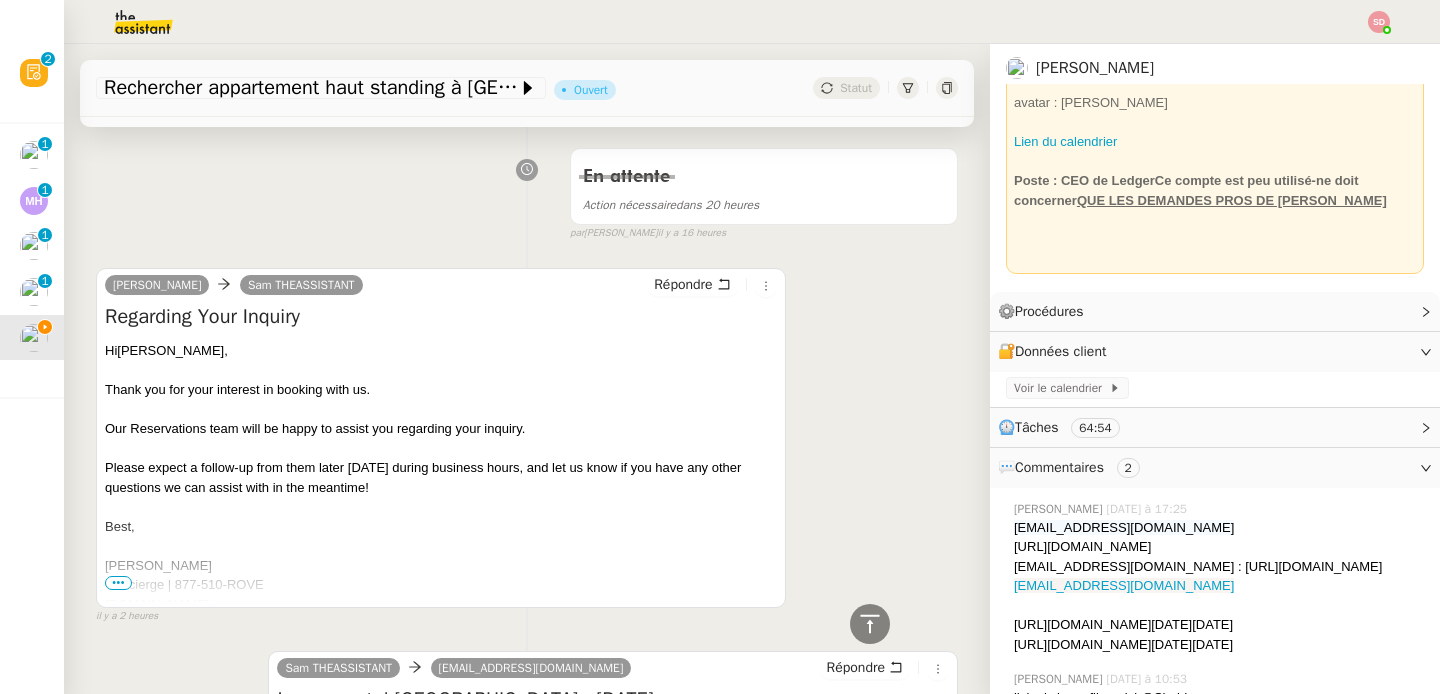 click on "•••" at bounding box center (118, 583) 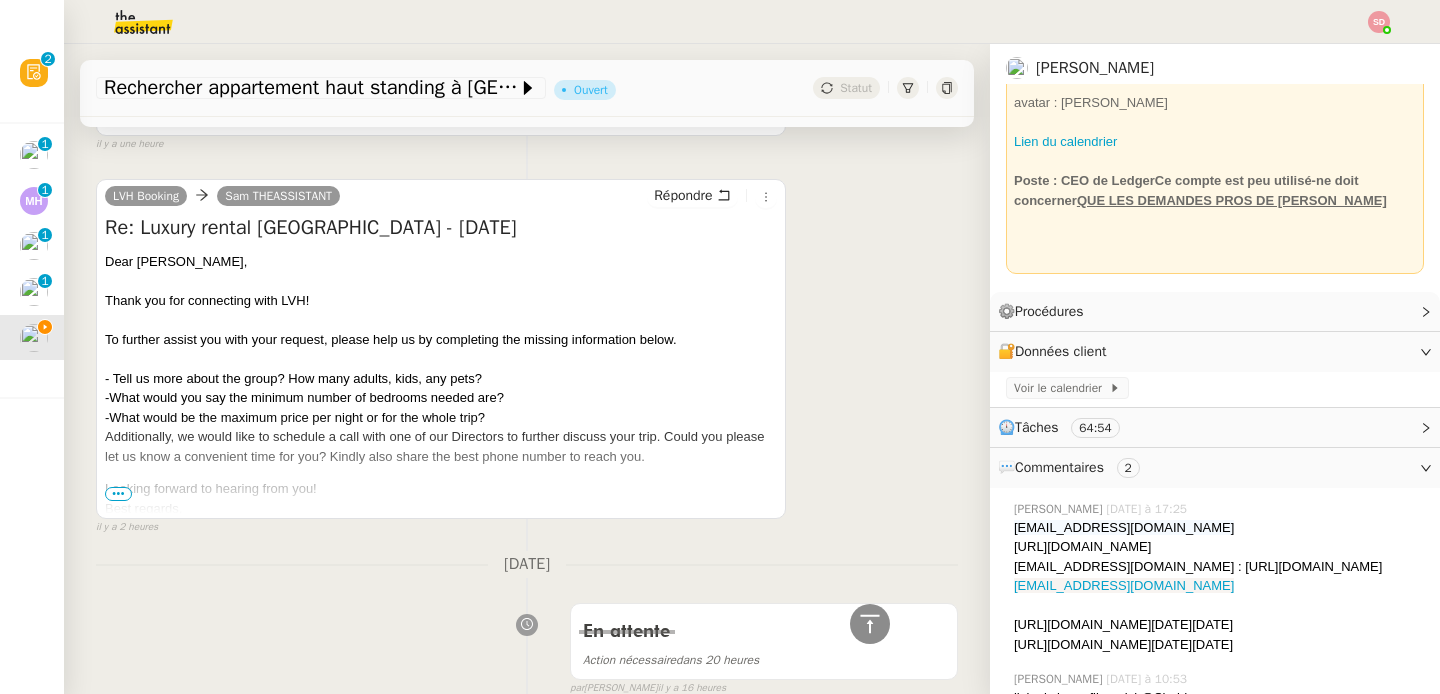 scroll, scrollTop: 1097, scrollLeft: 0, axis: vertical 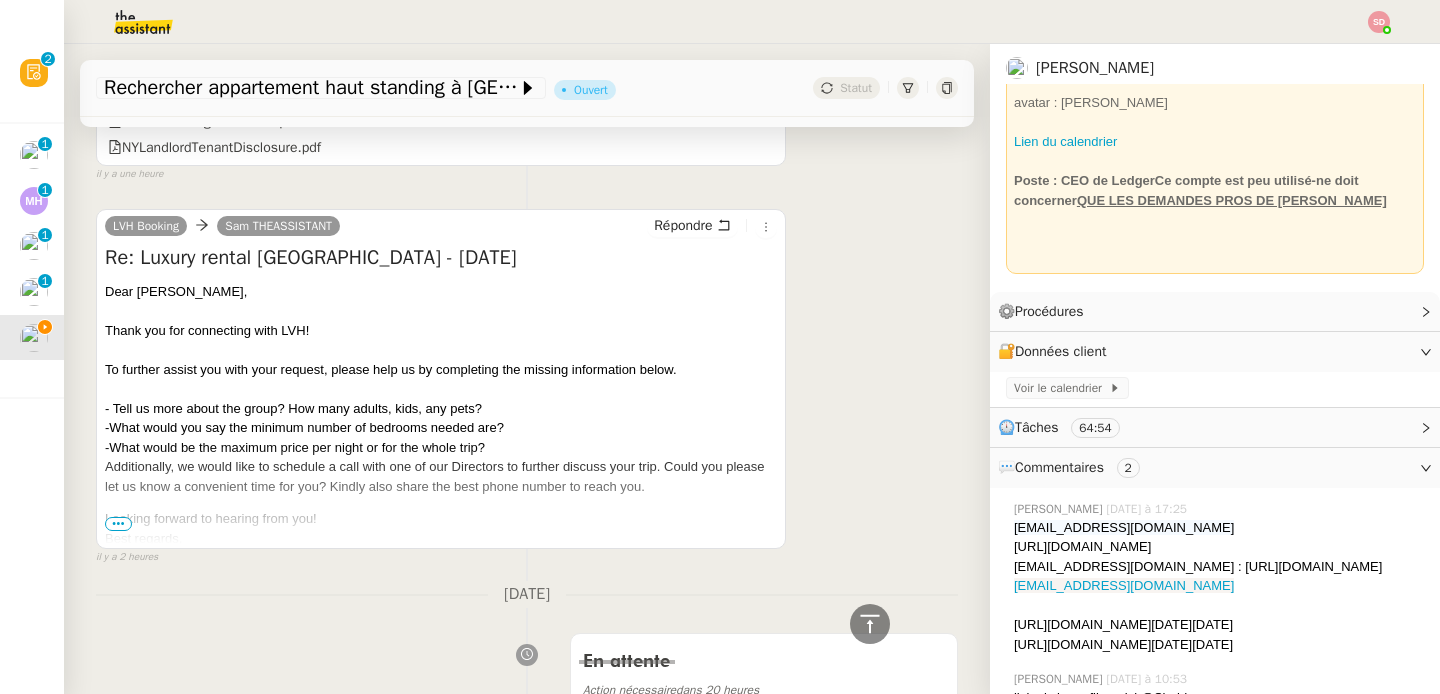 click on "•••" at bounding box center (118, 524) 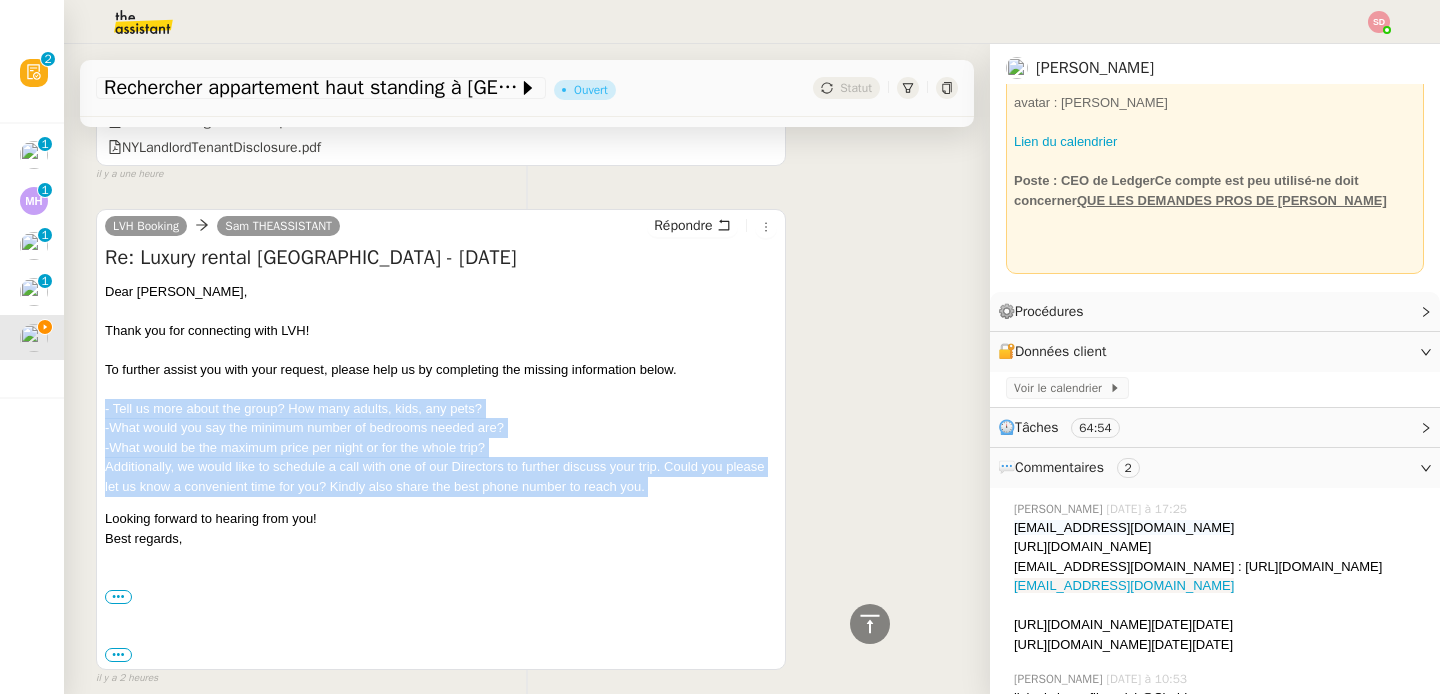 drag, startPoint x: 102, startPoint y: 411, endPoint x: 755, endPoint y: 500, distance: 659.0372 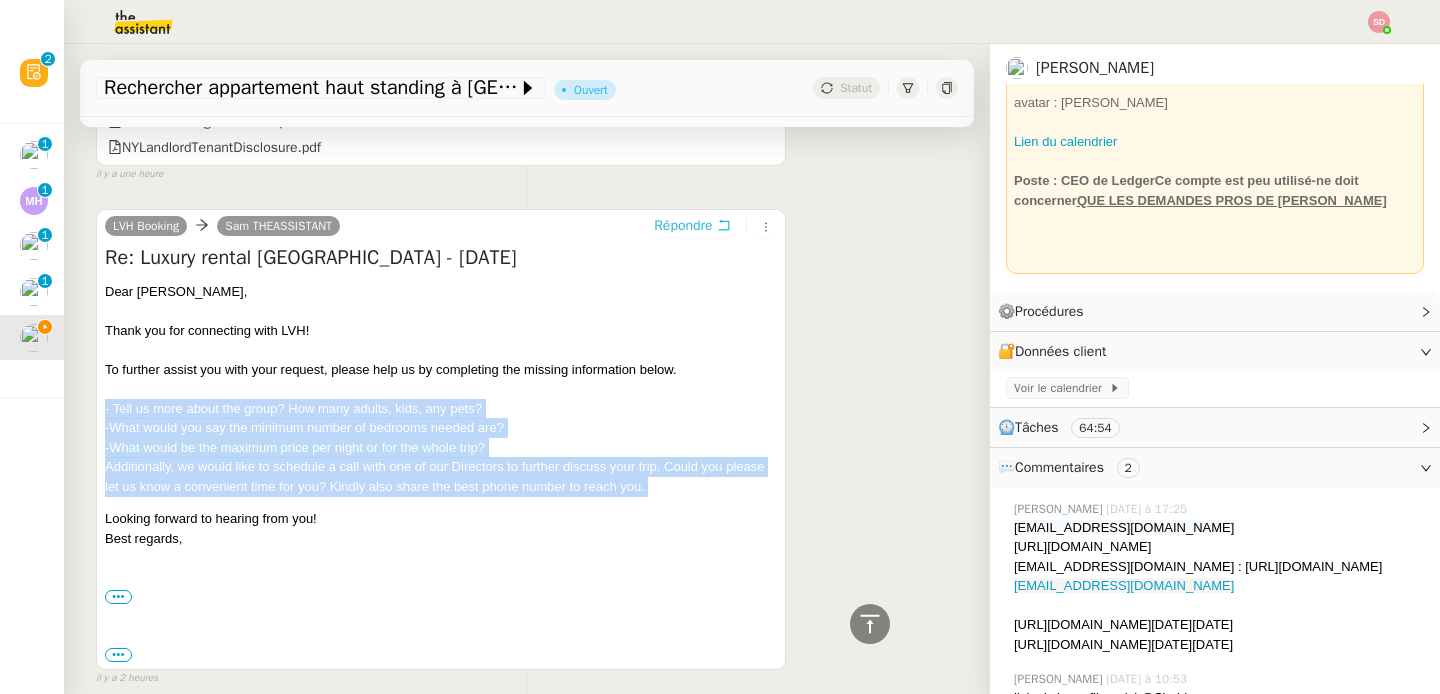 click on "Répondre" at bounding box center (683, 226) 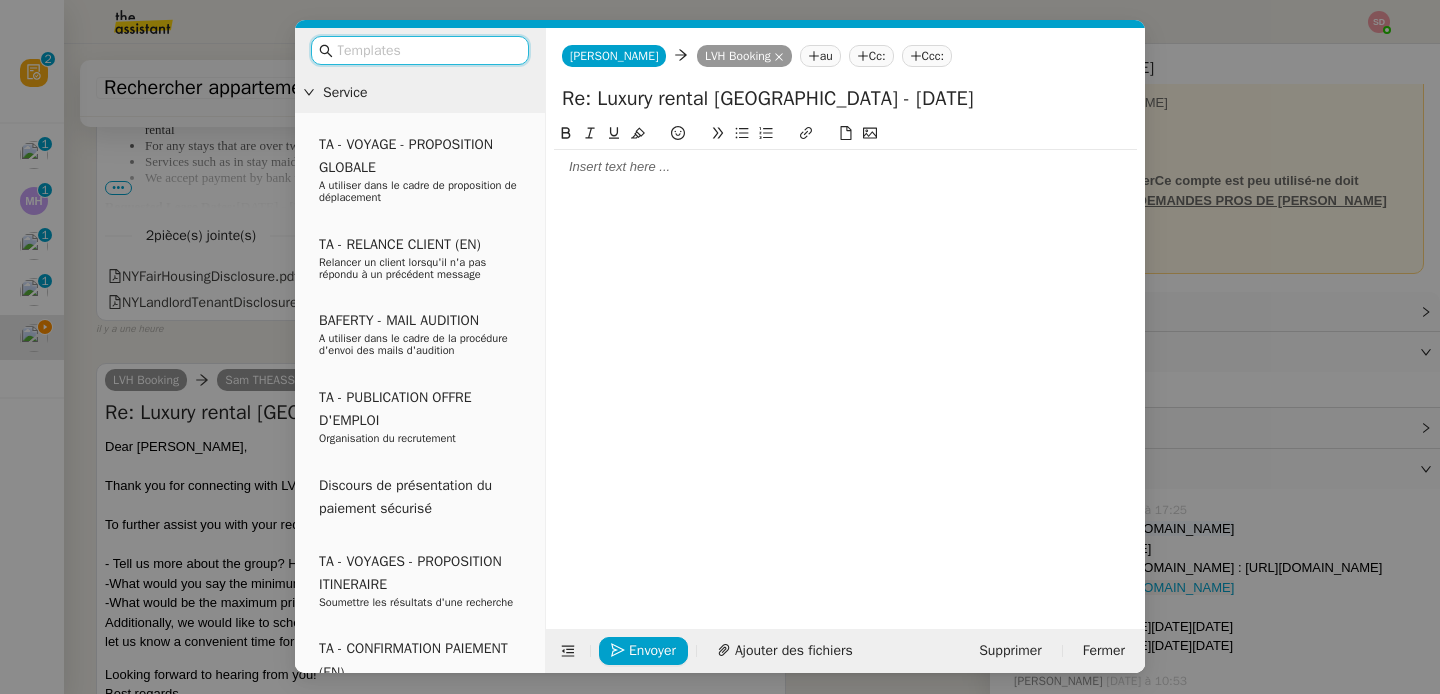 scroll, scrollTop: 1252, scrollLeft: 0, axis: vertical 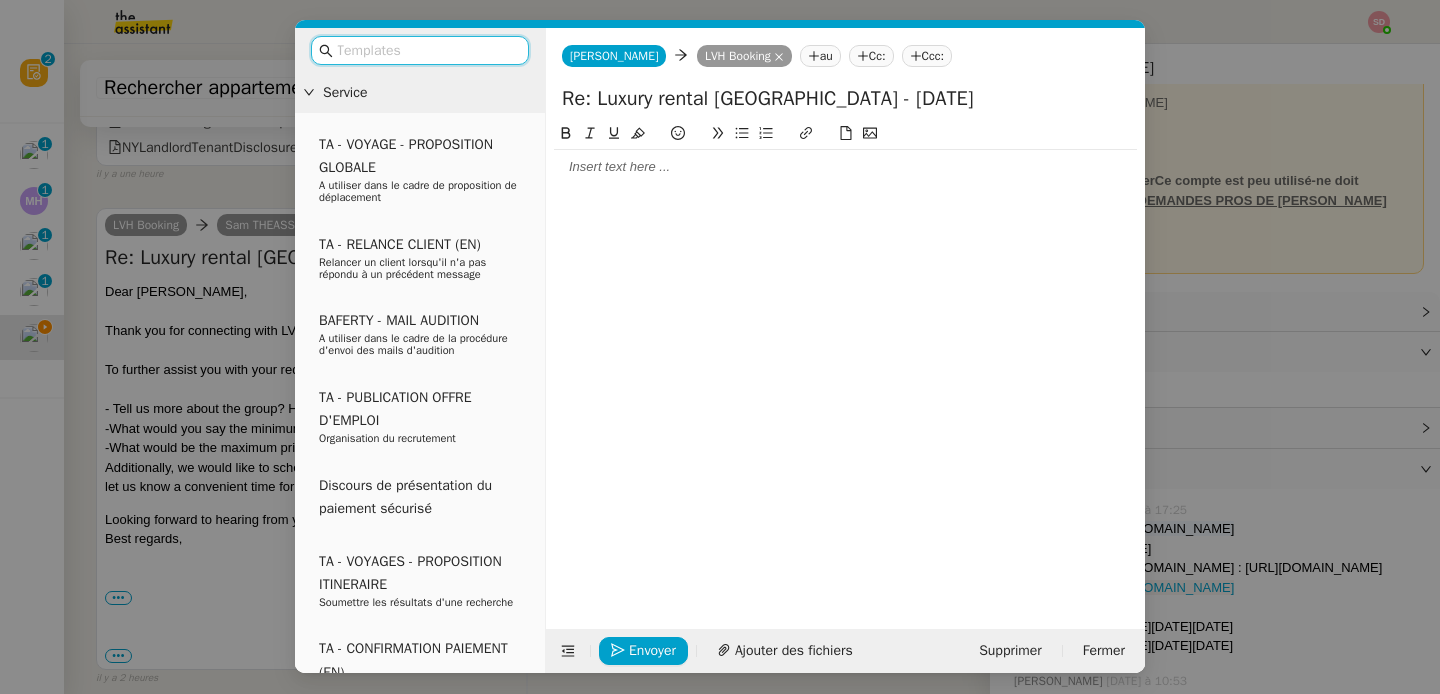 click 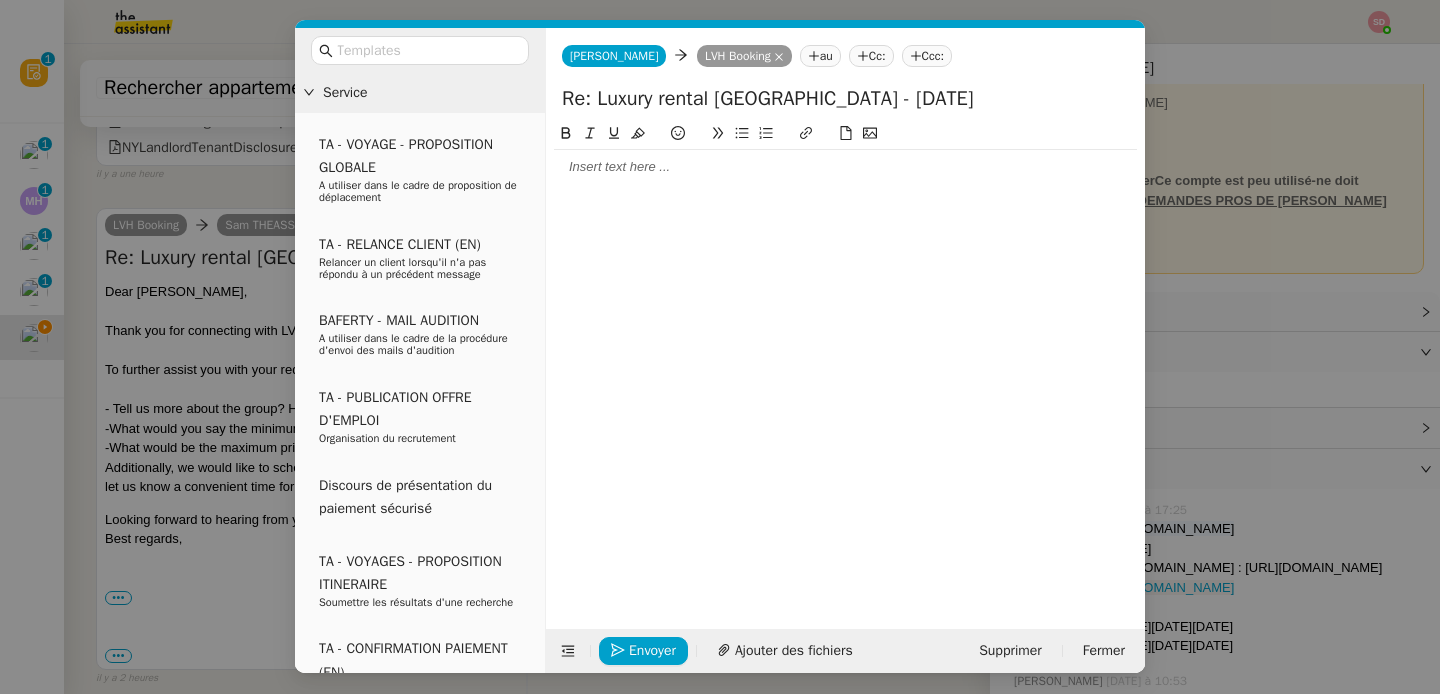 click on "Service TA - VOYAGE - PROPOSITION GLOBALE    A utiliser dans le cadre de proposition de déplacement TA - RELANCE CLIENT (EN)    Relancer un client lorsqu'il n'a pas répondu à un précédent message BAFERTY - MAIL AUDITION    A utiliser dans le cadre de la procédure d'envoi des mails d'audition TA - PUBLICATION OFFRE D'EMPLOI     Organisation du recrutement Discours de présentation du paiement sécurisé    TA - VOYAGES - PROPOSITION ITINERAIRE    Soumettre les résultats d'une recherche TA - CONFIRMATION PAIEMENT (EN)    Confirmer avec le client de modèle de transaction - Attention Plan Pro nécessaire. Onboarding LEDGER (FR)     [PERSON_NAME] TA - COURRIER EXPEDIE (recommandé)    A utiliser dans le cadre de l'envoi d'un courrier recommandé TA - PARTAGE DE CALENDRIER (EN)    A utiliser pour demander au client de partager son calendrier afin de faciliter l'accès et la gestion PSPI - Appel de fonds MJL    A utiliser dans le cadre de la procédure d'appel de fonds MJL TA - RELANCE CLIENT" at bounding box center [720, 347] 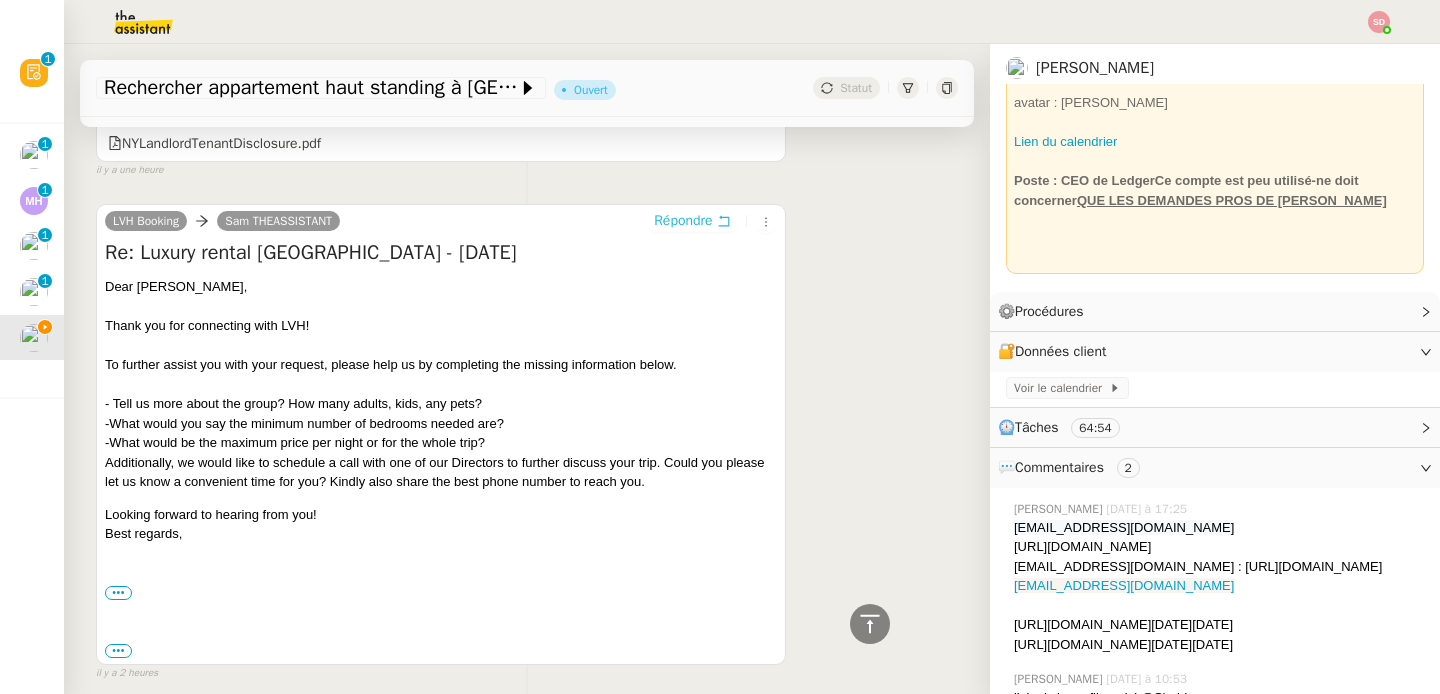 scroll, scrollTop: 1248, scrollLeft: 0, axis: vertical 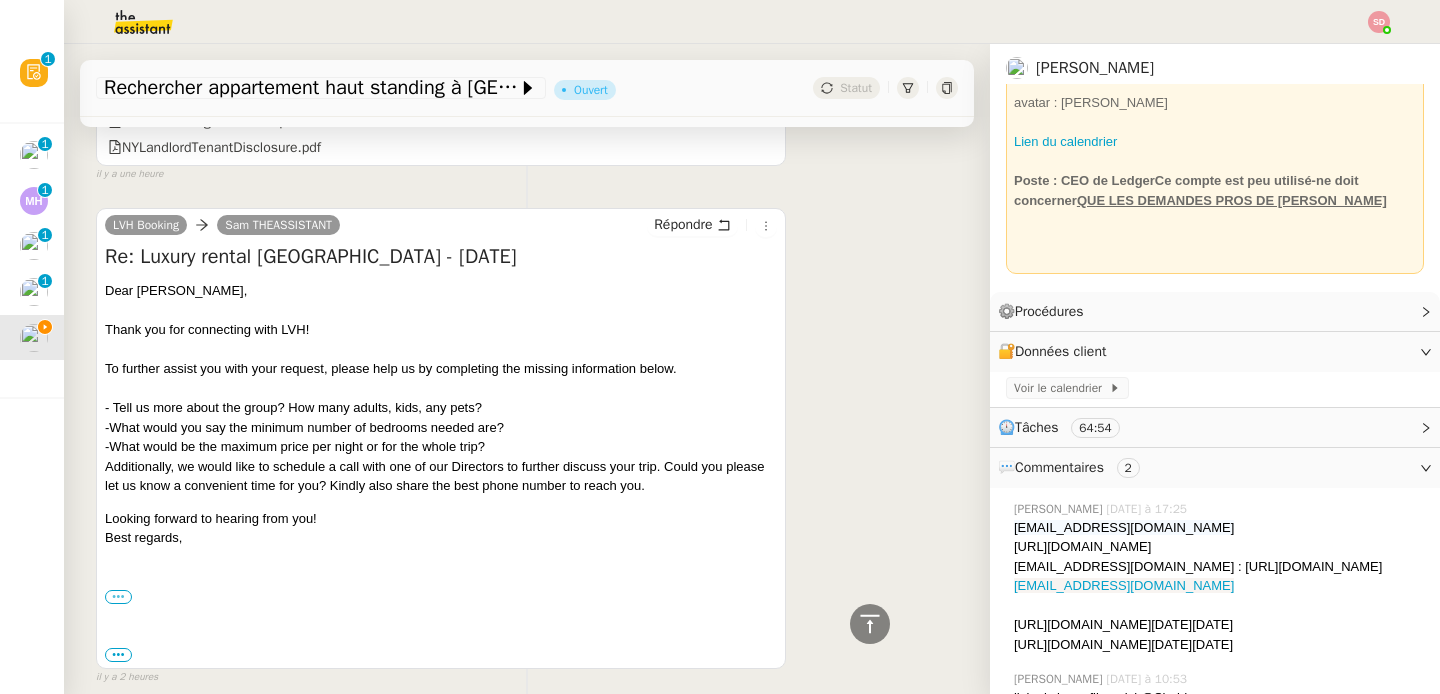 click on "•••" at bounding box center [118, 597] 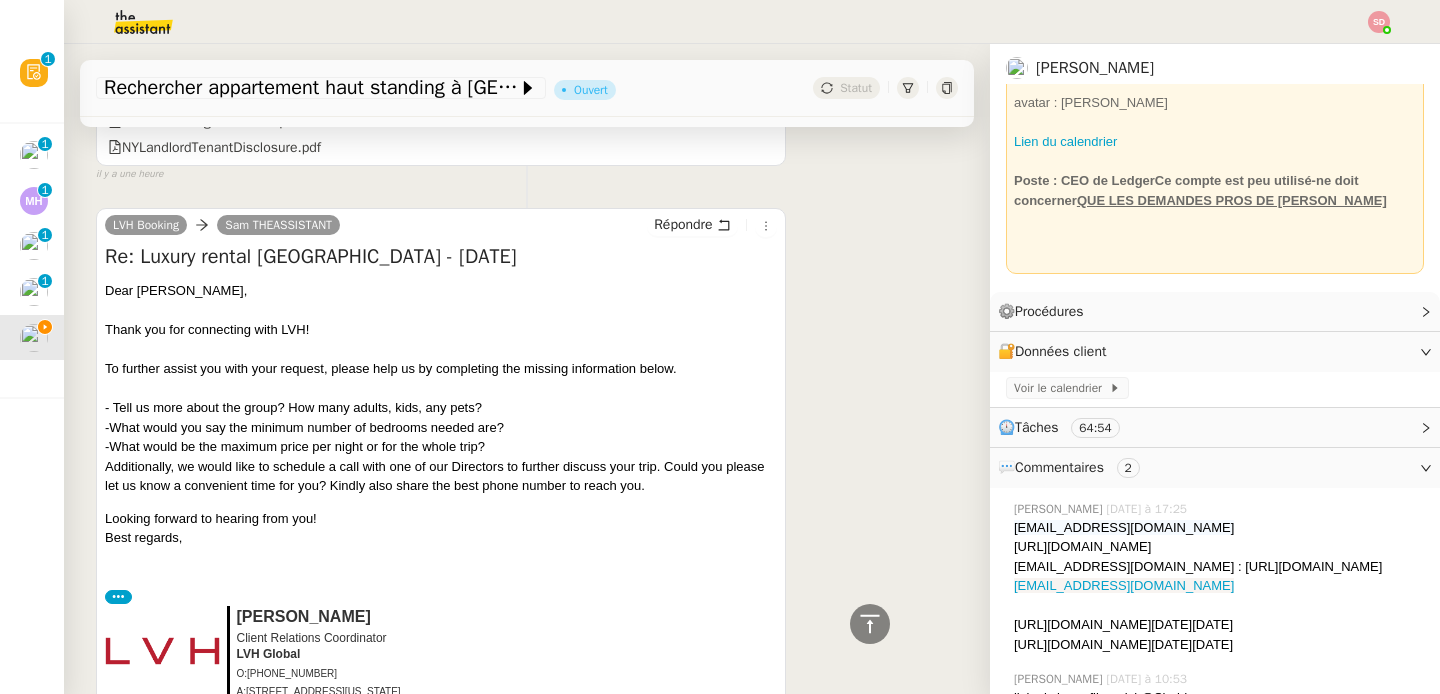 click on "•••" at bounding box center (118, 597) 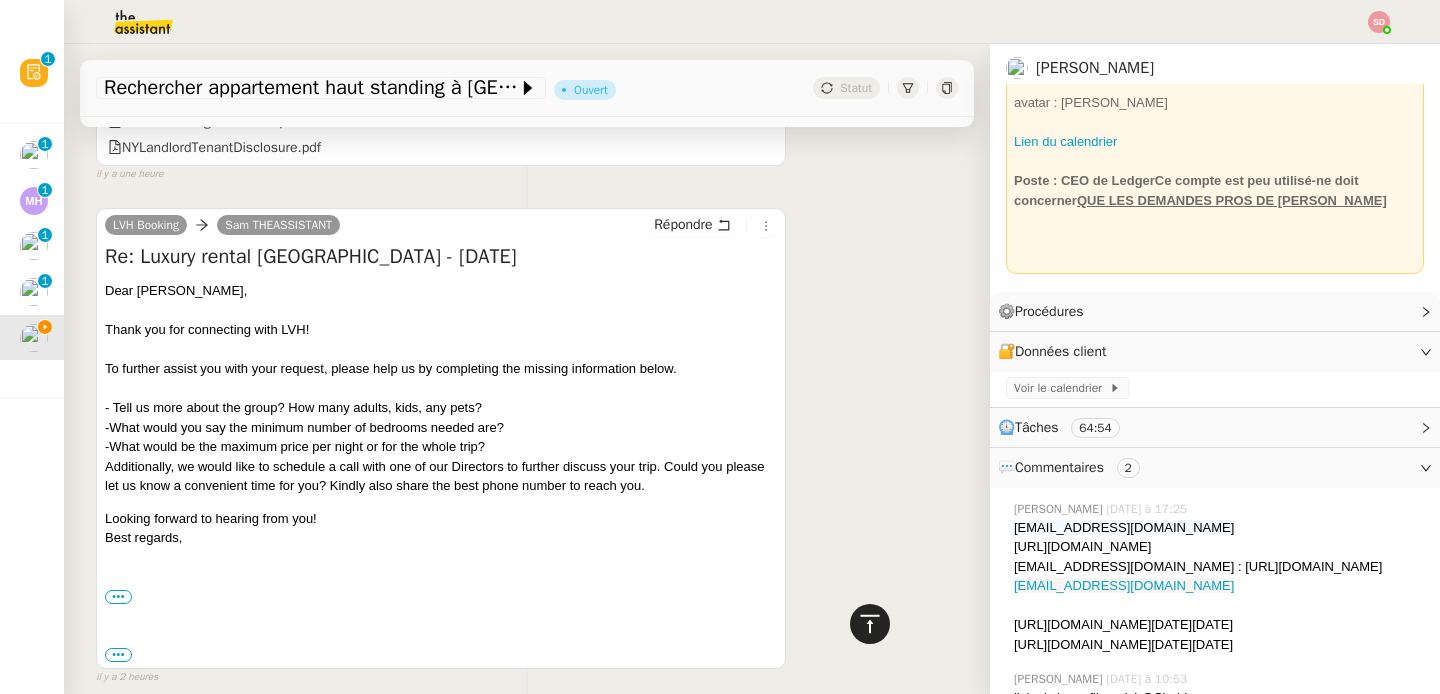 click 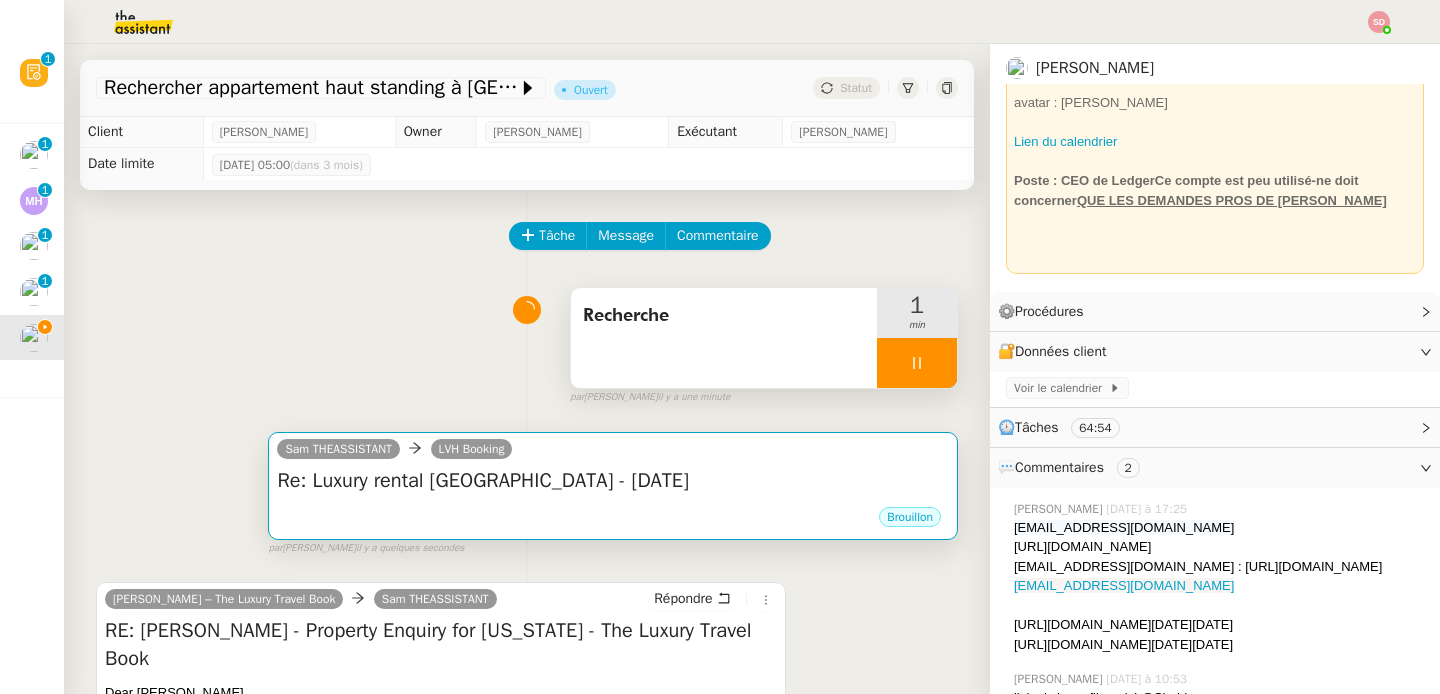 scroll, scrollTop: 0, scrollLeft: 0, axis: both 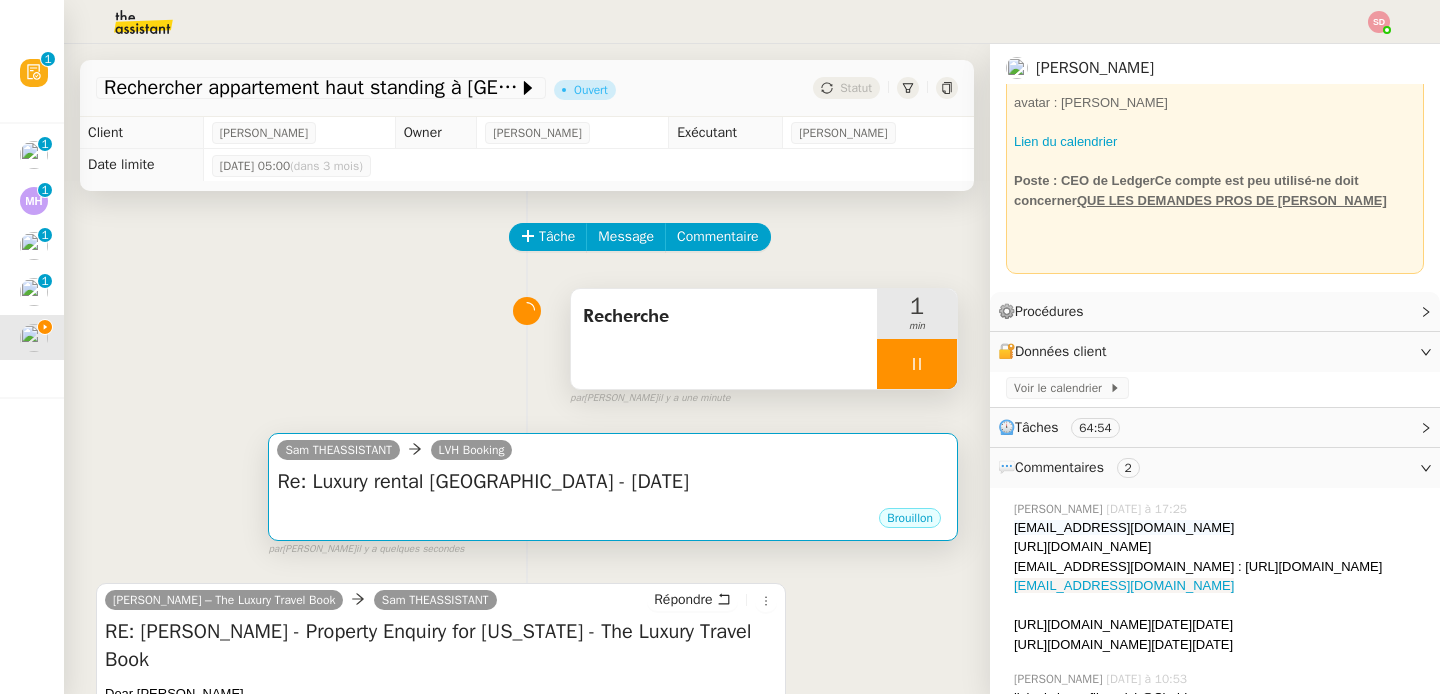 click on "Re: Luxury rental [GEOGRAPHIC_DATA] - [DATE]" at bounding box center [613, 482] 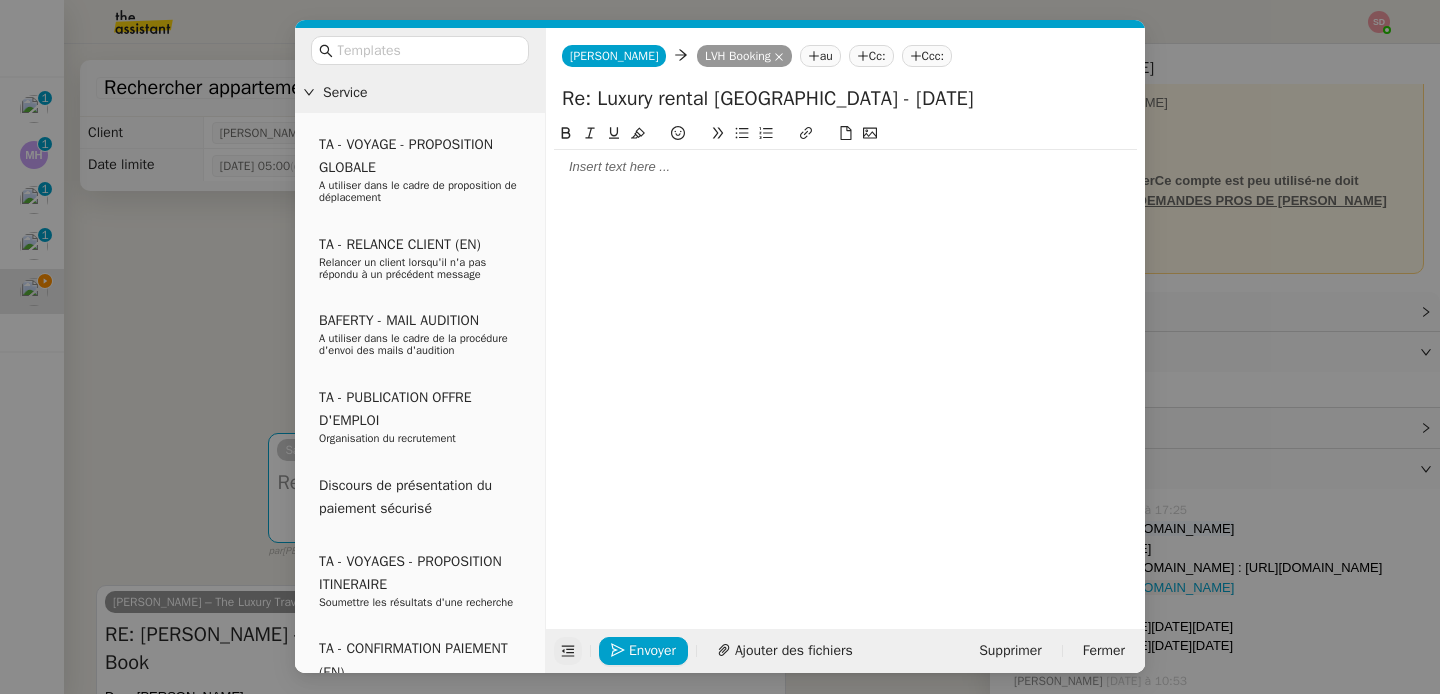 click 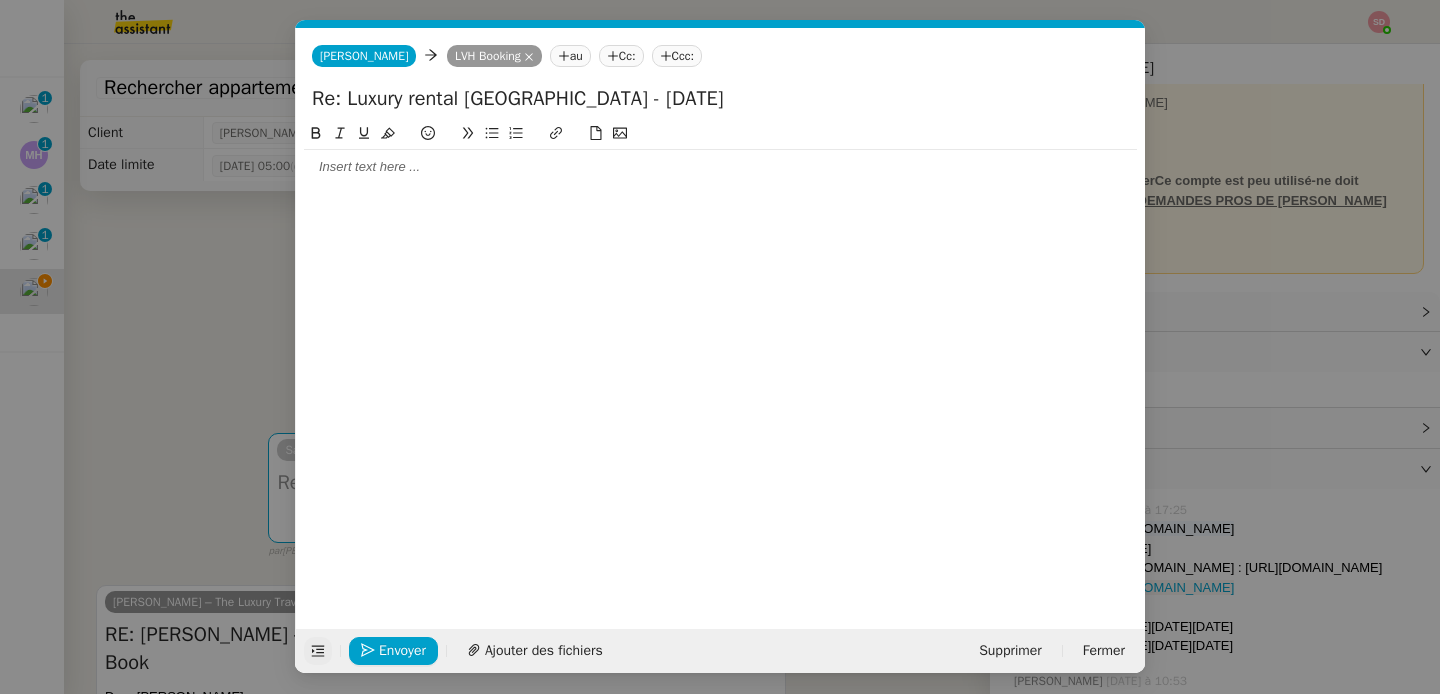 click 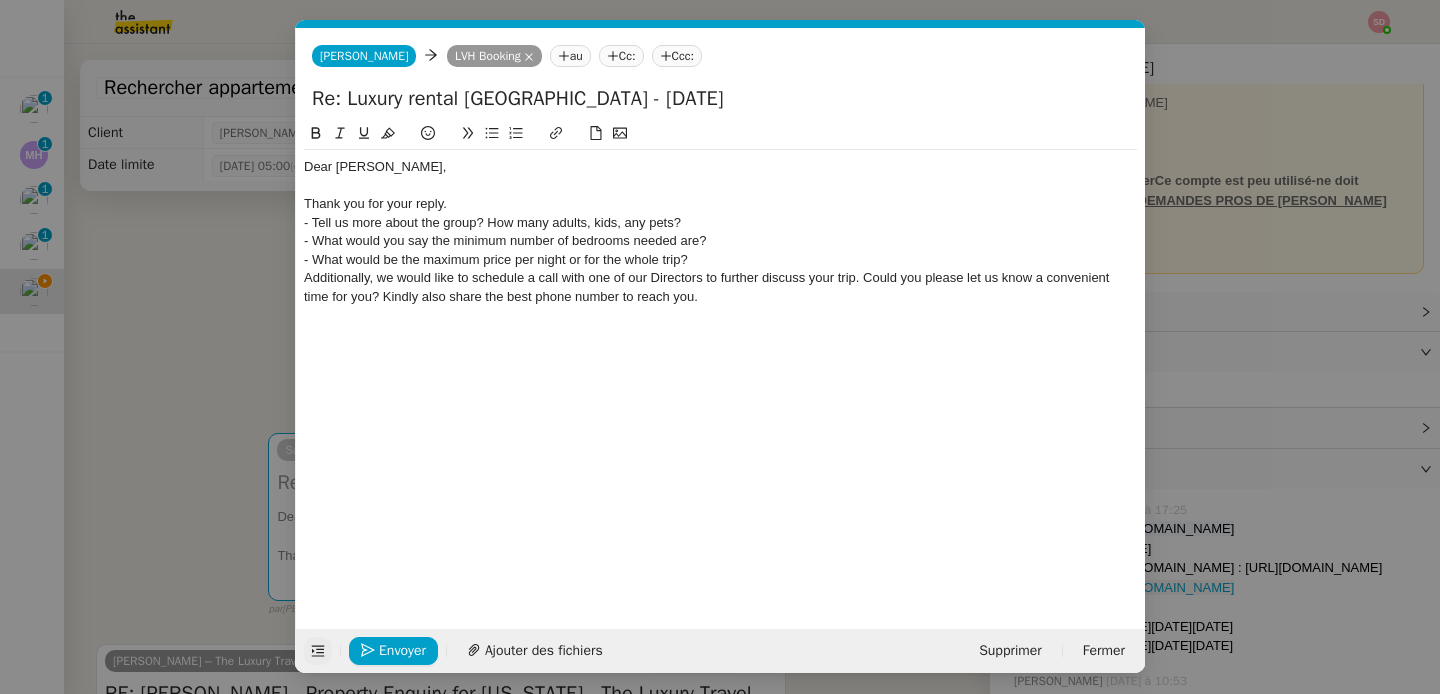 scroll, scrollTop: 0, scrollLeft: 0, axis: both 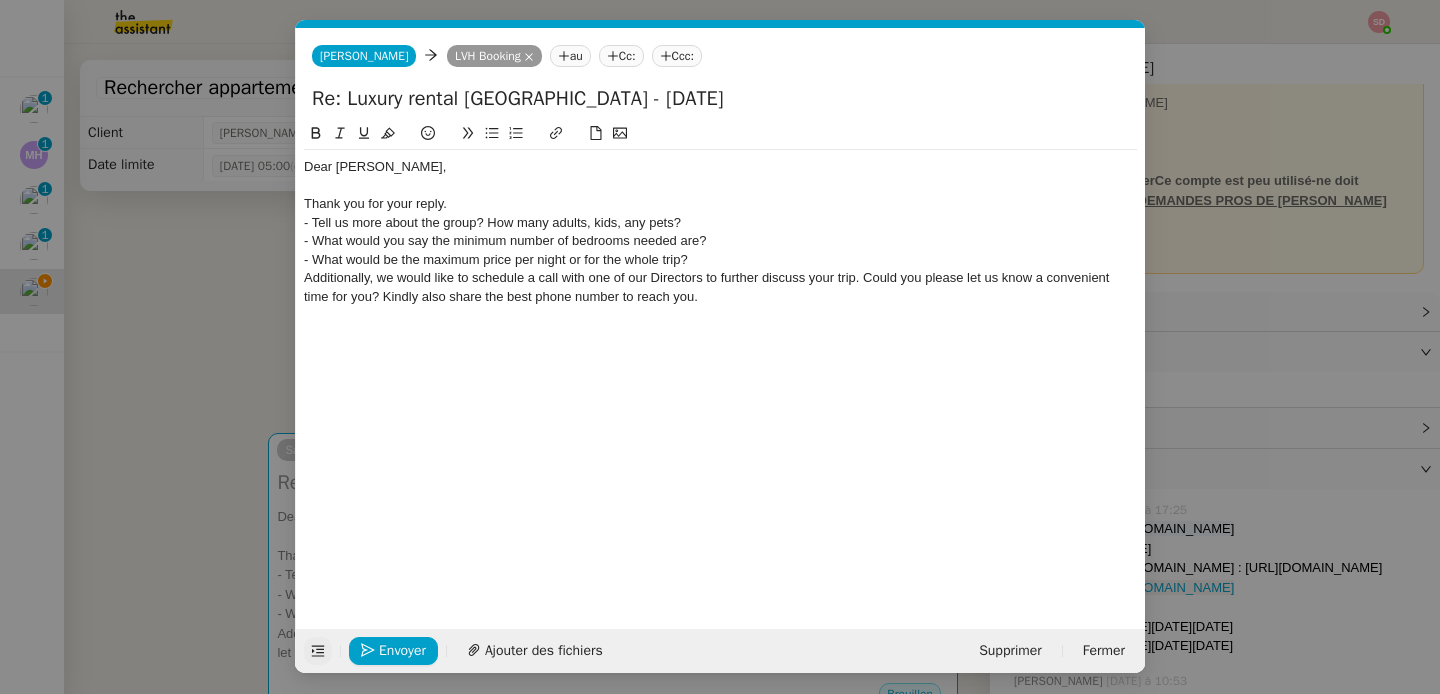 click on "- Tell us more about the group? How many adults, kids, any pets?" 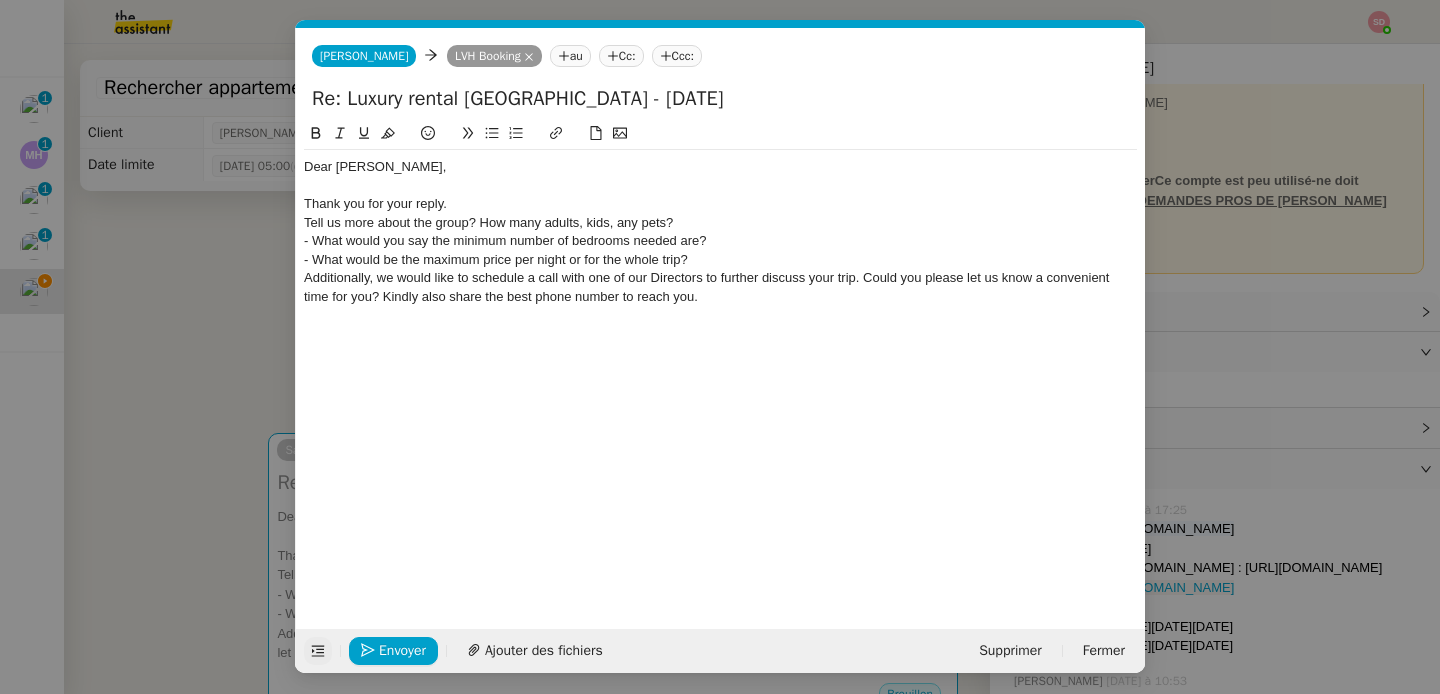 click on "Tell us more about the group? How many adults, kids, any pets?" 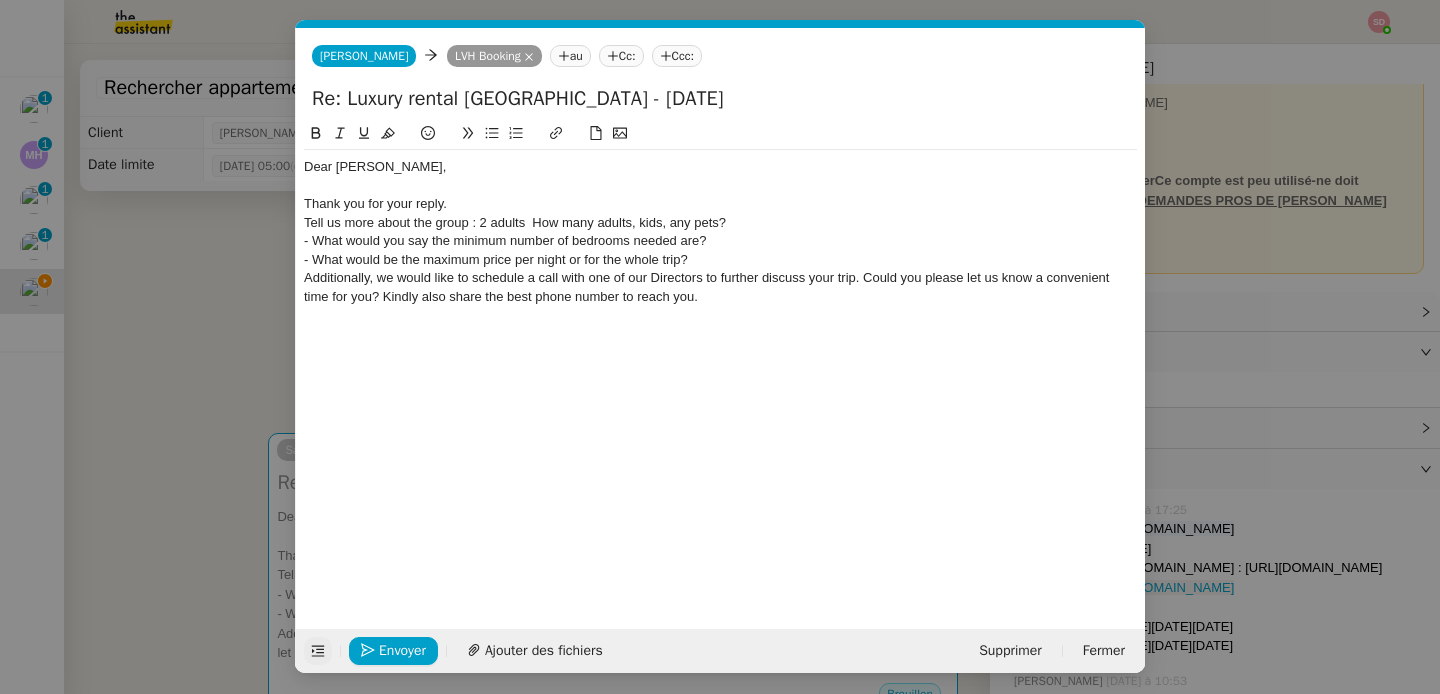 drag, startPoint x: 530, startPoint y: 224, endPoint x: 735, endPoint y: 227, distance: 205.02196 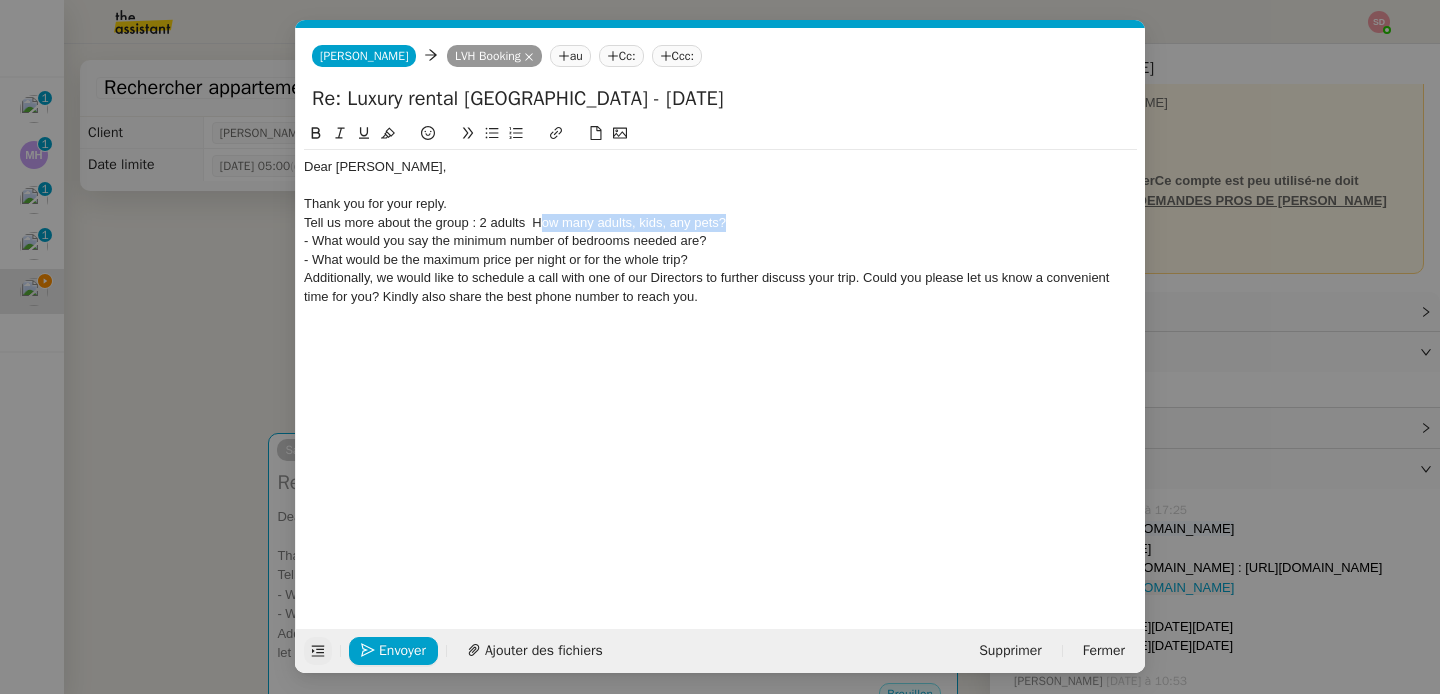 drag, startPoint x: 735, startPoint y: 227, endPoint x: 543, endPoint y: 216, distance: 192.31485 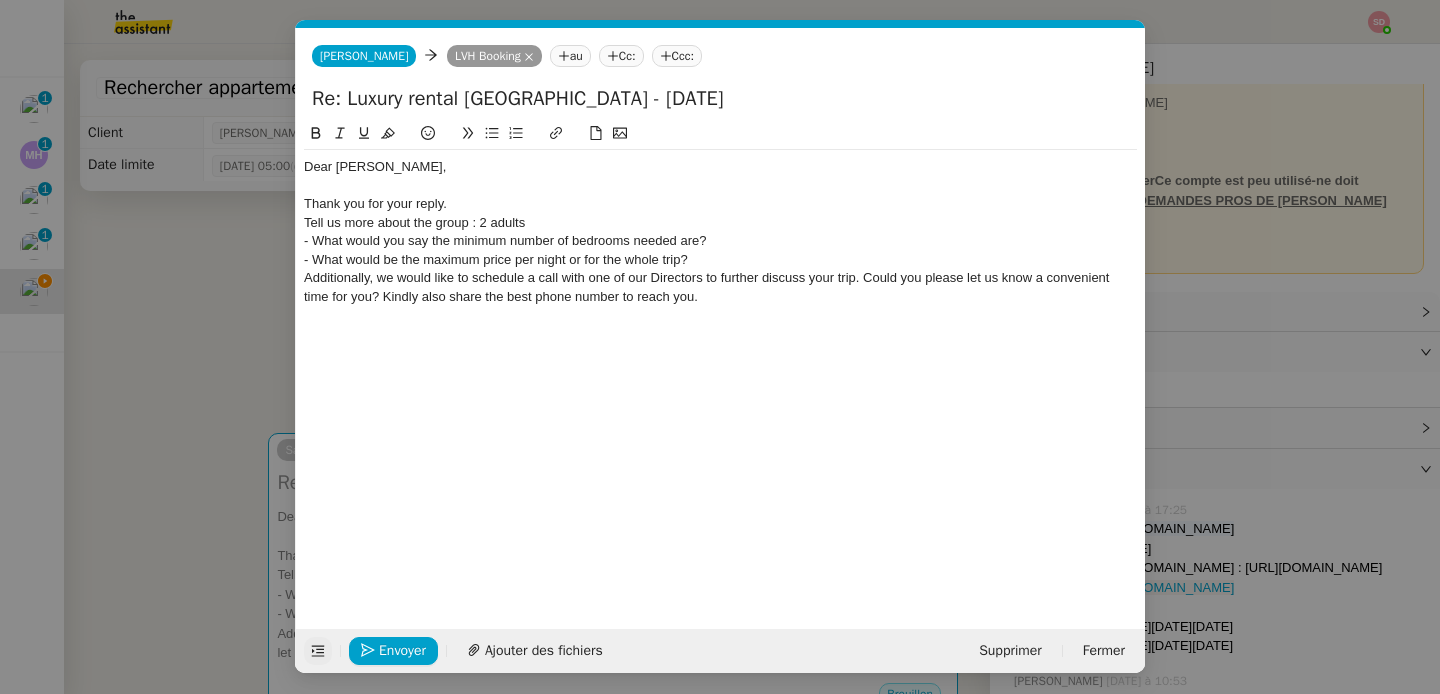 click on "- What would you say the minimum number of bedrooms needed are?" 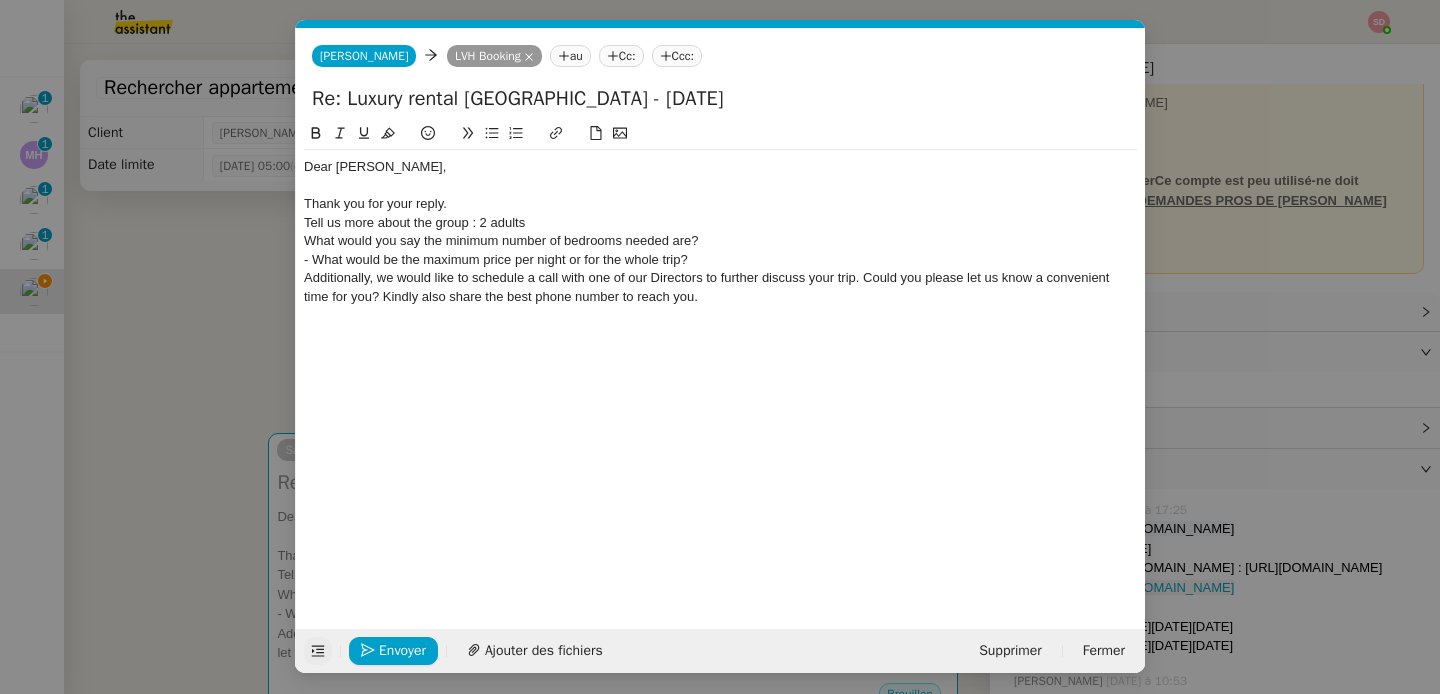 click on "What would you say the minimum number of bedrooms needed are?" 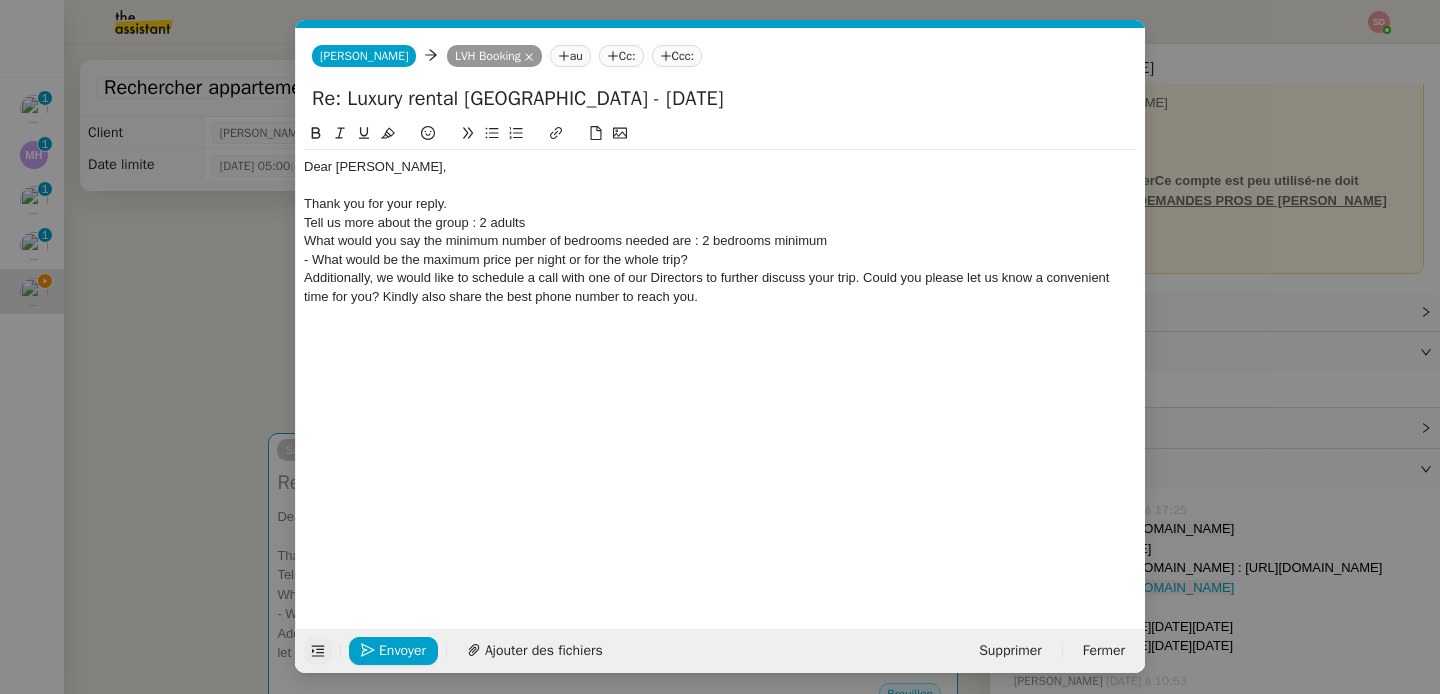 click on "- What would be the maximum price per night or for the whole trip?" 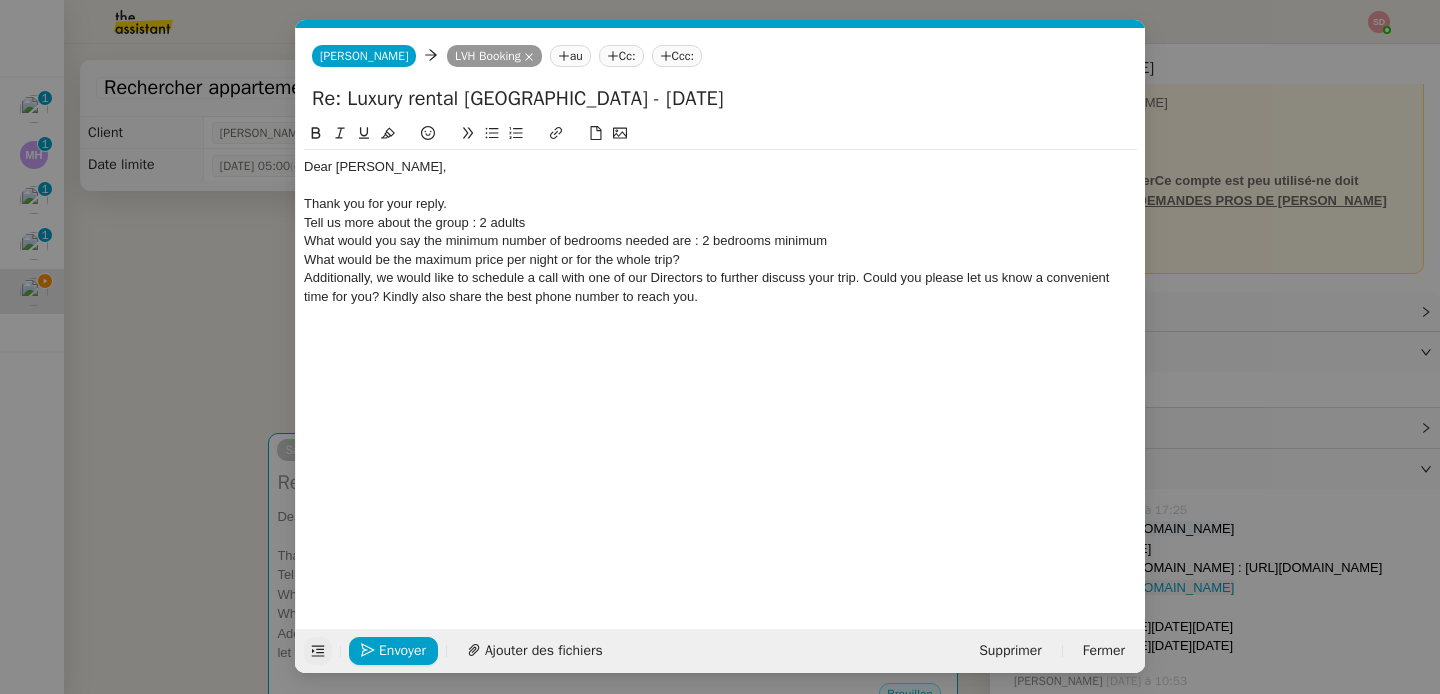 click on "What would be the maximum price per night or for the whole trip?" 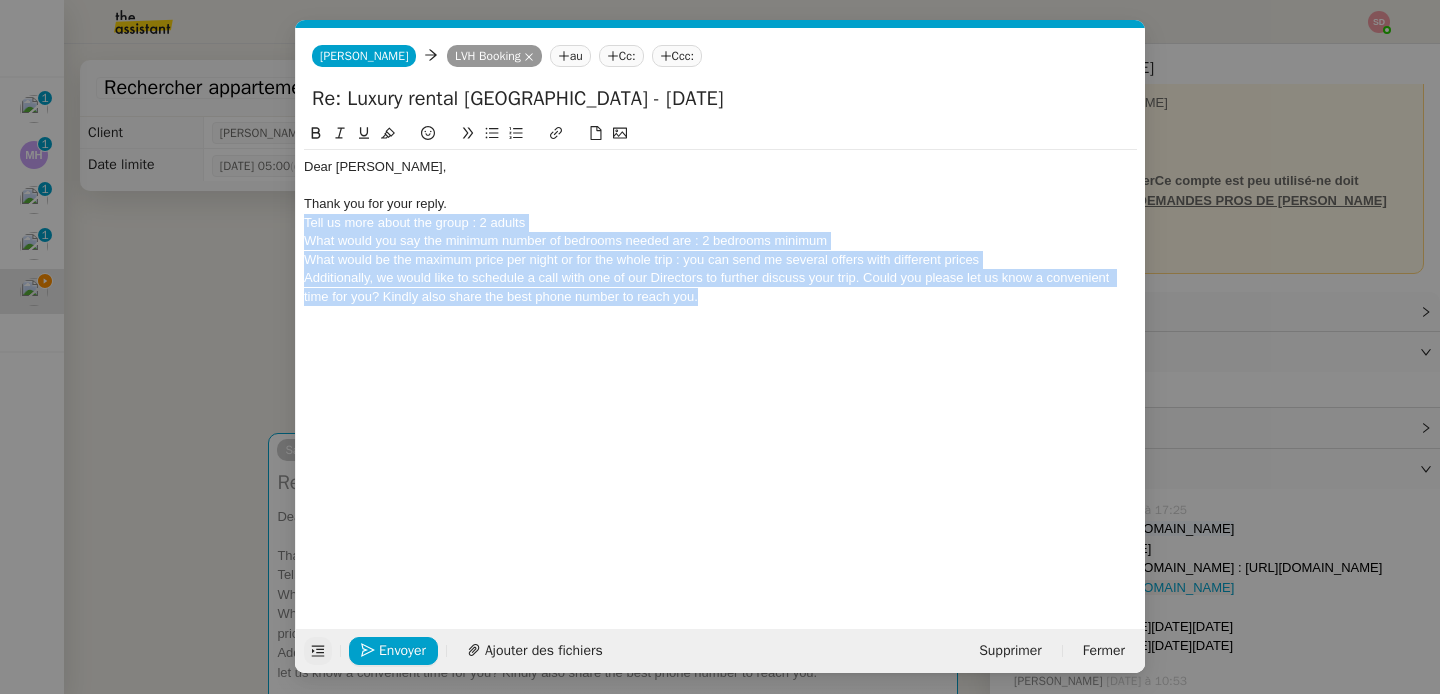 drag, startPoint x: 707, startPoint y: 299, endPoint x: 265, endPoint y: 228, distance: 447.66617 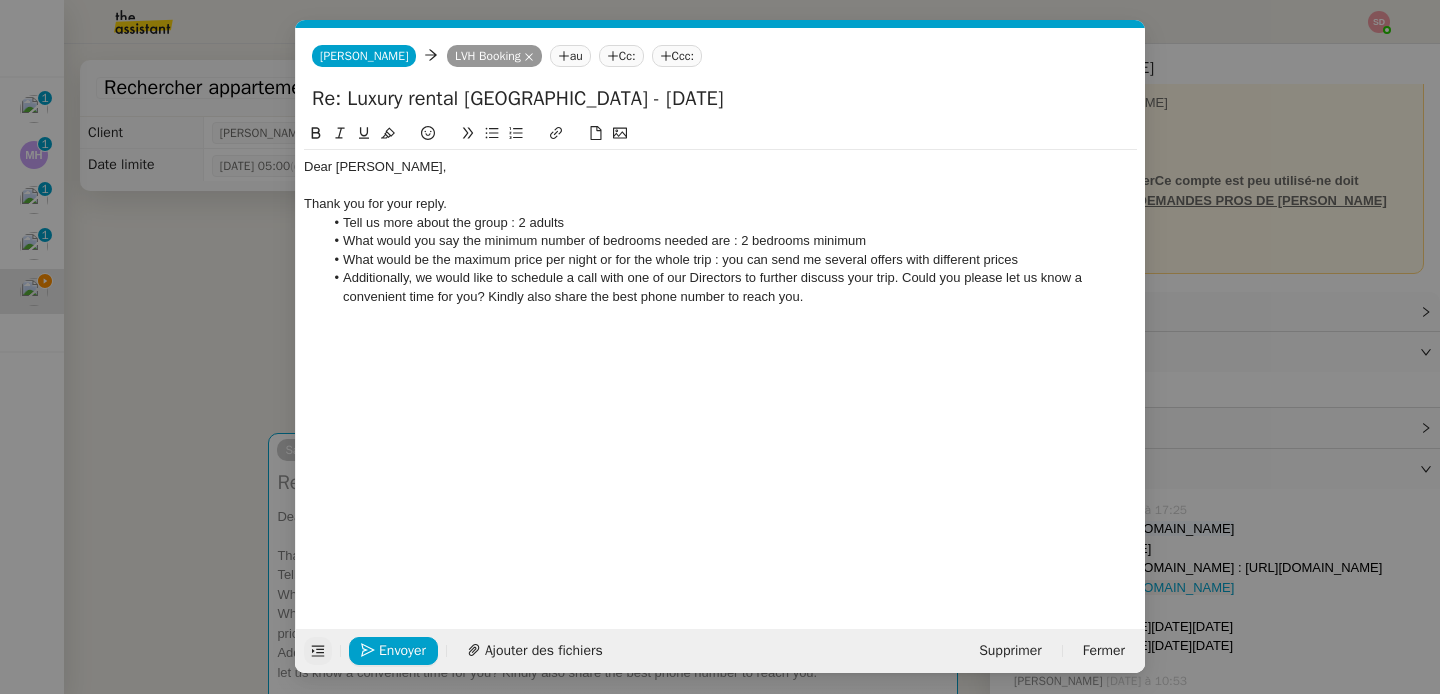 click on "Additionally, we would like to schedule a call with one of our Directors to further discuss your trip. Could you please let us know a convenient time for you? Kindly also share the best phone number to reach you." 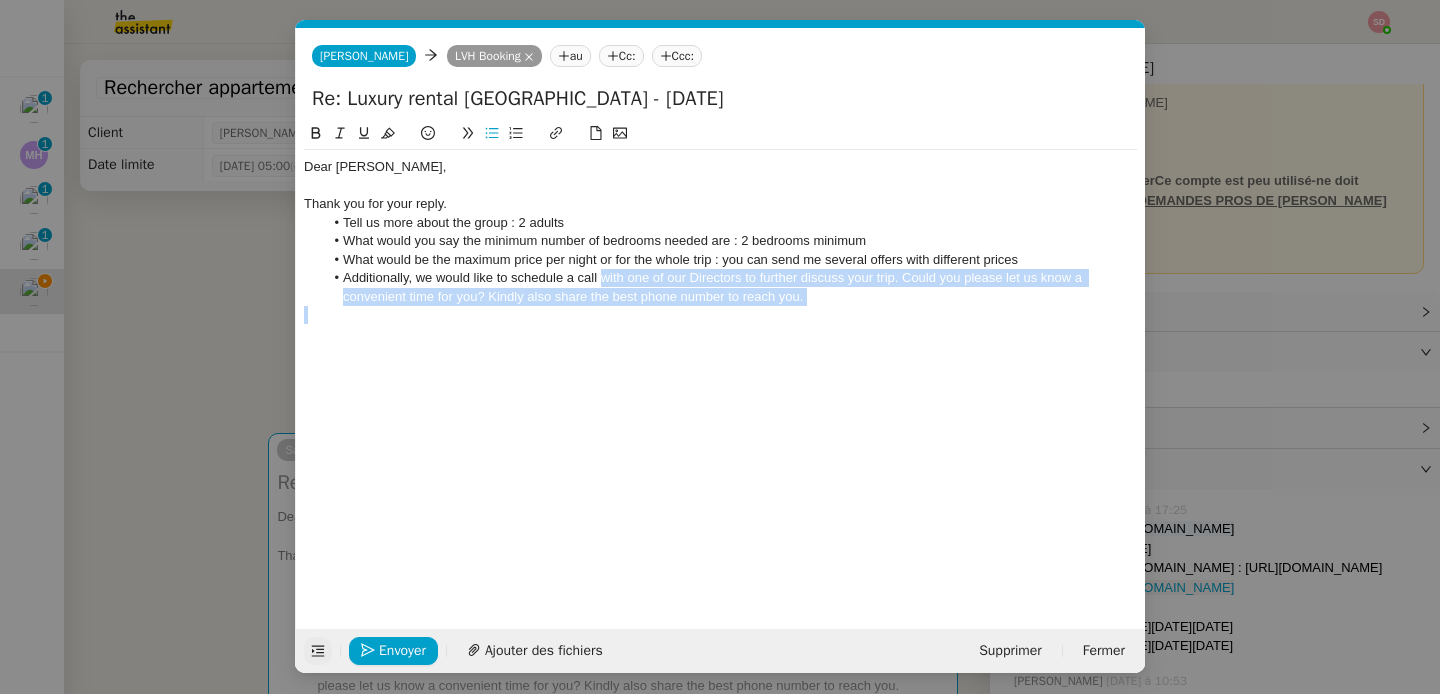 drag, startPoint x: 600, startPoint y: 279, endPoint x: 942, endPoint y: 306, distance: 343.06415 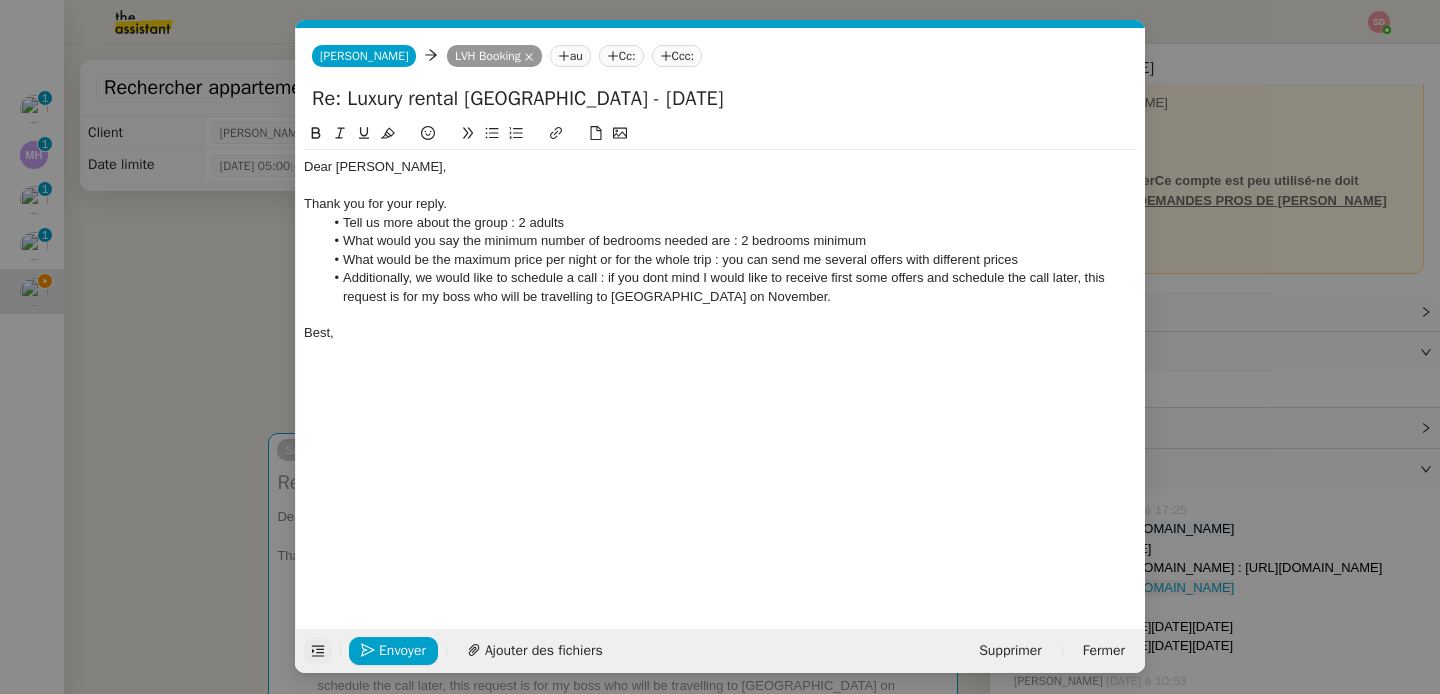 click on "Tell us more about the group : 2 adults" 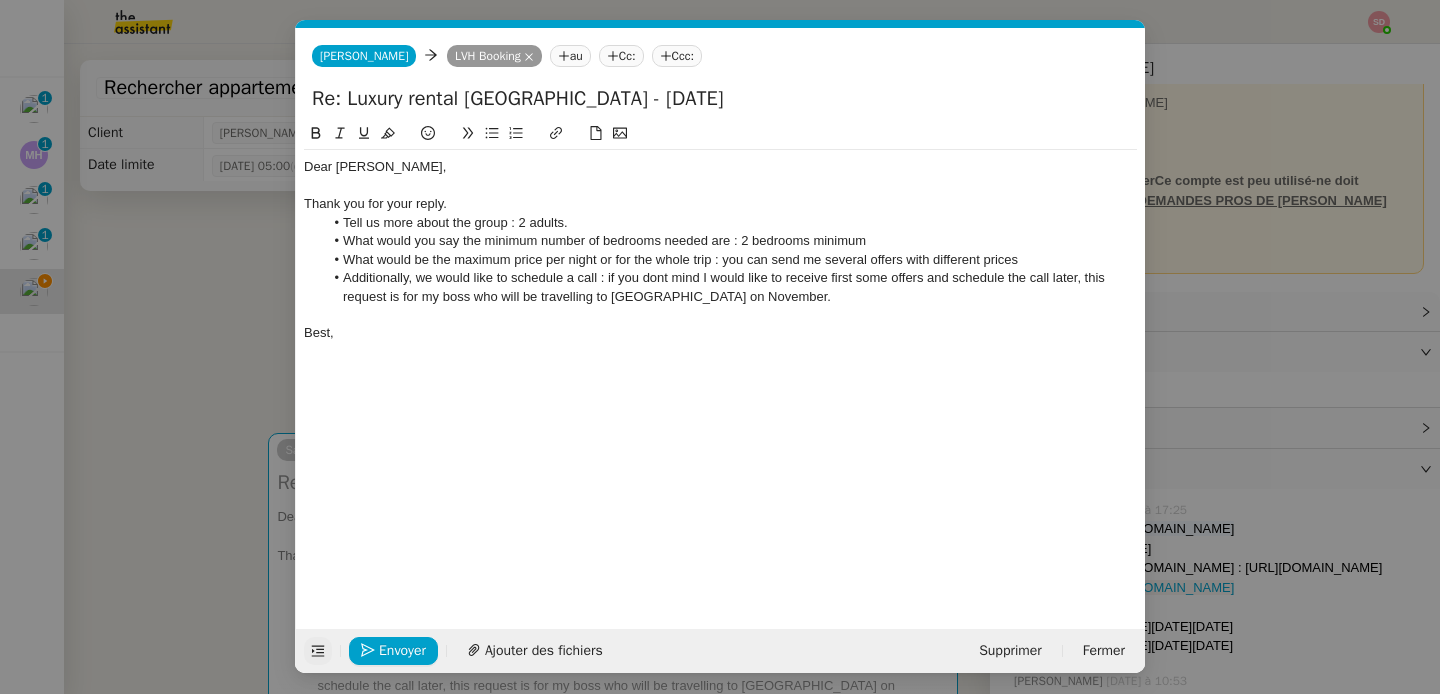 click on "What would you say the minimum number of bedrooms needed are : 2 bedrooms minimum" 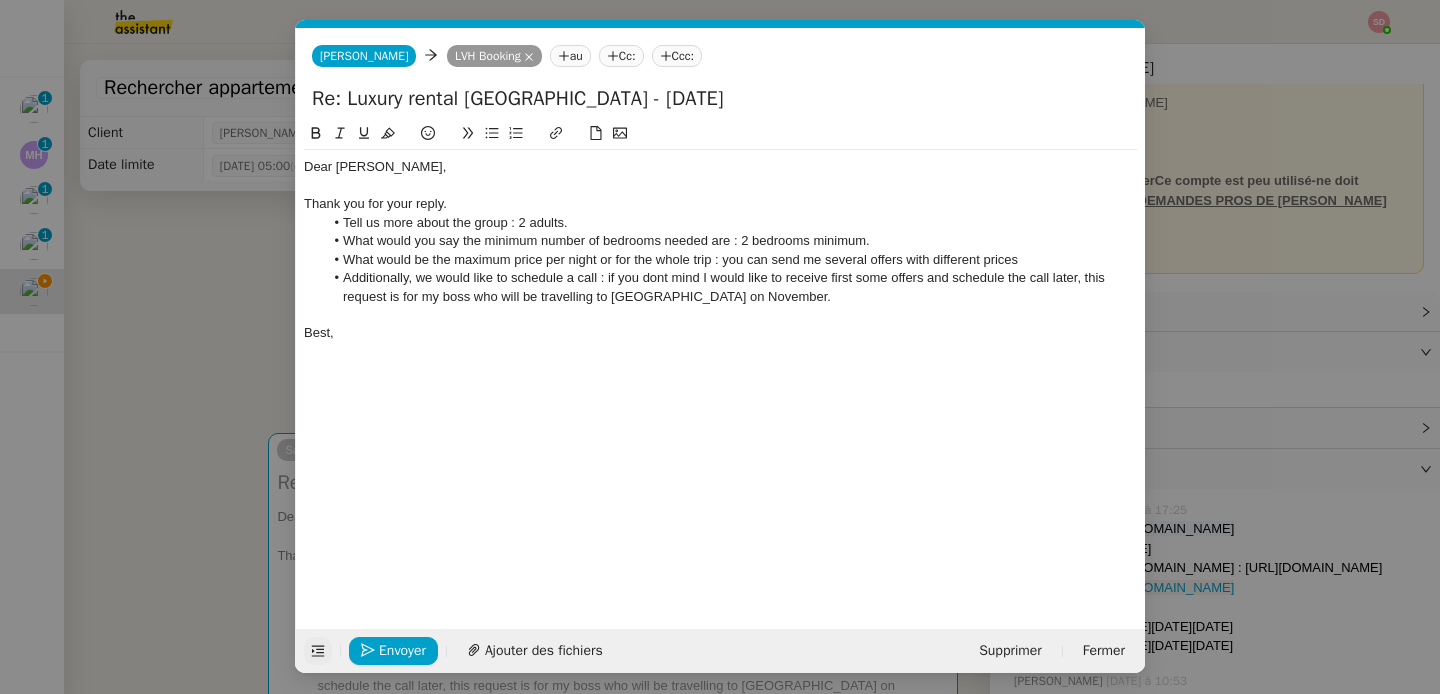 click on "What would be the maximum price per night or for the whole trip : you can send me several offers with different prices" 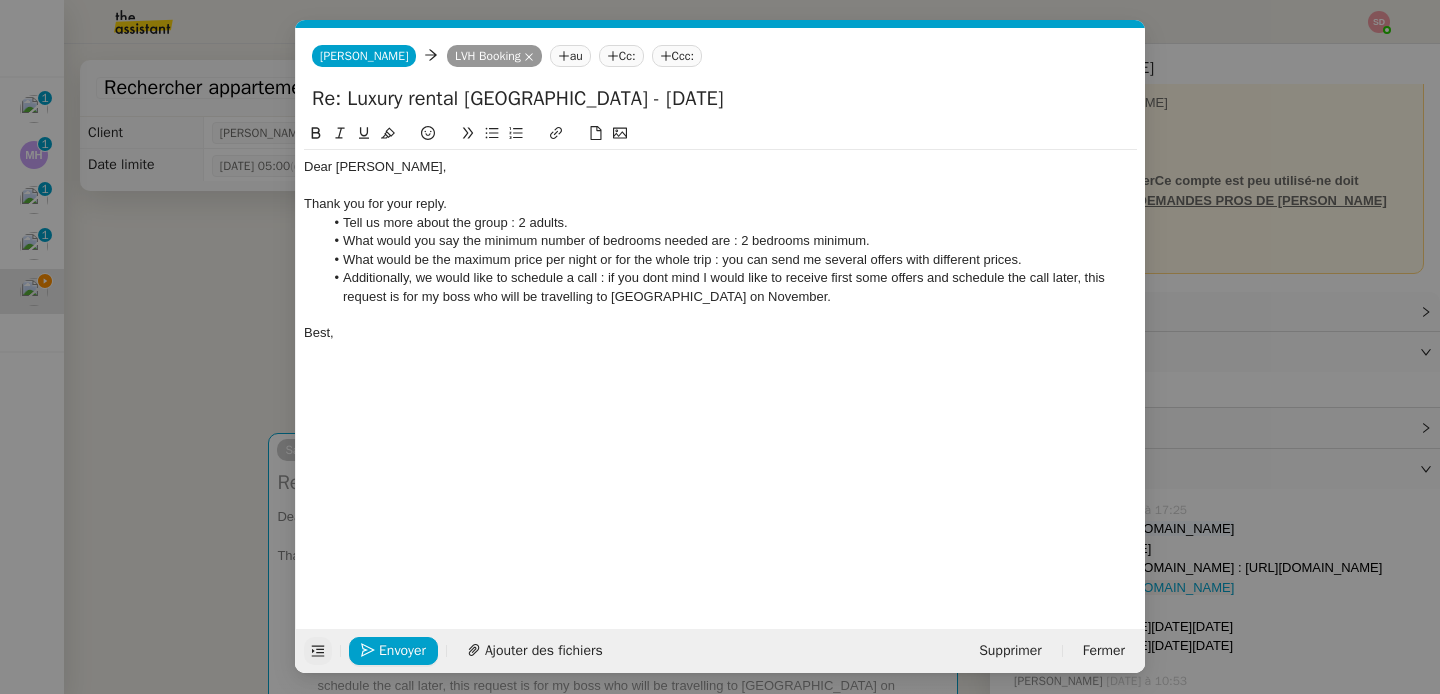 click on "Additionally, we would like to schedule a call : if you dont mind I would like to receive first some offers and schedule the call later, this request is for my boss who will be travelling to NYC on November." 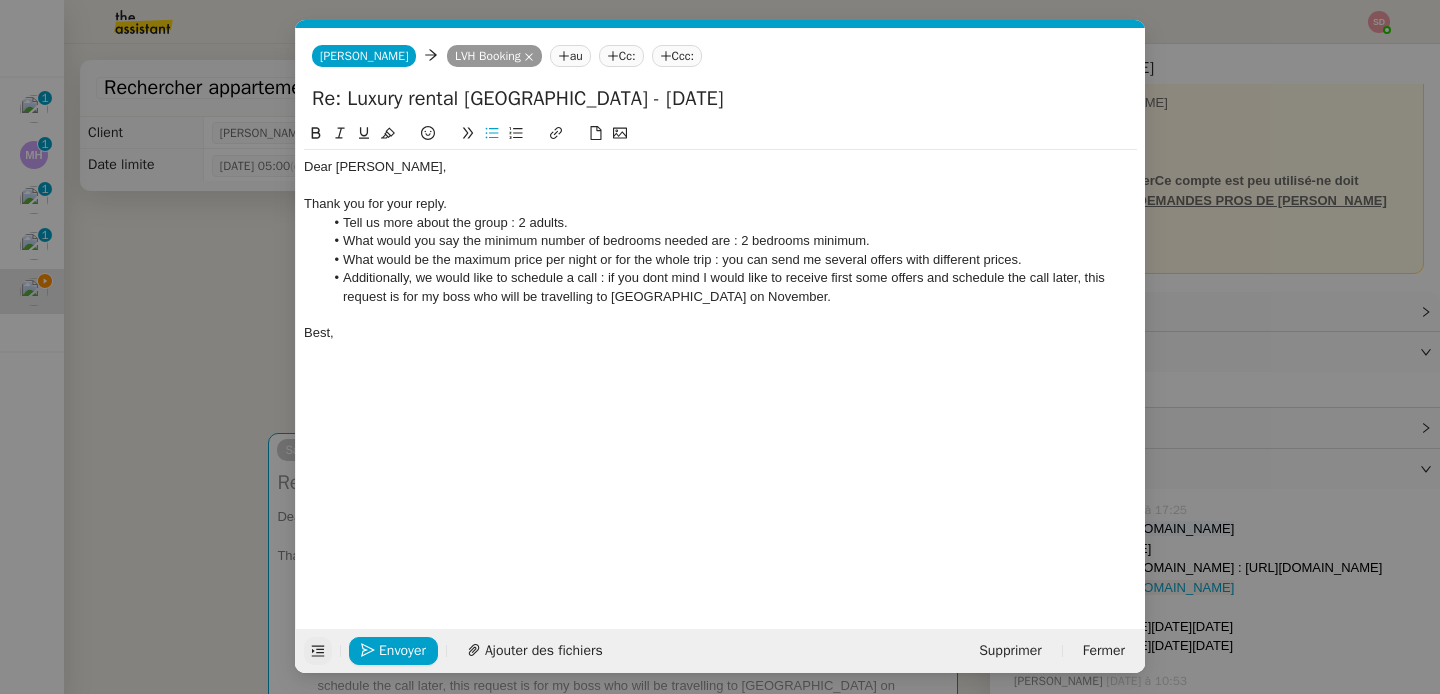 click on "Dear Tanja, Thank you for your reply. Tell us more about the group : 2 adults. What would you say the minimum number of bedrooms needed are : 2 bedrooms minimum. What would be the maximum price per night or for the whole trip : you can send me several offers with different prices. Additionally, we would like to schedule a call : if you dont mind I would like to receive first some offers and schedule the call later, this request is for my boss who will be travelling to NYC on November. Best," 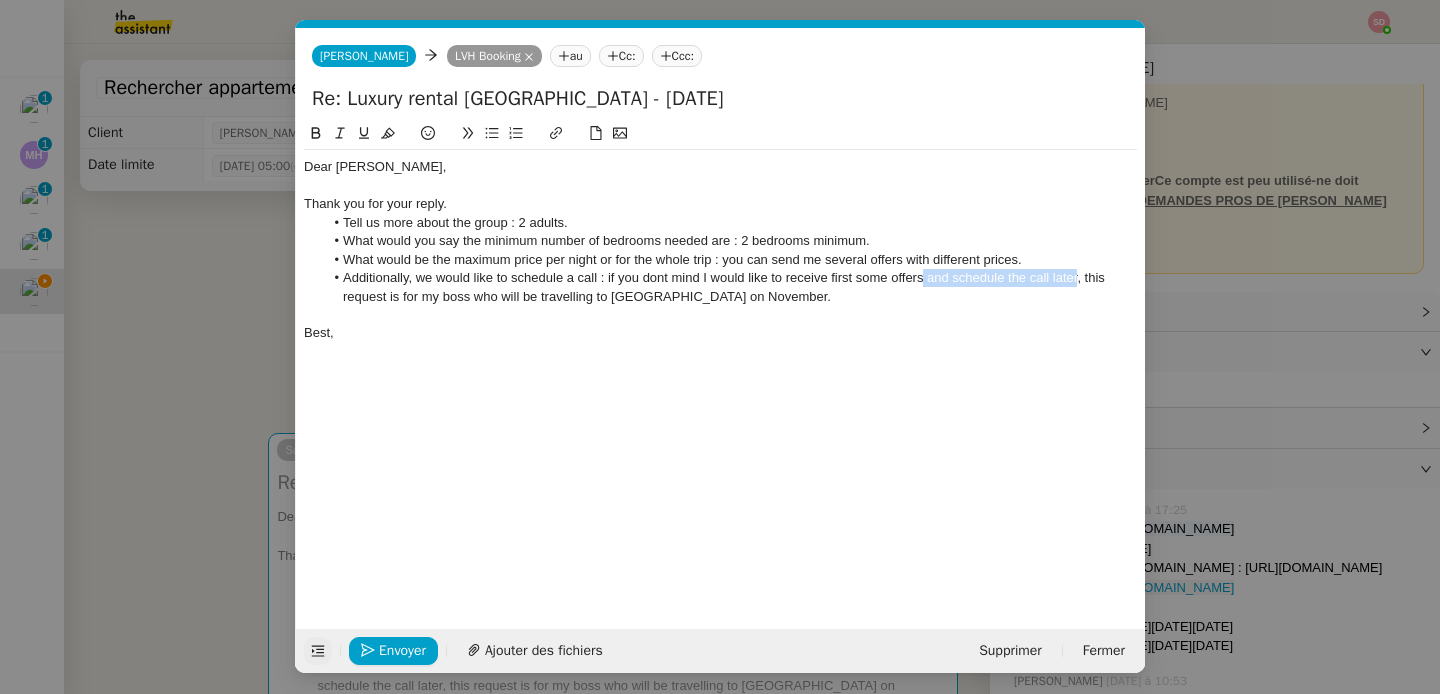 drag, startPoint x: 925, startPoint y: 280, endPoint x: 1079, endPoint y: 276, distance: 154.05194 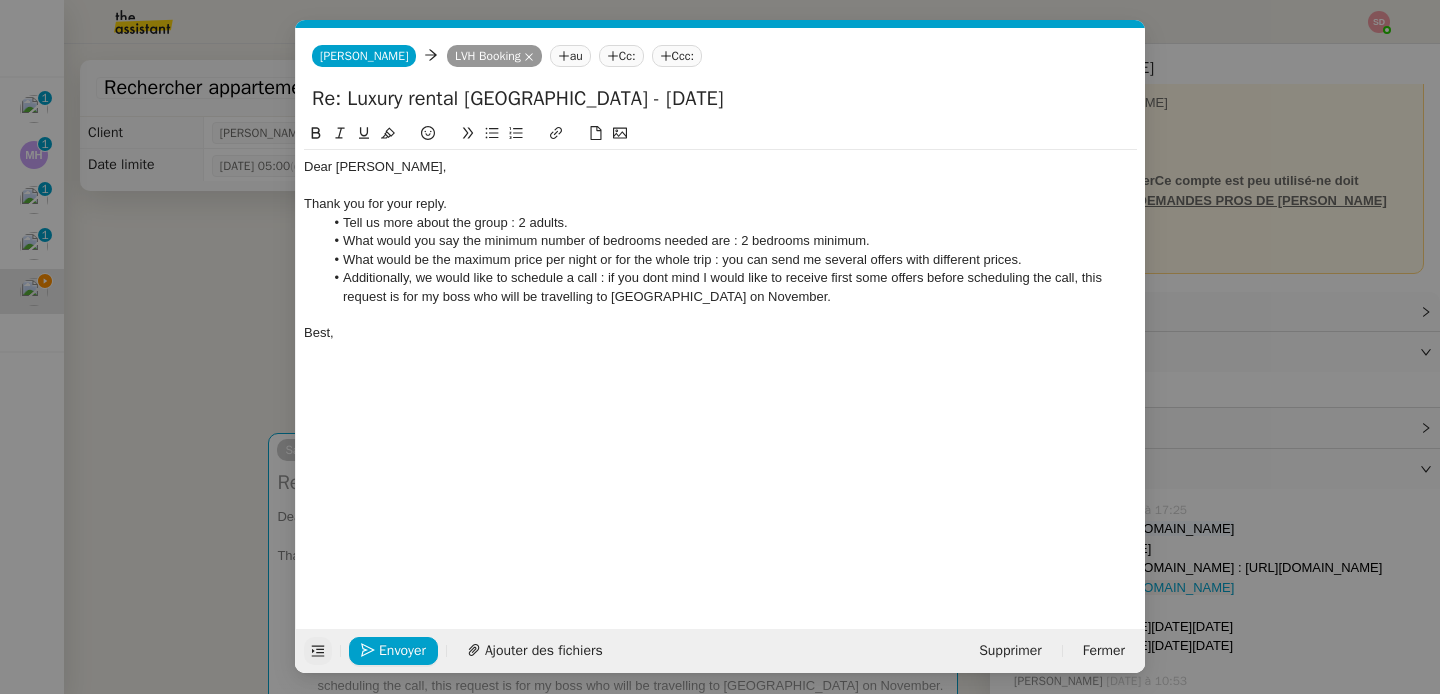 click on "Additionally, we would like to schedule a call : if you dont mind I would like to receive first some offers before scheduling the call, this request is for my boss who will be travelling to [GEOGRAPHIC_DATA] on November." 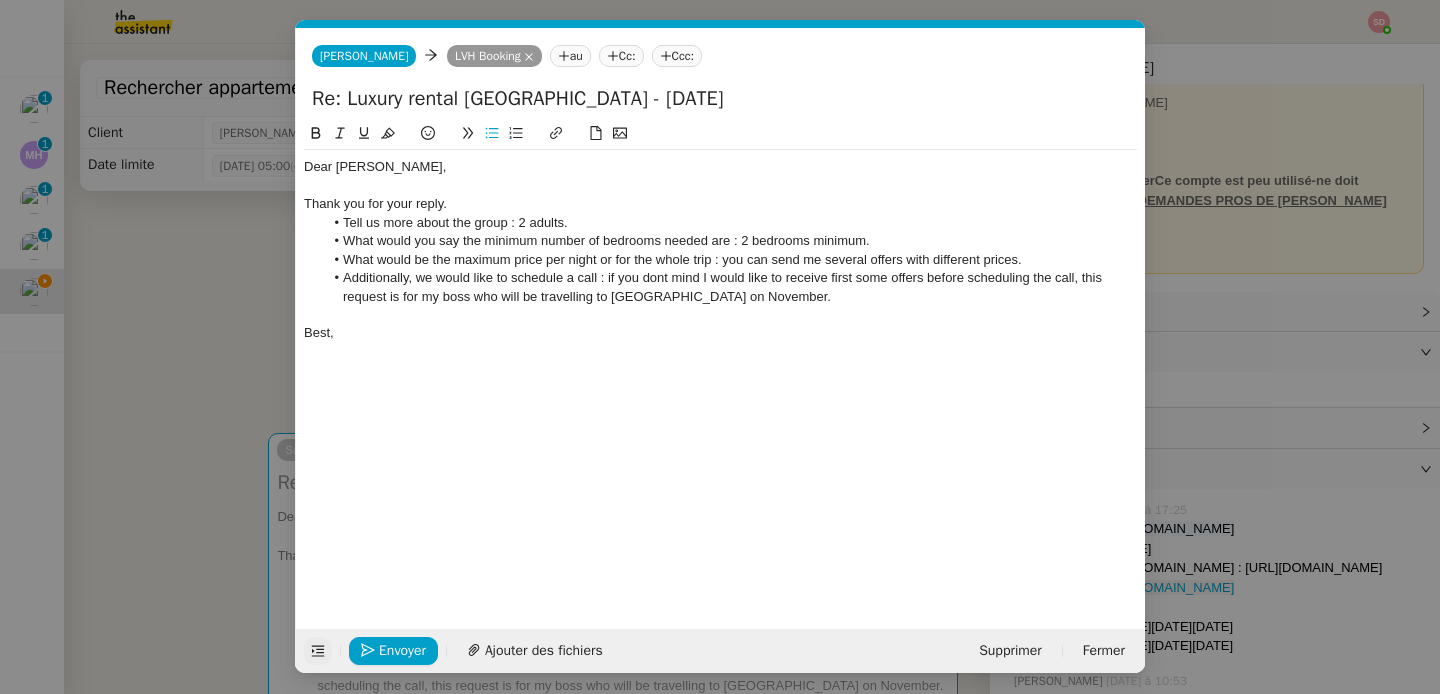 click on "Best," 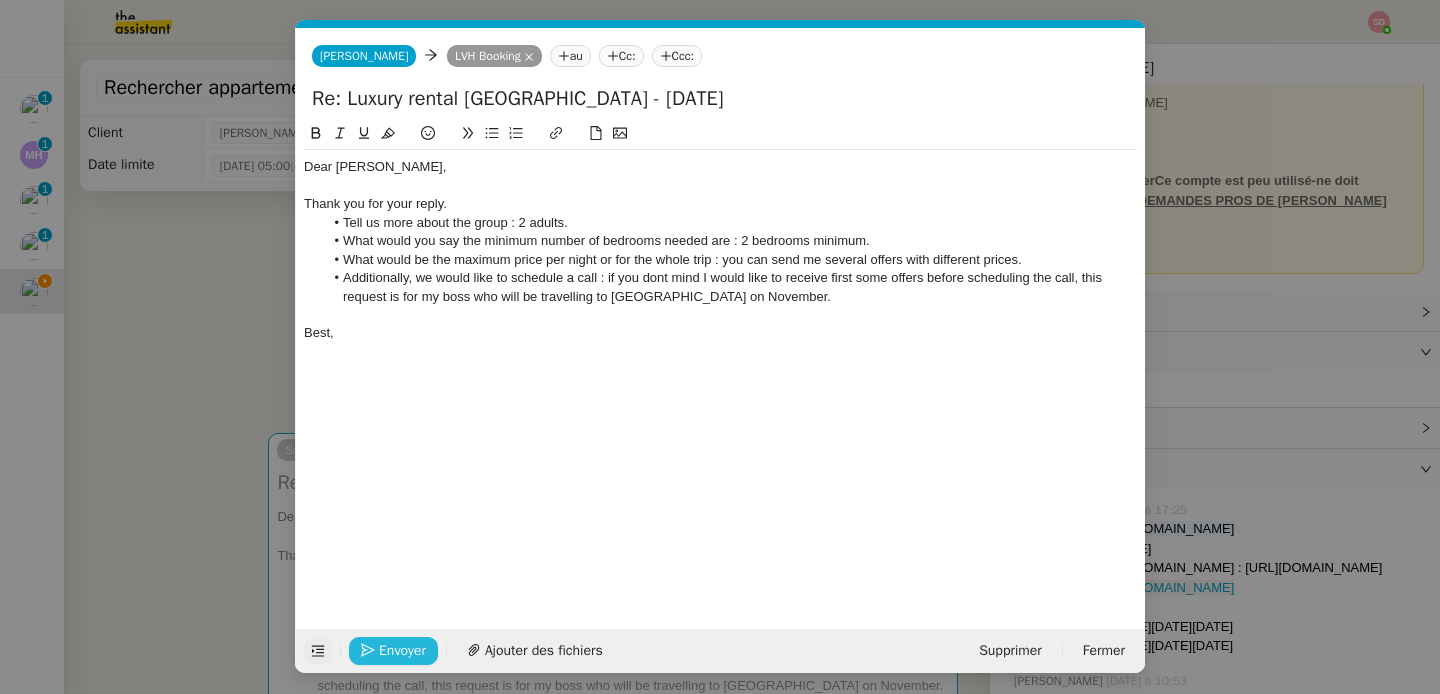 click on "Envoyer" 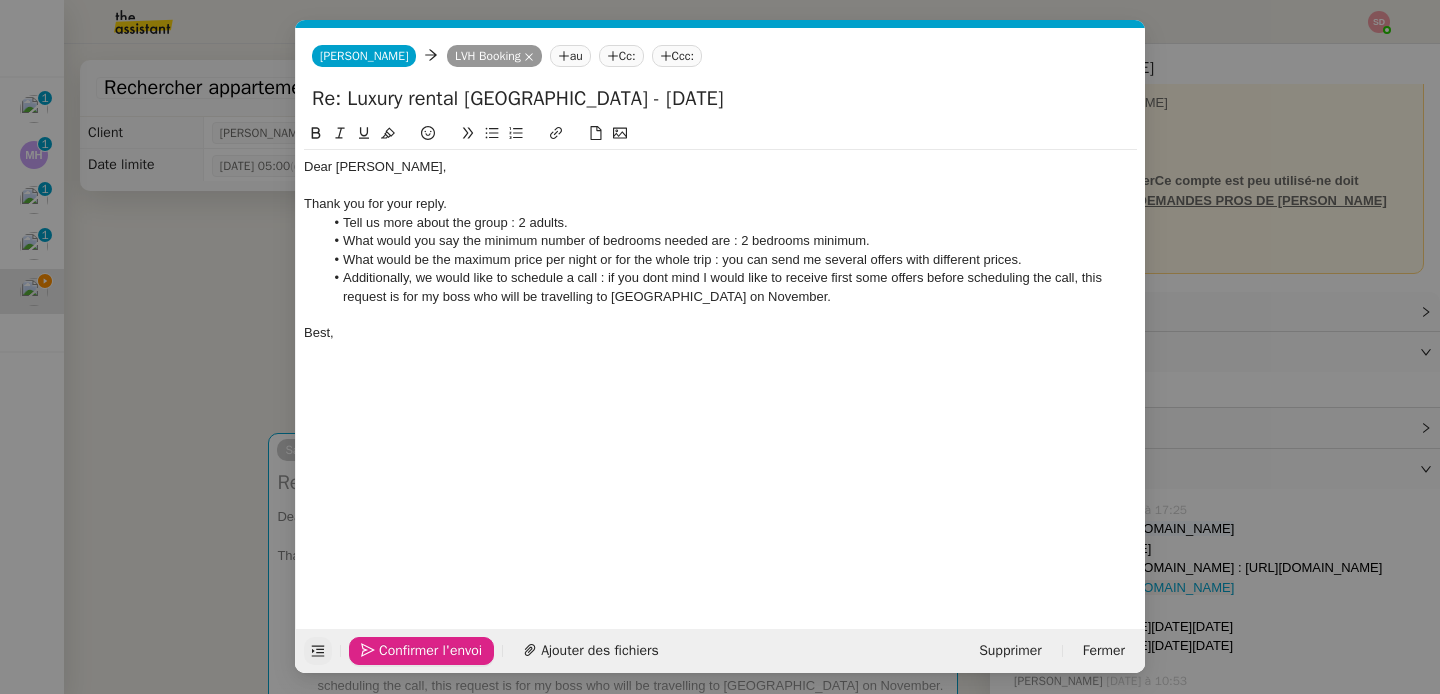 click on "Confirmer l'envoi" 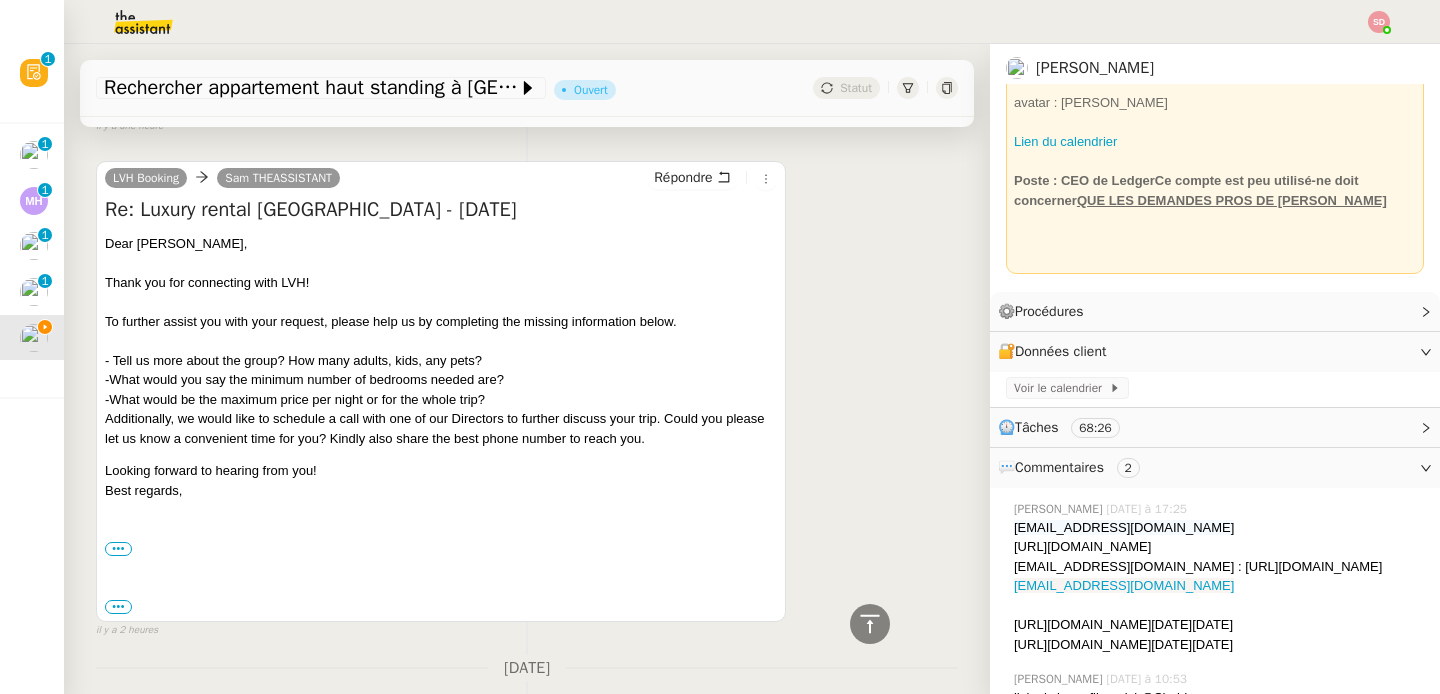 scroll, scrollTop: 1556, scrollLeft: 0, axis: vertical 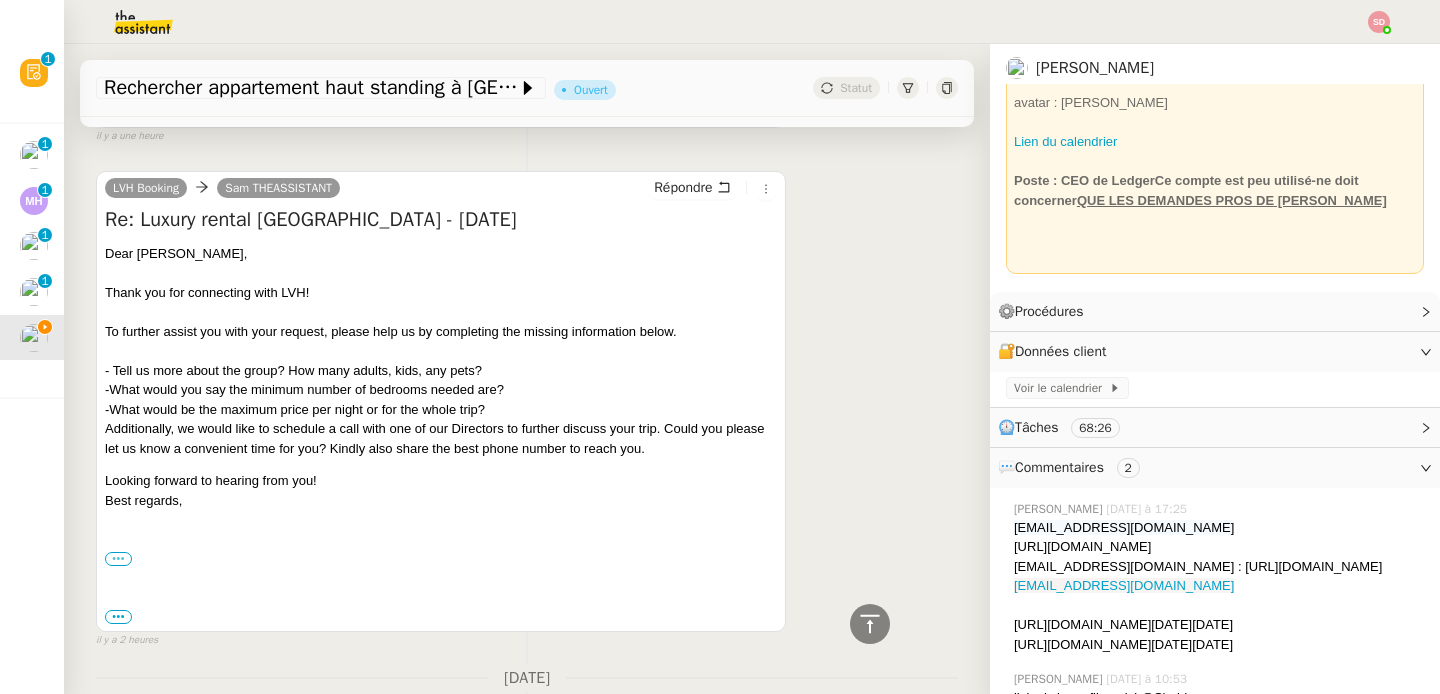 click on "•••" at bounding box center [118, 559] 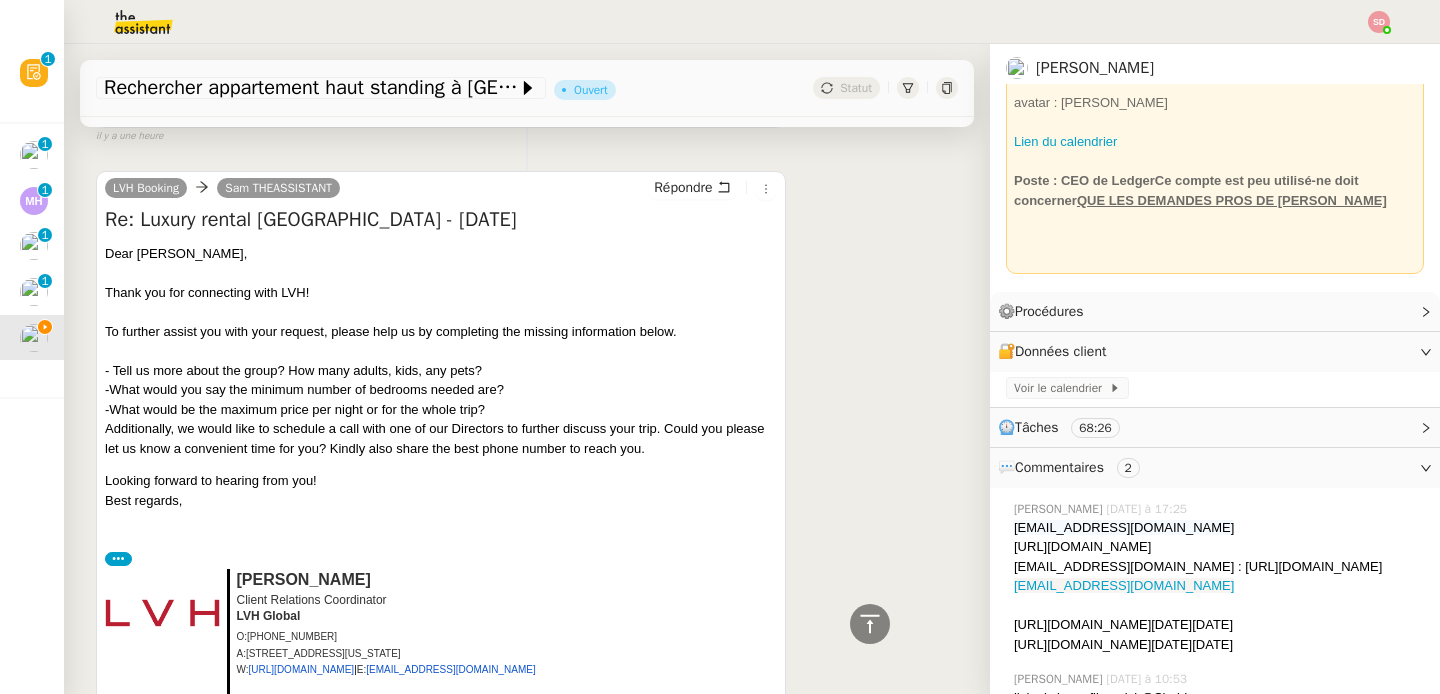 click on "•••" at bounding box center [118, 559] 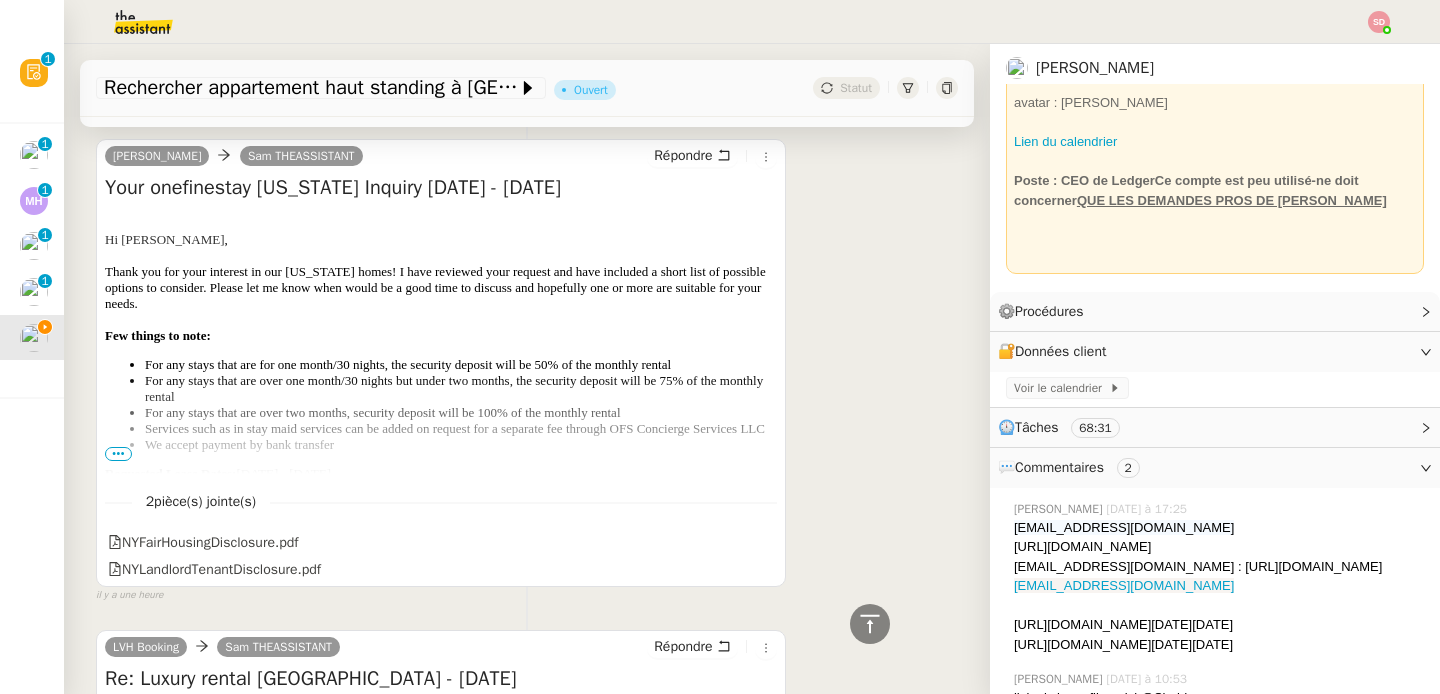 scroll, scrollTop: 1096, scrollLeft: 0, axis: vertical 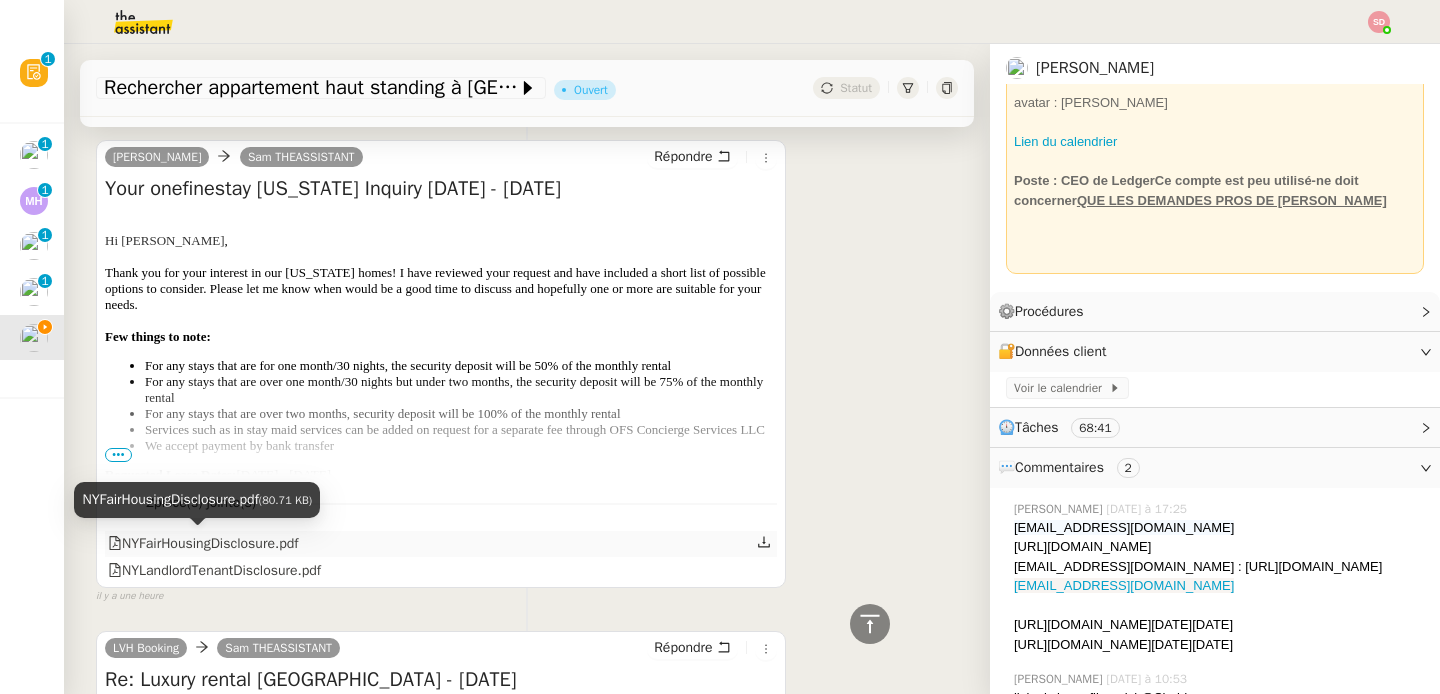 click on "NYFairHousingDisclosure.pdf" 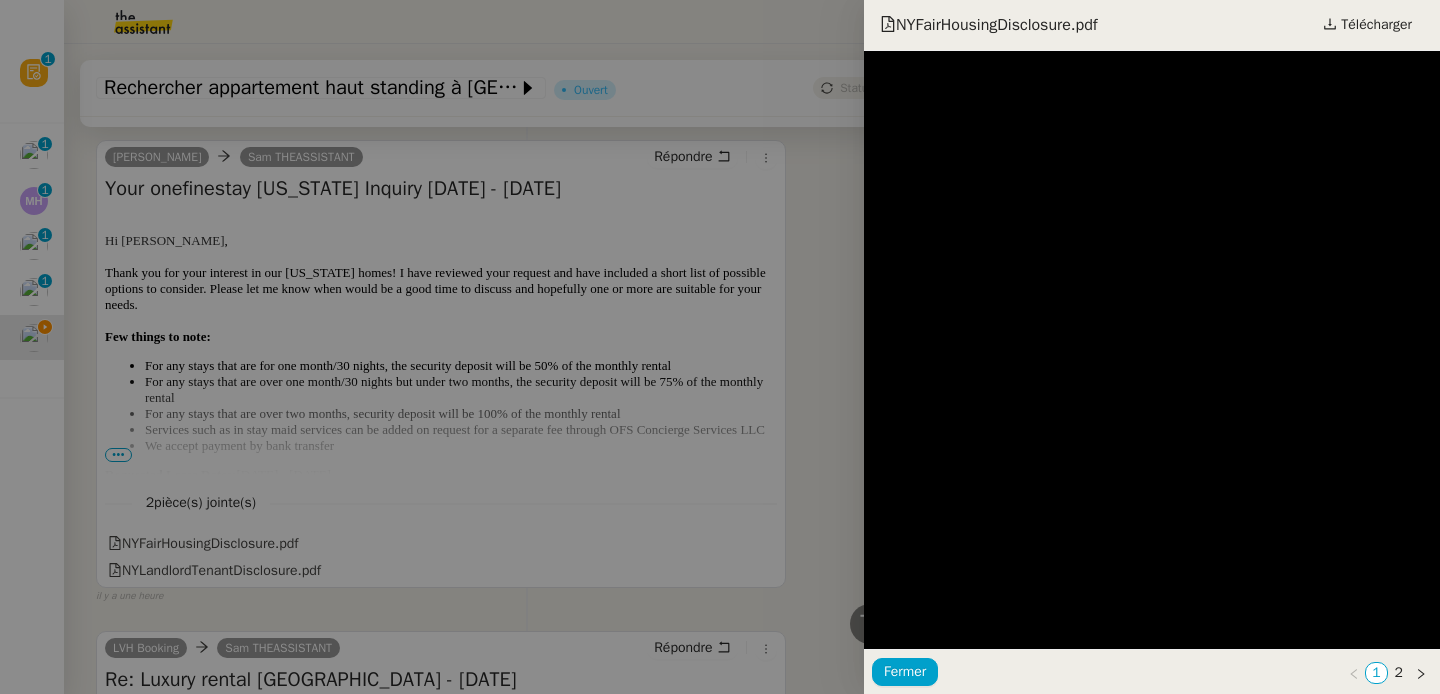 click at bounding box center (720, 347) 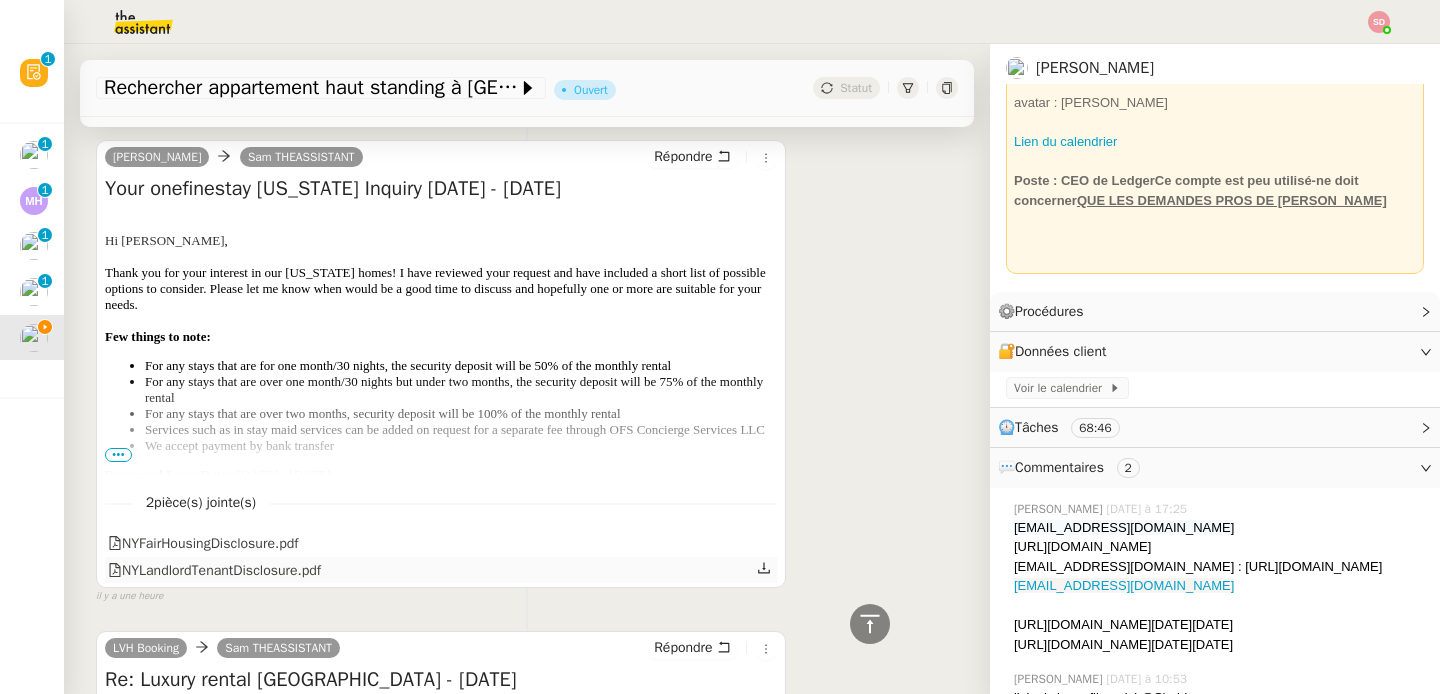 click on "NYLandlordTenantDisclosure.pdf" 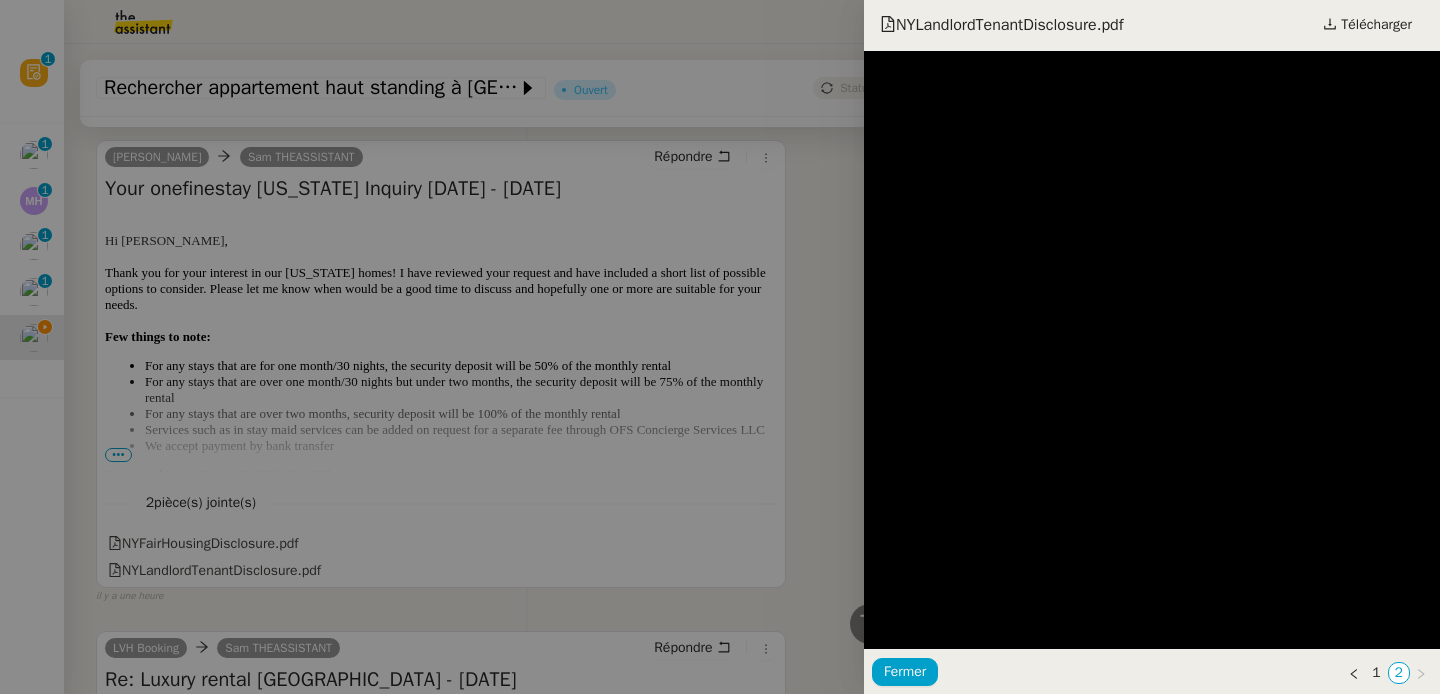 click at bounding box center (720, 347) 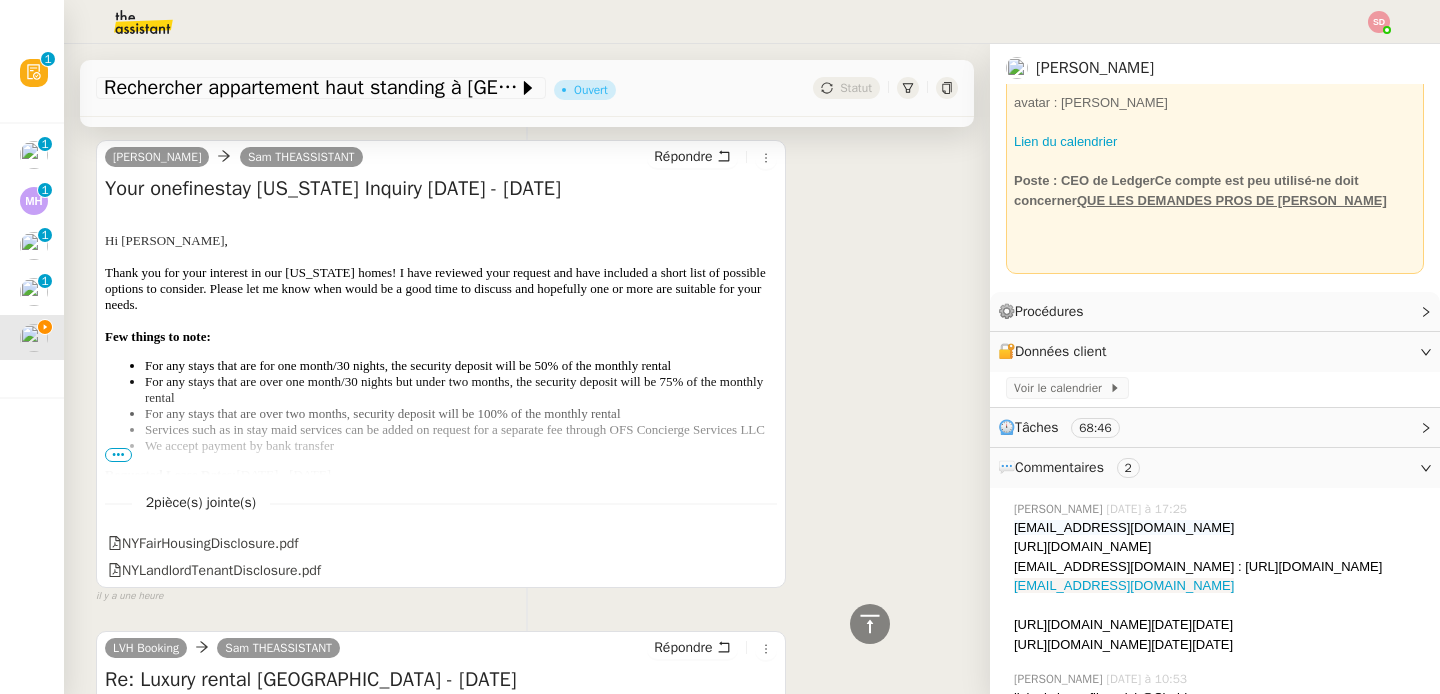 click on "•••" at bounding box center (118, 455) 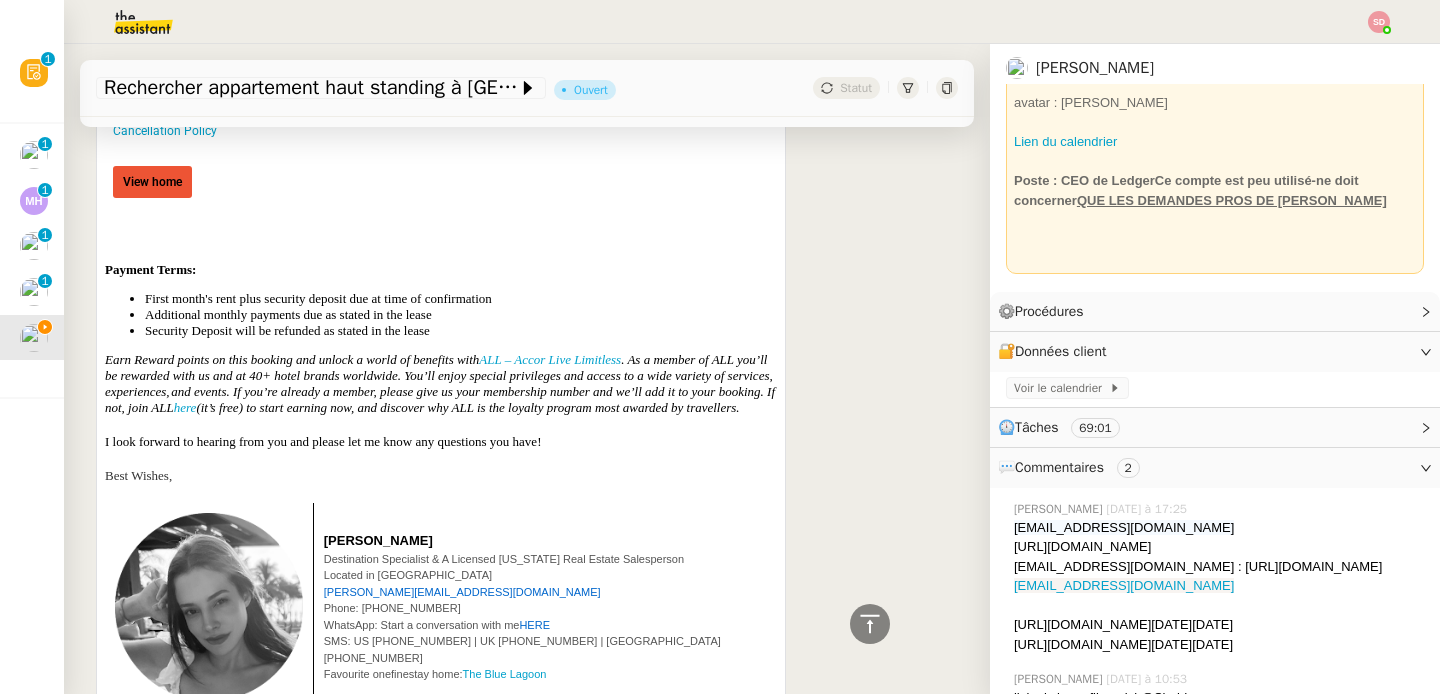 scroll, scrollTop: 3385, scrollLeft: 0, axis: vertical 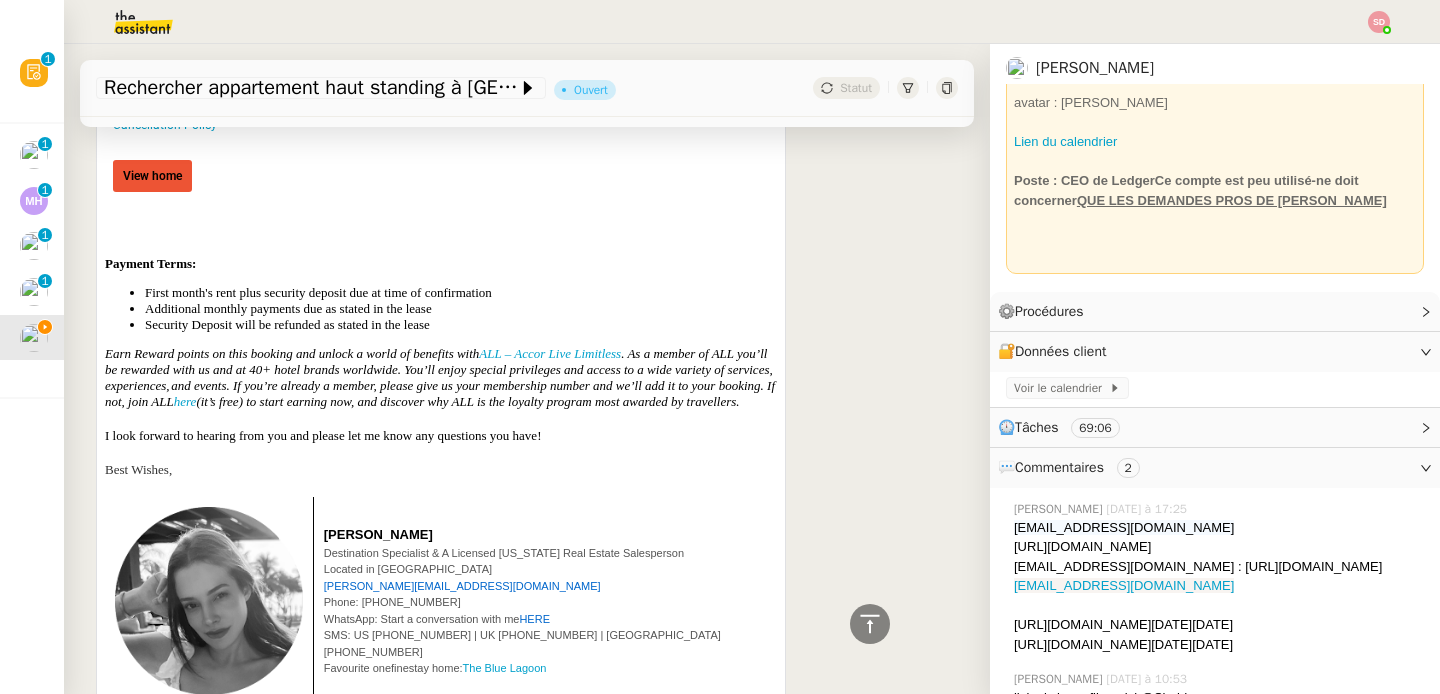 click on "[PERSON_NAME]" at bounding box center (378, 534) 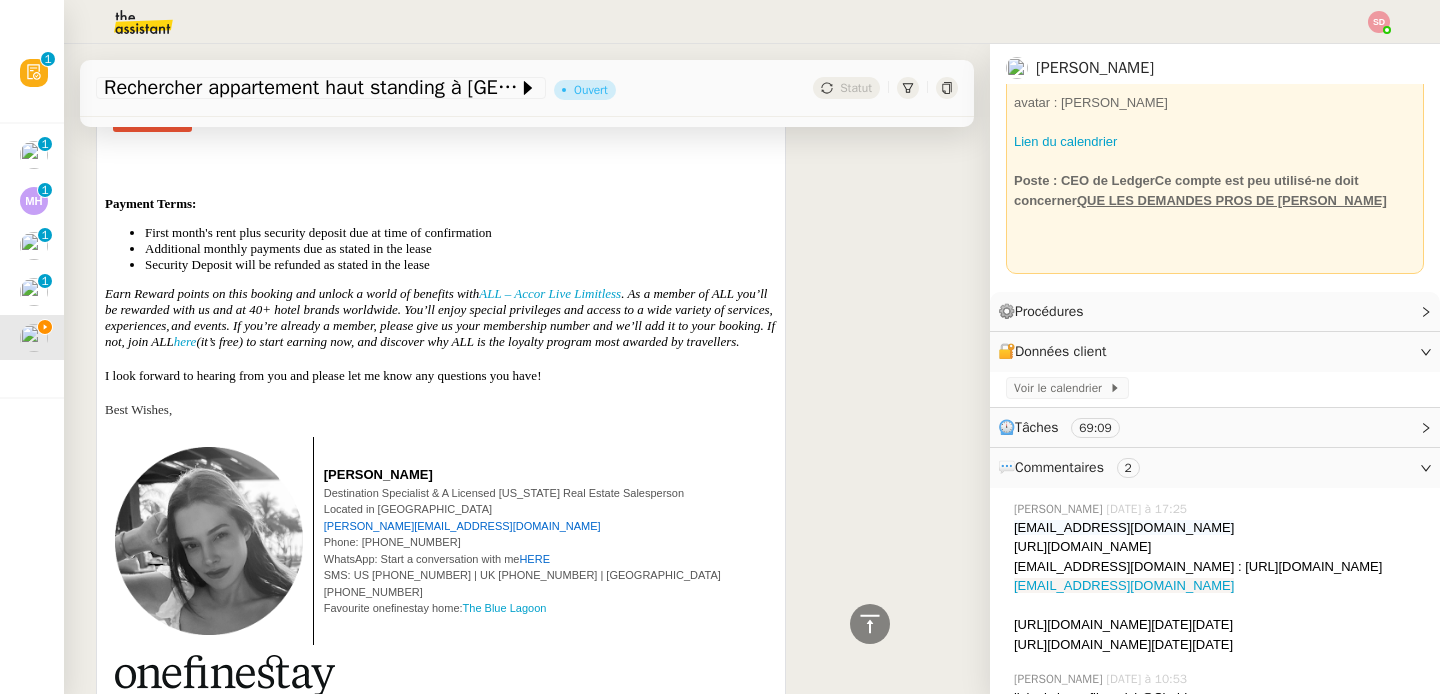 scroll, scrollTop: 3325, scrollLeft: 0, axis: vertical 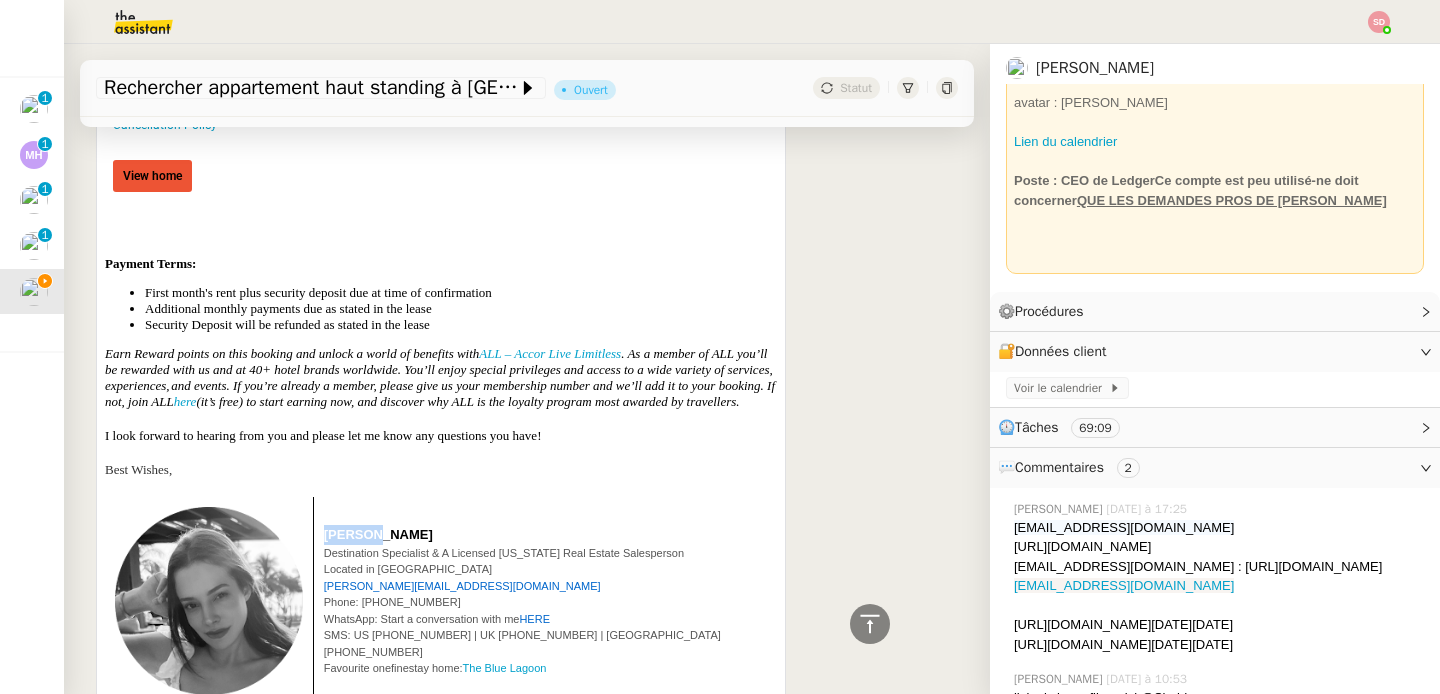 click on "[PERSON_NAME]" at bounding box center (378, 534) 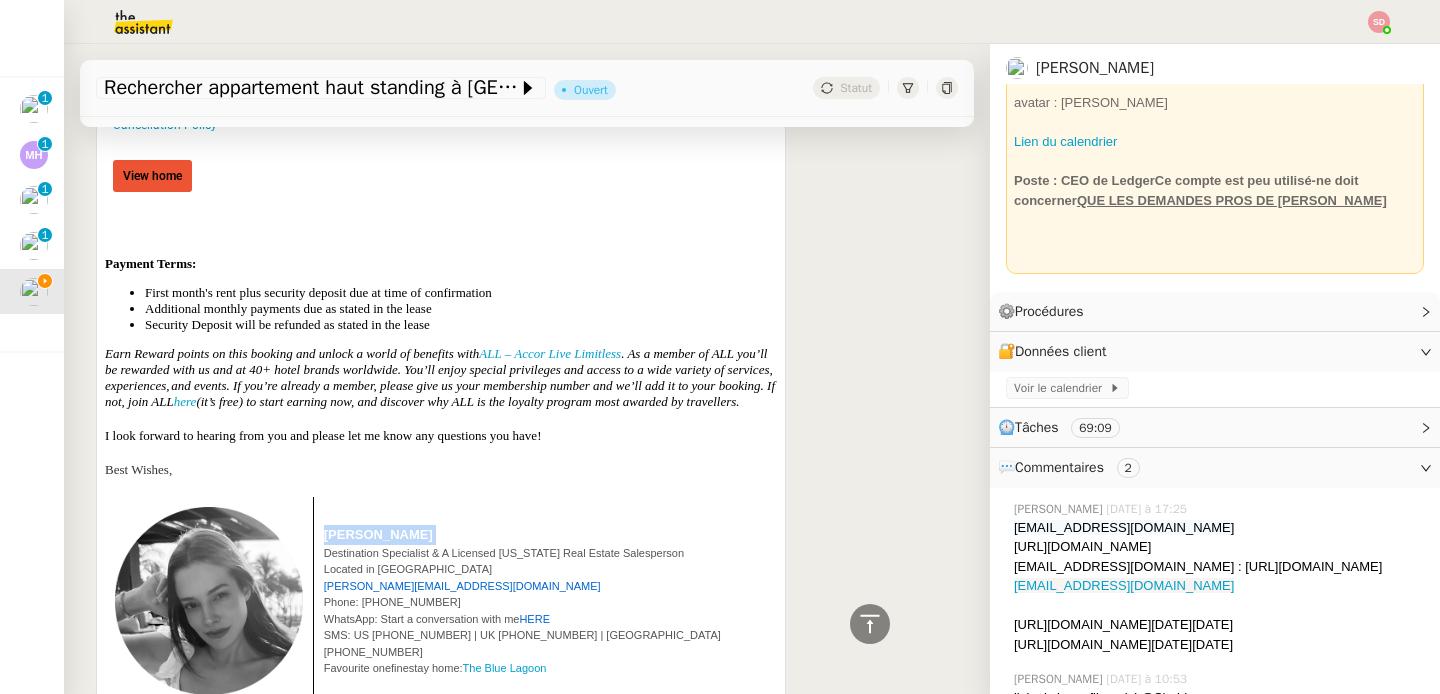 click on "[PERSON_NAME]" at bounding box center (378, 534) 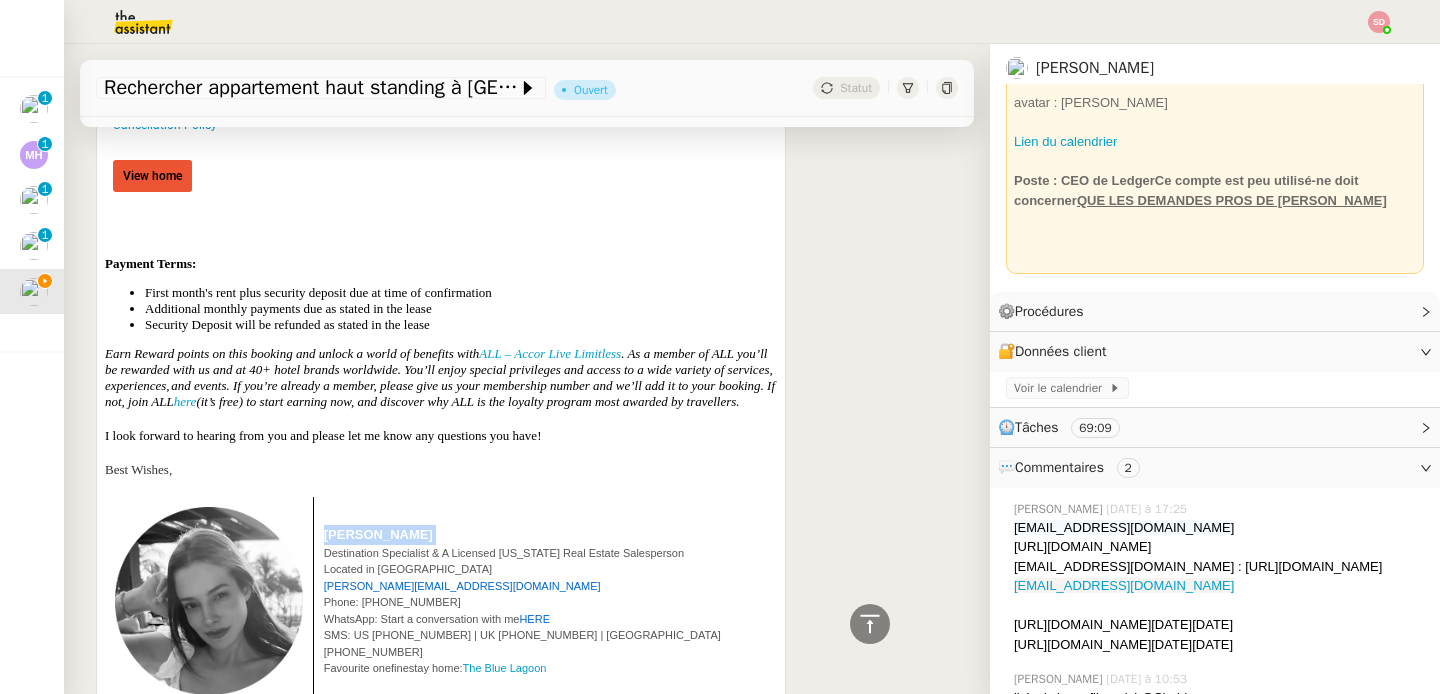 copy on "[PERSON_NAME]" 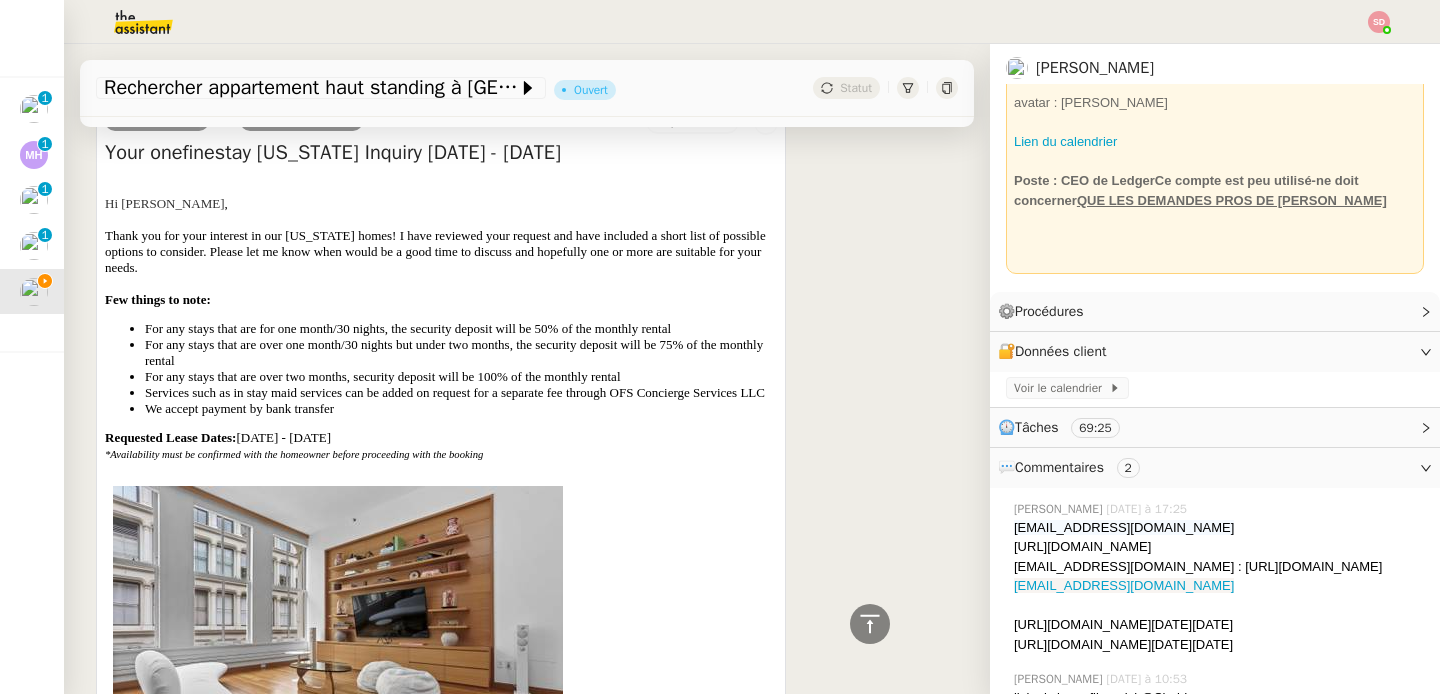 scroll, scrollTop: 1149, scrollLeft: 0, axis: vertical 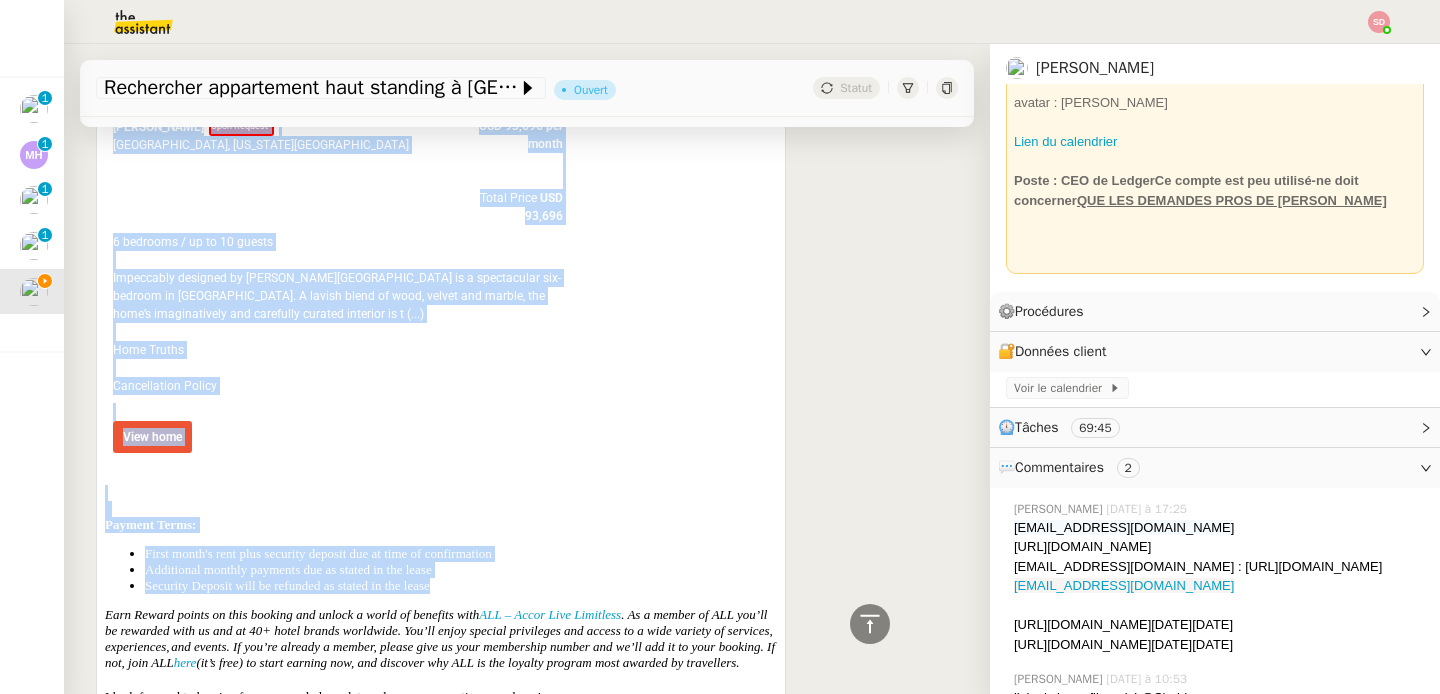 drag, startPoint x: 107, startPoint y: 386, endPoint x: 520, endPoint y: 526, distance: 436.0837 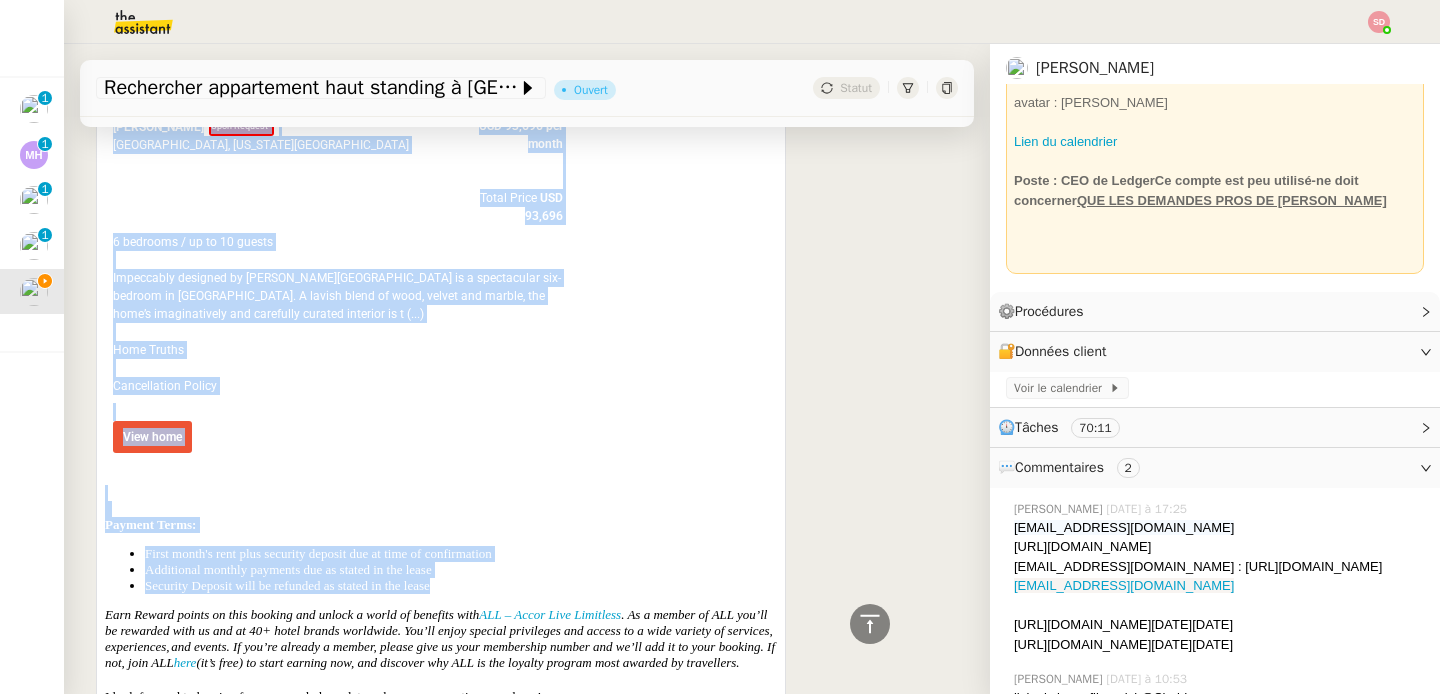 click on "6 bedrooms / up to 10 guests Impeccably designed by Anouska Hempel, Jane Street is a spectacular six-bedroom in West Village. A lavish blend of wood, velvet and marble, the home’s imaginatively and carefully curated interior is t (...) Home Truths Cancellation Policy" at bounding box center (338, 310) 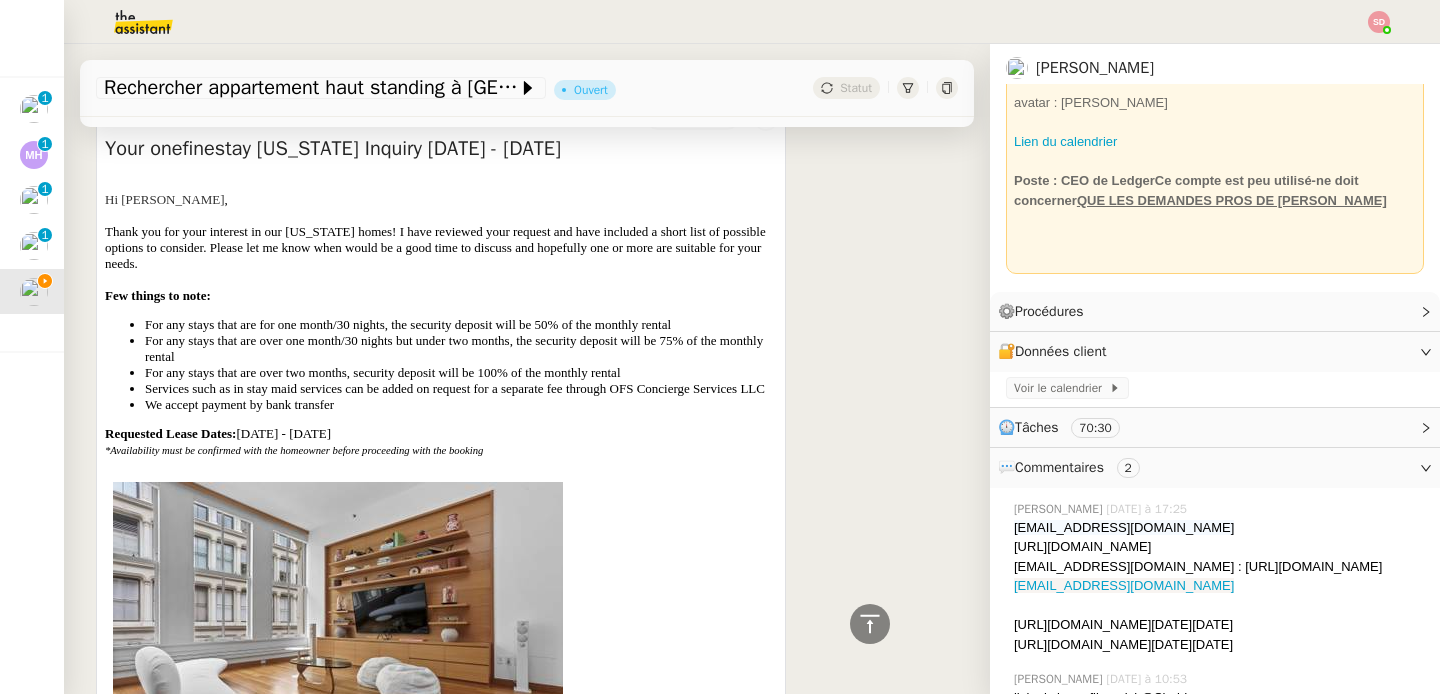 scroll, scrollTop: 1073, scrollLeft: 0, axis: vertical 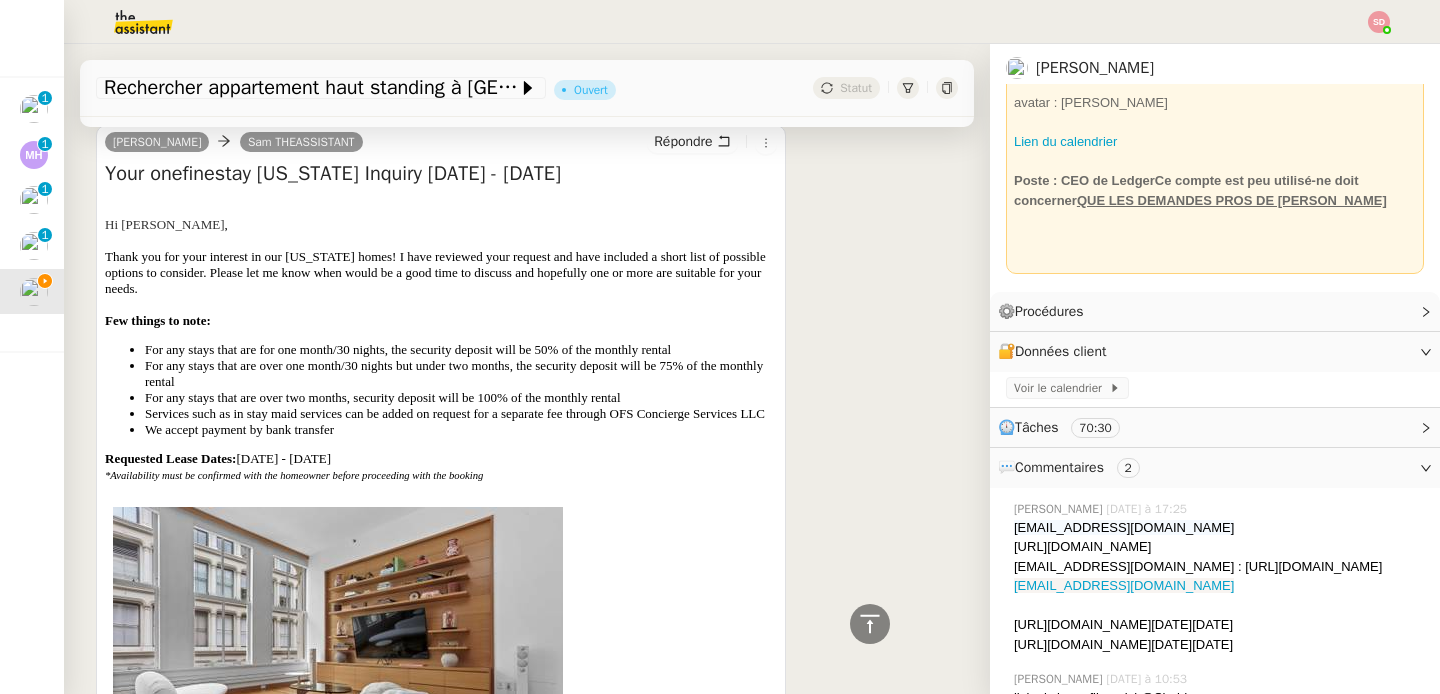click on "Your onefinestay [US_STATE] Inquiry [DATE] - [DATE]" at bounding box center (441, 174) 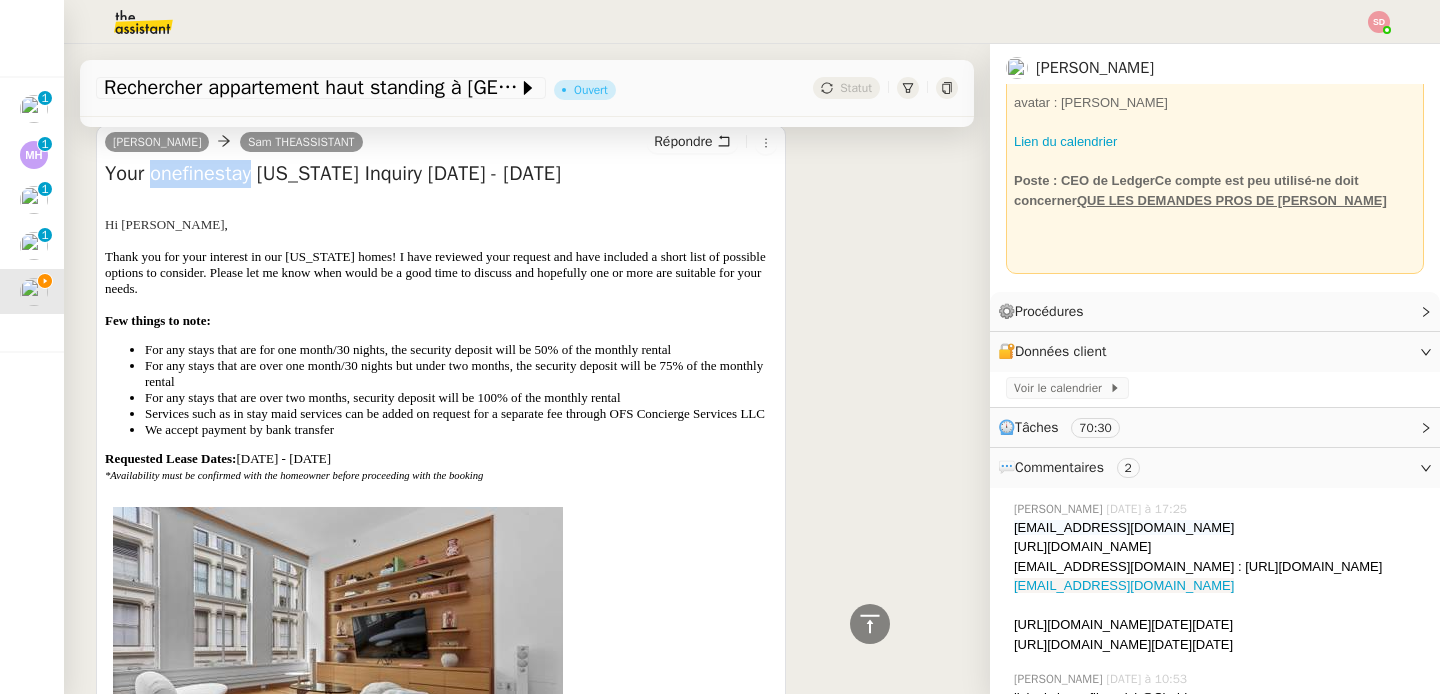 click on "Your onefinestay [US_STATE] Inquiry [DATE] - [DATE]" at bounding box center [441, 174] 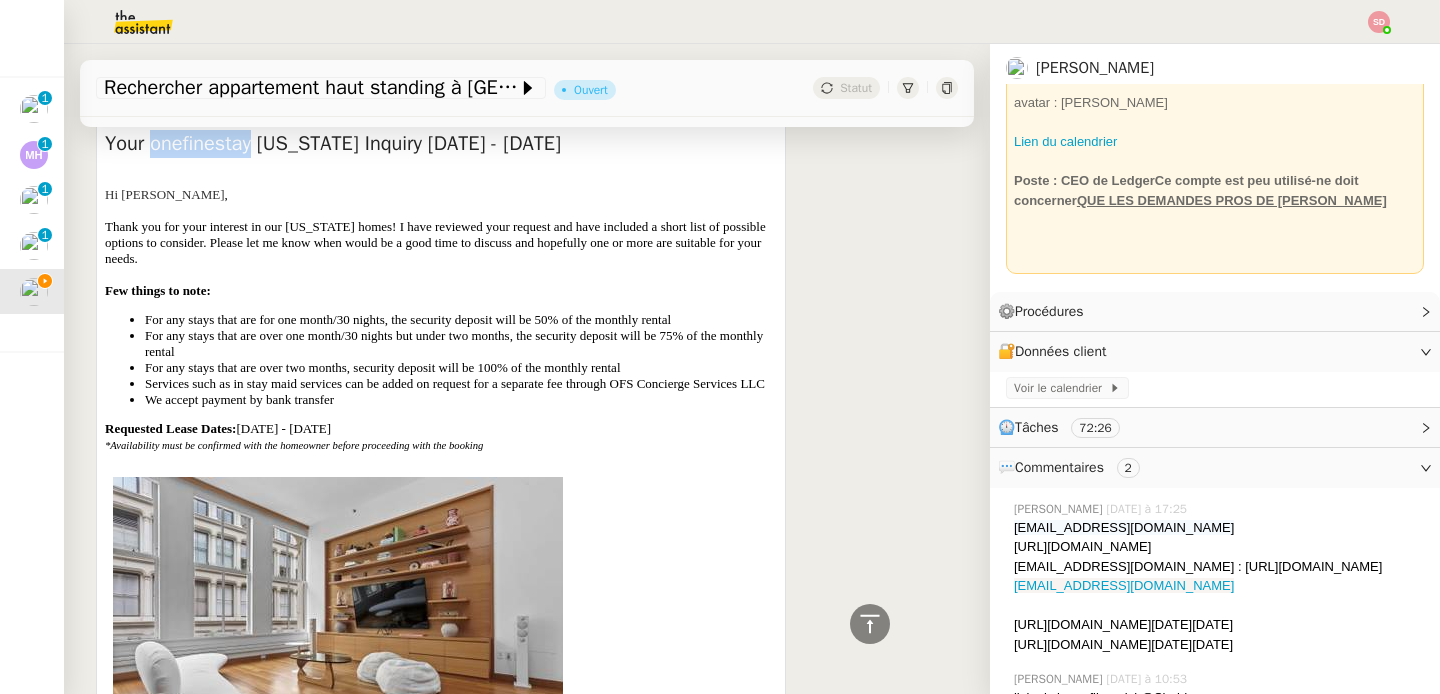 scroll, scrollTop: 1174, scrollLeft: 0, axis: vertical 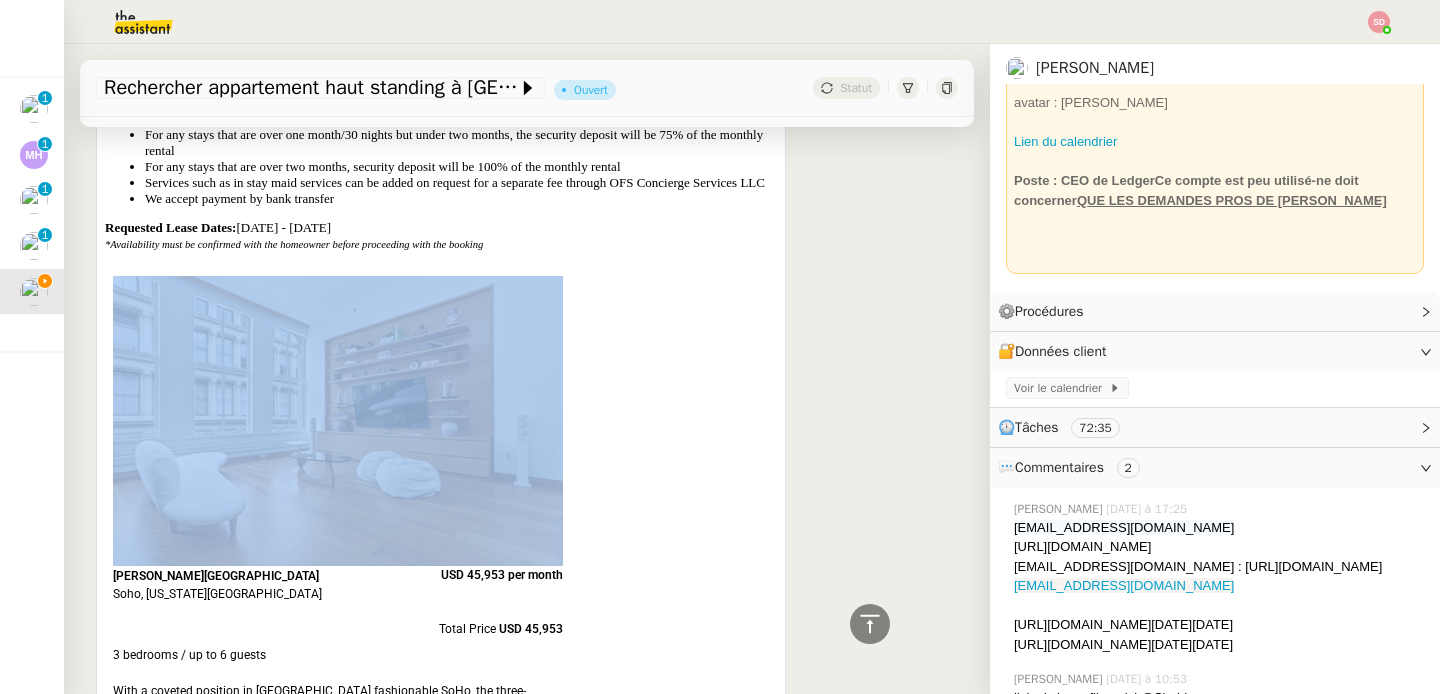 drag, startPoint x: 115, startPoint y: 389, endPoint x: 381, endPoint y: 442, distance: 271.2287 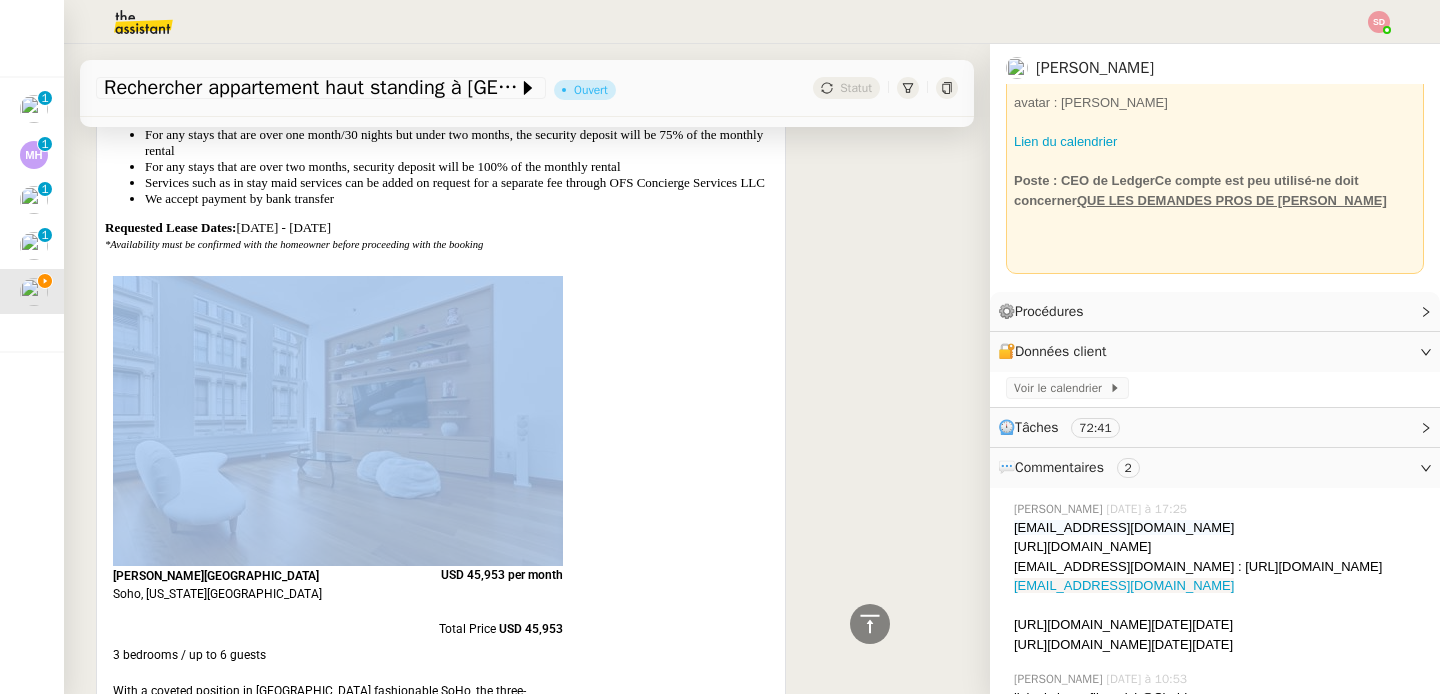 scroll, scrollTop: 1433, scrollLeft: 0, axis: vertical 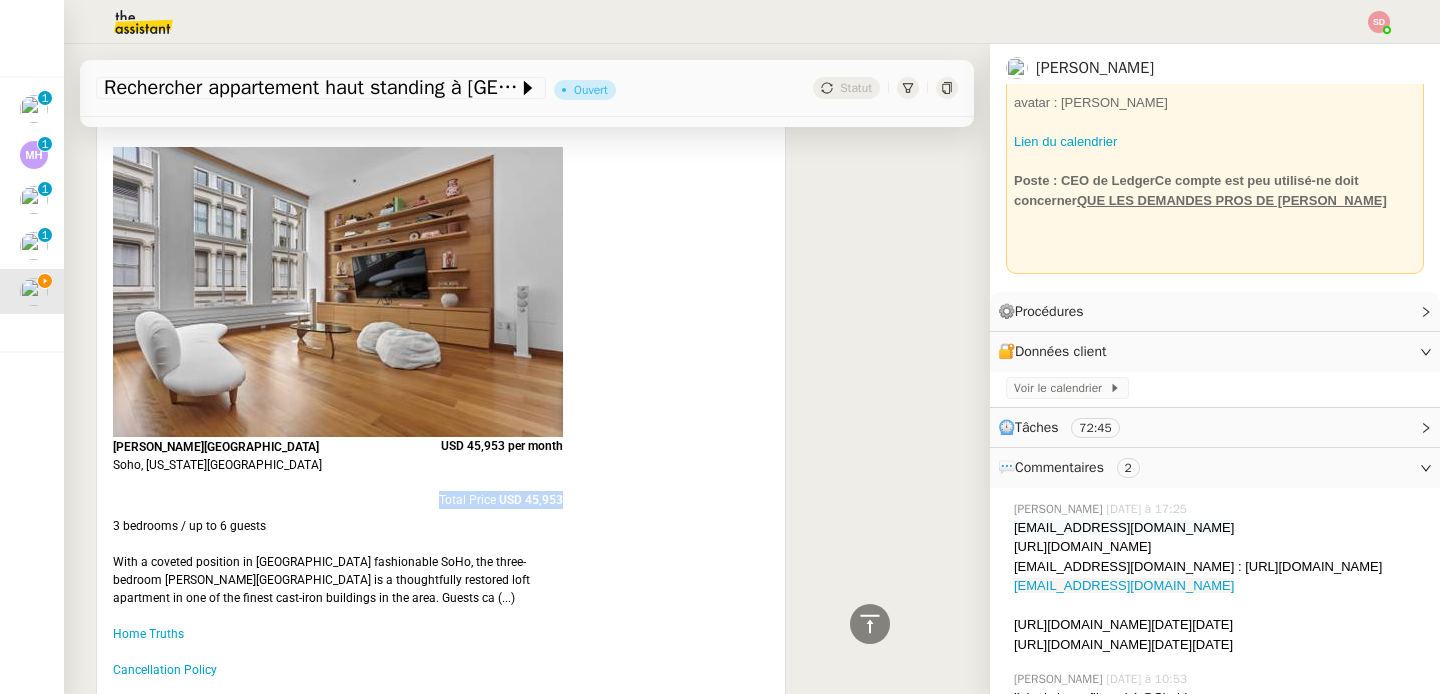 drag, startPoint x: 442, startPoint y: 497, endPoint x: 560, endPoint y: 498, distance: 118.004234 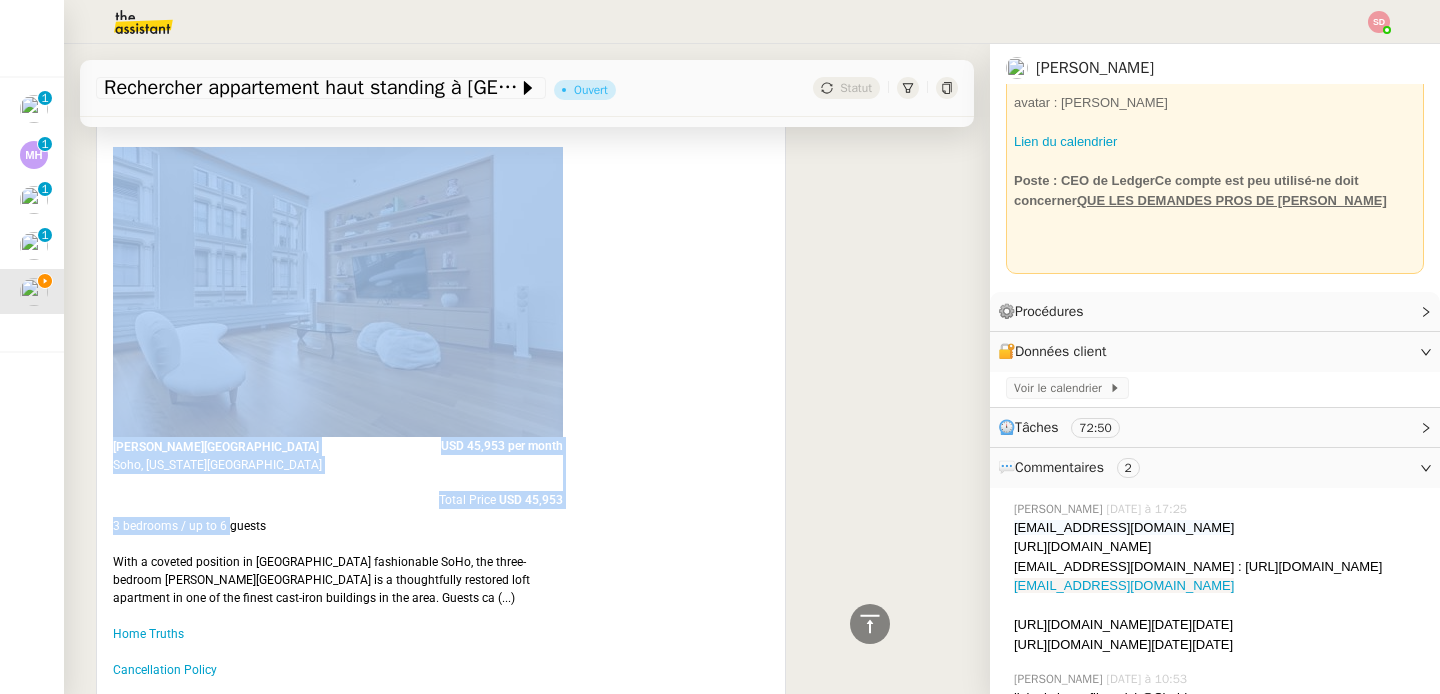 drag, startPoint x: 110, startPoint y: 527, endPoint x: 227, endPoint y: 528, distance: 117.00427 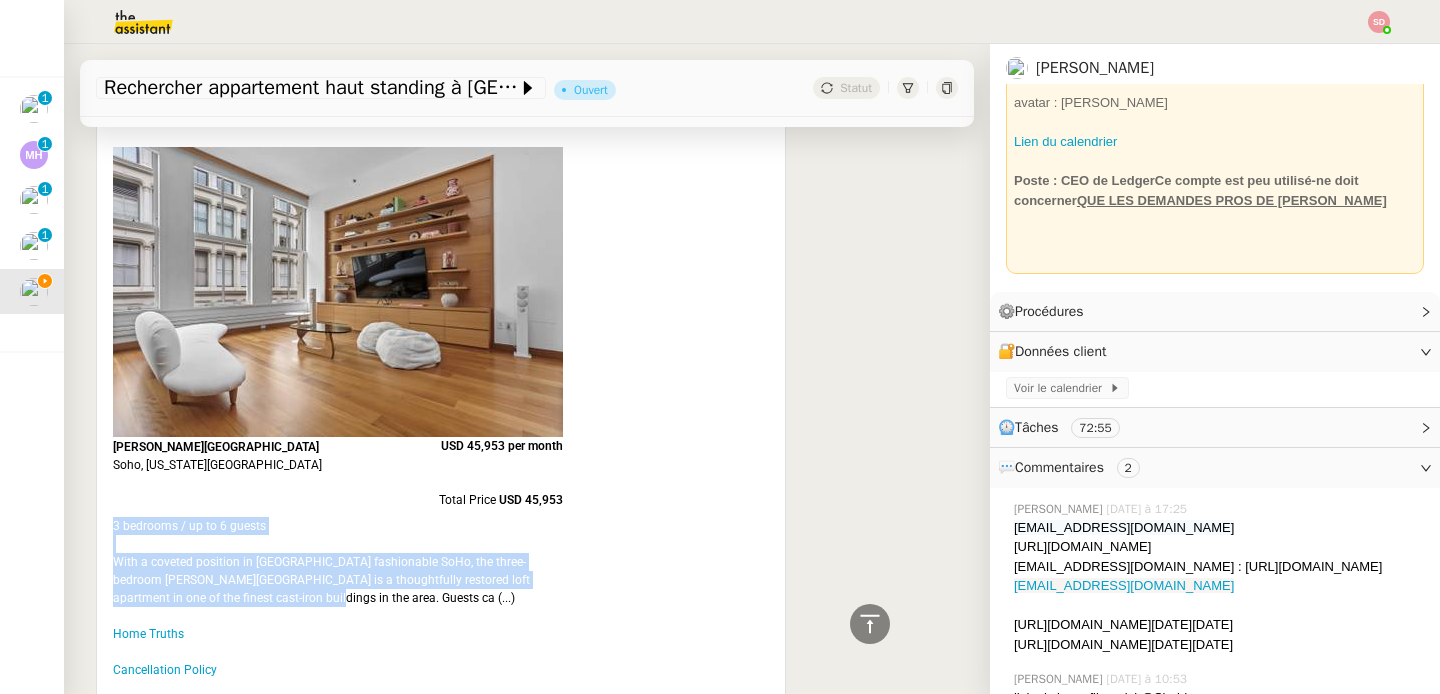drag, startPoint x: 113, startPoint y: 527, endPoint x: 219, endPoint y: 598, distance: 127.581345 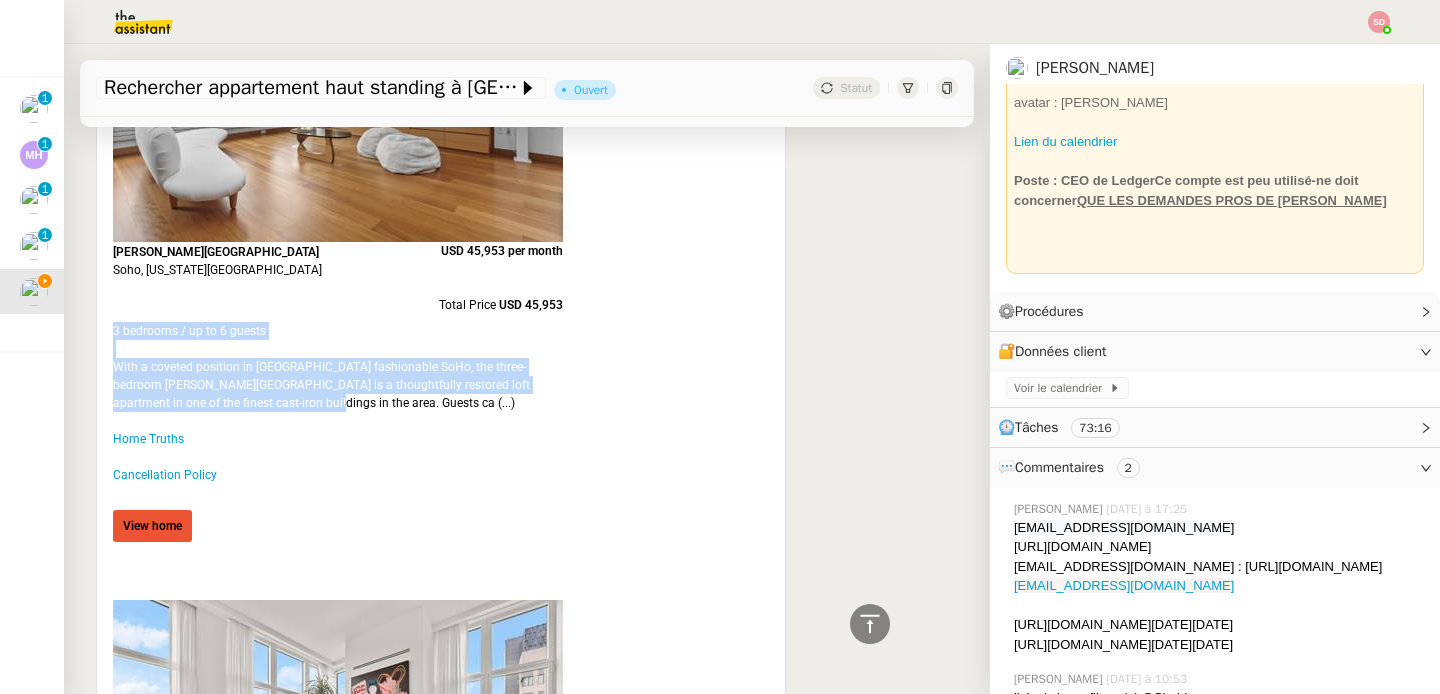 scroll, scrollTop: 1628, scrollLeft: 0, axis: vertical 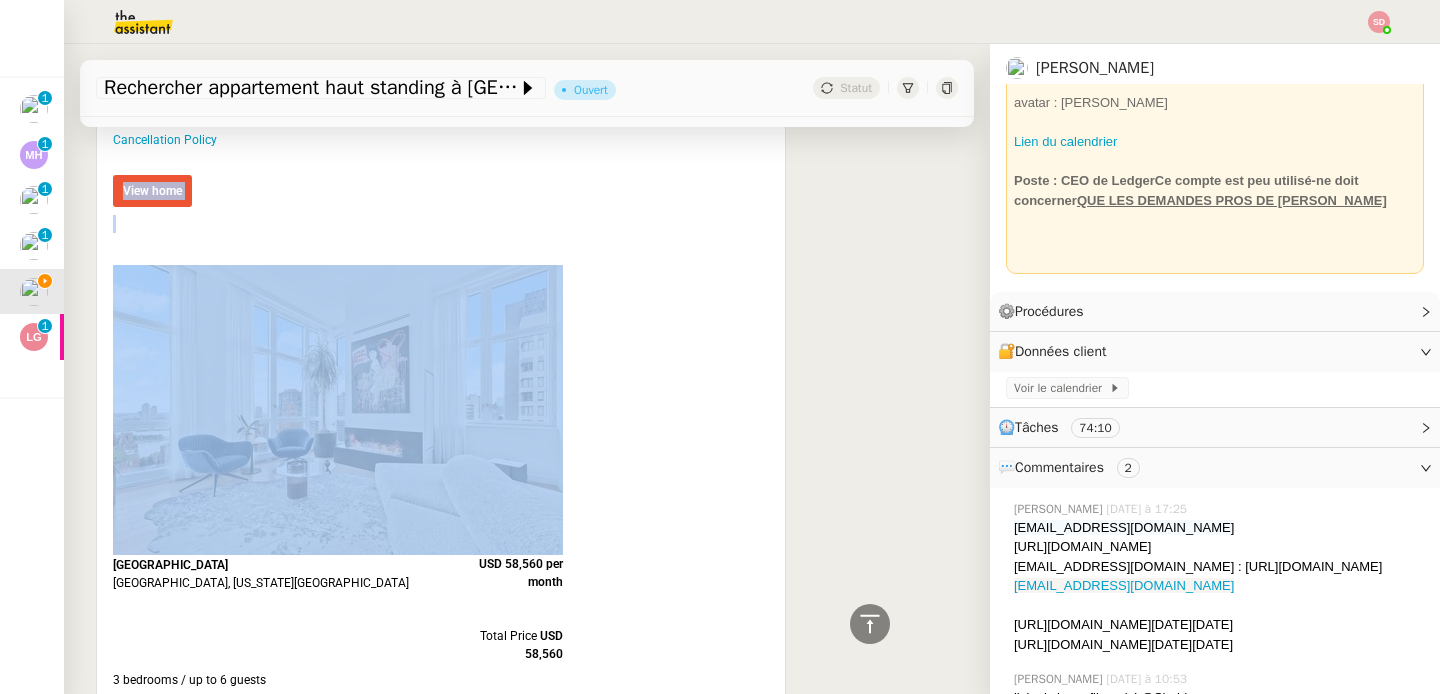 drag, startPoint x: 115, startPoint y: 239, endPoint x: 382, endPoint y: 424, distance: 324.8292 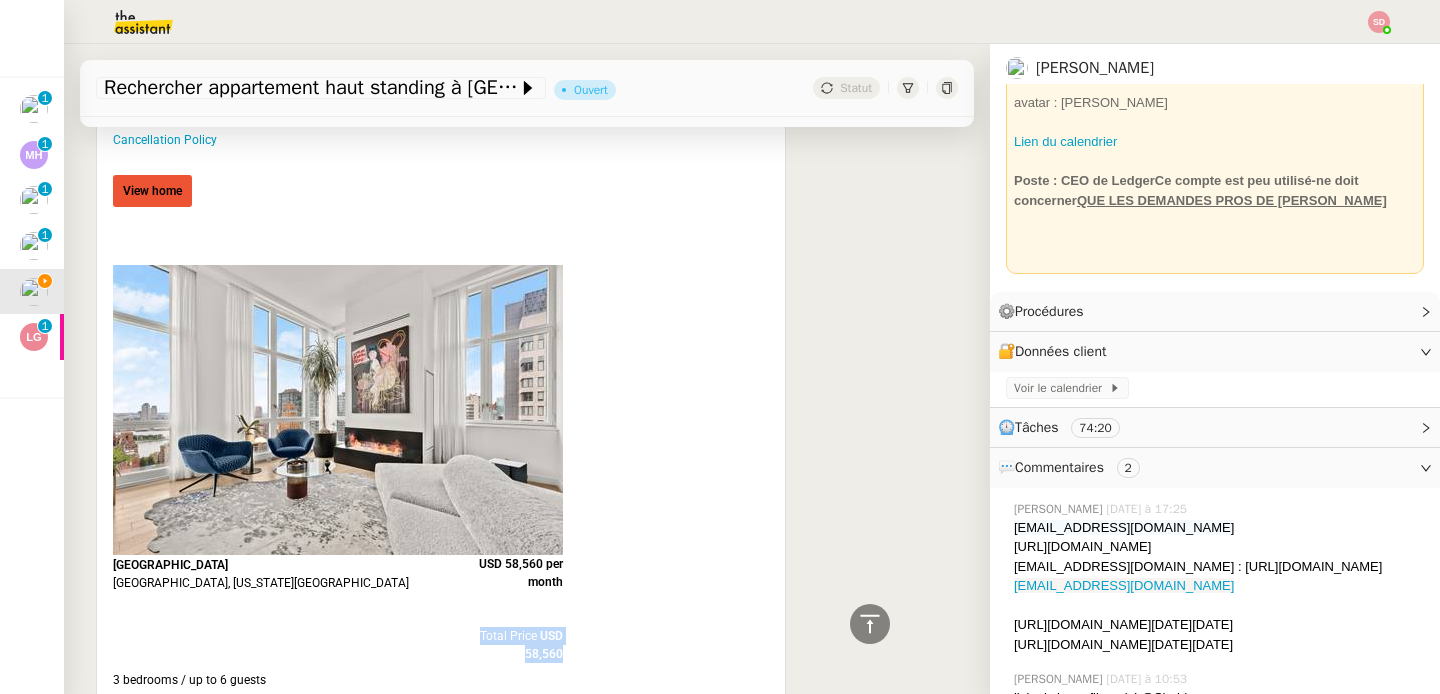 drag, startPoint x: 439, startPoint y: 615, endPoint x: 561, endPoint y: 616, distance: 122.0041 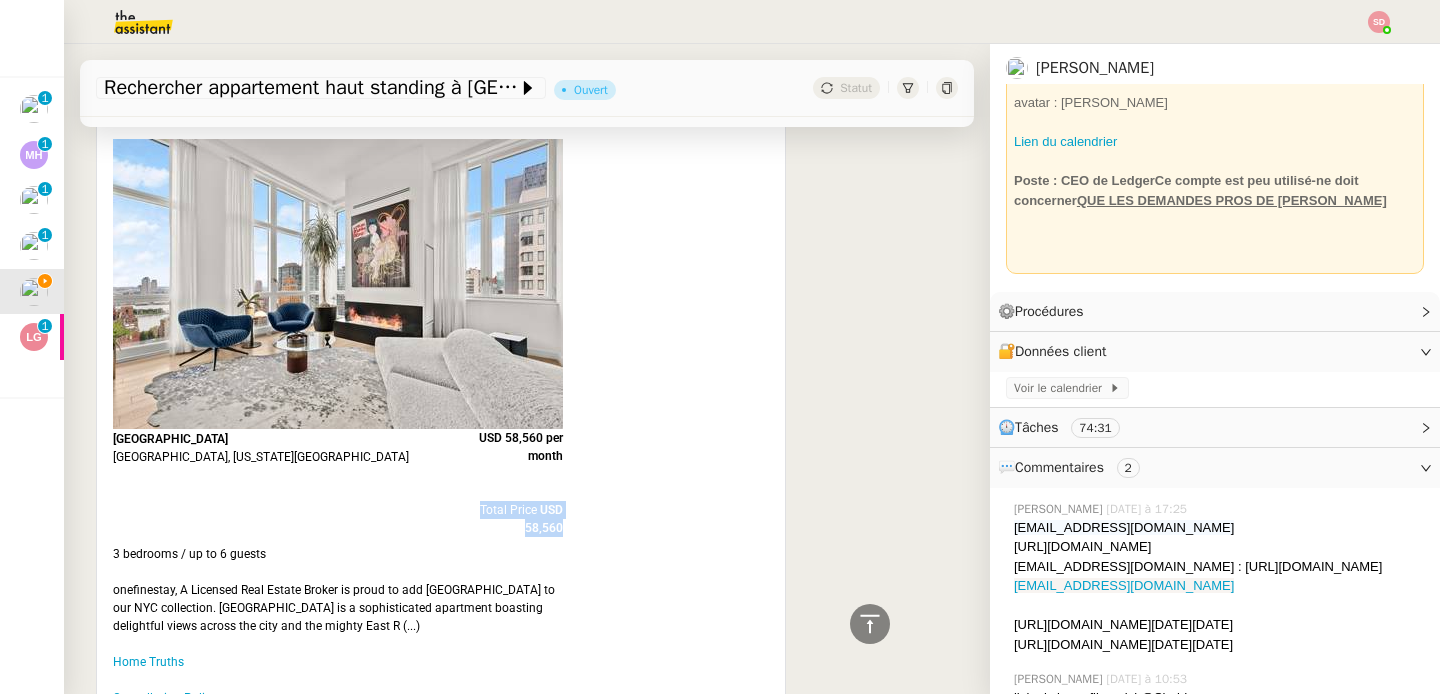 scroll, scrollTop: 2128, scrollLeft: 0, axis: vertical 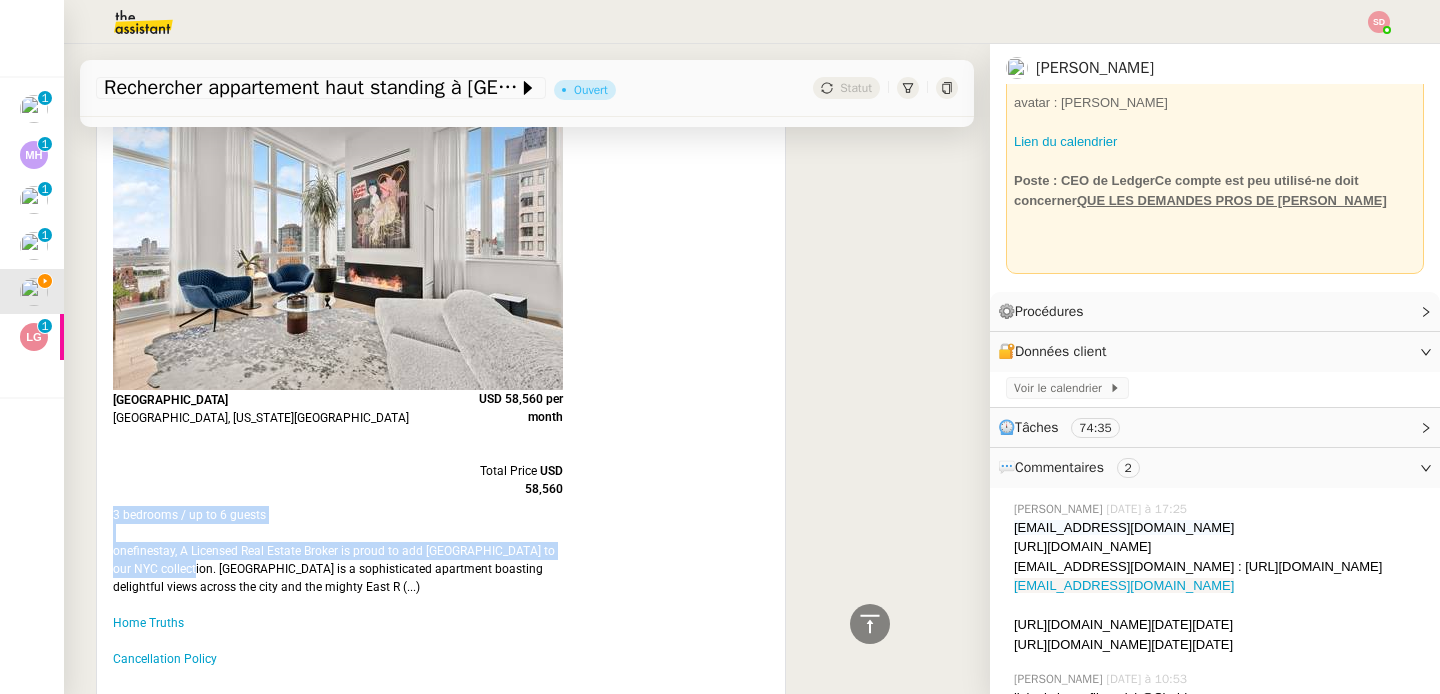drag, startPoint x: 114, startPoint y: 480, endPoint x: 170, endPoint y: 536, distance: 79.19596 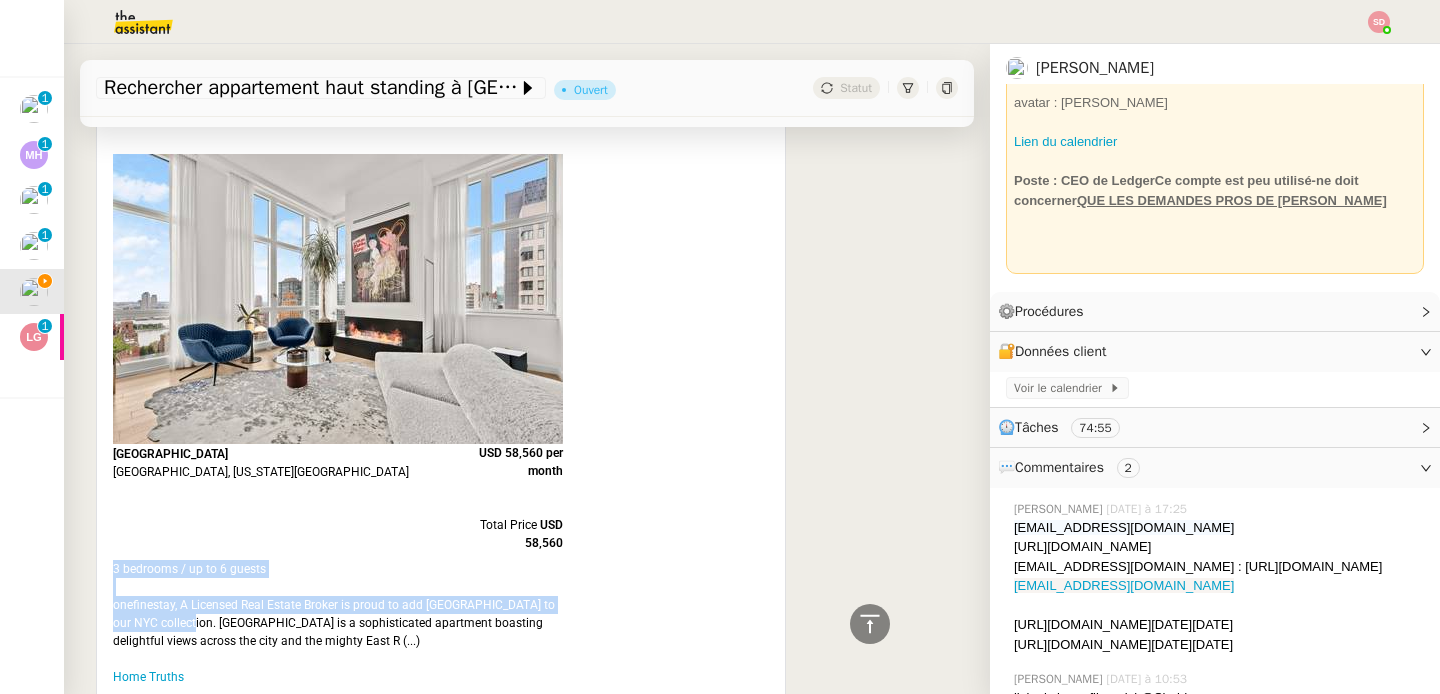 scroll, scrollTop: 2073, scrollLeft: 0, axis: vertical 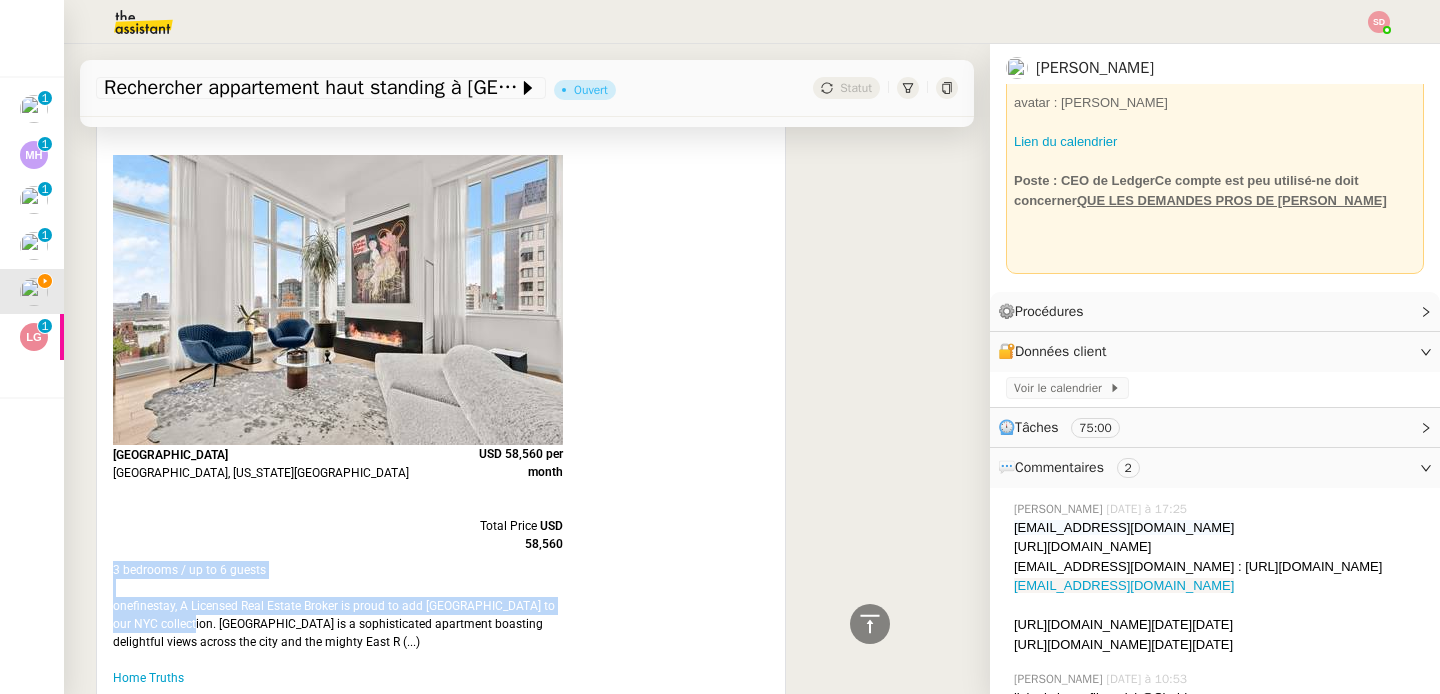 click at bounding box center (338, 300) 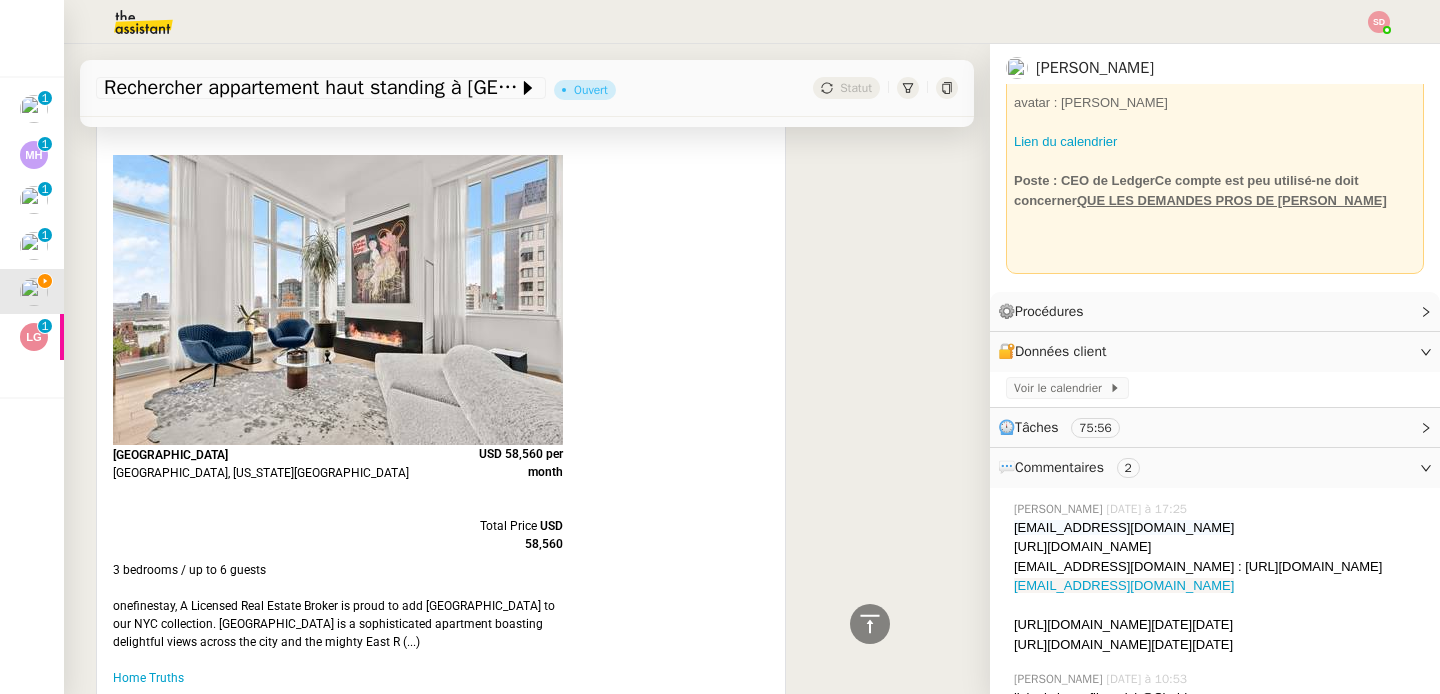 click on "3 bedrooms / up to 6 guests onefinestay, A Licensed Real Estate Broker is proud to add Midtown East to our NYC collection. Midtown East is a sophisticated apartment boasting delightful views across the city and the mighty East R (...) Home Truths Cancellation Policy" at bounding box center (338, 638) 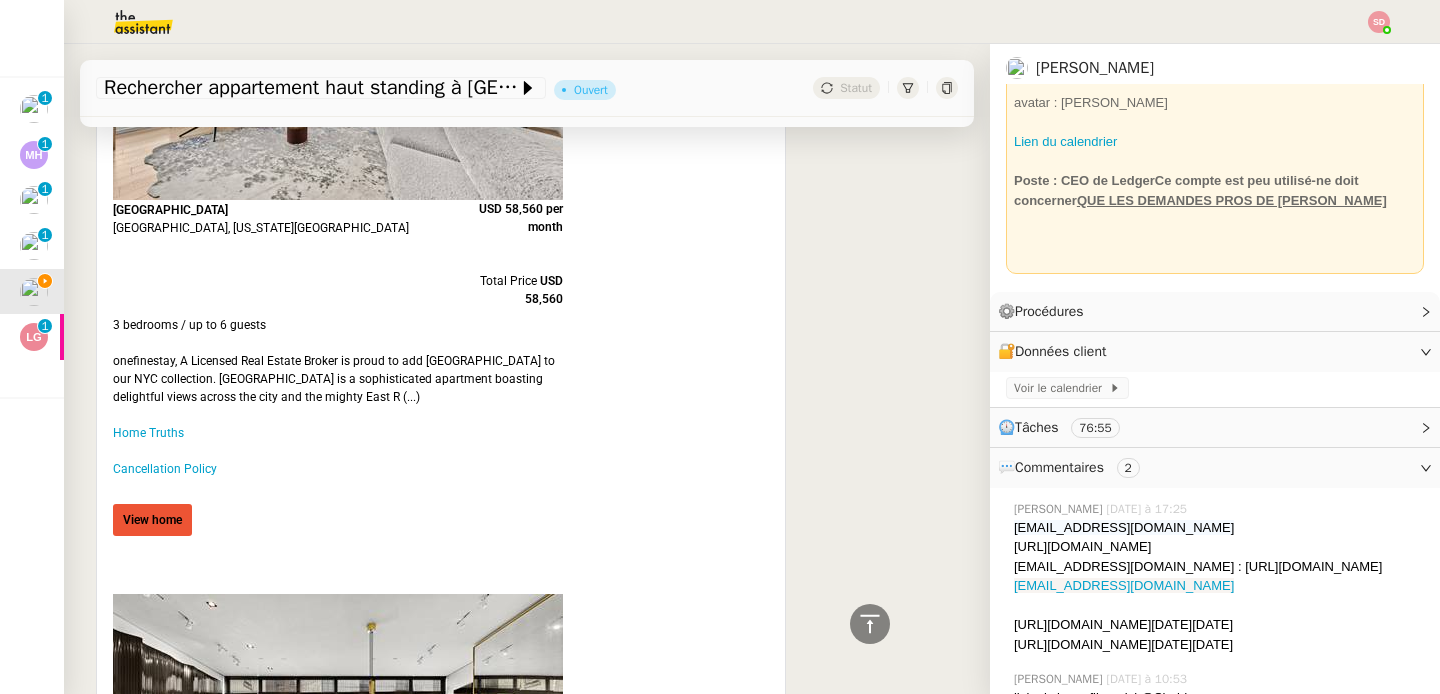 scroll, scrollTop: 2602, scrollLeft: 0, axis: vertical 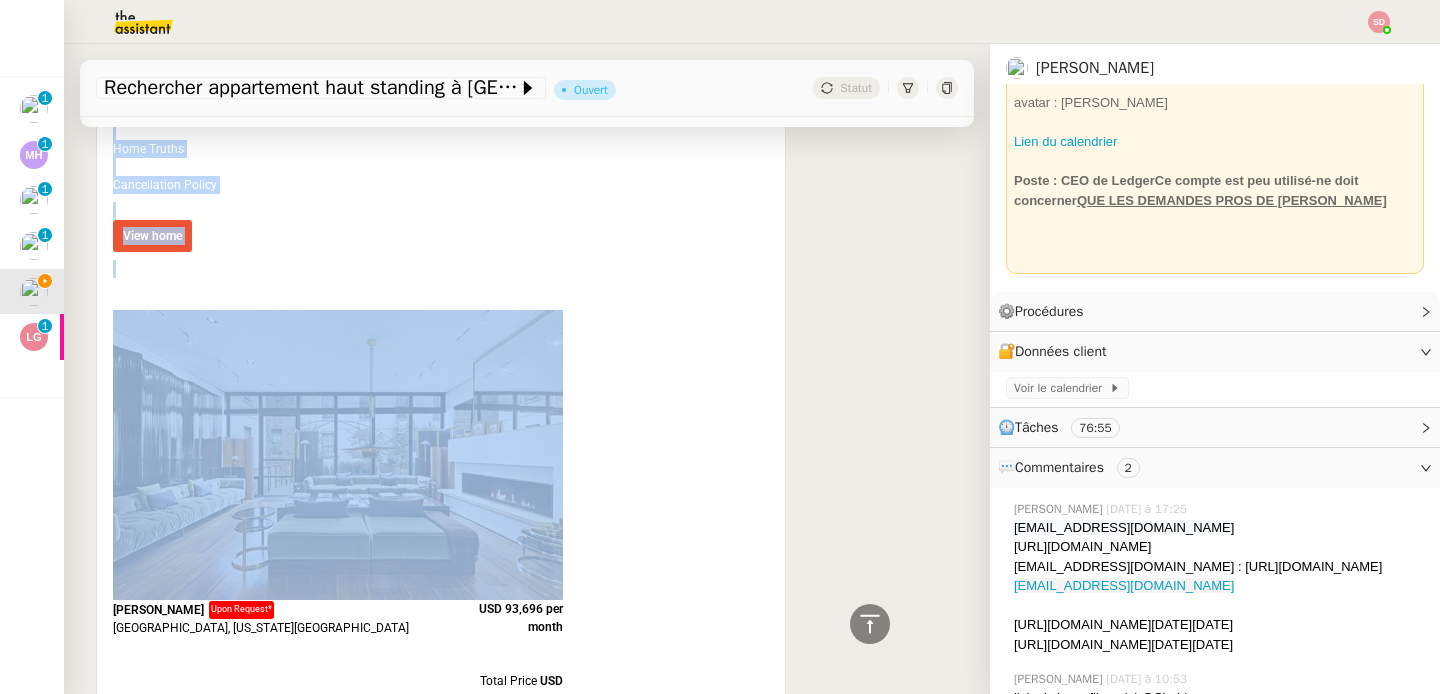drag, startPoint x: 108, startPoint y: 255, endPoint x: 203, endPoint y: 310, distance: 109.77249 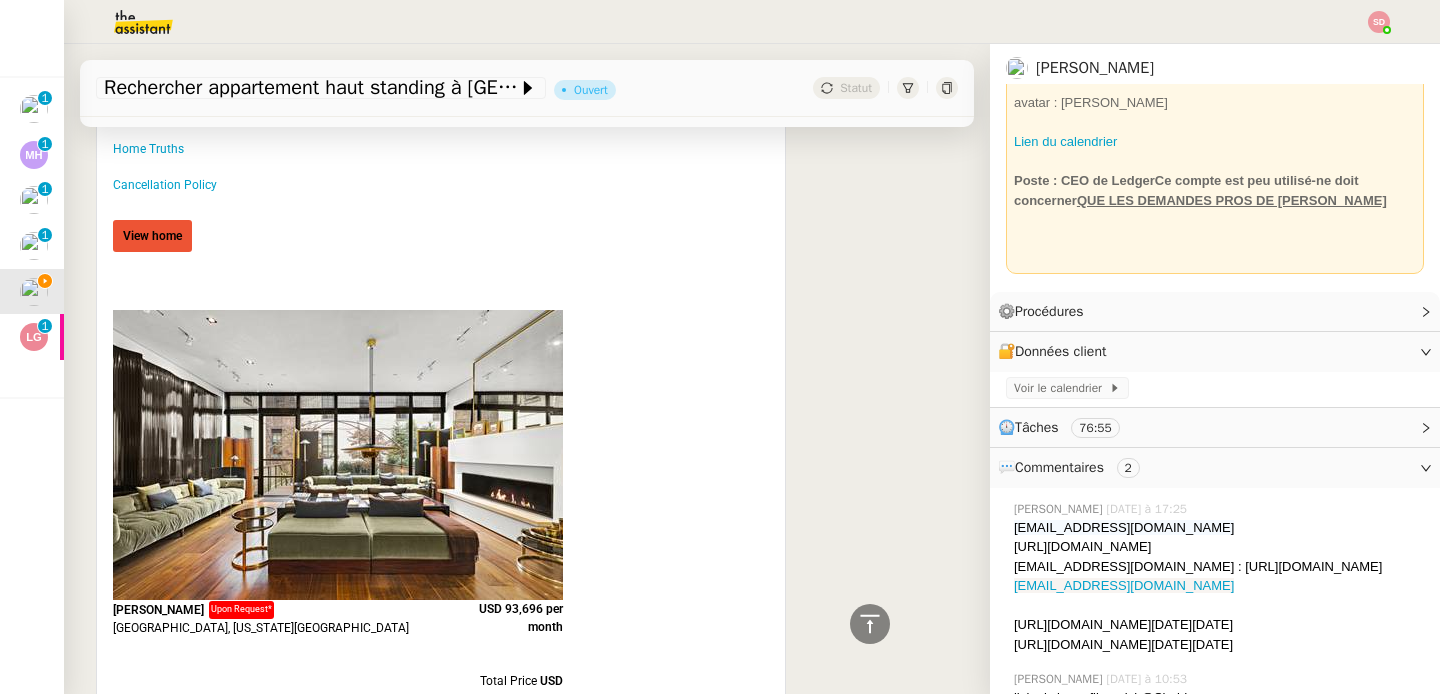click on "Midtown East Midtown East,   New York City USD 58,560 per month Total Price   USD 58,560 3 bedrooms / up to 6 guests onefinestay, A Licensed Real Estate Broker is proud to add Midtown East to our NYC collection. Midtown East is a sophisticated apartment boasting delightful views across the city and the mighty East R (...) Home Truths Cancellation Policy View home" at bounding box center [338, -40] 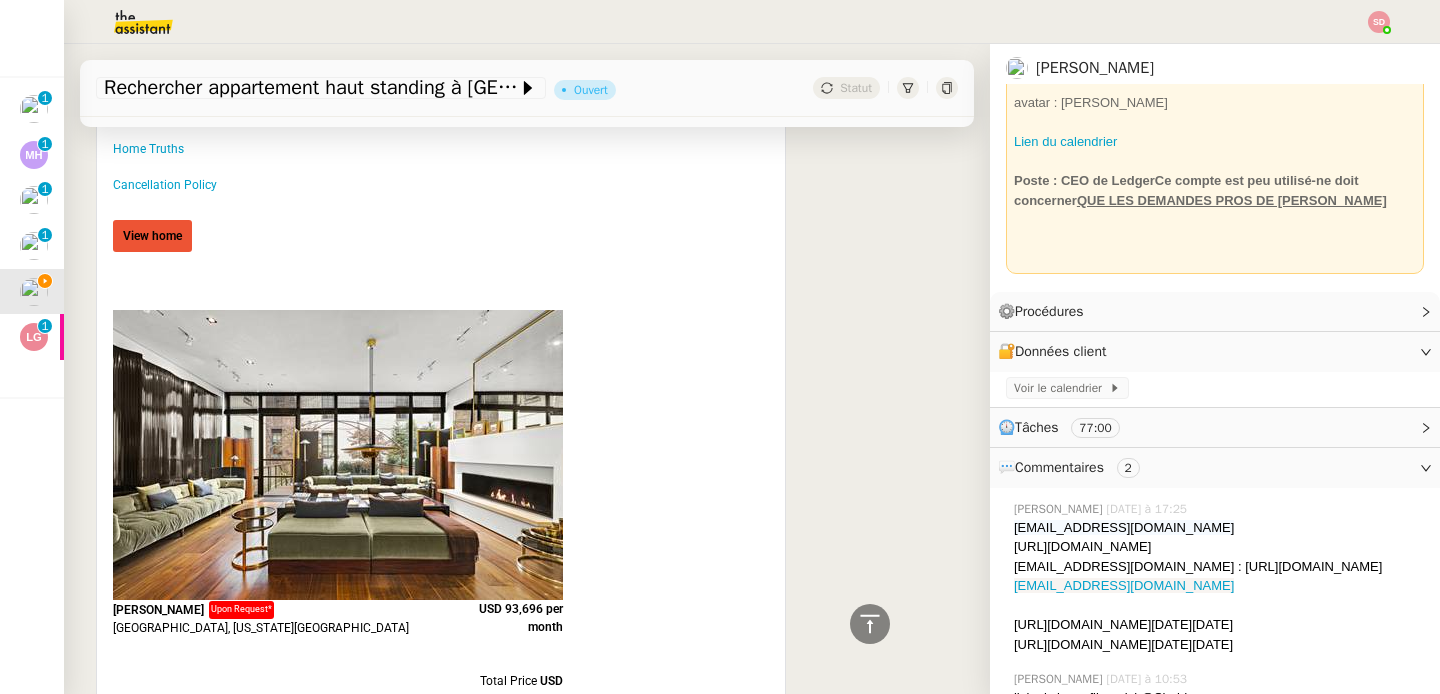 drag, startPoint x: 104, startPoint y: 295, endPoint x: 507, endPoint y: 379, distance: 411.66125 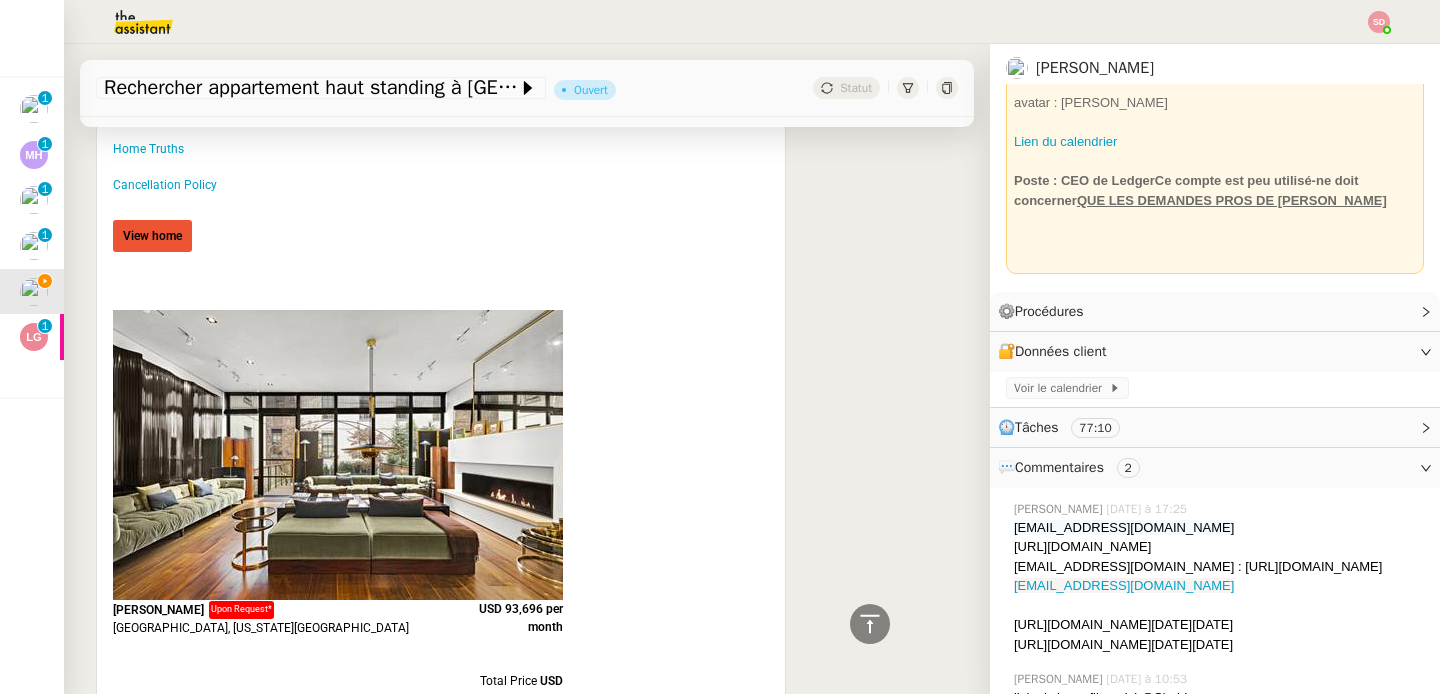 click on "USD 93,696 per month Total Price   USD 93,696" at bounding box center [503, 654] 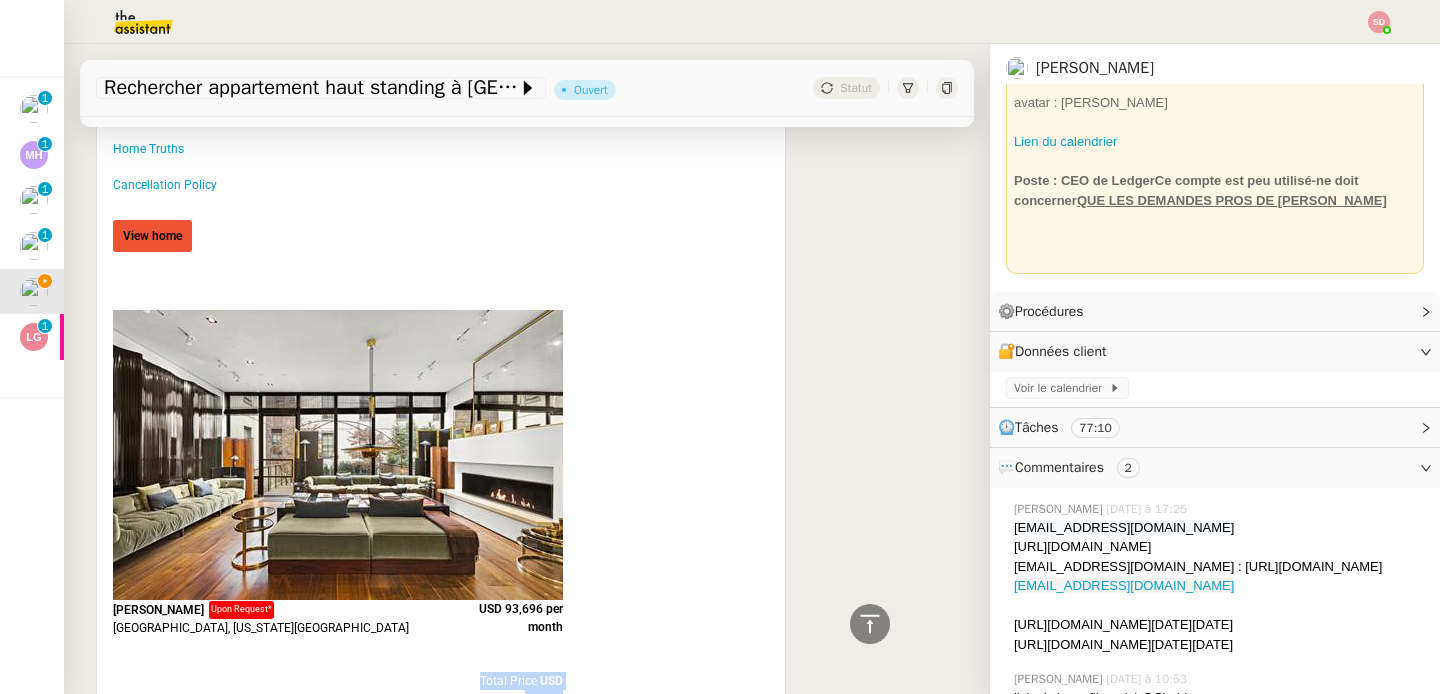 drag, startPoint x: 441, startPoint y: 626, endPoint x: 560, endPoint y: 619, distance: 119.2057 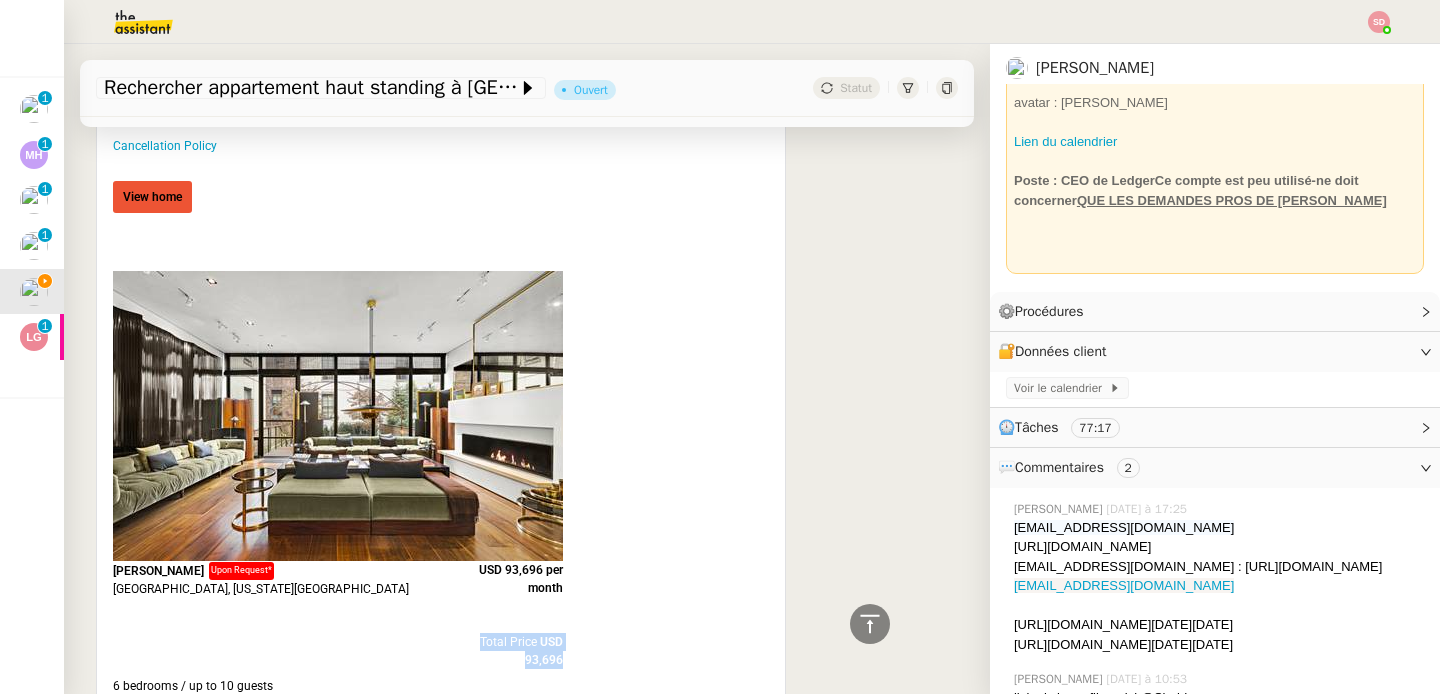 scroll, scrollTop: 2923, scrollLeft: 0, axis: vertical 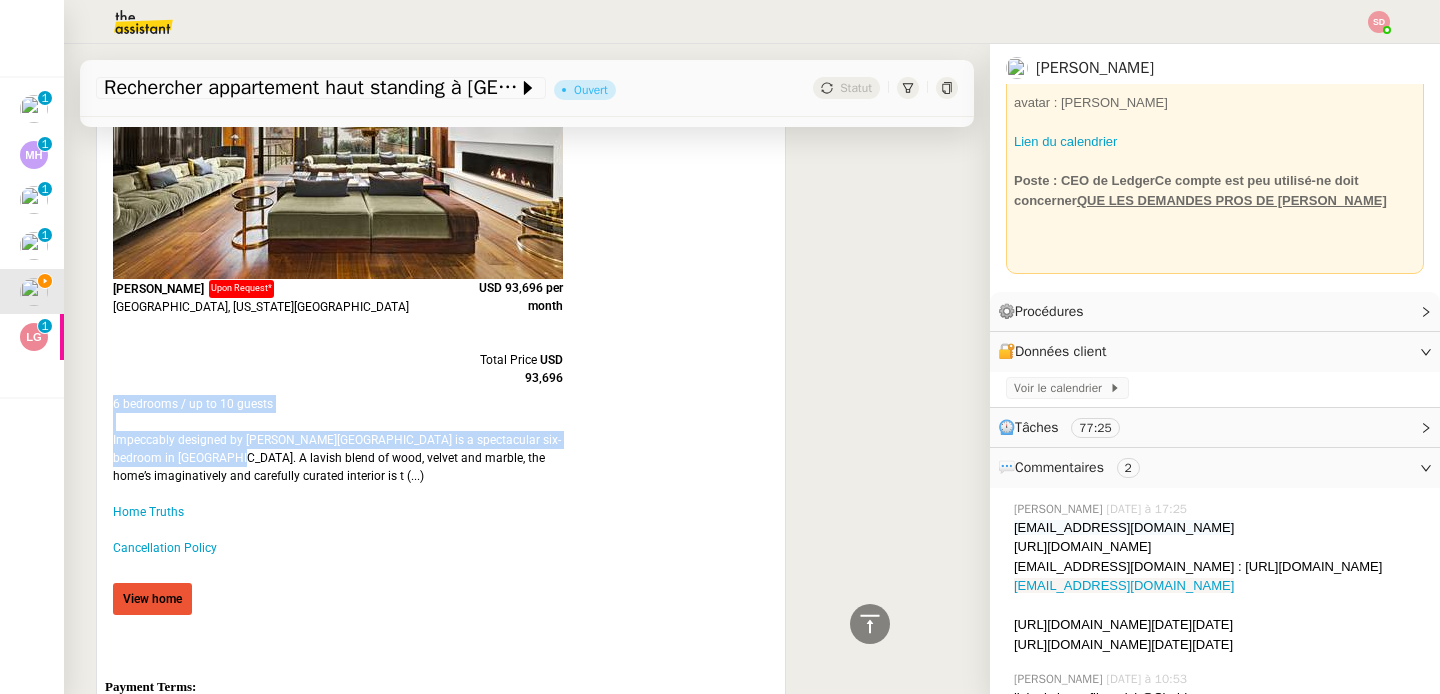 drag, startPoint x: 113, startPoint y: 330, endPoint x: 194, endPoint y: 384, distance: 97.349884 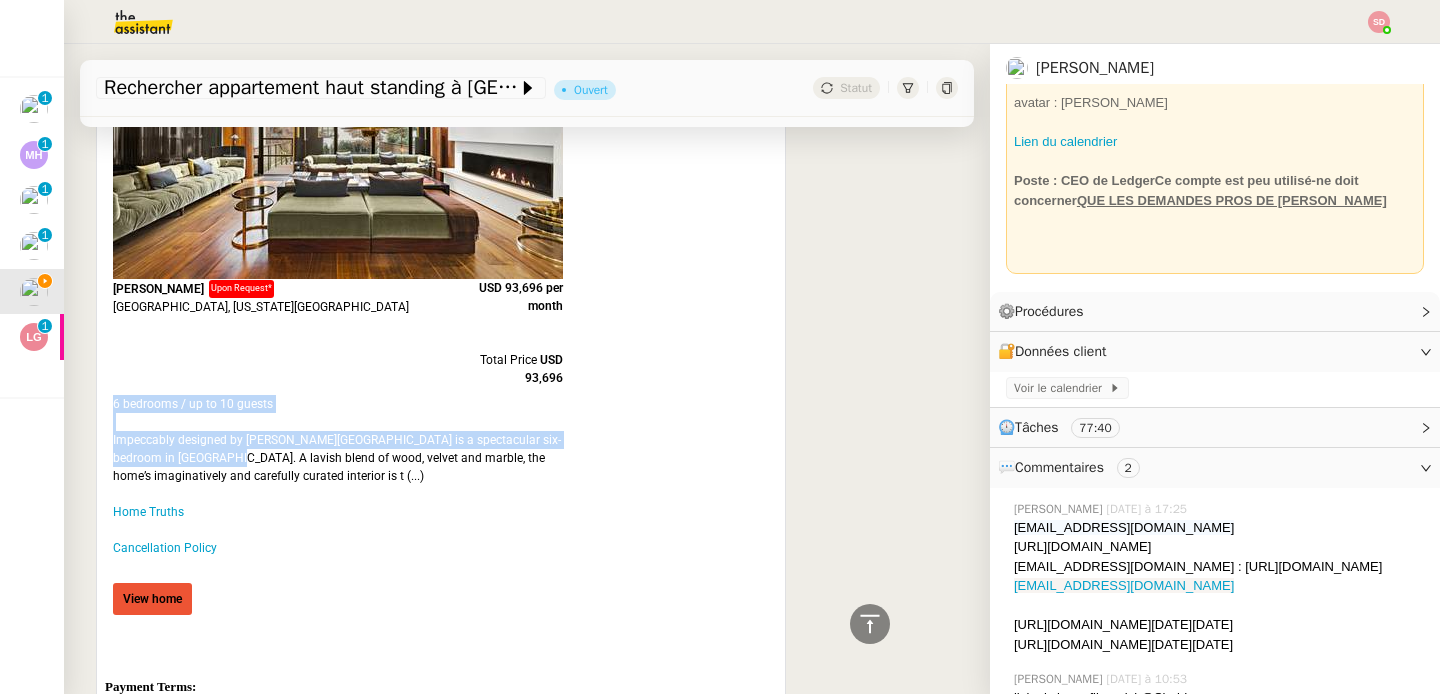 click at bounding box center (338, 134) 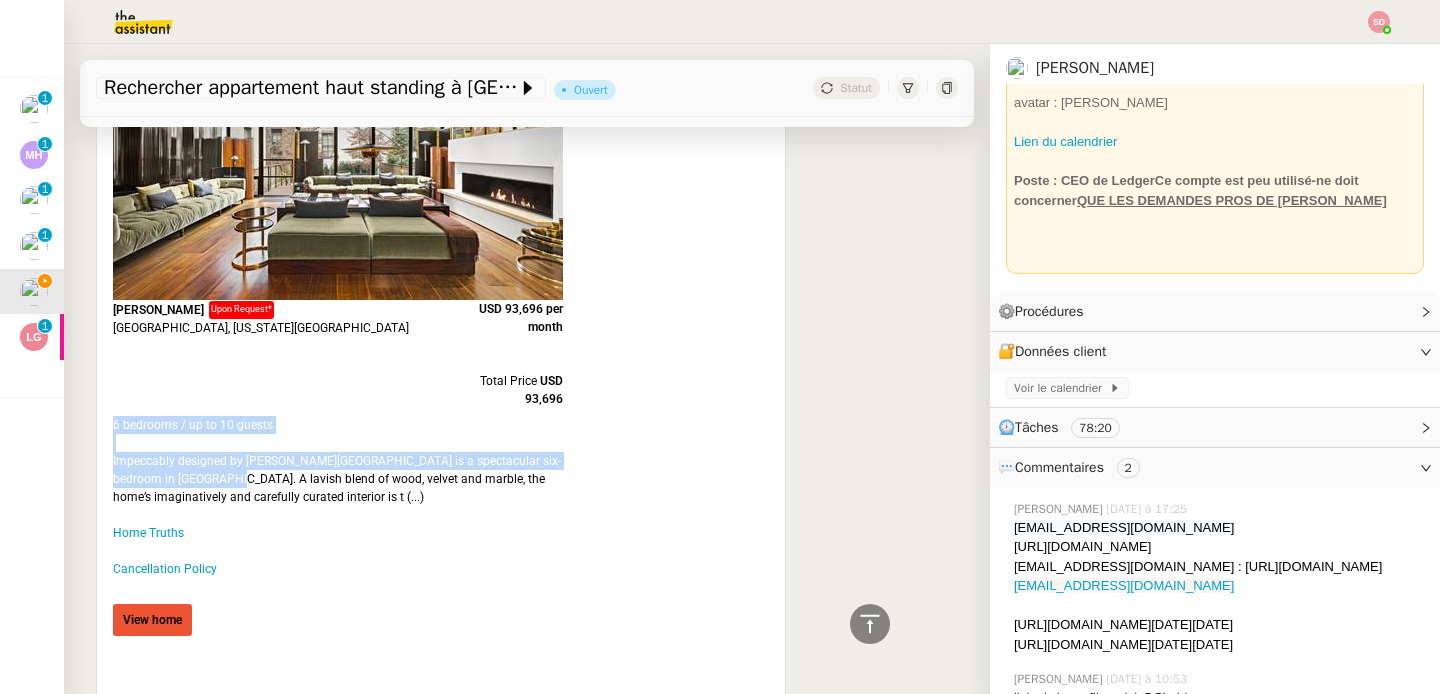 scroll, scrollTop: 2548, scrollLeft: 0, axis: vertical 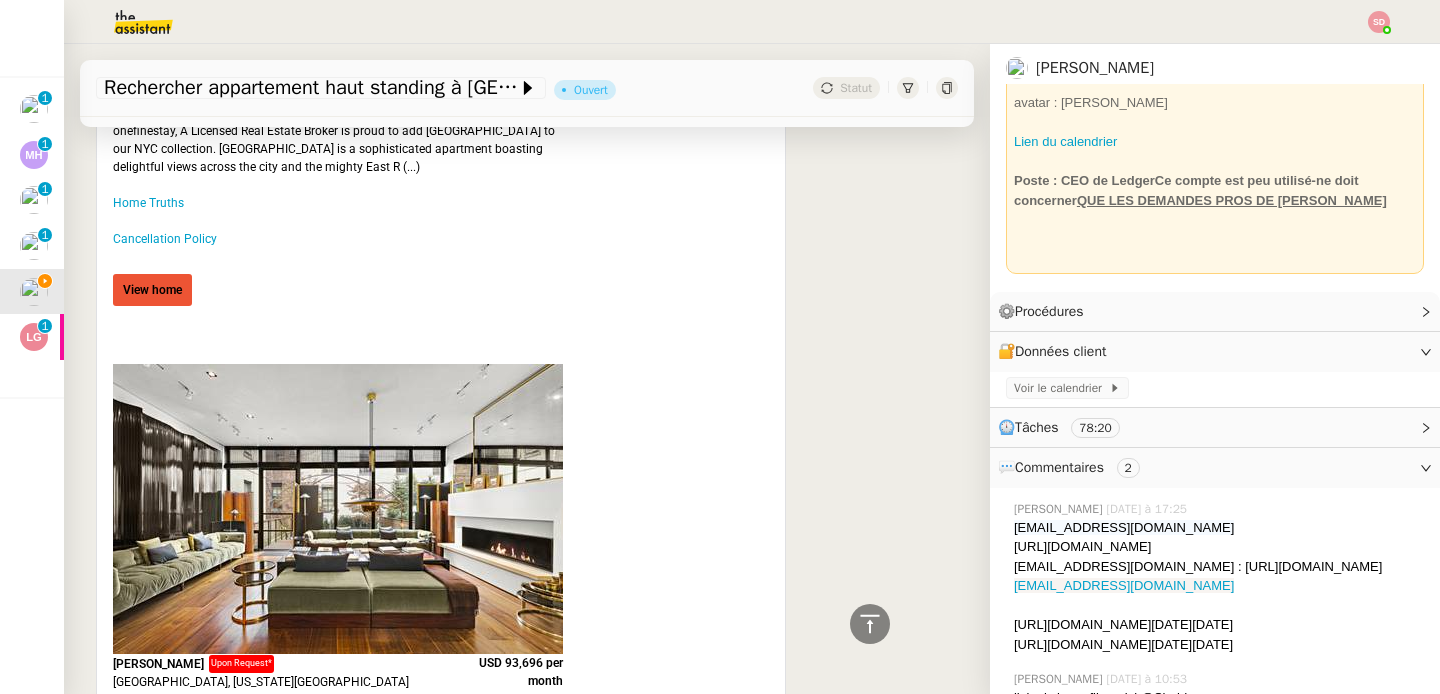 click on "Paulina      Sam THEASSISTANT  Répondre Your onefinestay New York Inquiry 1 NOV 2025 - 1 DEC 2025
Hi Sam ,    Thank you for your interest in our New York homes! I have reviewed your request and have included a short list of possible options to consider. Please let me know when would be a good time to discuss and hopefully one or more are suitable for your needs.   Few things to note:
For any stays that are for one month/30 nights, the security deposit will be 50% of the monthly rental
For any stays that are over one month/30 nights but under two months, the security deposit will be  75% of the monthly rental
For any stays that are over two months, security deposit will be  100% of the monthly rental
Services such as in stay maid services can be added on request for a separate fee through OFS Concierge Services LLC
We accept payment by bank transfer
Requested Lease Dates:  1 NOV 2025 - 1 DEC 2025 *Availability must be confirmed with the homeowner before proceeding with the booking" at bounding box center [527, 401] 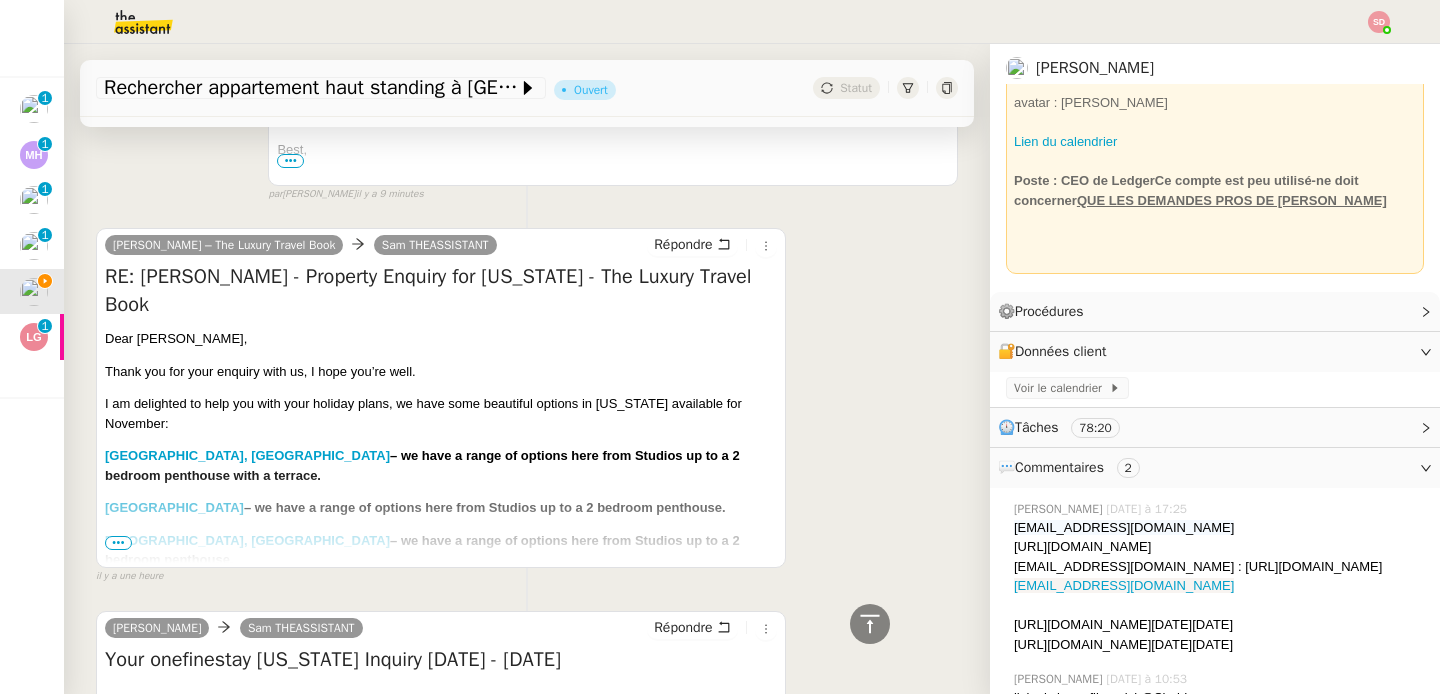scroll, scrollTop: 584, scrollLeft: 0, axis: vertical 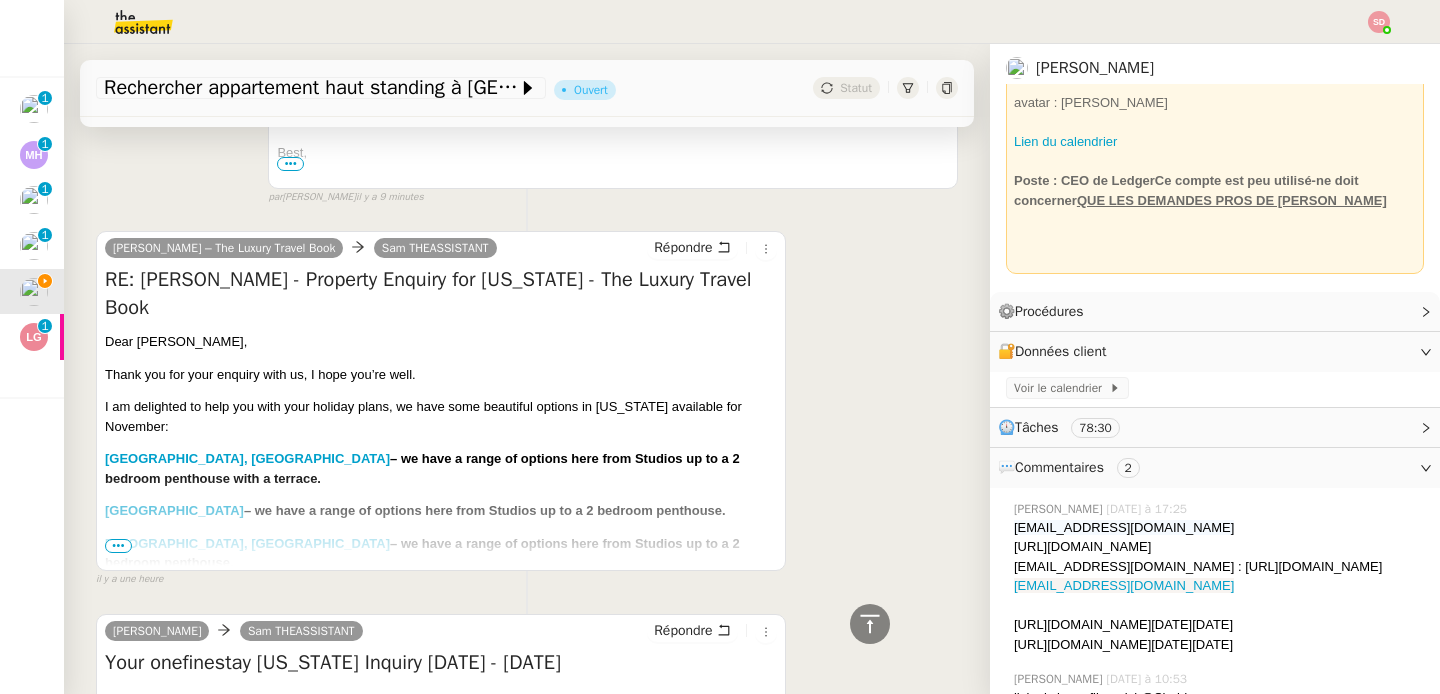 click on "•••" at bounding box center [118, 546] 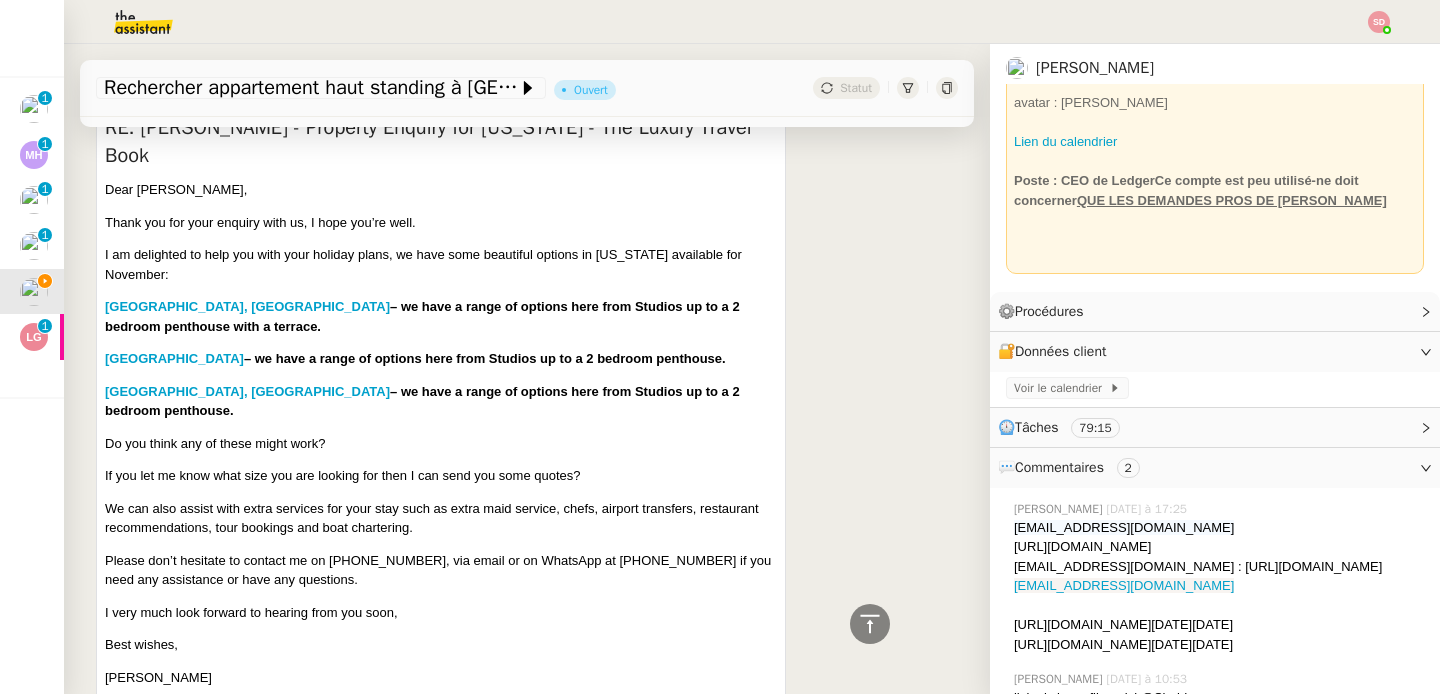 scroll, scrollTop: 647, scrollLeft: 0, axis: vertical 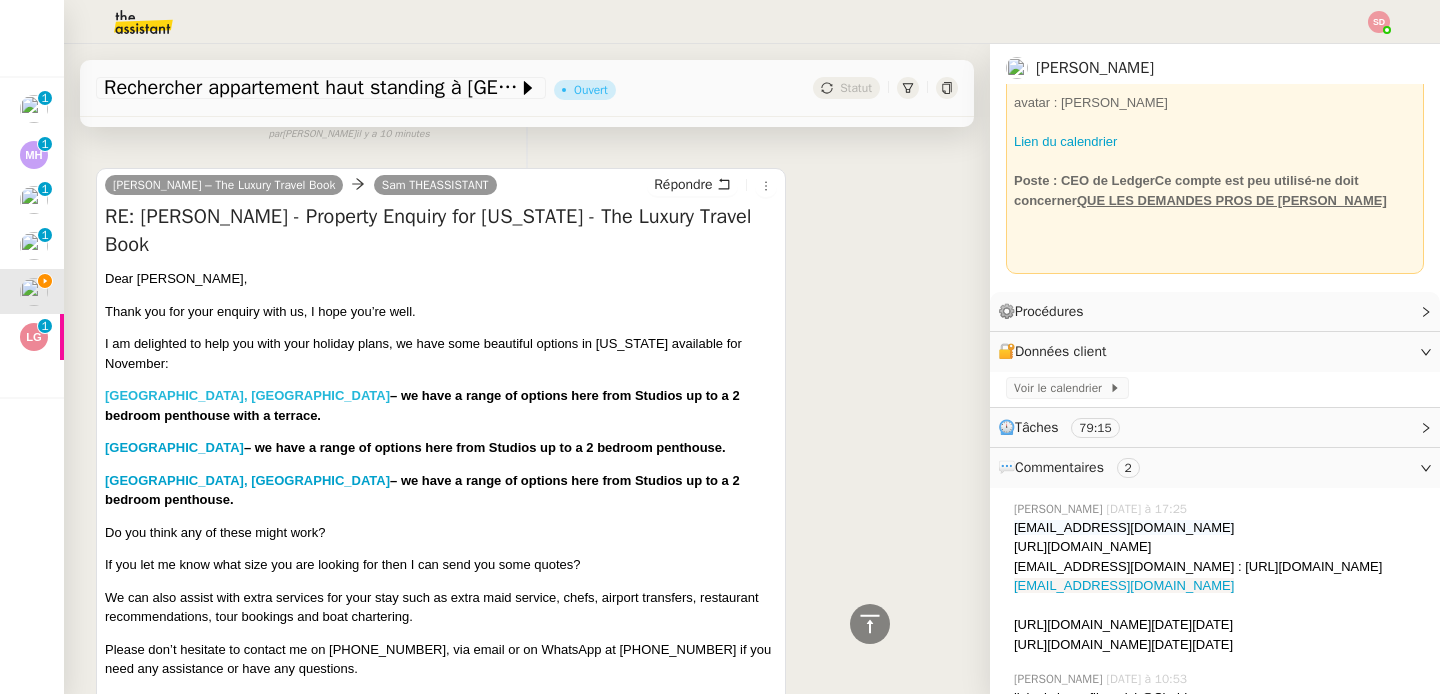 click on "[GEOGRAPHIC_DATA], [GEOGRAPHIC_DATA]" at bounding box center (247, 395) 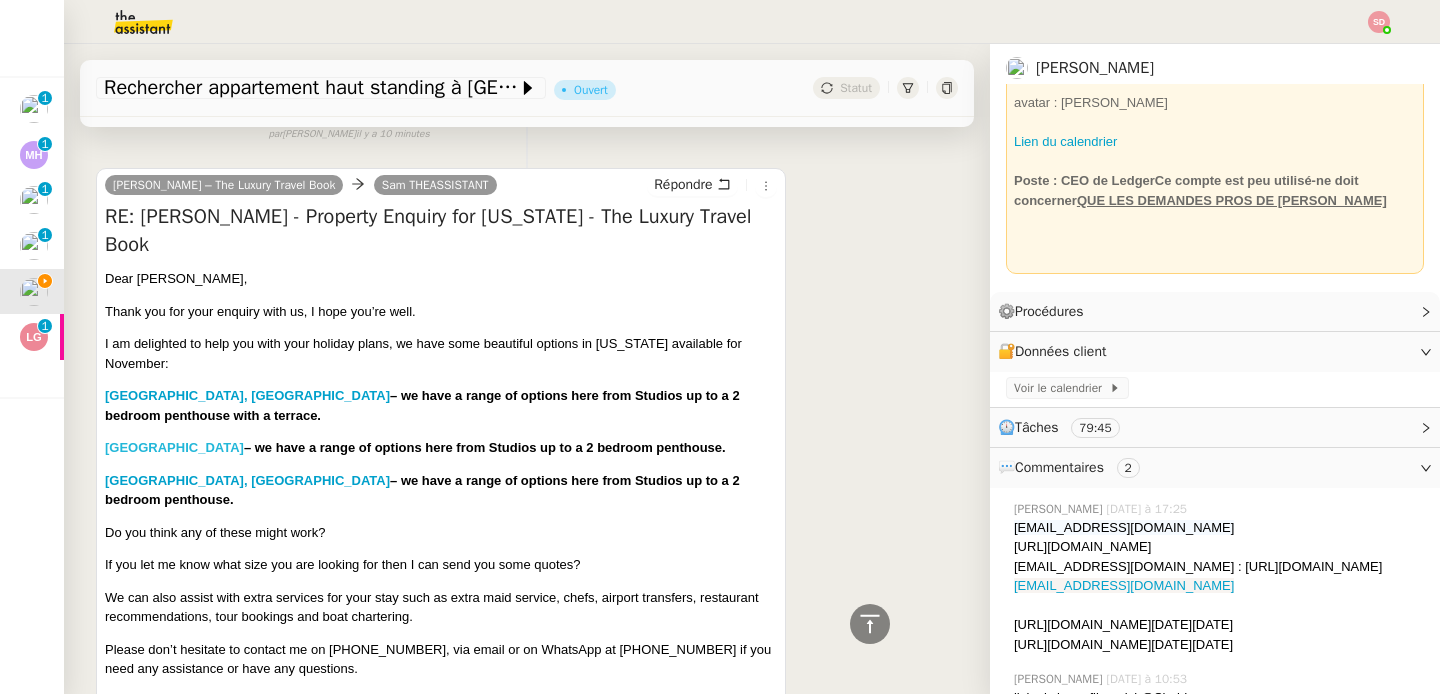 click on "[GEOGRAPHIC_DATA]" at bounding box center (174, 447) 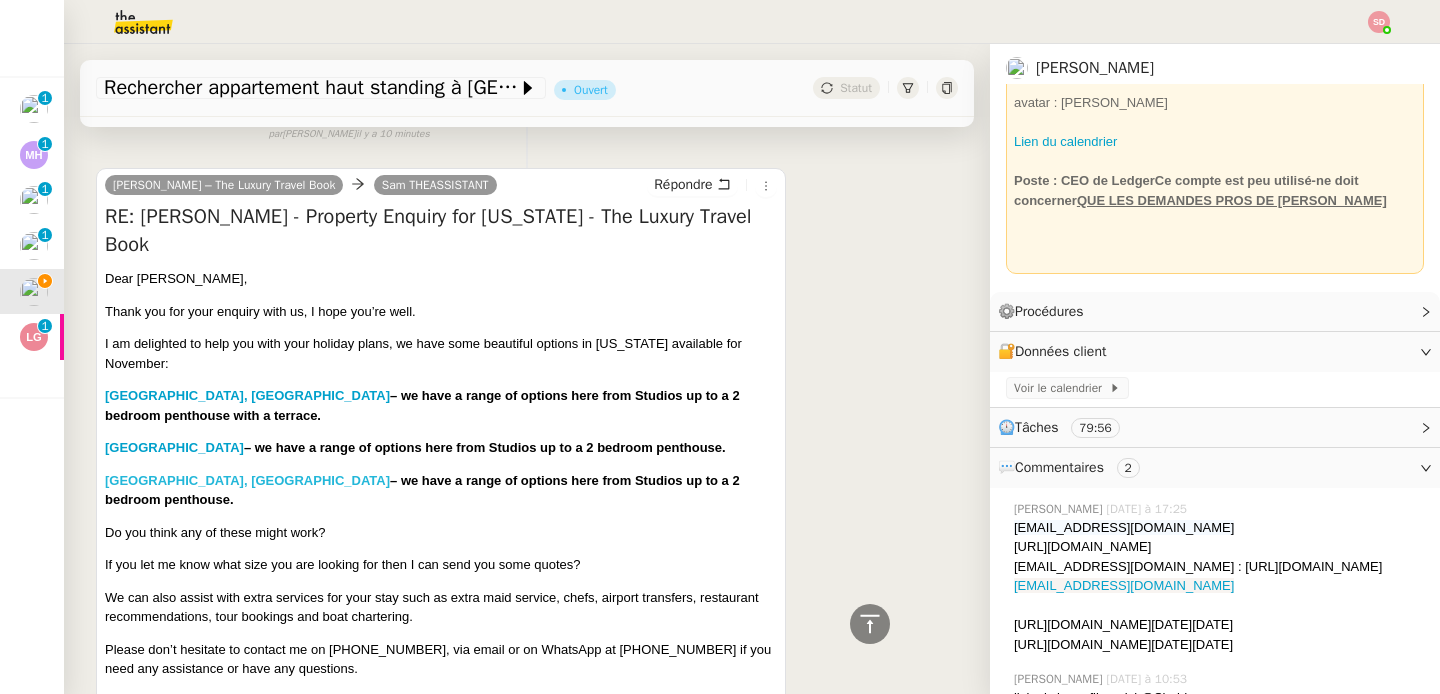 click on "[GEOGRAPHIC_DATA], [GEOGRAPHIC_DATA]" at bounding box center [247, 480] 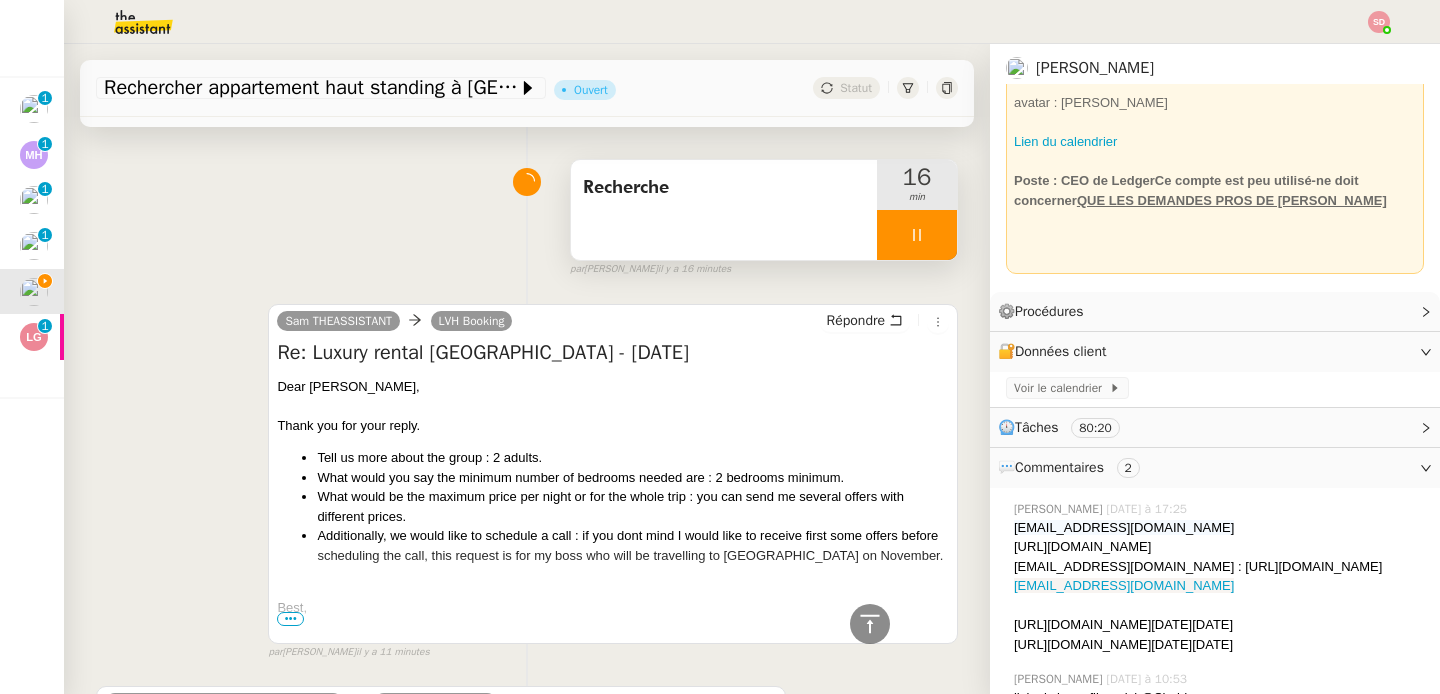 scroll, scrollTop: 0, scrollLeft: 0, axis: both 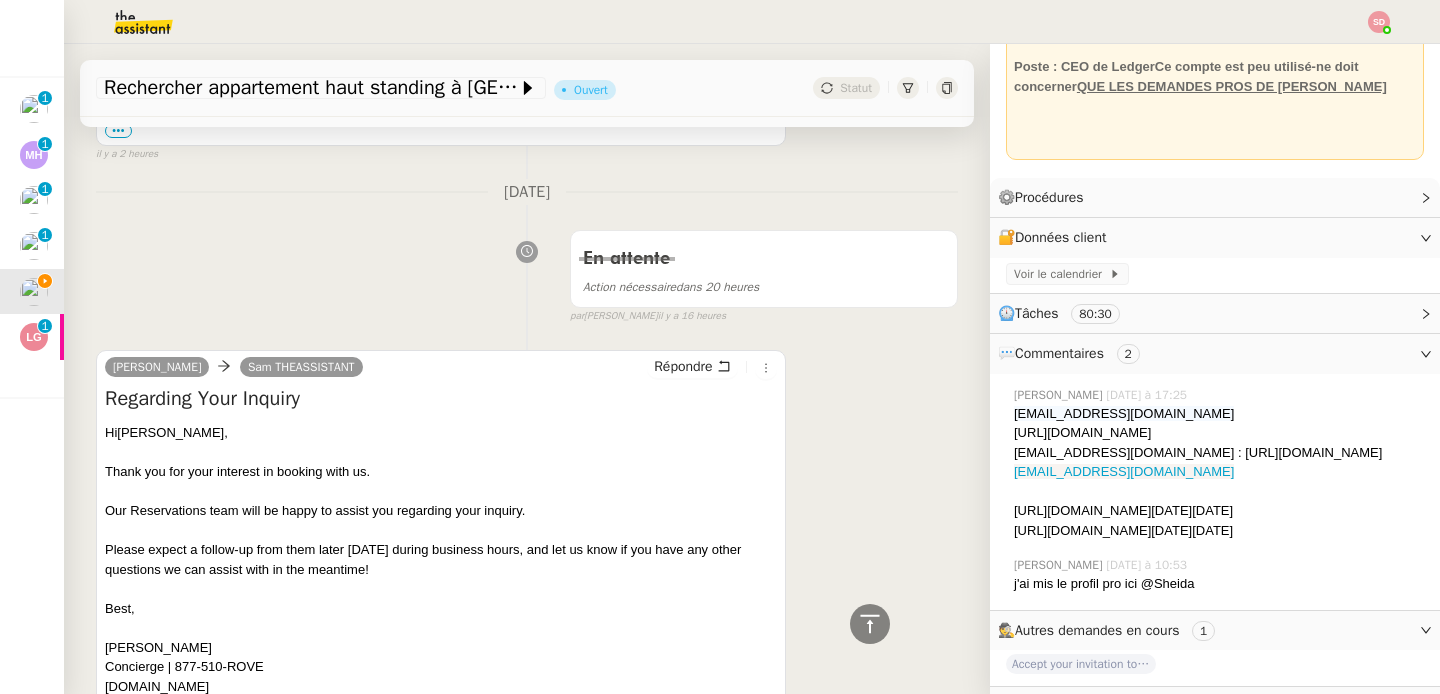 click on "[URL][DOMAIN_NAME]" 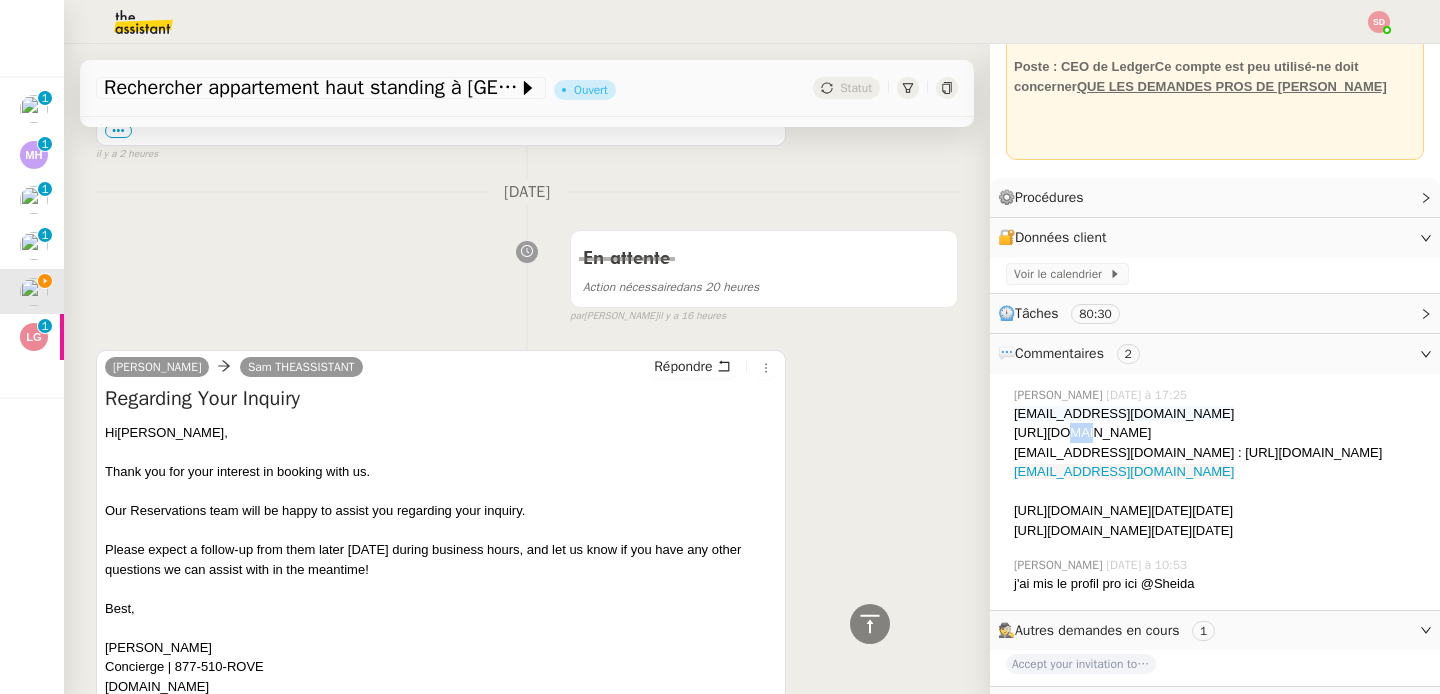click on "[URL][DOMAIN_NAME]" 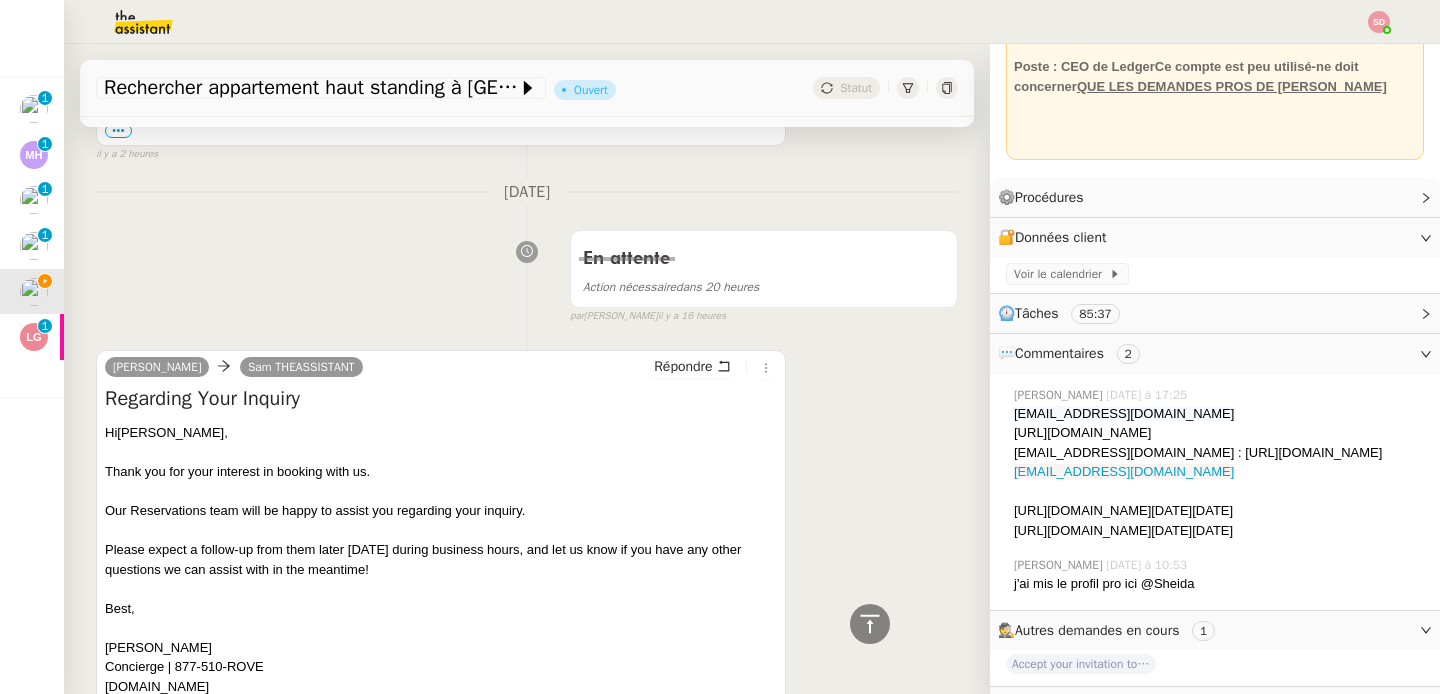 click on "Jojo Ramirez      Sam THEASSISTANT  Répondre Regarding Your Inquiry
Hi  Sam ,  Thank you for your interest in booking with us.  Our Reservations team will be happy to assist you regarding your inquiry.  Please expect a follow-up from them later today during business hours, and let us know if you have any other questions we can assist with in the meantime! Best, Jojo Ramirez Concierge | 877-510-ROVE www.rovetravel.com
•••
On July 24, 2025 at 2:41 AM EDT  sam@ledger.fr  wrote: Good morning, I am looking for a luxury apartment to rent for the whole month of November 2025 in NYC. Could you please send me some offers ? Thank you, Sam.
www.ledger.com
Sam
Executive Assistant" at bounding box center (527, 579) 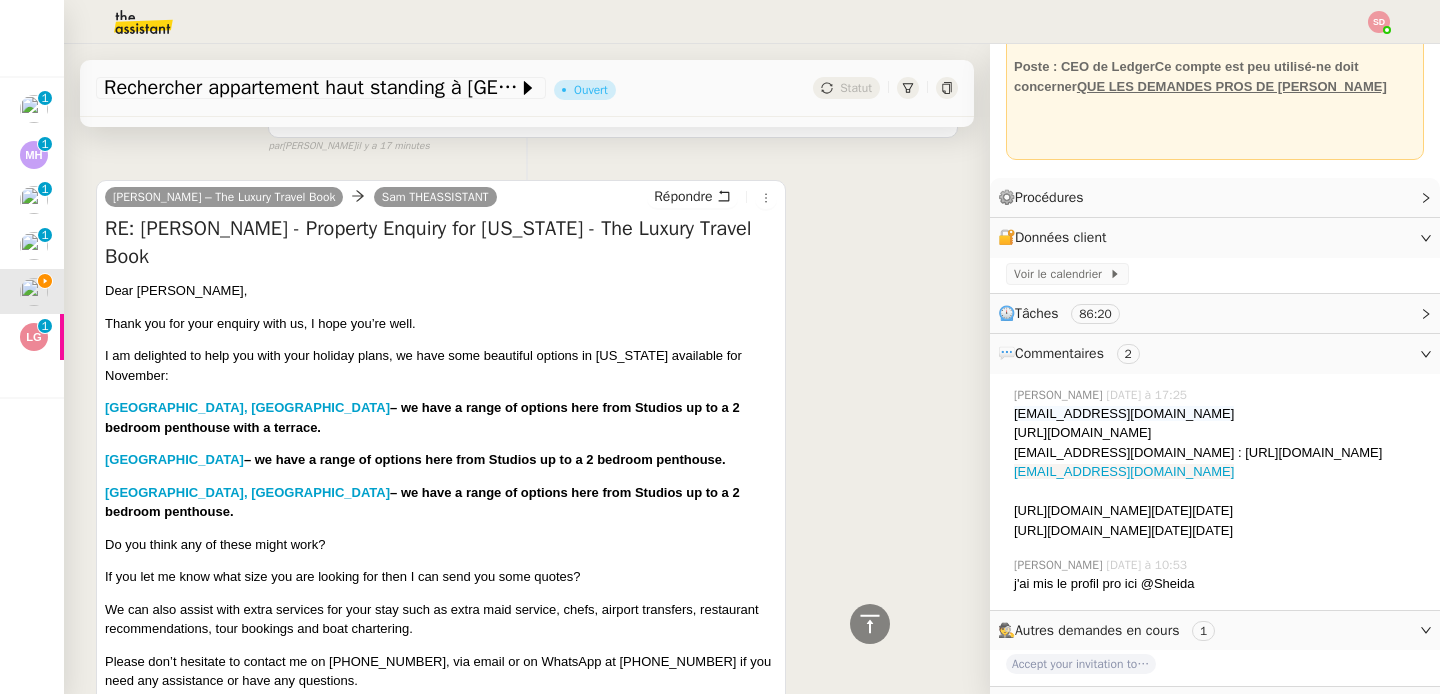 scroll, scrollTop: 0, scrollLeft: 0, axis: both 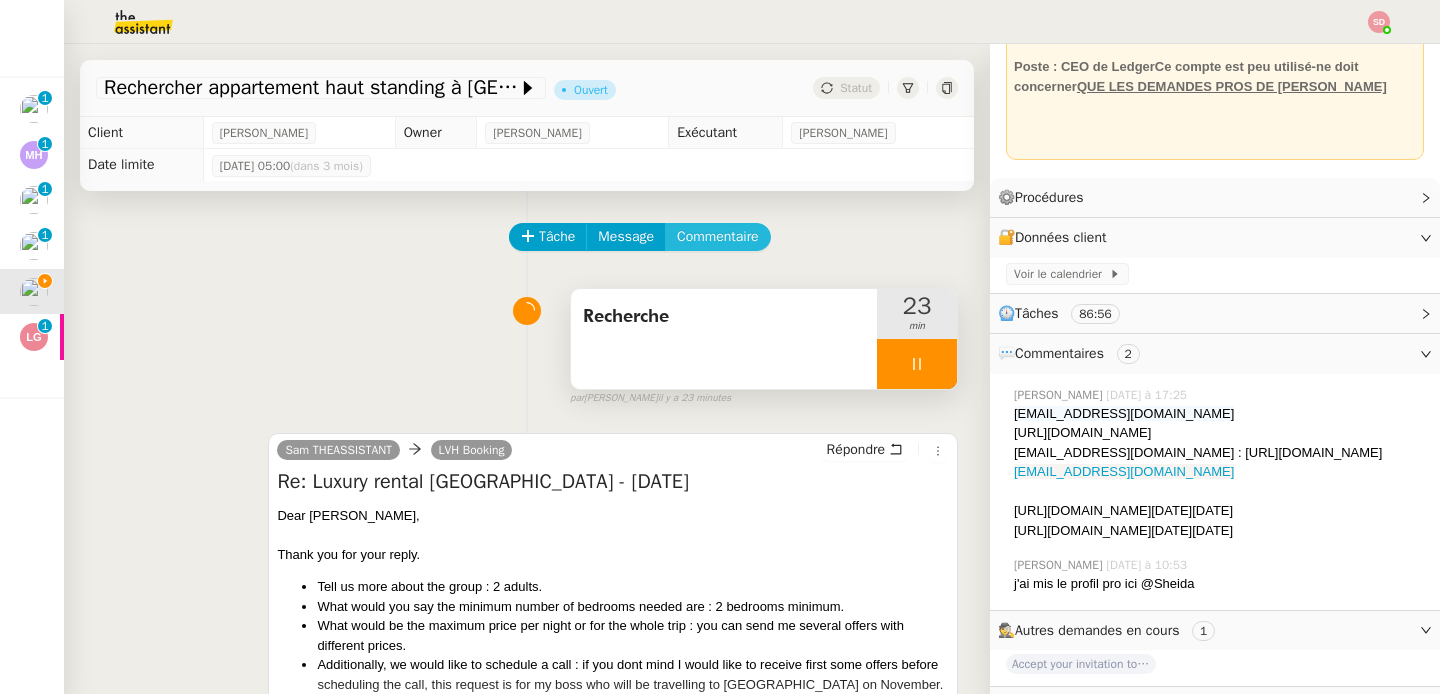 click on "Commentaire" 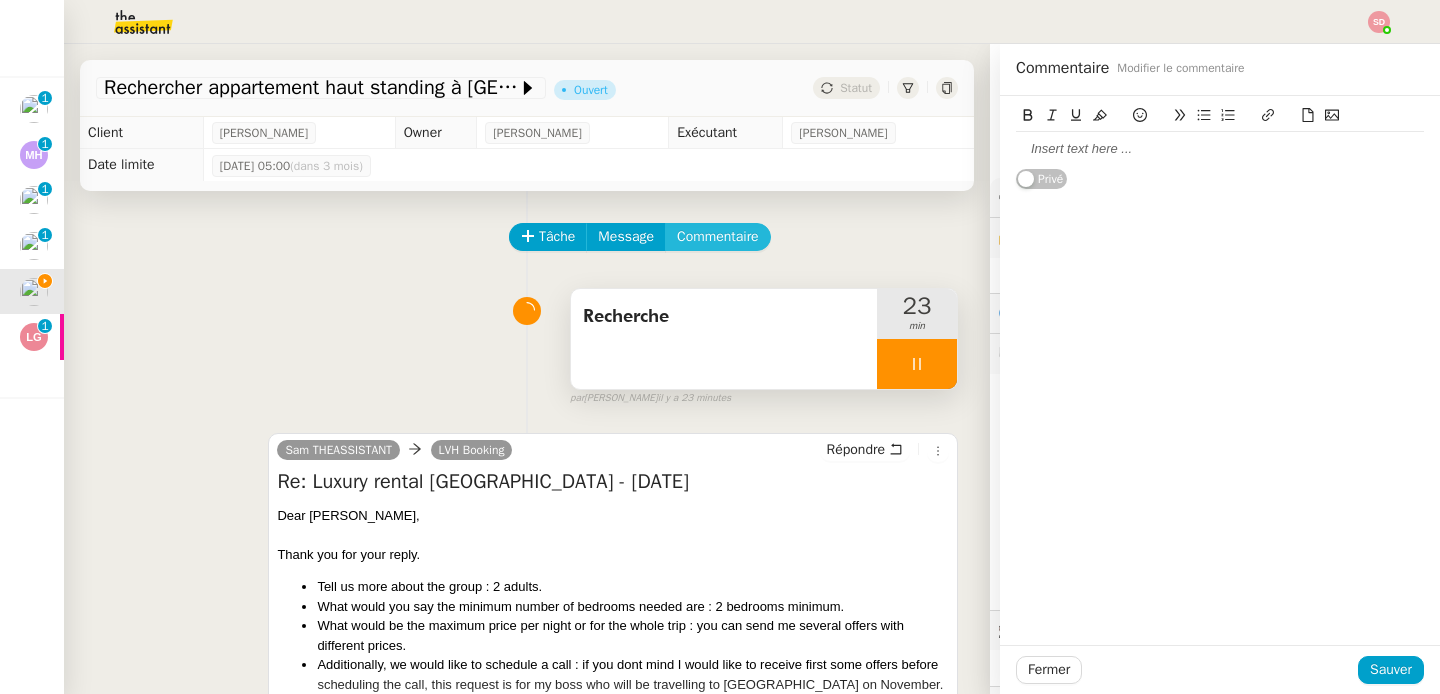 type 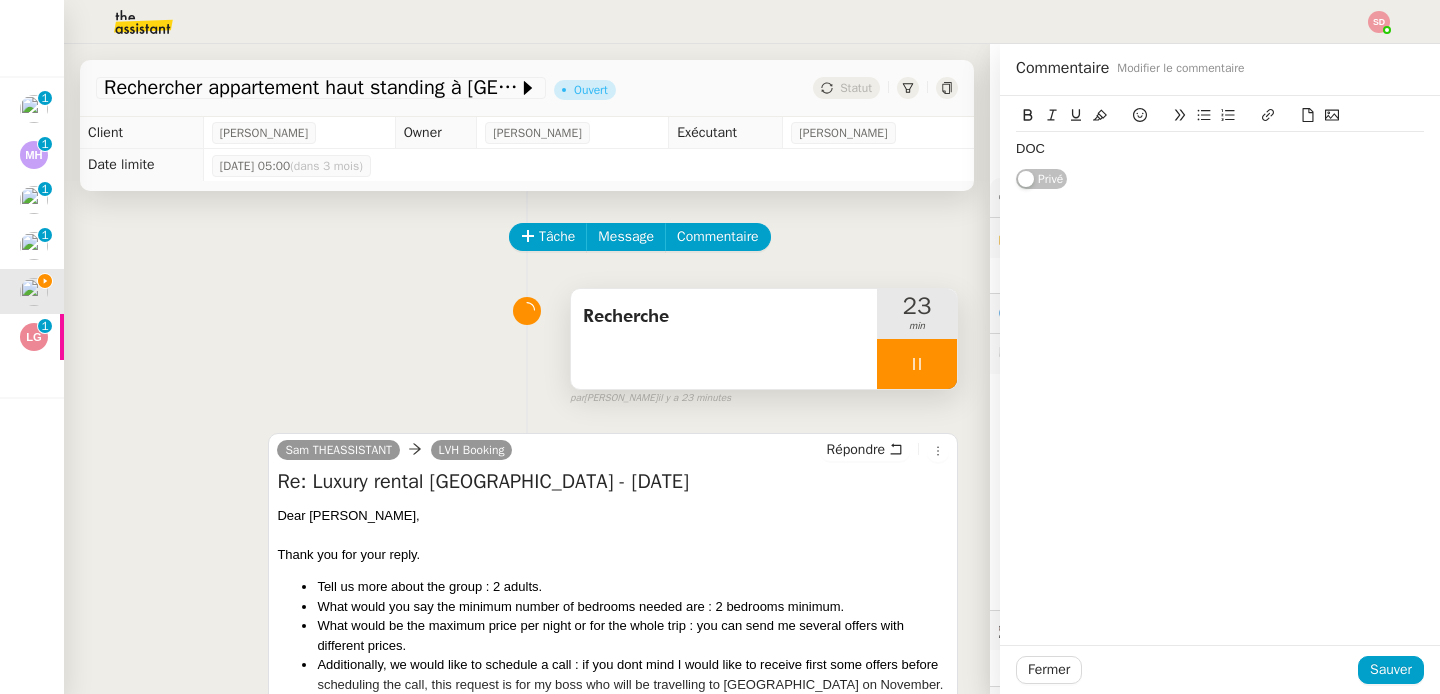 click on "DOC" 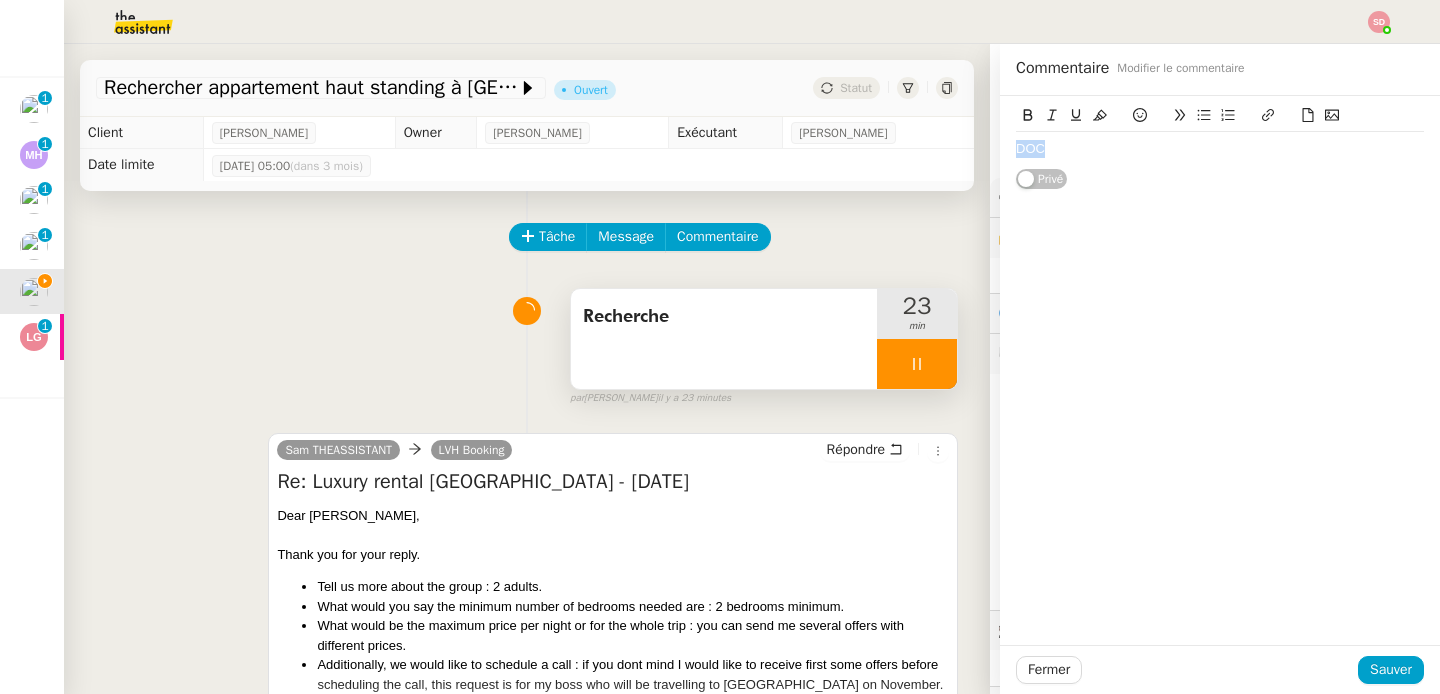 click 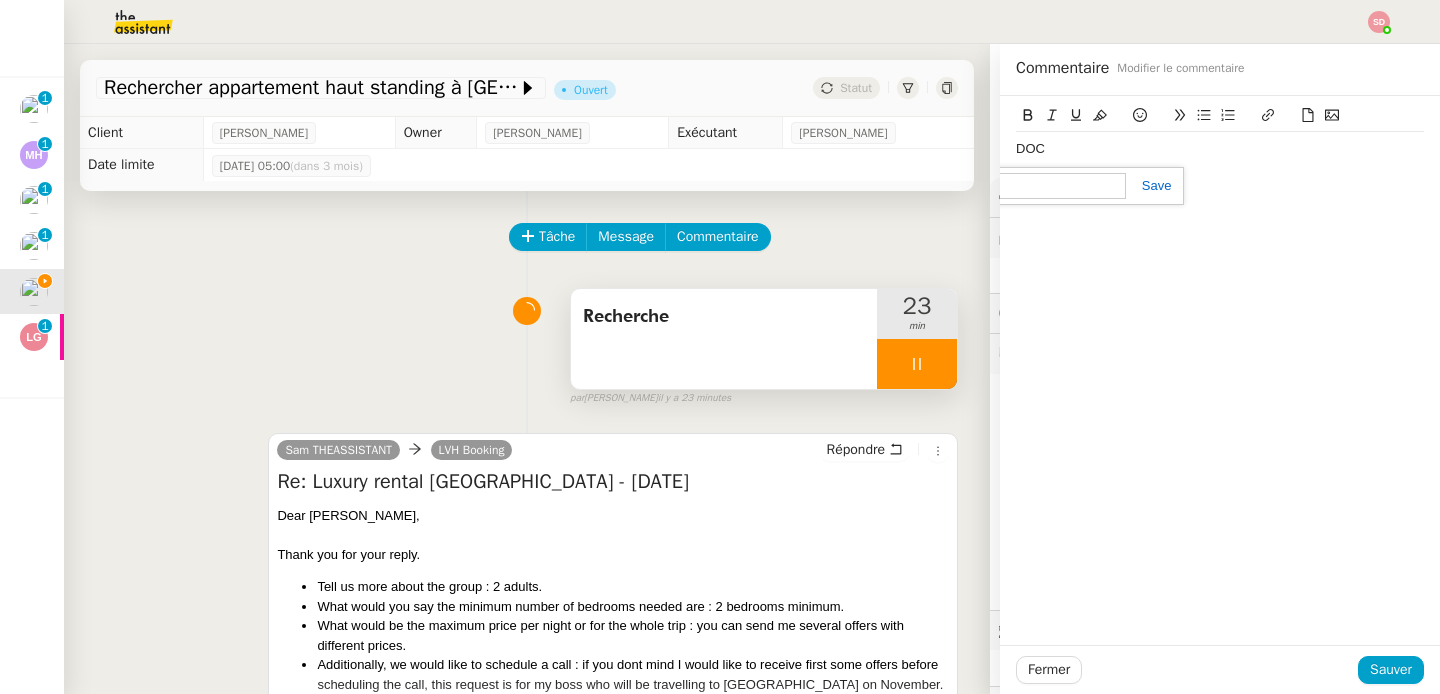 paste on "https://docs.google.com/document/d/1HN7Ordfy4yCwaRorf6l-1oEvQW0En4Y-XXlYwdUVY8Y/edit?usp=sharing" 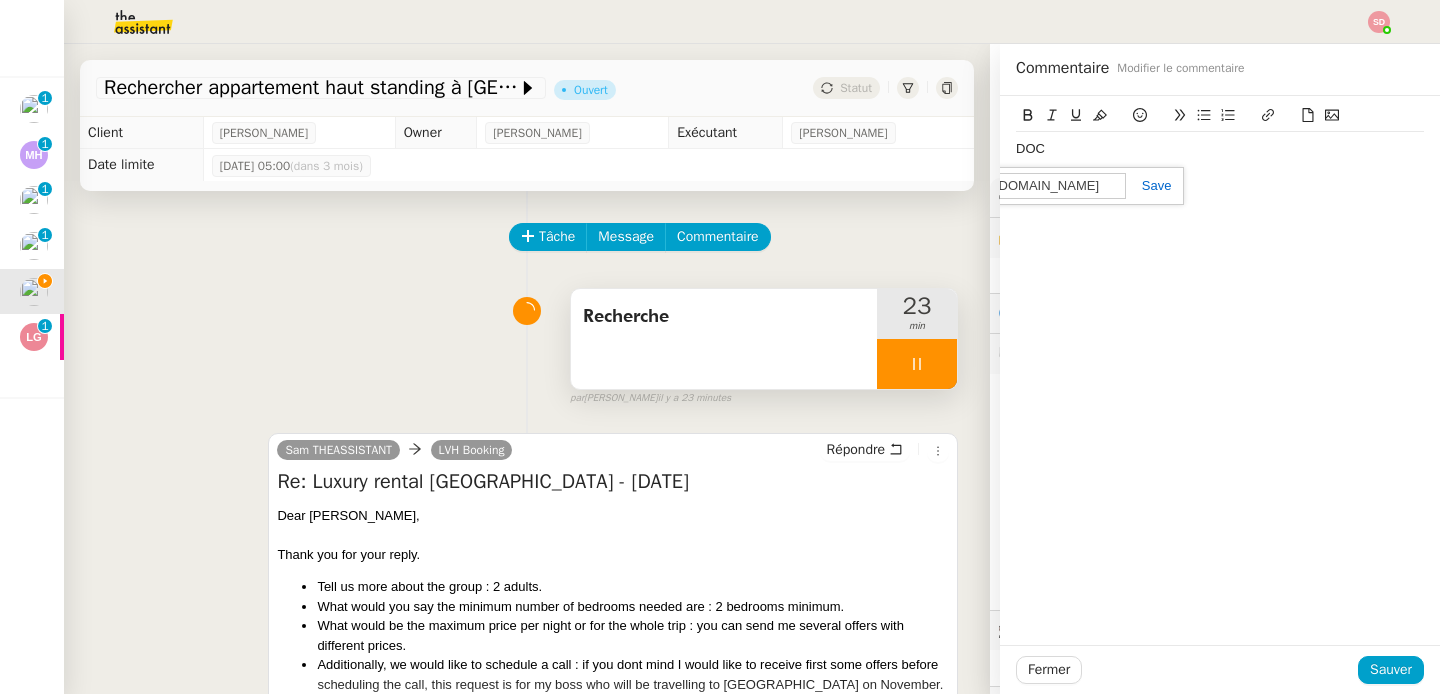 scroll, scrollTop: 0, scrollLeft: 483, axis: horizontal 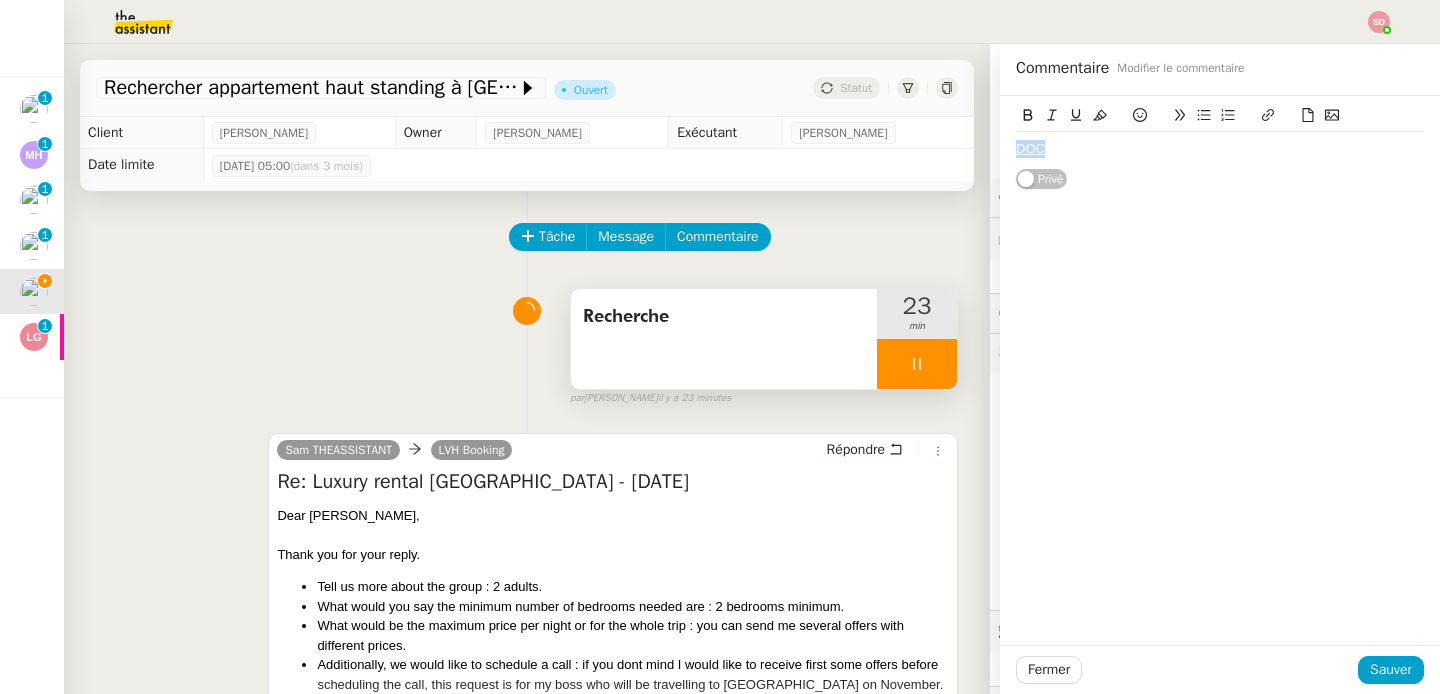 click 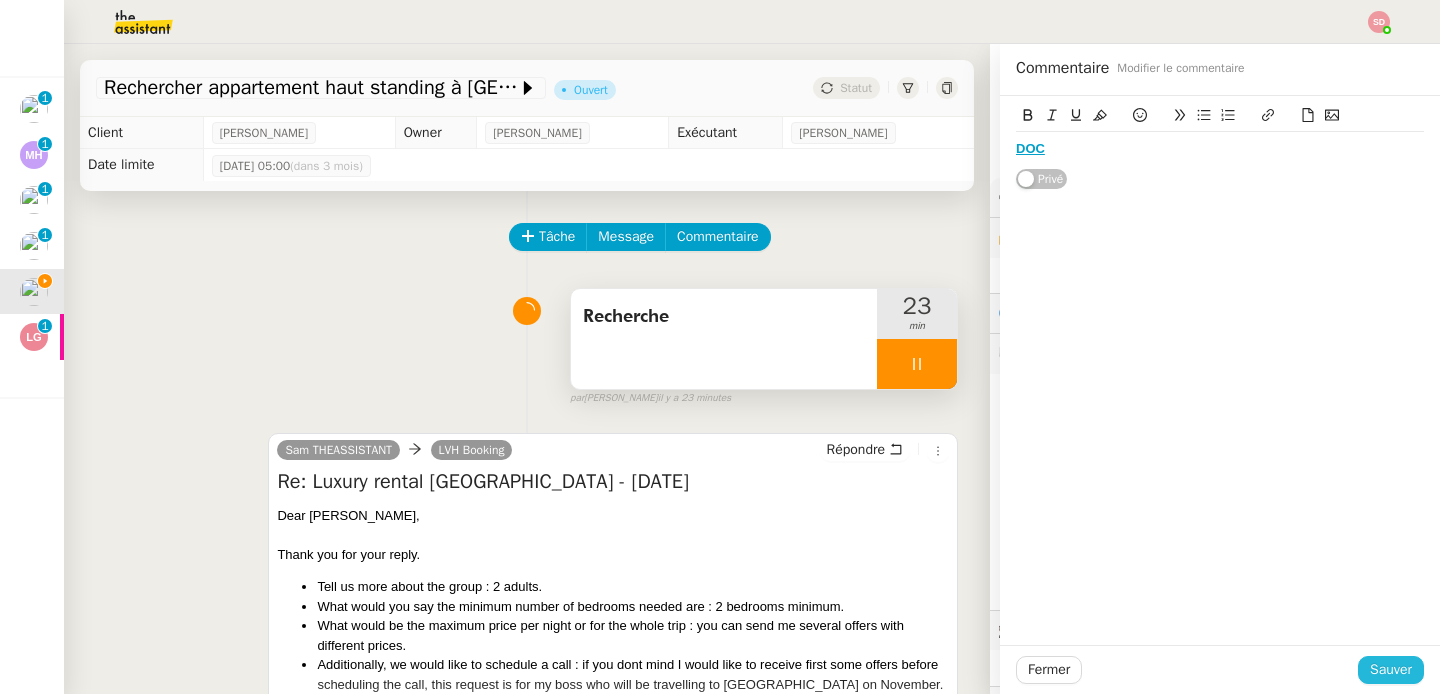 click on "Sauver" 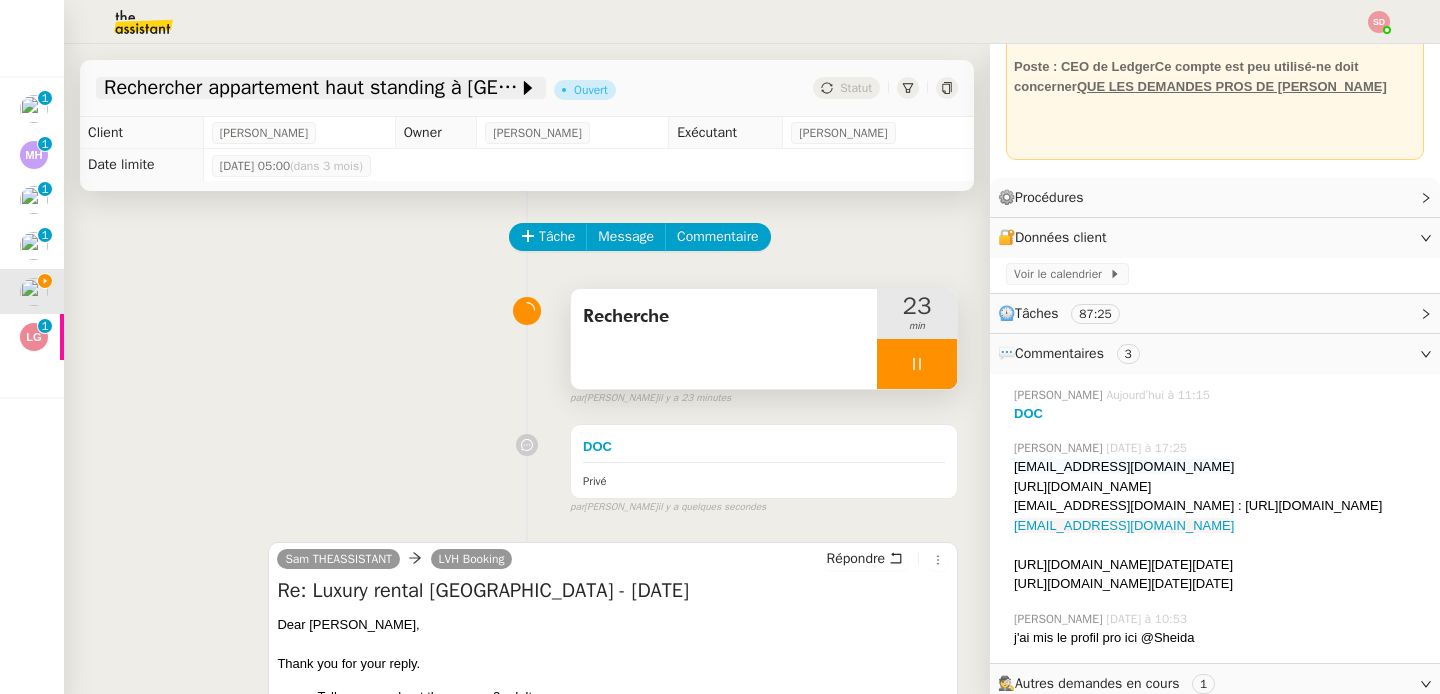 click on "Rechercher appartement haut standing à NYC" 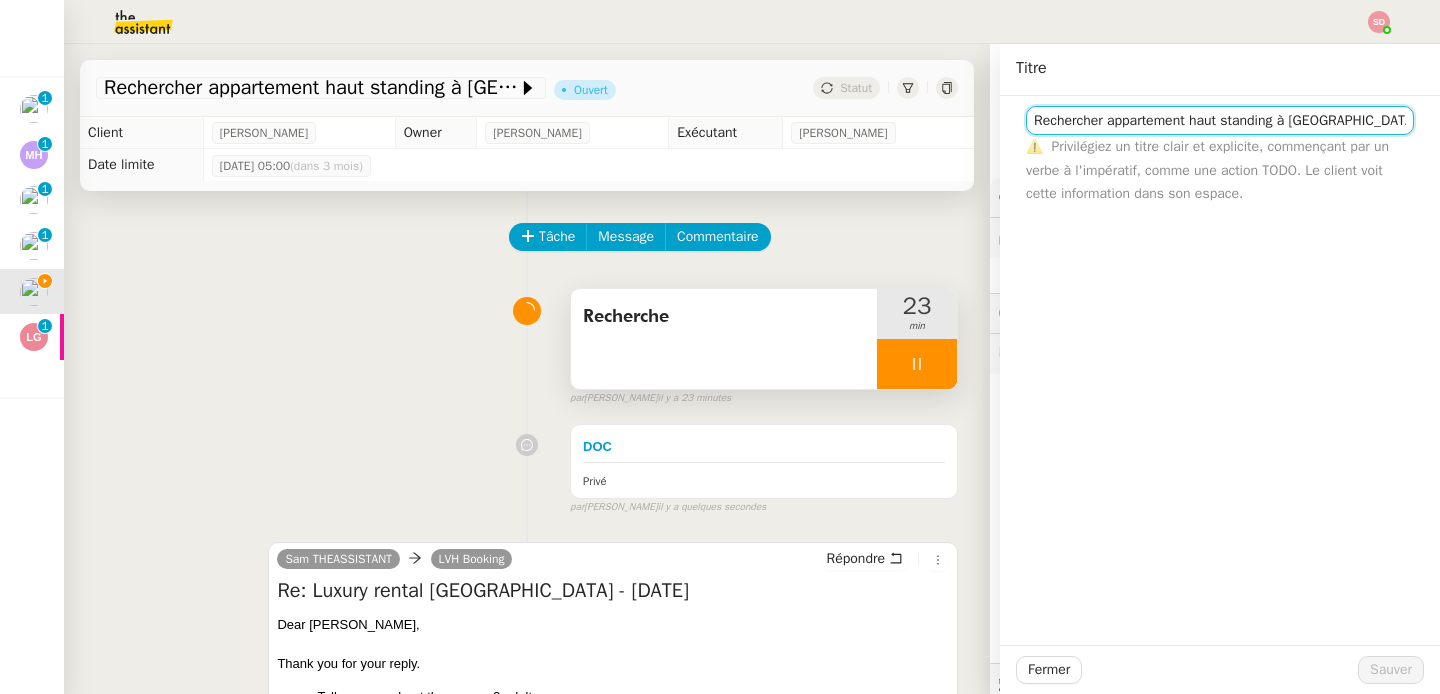 click on "Rechercher appartement haut standing à NYC" 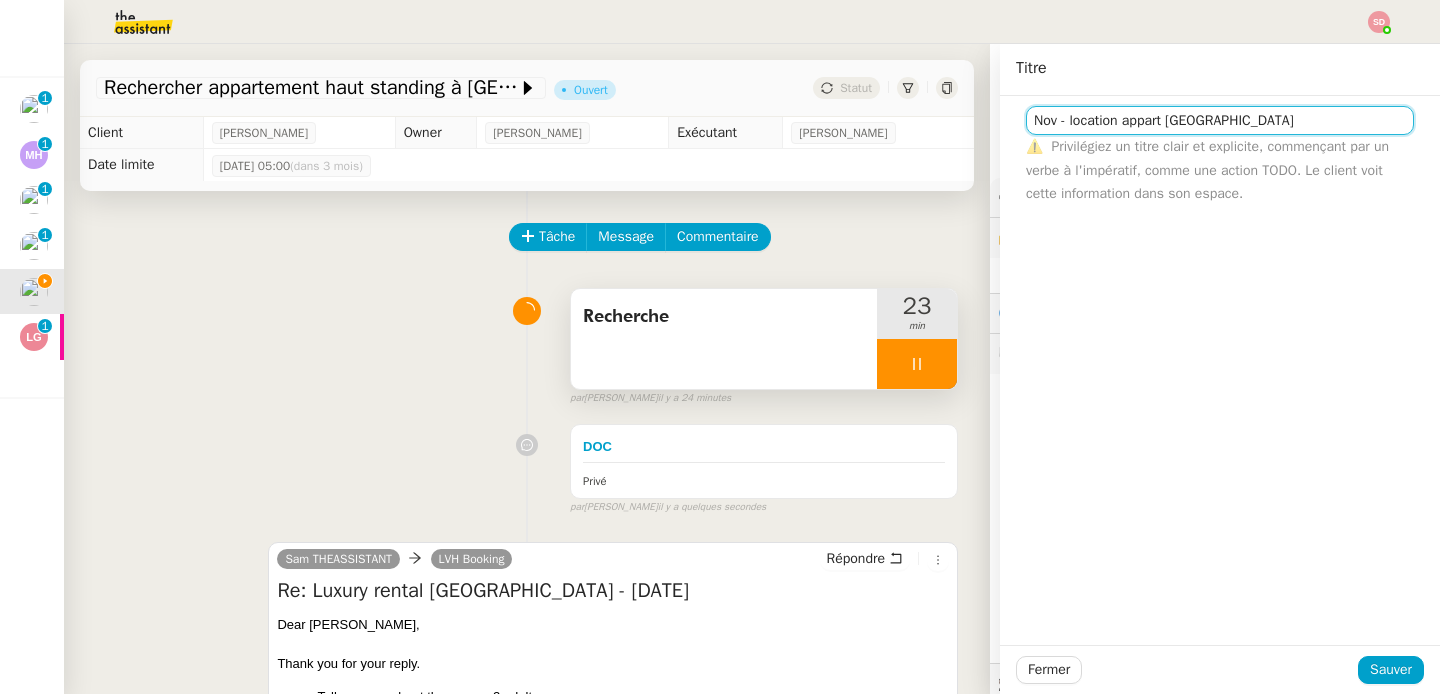 click on "Nov - location appart NYC" 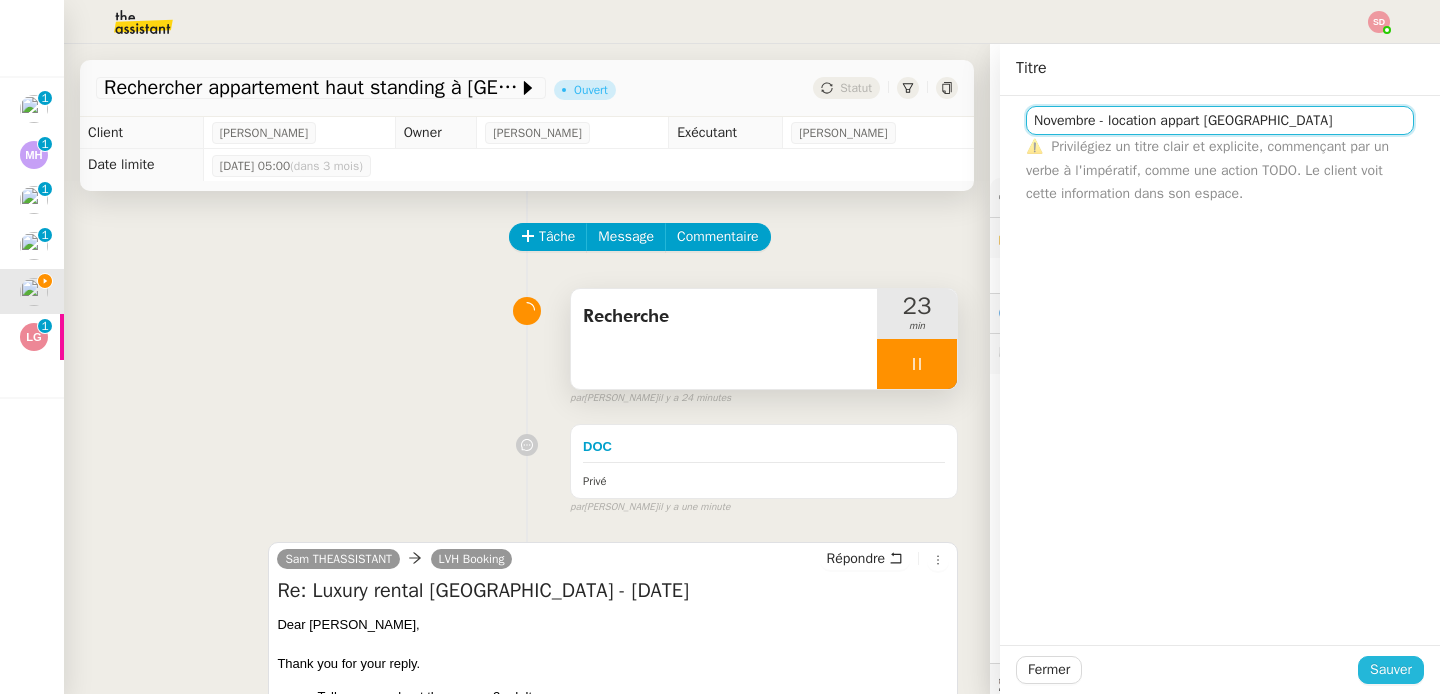 type on "Novembre - location appart [GEOGRAPHIC_DATA]" 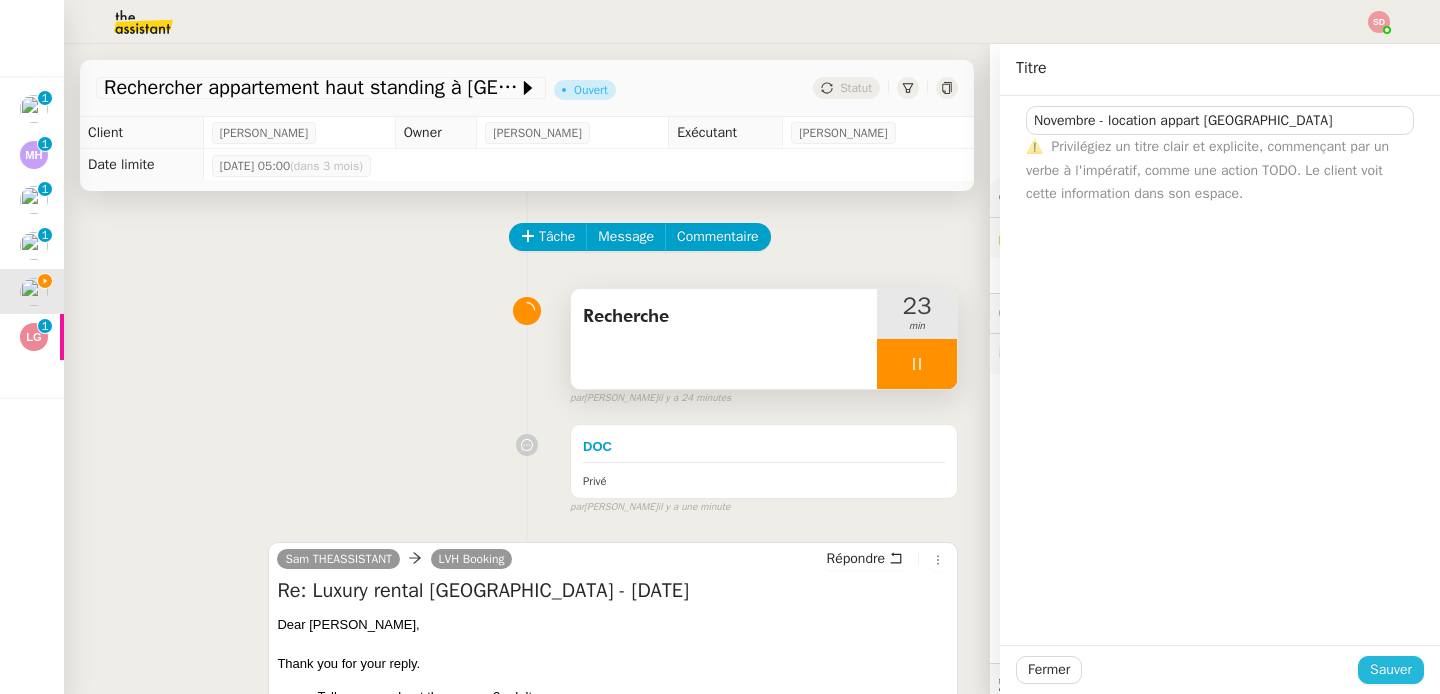 click on "Sauver" 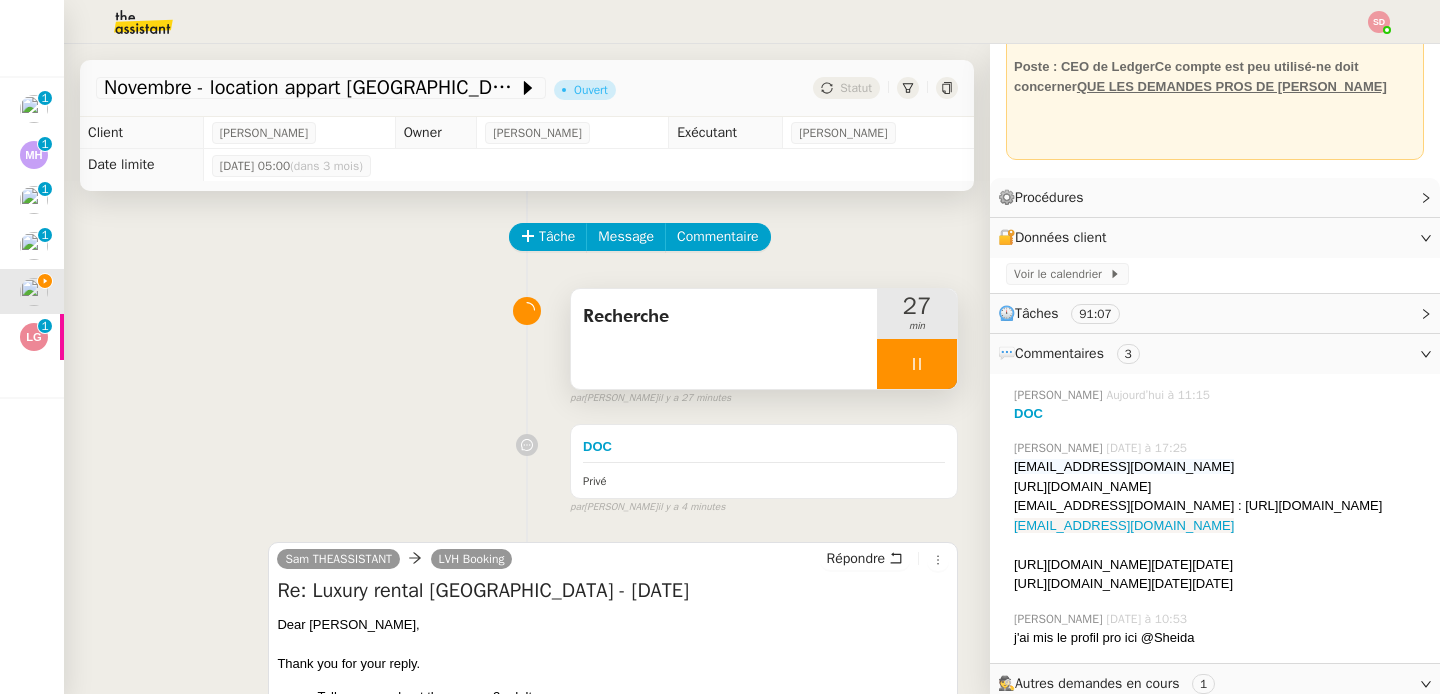 click at bounding box center [917, 364] 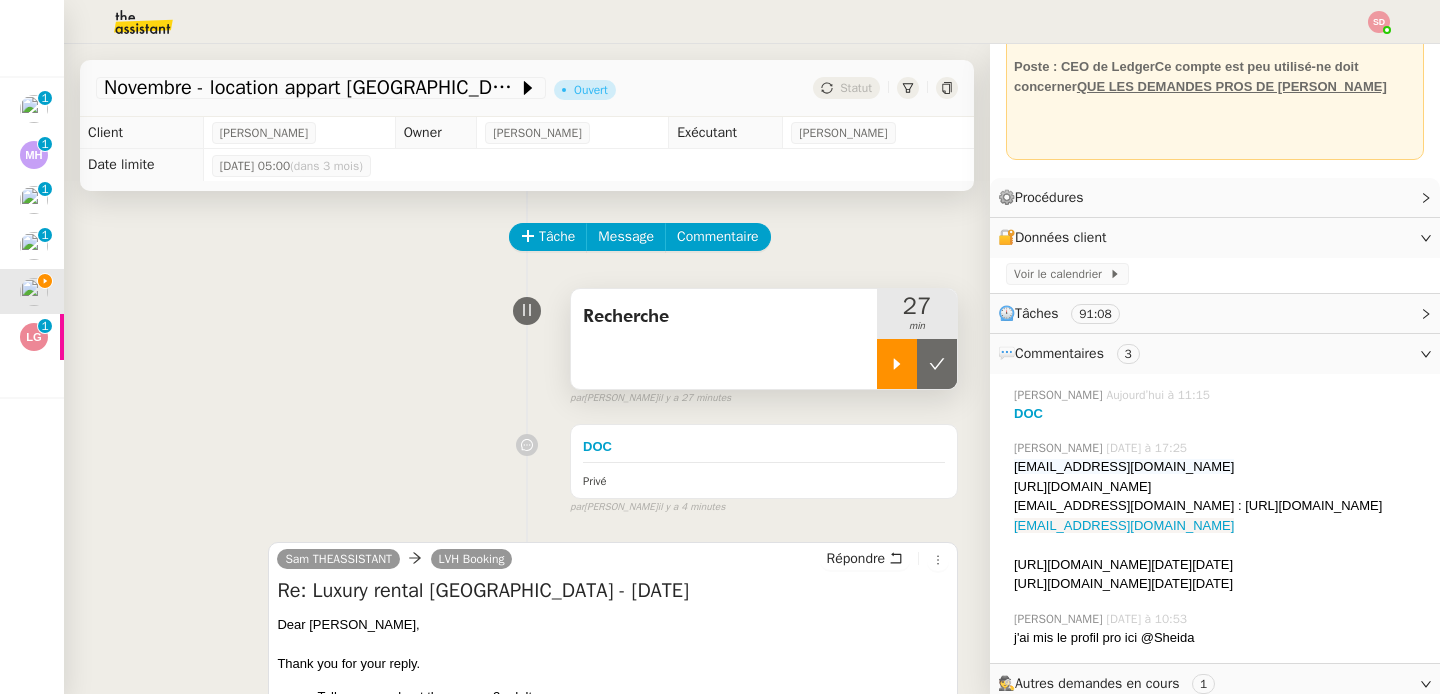 click at bounding box center [937, 364] 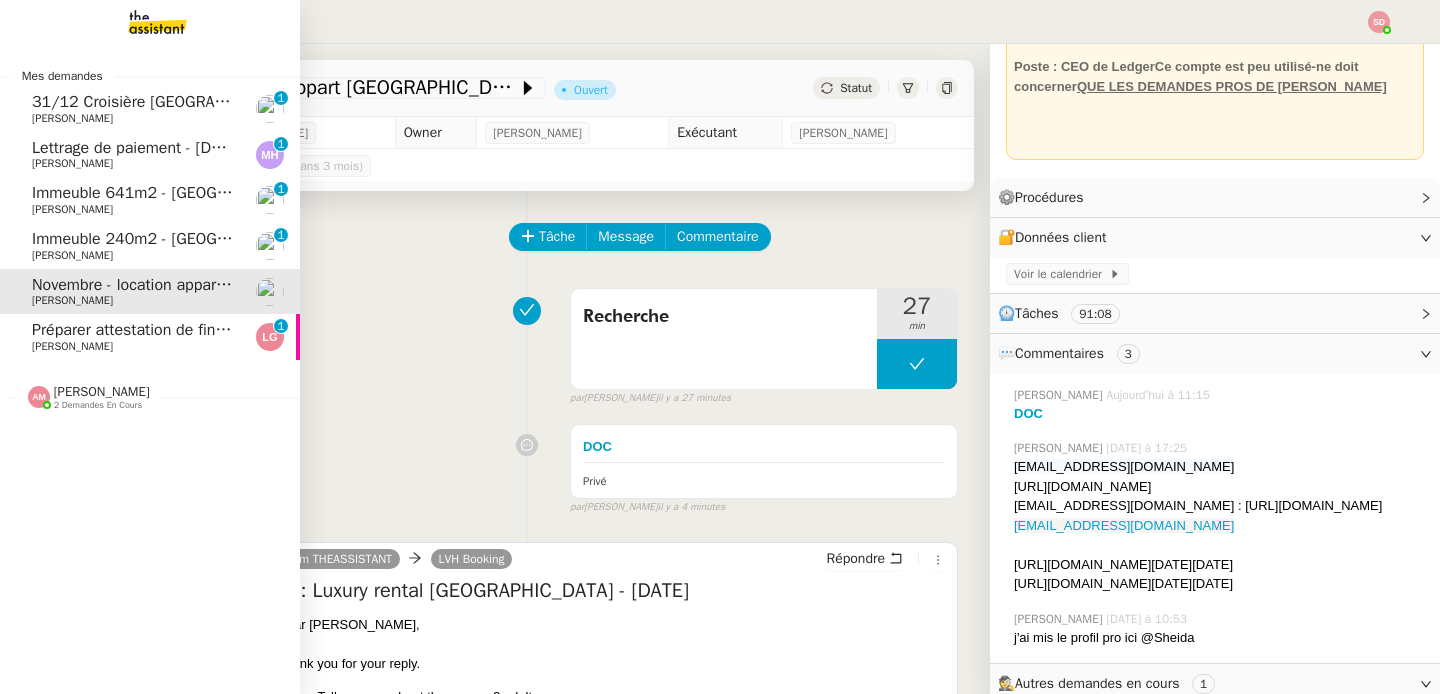 click on "[PERSON_NAME]" 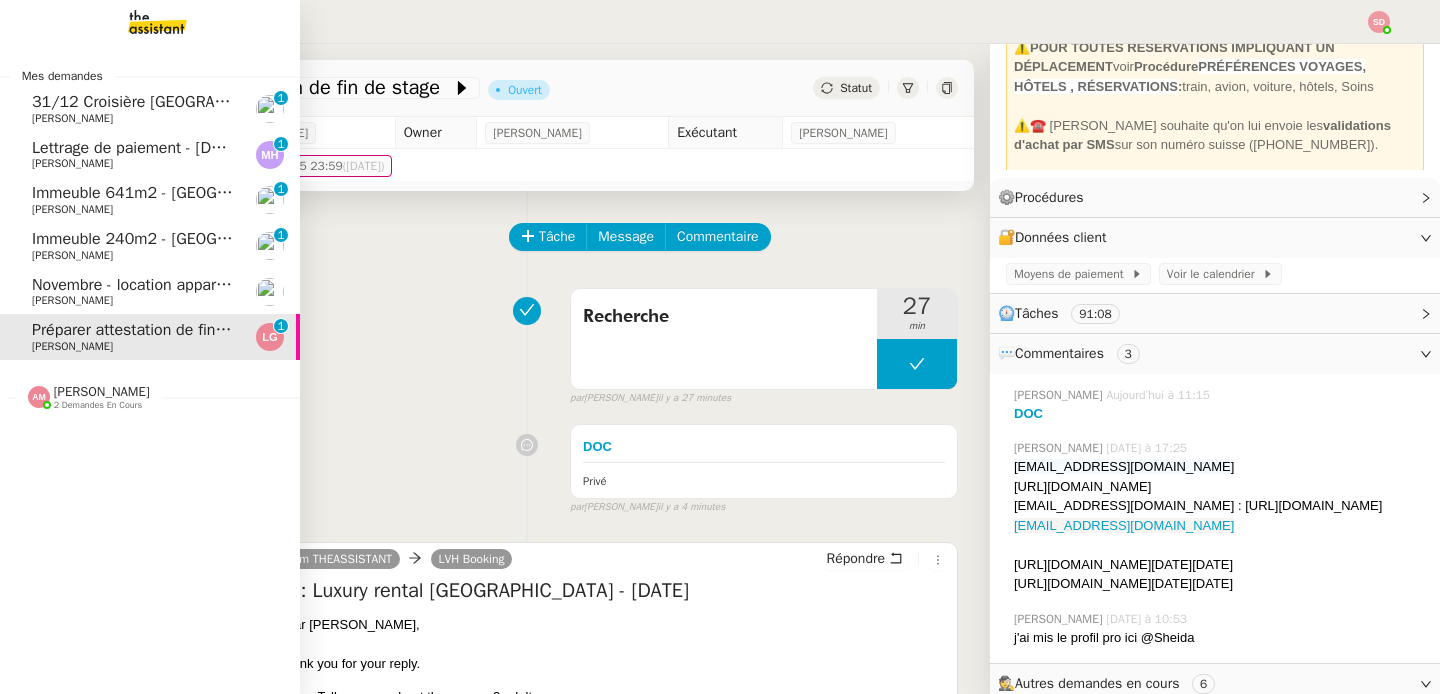 scroll, scrollTop: 144, scrollLeft: 0, axis: vertical 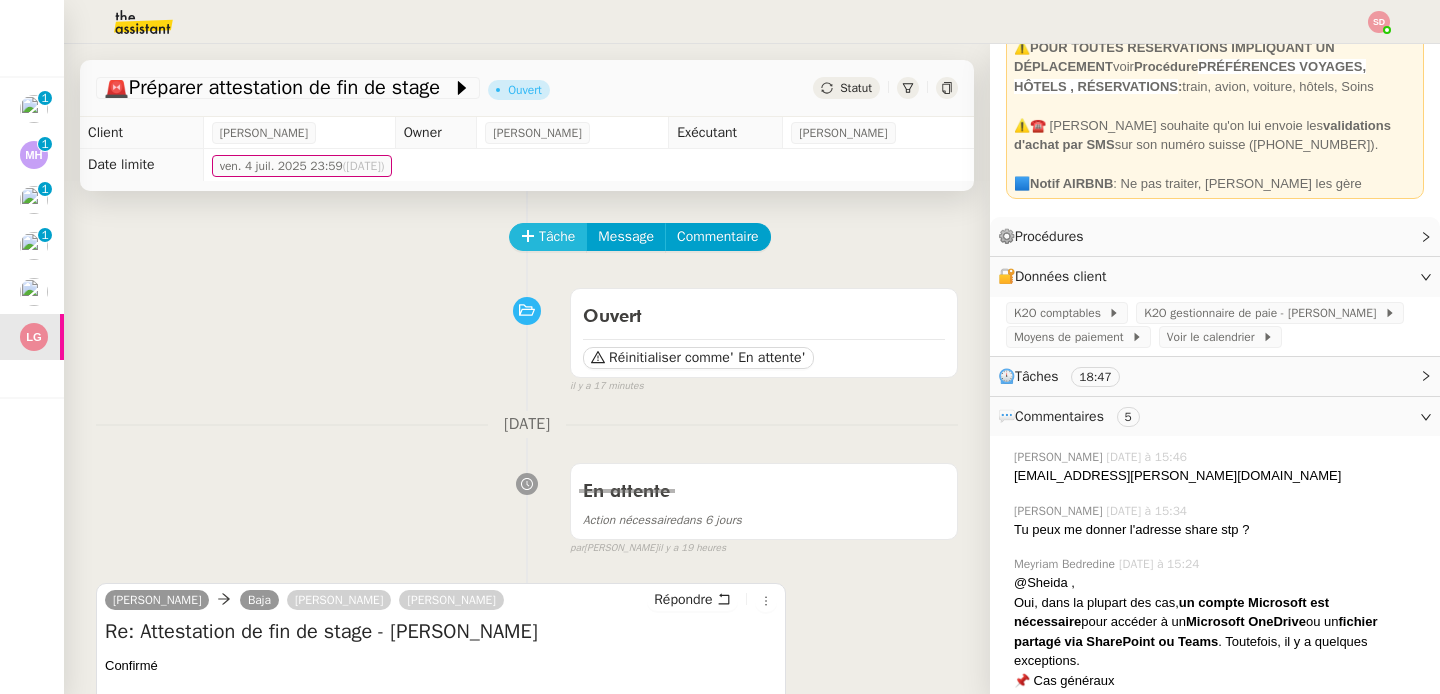 click on "Tâche" 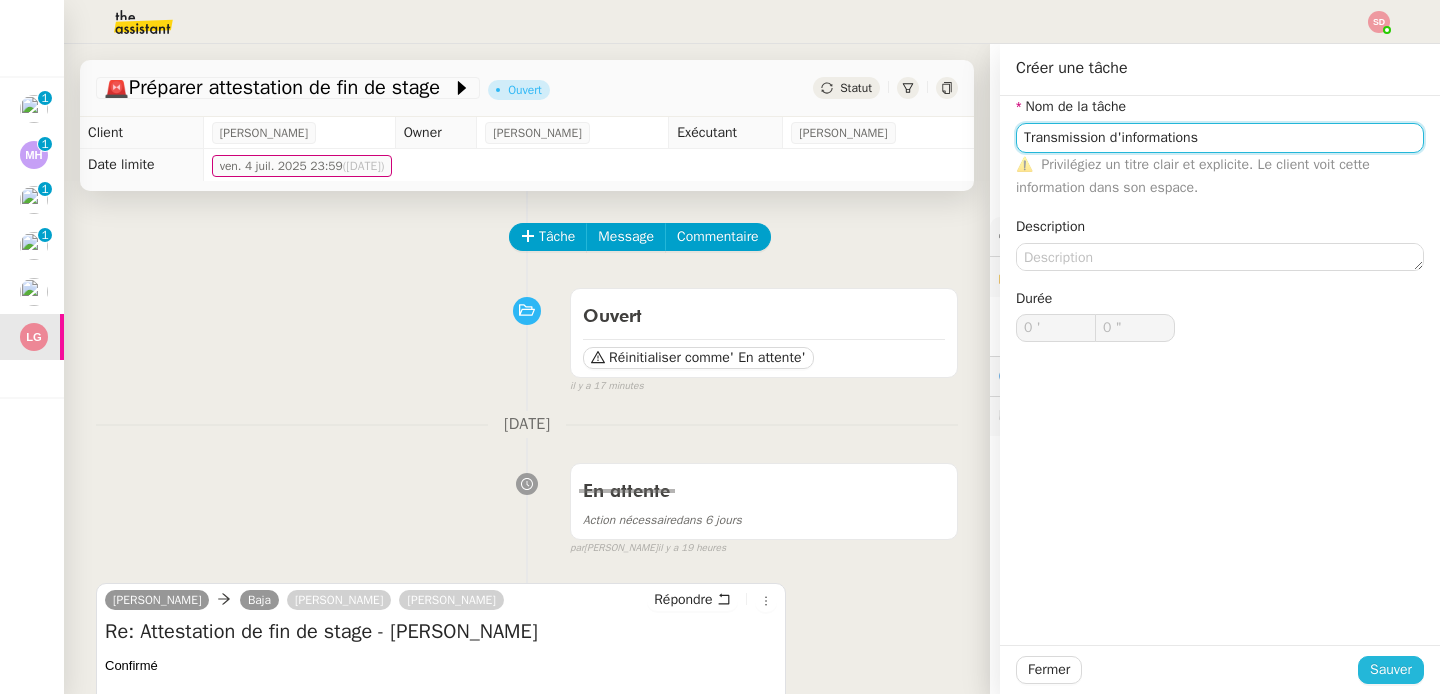 type on "Transmission d'informations" 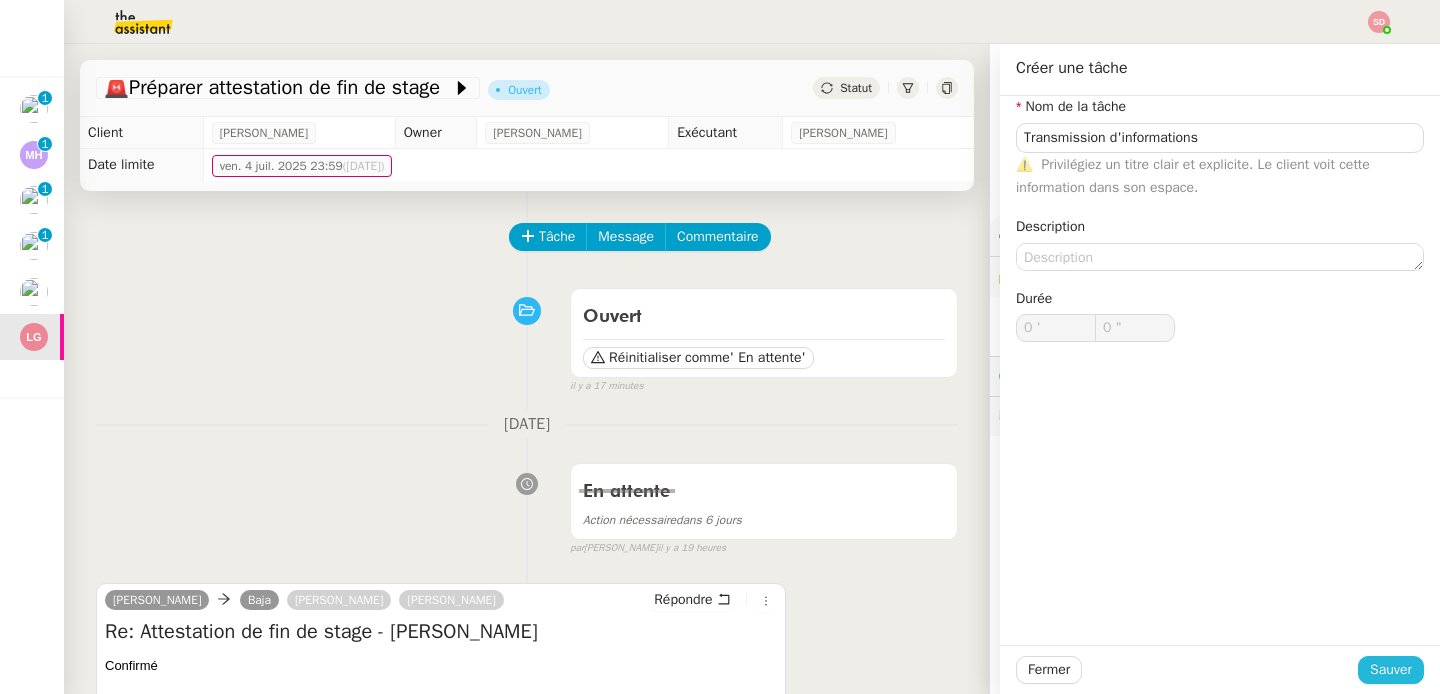 click on "Sauver" 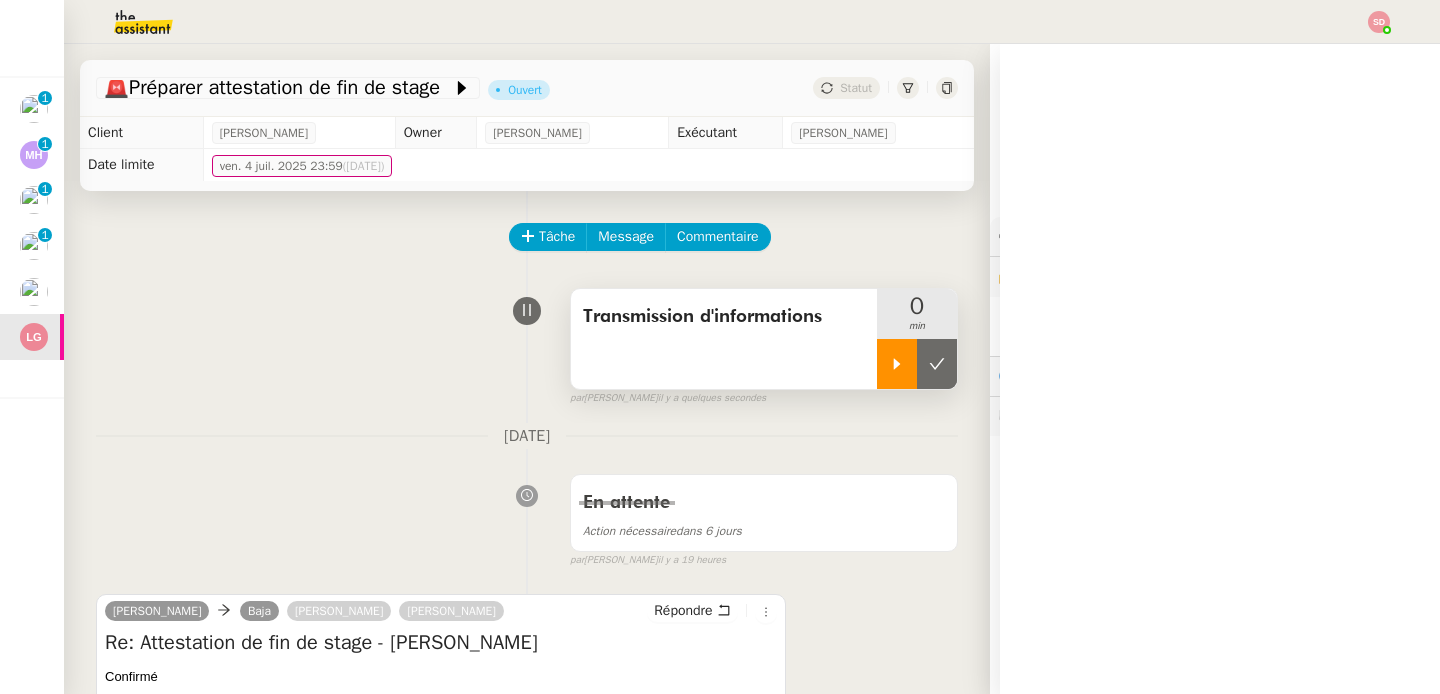 click 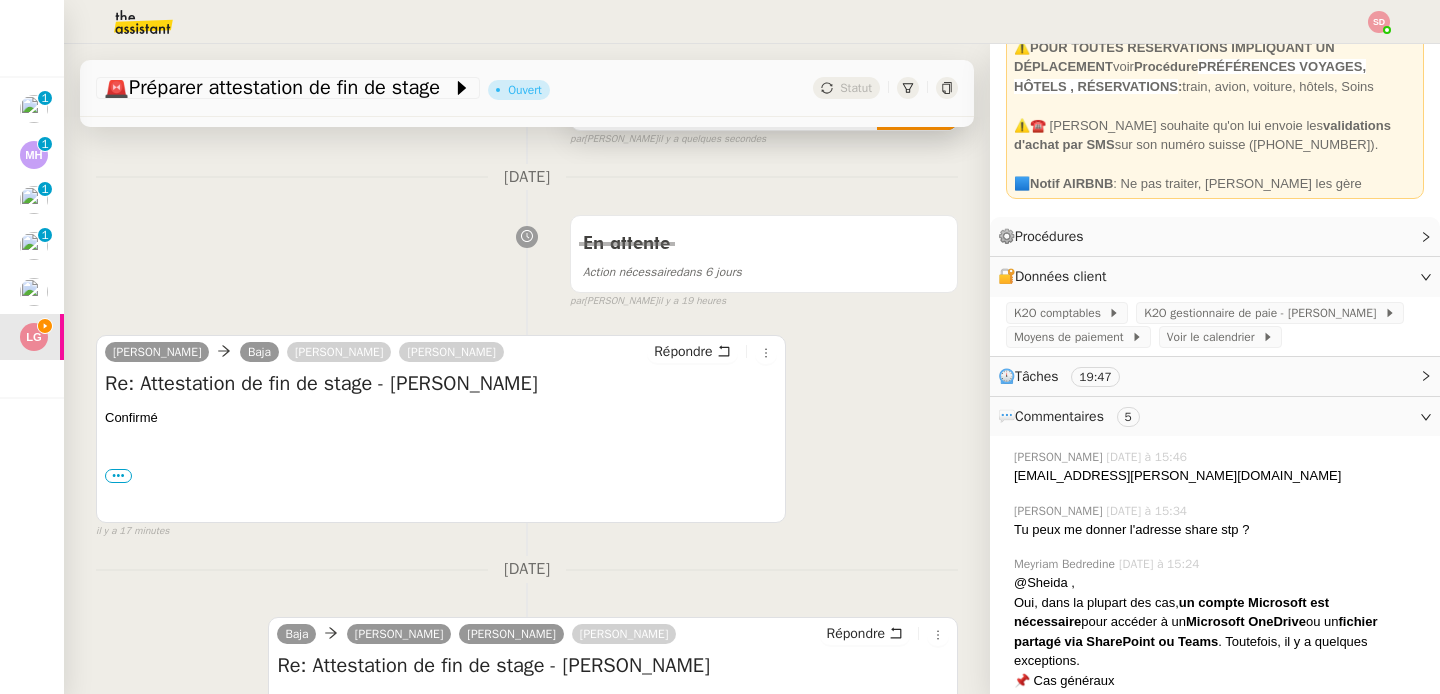 scroll, scrollTop: 672, scrollLeft: 0, axis: vertical 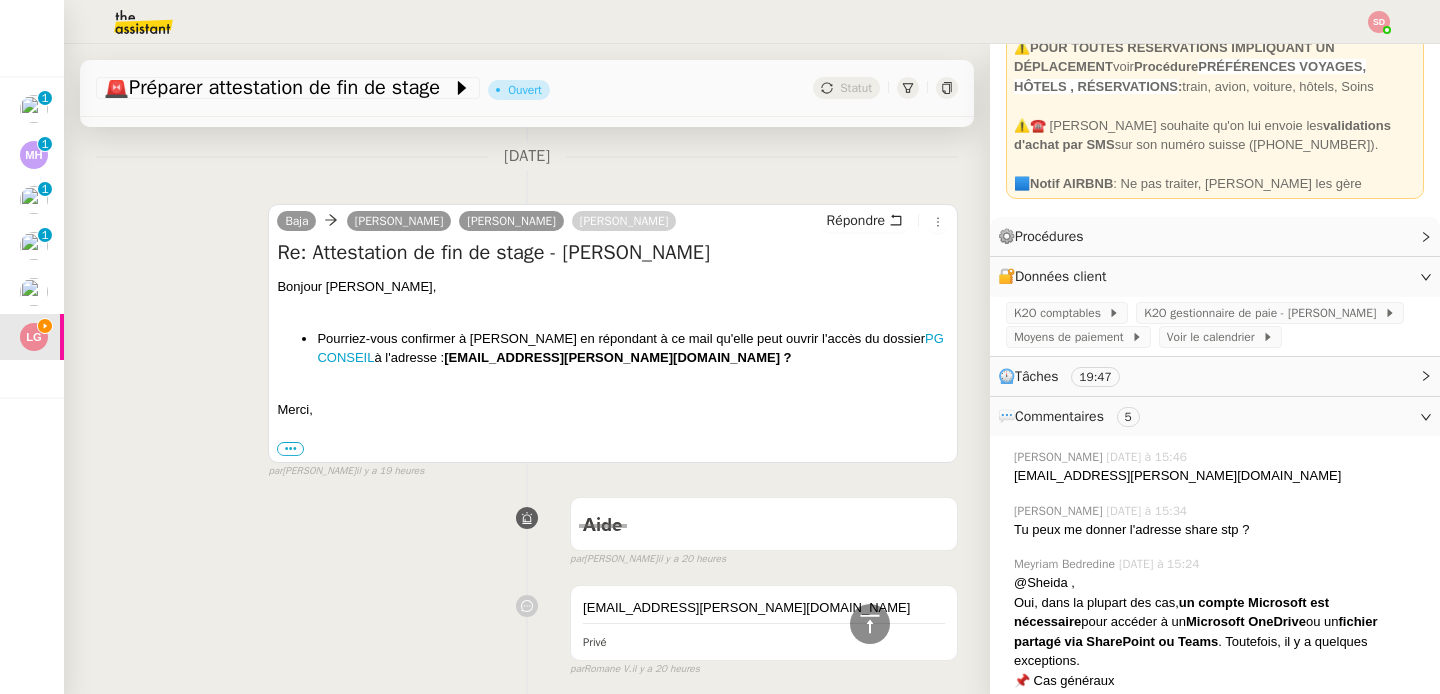 drag, startPoint x: 468, startPoint y: 360, endPoint x: 759, endPoint y: 357, distance: 291.01547 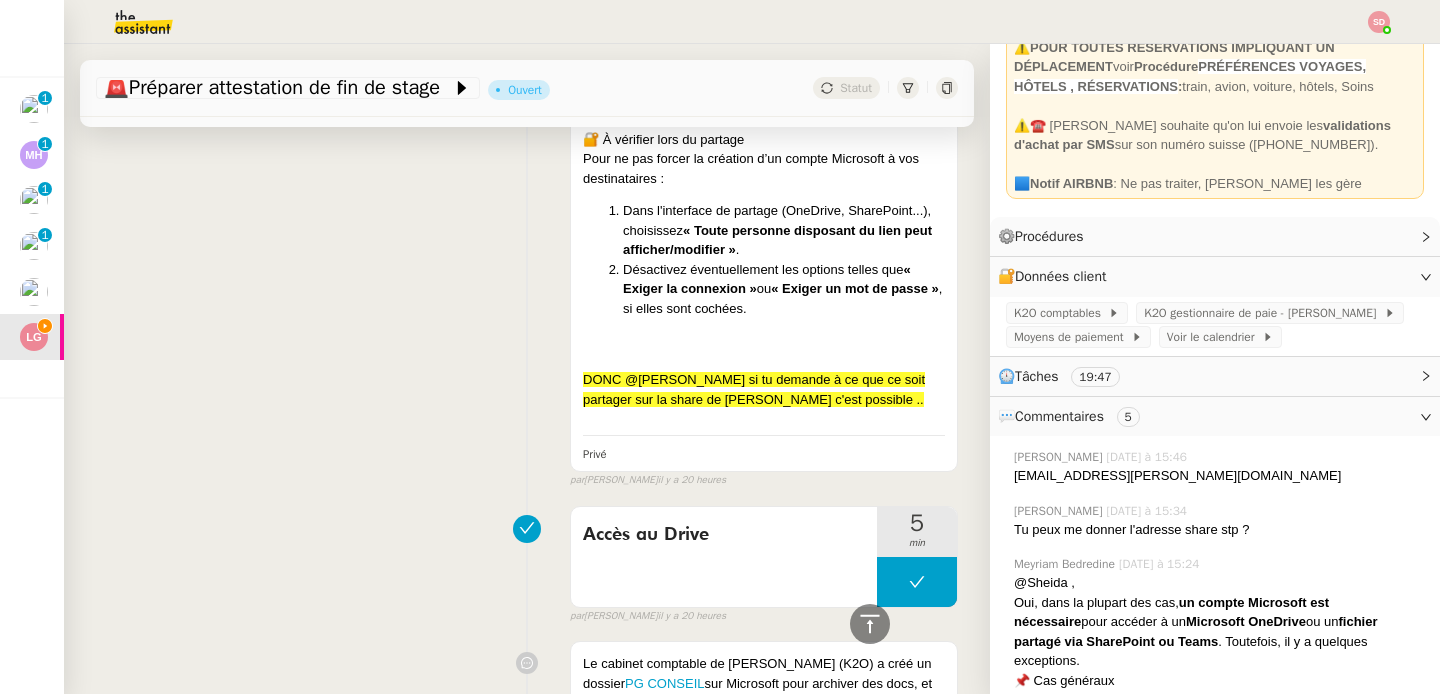scroll, scrollTop: 2572, scrollLeft: 0, axis: vertical 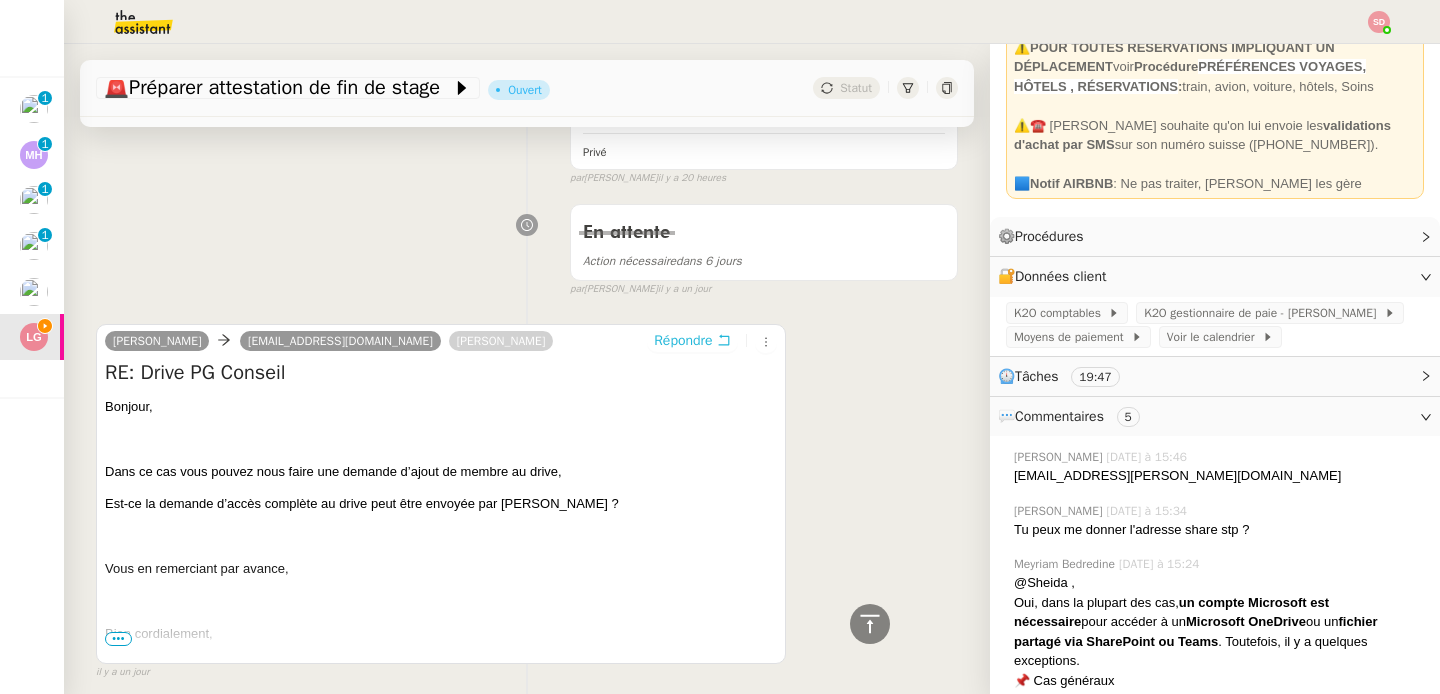 click 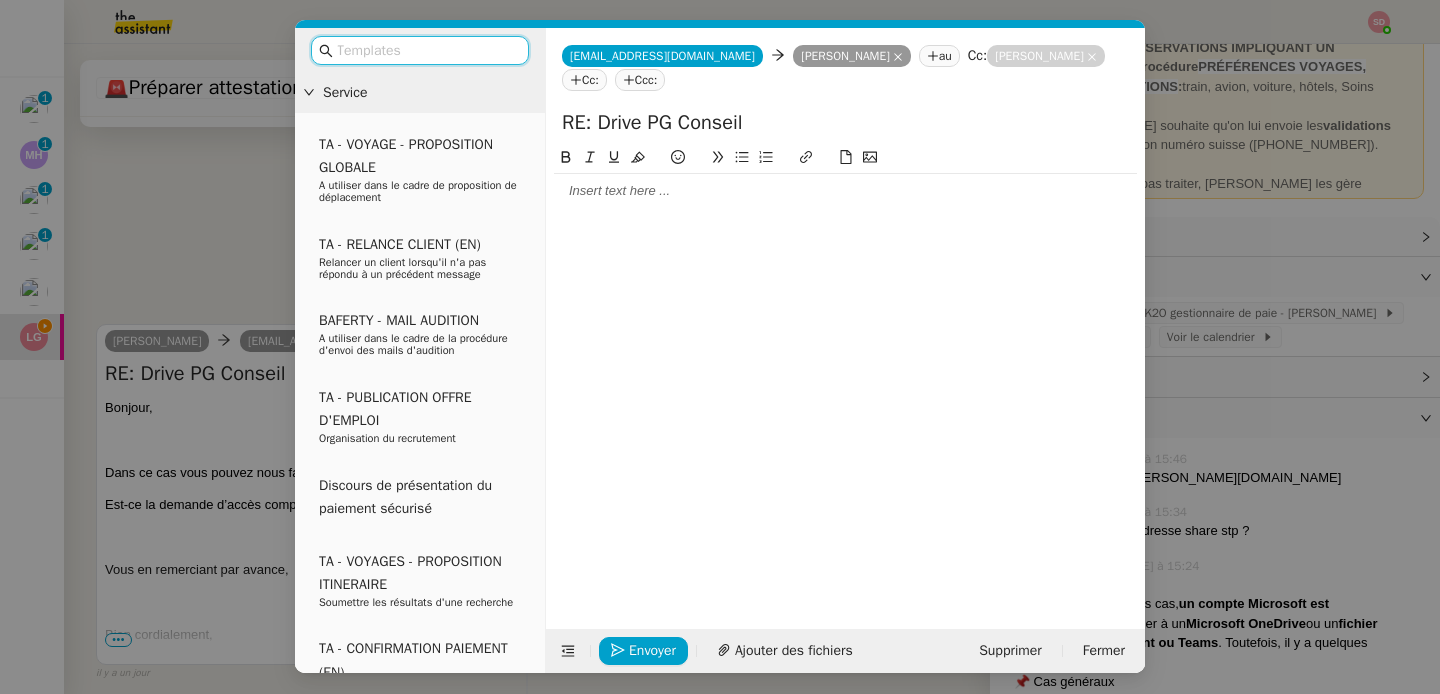 scroll, scrollTop: 2727, scrollLeft: 0, axis: vertical 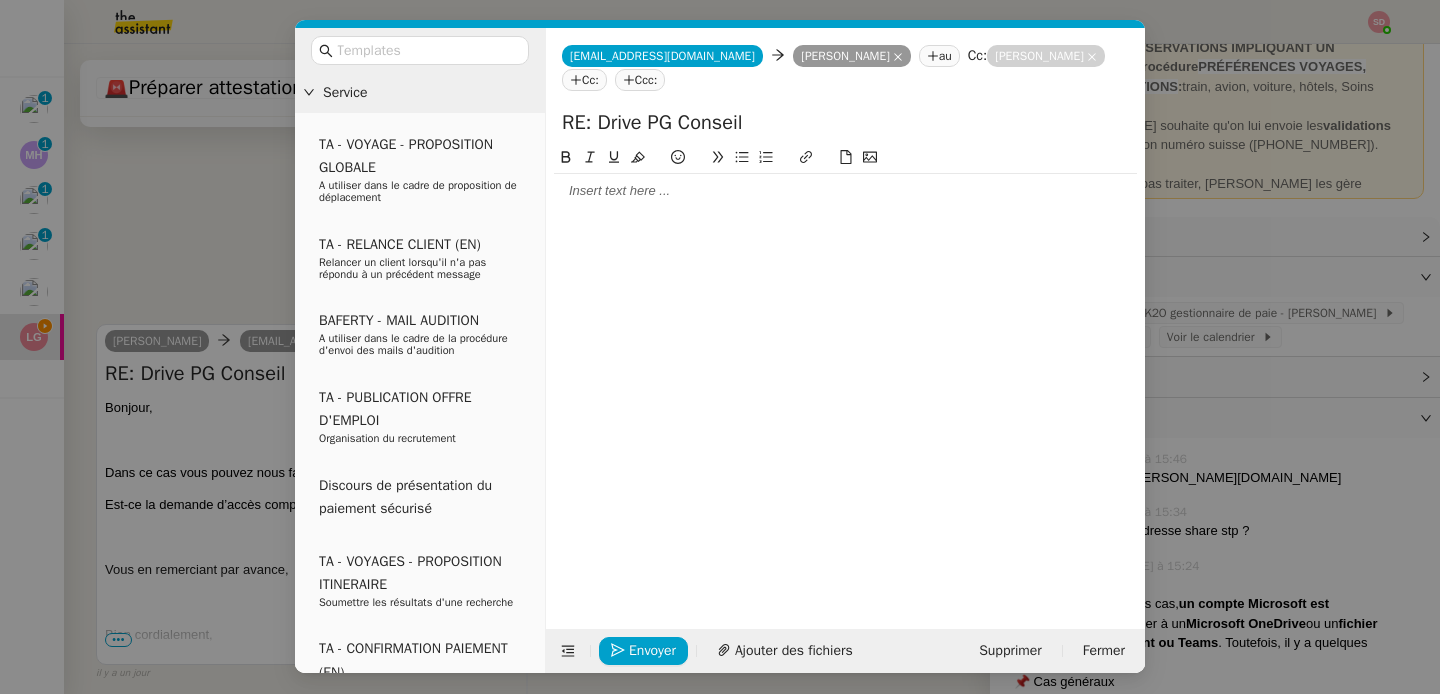 click 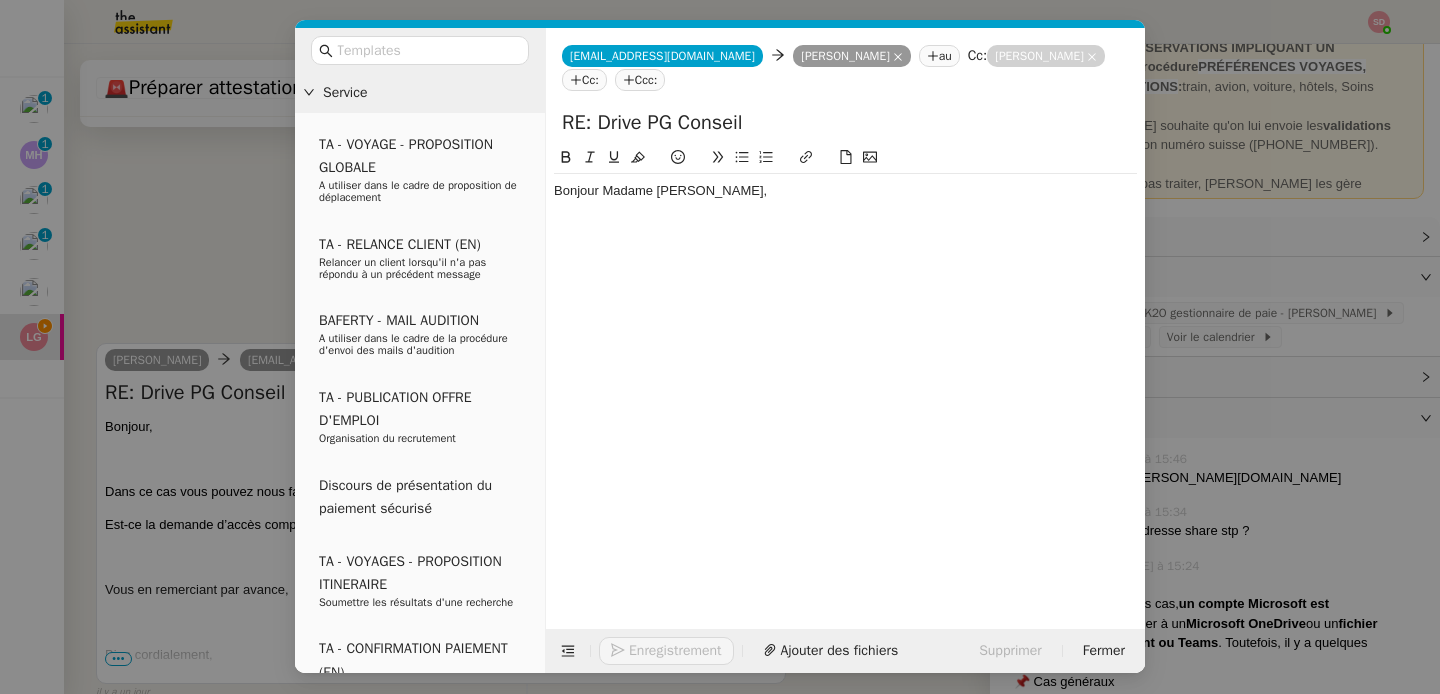 scroll, scrollTop: 2785, scrollLeft: 0, axis: vertical 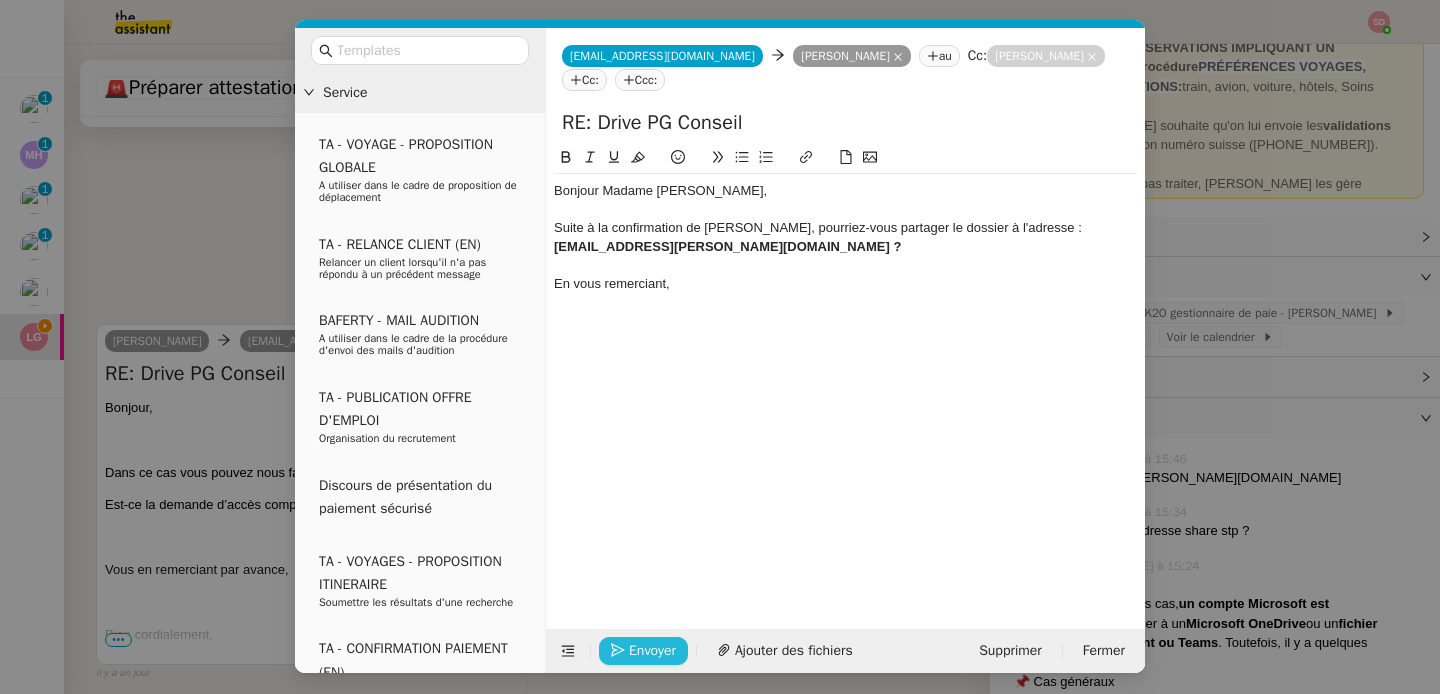 click on "Envoyer" 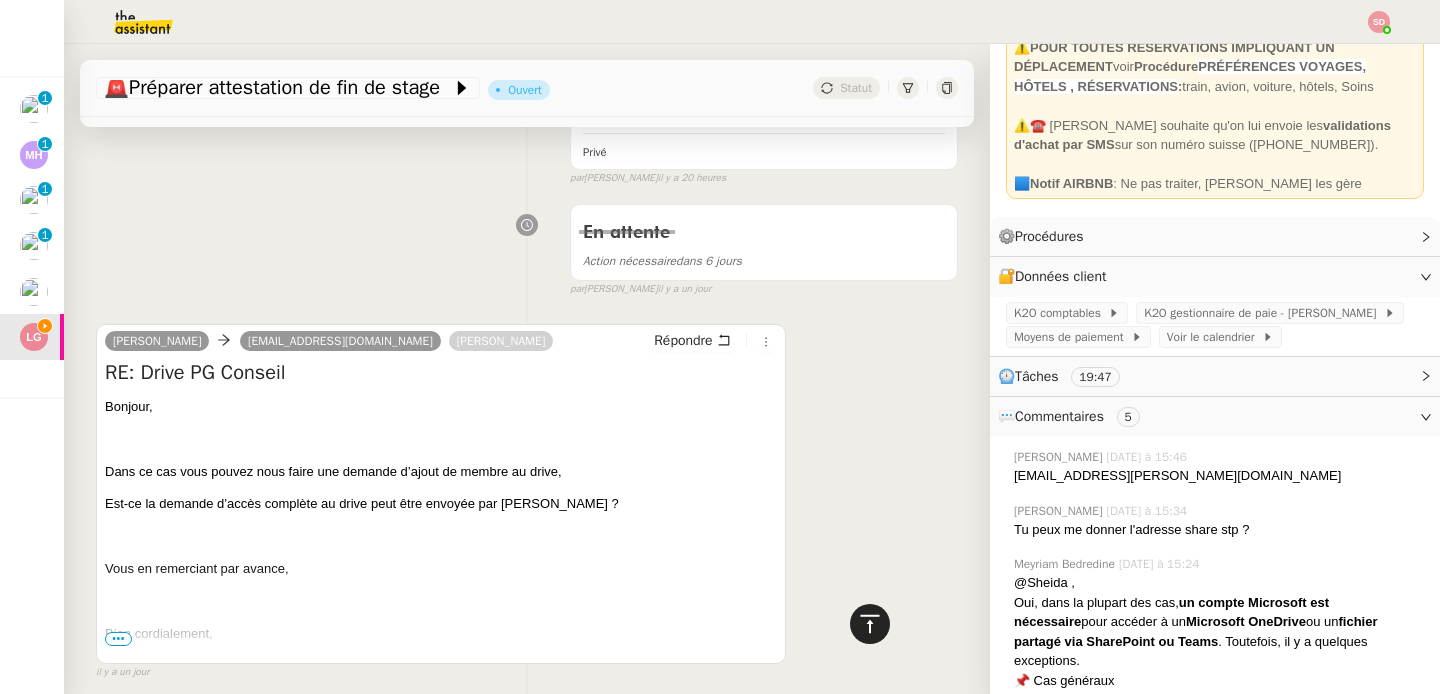click 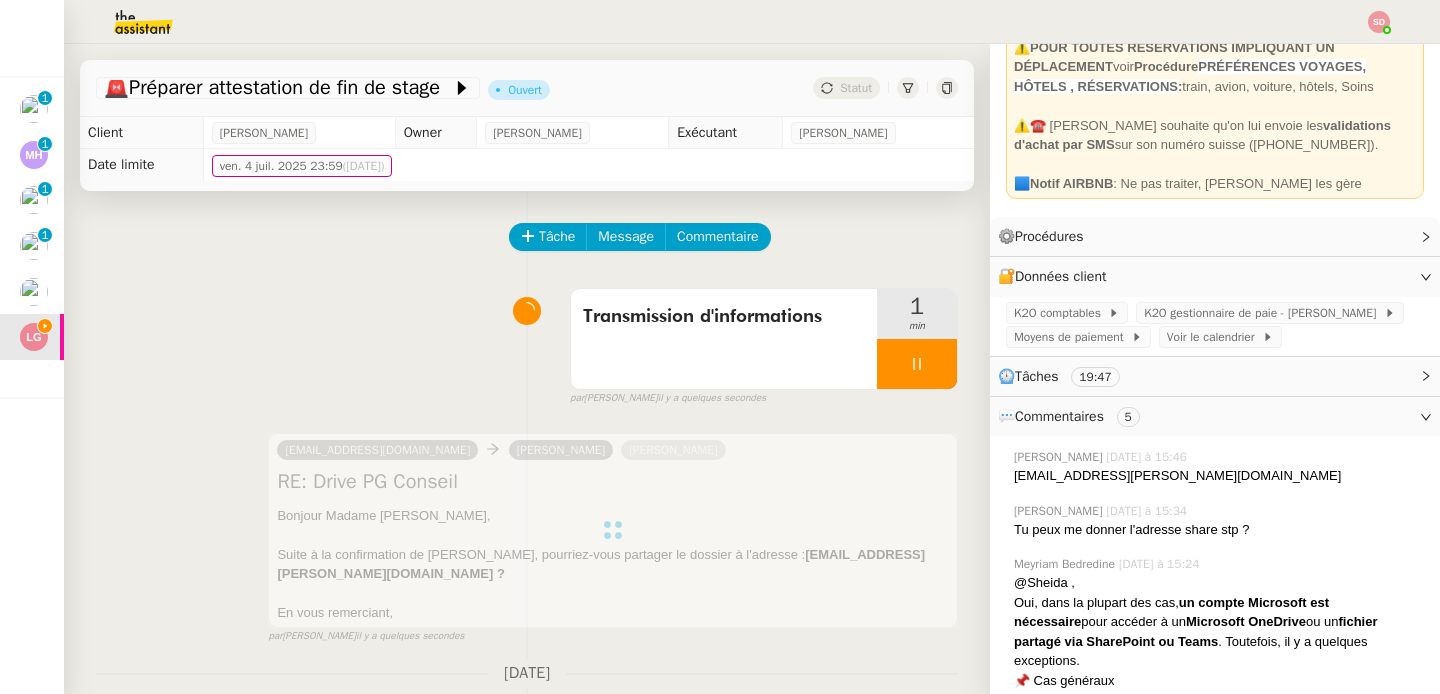 scroll, scrollTop: 0, scrollLeft: 0, axis: both 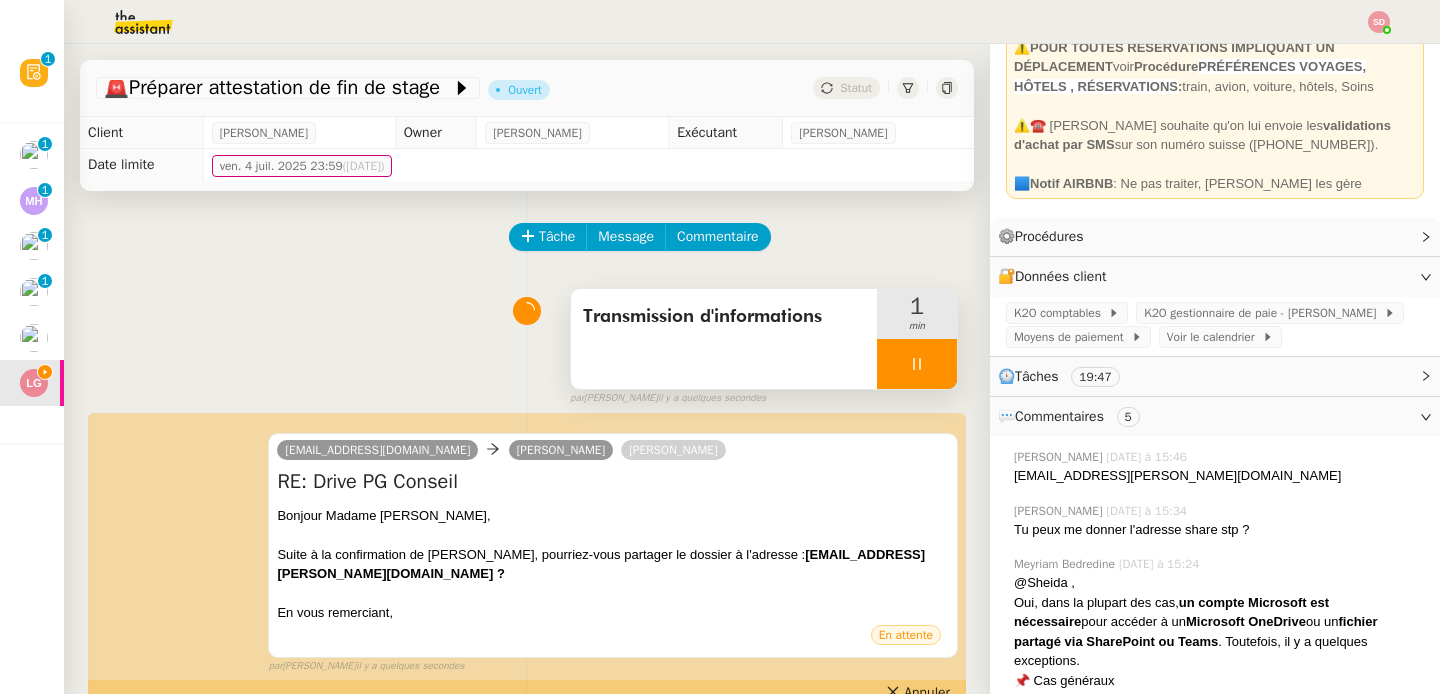 click at bounding box center (917, 364) 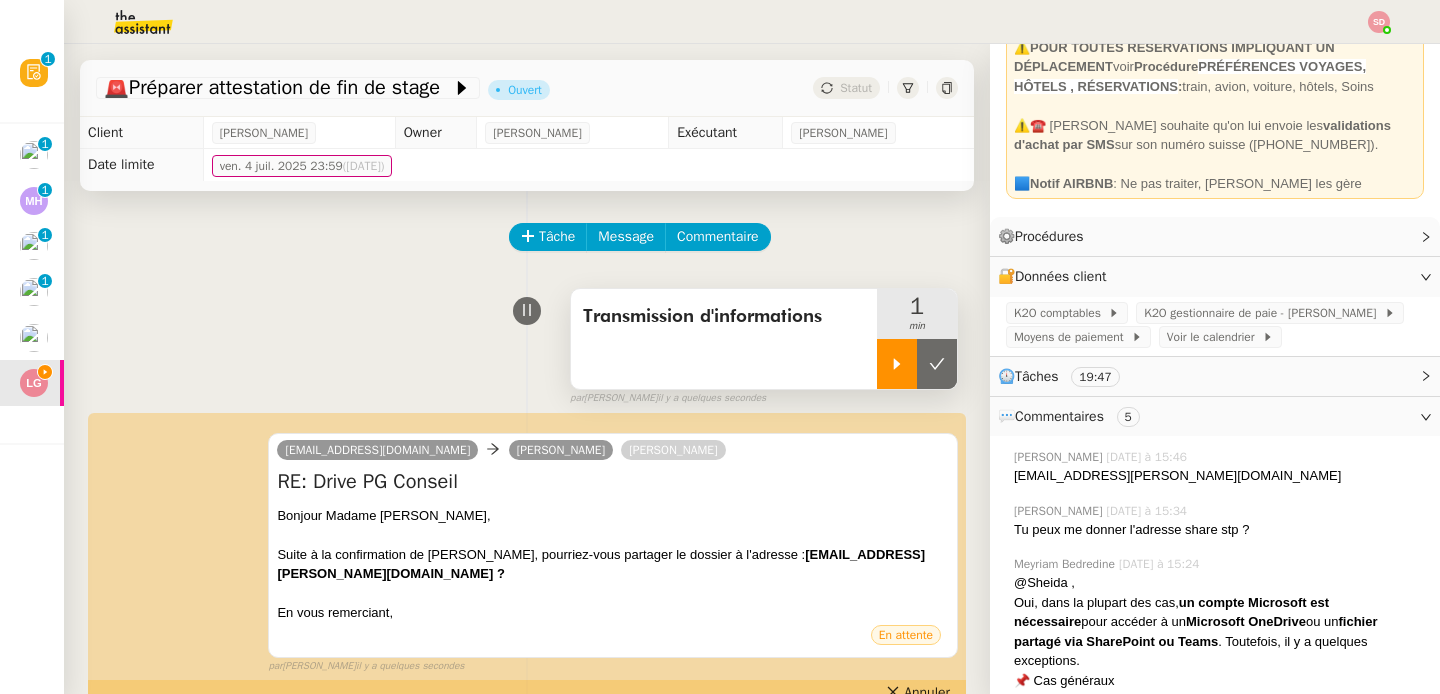 click at bounding box center (937, 364) 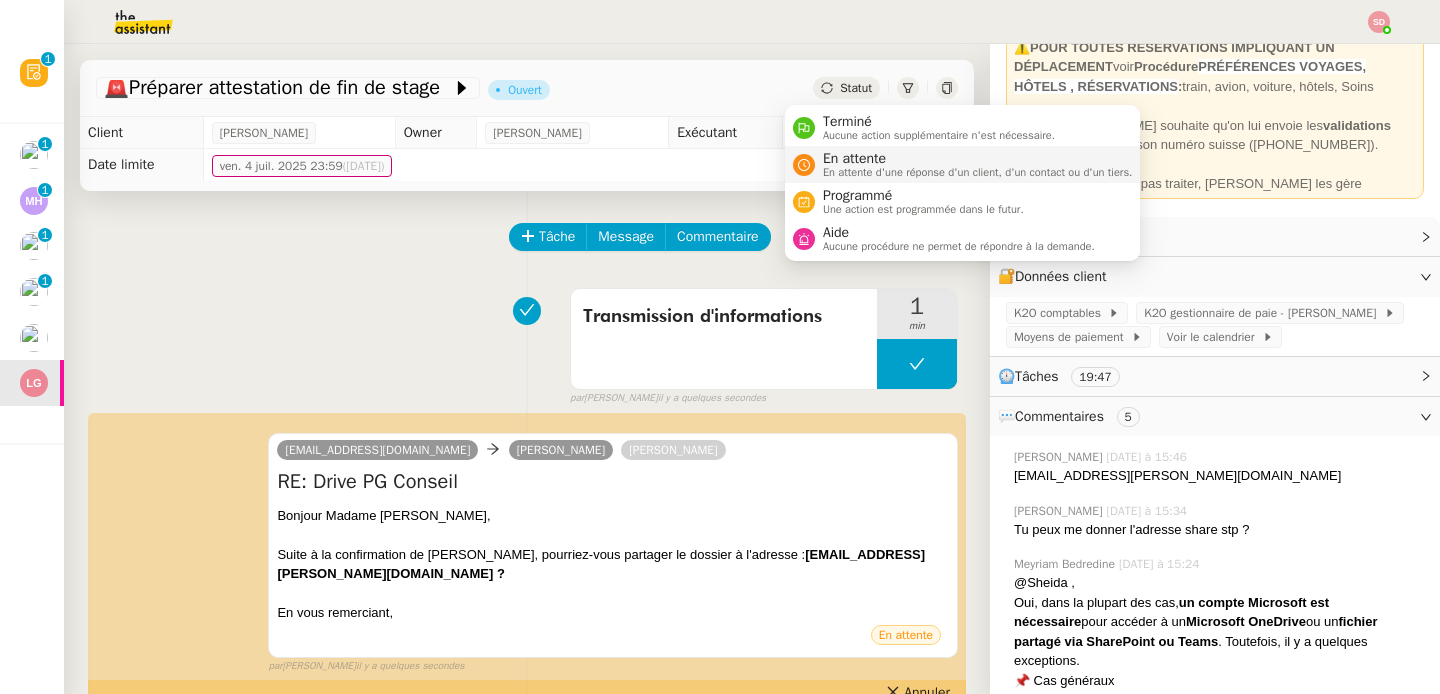 click 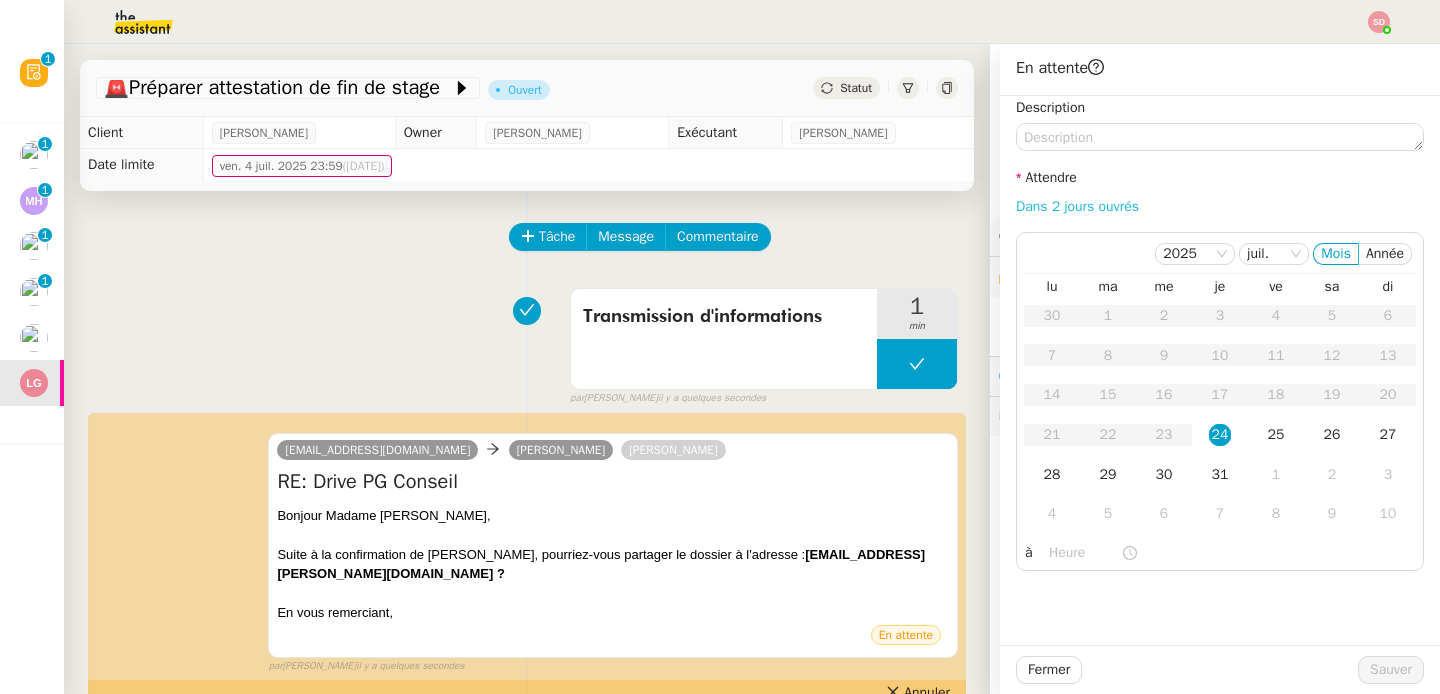 click on "Dans 2 jours ouvrés" 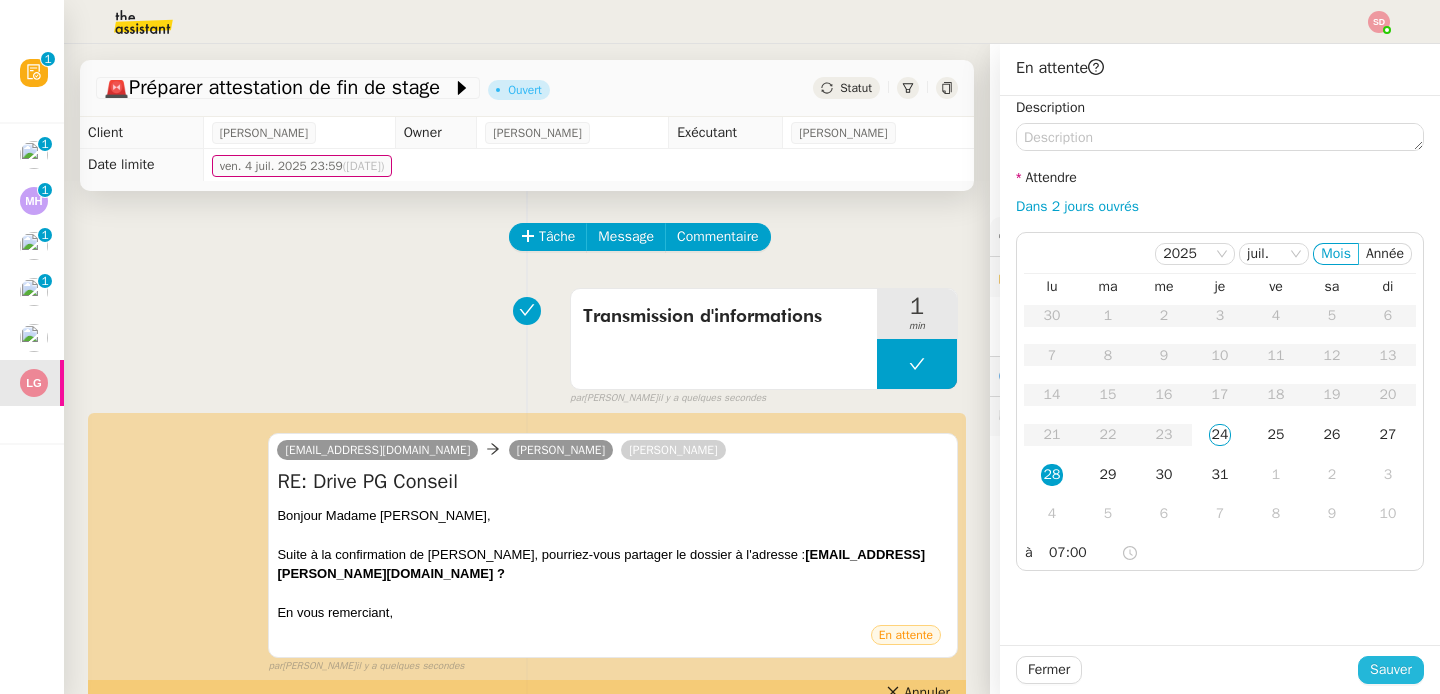 click on "Sauver" 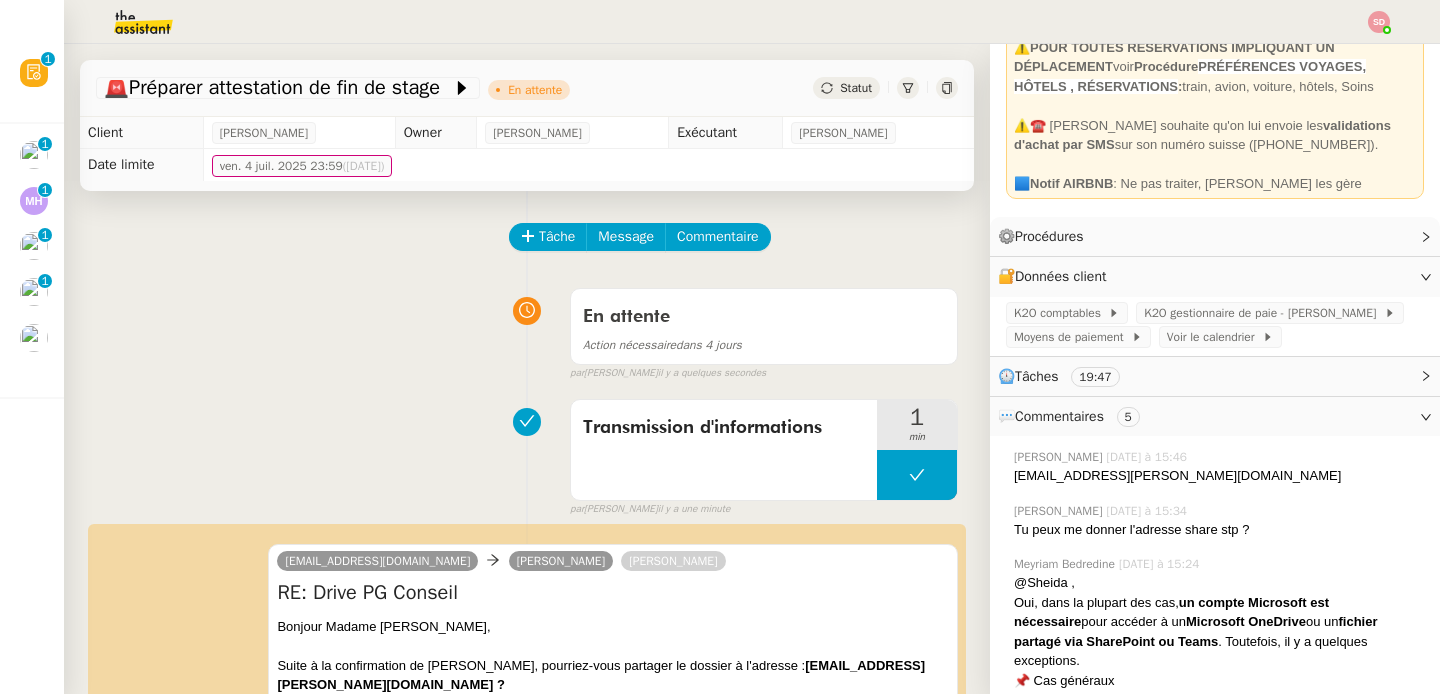 click on "Transmission d'informations     1 min false par   Sheida D.   il y a une minute" at bounding box center (527, 454) 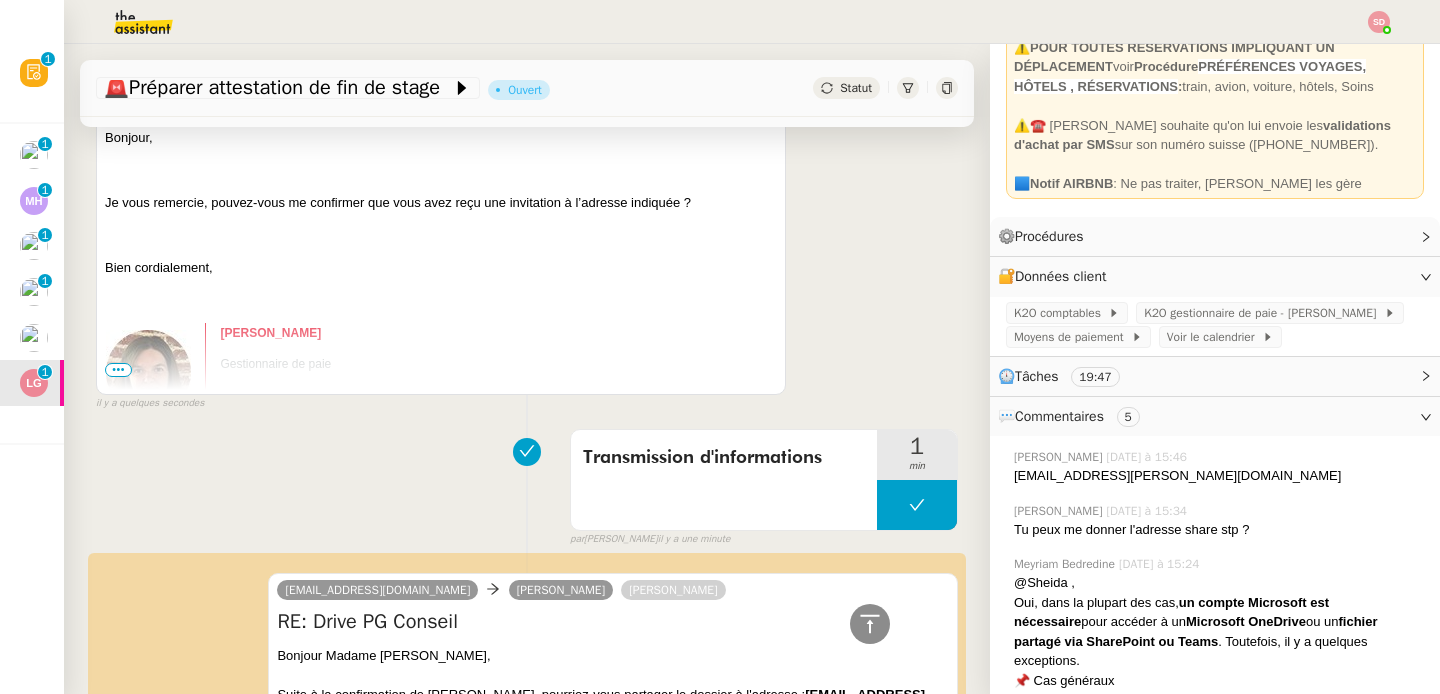 scroll, scrollTop: 688, scrollLeft: 0, axis: vertical 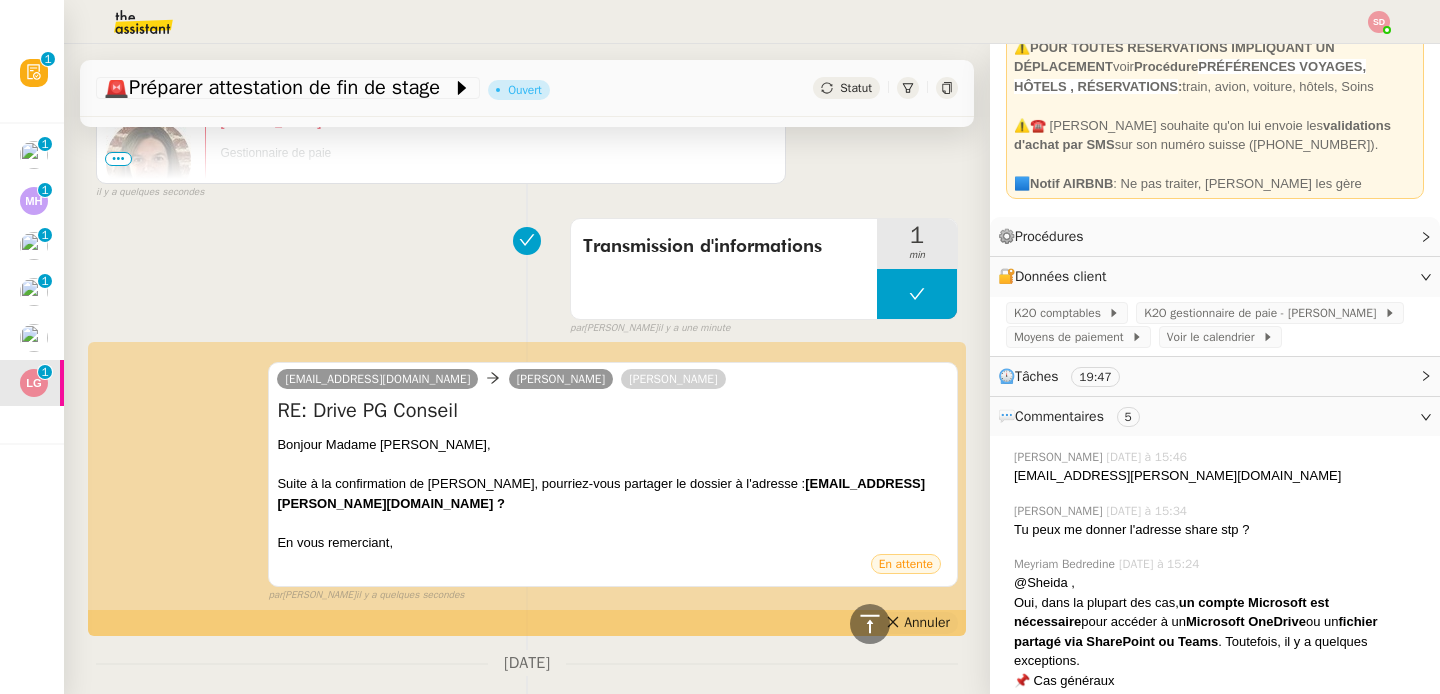 click on "Annuler" at bounding box center [927, 623] 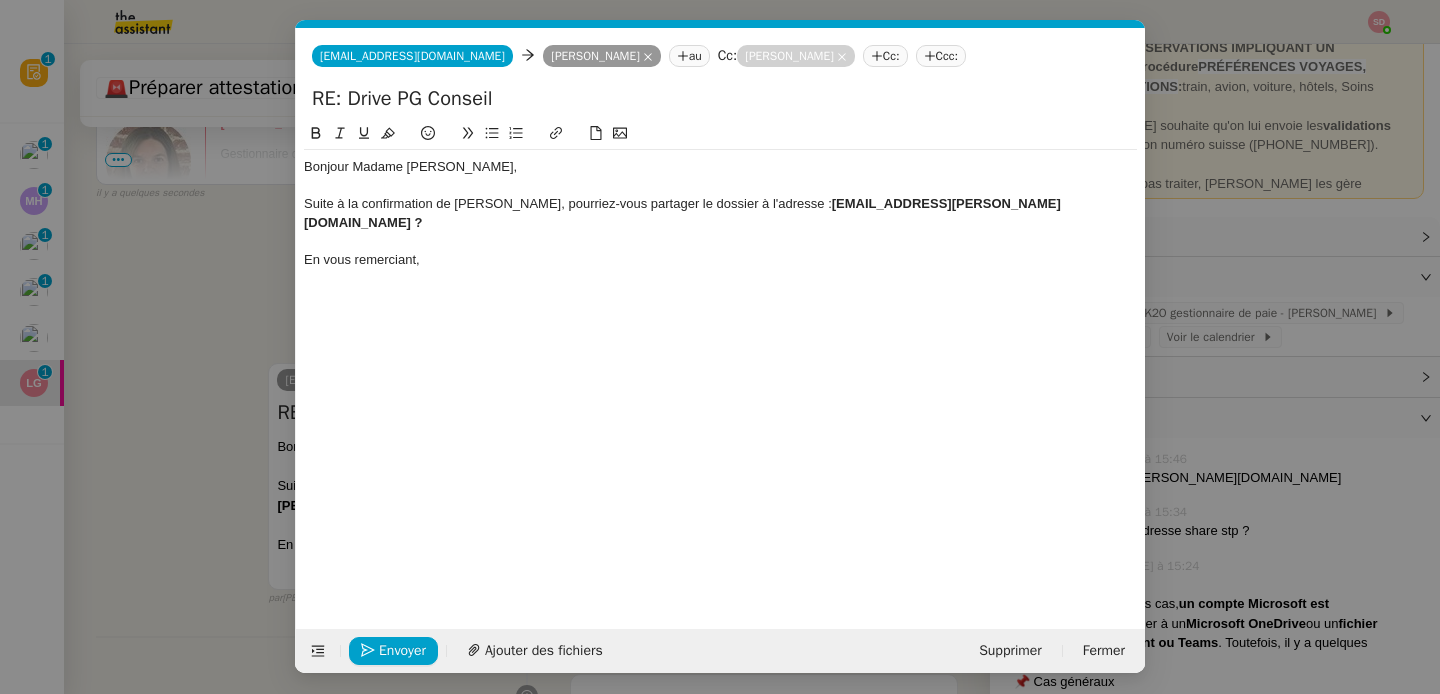 scroll, scrollTop: 689, scrollLeft: 0, axis: vertical 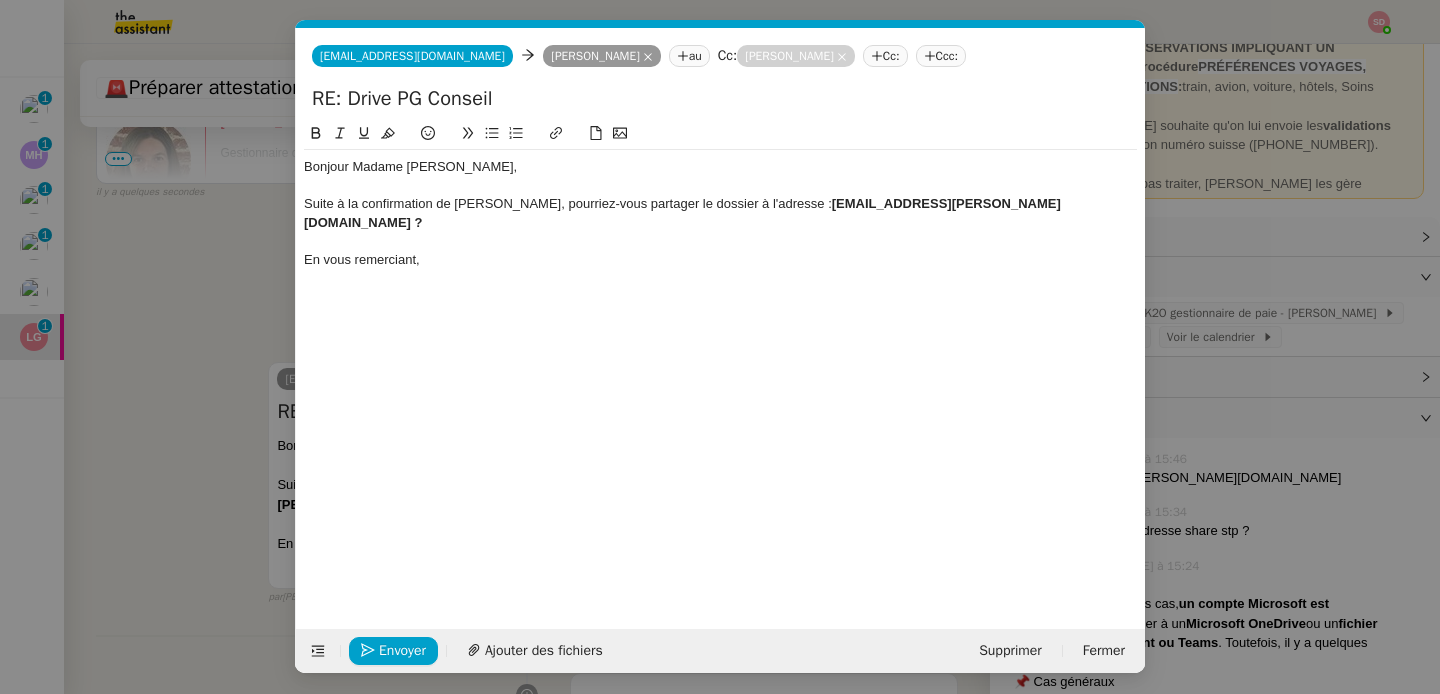 click on "Service TA - VOYAGE - PROPOSITION GLOBALE    A utiliser dans le cadre de proposition de déplacement TA - RELANCE CLIENT (EN)    Relancer un client lorsqu'il n'a pas répondu à un précédent message BAFERTY - MAIL AUDITION    A utiliser dans le cadre de la procédure d'envoi des mails d'audition TA - PUBLICATION OFFRE D'EMPLOI     Organisation du recrutement Discours de présentation du paiement sécurisé    TA - VOYAGES - PROPOSITION ITINERAIRE    Soumettre les résultats d'une recherche TA - CONFIRMATION PAIEMENT (EN)    Confirmer avec le client de modèle de transaction - Attention Plan Pro nécessaire. TA - COURRIER EXPEDIE (recommandé)    A utiliser dans le cadre de l'envoi d'un courrier recommandé TA - PARTAGE DE CALENDRIER (EN)    A utiliser pour demander au client de partager son calendrier afin de faciliter l'accès et la gestion PSPI - Appel de fonds MJL    A utiliser dans le cadre de la procédure d'appel de fonds MJL TA - RELANCE CLIENT    TA - AR PROCEDURES        21 YIELD" at bounding box center [720, 347] 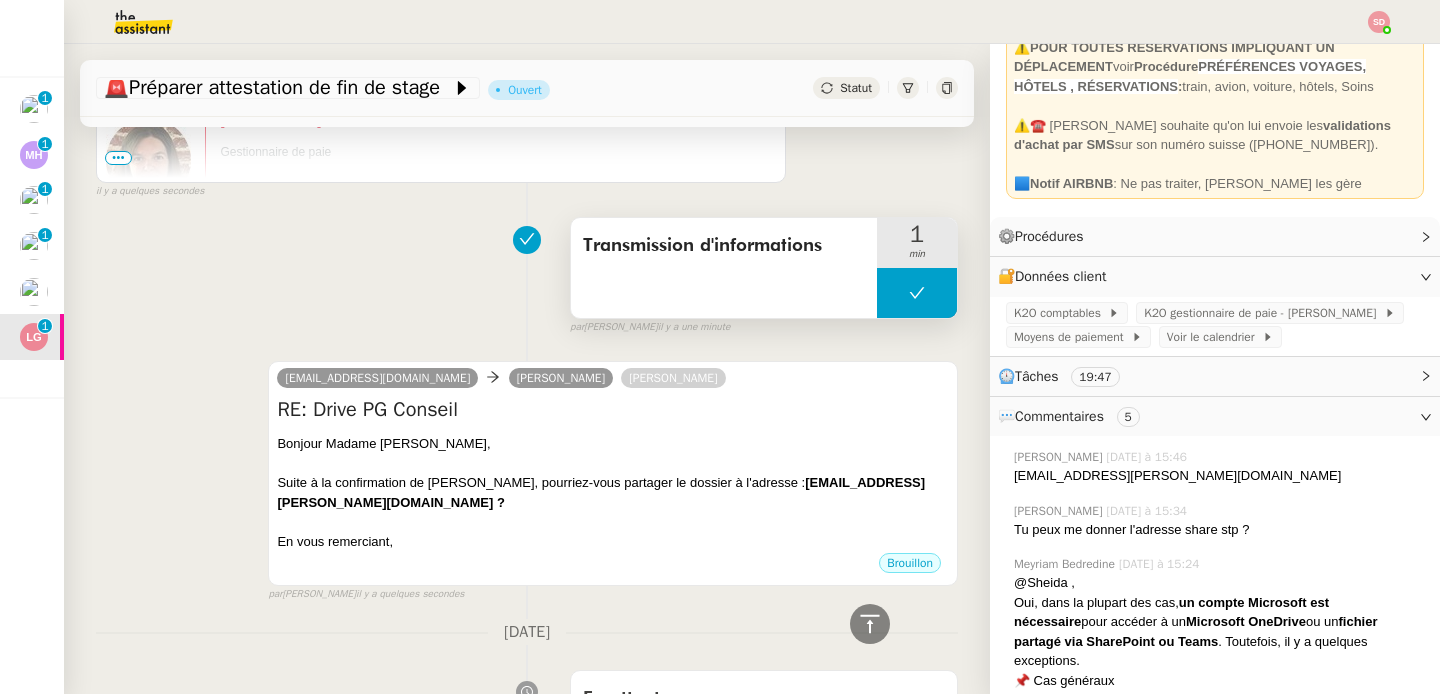 scroll, scrollTop: 688, scrollLeft: 0, axis: vertical 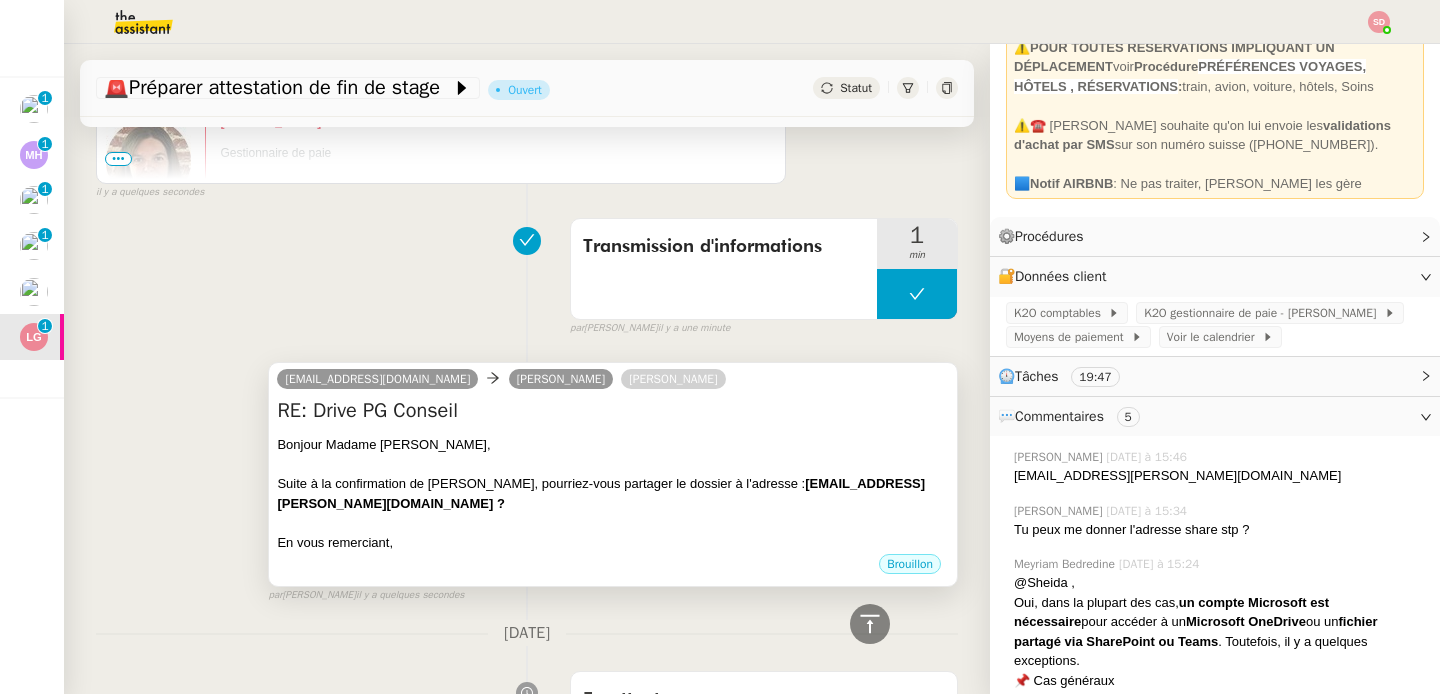 click on "Bonjour Madame [PERSON_NAME]," at bounding box center (613, 445) 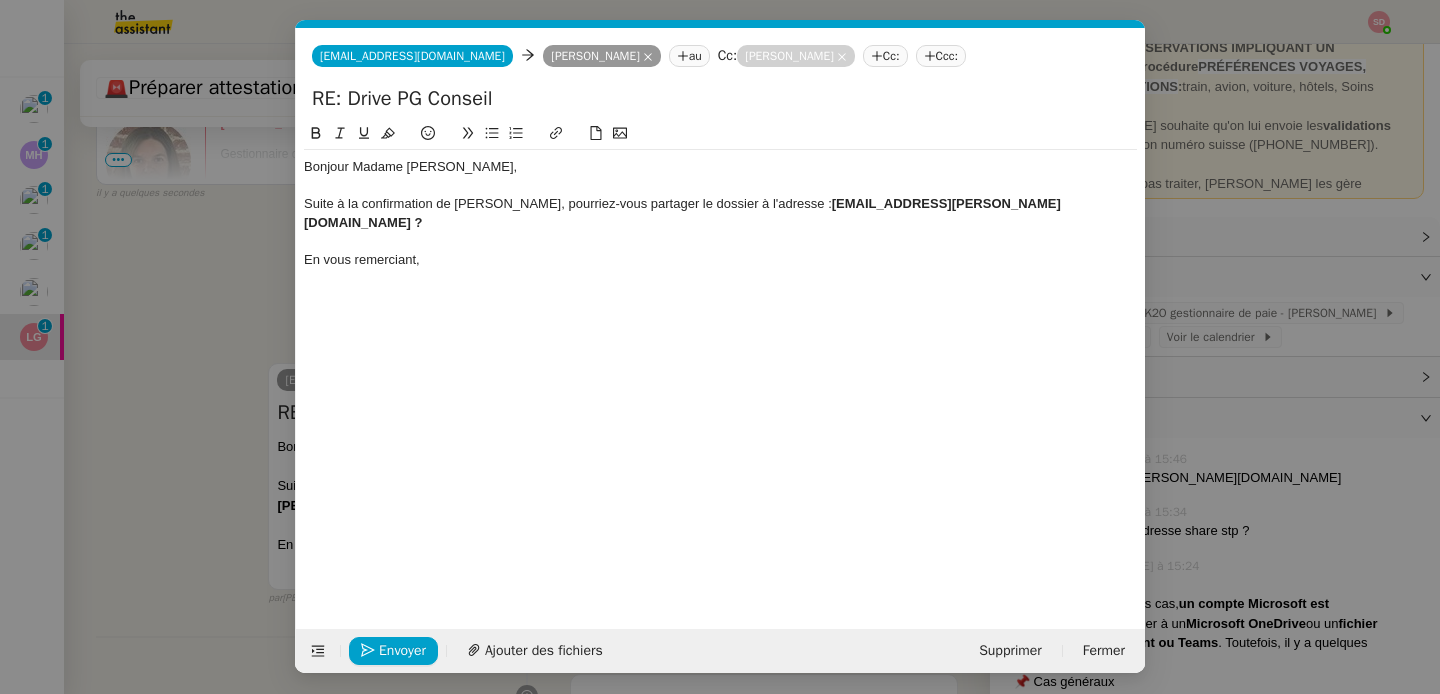 scroll, scrollTop: 689, scrollLeft: 0, axis: vertical 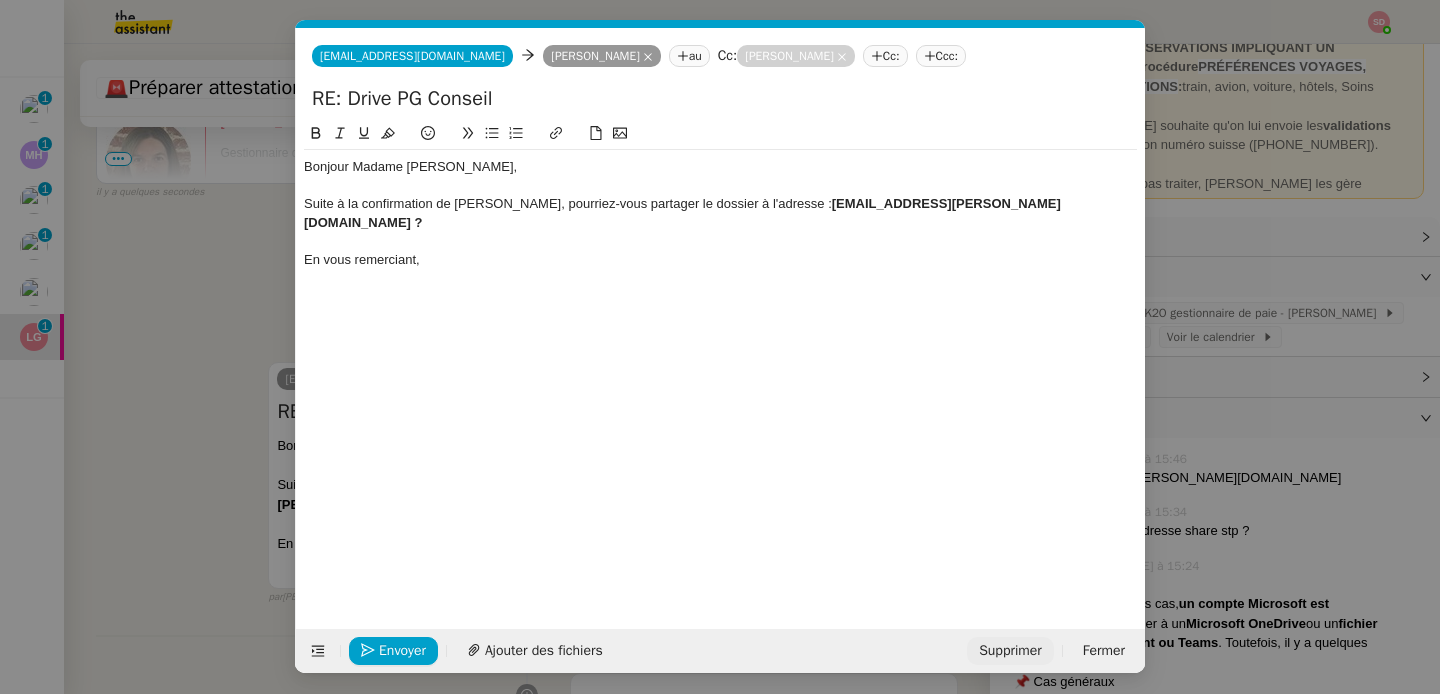 click on "Supprimer" 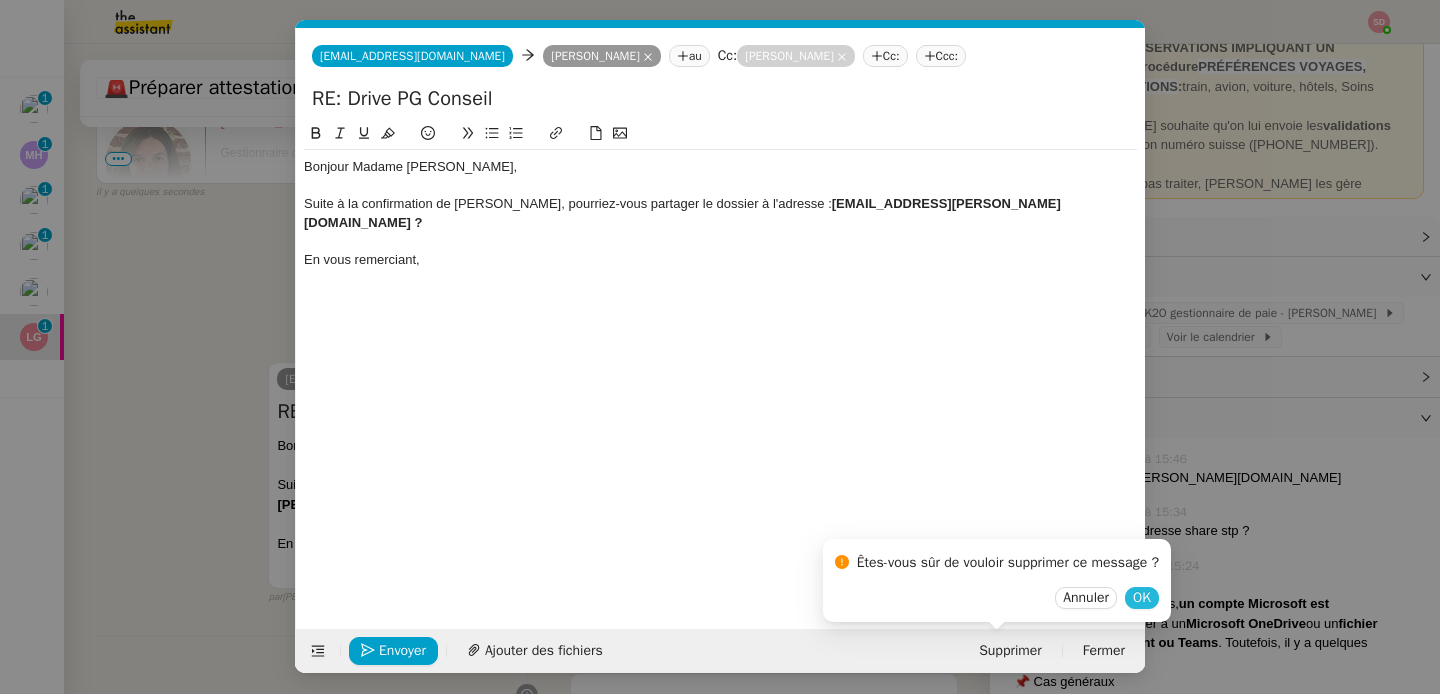 click on "OK" at bounding box center (1142, 598) 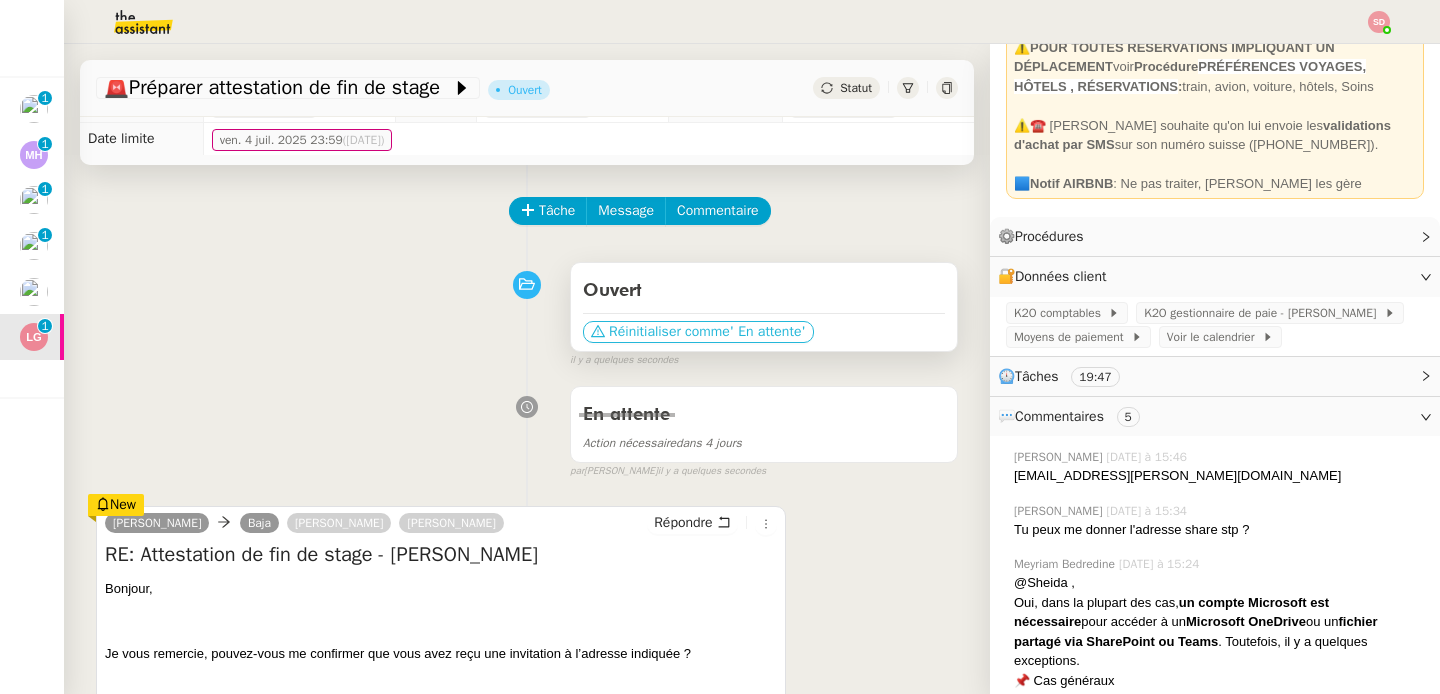 scroll, scrollTop: 0, scrollLeft: 0, axis: both 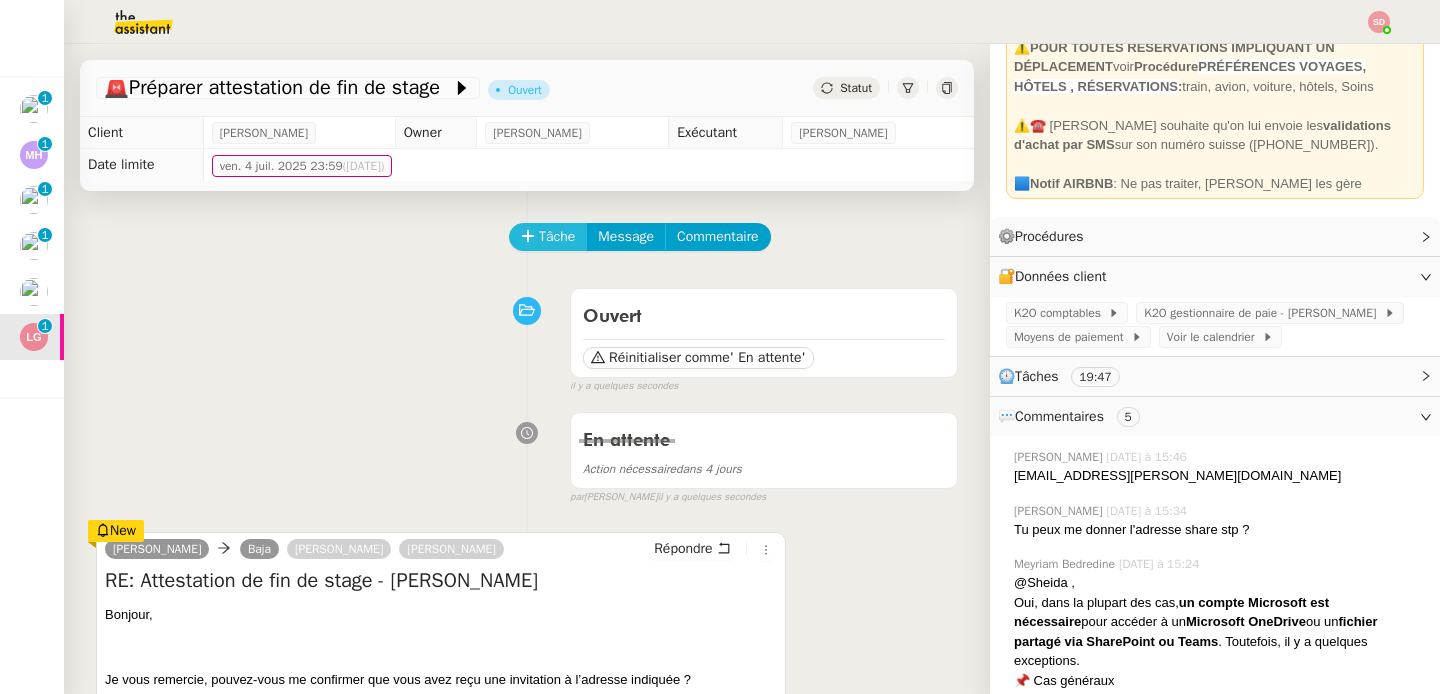 click on "Tâche" 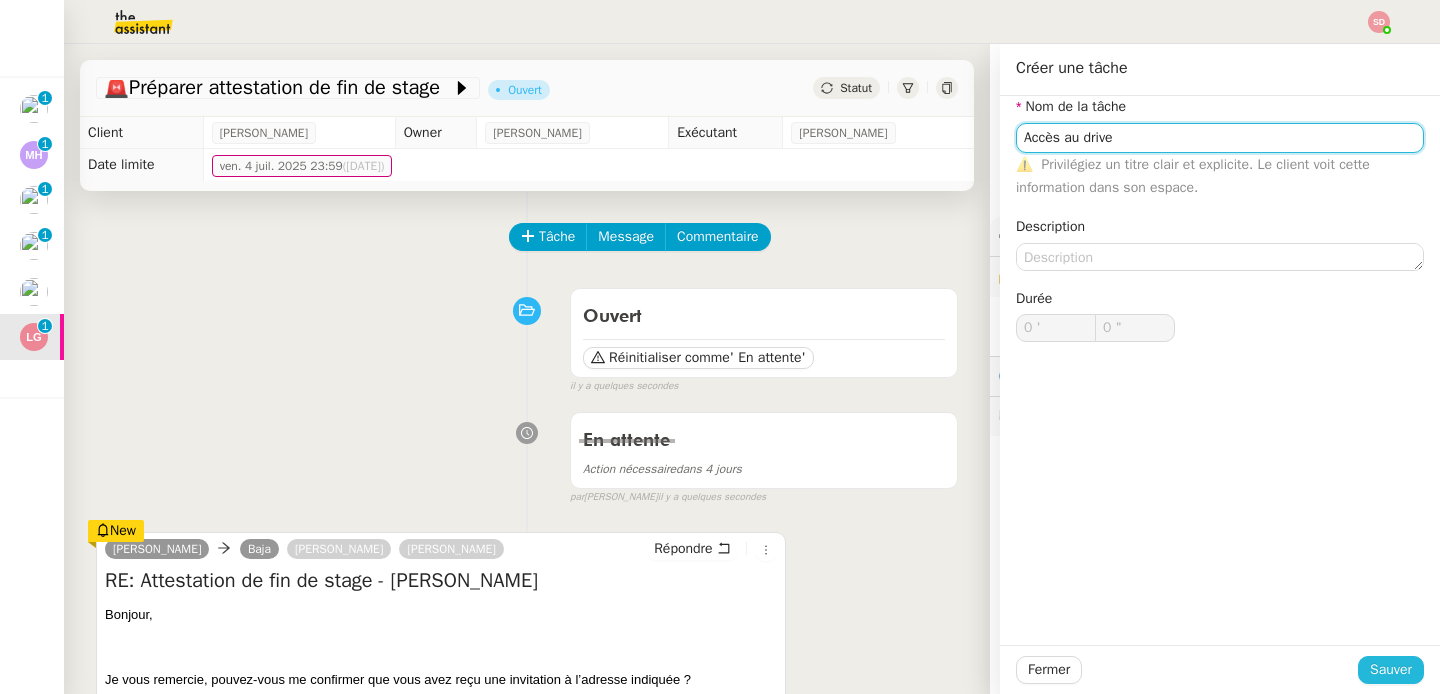 type on "Accès au drive" 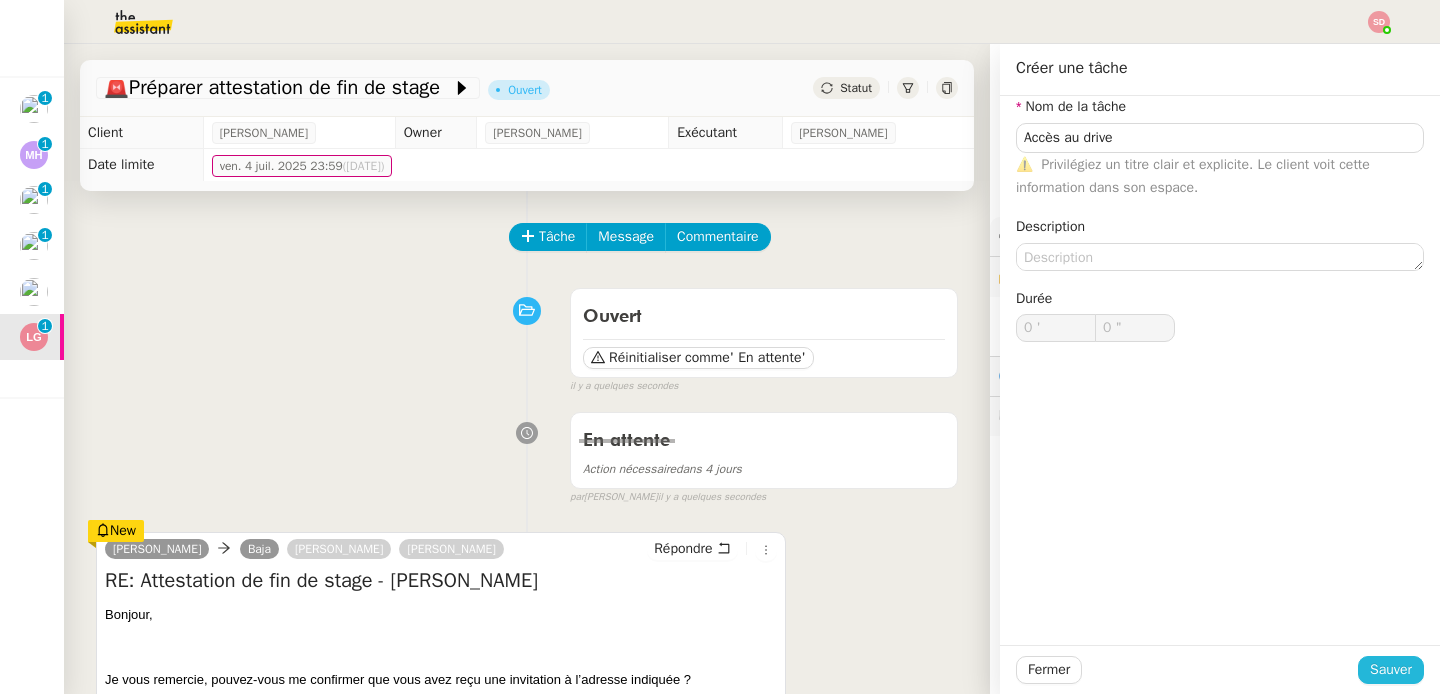 click on "Sauver" 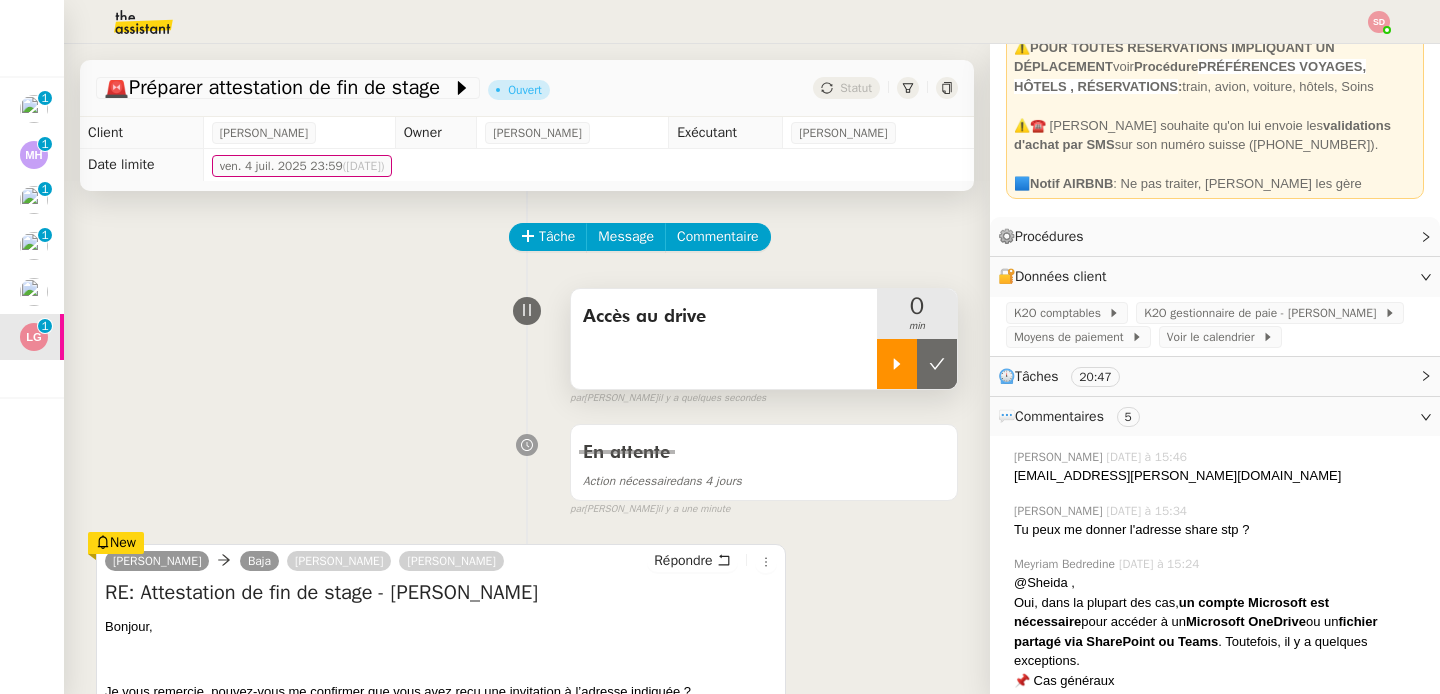 click at bounding box center (897, 364) 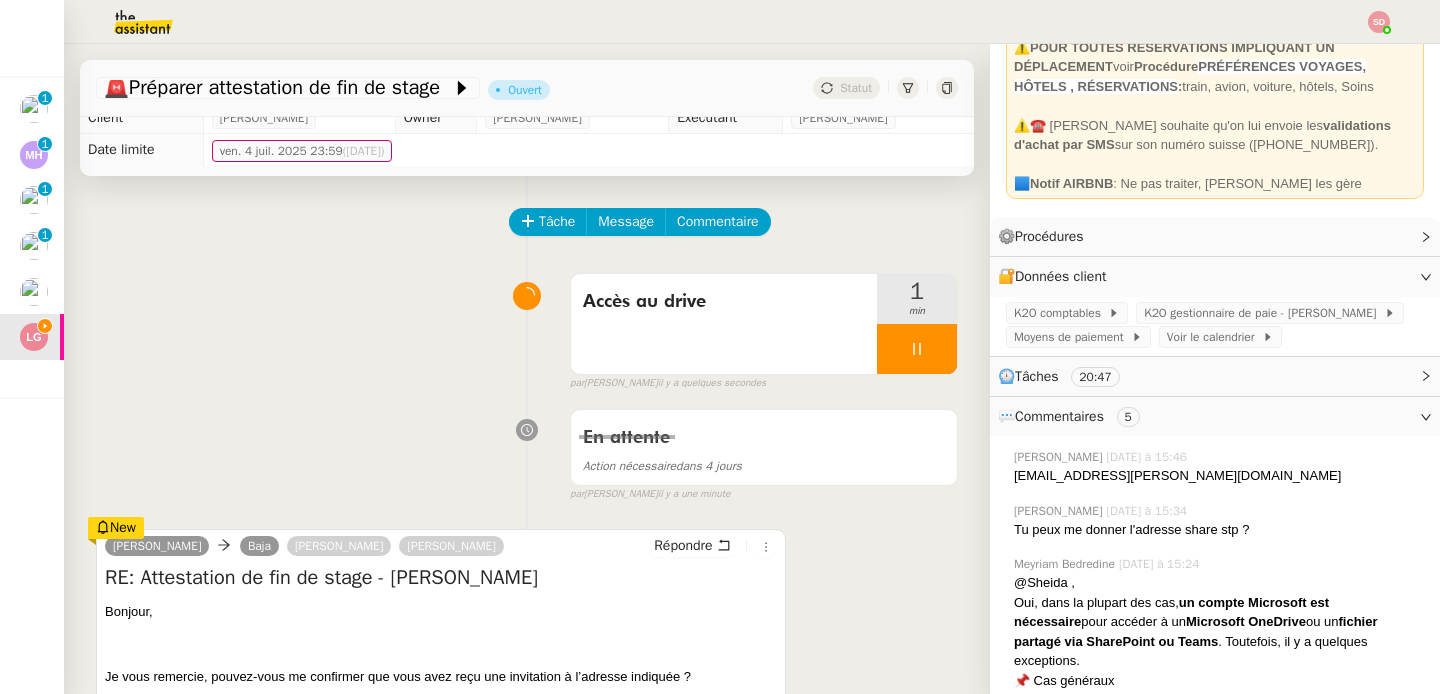 scroll, scrollTop: 0, scrollLeft: 0, axis: both 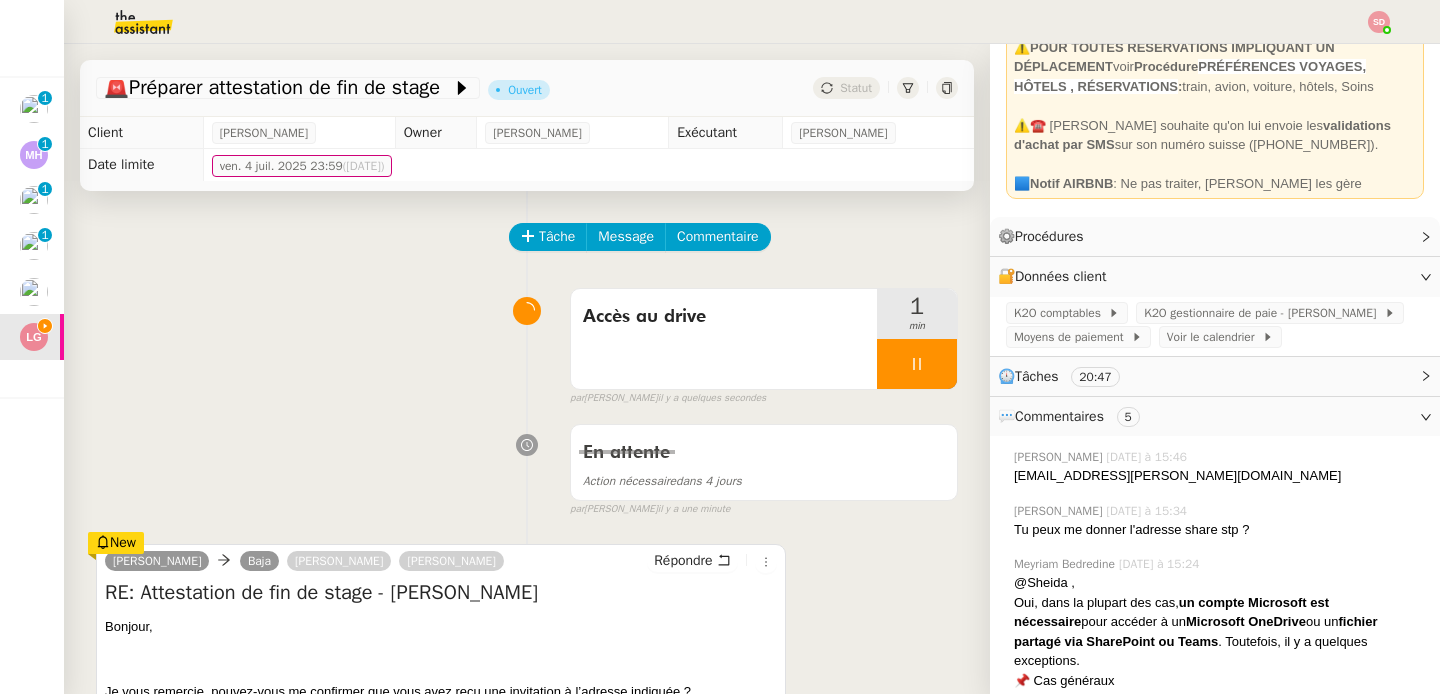 click on "Accès au drive     1 min false par   Sheida D.   il y a quelques secondes" at bounding box center [527, 343] 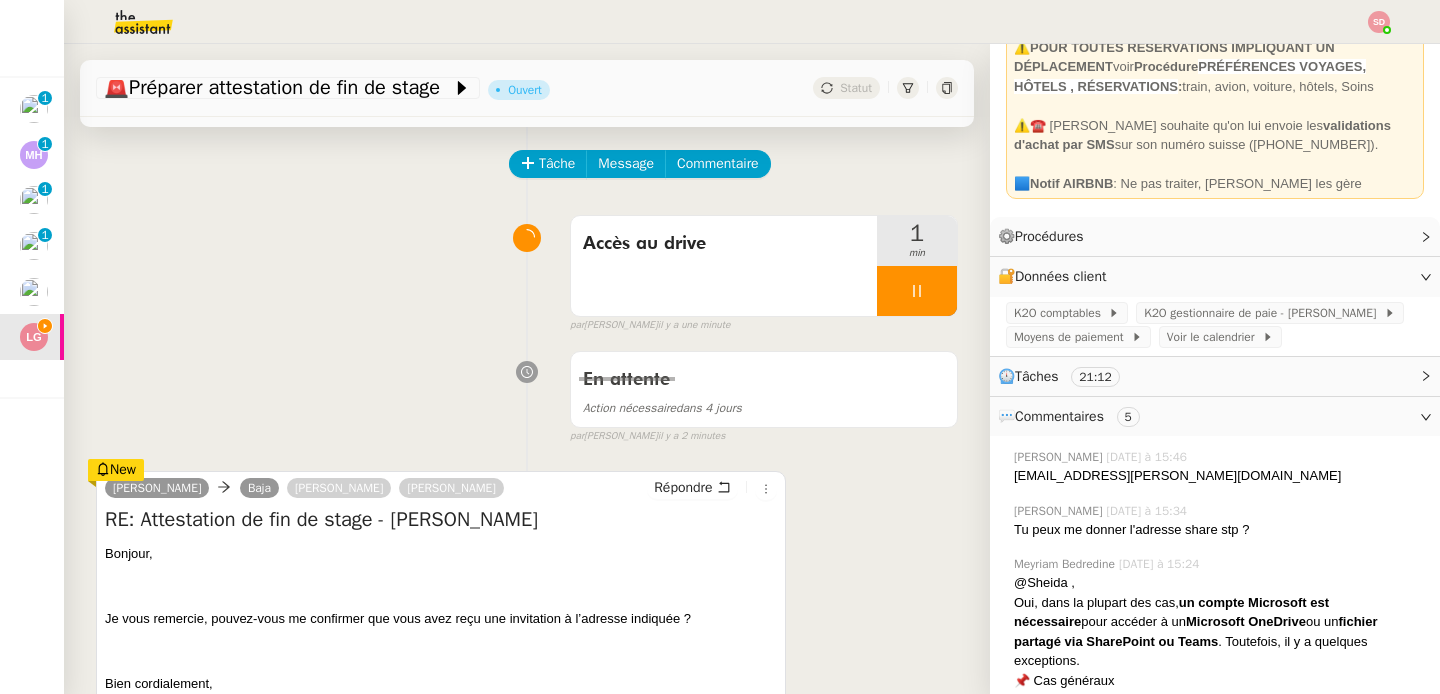 scroll, scrollTop: 0, scrollLeft: 0, axis: both 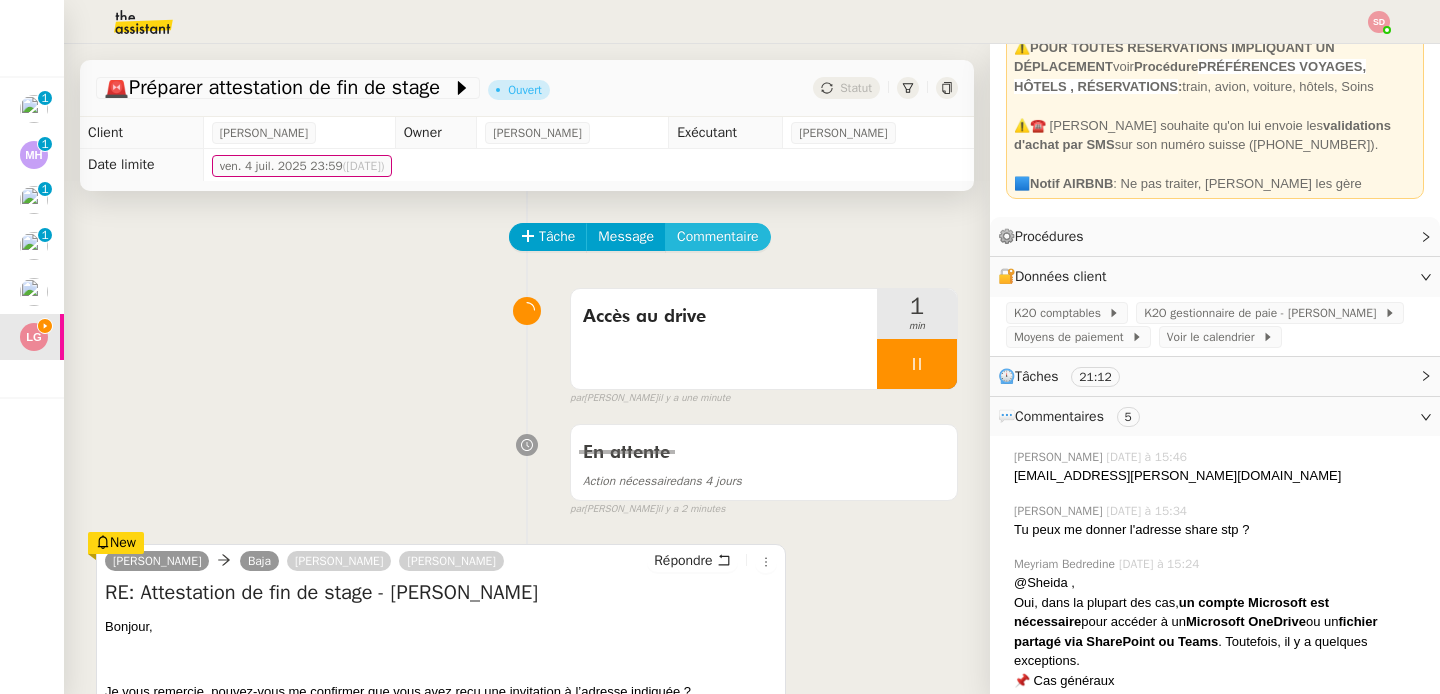 click on "Commentaire" 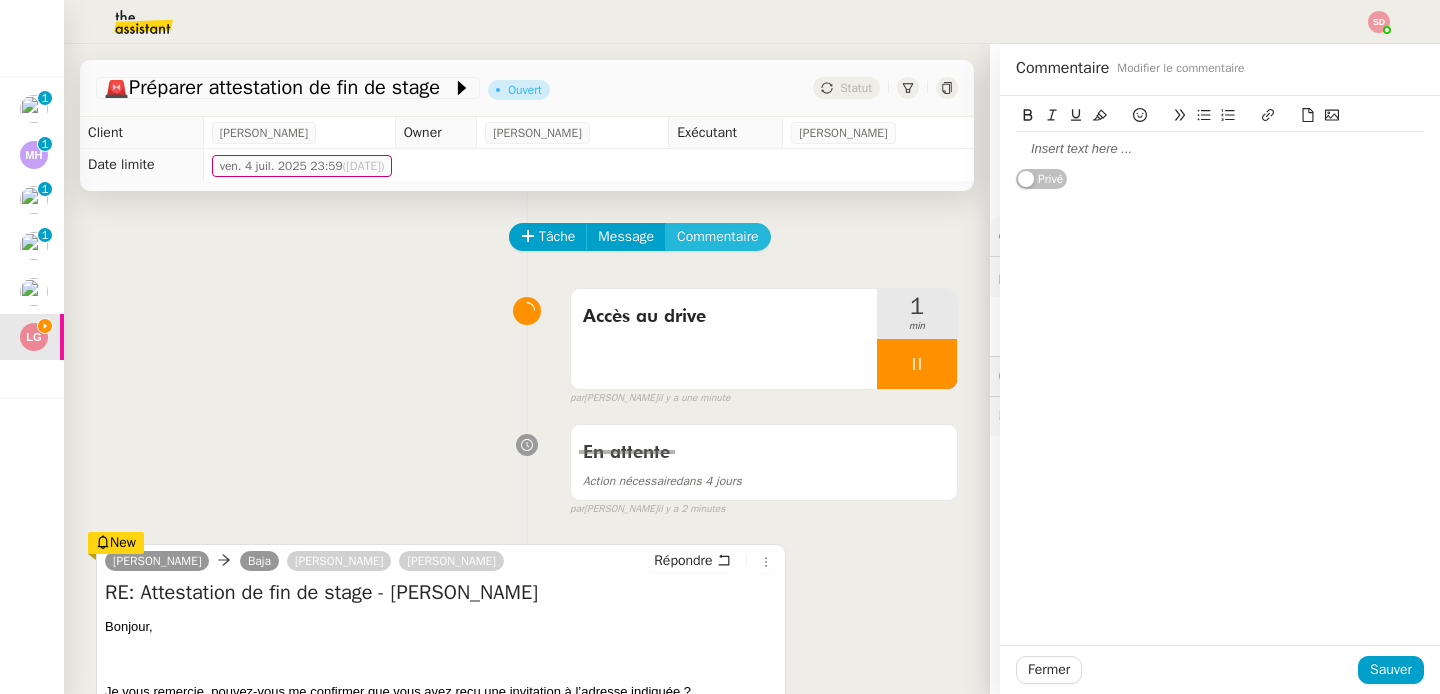 type 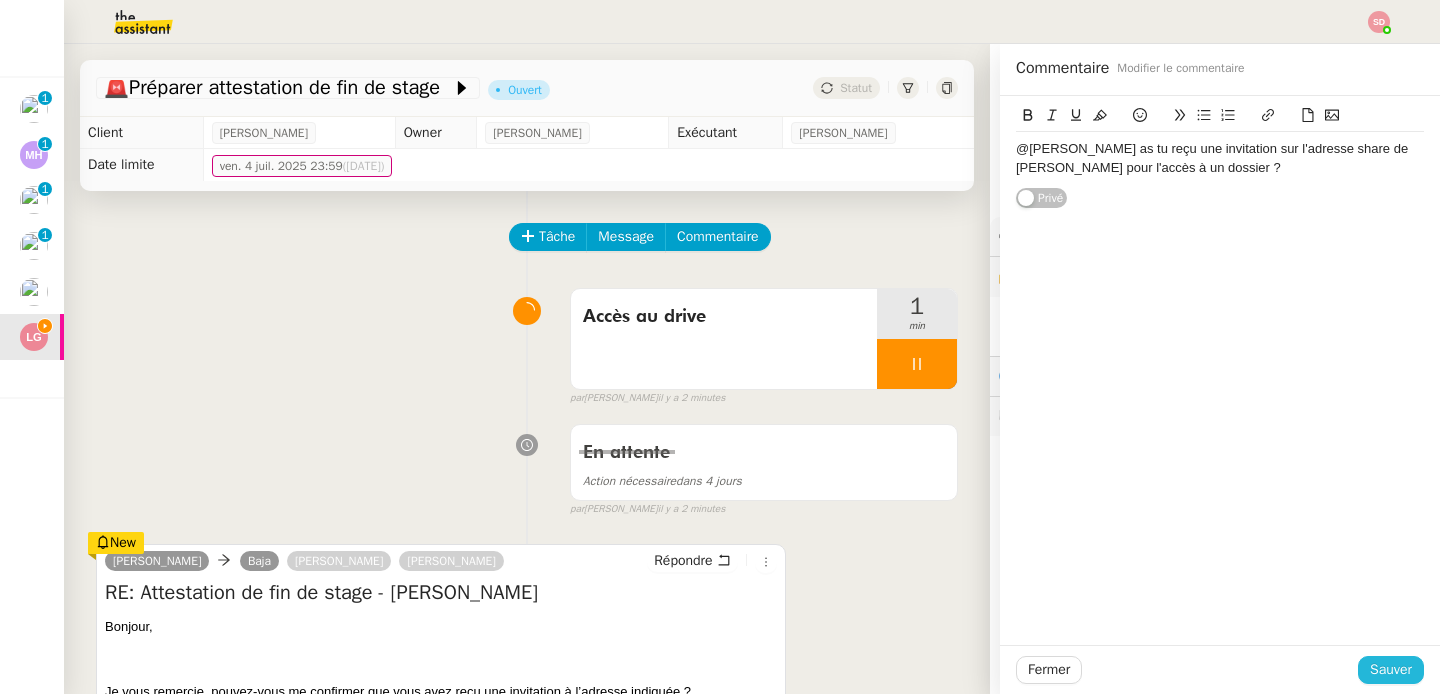 click on "Sauver" 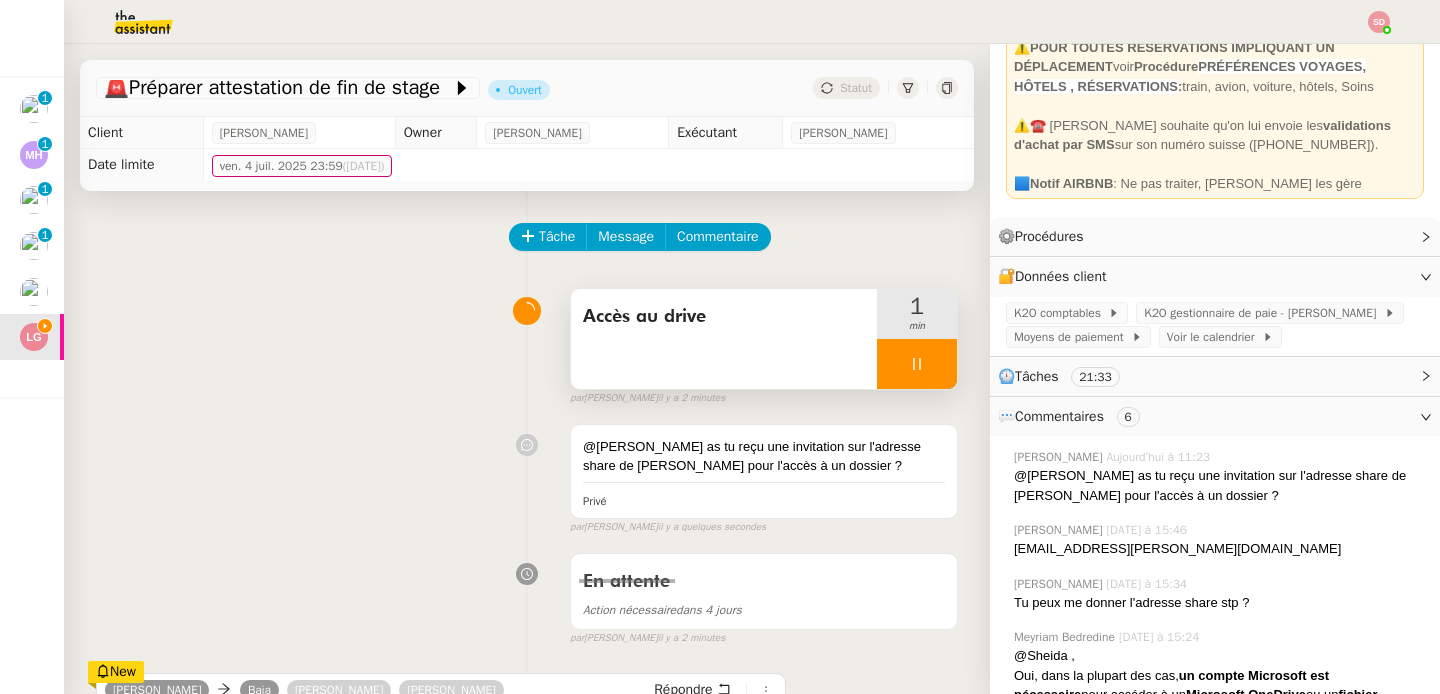 click at bounding box center (917, 364) 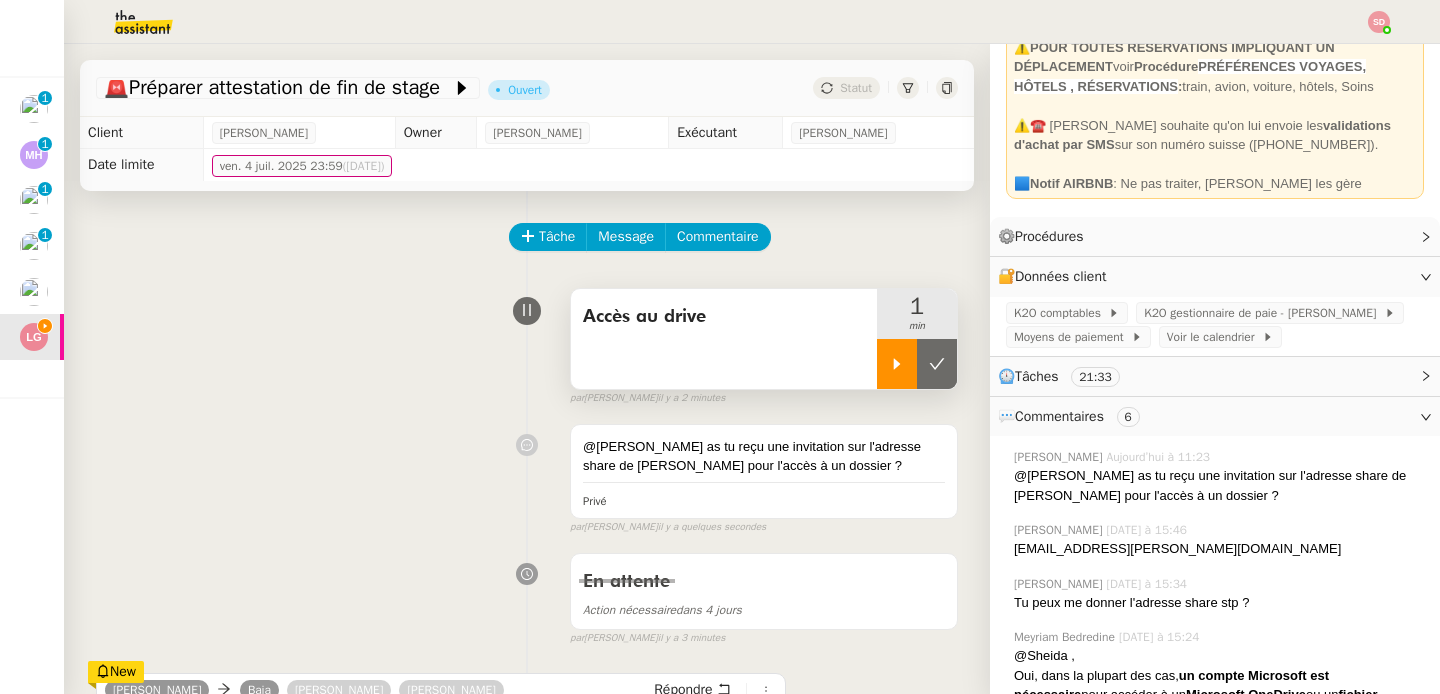 click 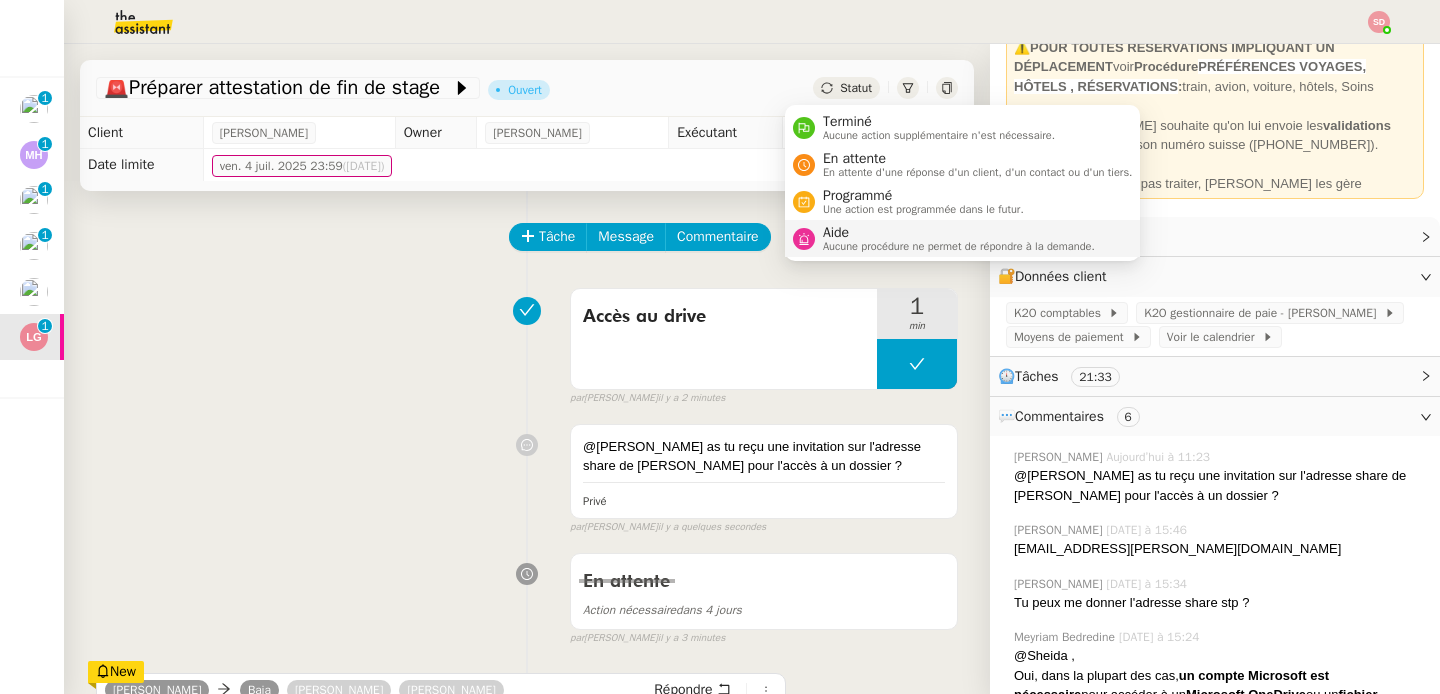 click on "Aide" at bounding box center (959, 233) 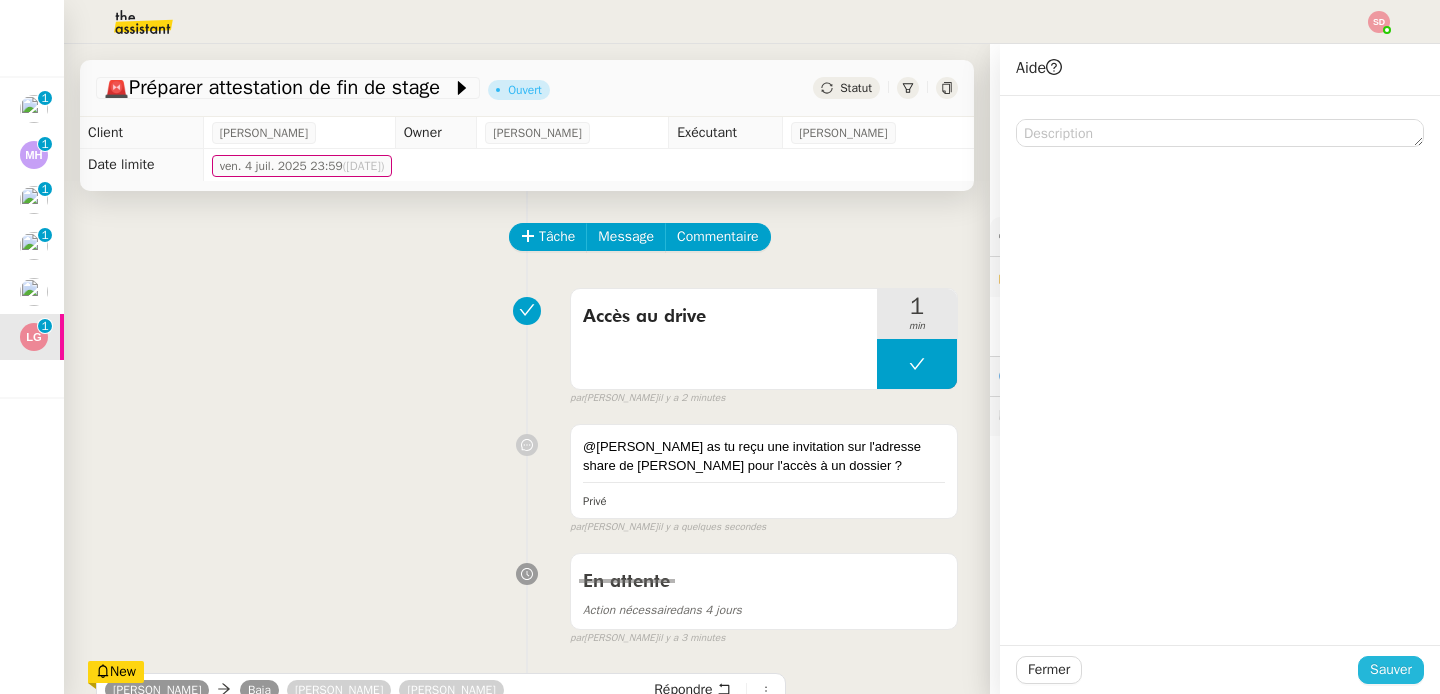 click on "Sauver" 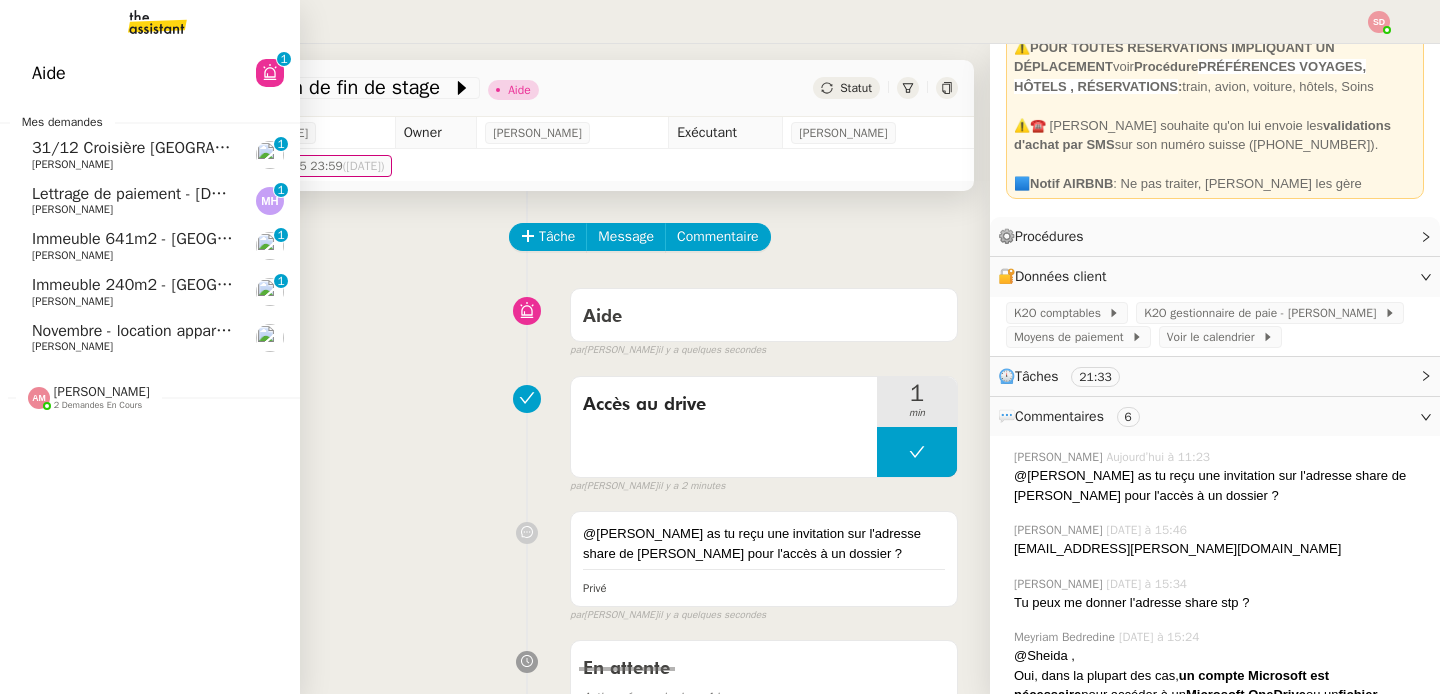 click on "[PERSON_NAME]" 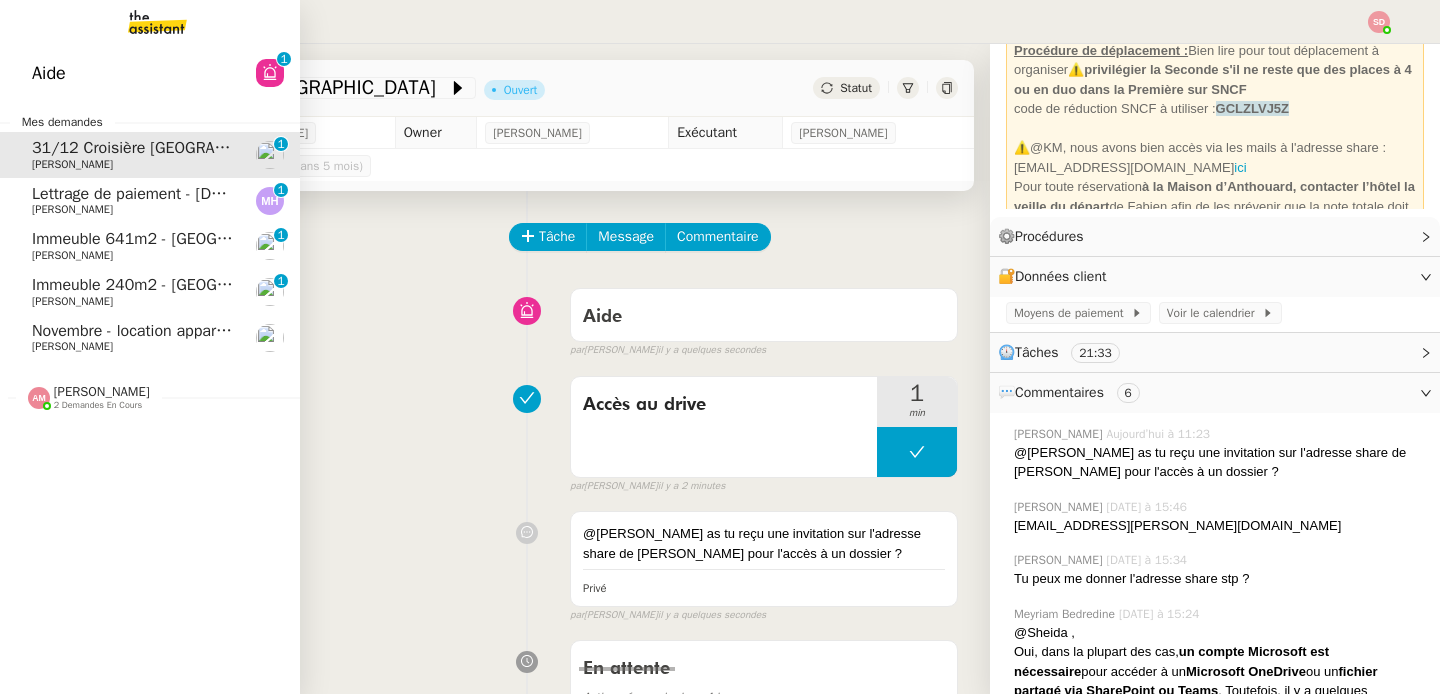 scroll, scrollTop: 75, scrollLeft: 0, axis: vertical 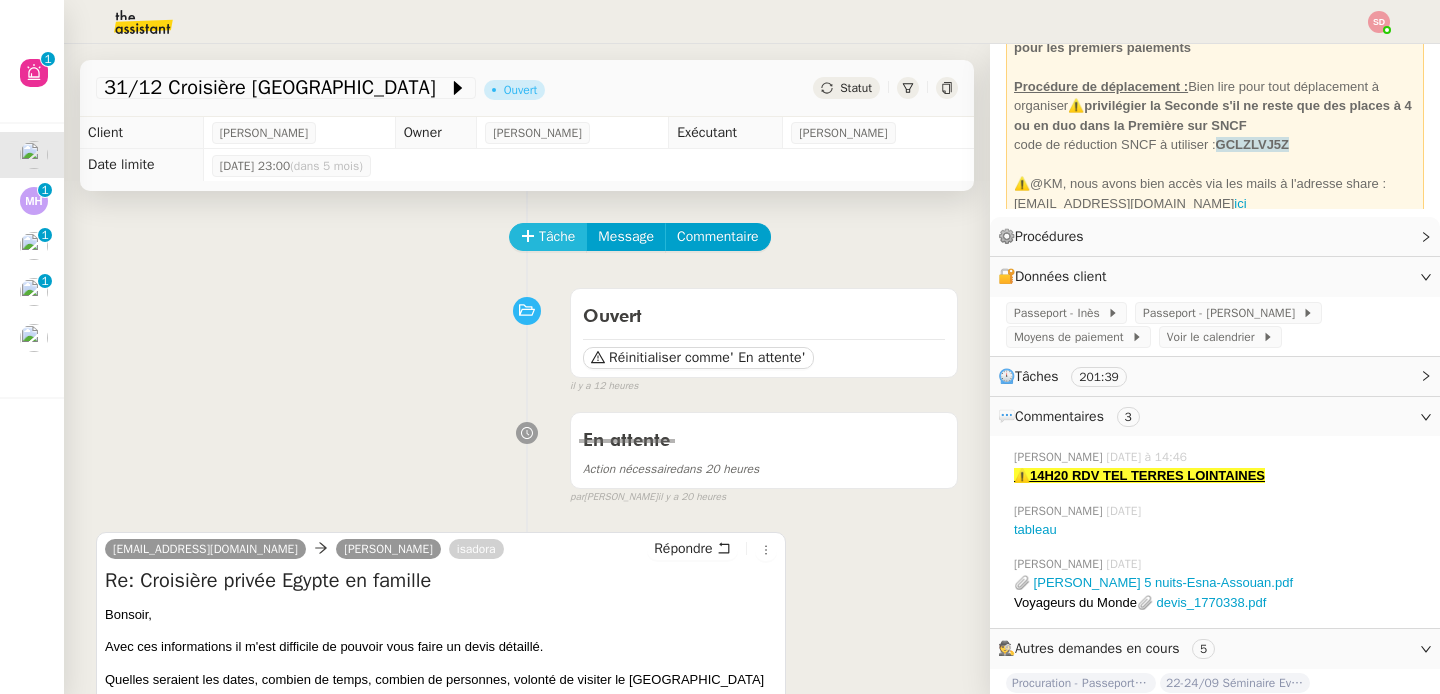 click on "Tâche" 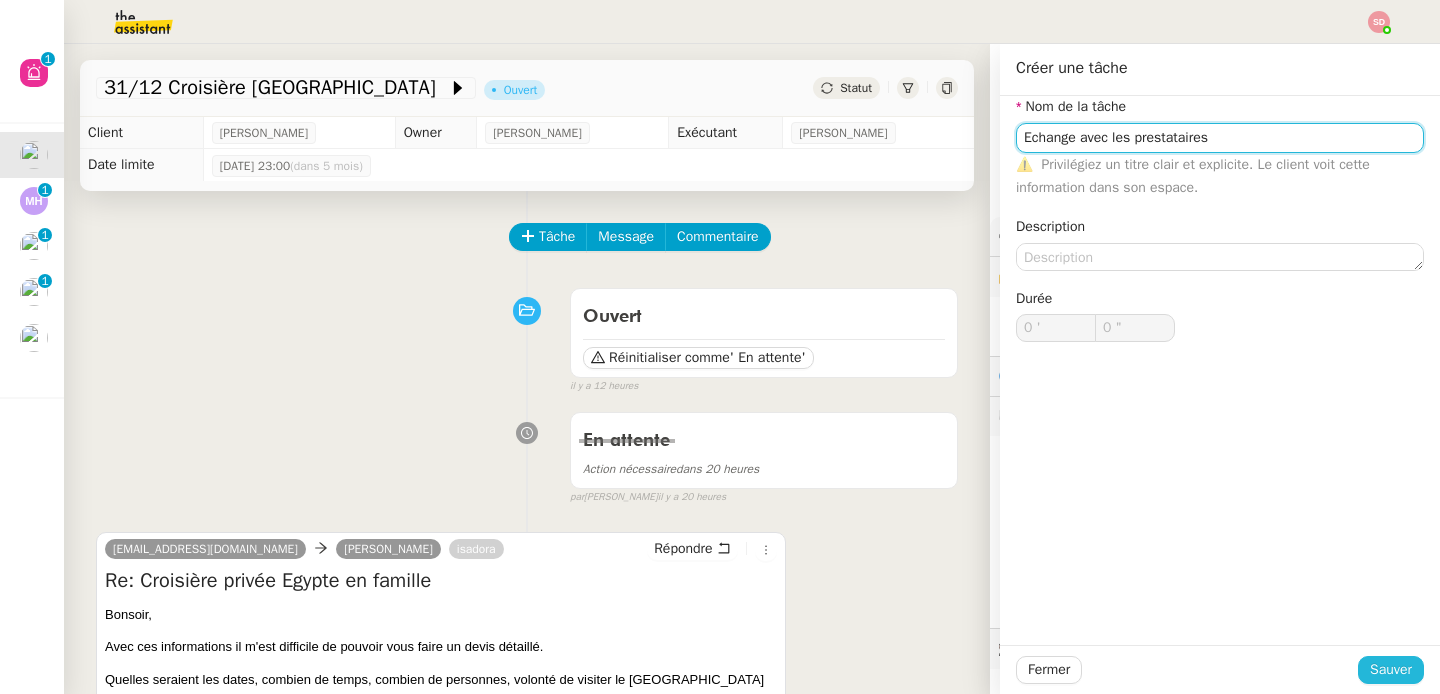 type on "Echange avec les prestataires" 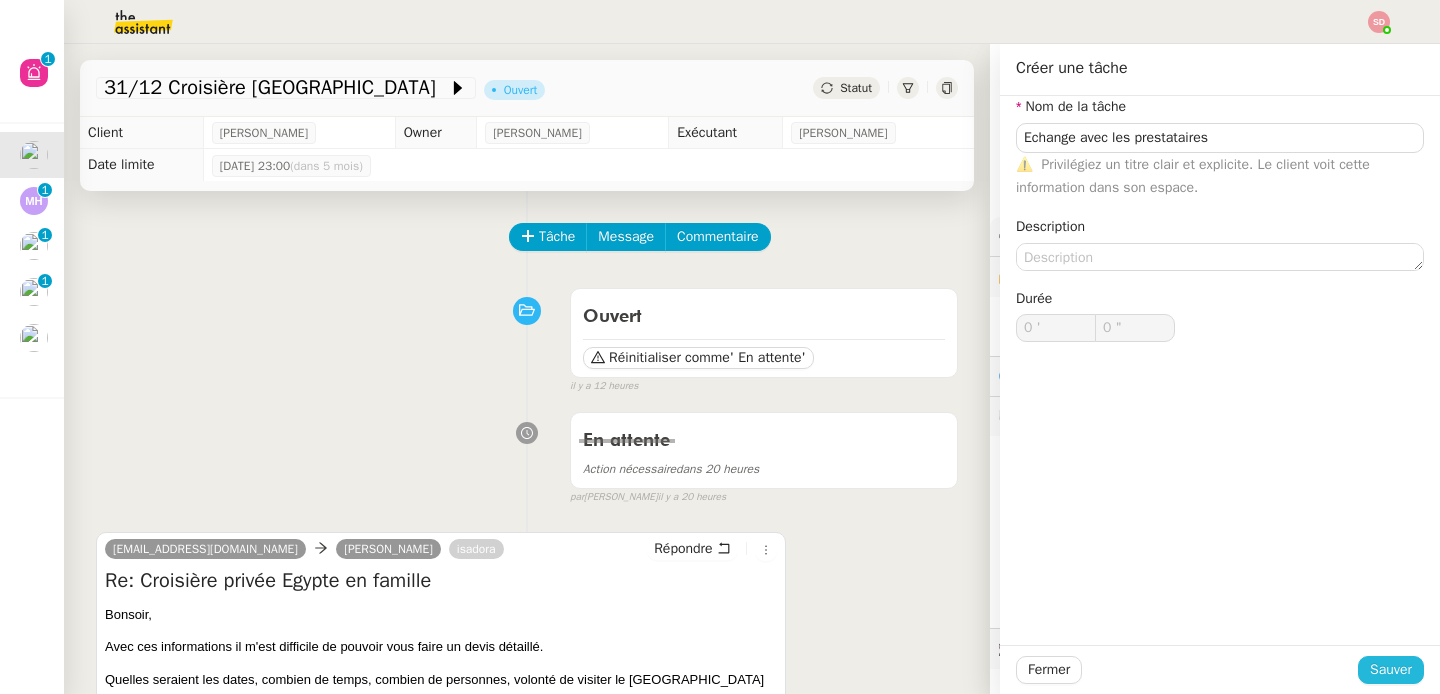 click on "Sauver" 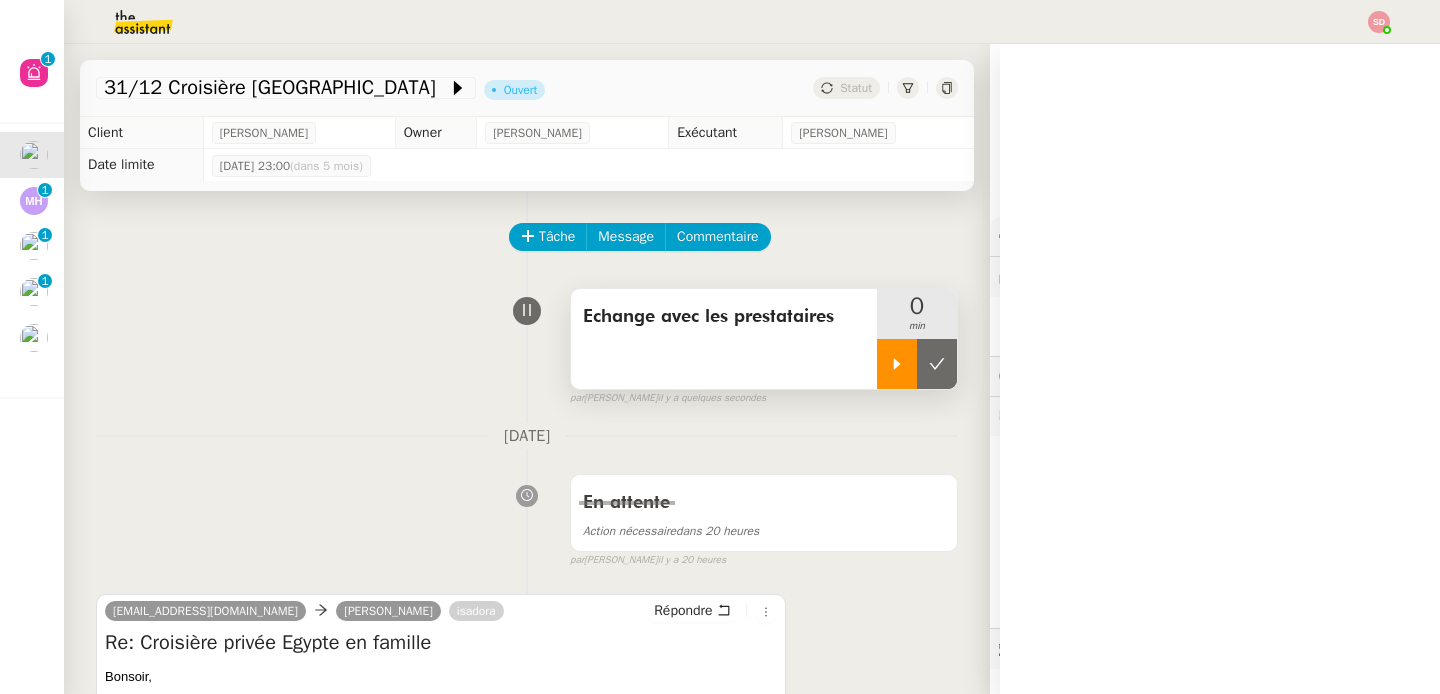 click at bounding box center (897, 364) 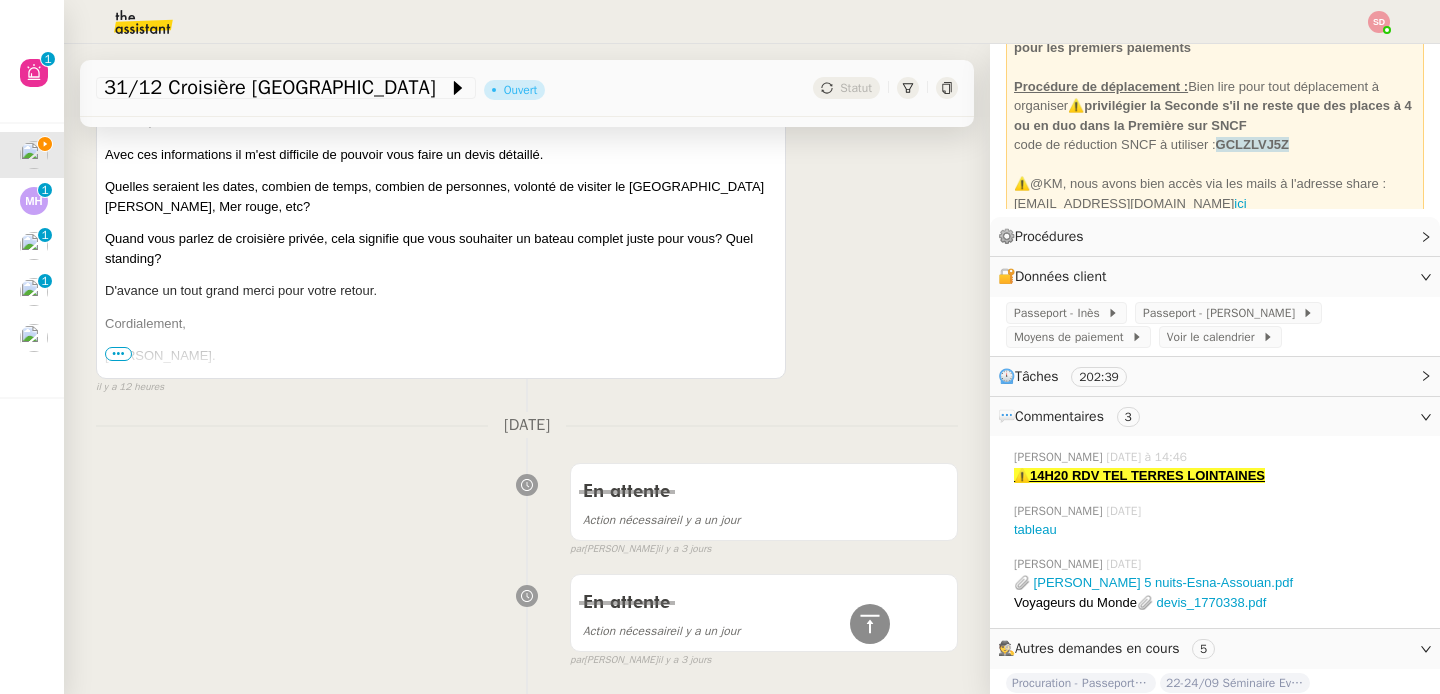 scroll, scrollTop: 572, scrollLeft: 0, axis: vertical 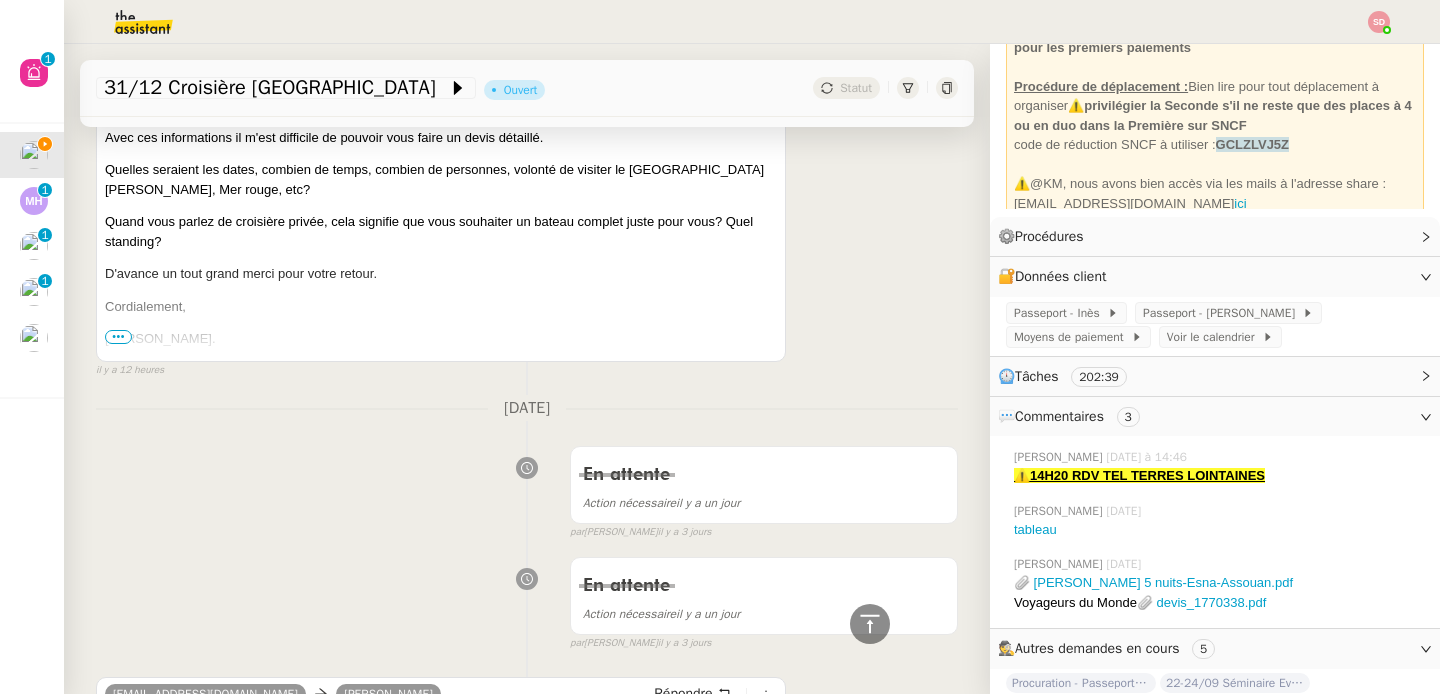 click on "•••" at bounding box center (118, 337) 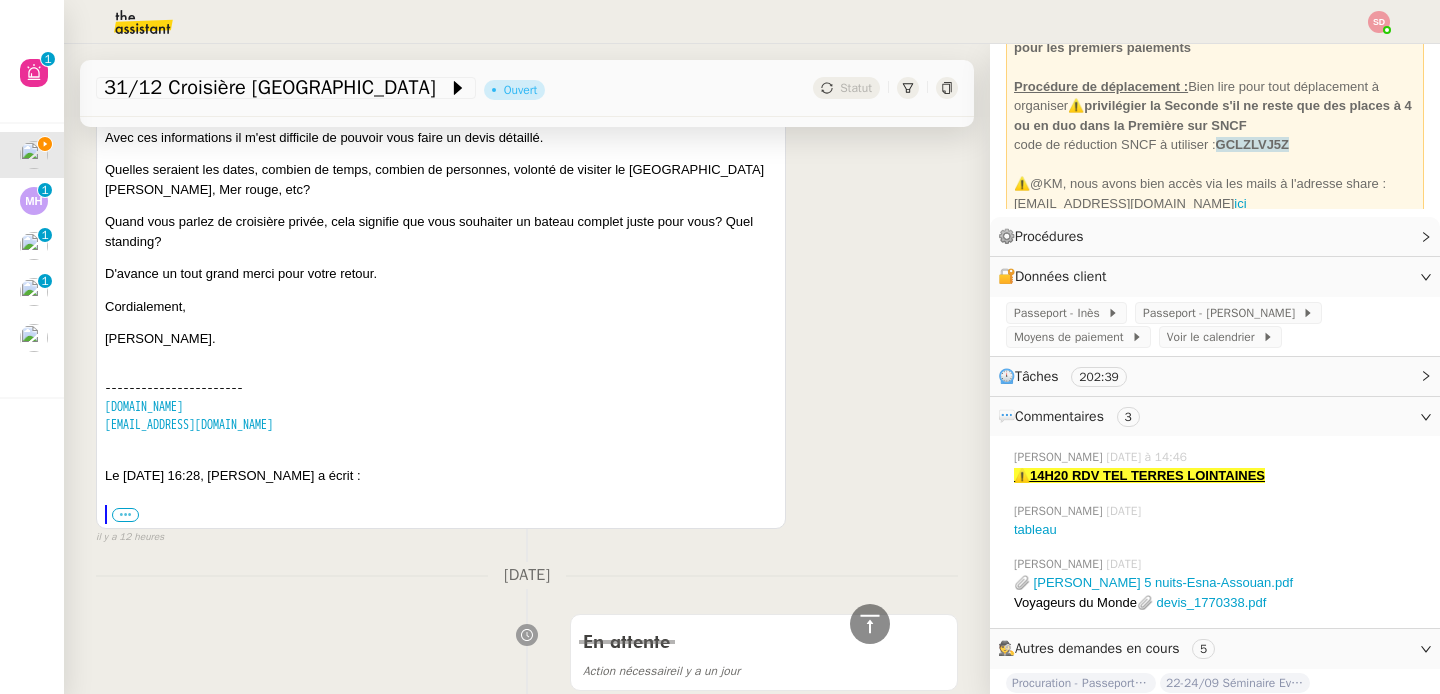 click on "•••" at bounding box center (125, 515) 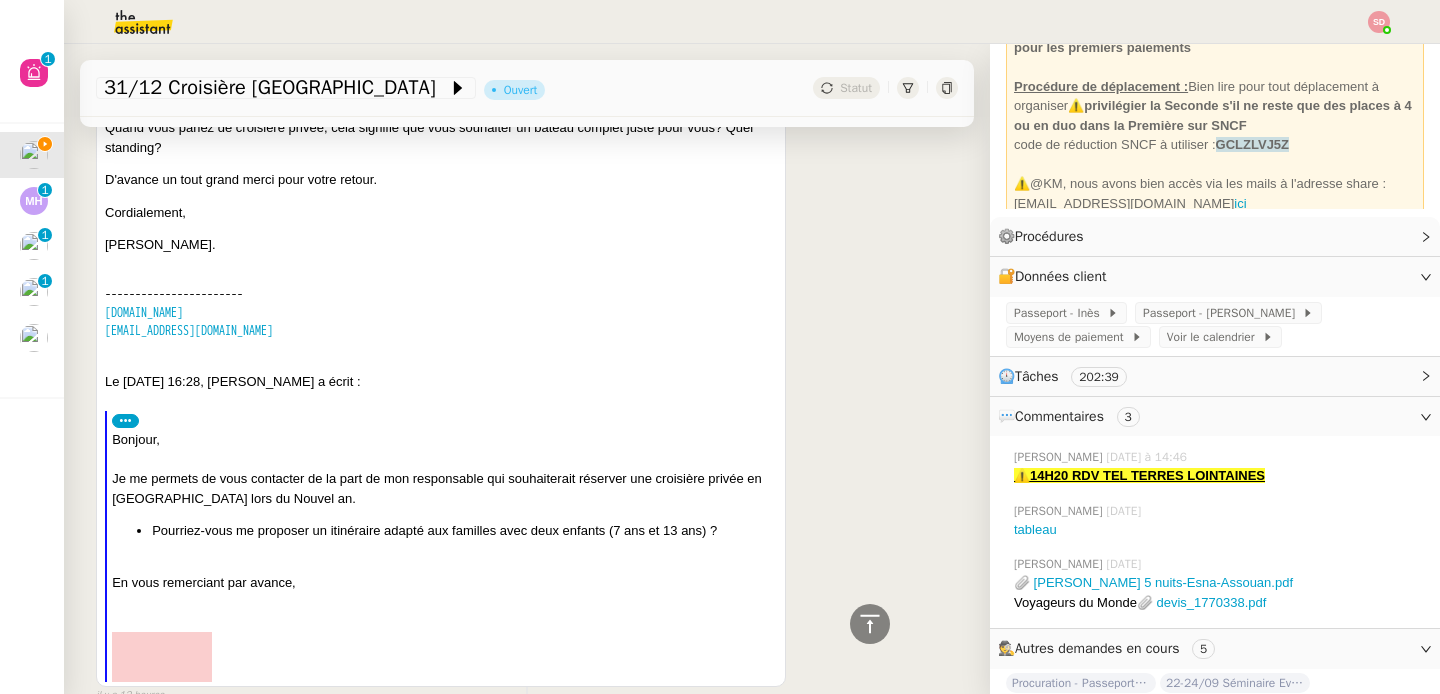 scroll, scrollTop: 615, scrollLeft: 0, axis: vertical 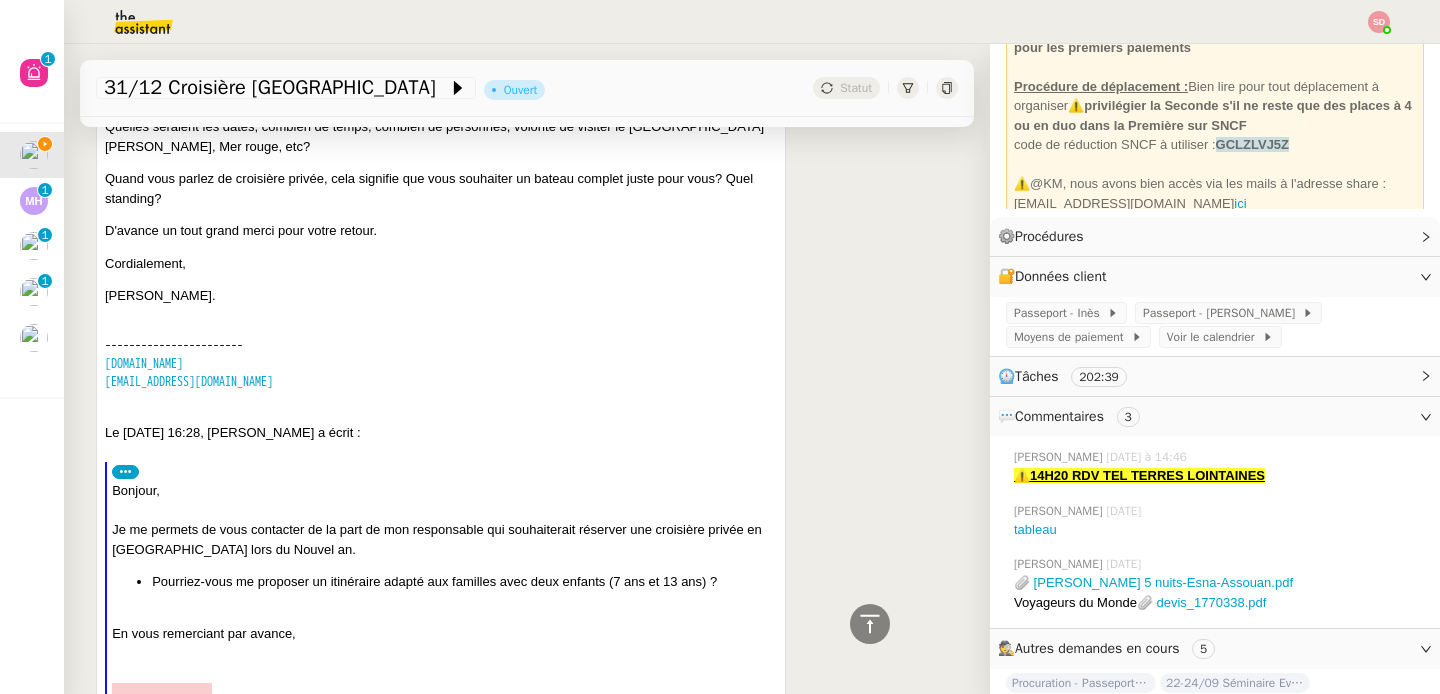 click on "•••" at bounding box center [125, 472] 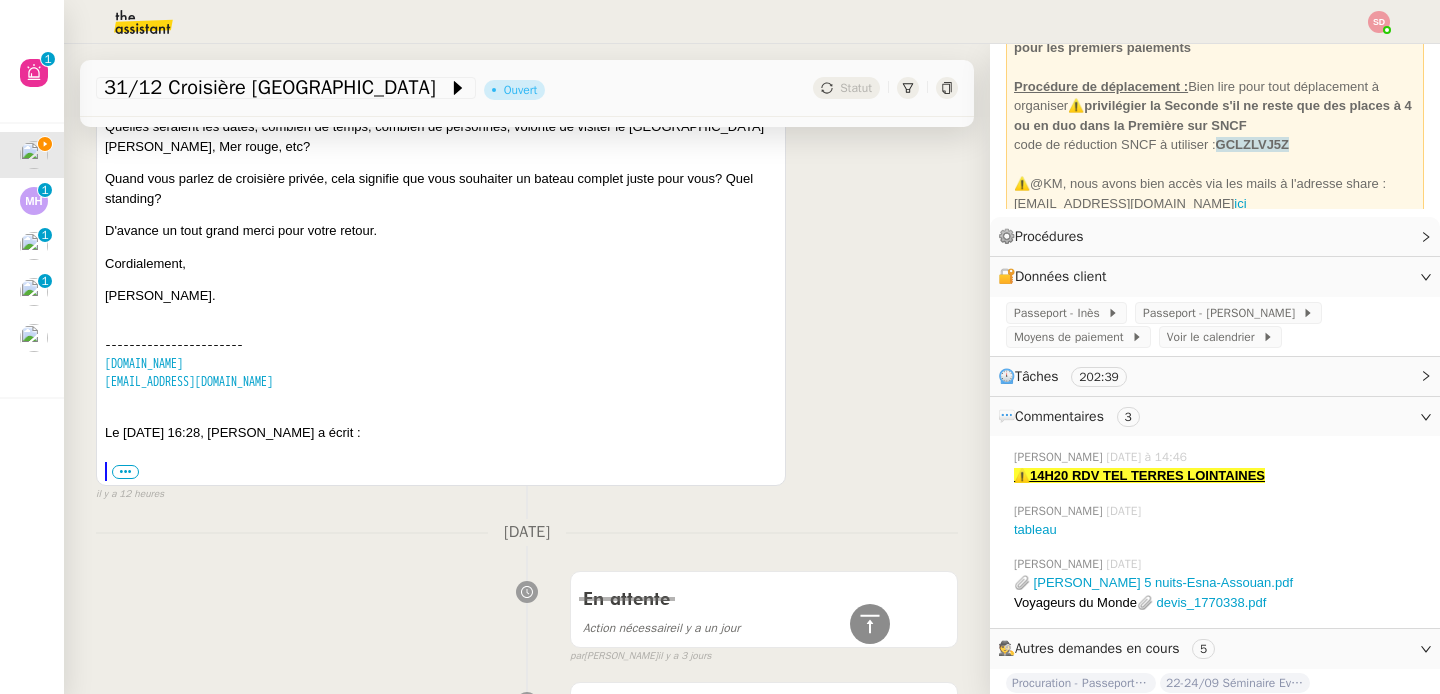 scroll, scrollTop: 450, scrollLeft: 0, axis: vertical 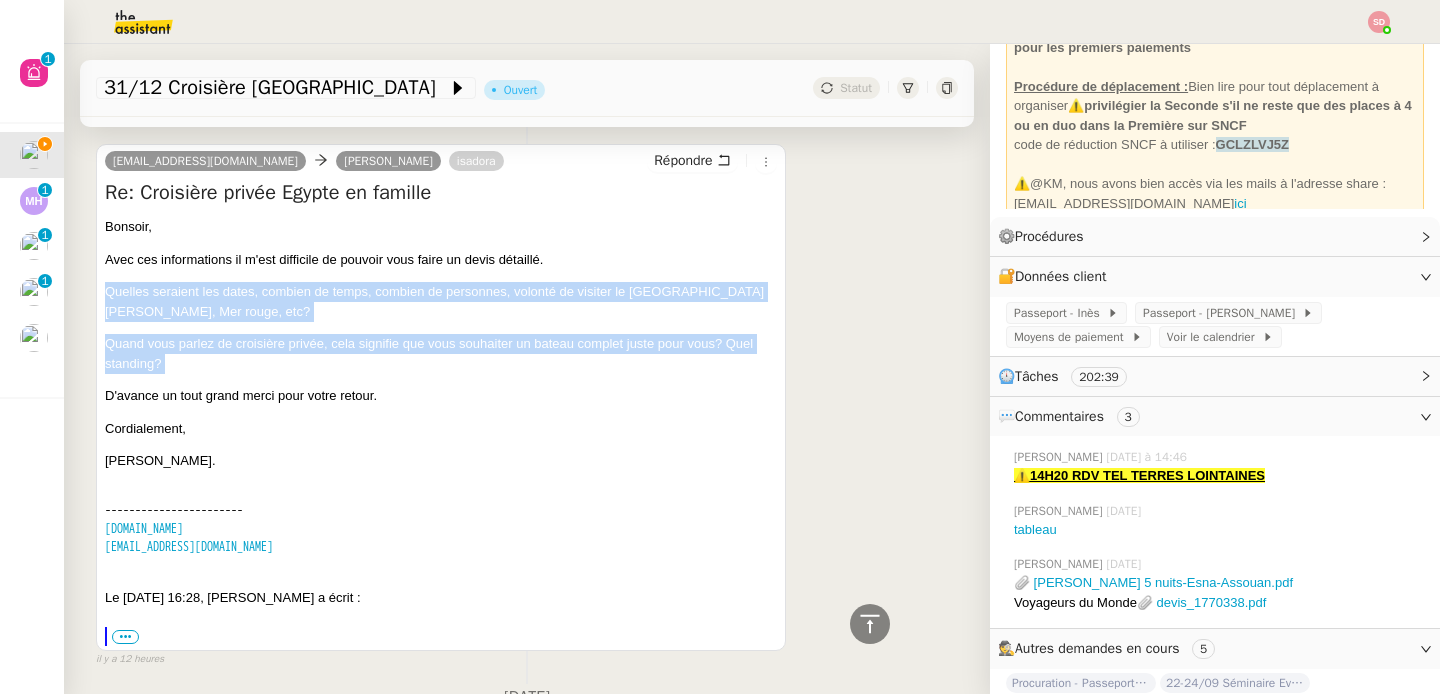 drag, startPoint x: 107, startPoint y: 293, endPoint x: 268, endPoint y: 374, distance: 180.22763 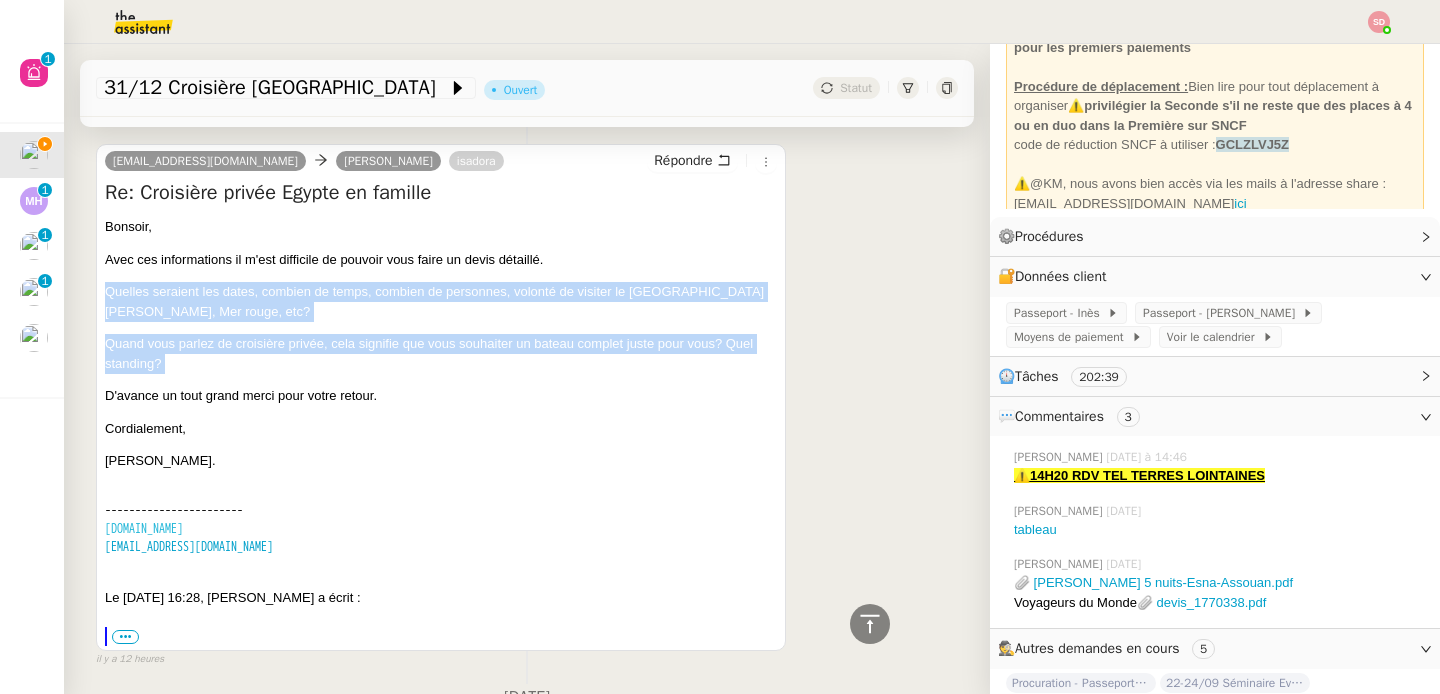 click on "www.privatenile.com" at bounding box center (144, 529) 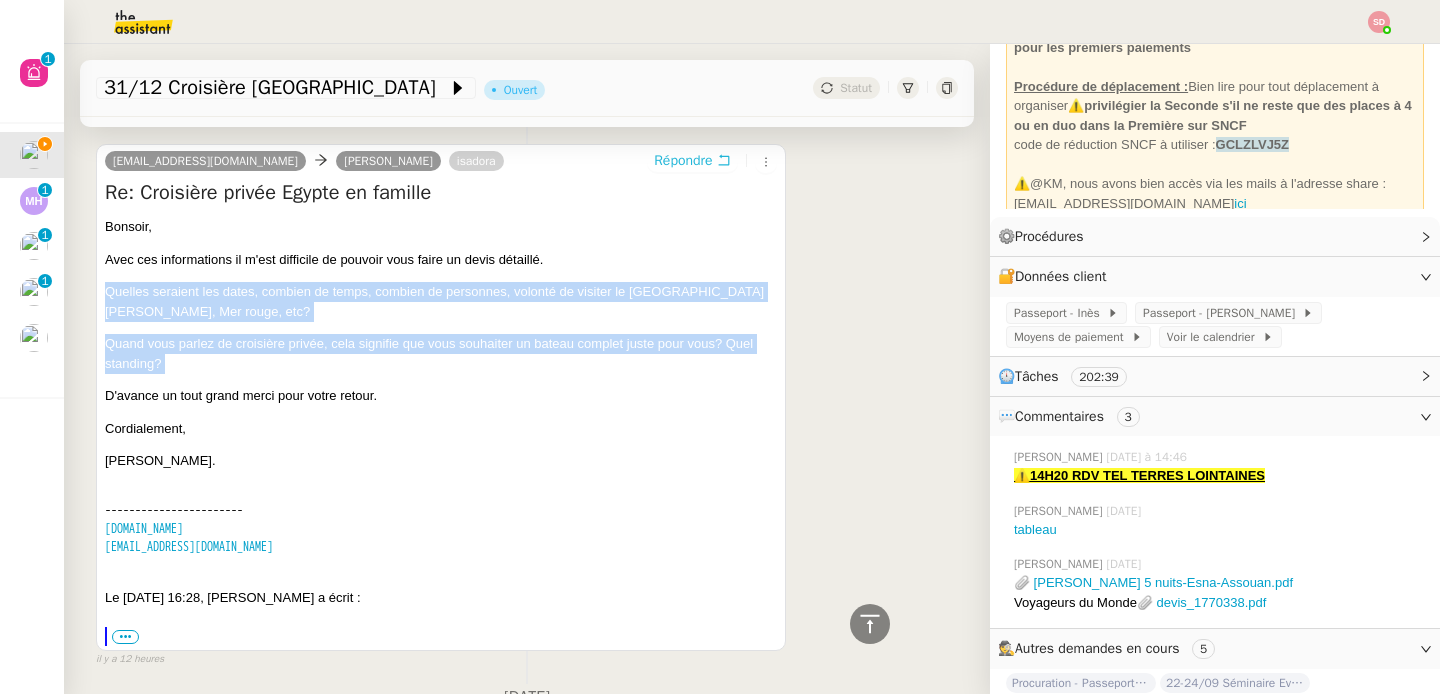click on "Répondre" at bounding box center (683, 161) 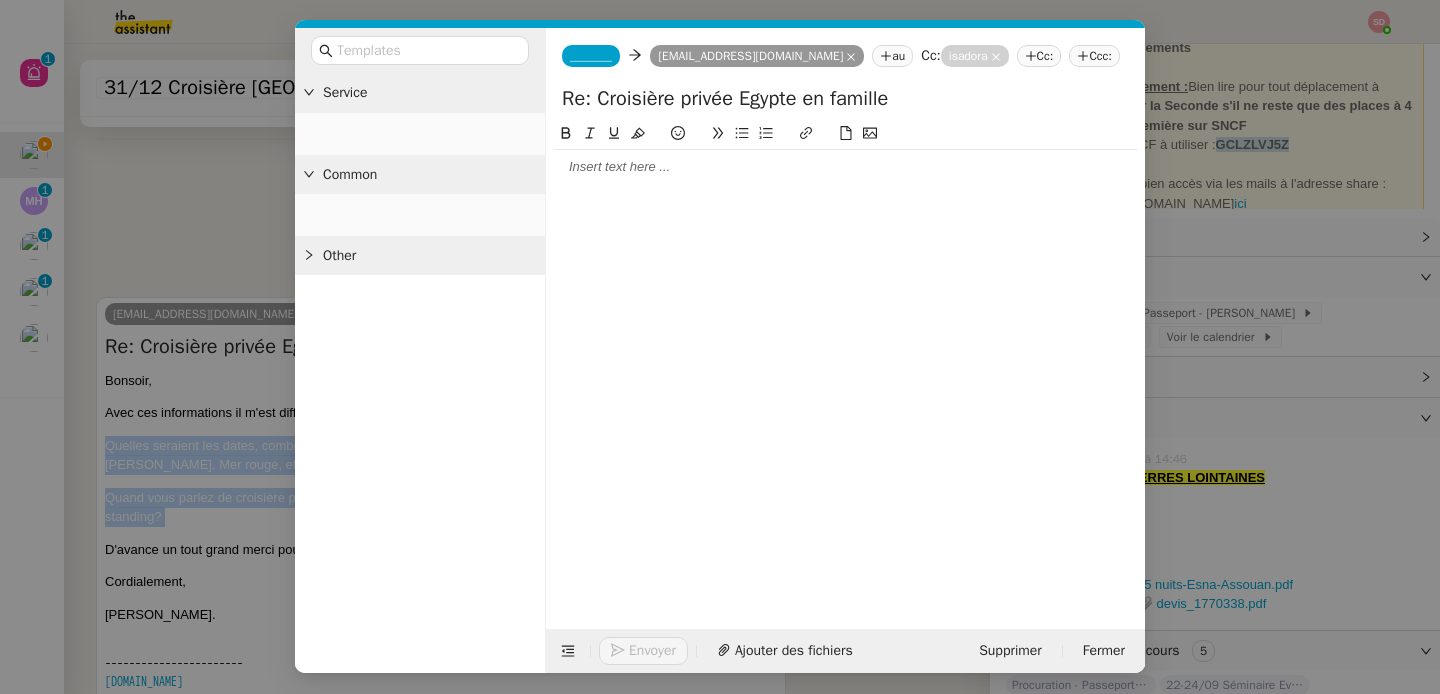 scroll, scrollTop: 602, scrollLeft: 0, axis: vertical 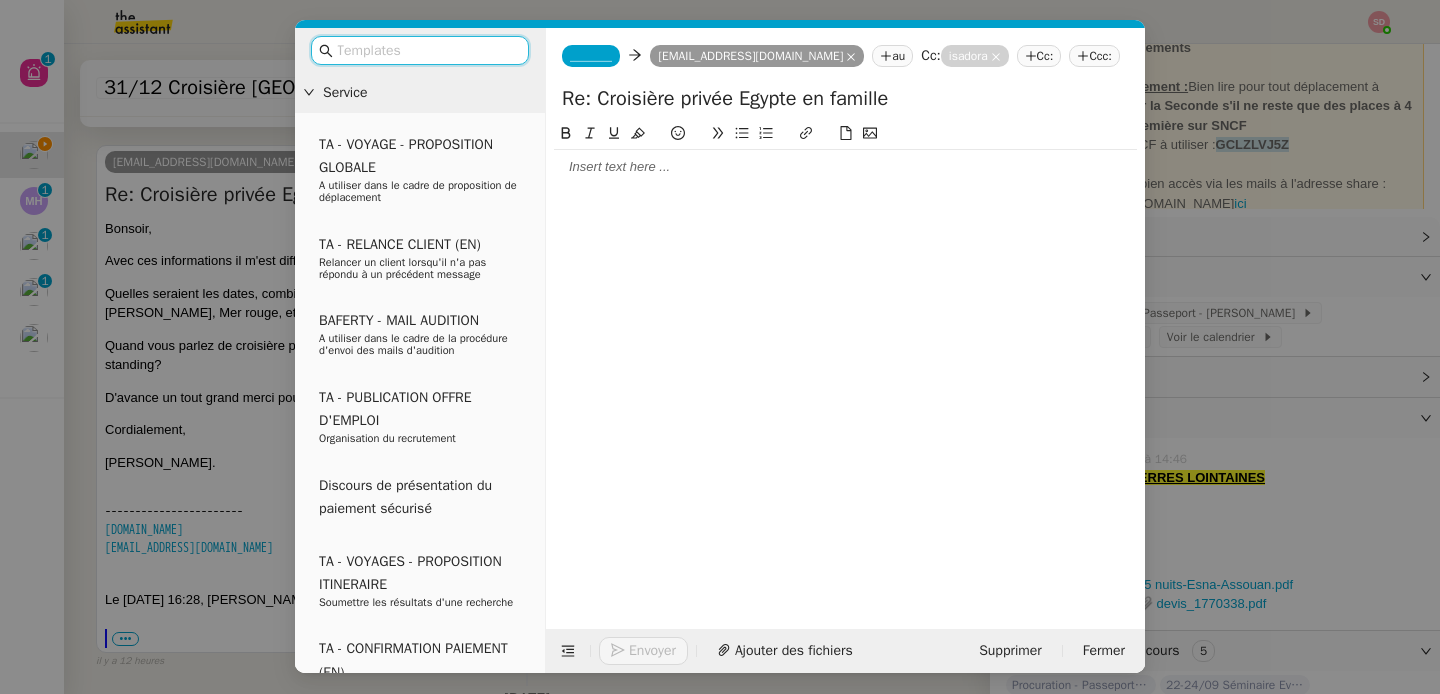 click 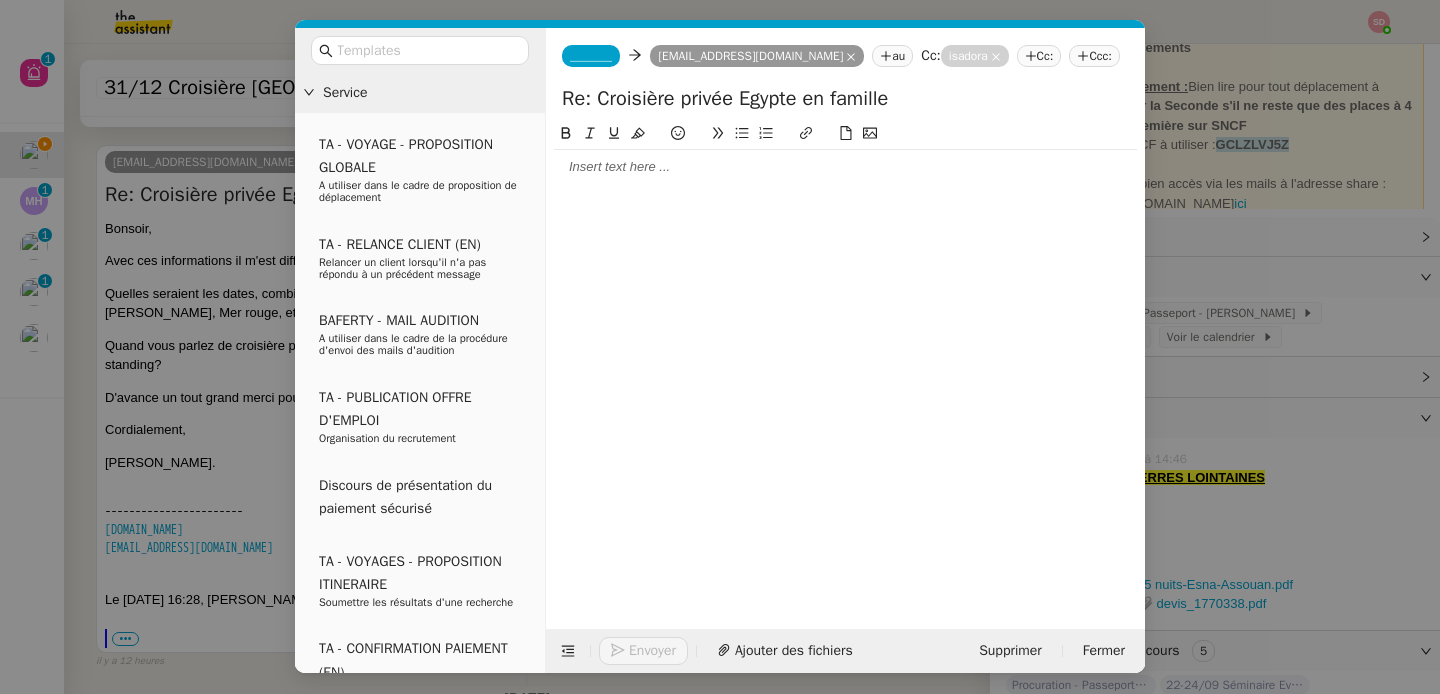 click on "_______" 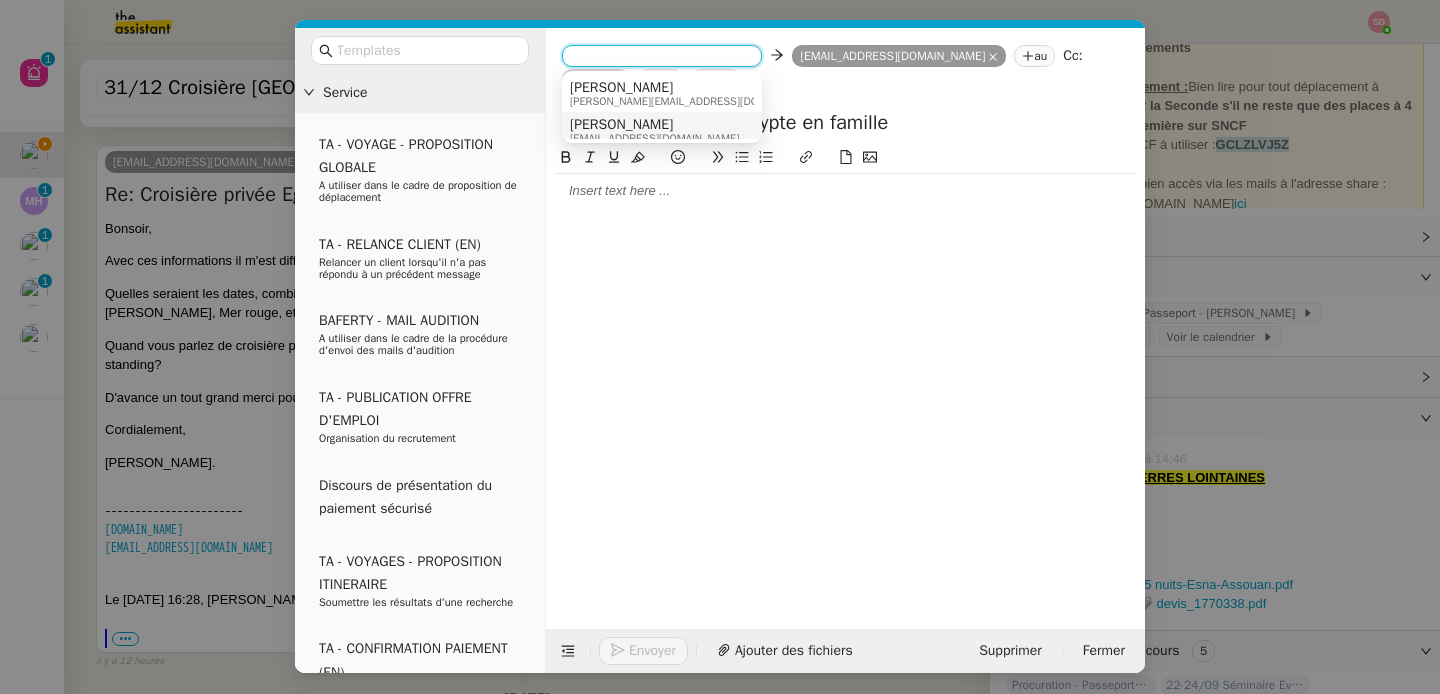 click on "[PERSON_NAME]" at bounding box center (654, 125) 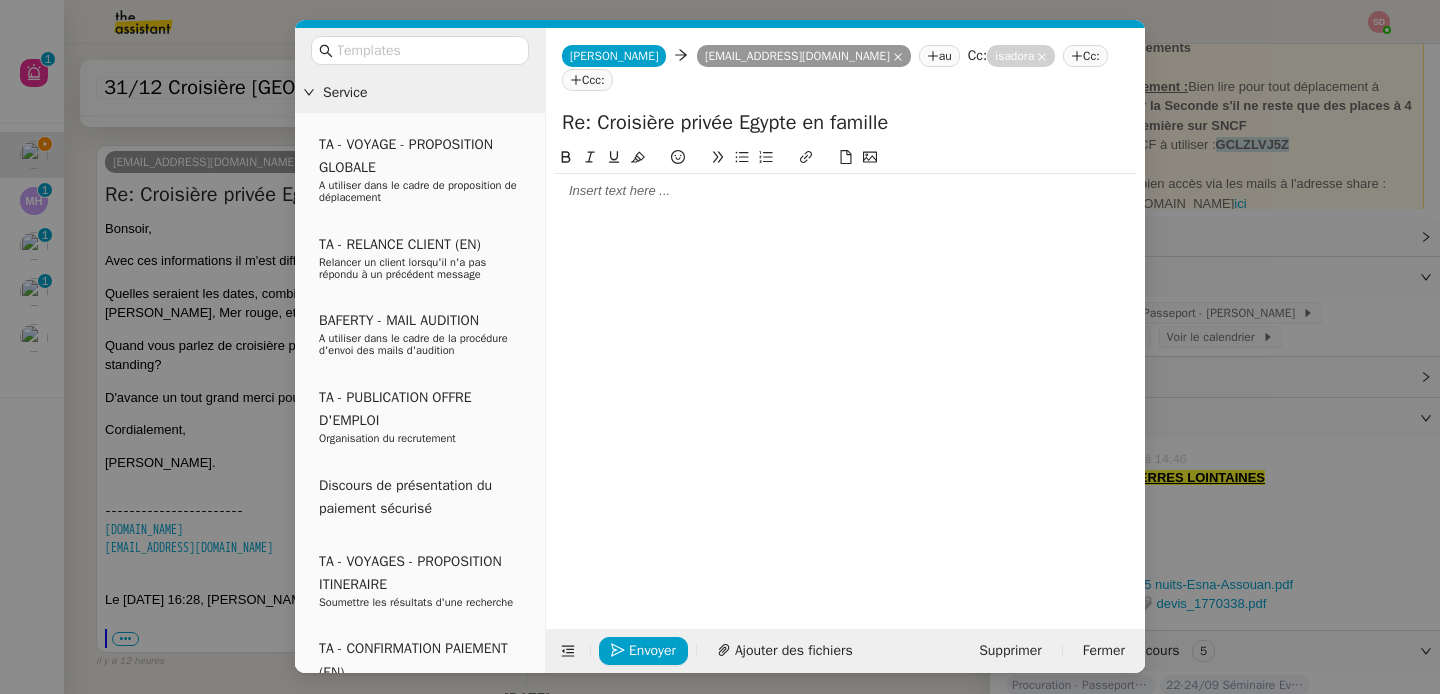 click 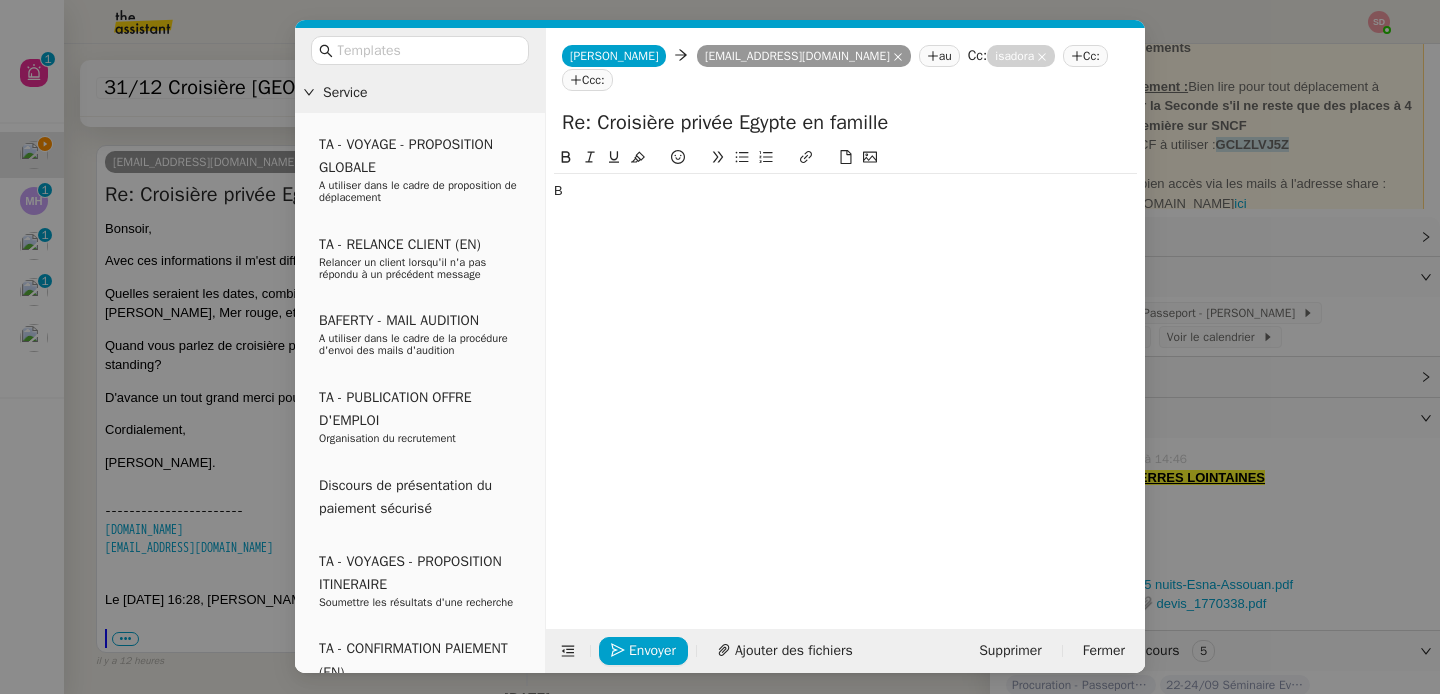 type 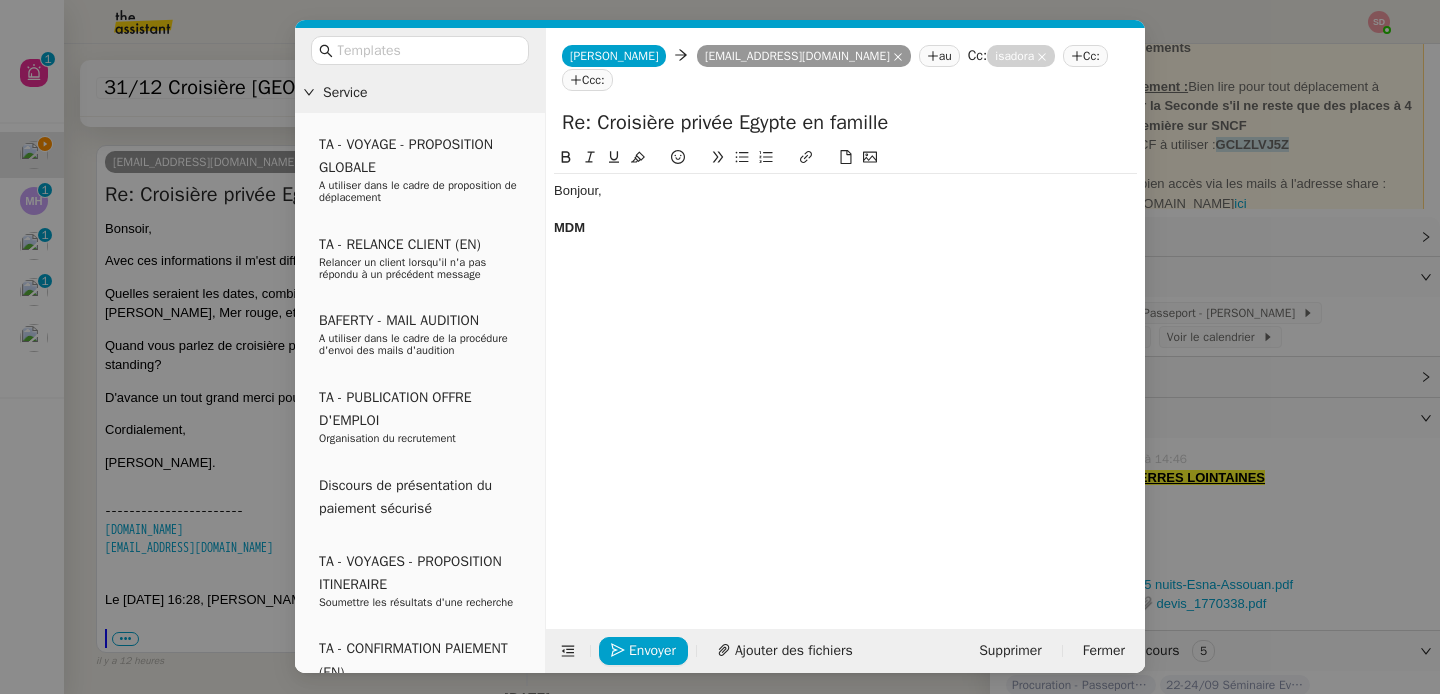 scroll, scrollTop: 0, scrollLeft: 0, axis: both 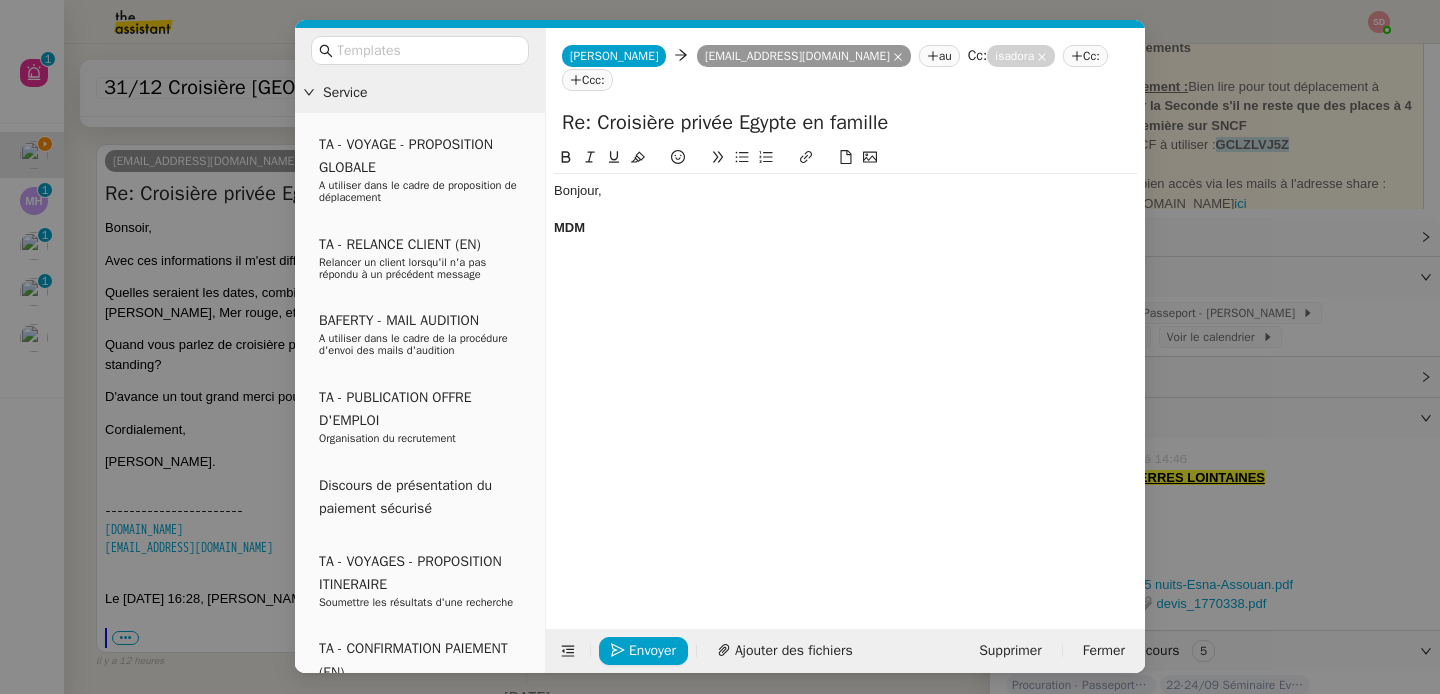 click on "Service TA - VOYAGE - PROPOSITION GLOBALE    A utiliser dans le cadre de proposition de déplacement TA - RELANCE CLIENT (EN)    Relancer un client lorsqu'il n'a pas répondu à un précédent message BAFERTY - MAIL AUDITION    A utiliser dans le cadre de la procédure d'envoi des mails d'audition TA - PUBLICATION OFFRE D'EMPLOI     Organisation du recrutement Discours de présentation du paiement sécurisé    TA - VOYAGES - PROPOSITION ITINERAIRE    Soumettre les résultats d'une recherche TA - CONFIRMATION PAIEMENT (EN)    Confirmer avec le client de modèle de transaction - Attention Plan Pro nécessaire. TA - COURRIER EXPEDIE (recommandé)    A utiliser dans le cadre de l'envoi d'un courrier recommandé TA - PARTAGE DE CALENDRIER (EN)    A utiliser pour demander au client de partager son calendrier afin de faciliter l'accès et la gestion PSPI - Appel de fonds MJL    A utiliser dans le cadre de la procédure d'appel de fonds MJL TA - RELANCE CLIENT    TA - AR PROCEDURES        21 YIELD" at bounding box center [720, 347] 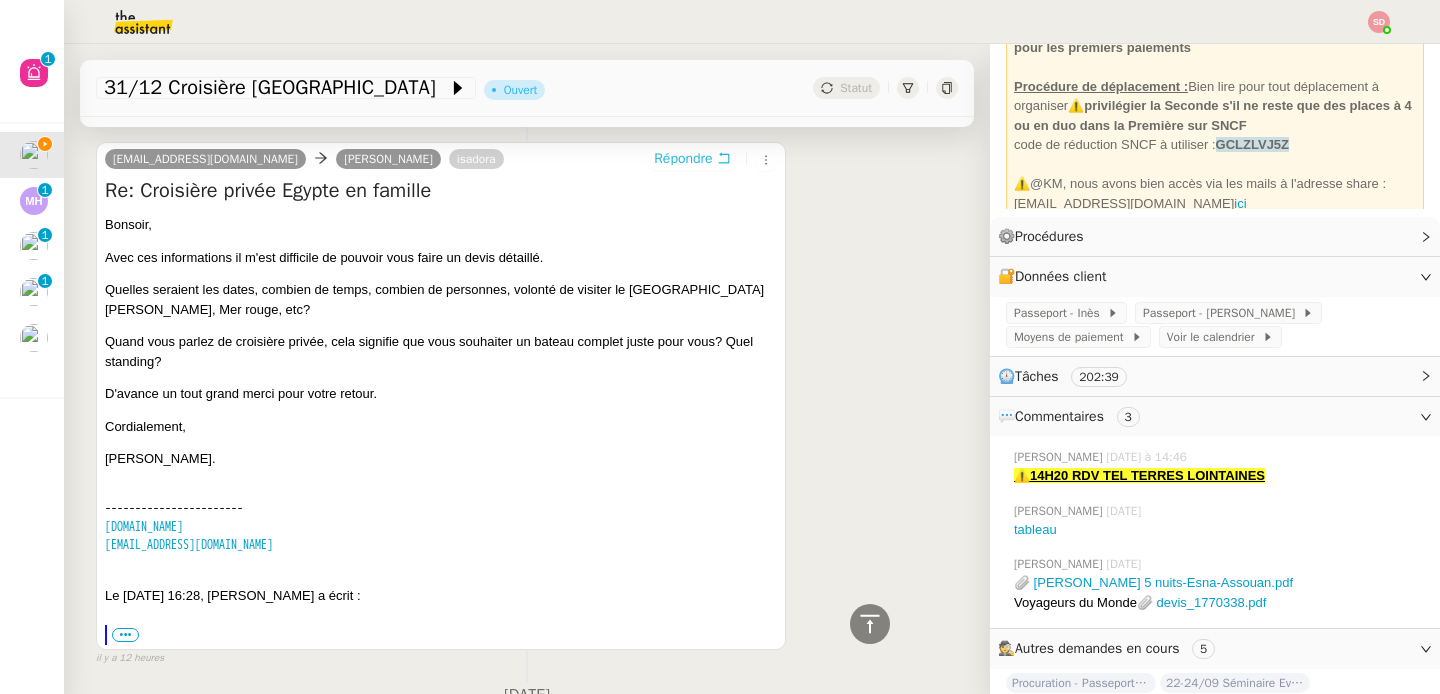 scroll, scrollTop: 659, scrollLeft: 0, axis: vertical 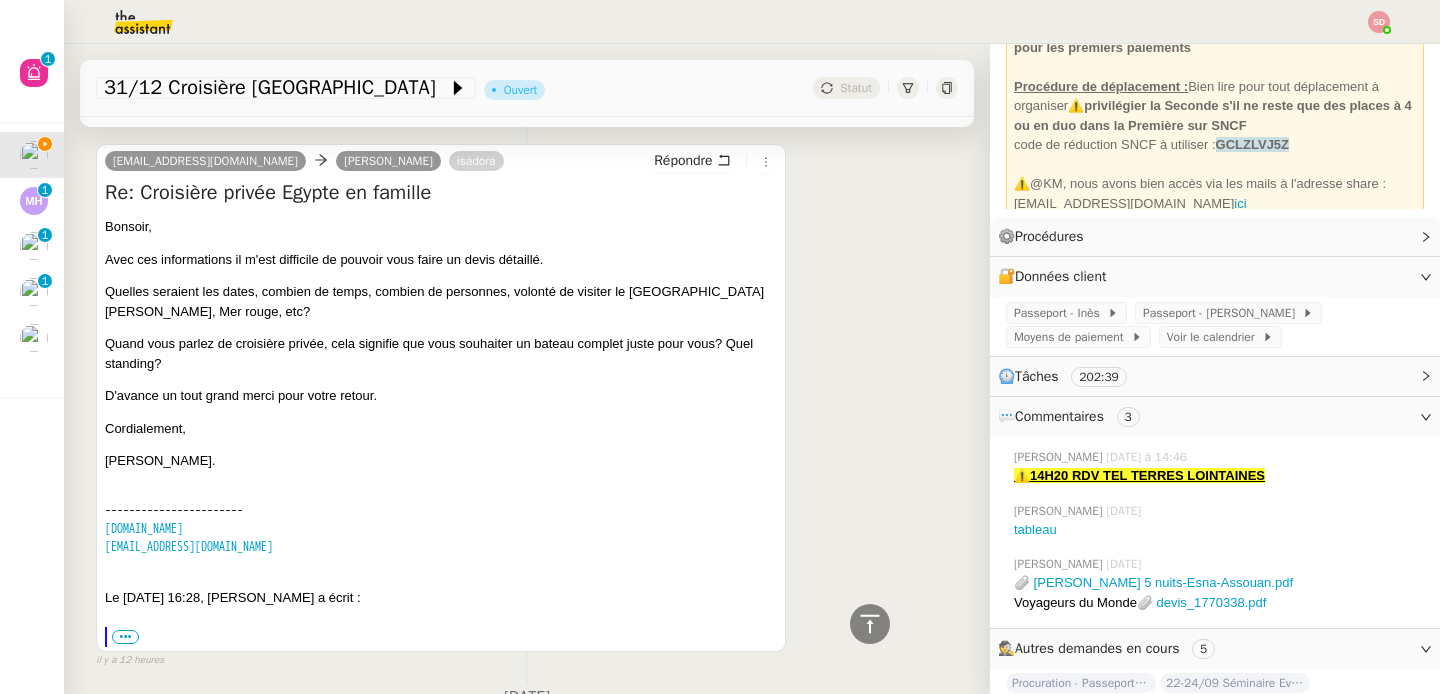 drag, startPoint x: 104, startPoint y: 286, endPoint x: 185, endPoint y: 356, distance: 107.05606 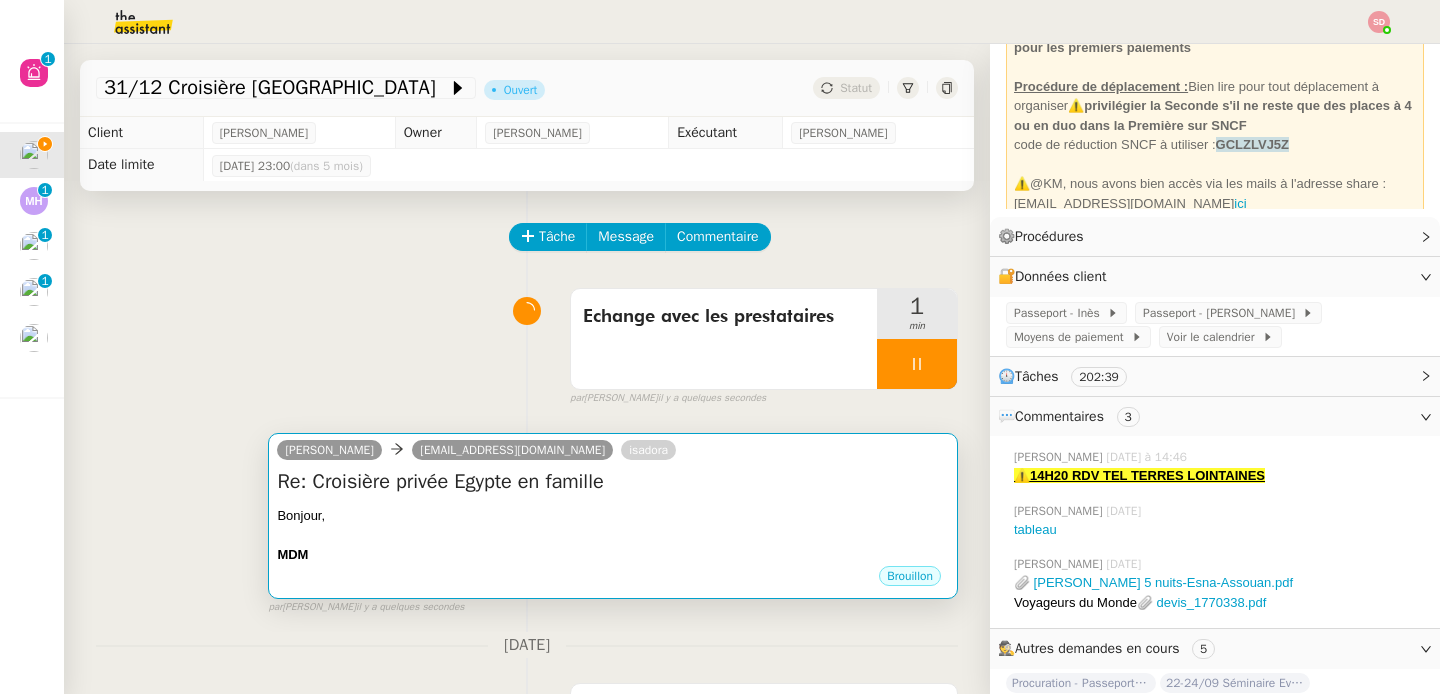 click on "Bonjour," at bounding box center [613, 516] 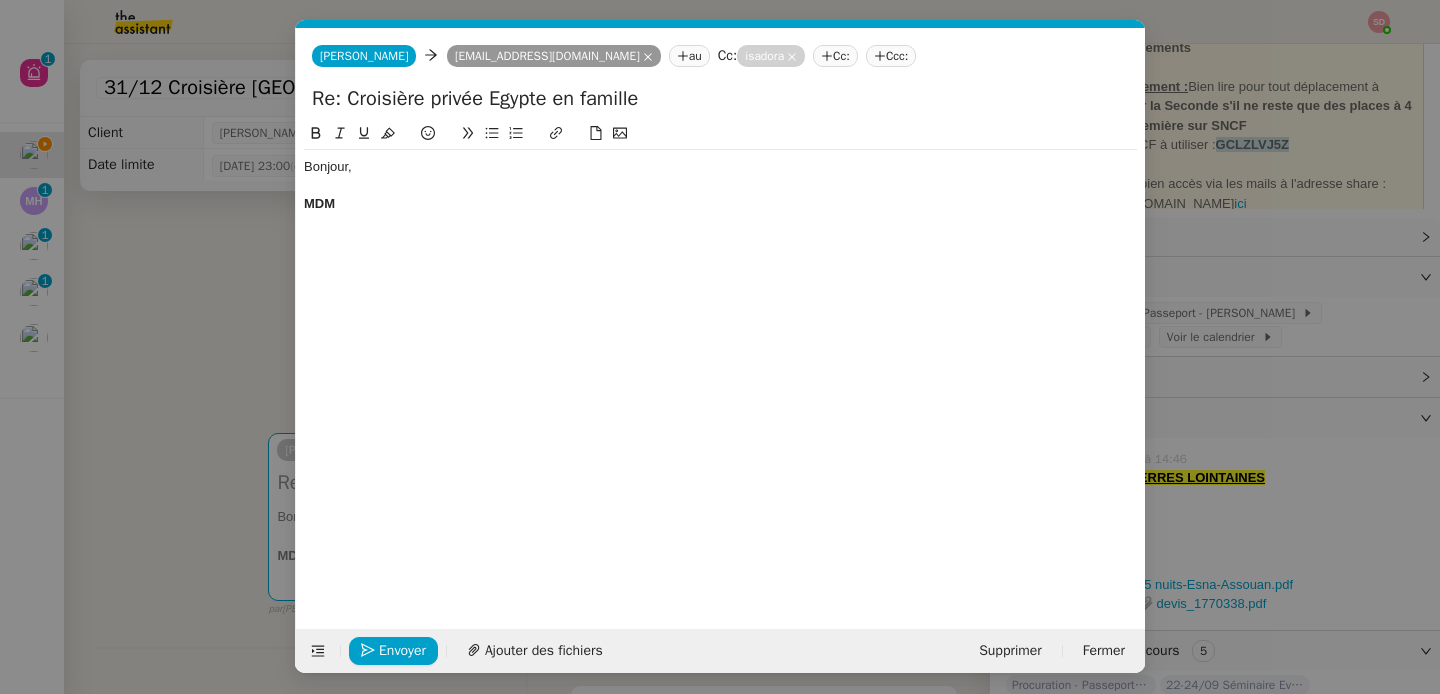 scroll, scrollTop: 0, scrollLeft: 42, axis: horizontal 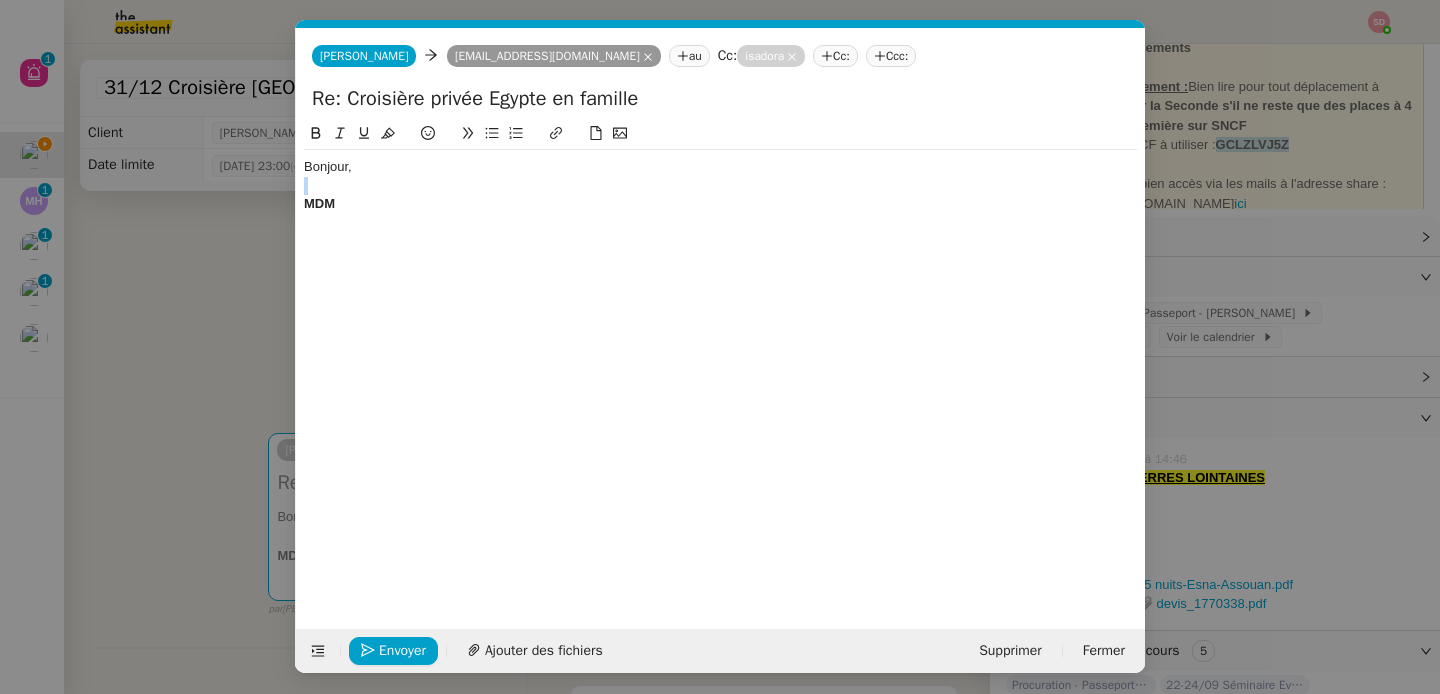 click 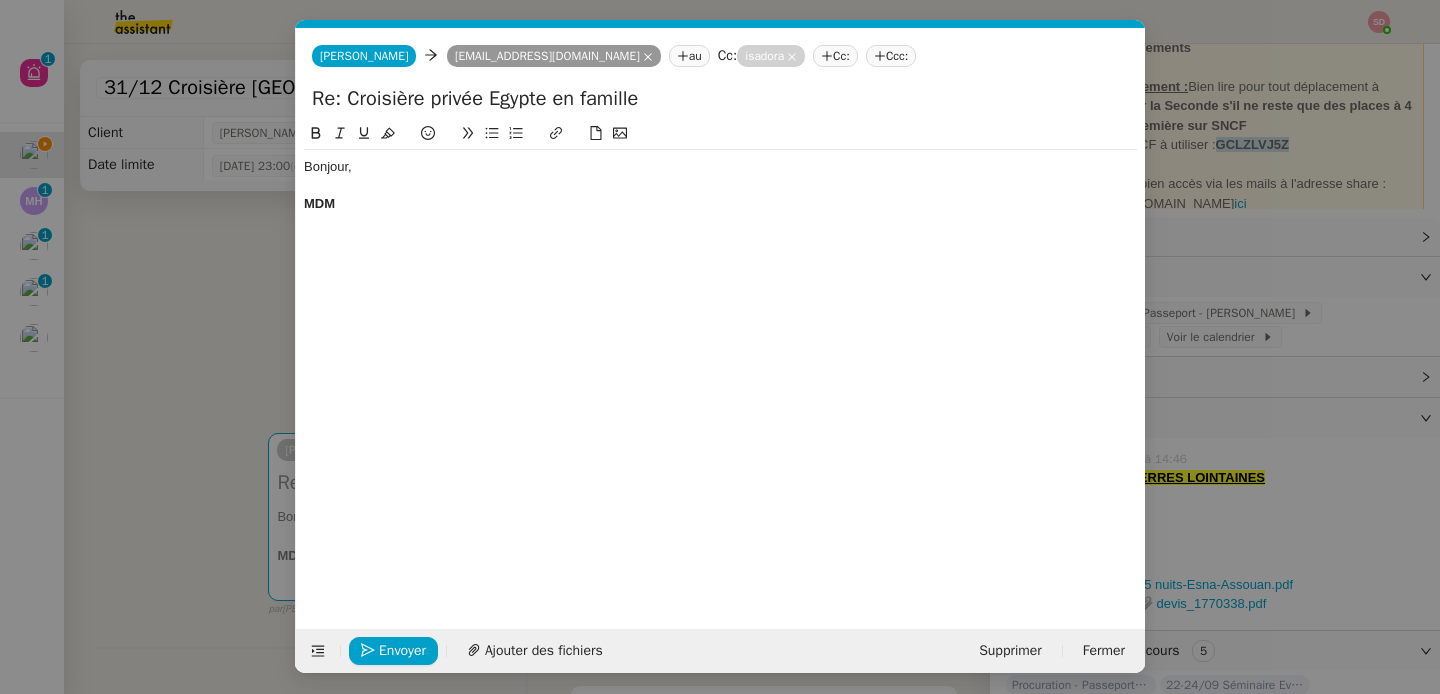 click on "MDM" 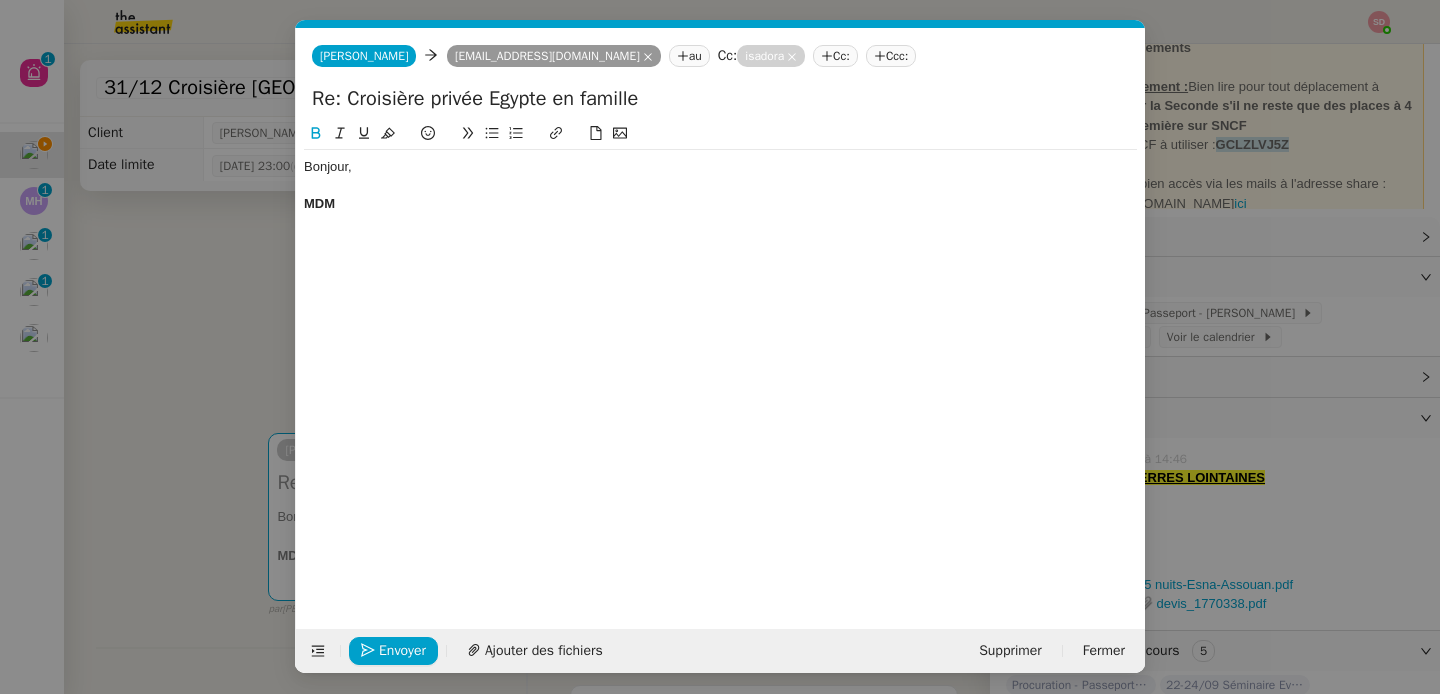 click on "MDM" 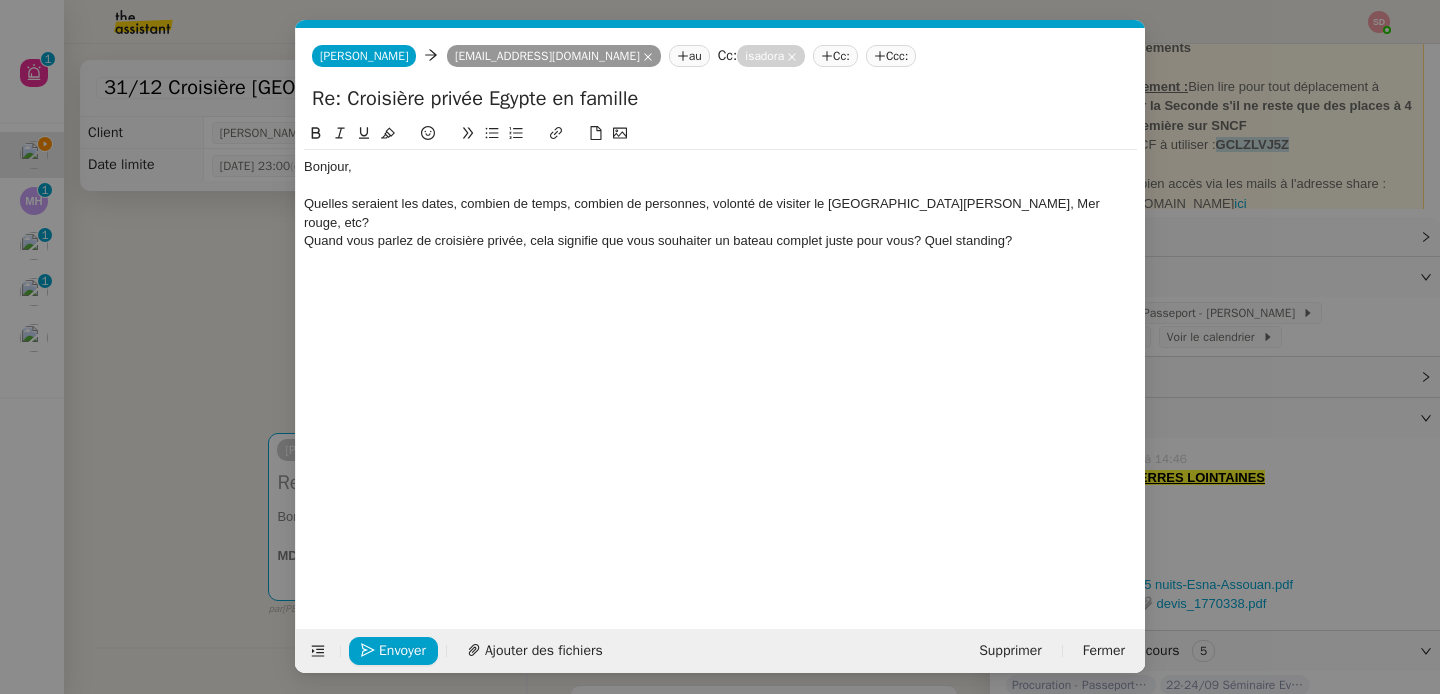 scroll, scrollTop: 0, scrollLeft: 0, axis: both 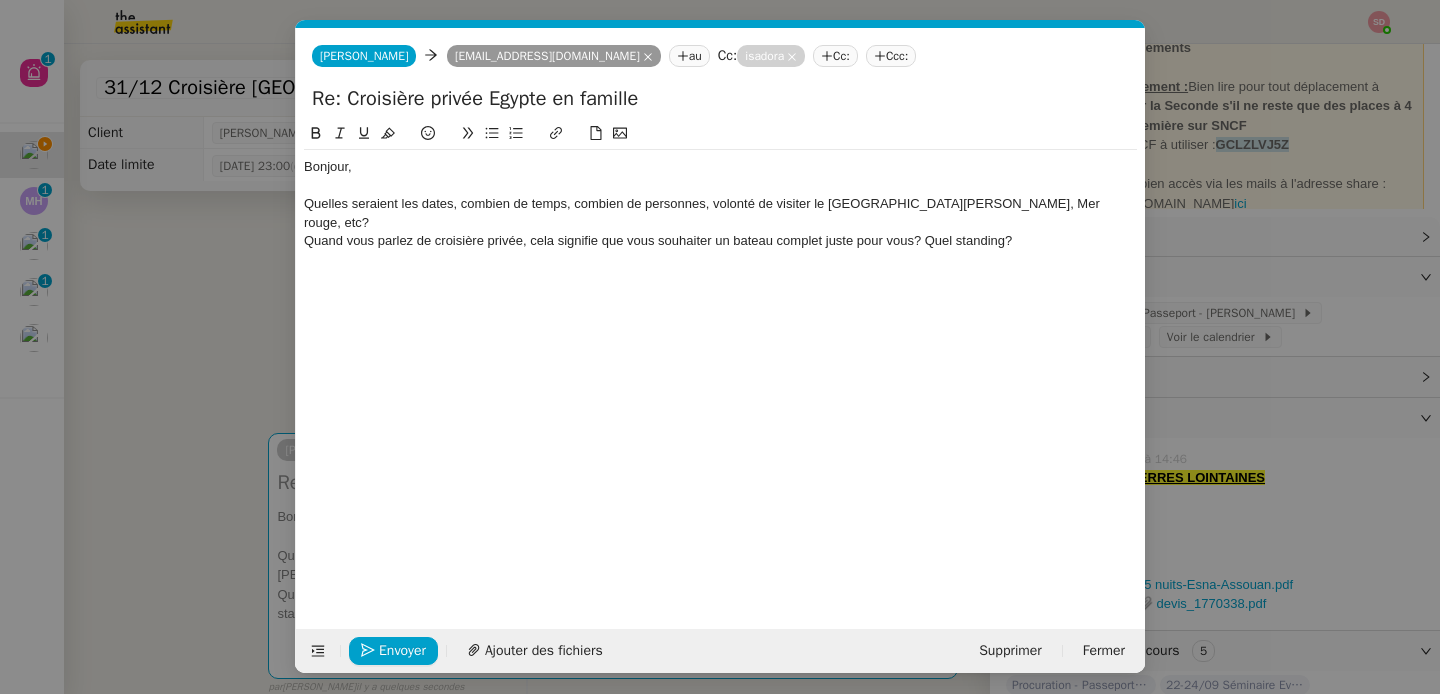 click 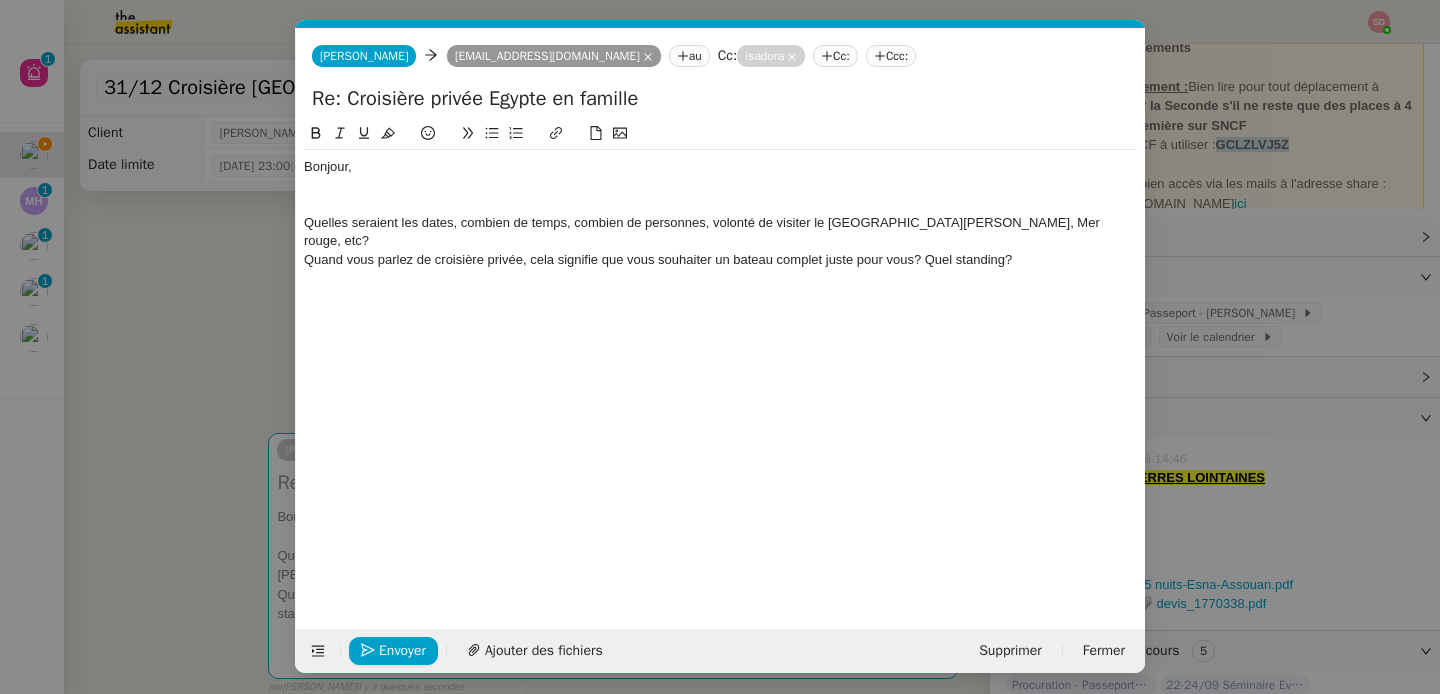 type 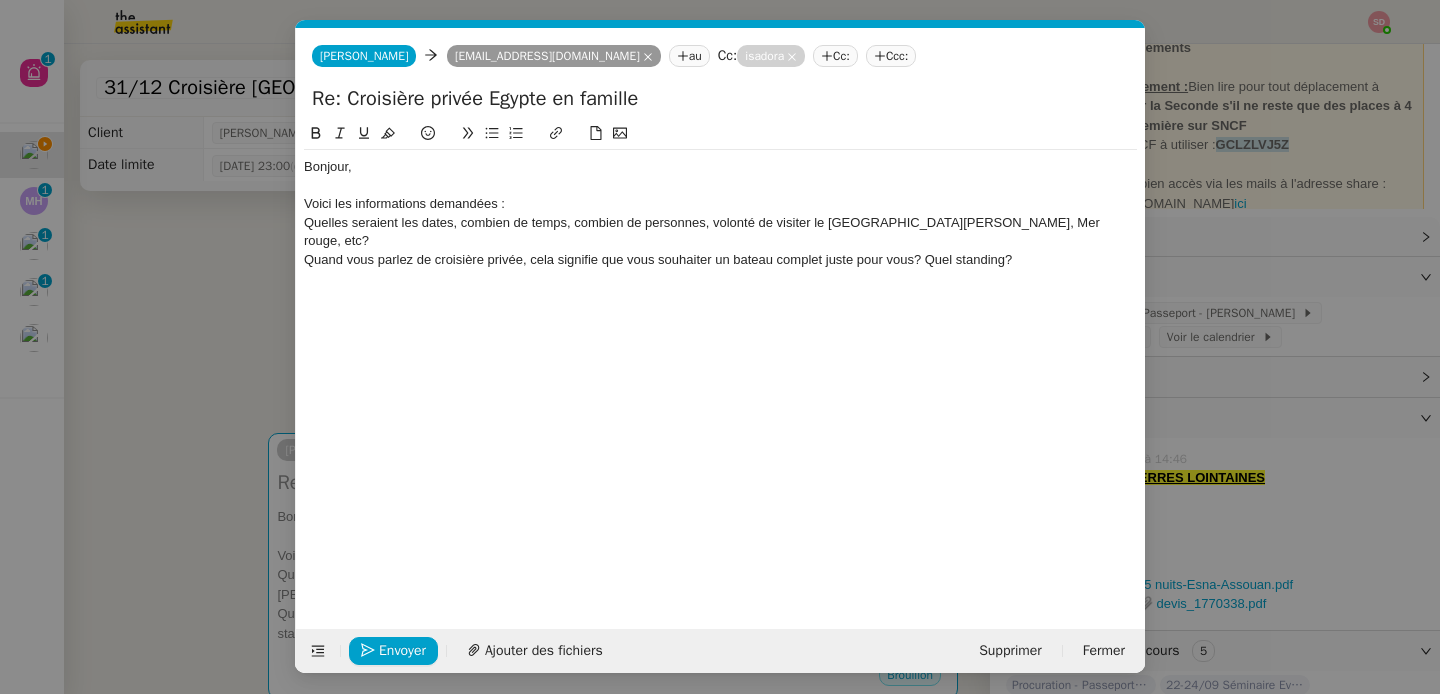 click on "Quelles seraient les dates, combien de temps, combien de personnes, volonté de visiter le Caire, Abou Simbel, Mer rouge, etc?" 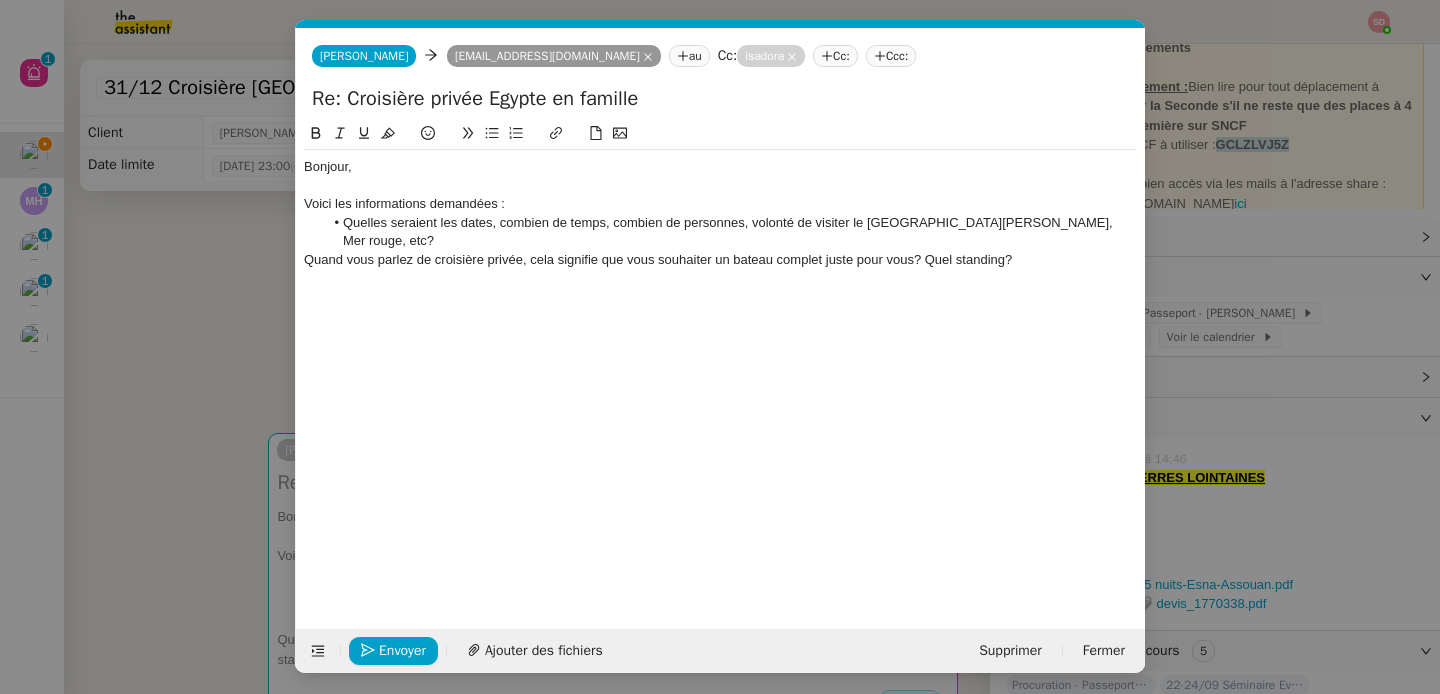 click on "Quelles seraient les dates, combien de temps, combien de personnes, volonté de visiter le Caire, Abou Simbel, Mer rouge, etc?" 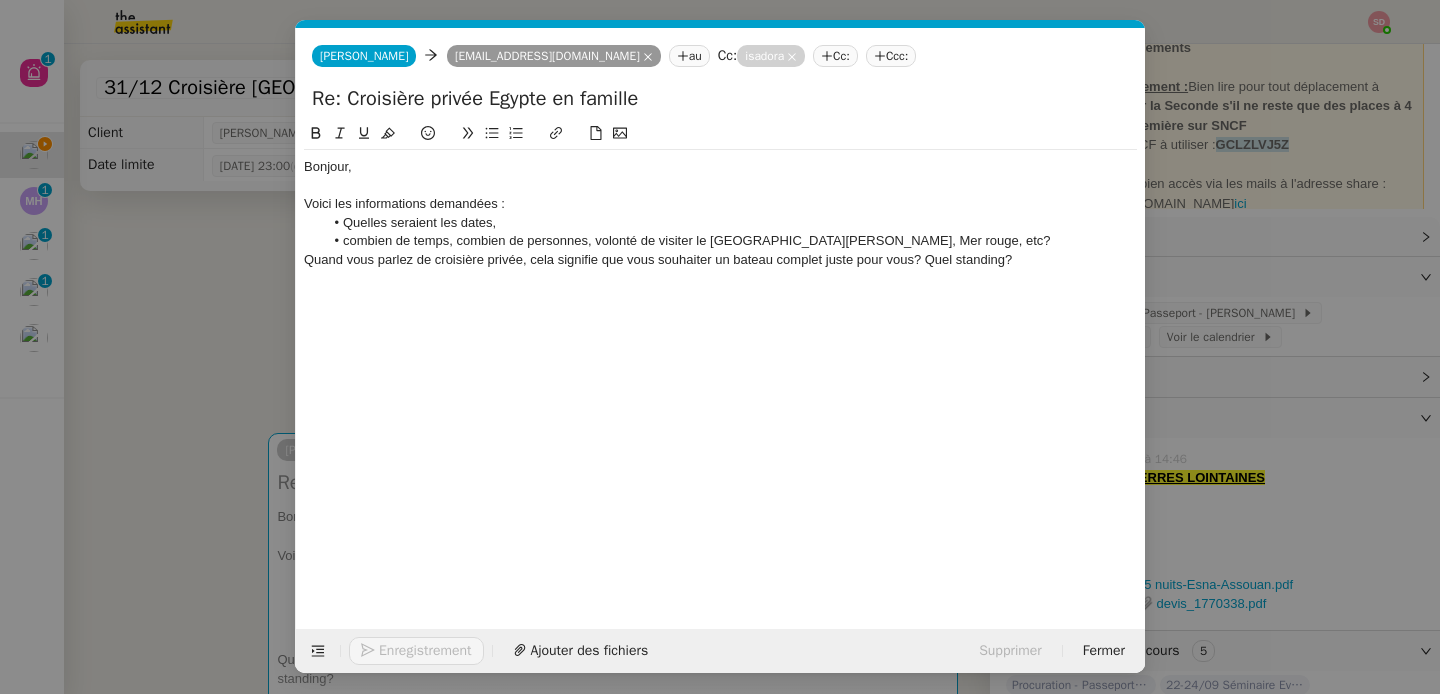 click on "Quelles seraient les dates," 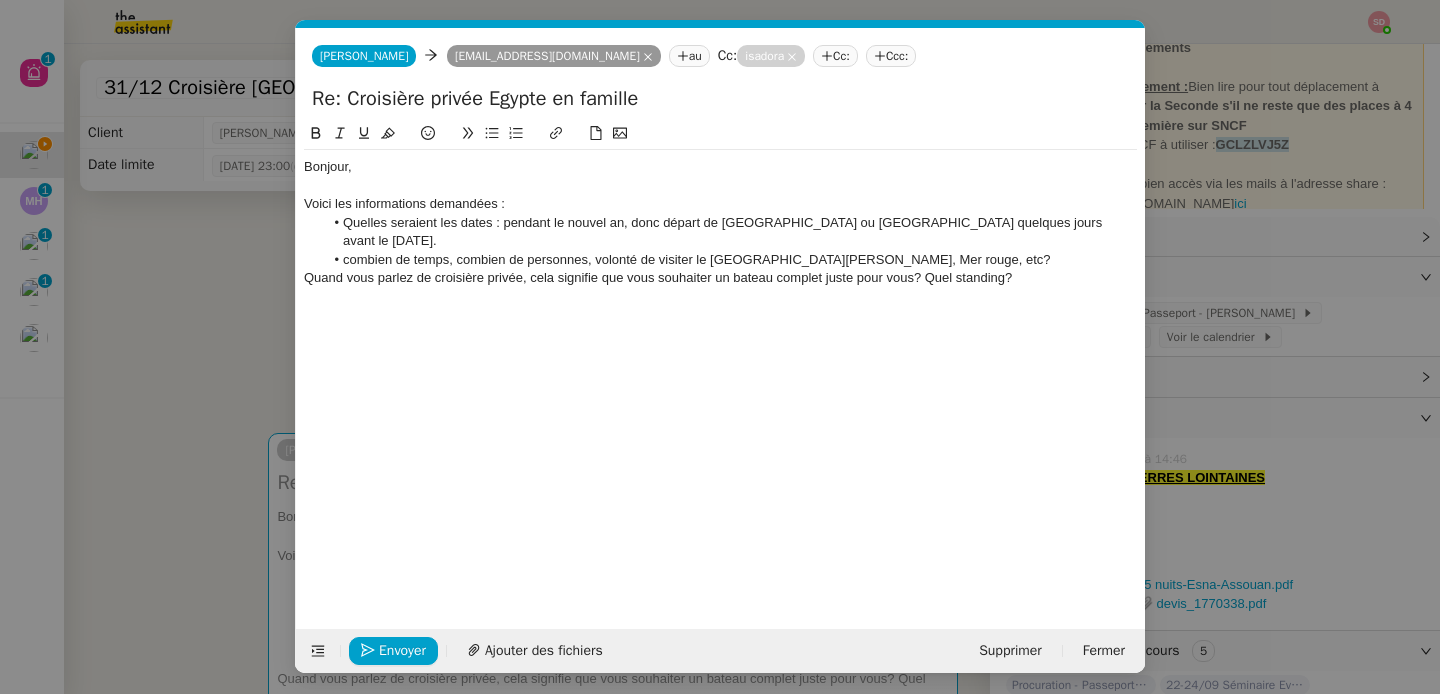 click on "combien de temps, combien de personnes, volonté de visiter le Caire, Abou Simbel, Mer rouge, etc?" 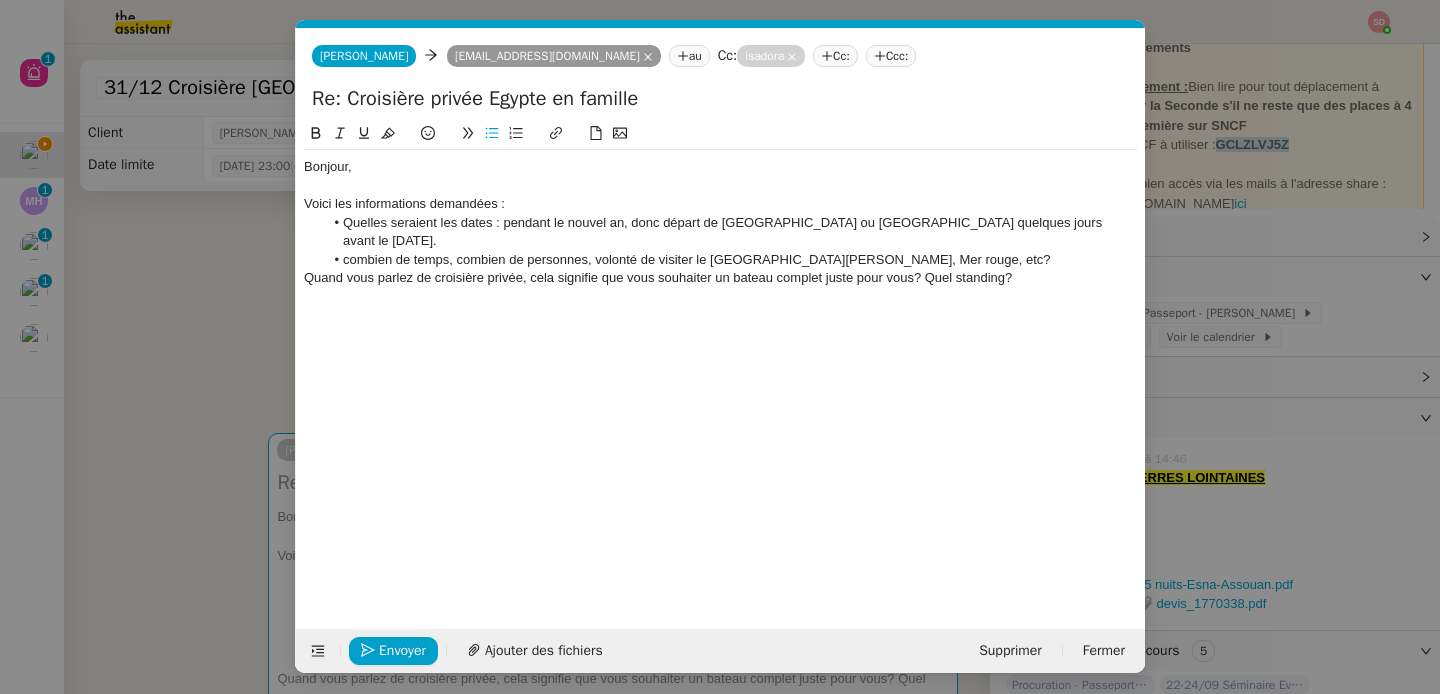 click on "combien de temps, combien de personnes, volonté de visiter le Caire, Abou Simbel, Mer rouge, etc?" 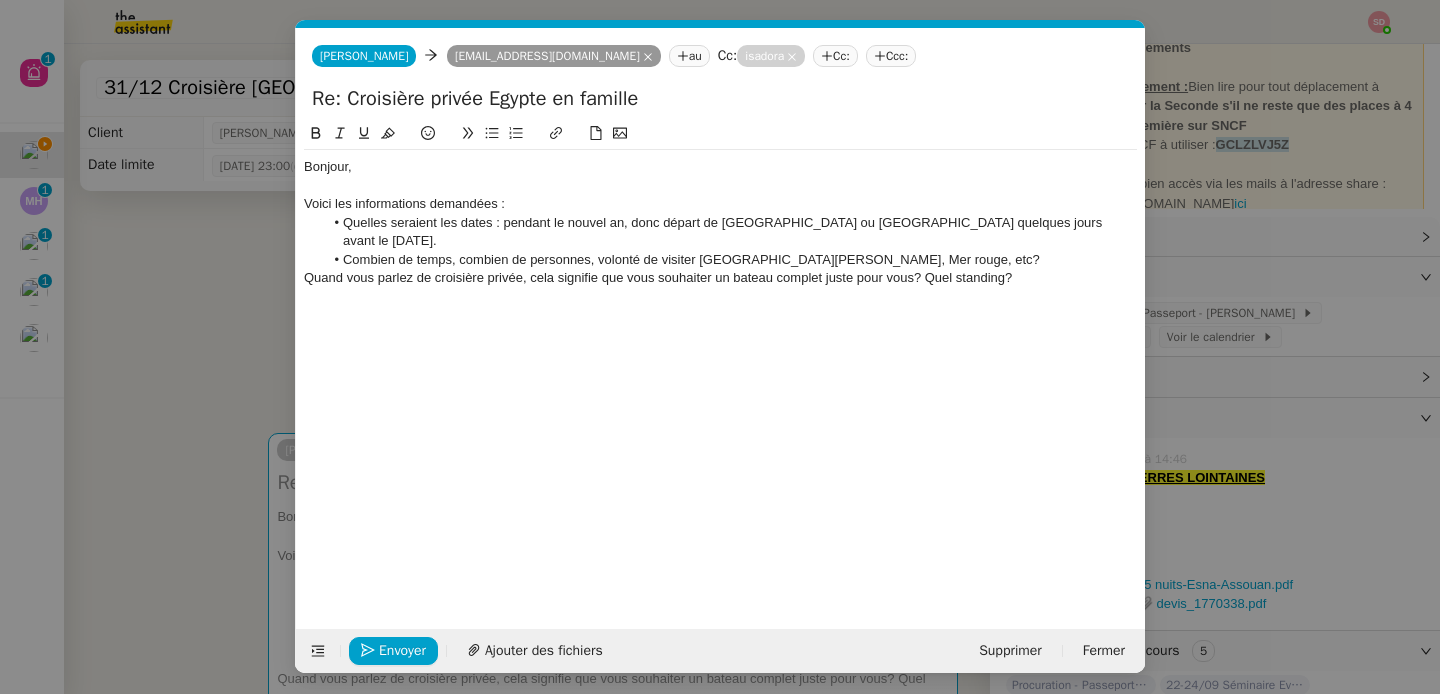 click on "Combien de temps, combien de personnes, volonté de visiter le Caire, Abou Simbel, Mer rouge, etc?" 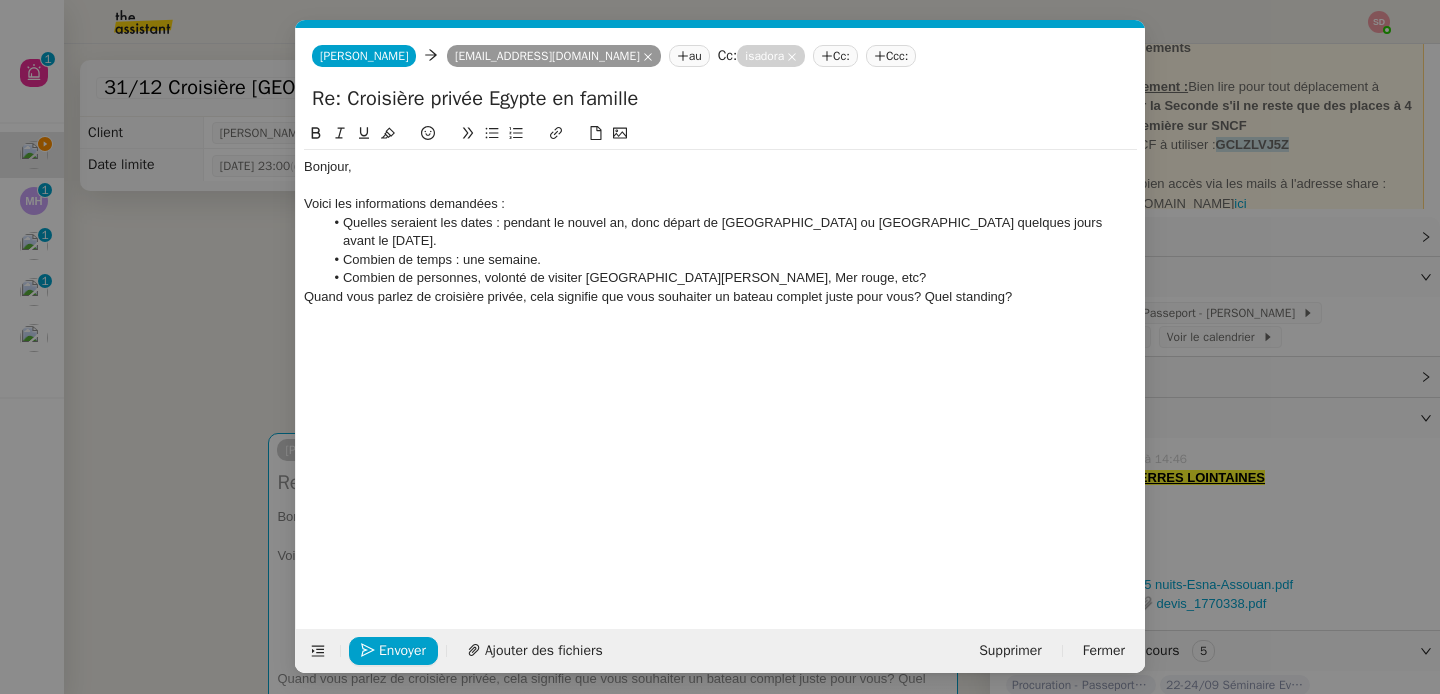click on "Combien de personnes, volonté de visiter le Caire, Abou Simbel, Mer rouge, etc?" 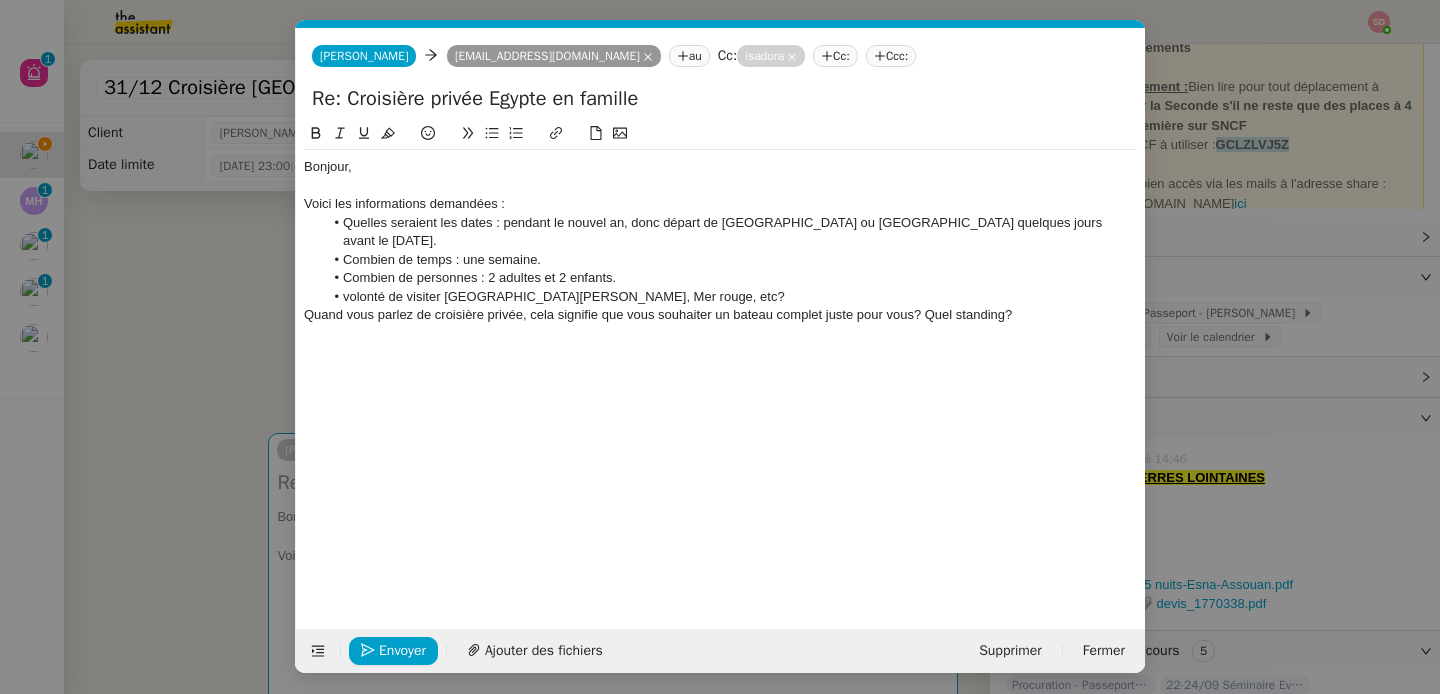 click on "Voici les informations demandées :" 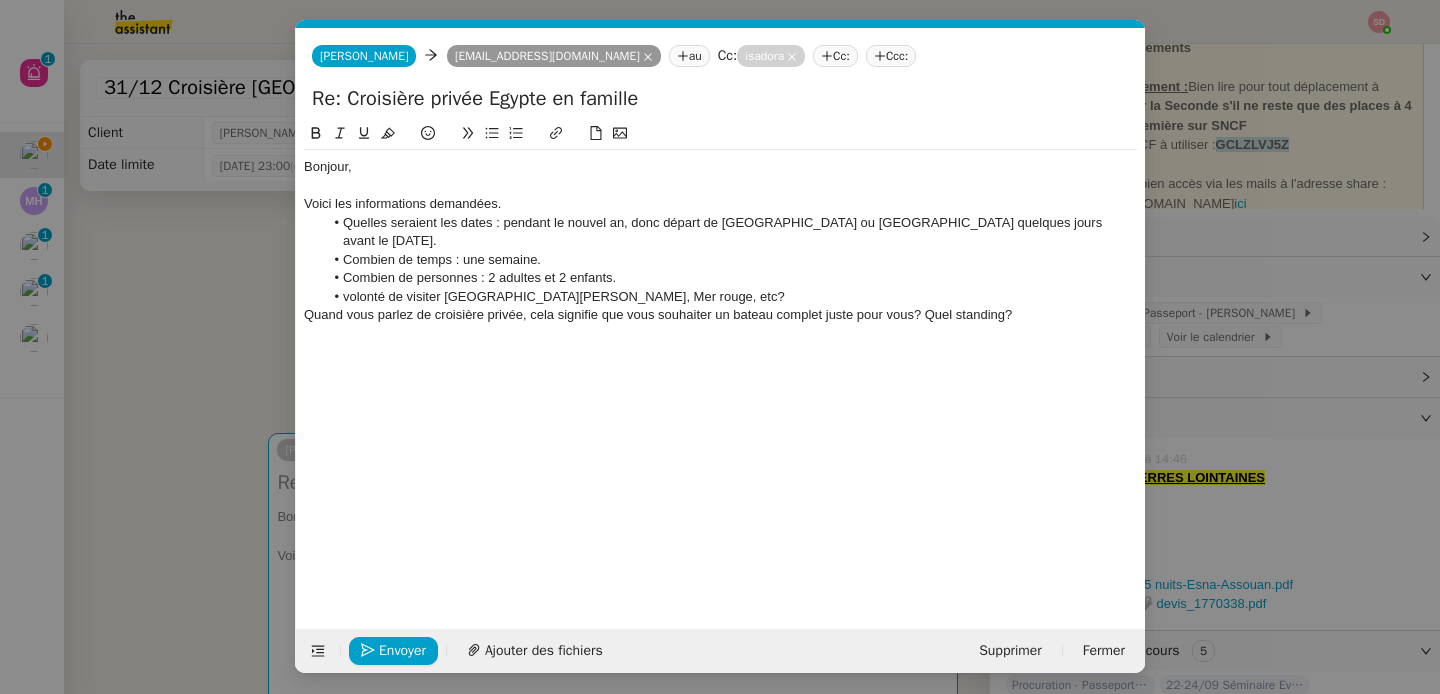 click on "volonté de visiter le Caire, Abou Simbel, Mer rouge, etc?" 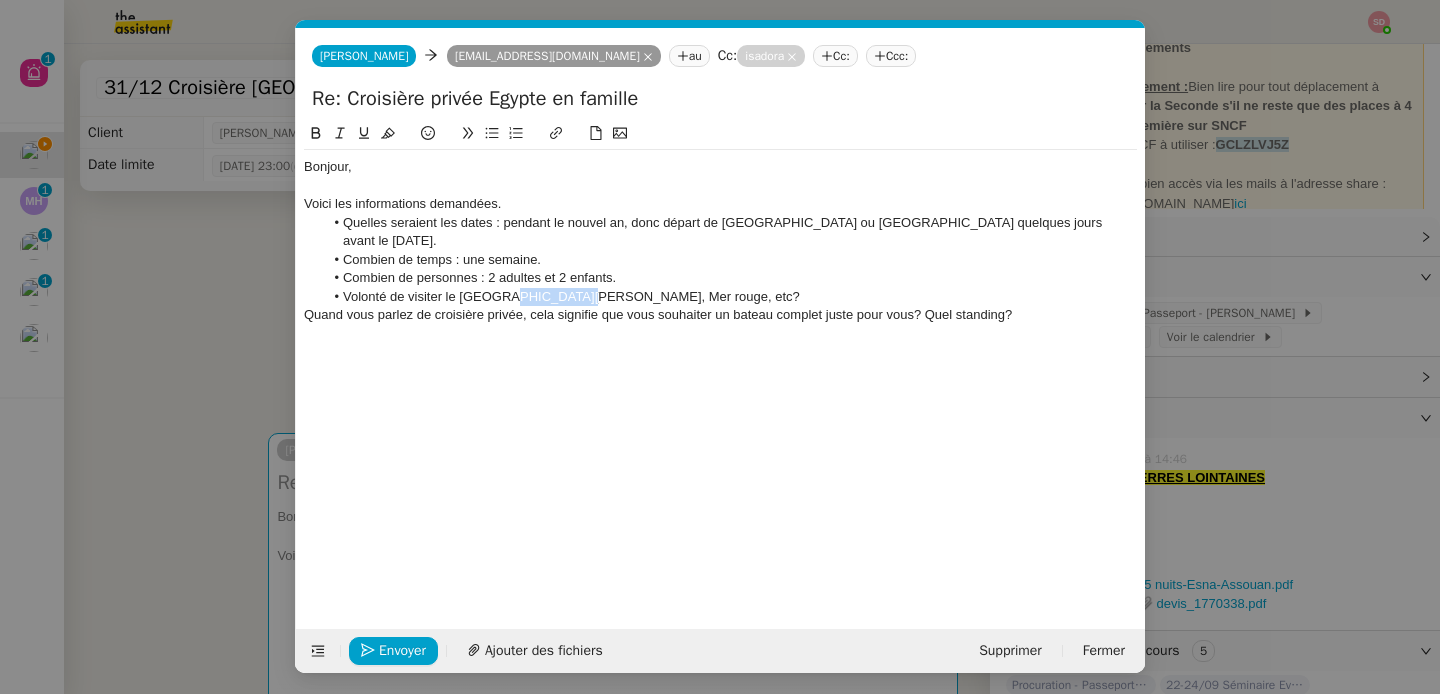 drag, startPoint x: 499, startPoint y: 279, endPoint x: 571, endPoint y: 285, distance: 72.249565 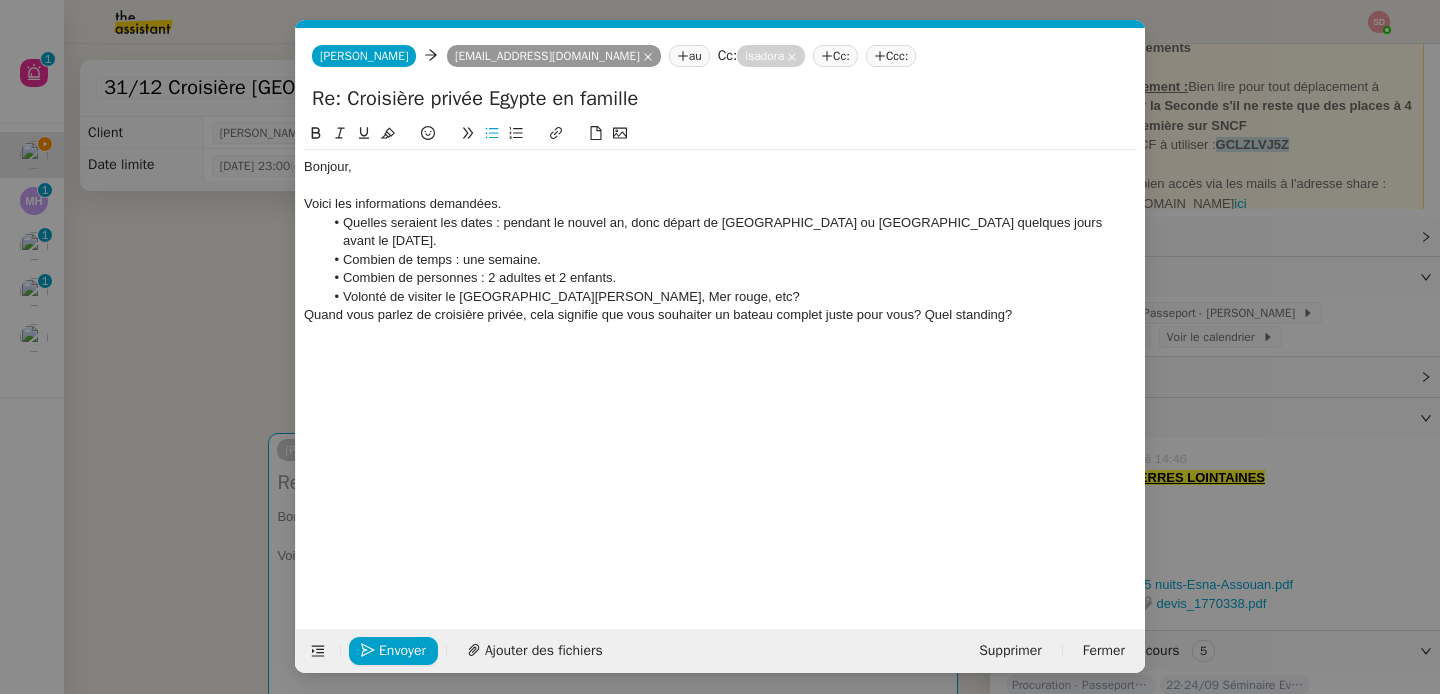 click on "Volonté de visiter le Caire, Abou Simbel, Mer rouge, etc?" 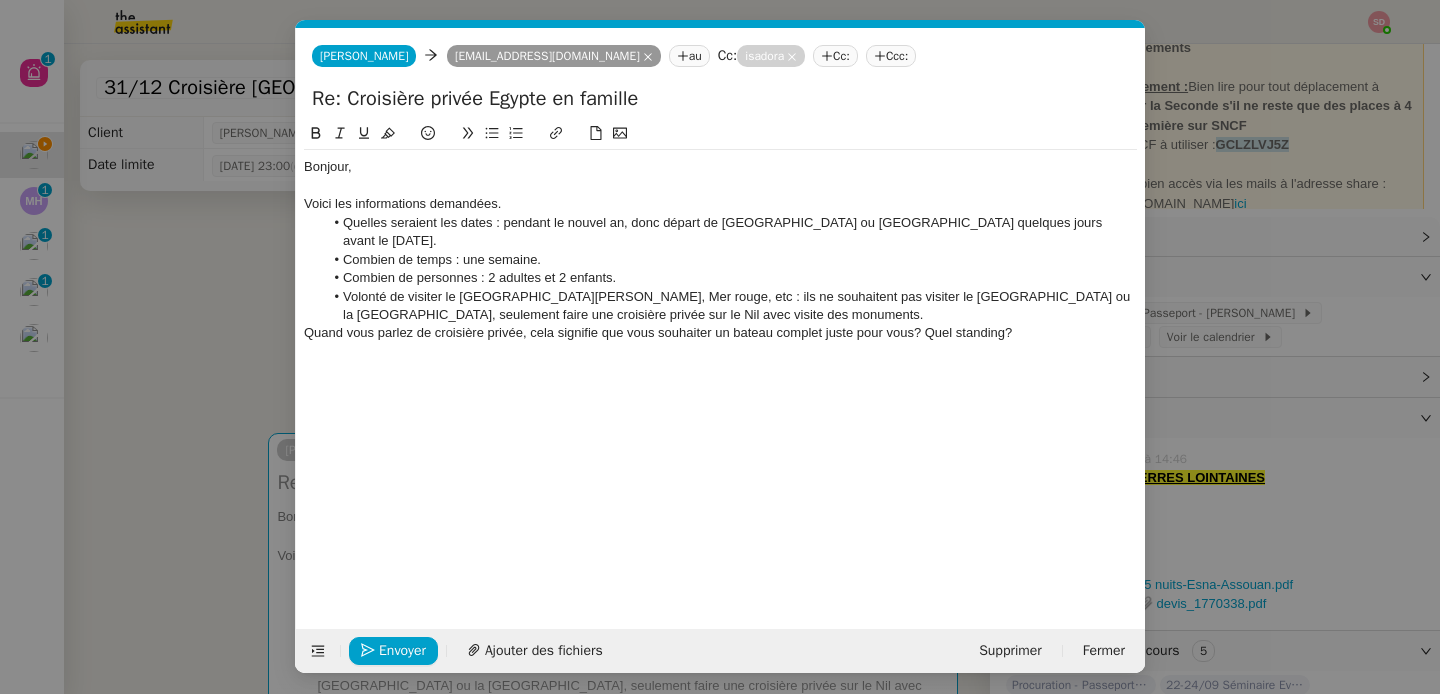 click on "Quand vous parlez de croisière privée, cela signifie que vous souhaiter un bateau complet juste pour vous? Quel standing?" 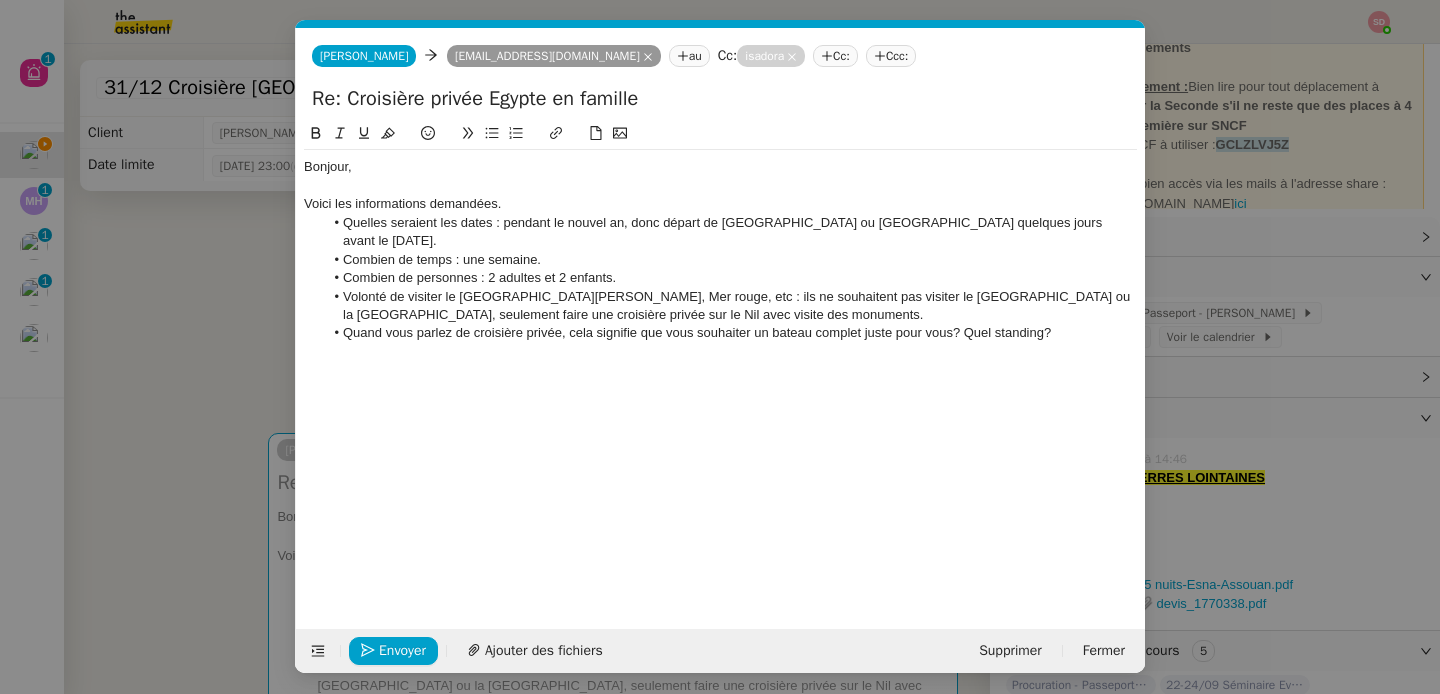 drag, startPoint x: 955, startPoint y: 315, endPoint x: 1093, endPoint y: 315, distance: 138 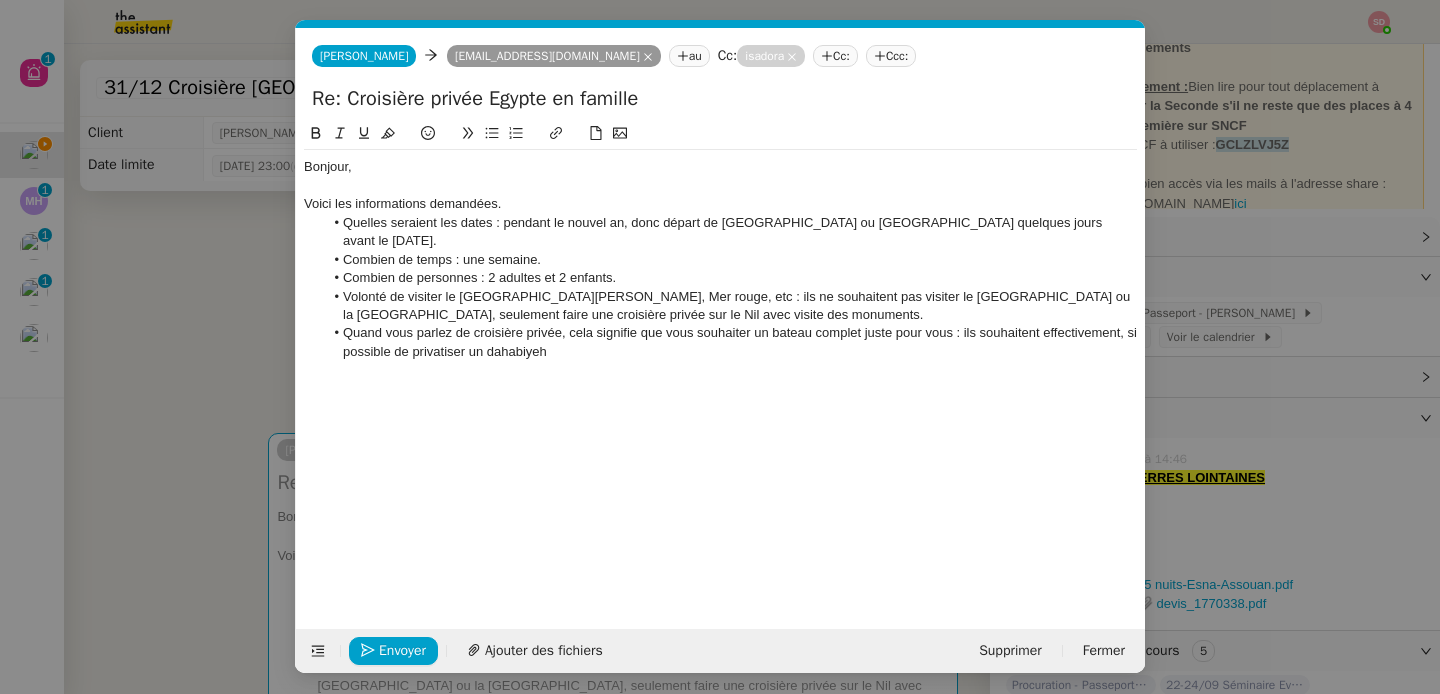 click on "Quand vous parlez de croisière privée, cela signifie que vous souhaiter un bateau complet juste pour vous : ils souhaitent effectivement, si possible de privatiser un dahabiyeh" 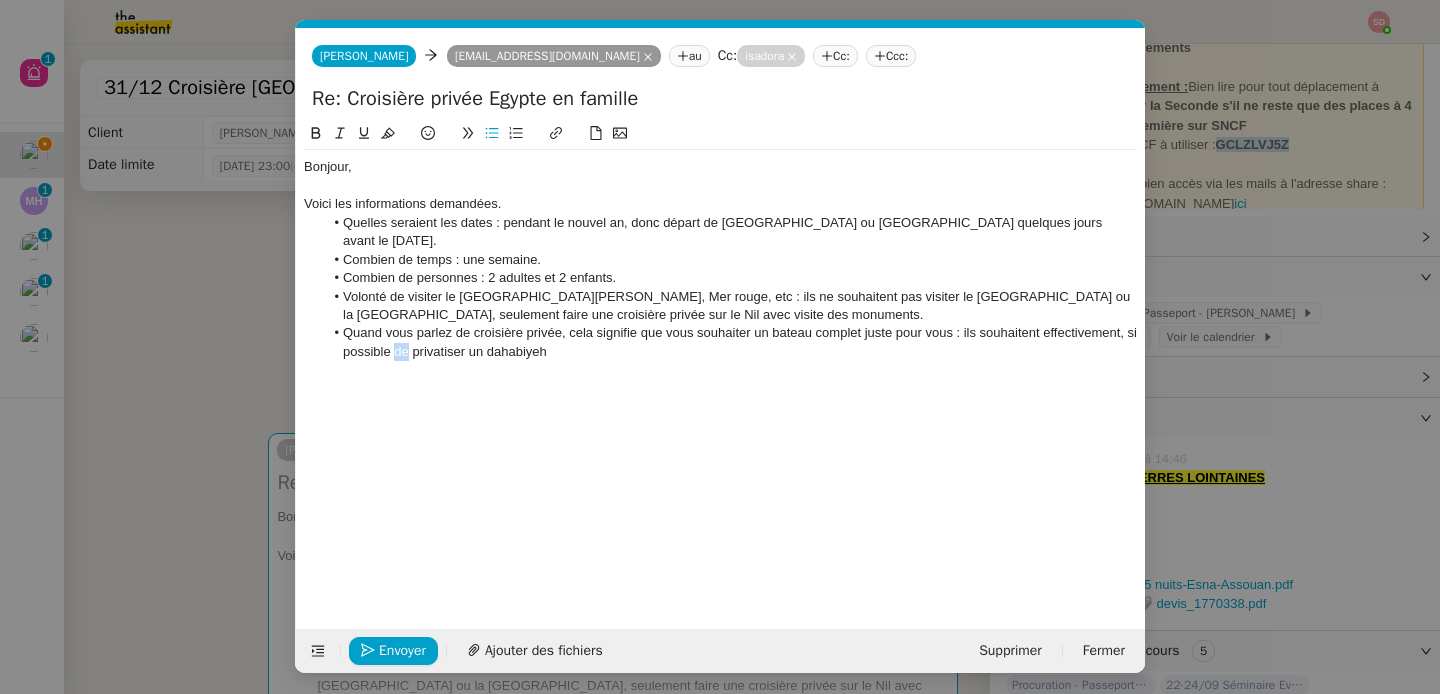 click on "Quand vous parlez de croisière privée, cela signifie que vous souhaiter un bateau complet juste pour vous : ils souhaitent effectivement, si possible de privatiser un dahabiyeh" 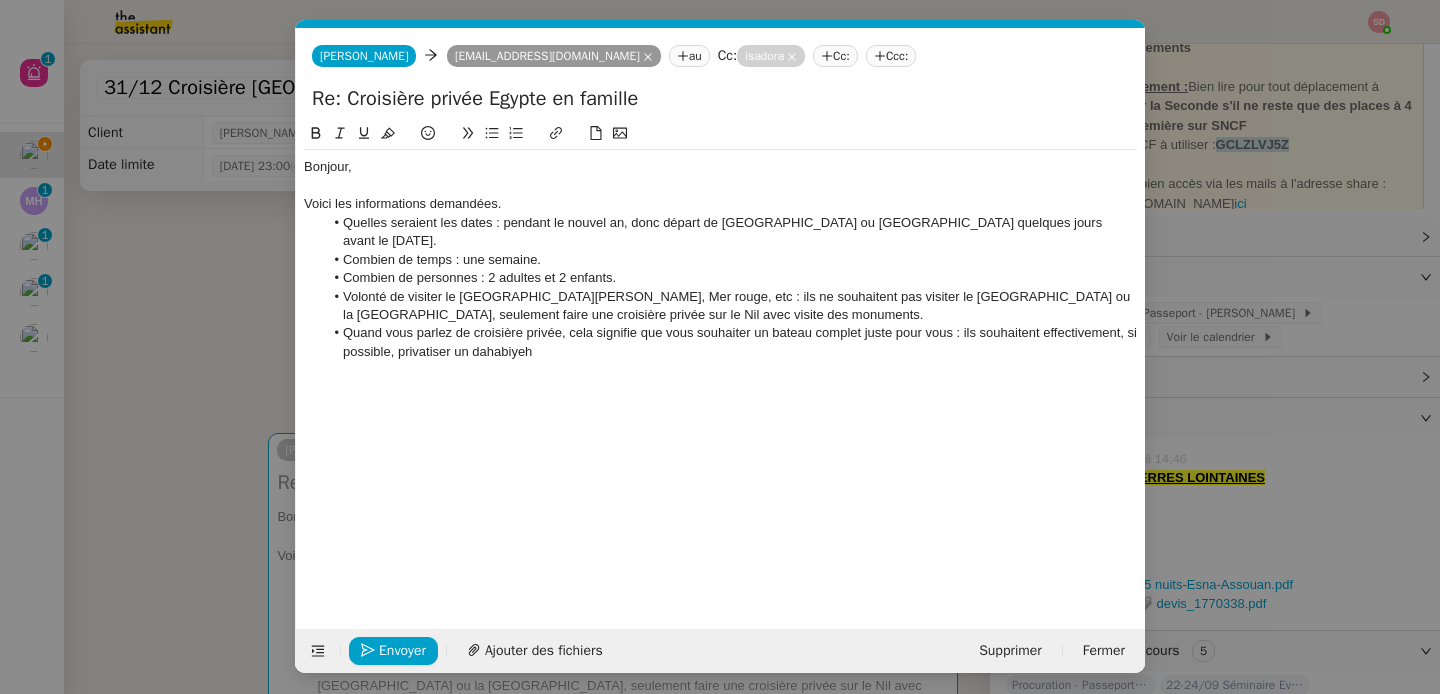 click on "Quand vous parlez de croisière privée, cela signifie que vous souhaiter un bateau complet juste pour vous : ils souhaitent effectivement, si possible, privatiser un dahabiyeh" 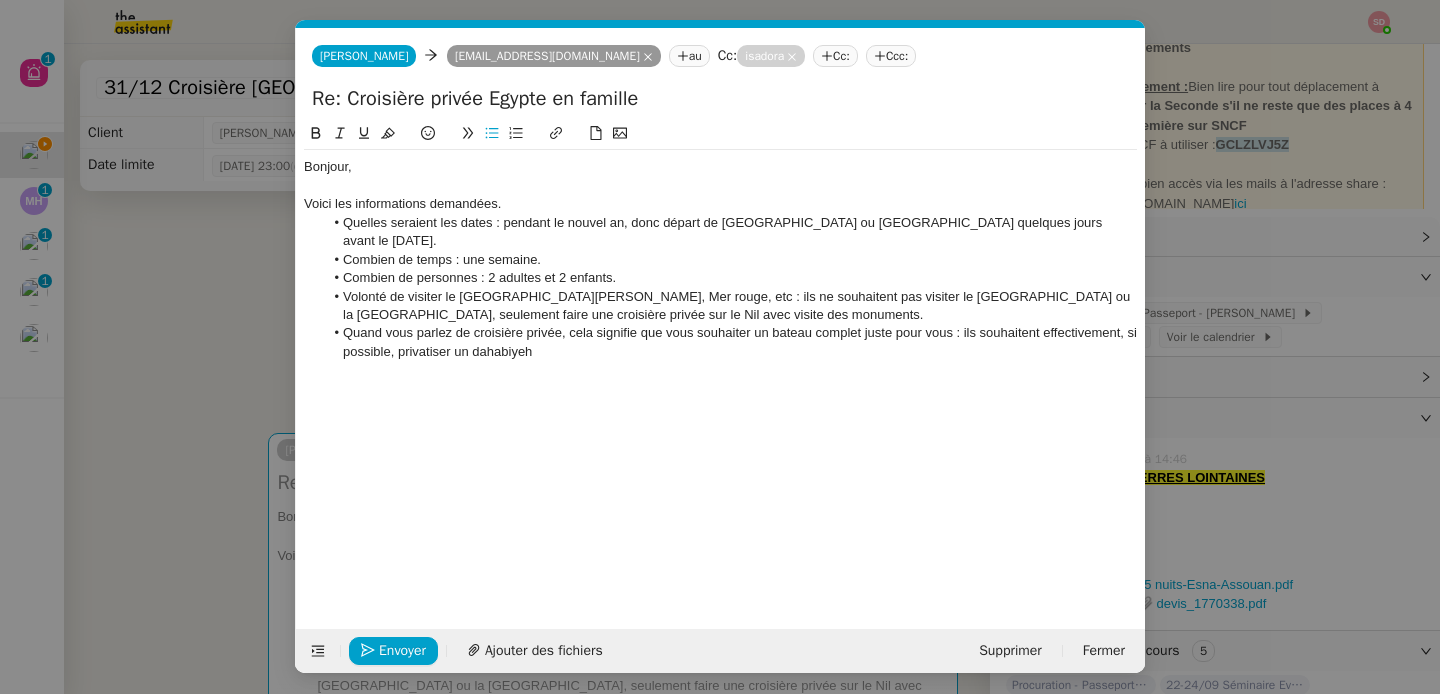 click on "Service TA - VOYAGE - PROPOSITION GLOBALE    A utiliser dans le cadre de proposition de déplacement TA - RELANCE CLIENT (EN)    Relancer un client lorsqu'il n'a pas répondu à un précédent message BAFERTY - MAIL AUDITION    A utiliser dans le cadre de la procédure d'envoi des mails d'audition TA - PUBLICATION OFFRE D'EMPLOI     Organisation du recrutement Discours de présentation du paiement sécurisé    TA - VOYAGES - PROPOSITION ITINERAIRE    Soumettre les résultats d'une recherche TA - CONFIRMATION PAIEMENT (EN)    Confirmer avec le client de modèle de transaction - Attention Plan Pro nécessaire. TA - COURRIER EXPEDIE (recommandé)    A utiliser dans le cadre de l'envoi d'un courrier recommandé TA - PARTAGE DE CALENDRIER (EN)    A utiliser pour demander au client de partager son calendrier afin de faciliter l'accès et la gestion PSPI - Appel de fonds MJL    A utiliser dans le cadre de la procédure d'appel de fonds MJL TA - RELANCE CLIENT    TA - AR PROCEDURES        21 YIELD" at bounding box center (720, 347) 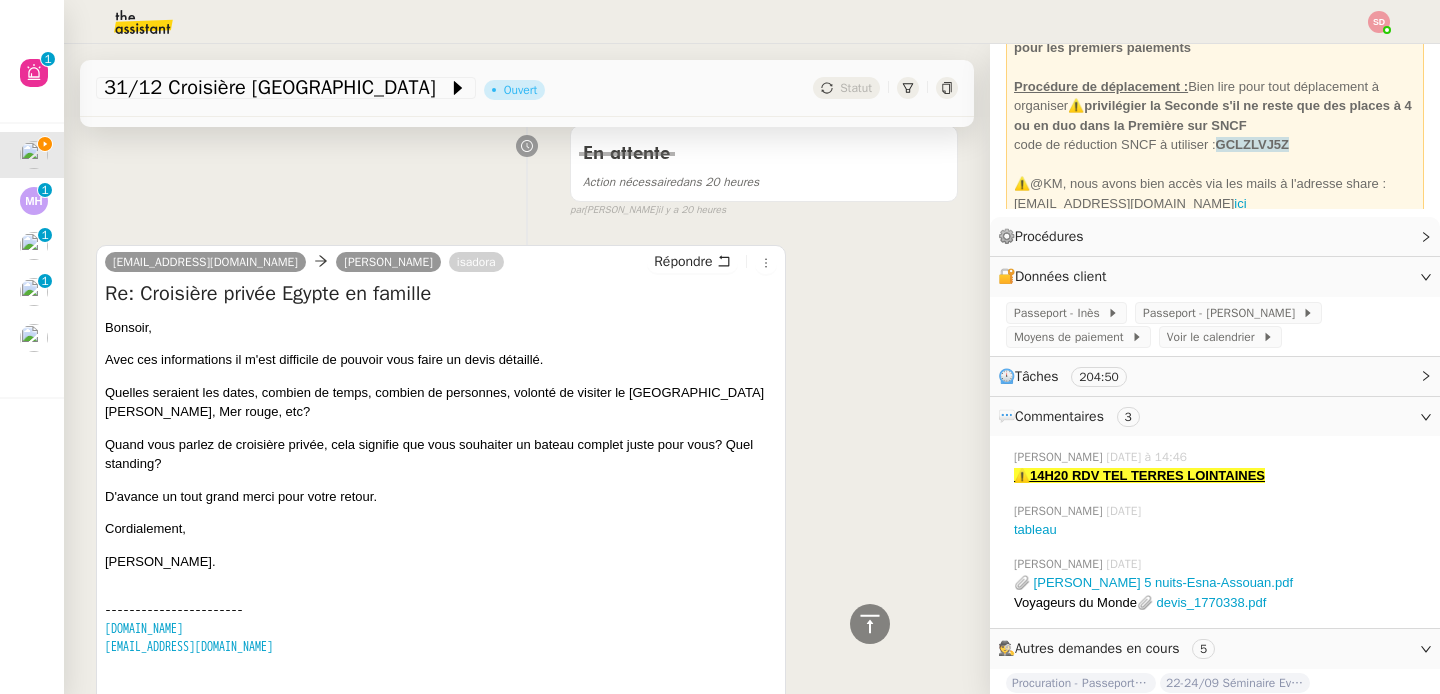 scroll, scrollTop: 514, scrollLeft: 0, axis: vertical 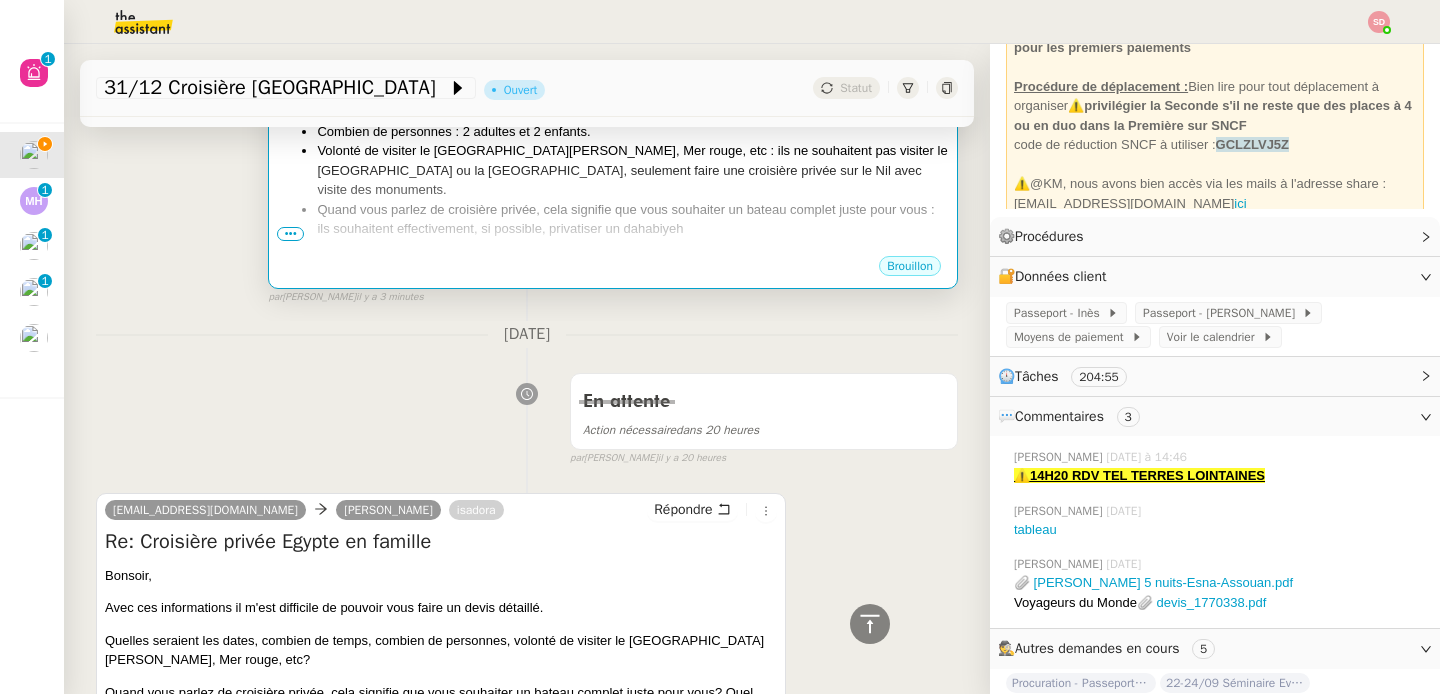 click on "Volonté de visiter le Caire, Abou Simbel, Mer rouge, etc : ils ne souhaitent pas visiter le Caire ou la Mer Rouge, seulement faire une croisière privée sur le Nil avec visite des monuments." at bounding box center [633, 170] 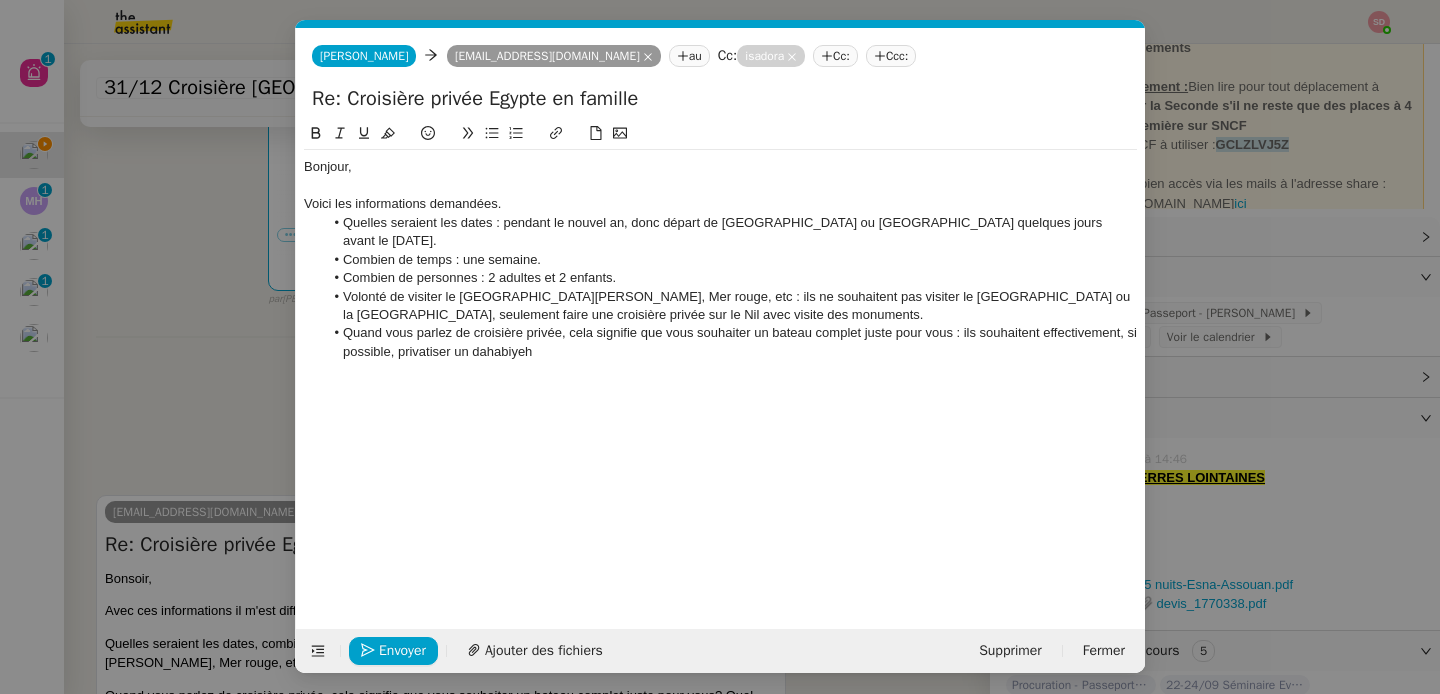 scroll, scrollTop: 515, scrollLeft: 0, axis: vertical 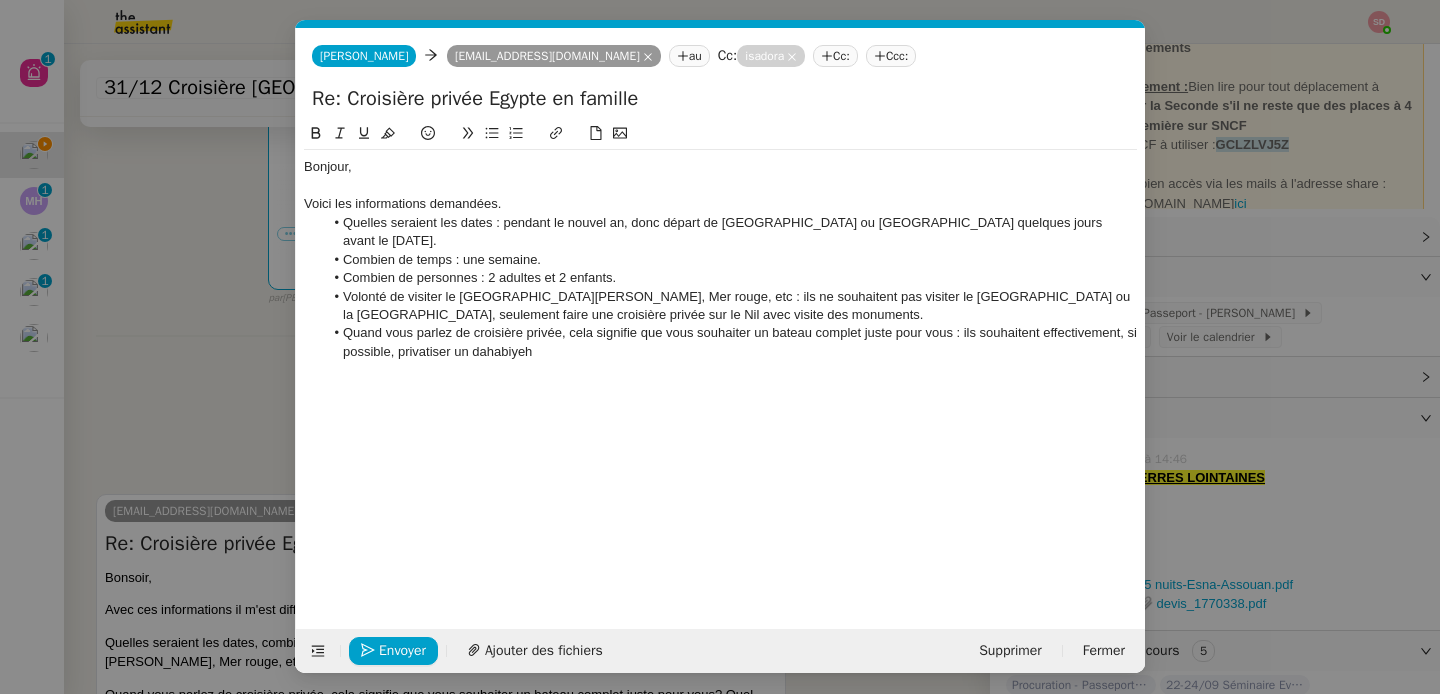 click on "Quand vous parlez de croisière privée, cela signifie que vous souhaiter un bateau complet juste pour vous : ils souhaitent effectivement, si possible, privatiser un dahabiyeh" 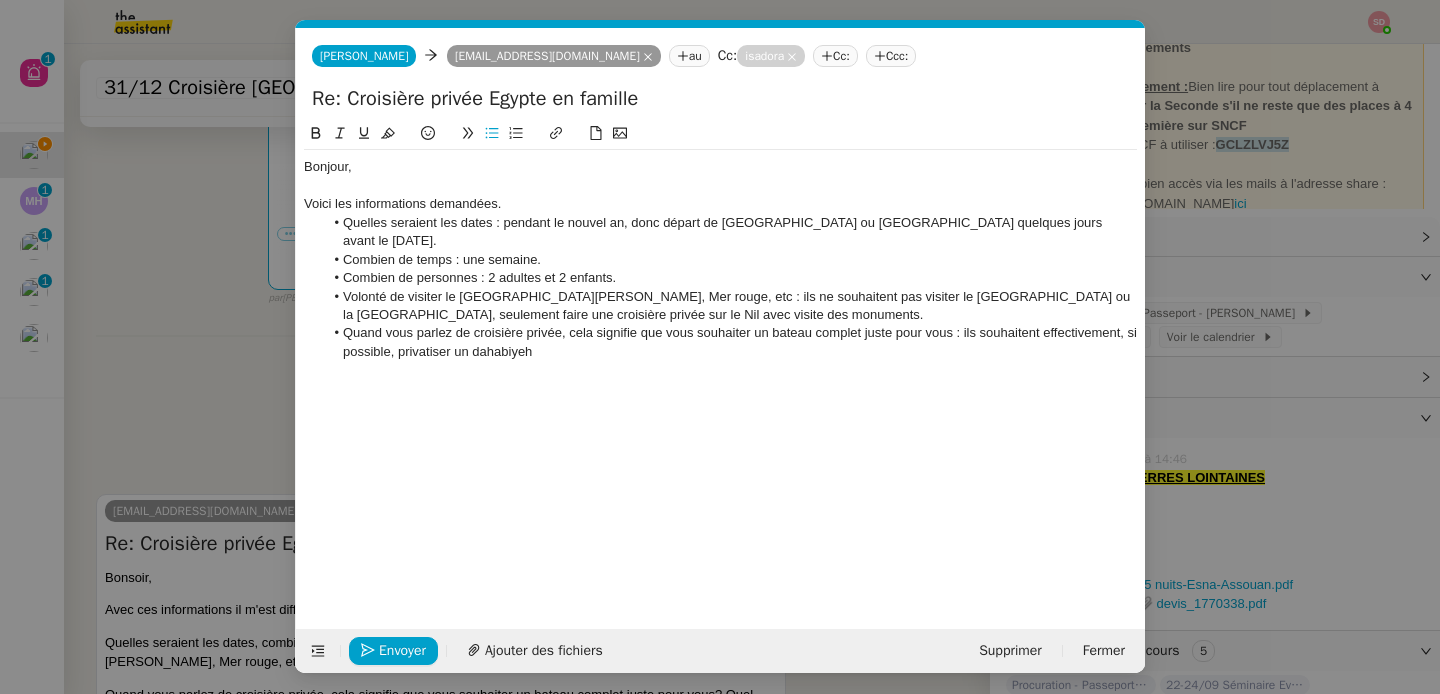 type 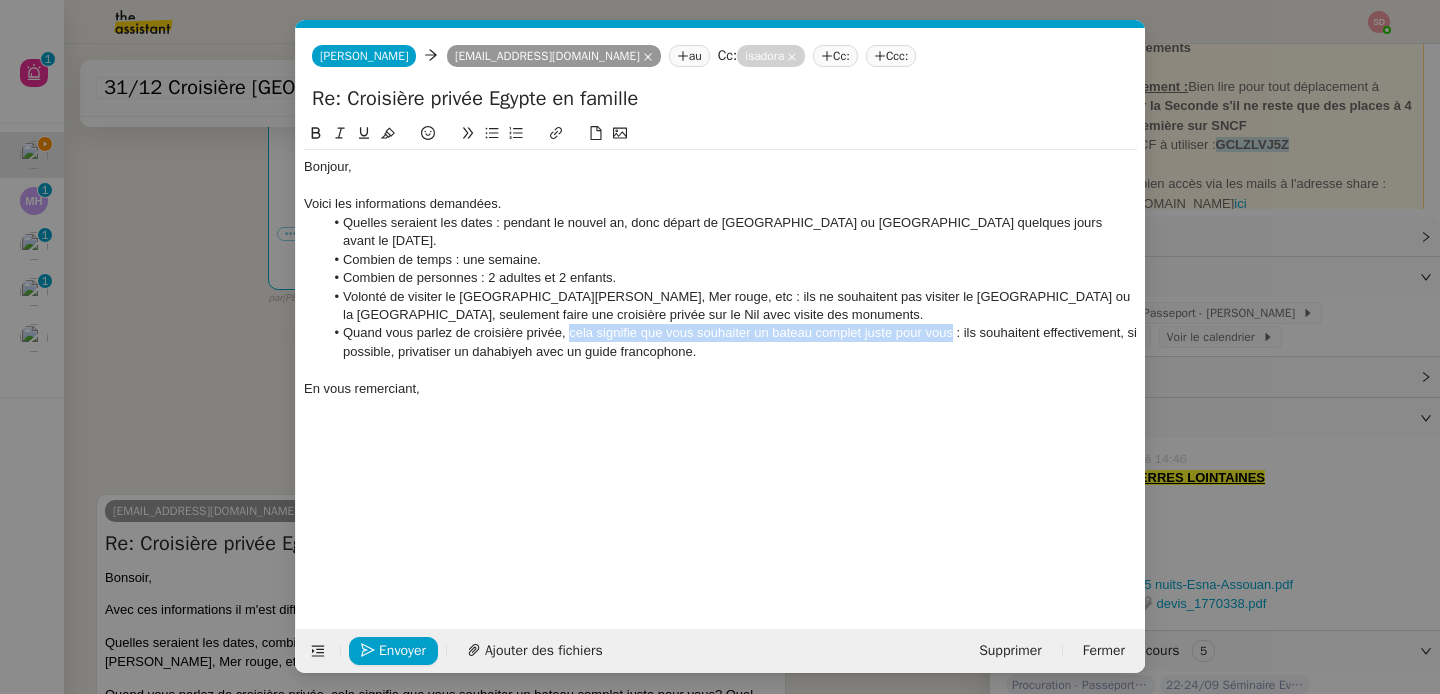 drag, startPoint x: 567, startPoint y: 312, endPoint x: 954, endPoint y: 312, distance: 387 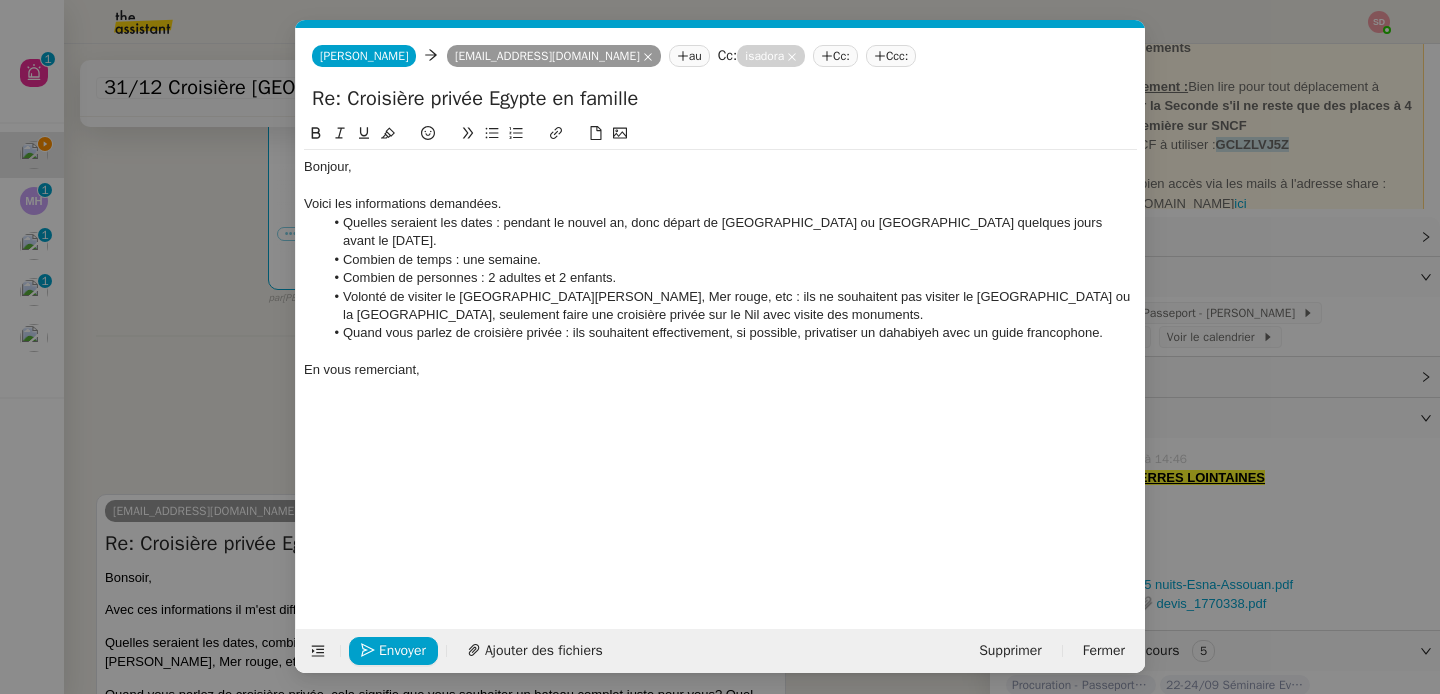 click on "Bonjour, Voici les informations demandées. Quelles seraient les dates : pendant le nouvel an, donc départ de Bordeaux ou Paris quelques jours avant le 31 décembre. Combien de temps : une semaine. Combien de personnes : 2 adultes et 2 enfants. Volonté de visiter le Caire, Abou Simbel, Mer rouge, etc : ils ne souhaitent pas visiter le Caire ou la Mer Rouge, seulement faire une croisière privée sur le Nil avec visite des monuments. Quand vous parlez de croisière privée : ils souhaitent effectivement, si possible, privatiser un dahabiyeh avec un guide francophone.  En vous remerciant," 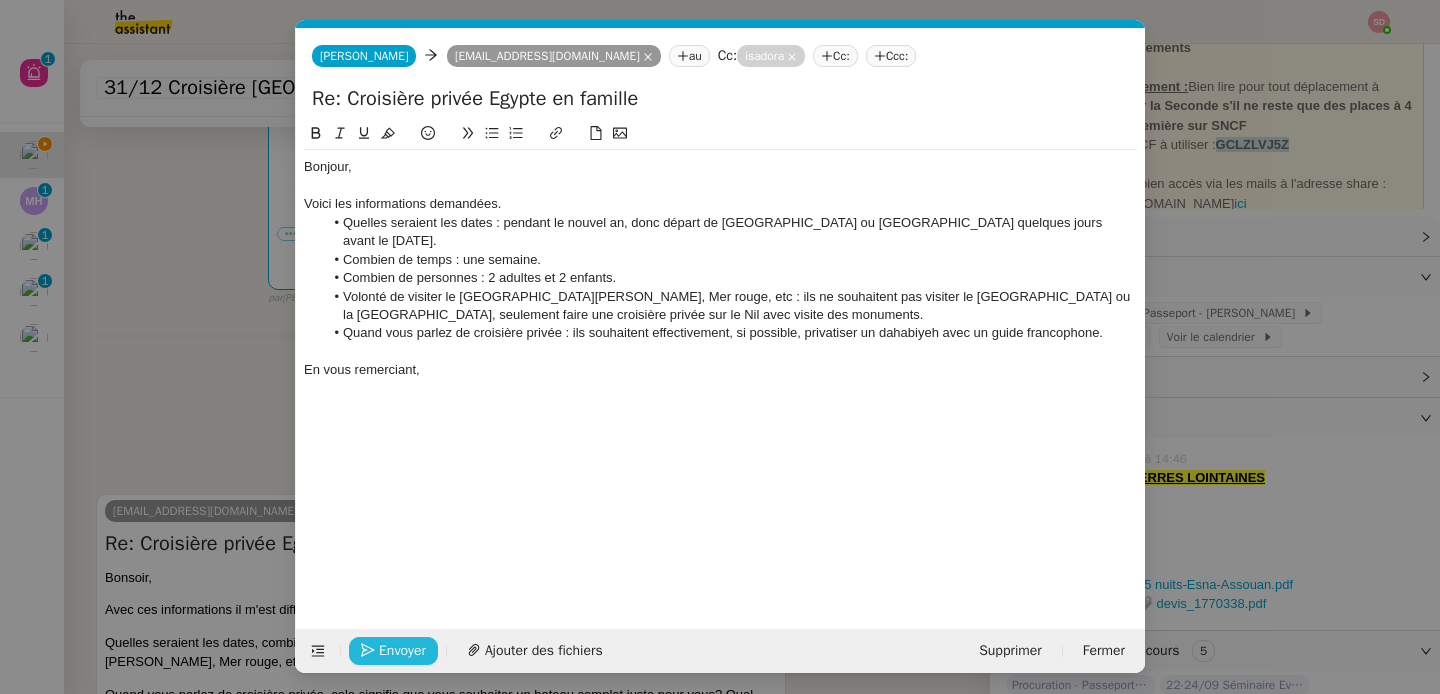 click on "Envoyer" 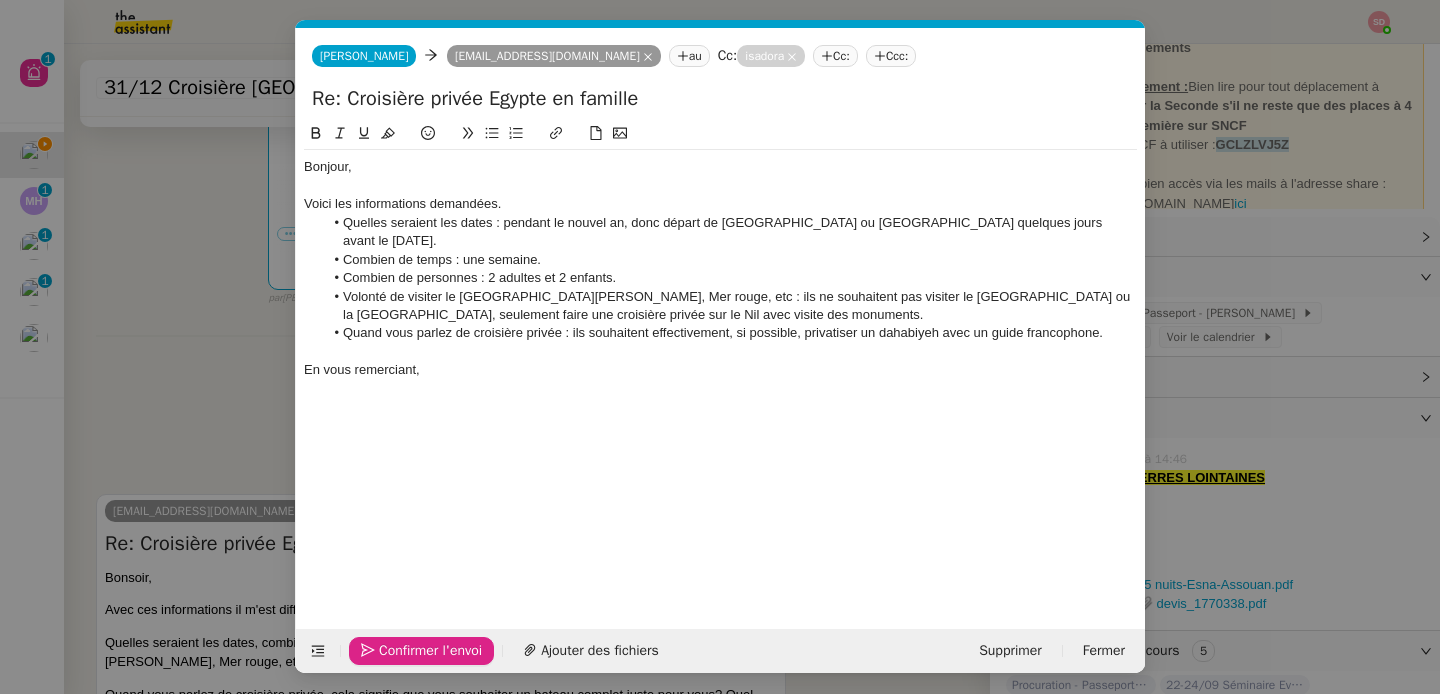 click on "Confirmer l'envoi" 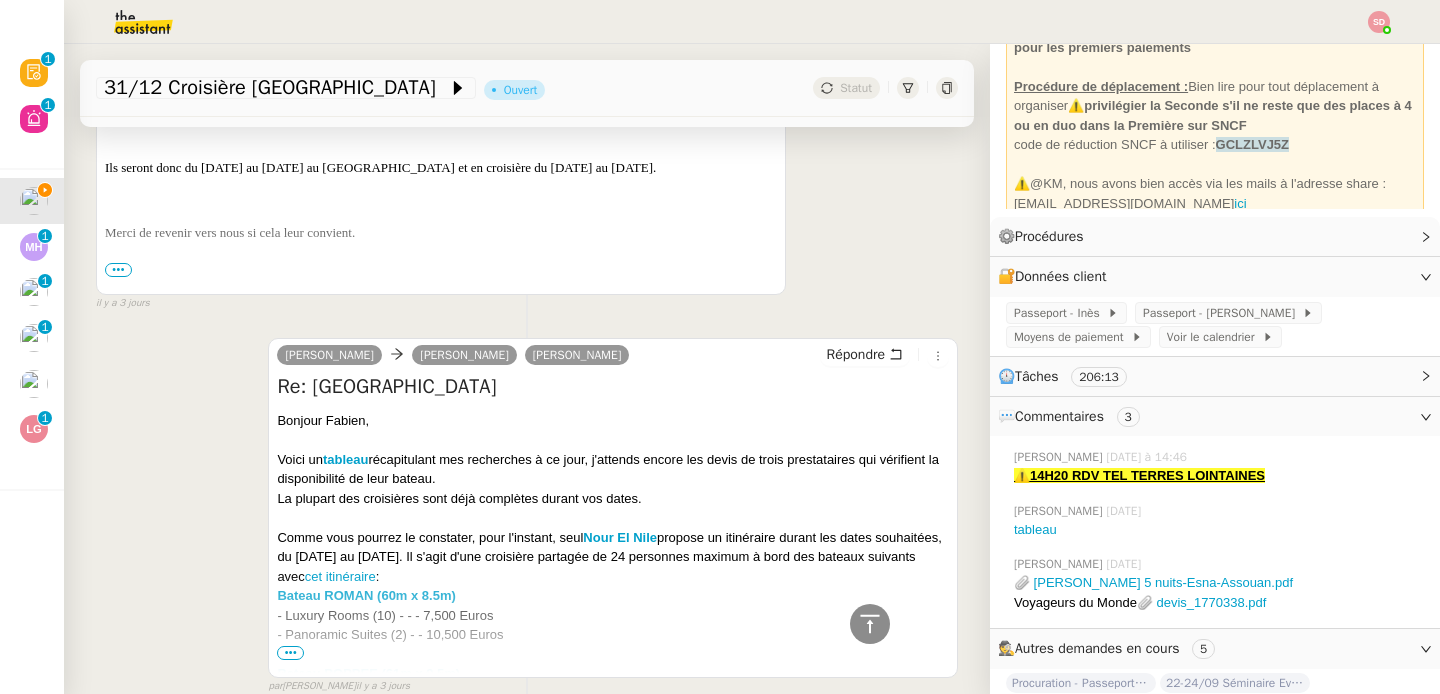 scroll, scrollTop: 1844, scrollLeft: 0, axis: vertical 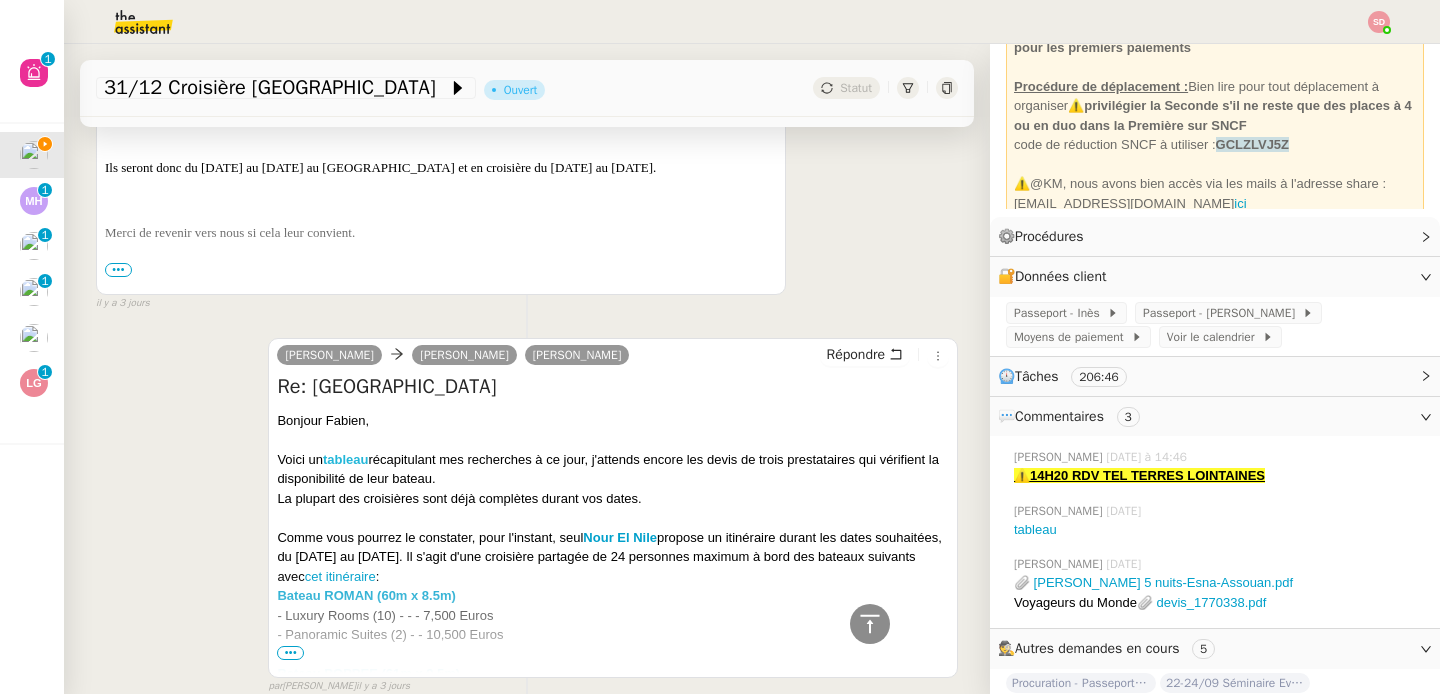 click on "tableau" at bounding box center [346, 459] 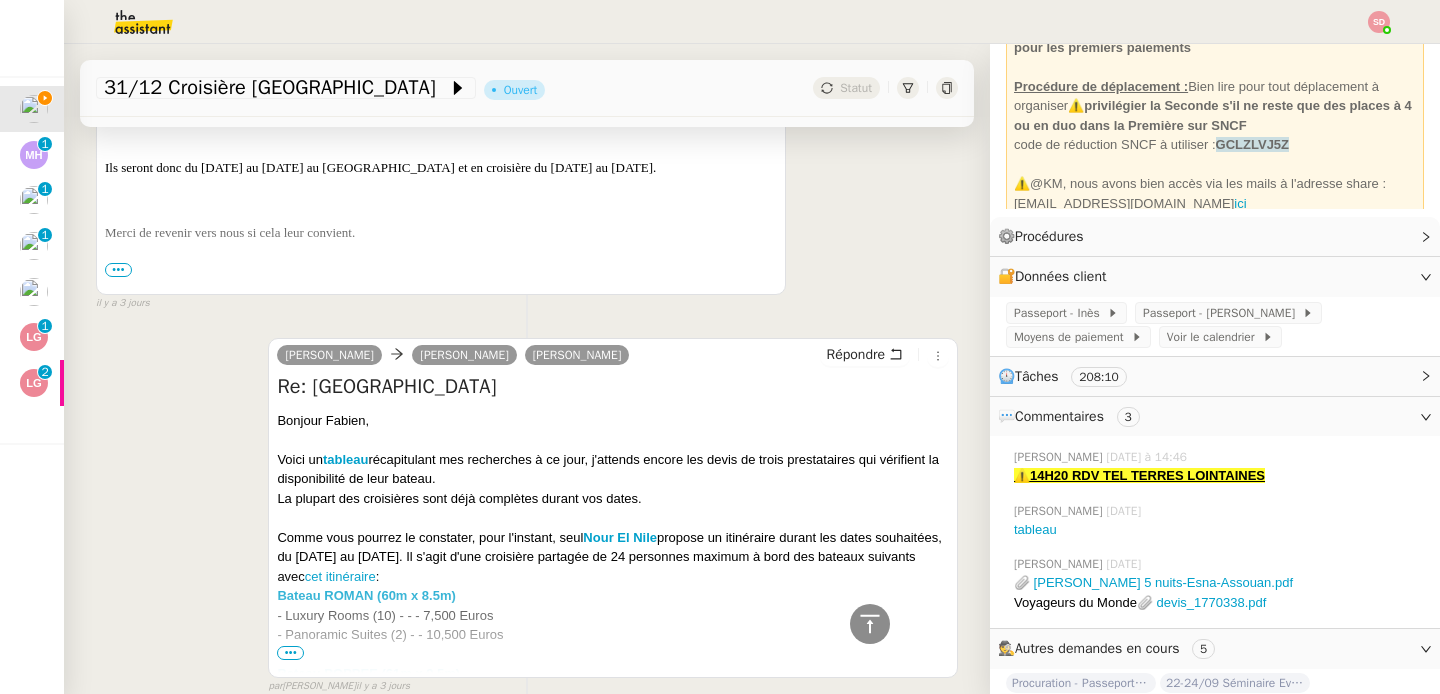 click on "•••" at bounding box center [290, 653] 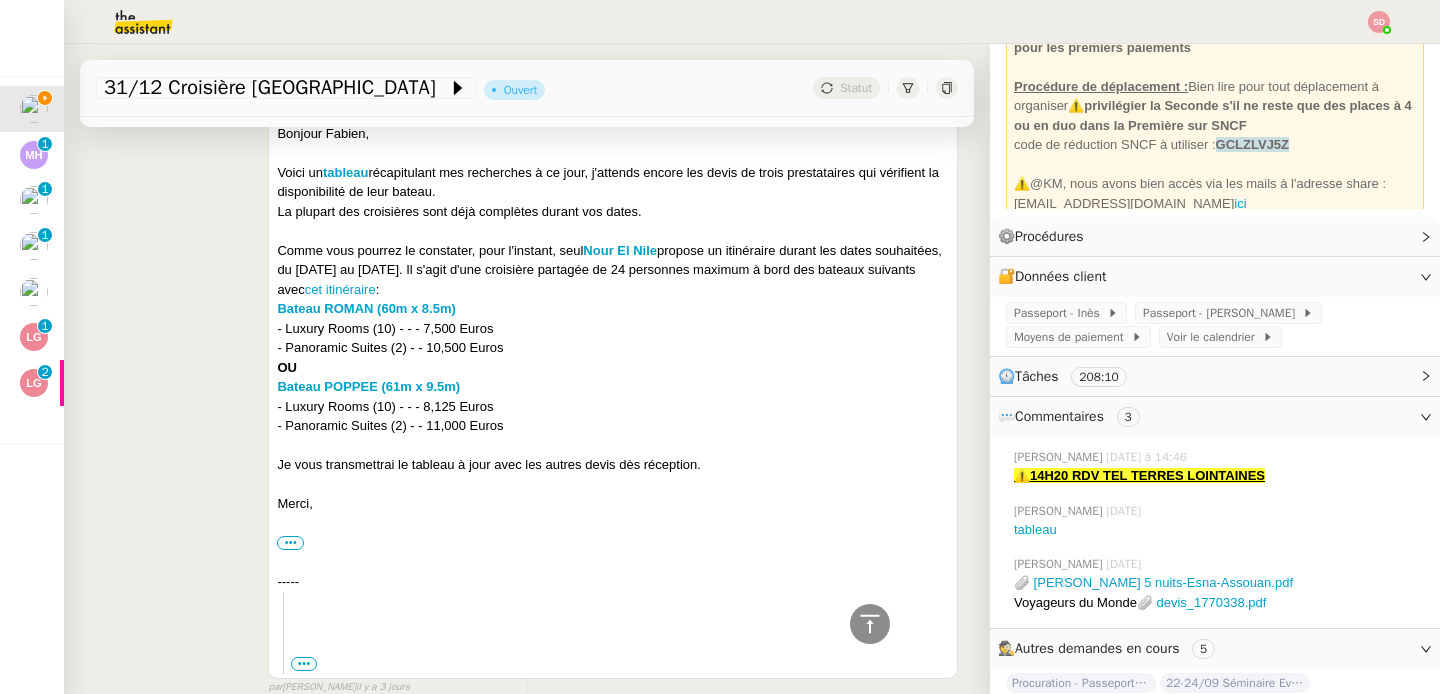 scroll, scrollTop: 2136, scrollLeft: 0, axis: vertical 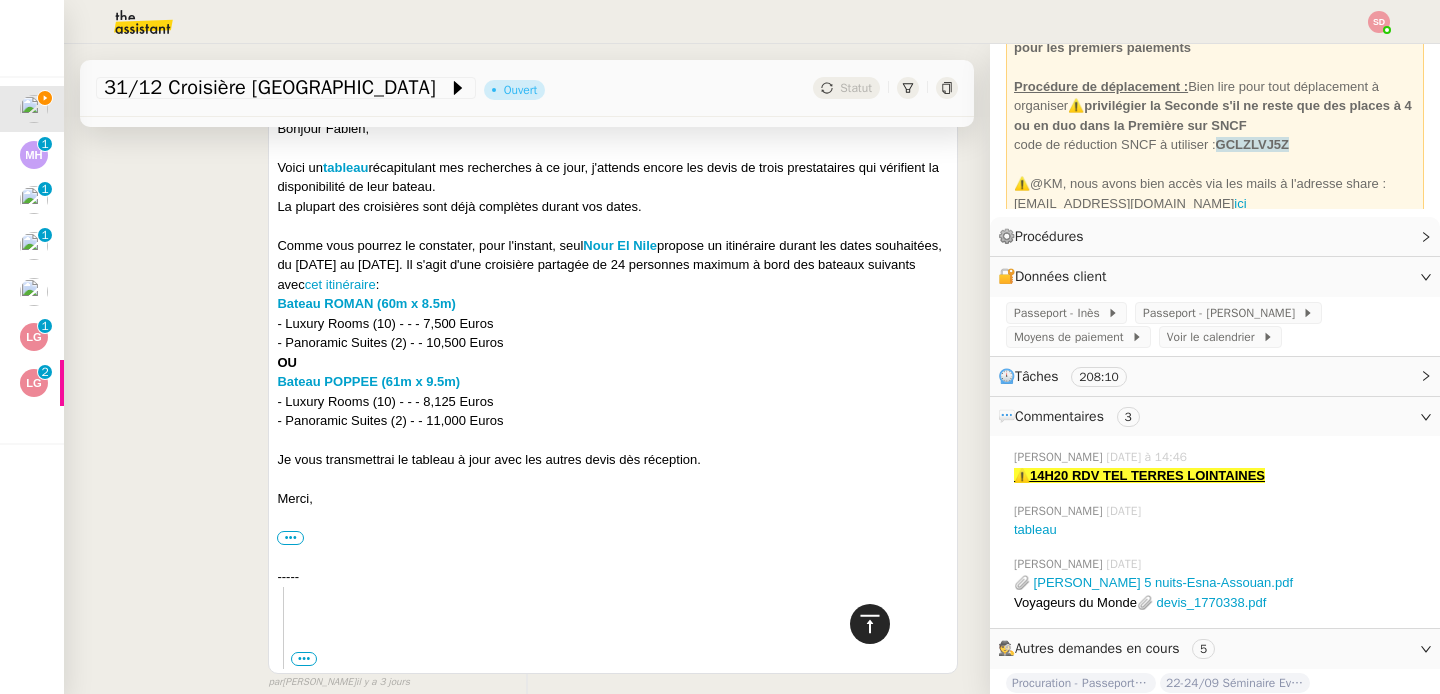 click 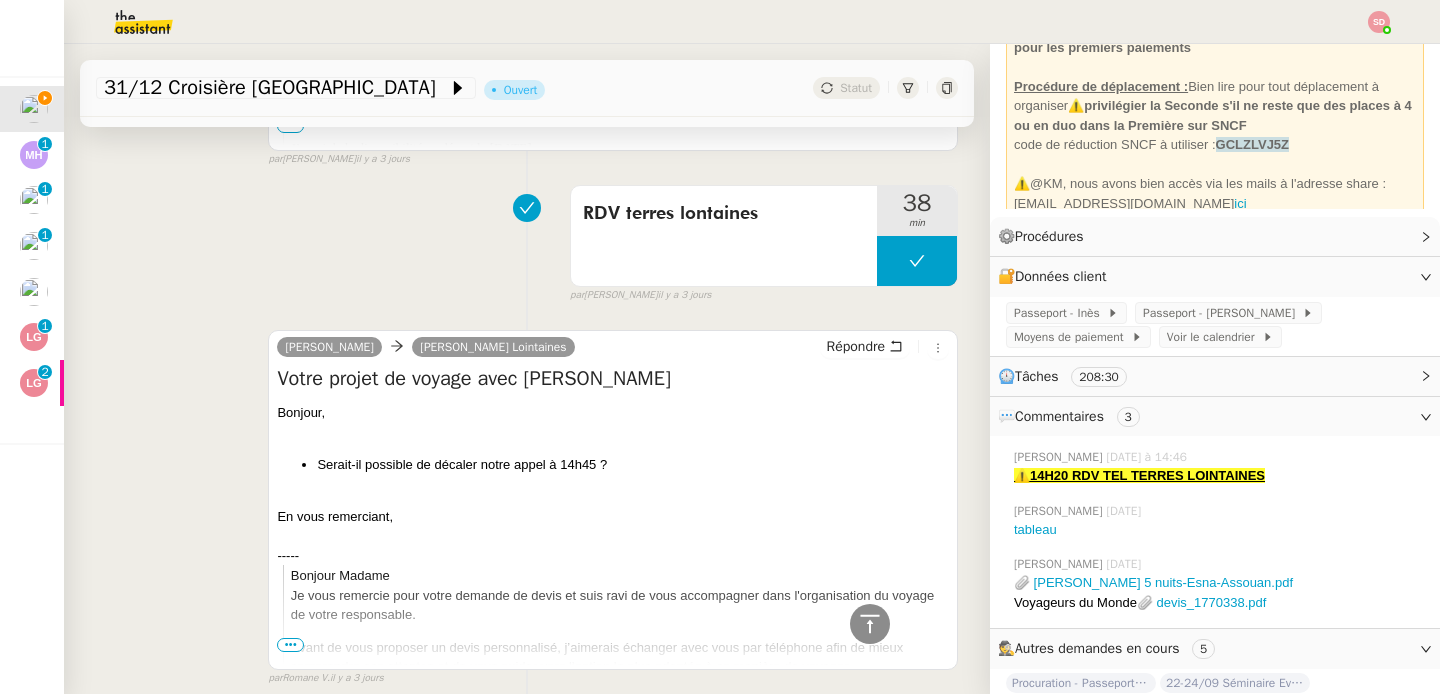 scroll, scrollTop: 3049, scrollLeft: 0, axis: vertical 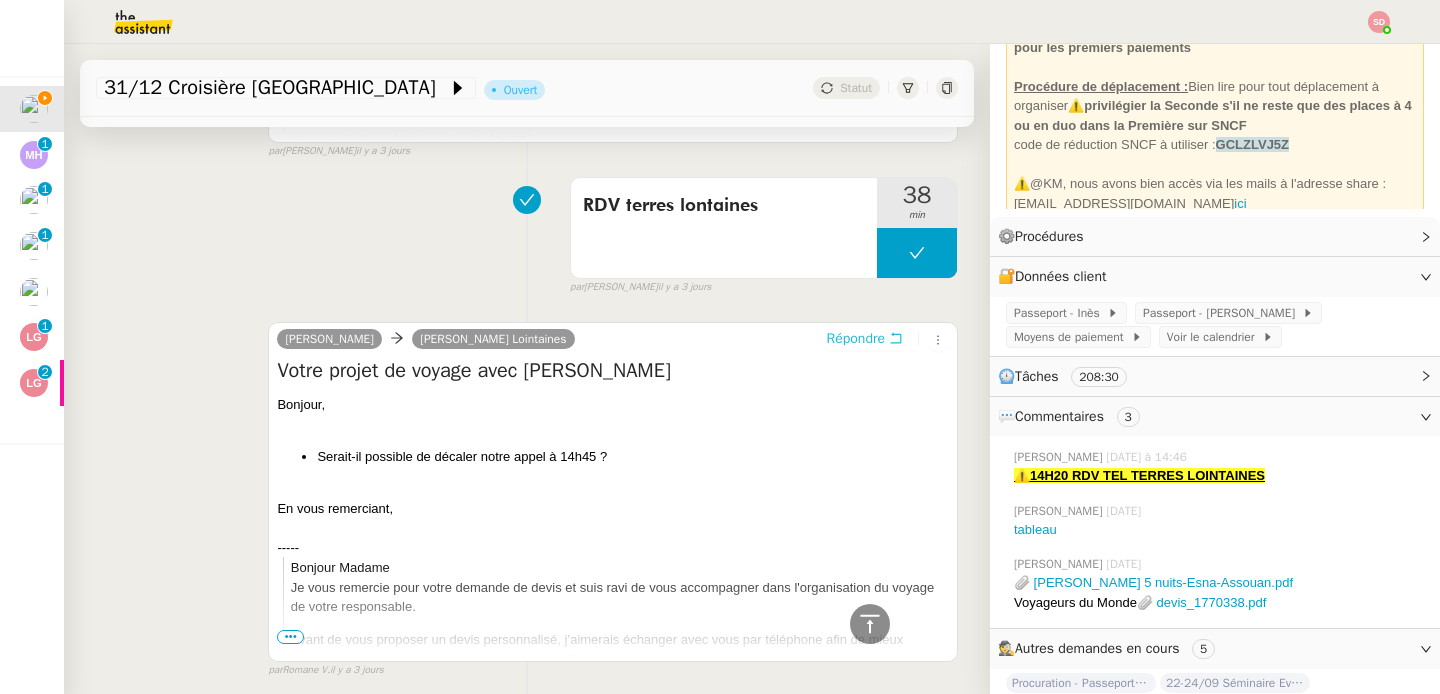 click on "Répondre" at bounding box center [856, 339] 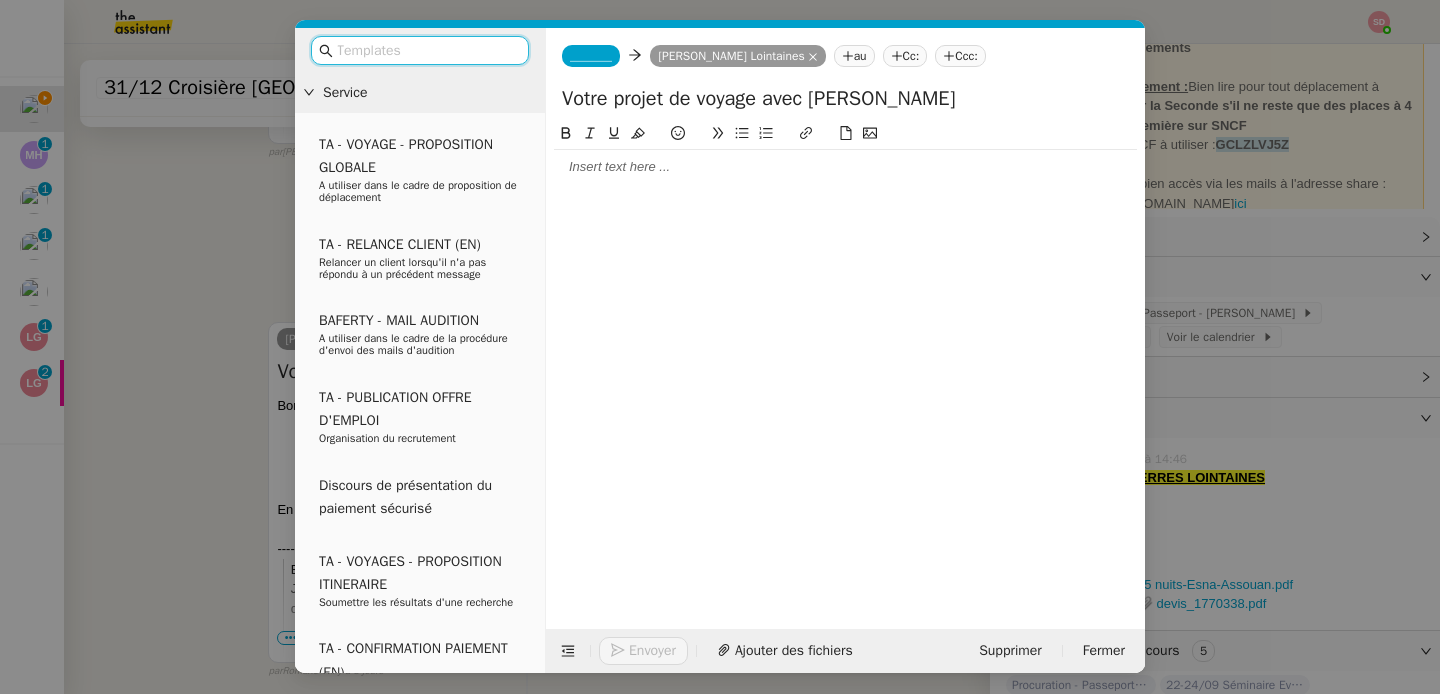 scroll, scrollTop: 3206, scrollLeft: 0, axis: vertical 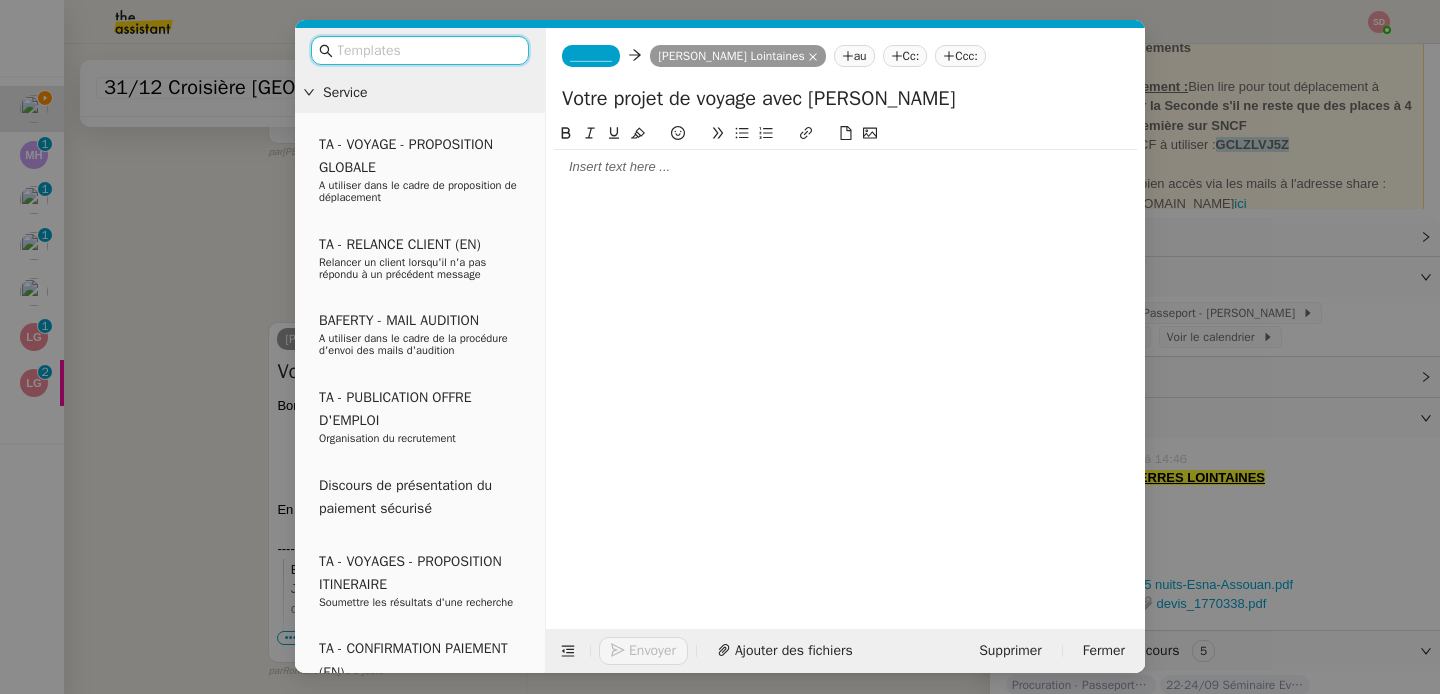 click on "_______" 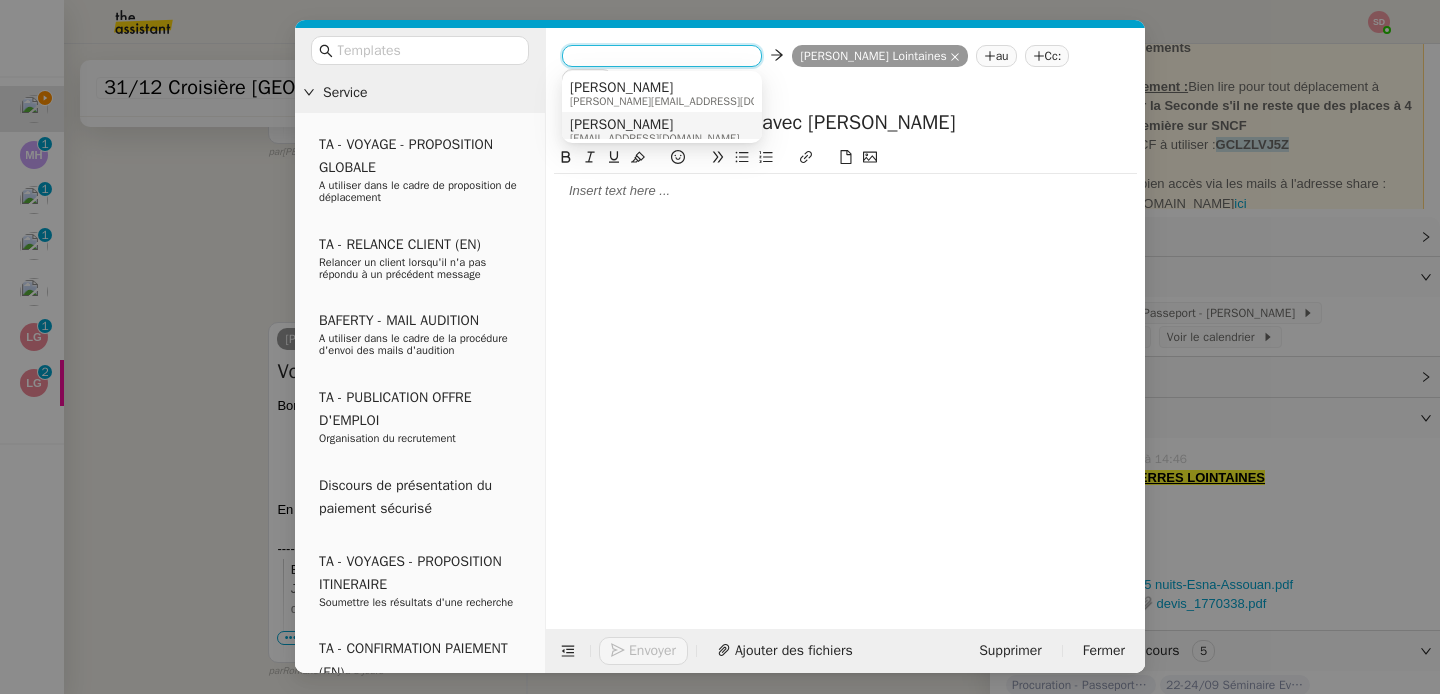 click on "[PERSON_NAME]" at bounding box center [654, 125] 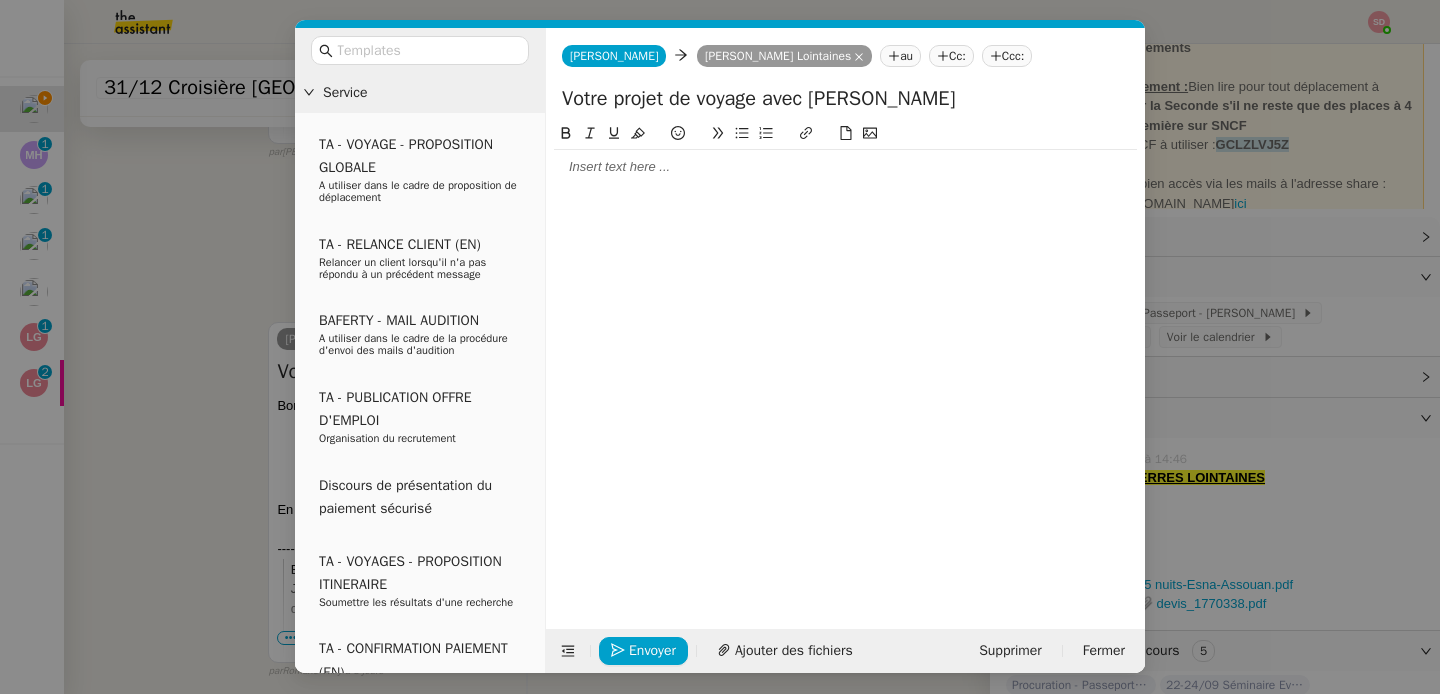 click 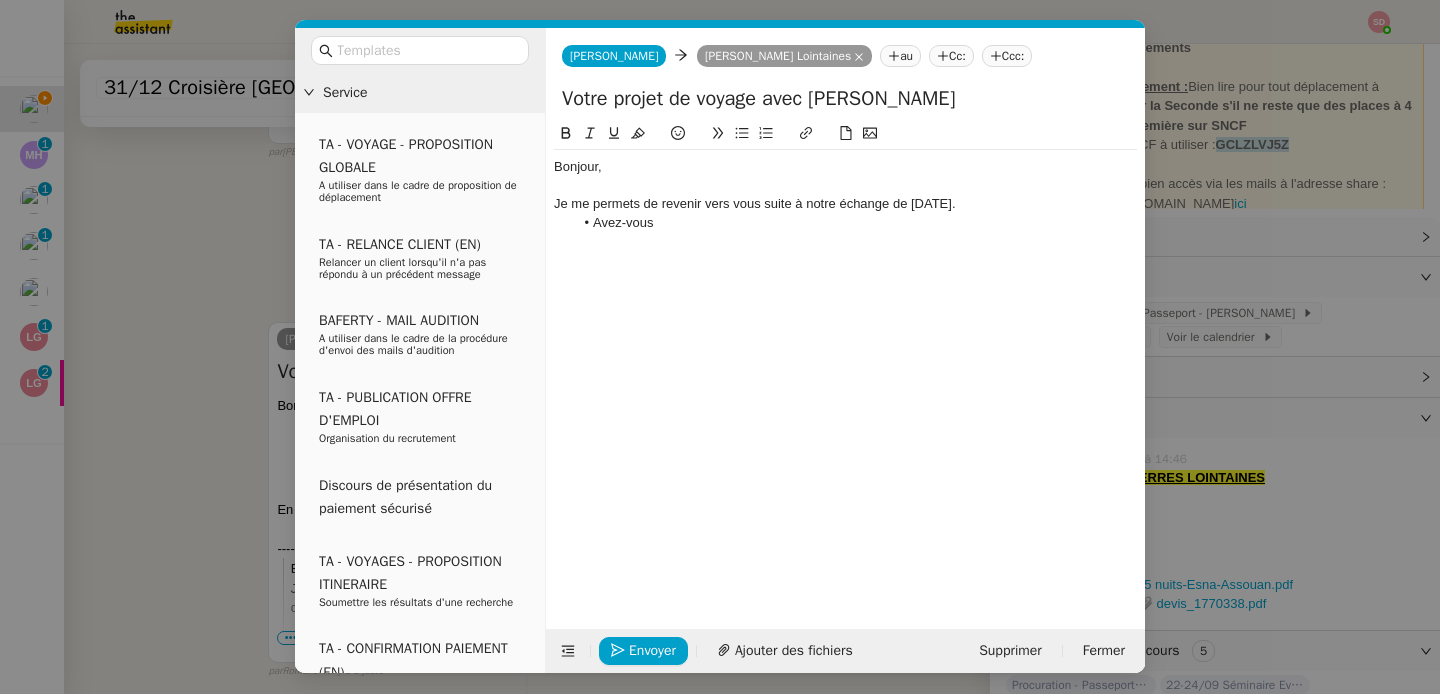 scroll, scrollTop: 3310, scrollLeft: 0, axis: vertical 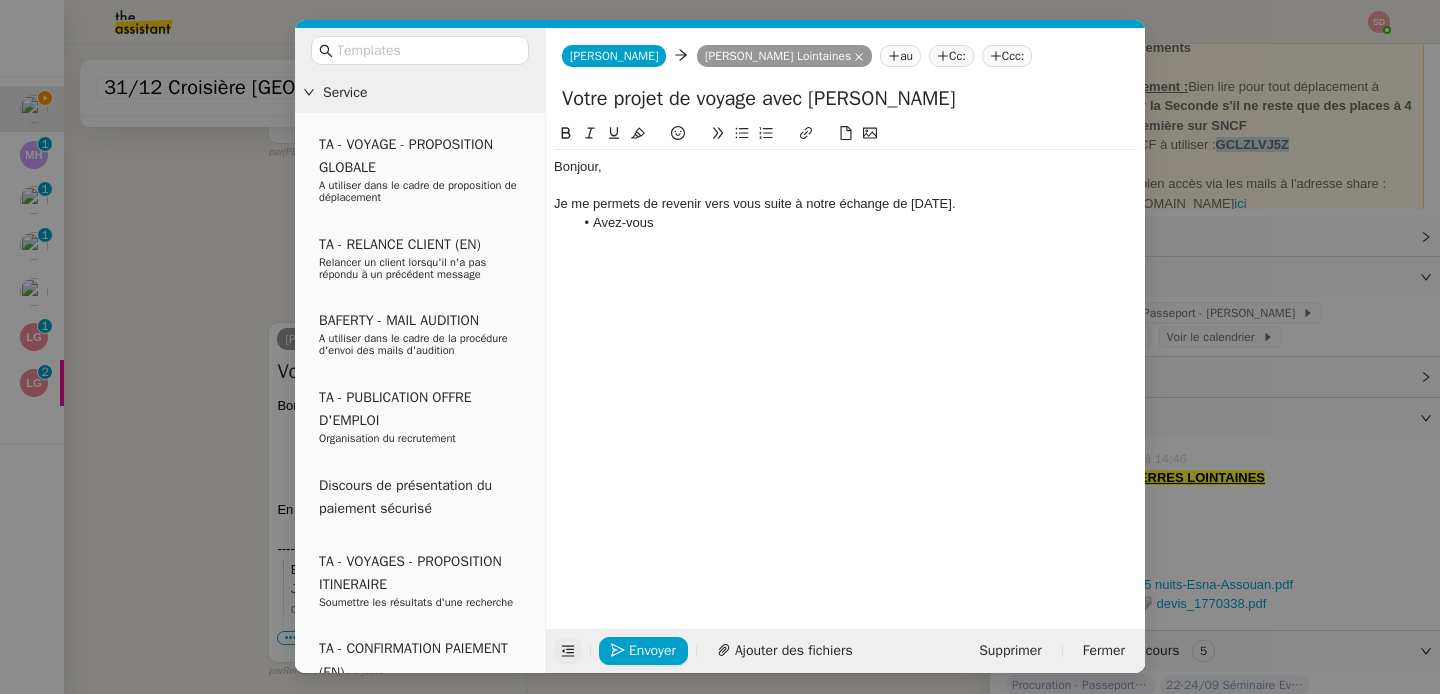 click 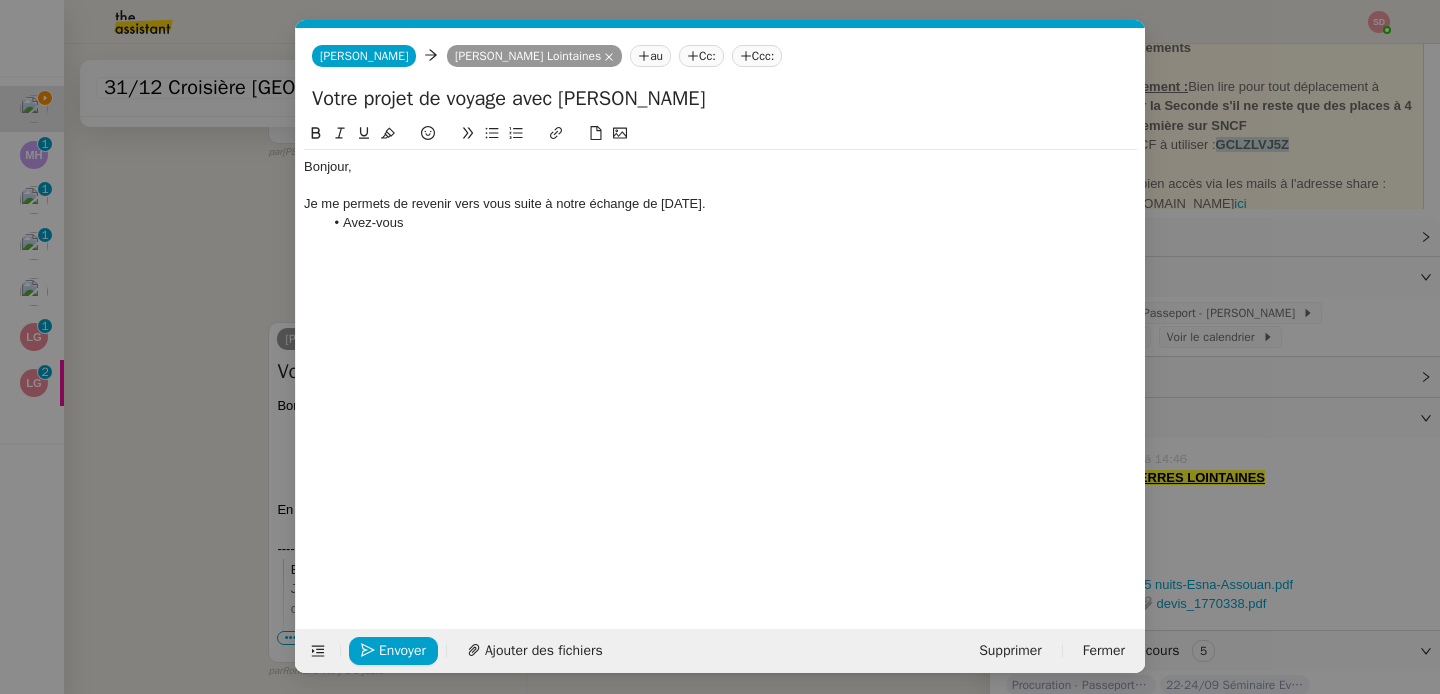 click on "Avez-vous" 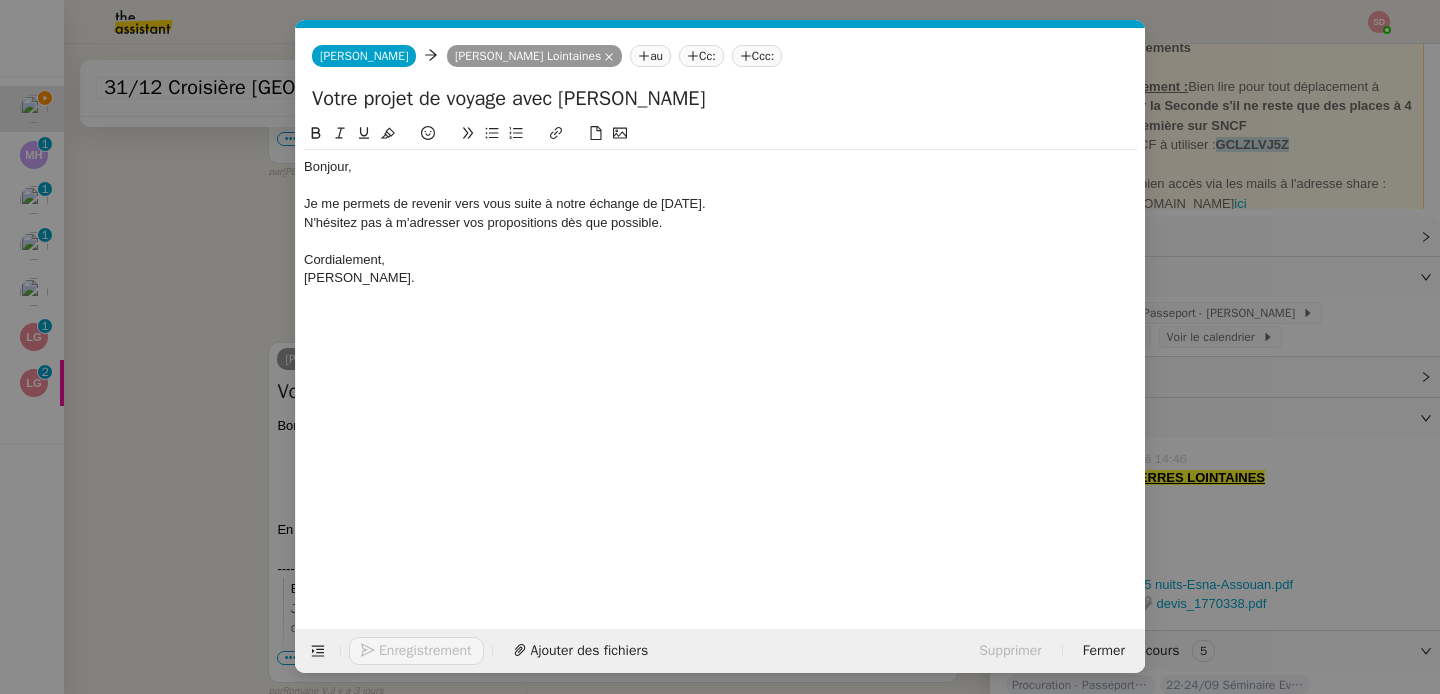 scroll, scrollTop: 3343, scrollLeft: 0, axis: vertical 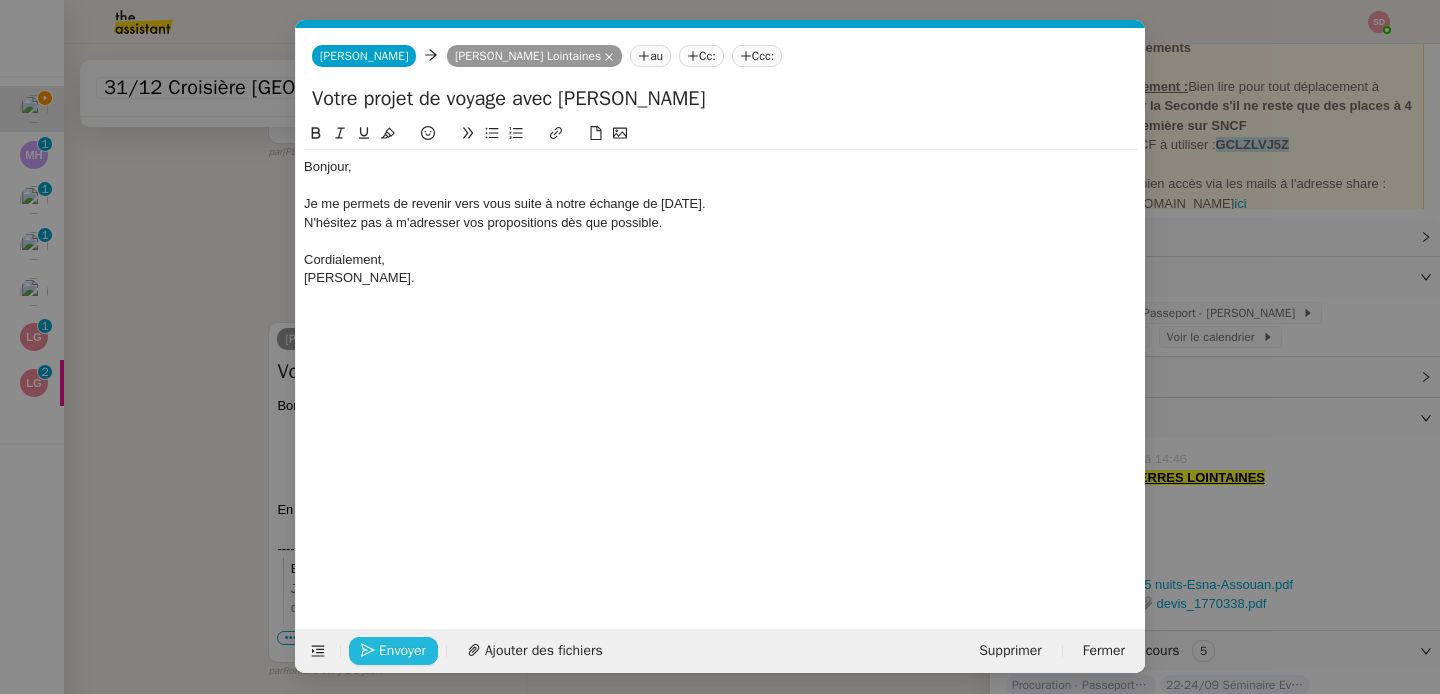 click on "Envoyer" 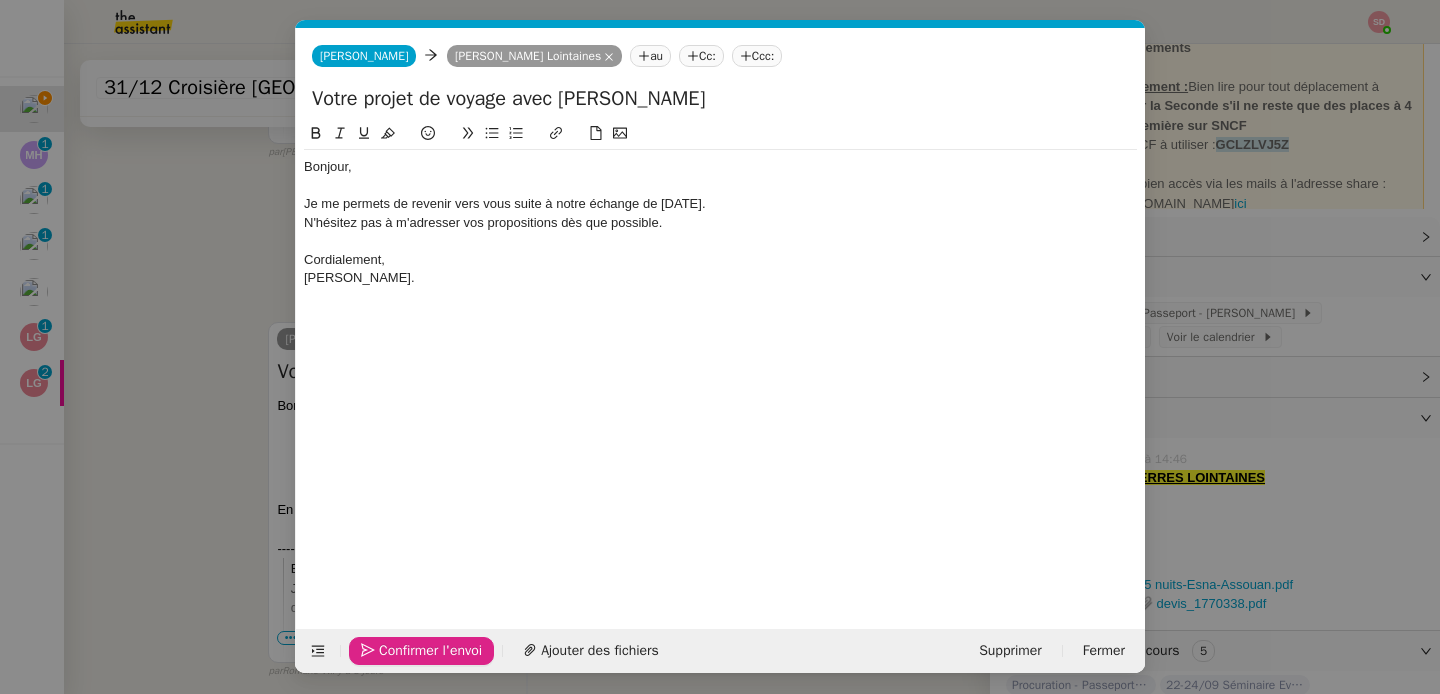 click on "Confirmer l'envoi" 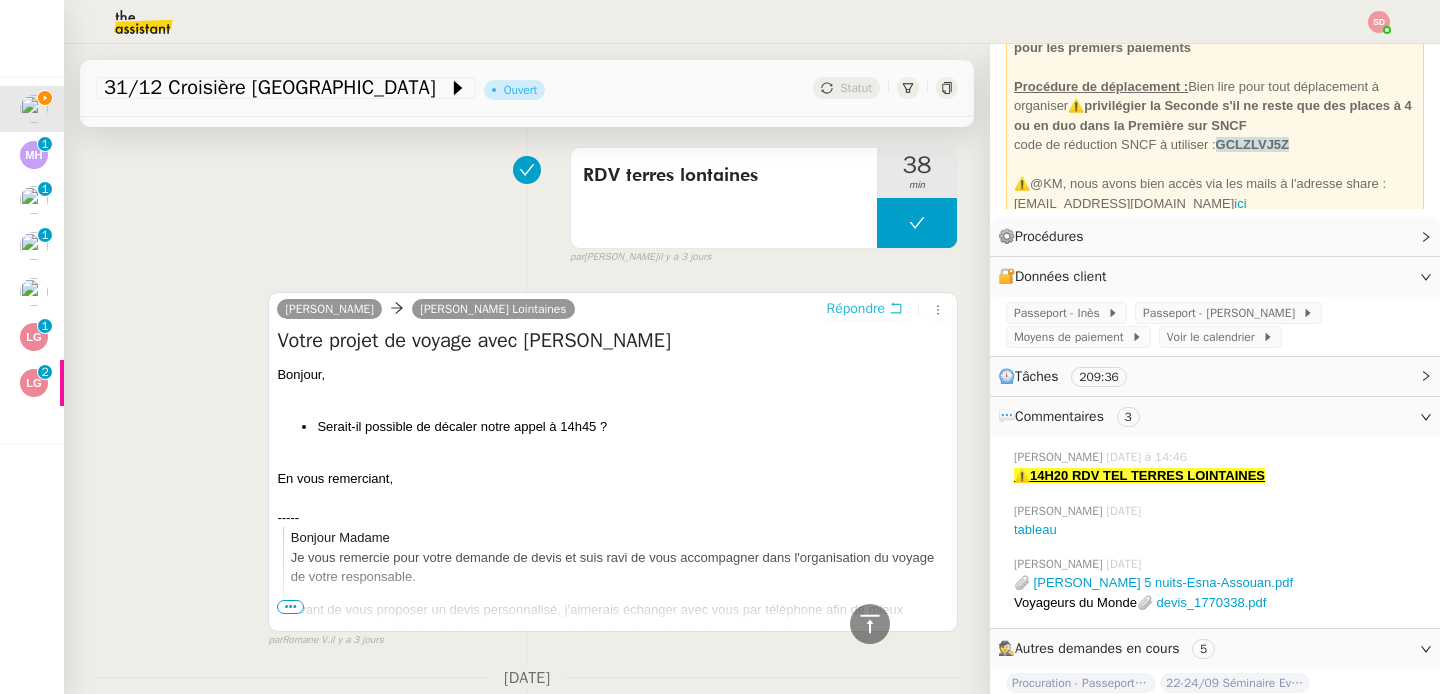 scroll, scrollTop: 3306, scrollLeft: 0, axis: vertical 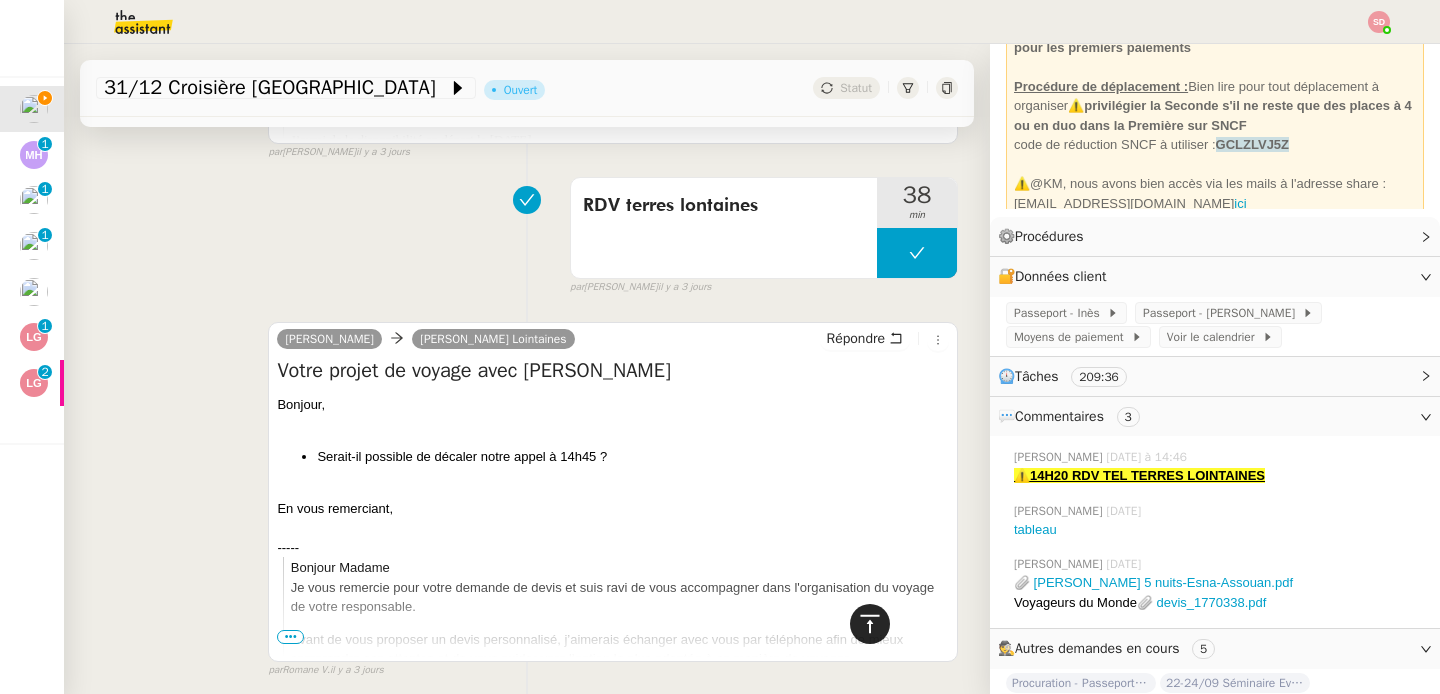 click 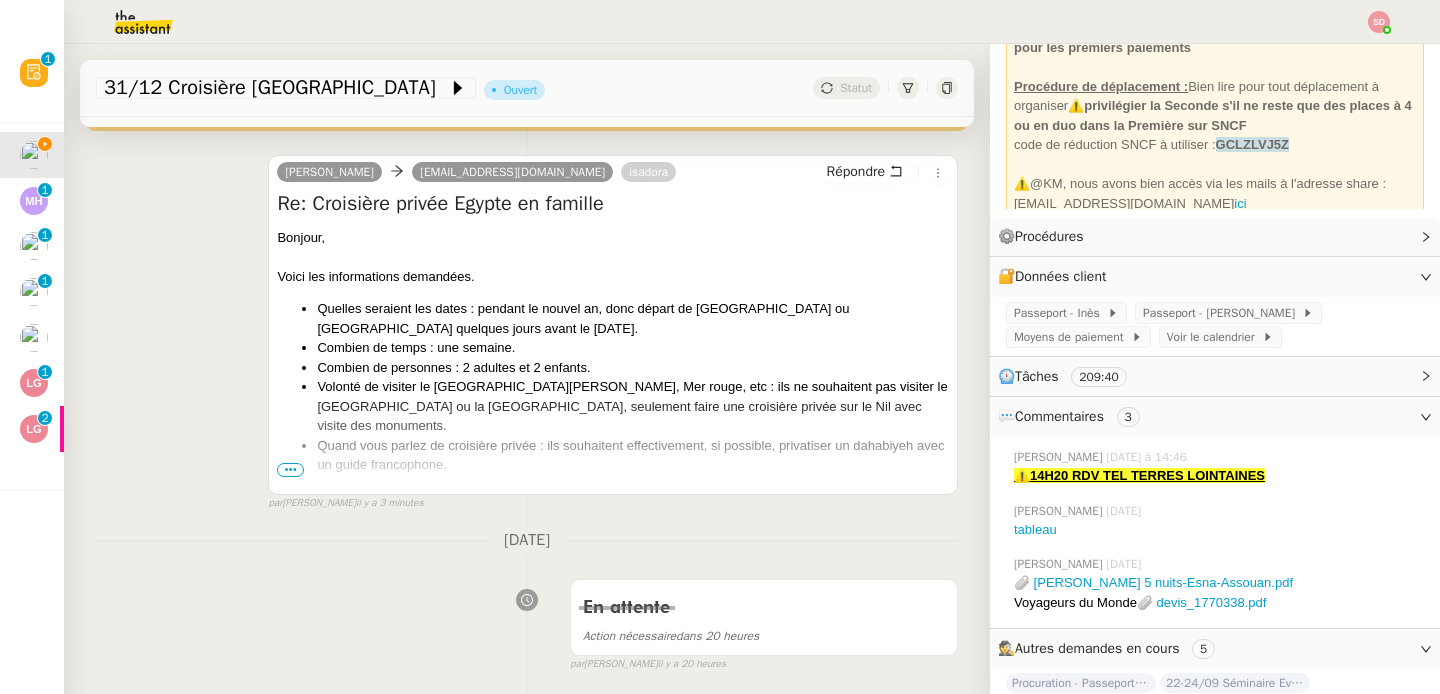 scroll, scrollTop: 0, scrollLeft: 0, axis: both 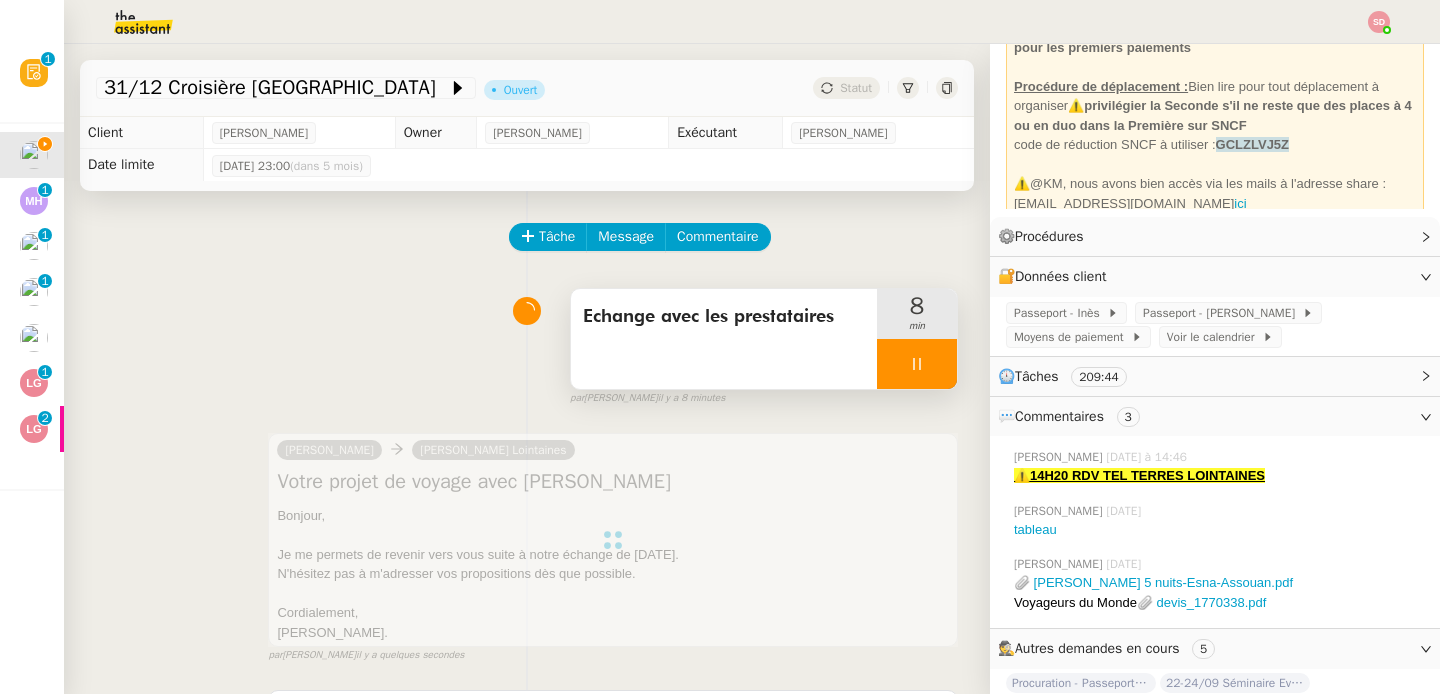 click at bounding box center [917, 364] 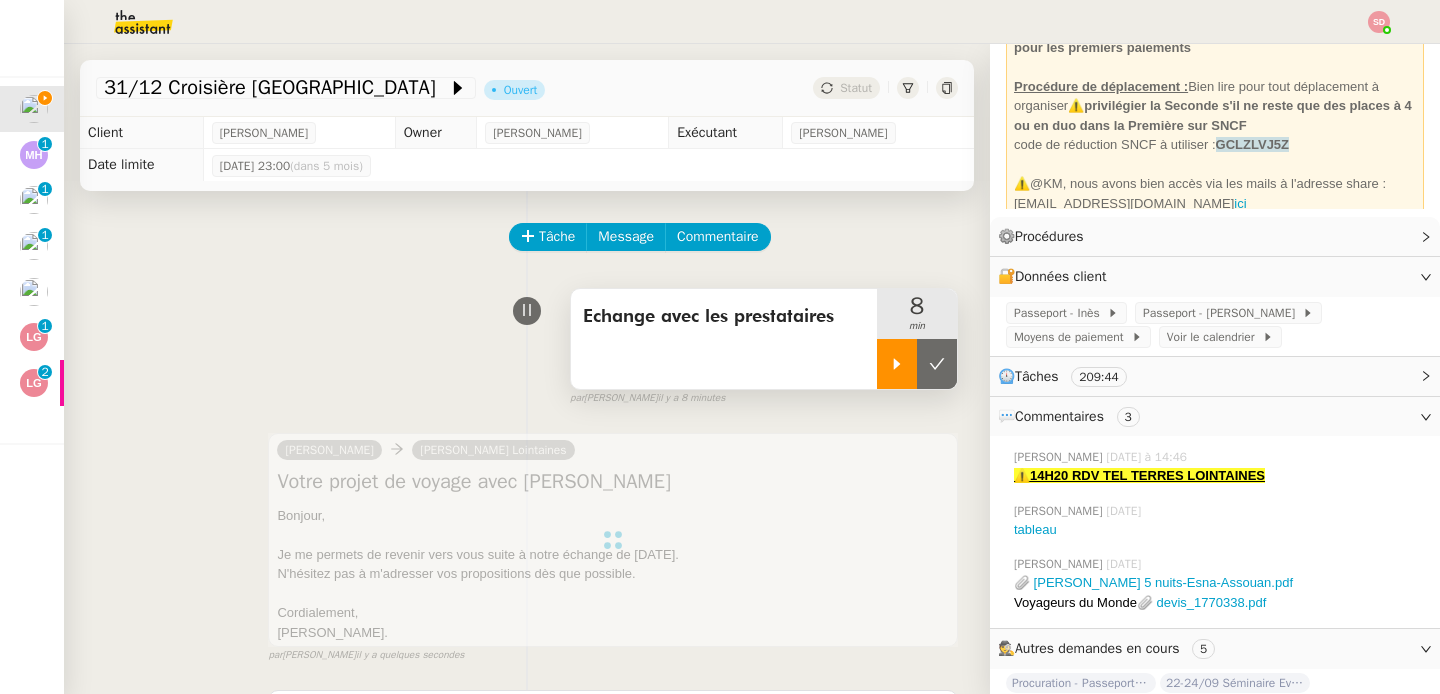 click 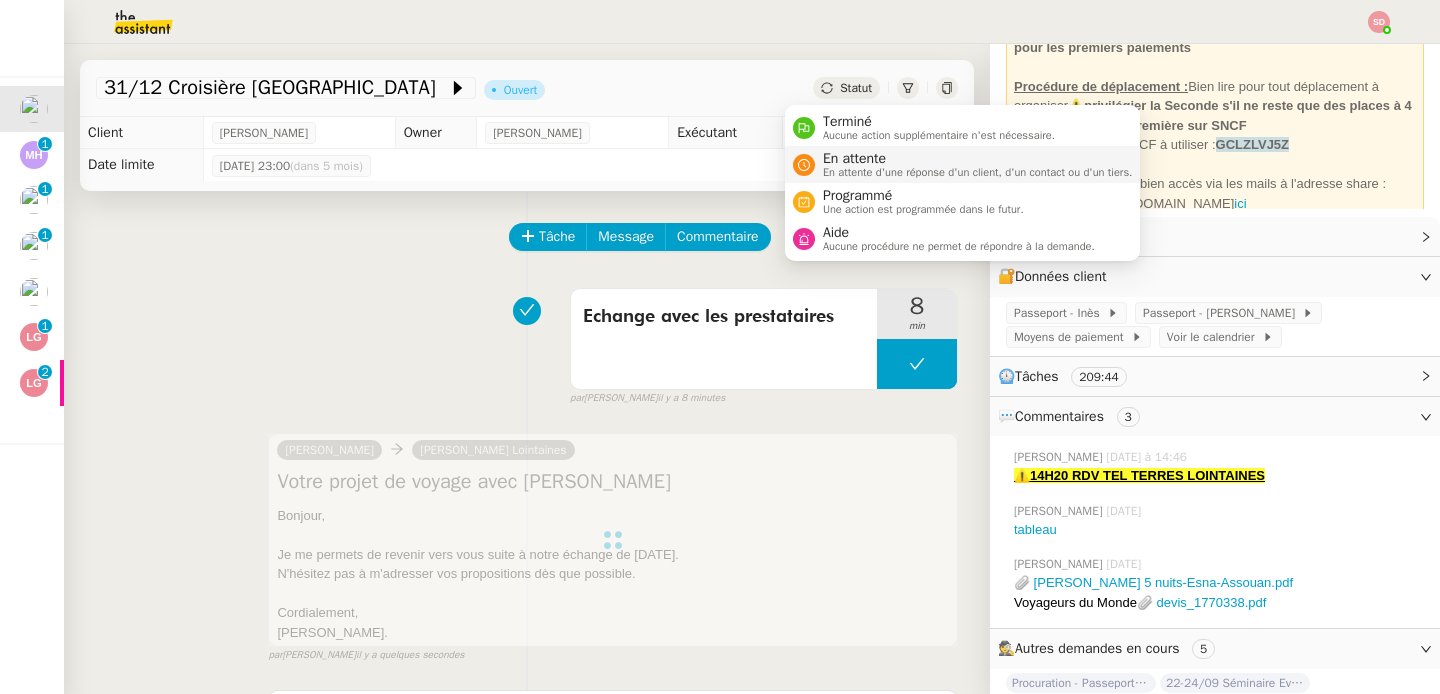 click on "En attente En attente d'une réponse d'un client, d'un contact ou d'un tiers." at bounding box center [974, 164] 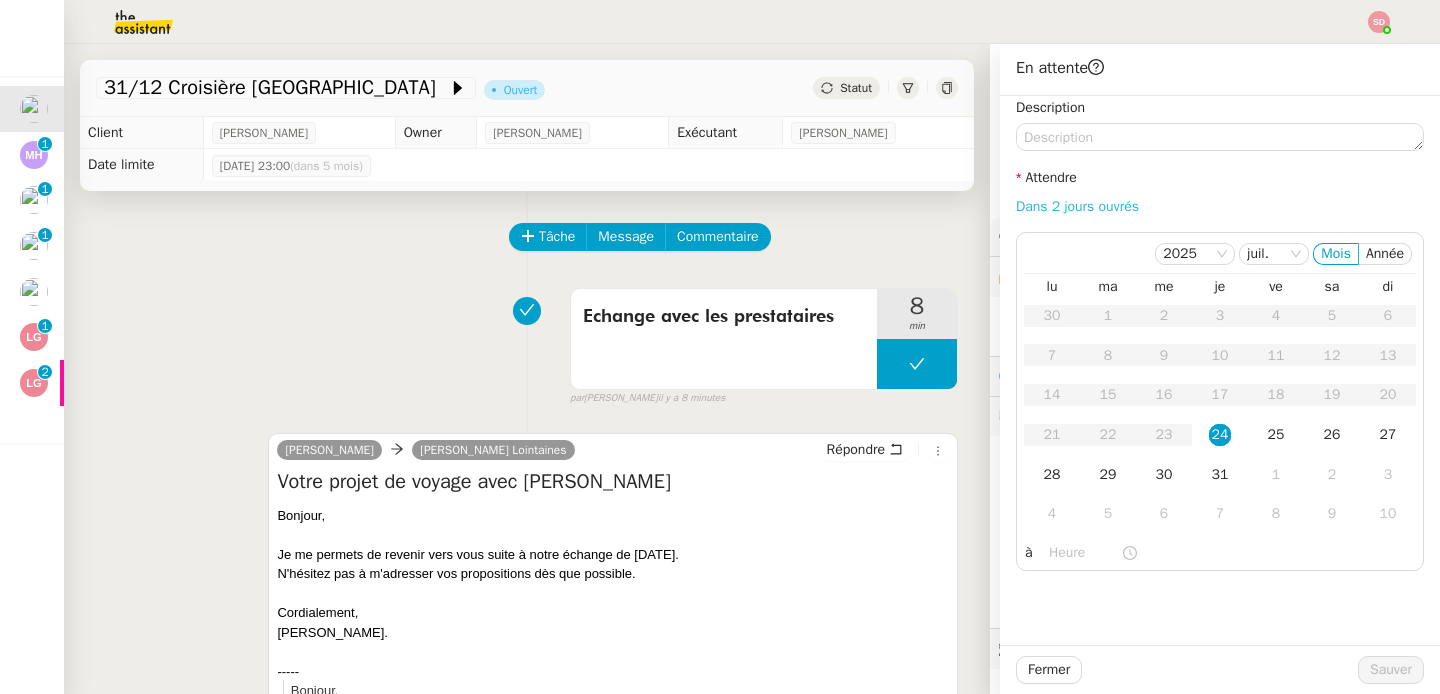 click on "Dans 2 jours ouvrés" 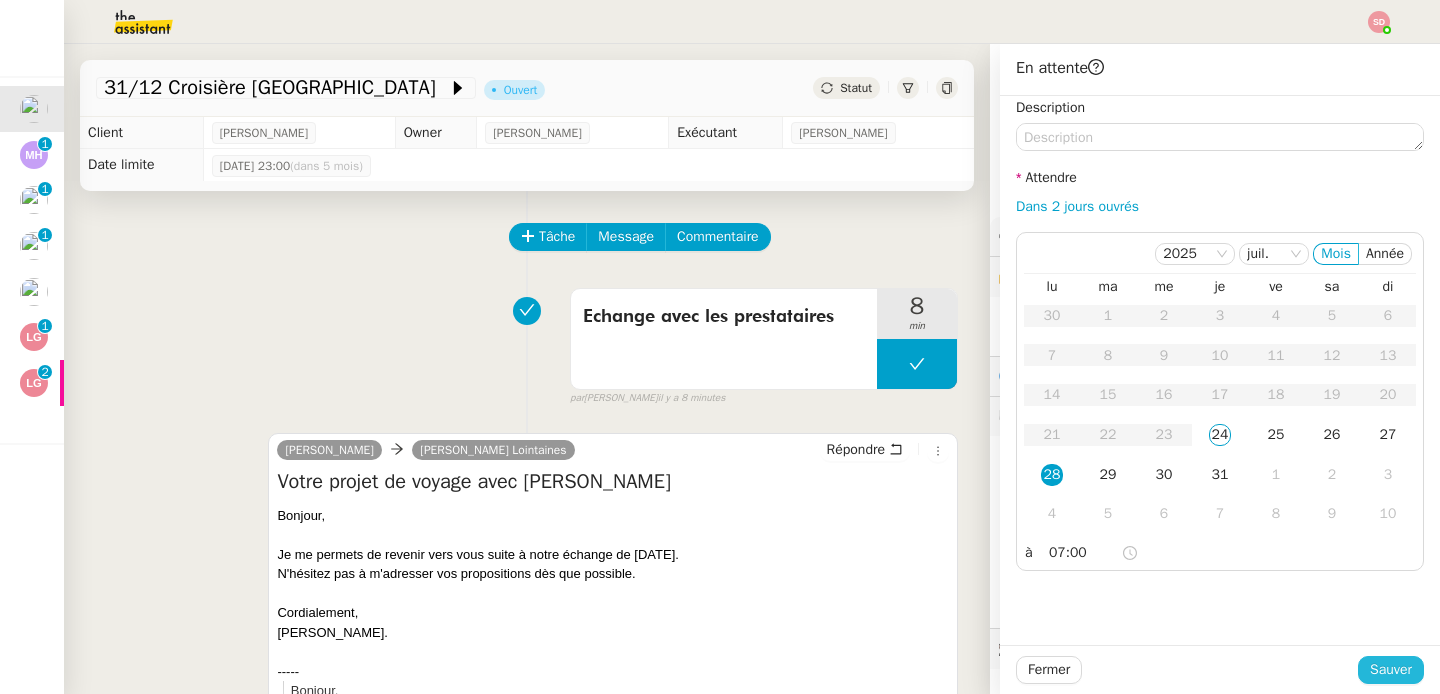 click on "Sauver" 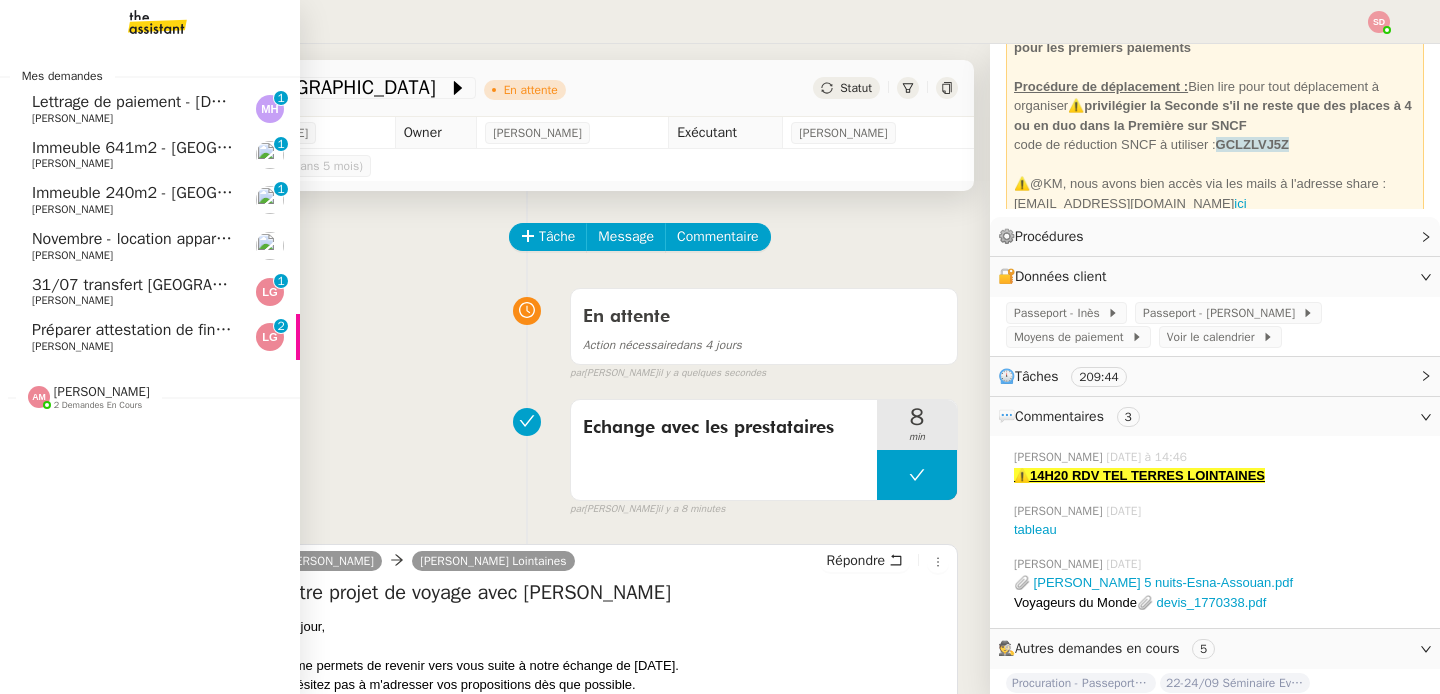 click on "Préparer attestation de fin de stage" 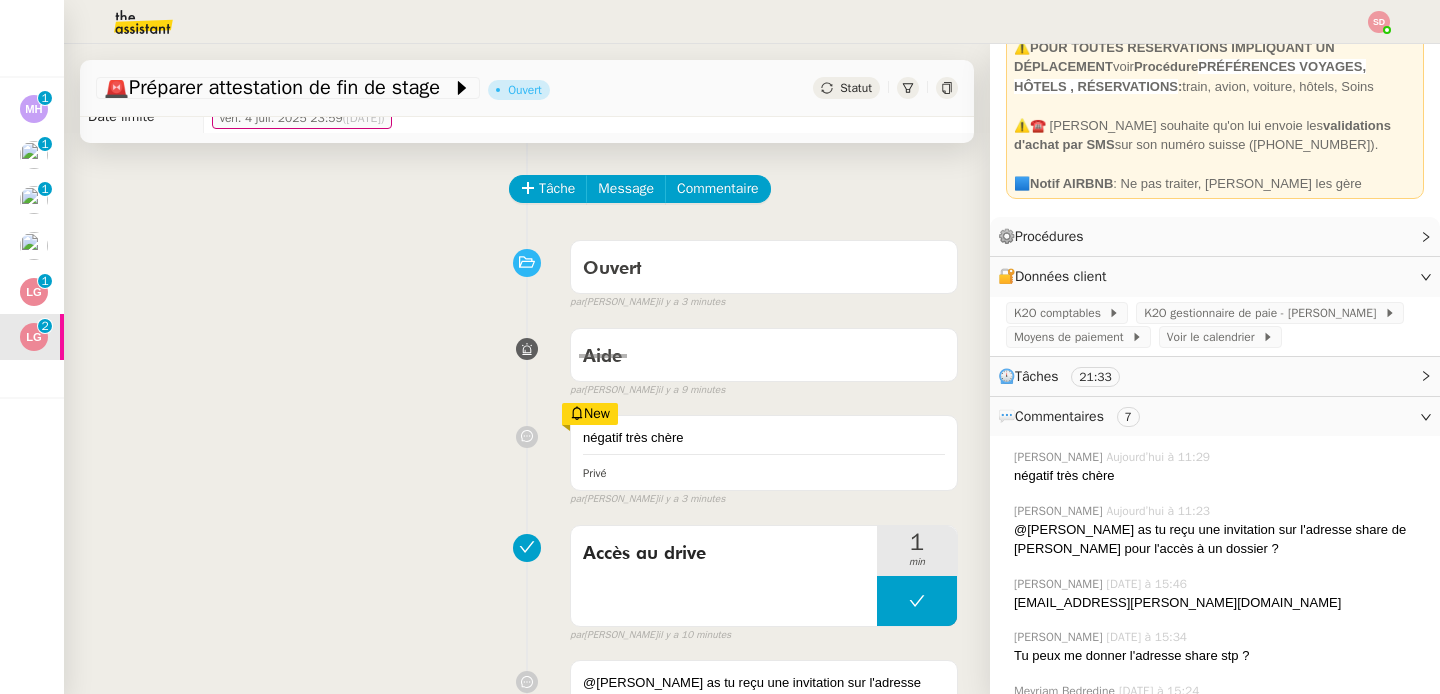 scroll, scrollTop: 150, scrollLeft: 0, axis: vertical 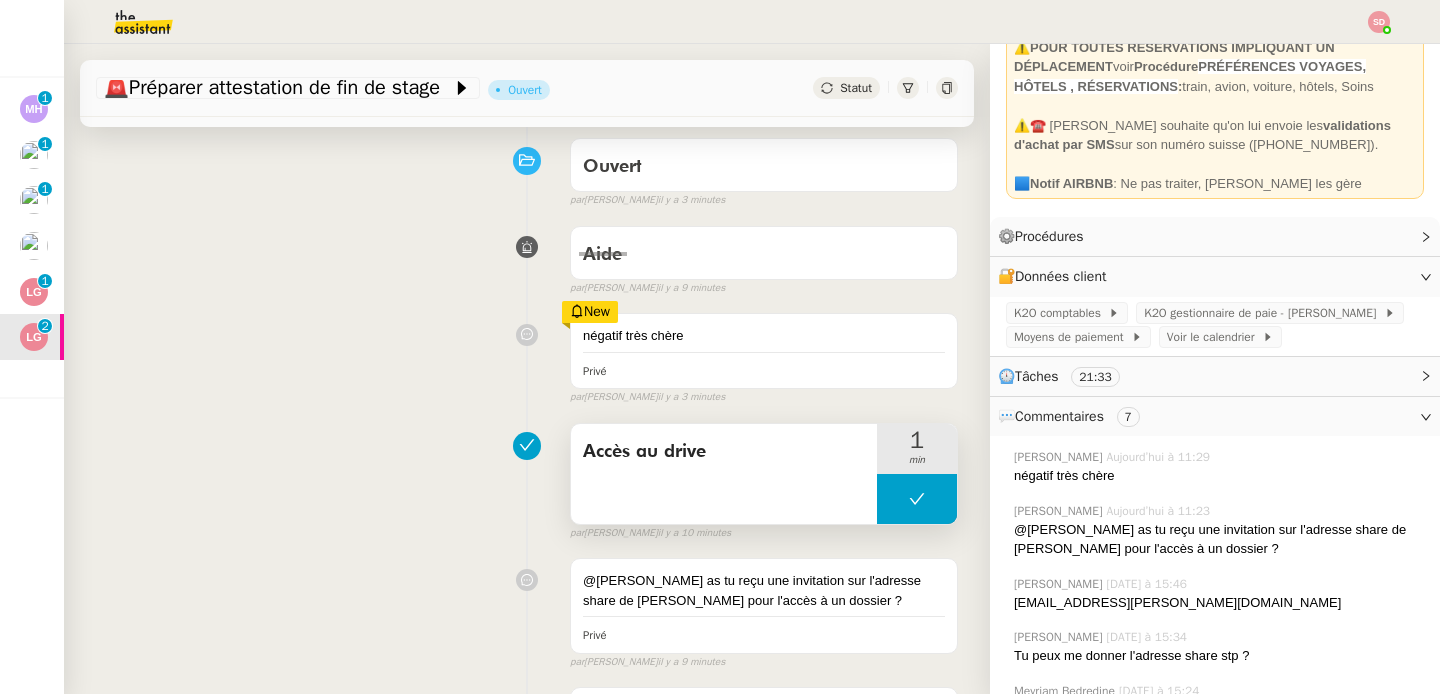 click 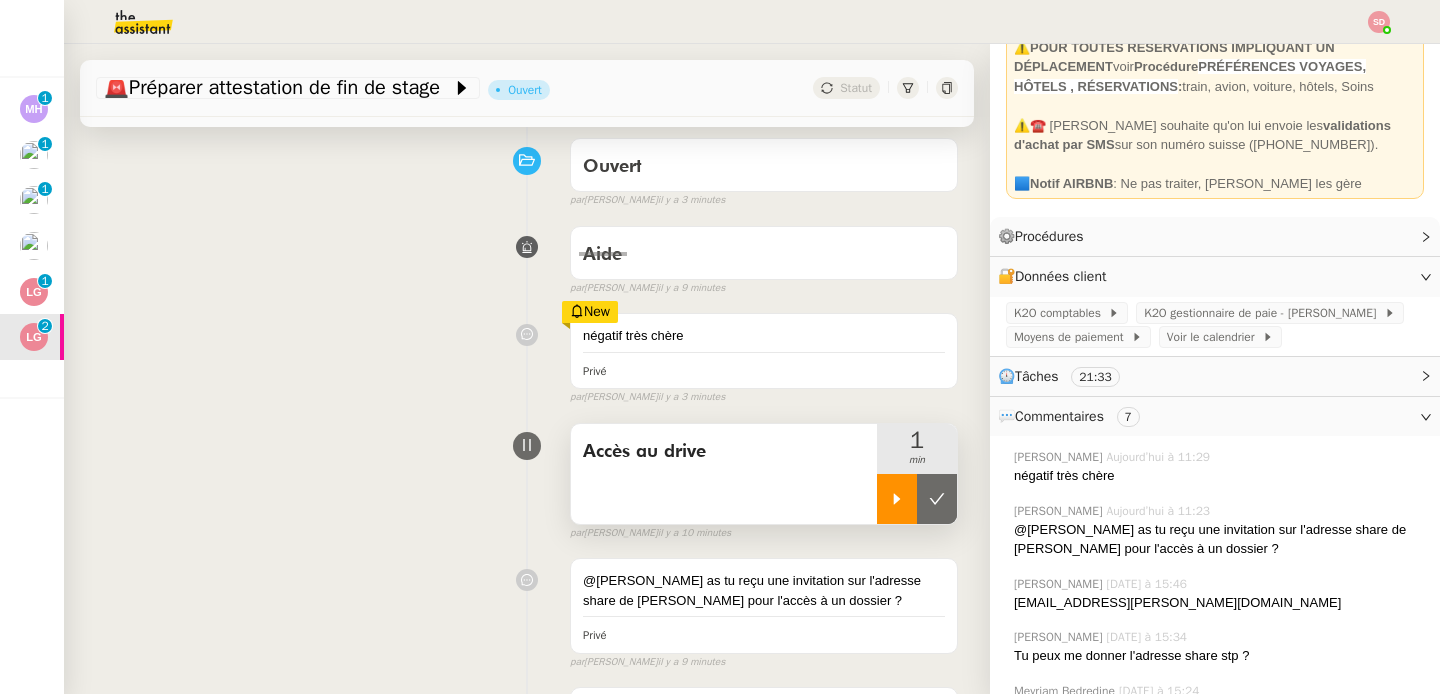click at bounding box center (897, 499) 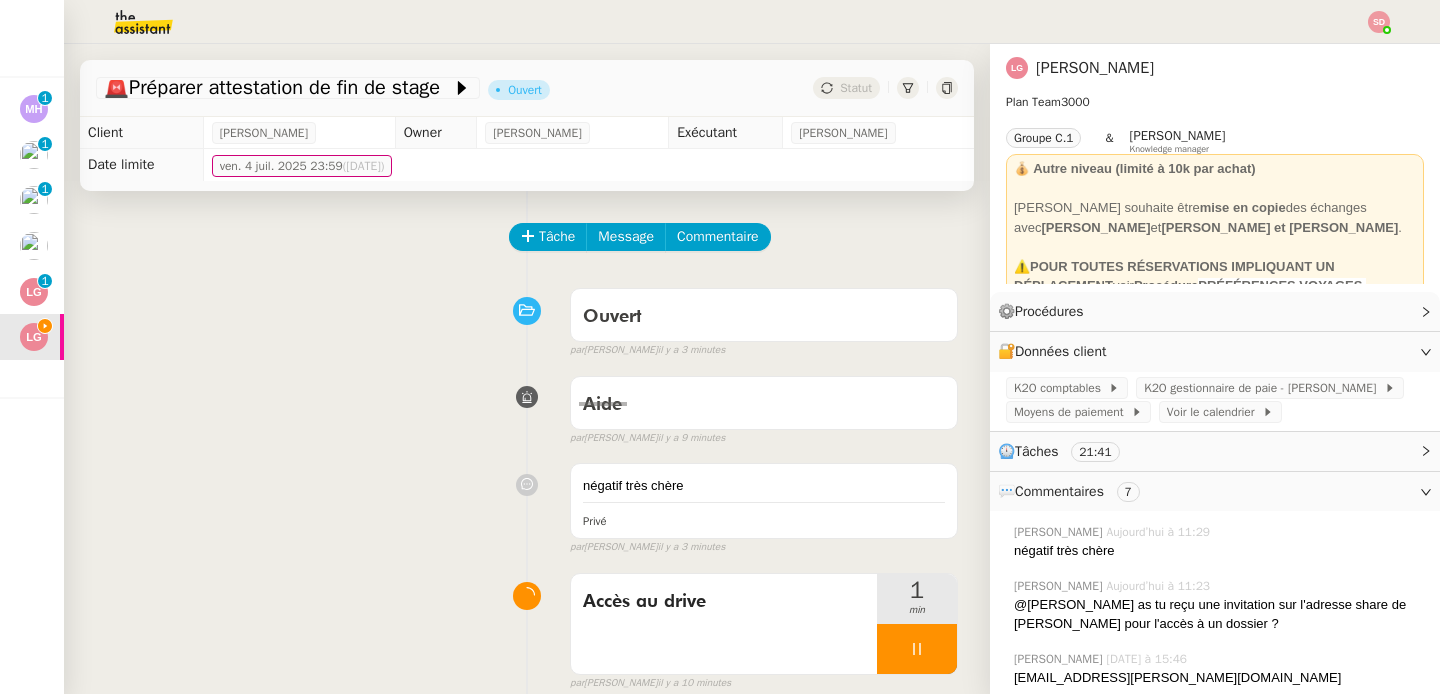 scroll, scrollTop: 0, scrollLeft: 0, axis: both 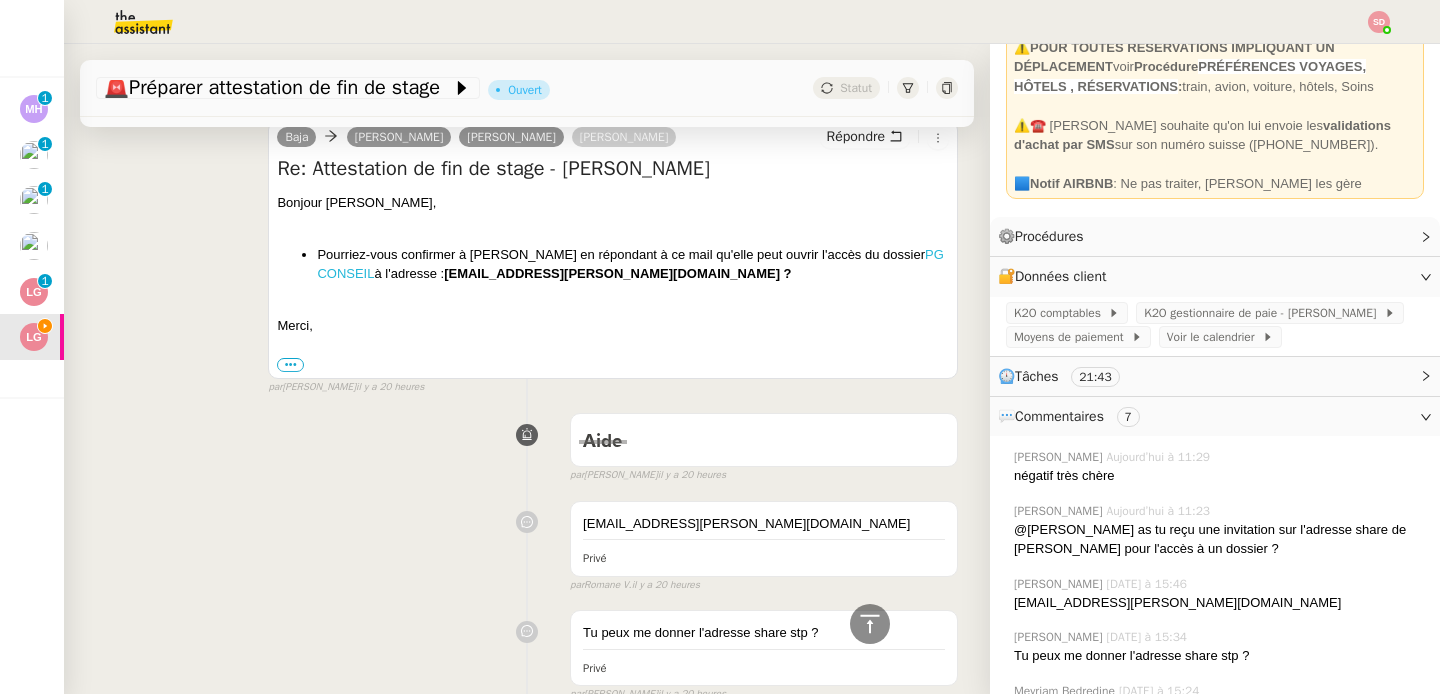 click on "PG CONSEIL" at bounding box center [630, 264] 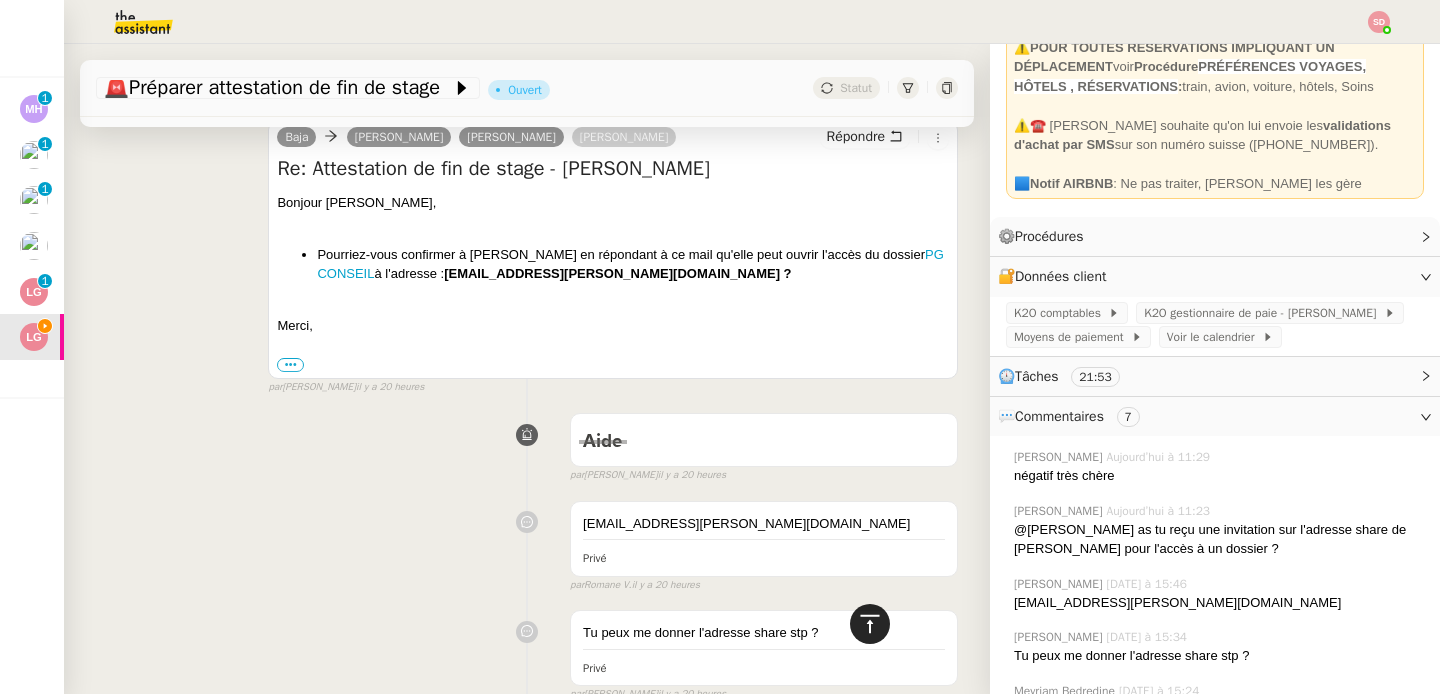click 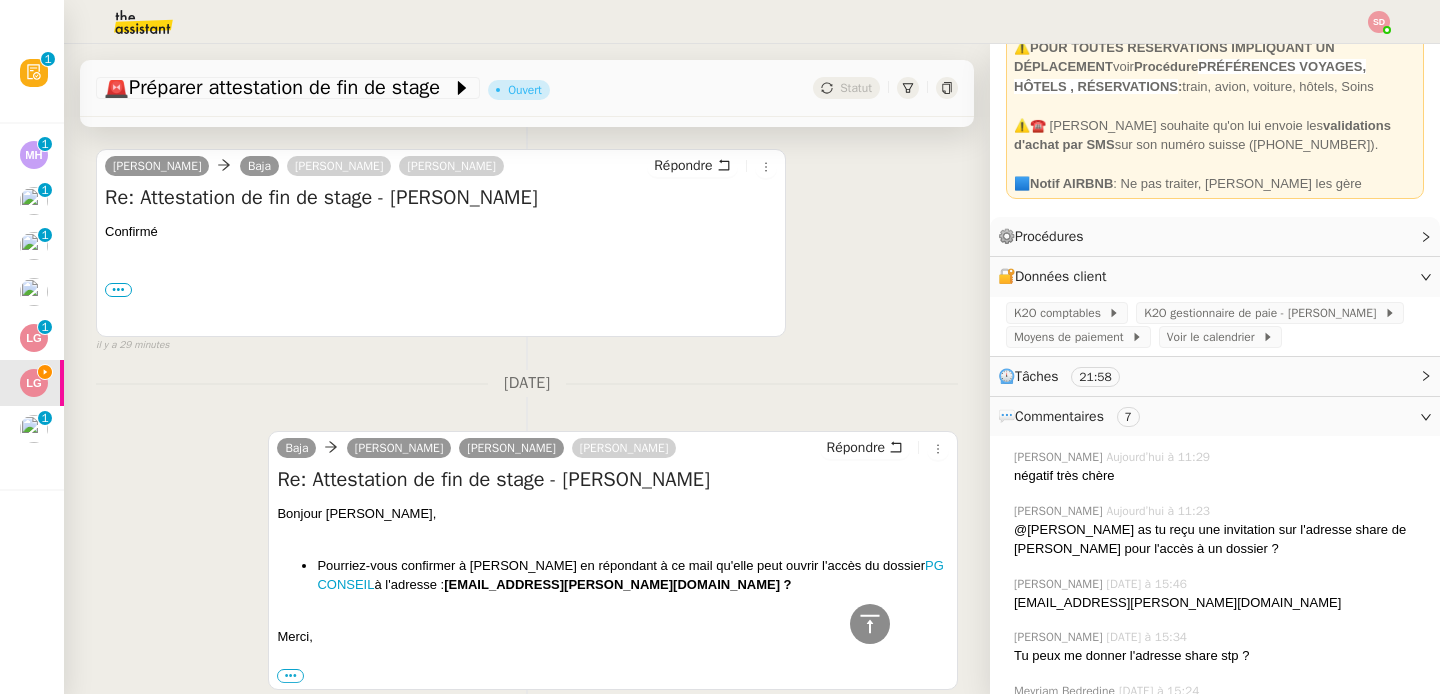scroll, scrollTop: 1675, scrollLeft: 0, axis: vertical 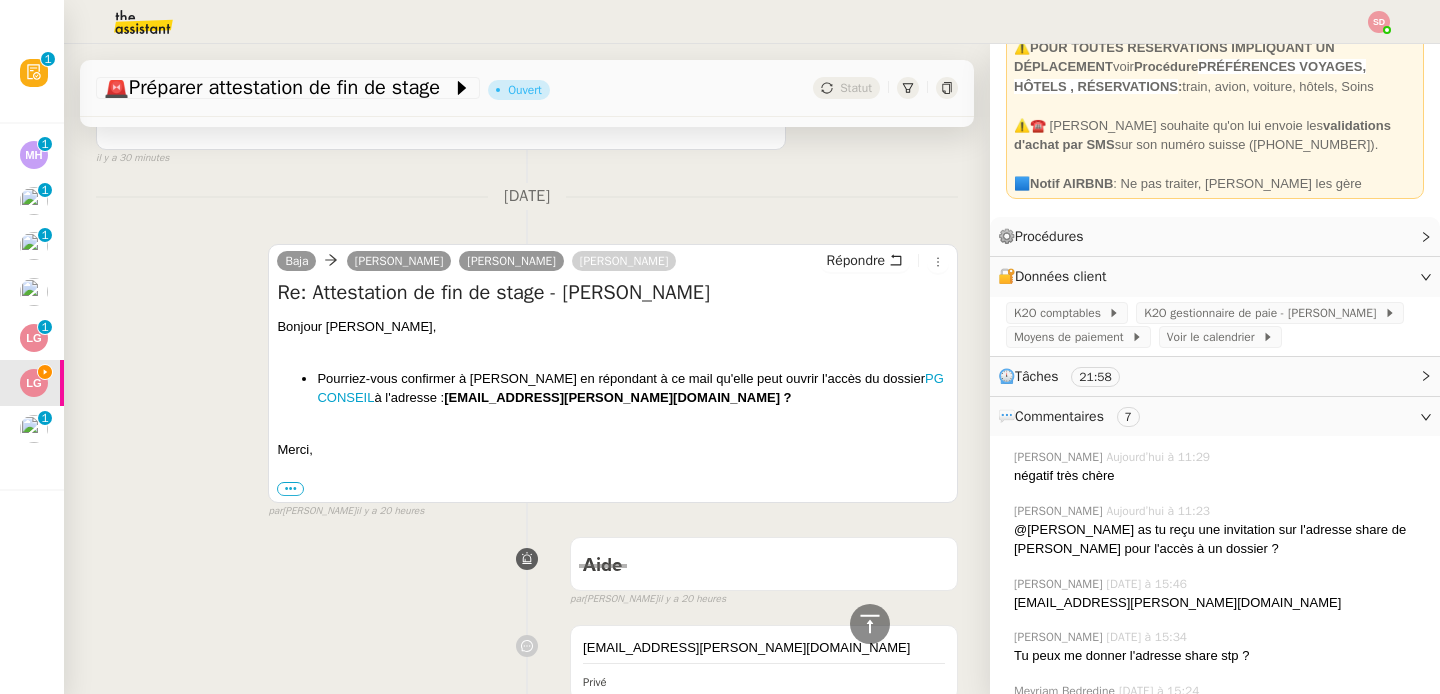 drag, startPoint x: 469, startPoint y: 400, endPoint x: 757, endPoint y: 398, distance: 288.00696 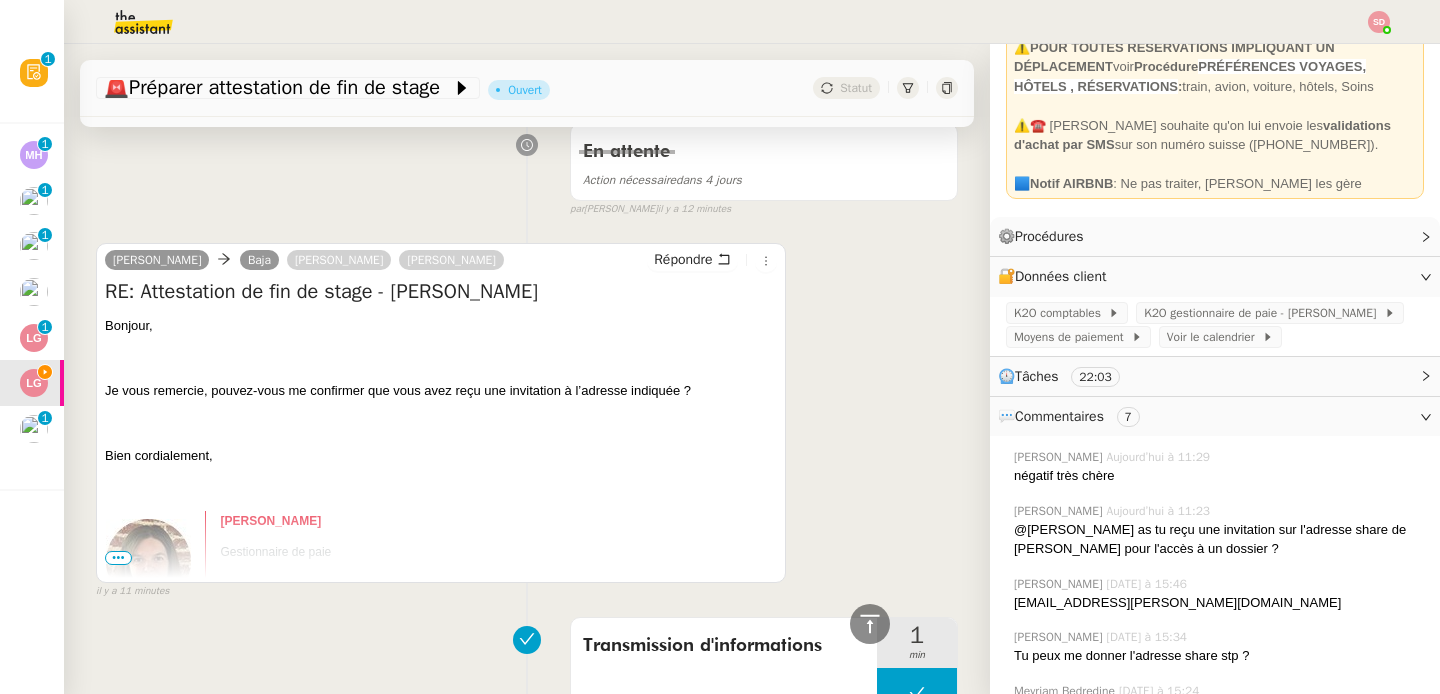 scroll, scrollTop: 588, scrollLeft: 0, axis: vertical 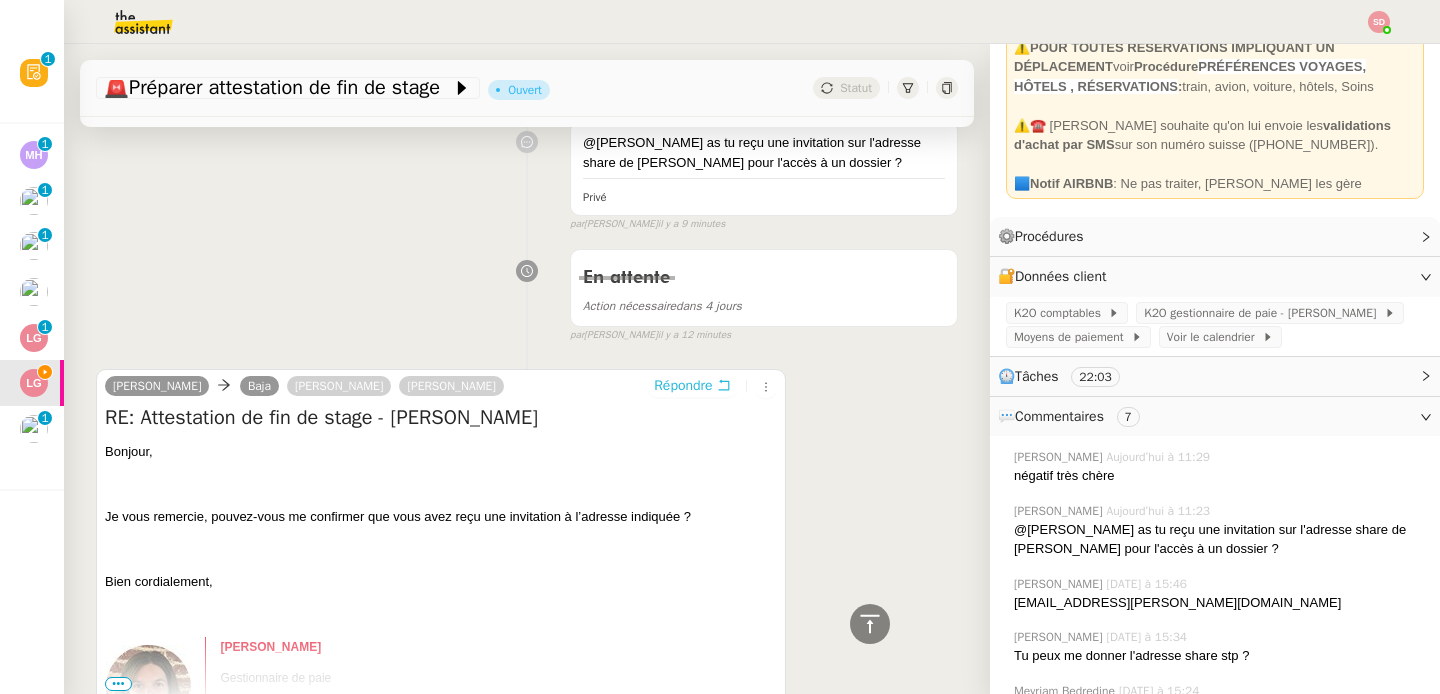 click on "Répondre" at bounding box center [683, 386] 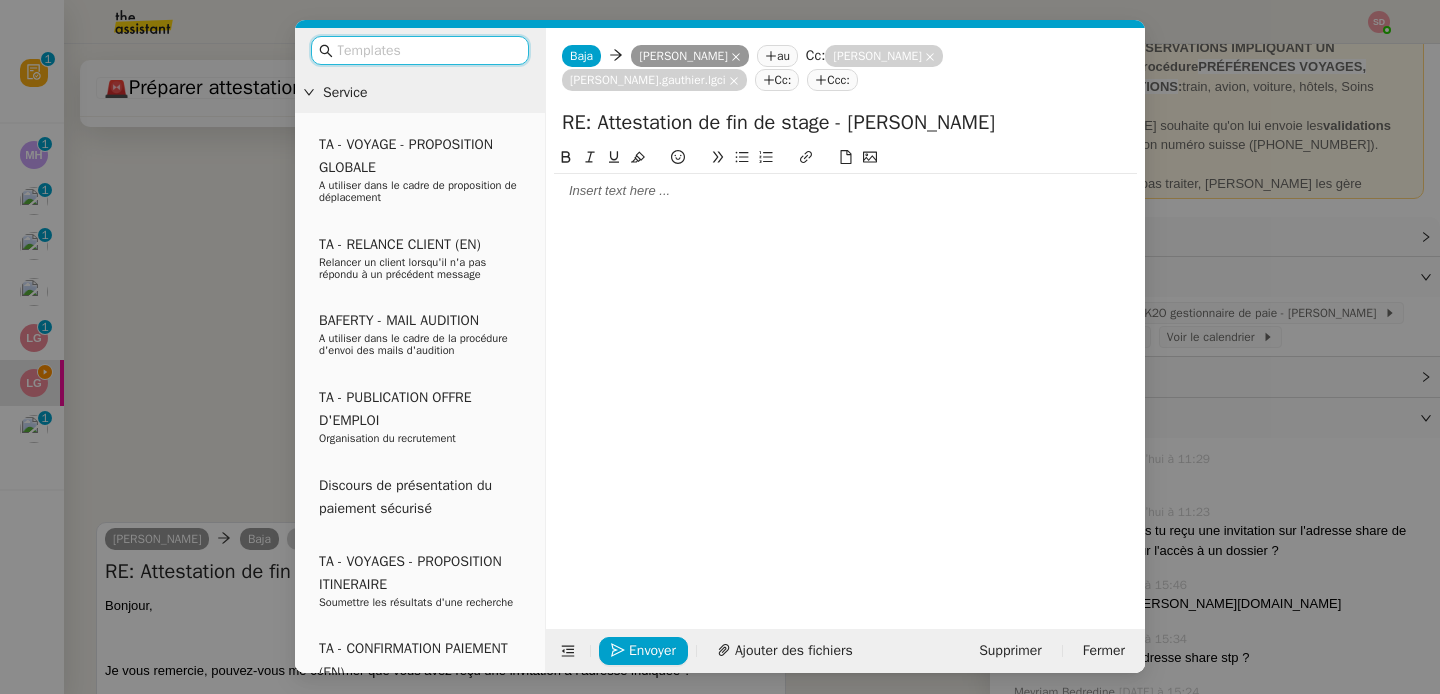 scroll, scrollTop: 740, scrollLeft: 0, axis: vertical 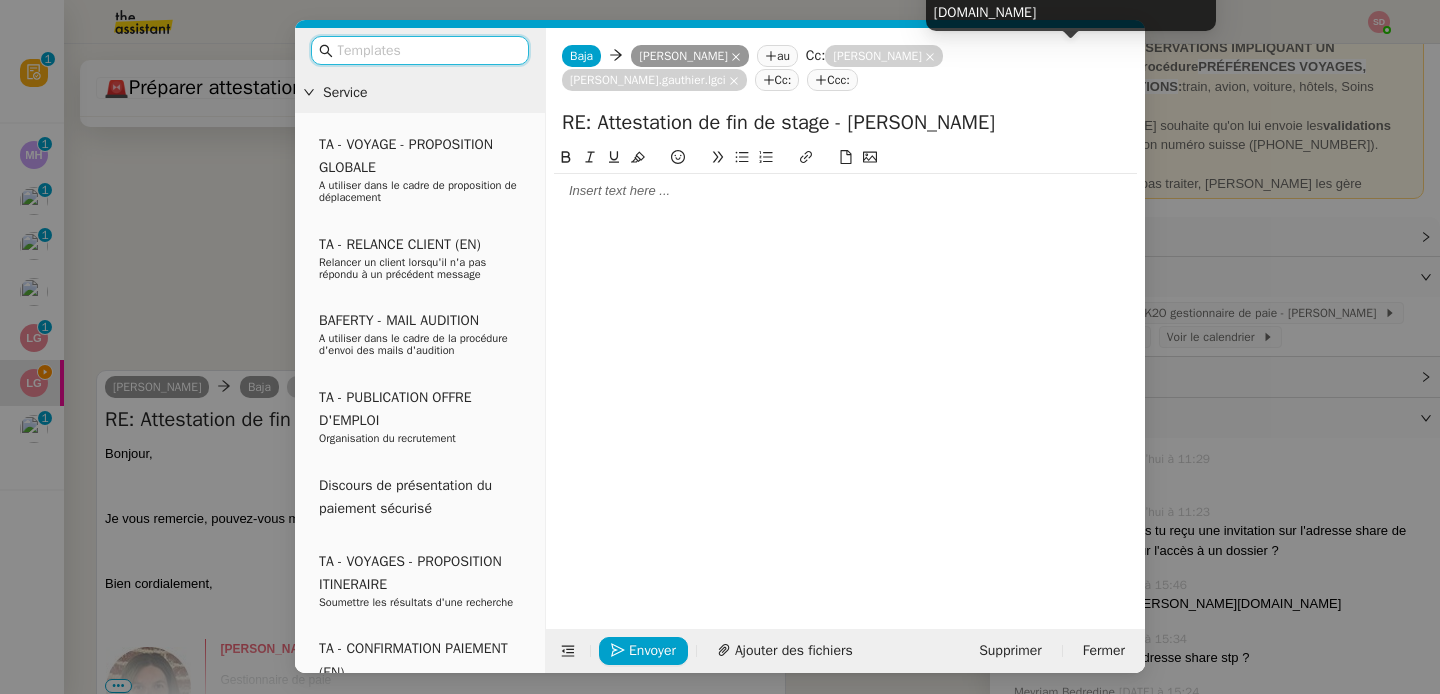 click 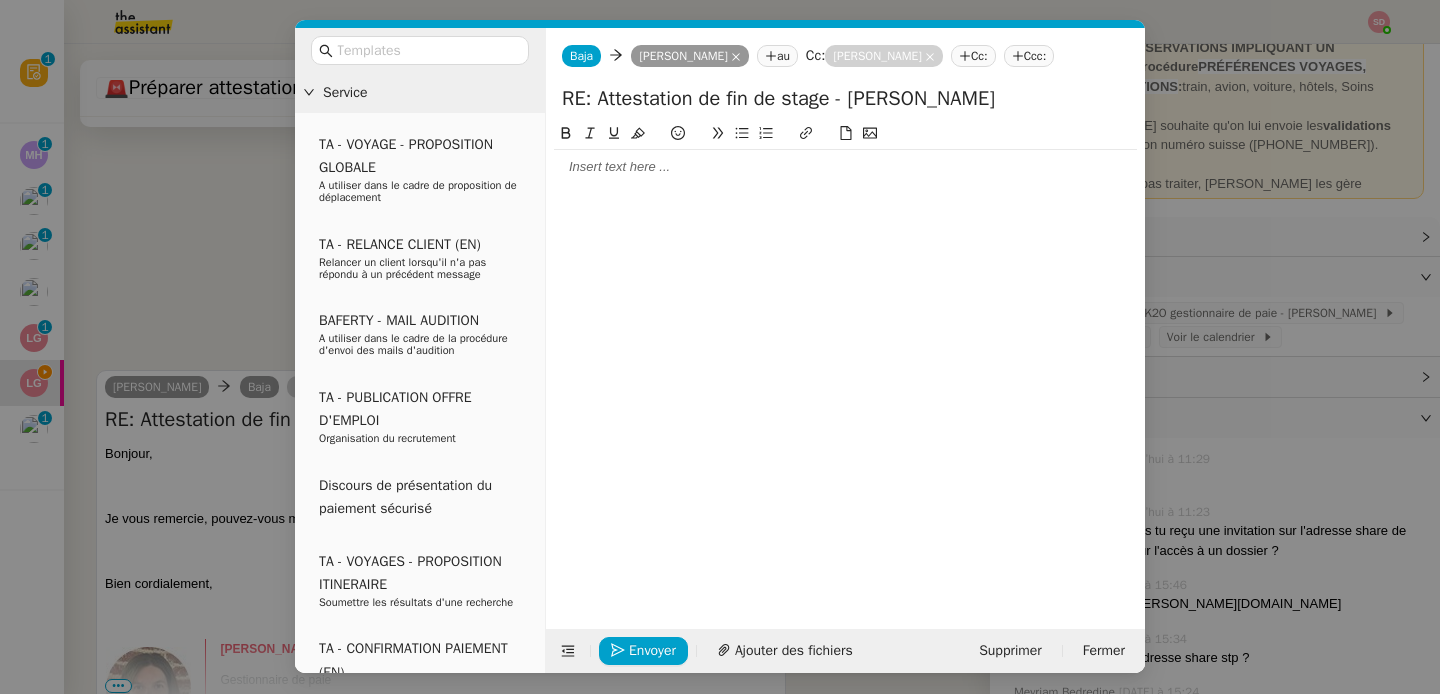 click 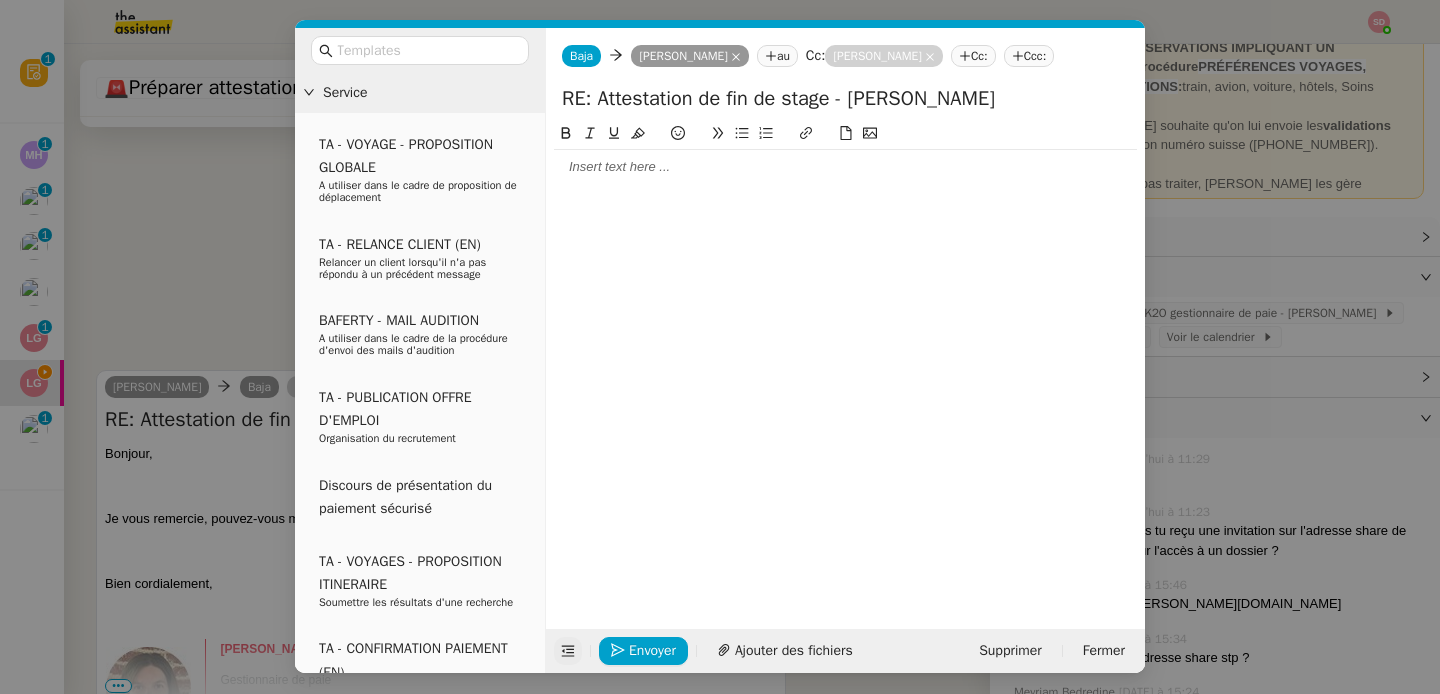 click 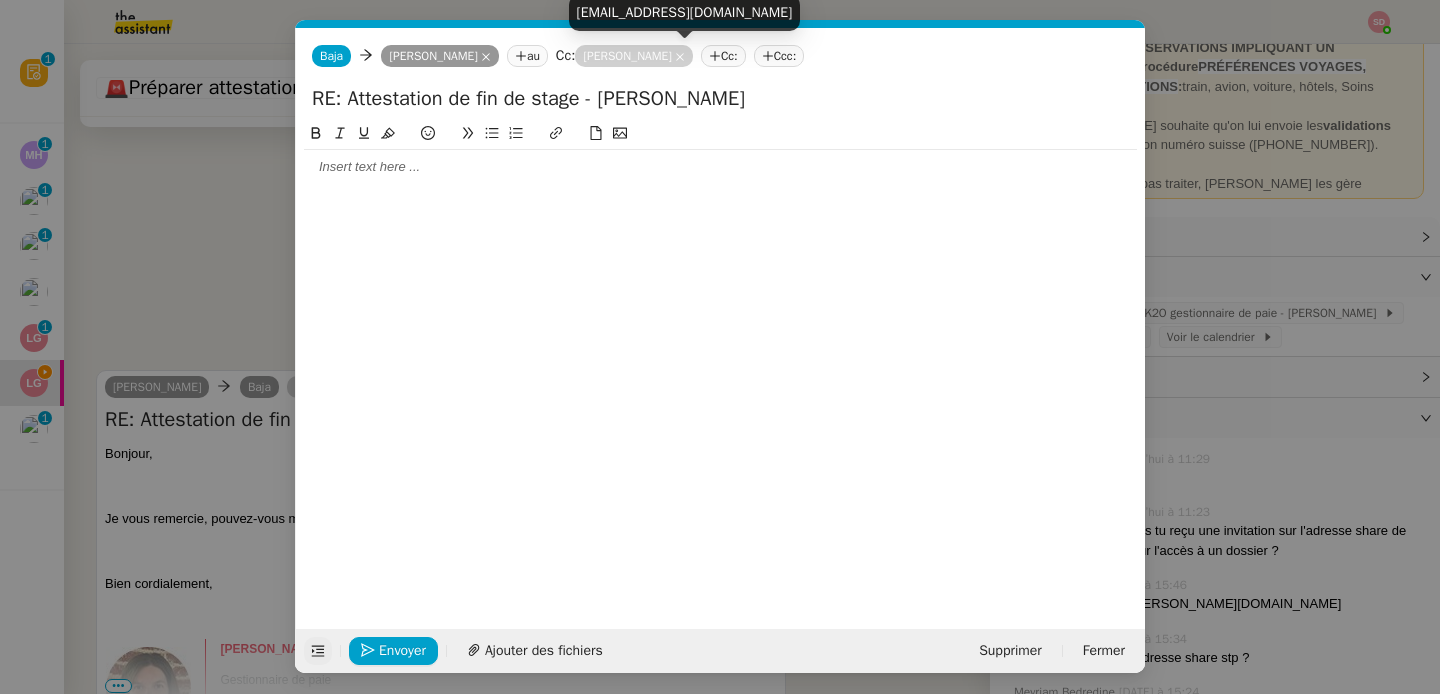 click 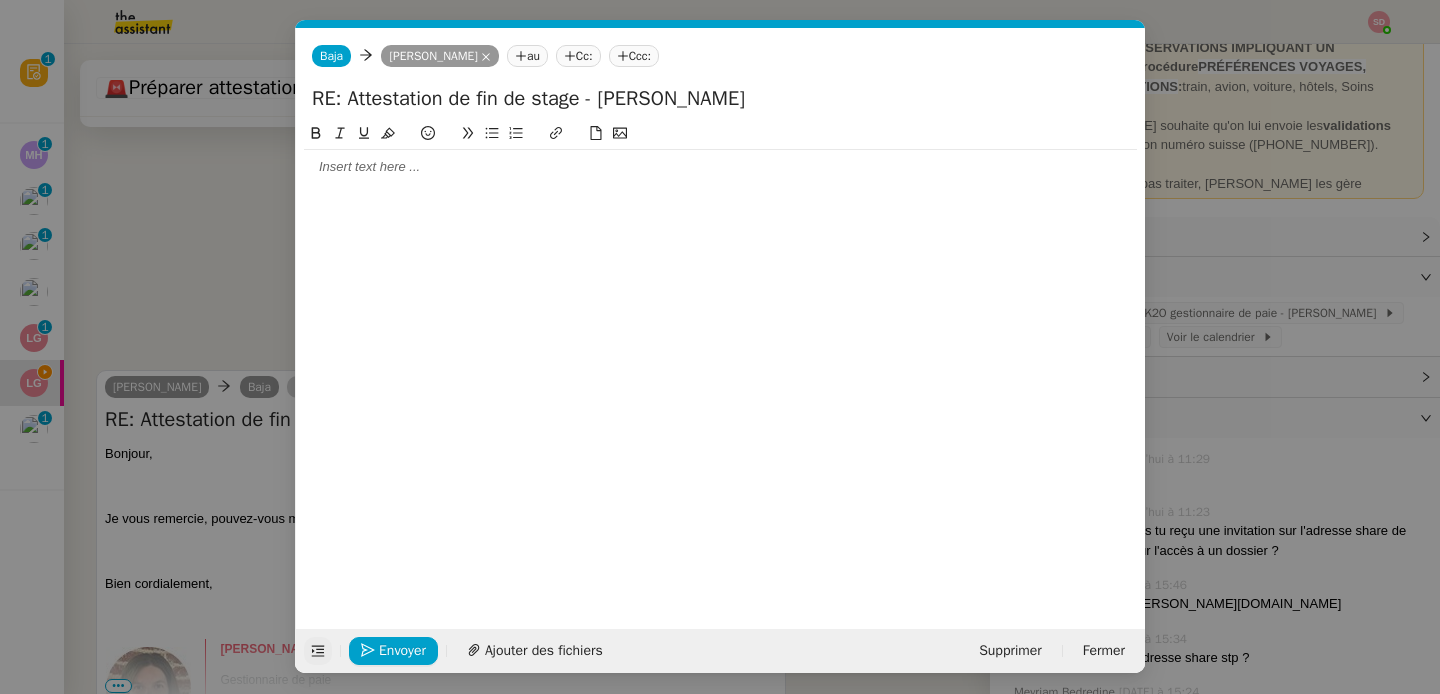 click 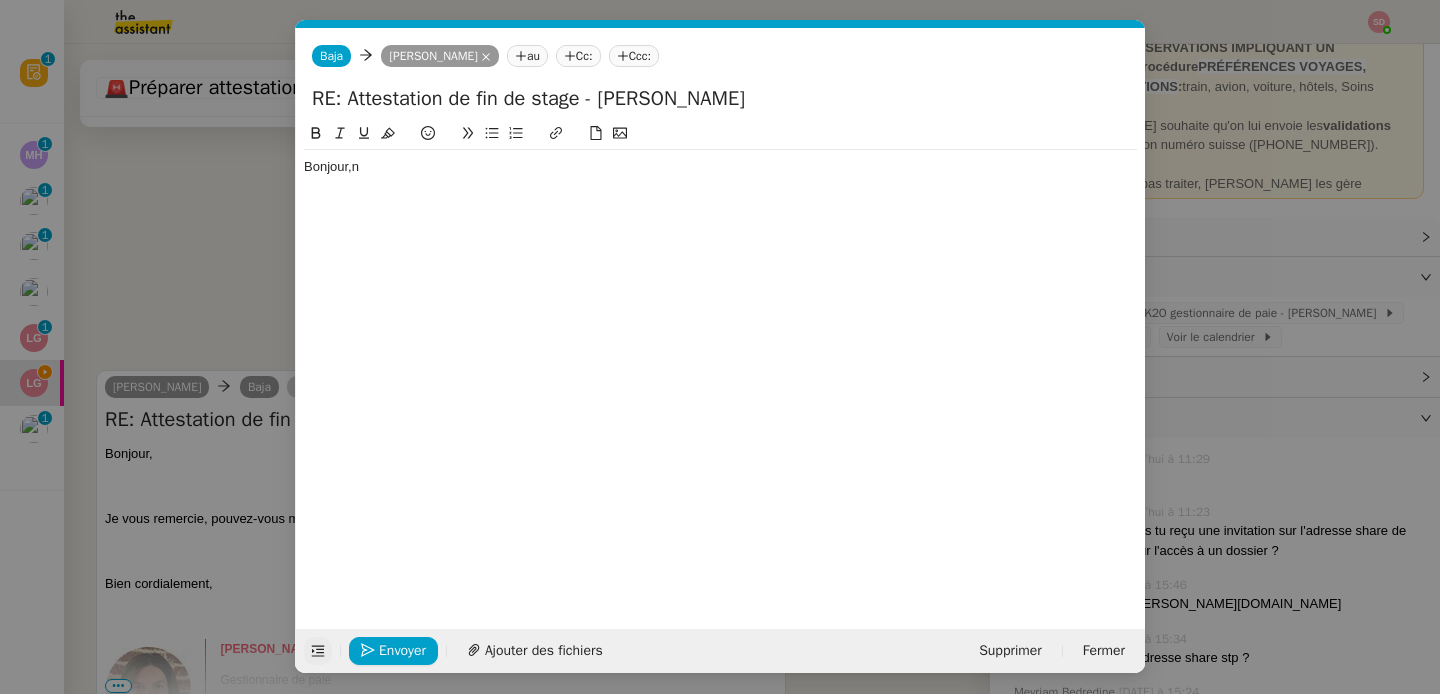 scroll, scrollTop: 760, scrollLeft: 0, axis: vertical 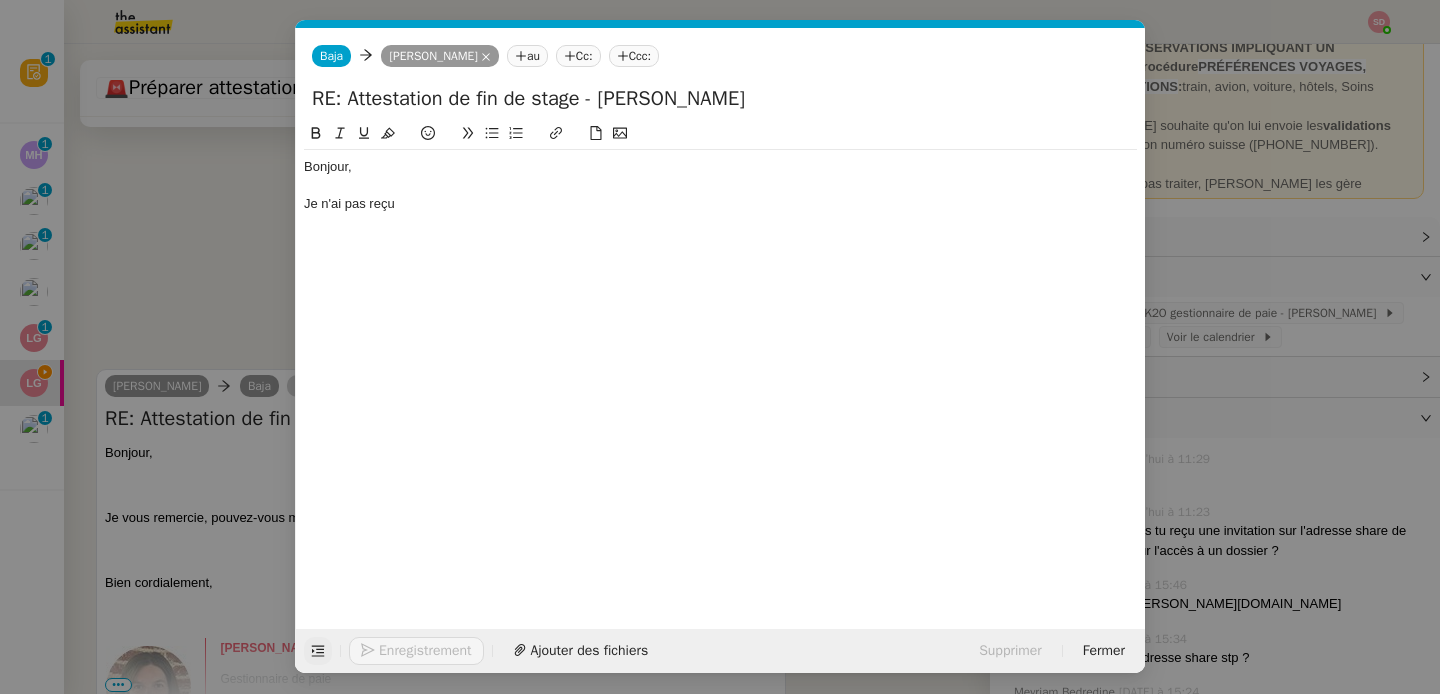 click on "Service TA - VOYAGE - PROPOSITION GLOBALE    A utiliser dans le cadre de proposition de déplacement TA - RELANCE CLIENT (EN)    Relancer un client lorsqu'il n'a pas répondu à un précédent message BAFERTY - MAIL AUDITION    A utiliser dans le cadre de la procédure d'envoi des mails d'audition TA - PUBLICATION OFFRE D'EMPLOI     Organisation du recrutement Discours de présentation du paiement sécurisé    TA - VOYAGES - PROPOSITION ITINERAIRE    Soumettre les résultats d'une recherche TA - CONFIRMATION PAIEMENT (EN)    Confirmer avec le client de modèle de transaction - Attention Plan Pro nécessaire. TA - COURRIER EXPEDIE (recommandé)    A utiliser dans le cadre de l'envoi d'un courrier recommandé TA - PARTAGE DE CALENDRIER (EN)    A utiliser pour demander au client de partager son calendrier afin de faciliter l'accès et la gestion PSPI - Appel de fonds MJL    A utiliser dans le cadre de la procédure d'appel de fonds MJL TA - RELANCE CLIENT    TA - AR PROCEDURES        21 YIELD" at bounding box center (720, 347) 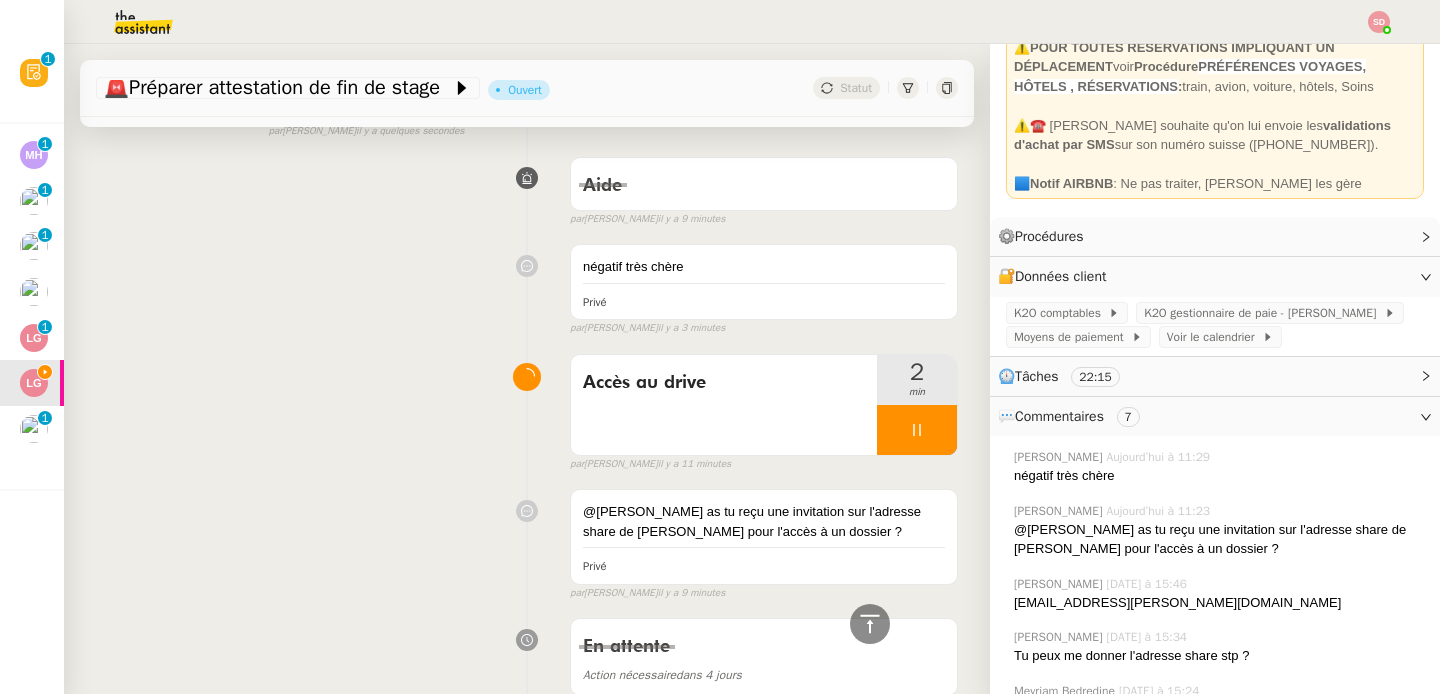scroll, scrollTop: 0, scrollLeft: 0, axis: both 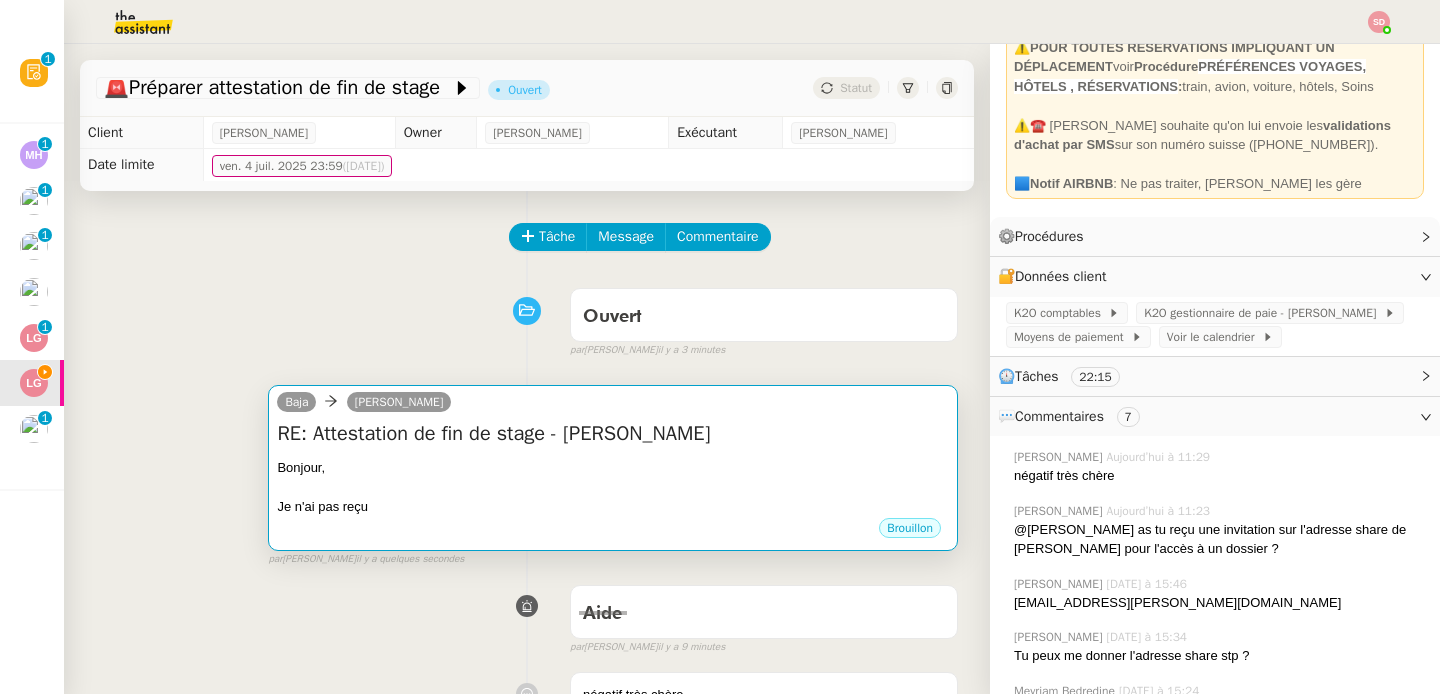 click on "RE: Attestation de fin de stage - [PERSON_NAME]" at bounding box center [613, 434] 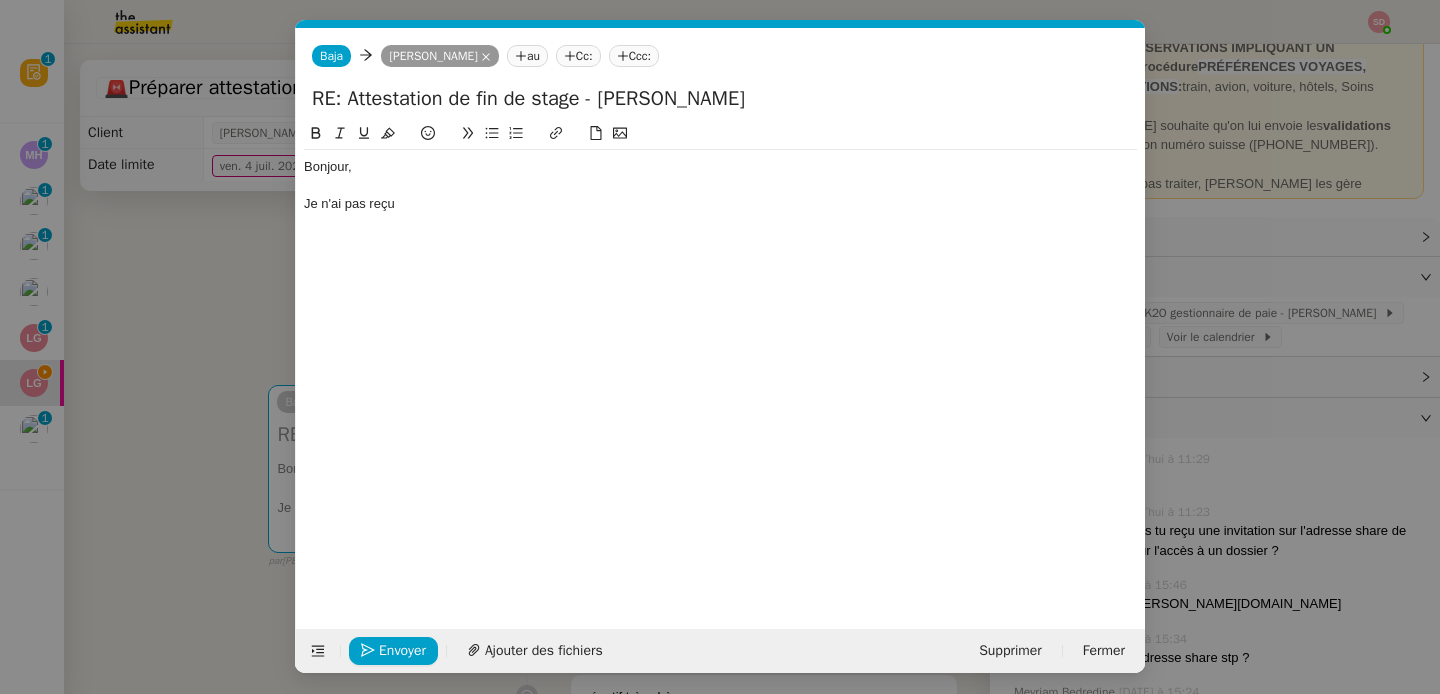 scroll, scrollTop: 0, scrollLeft: 42, axis: horizontal 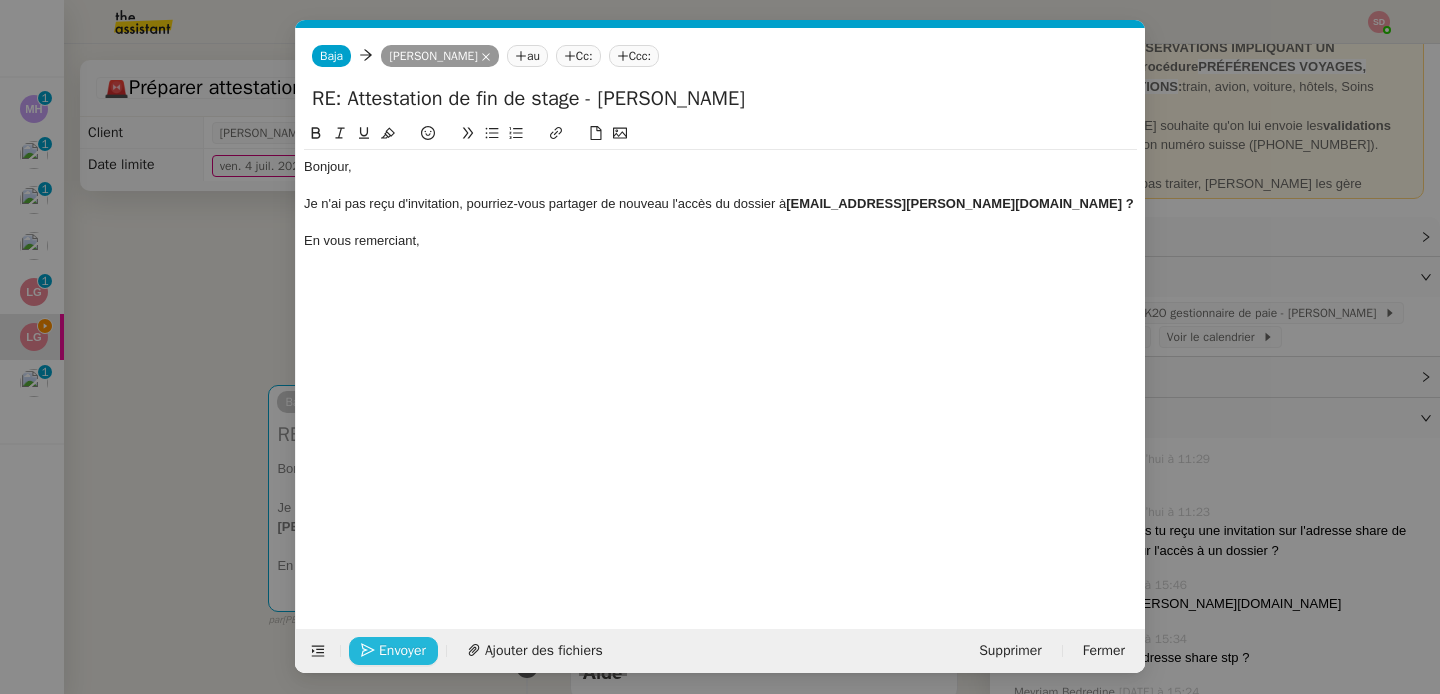 click on "Envoyer" 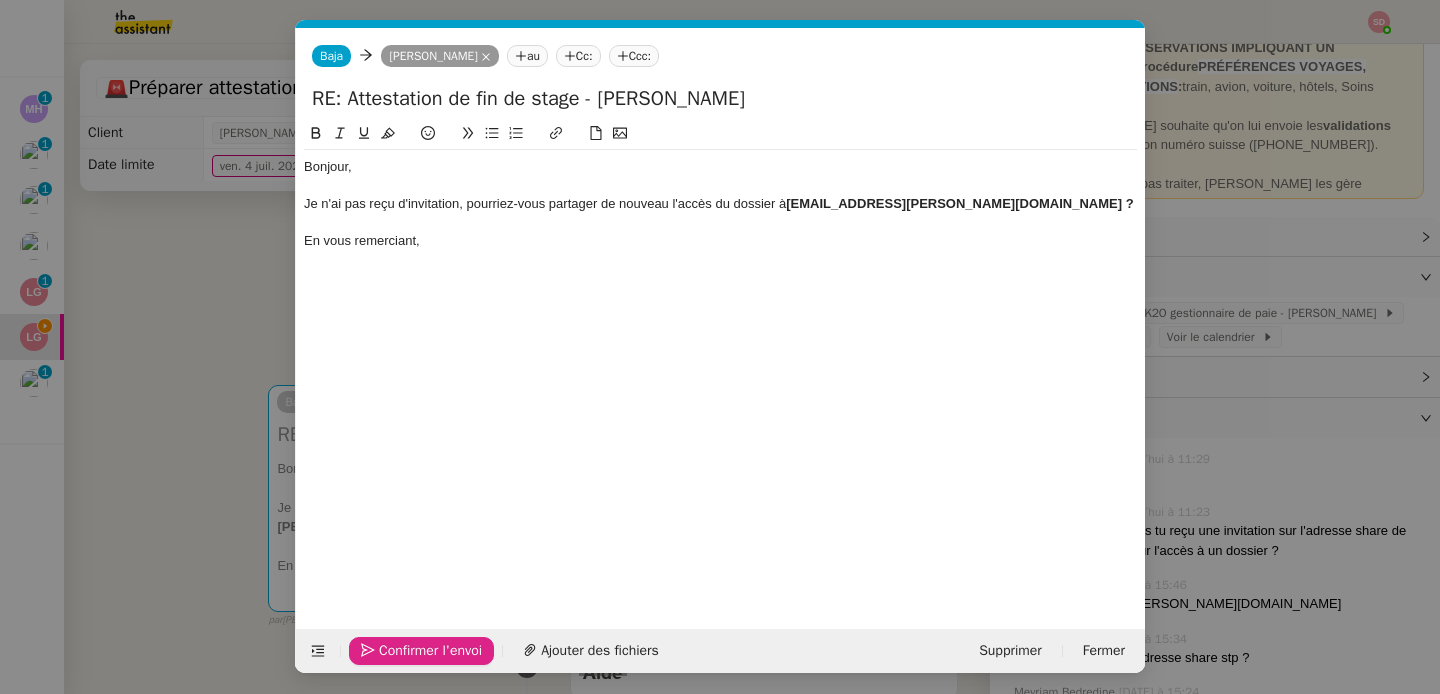 click on "Confirmer l'envoi" 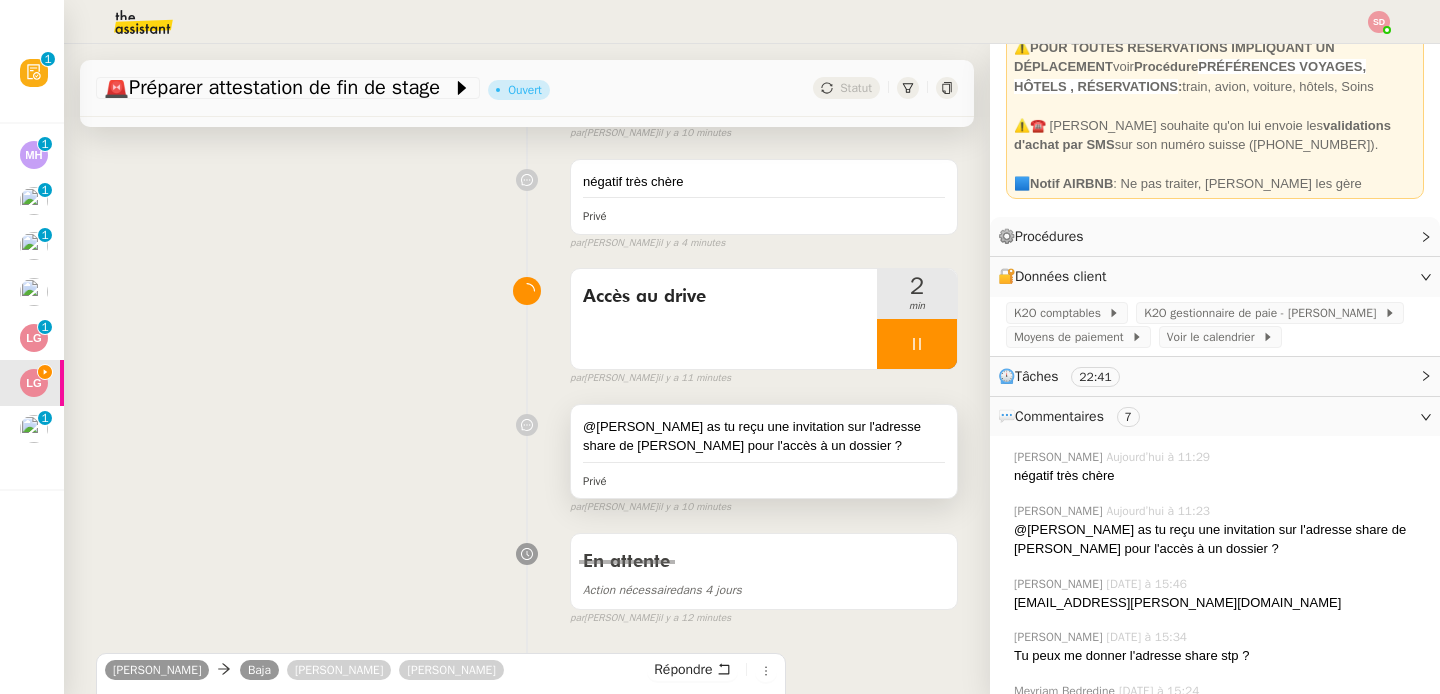 scroll, scrollTop: 605, scrollLeft: 0, axis: vertical 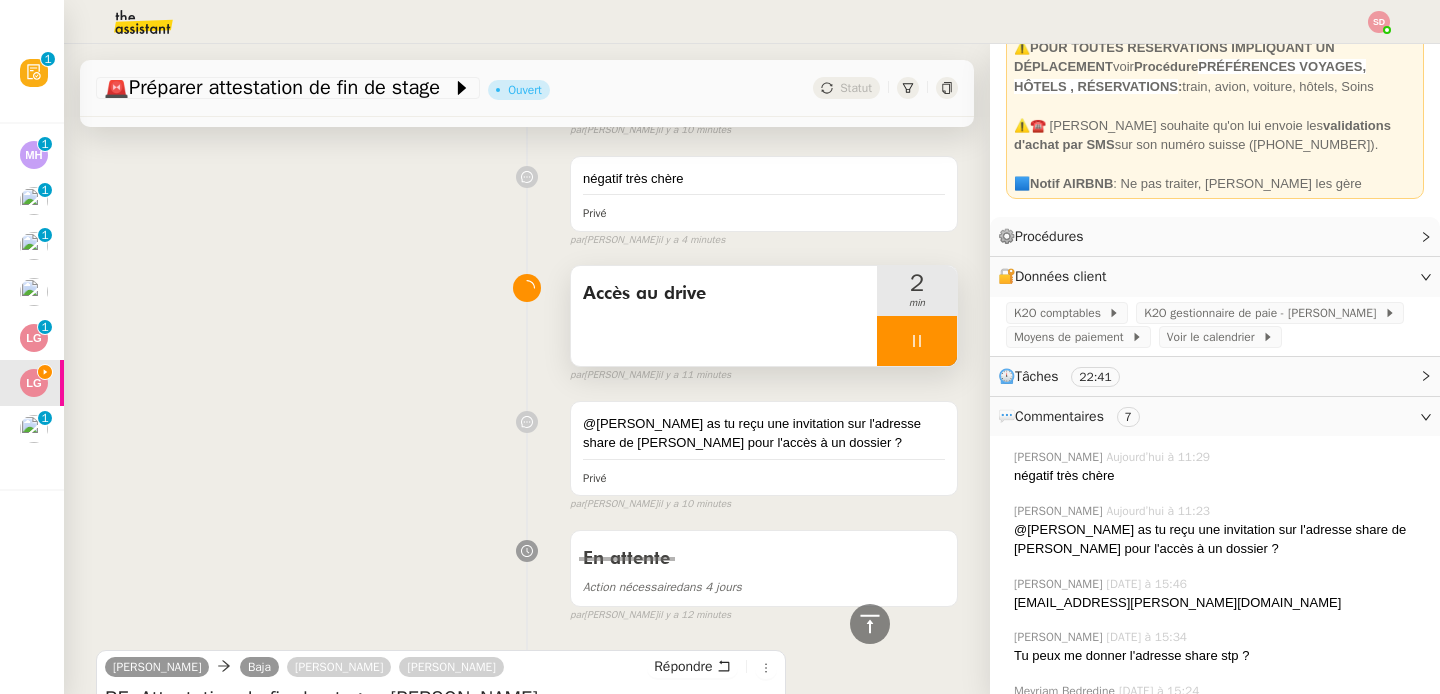 click at bounding box center (917, 341) 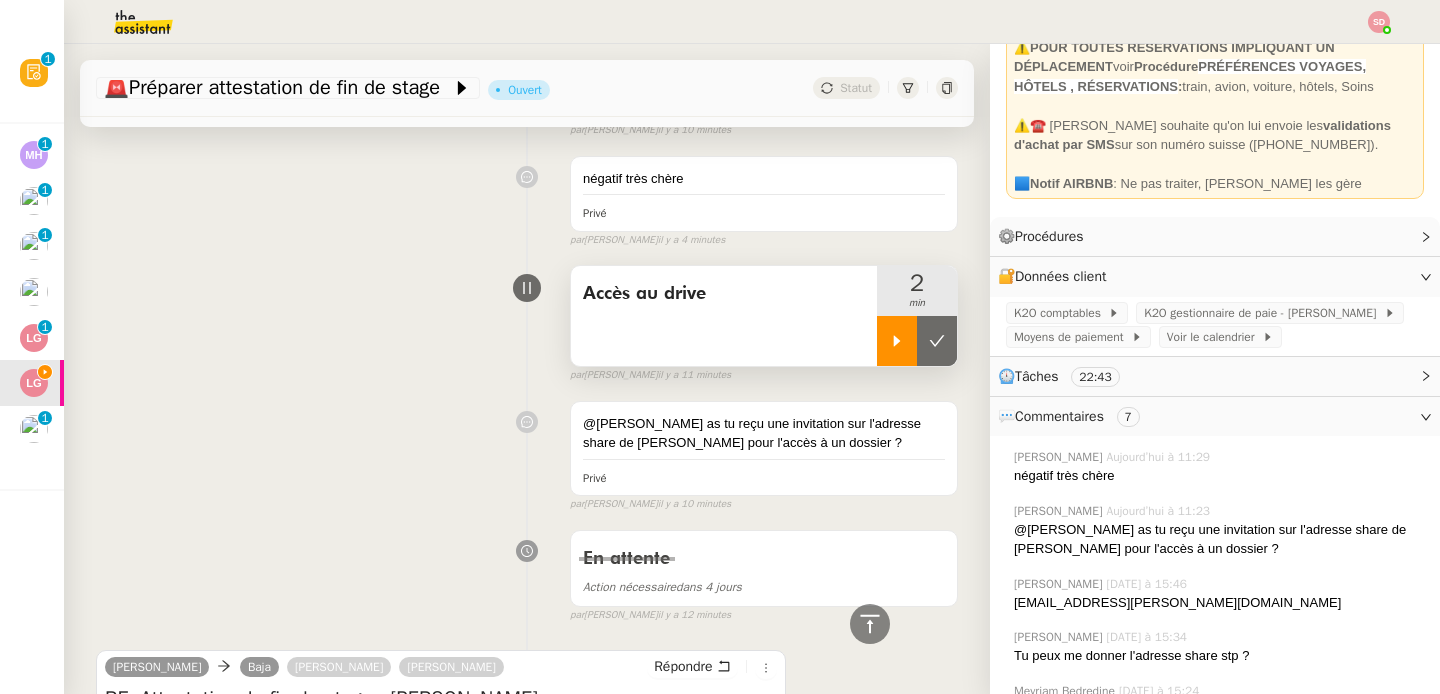click at bounding box center (937, 341) 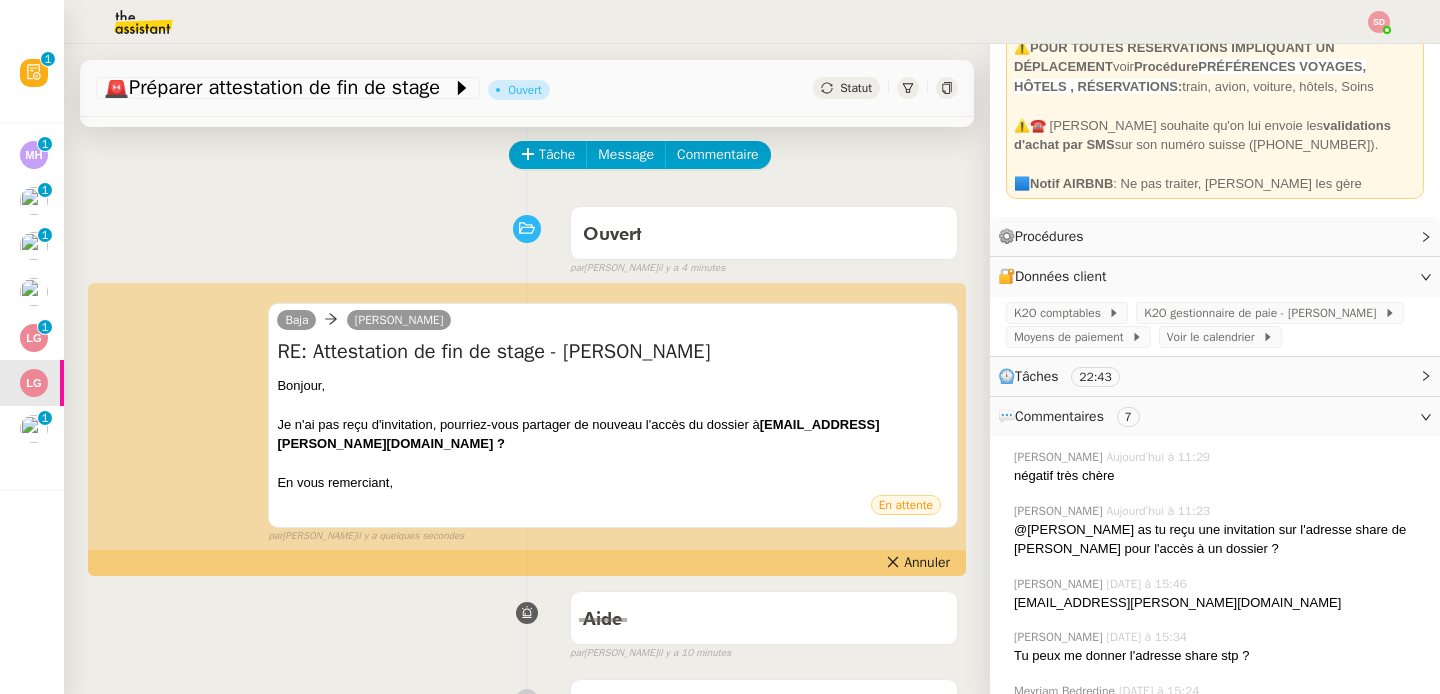 scroll, scrollTop: 0, scrollLeft: 0, axis: both 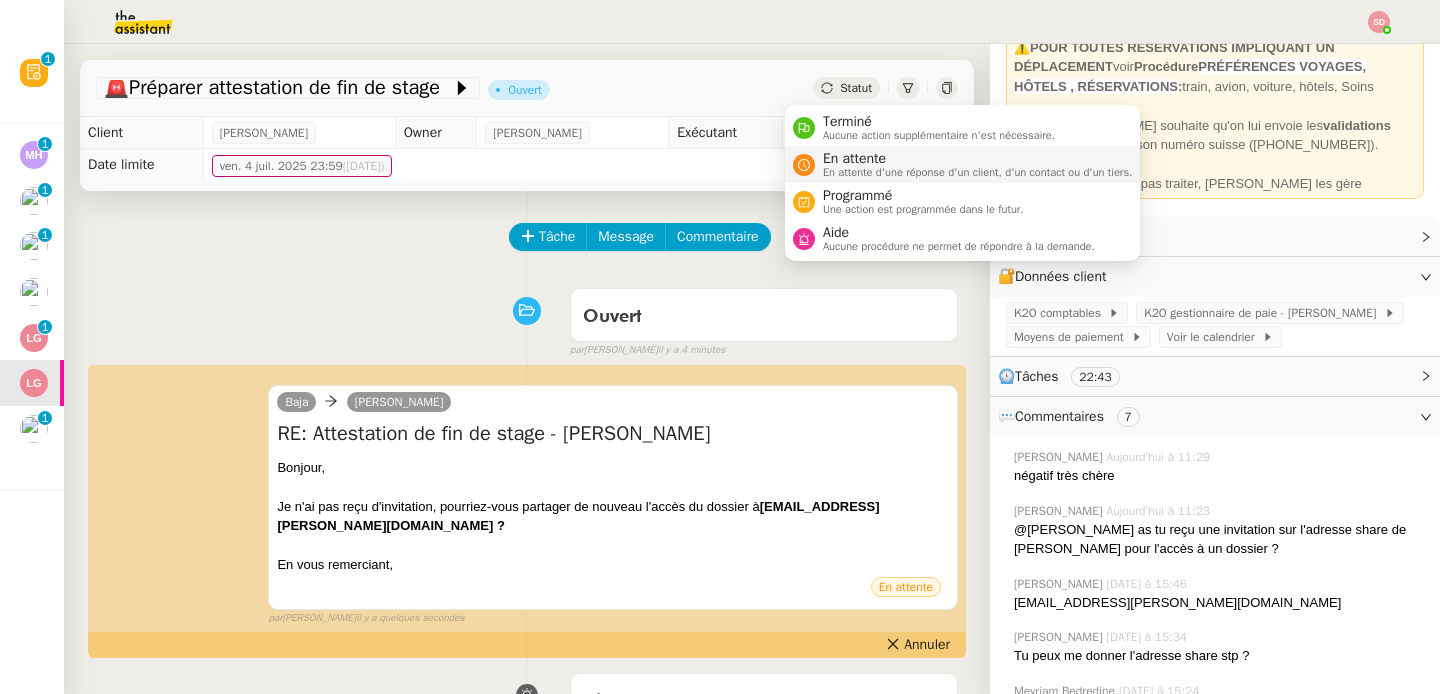 click on "En attente d'une réponse d'un client, d'un contact ou d'un tiers." at bounding box center [978, 172] 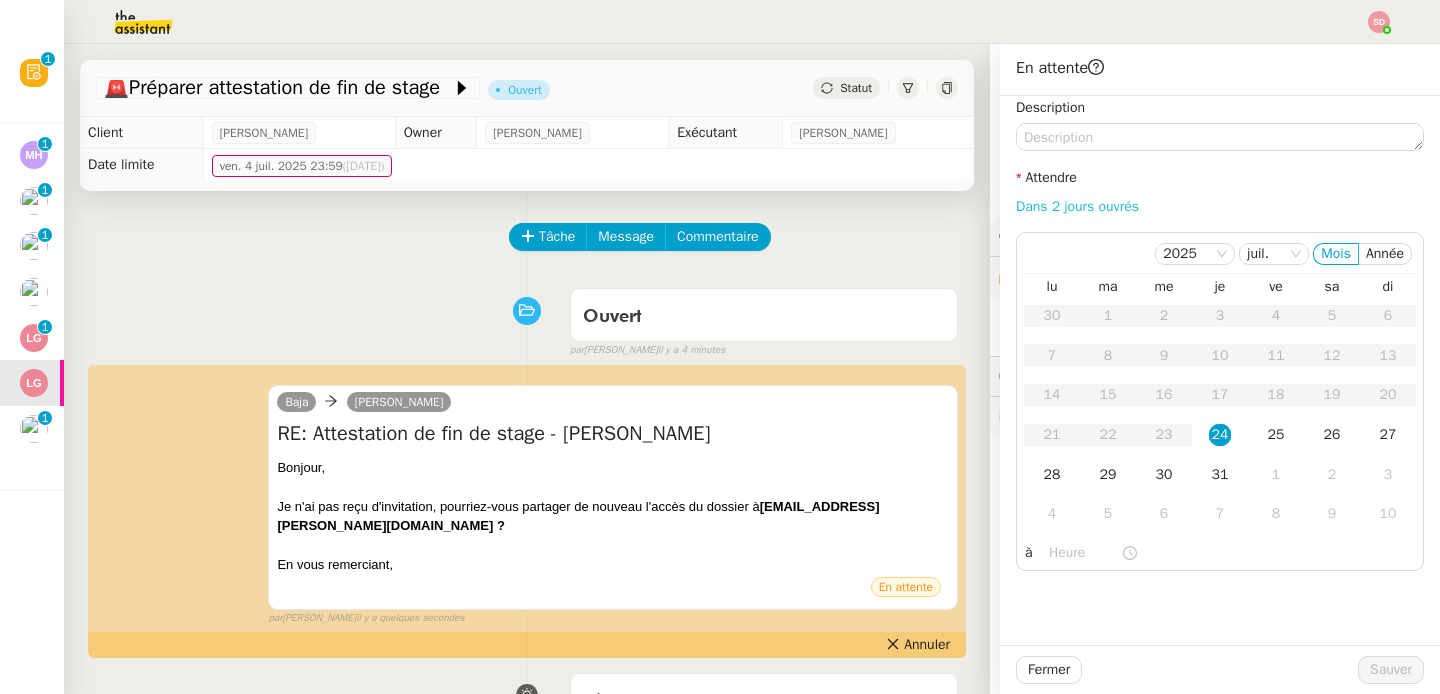 click on "Dans 2 jours ouvrés" 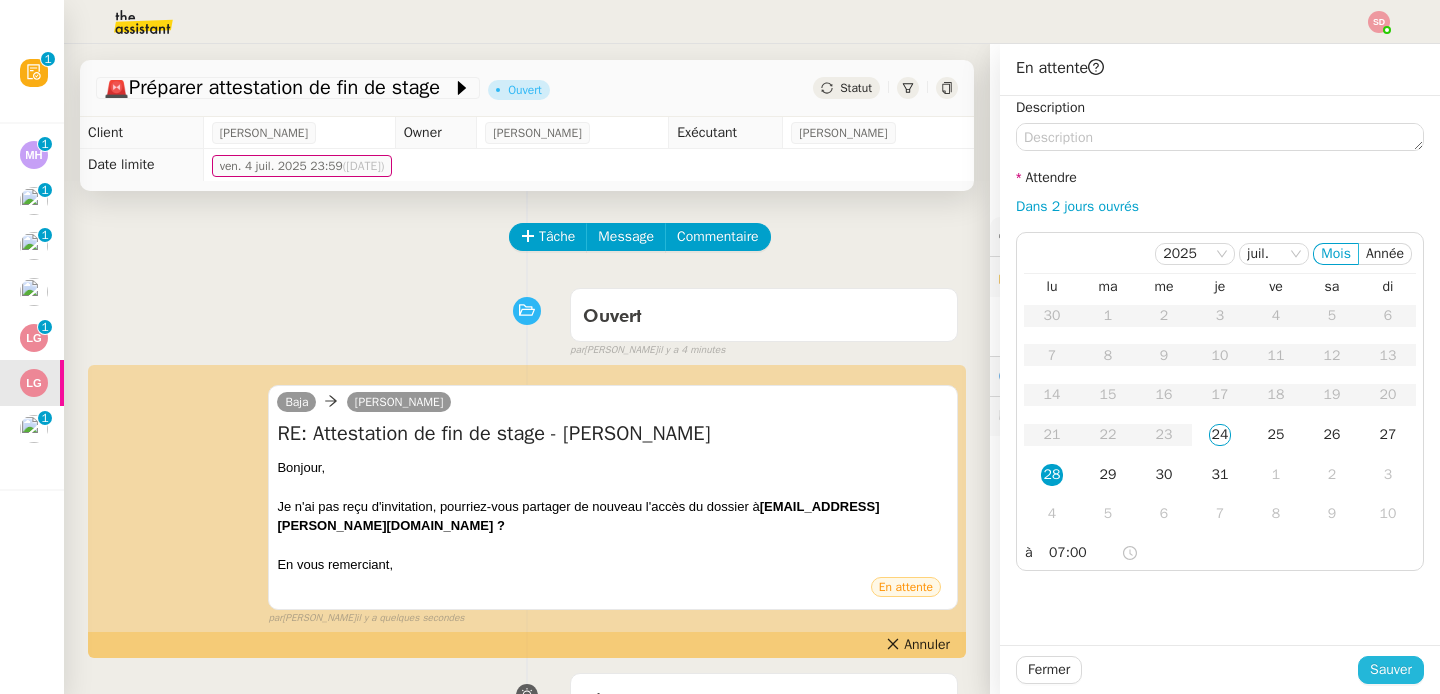 click on "Sauver" 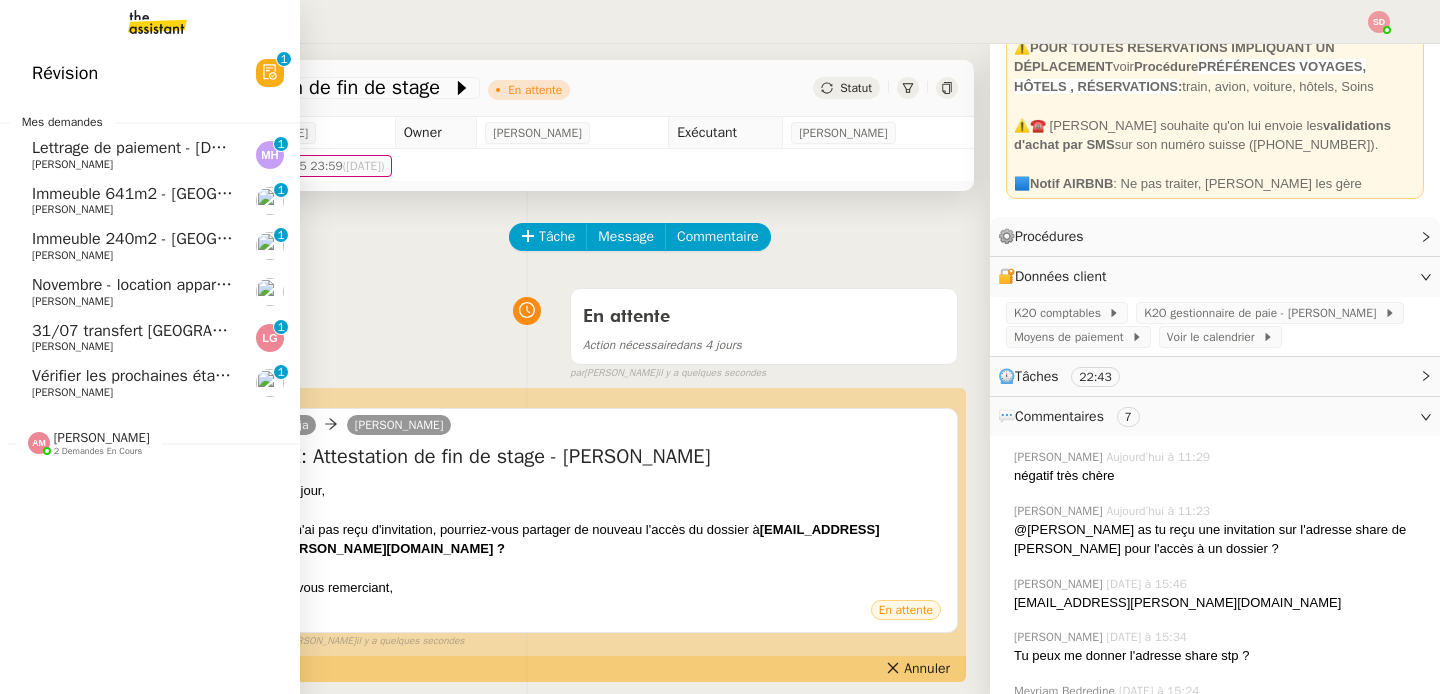 click on "31/07 transfert [GEOGRAPHIC_DATA]" 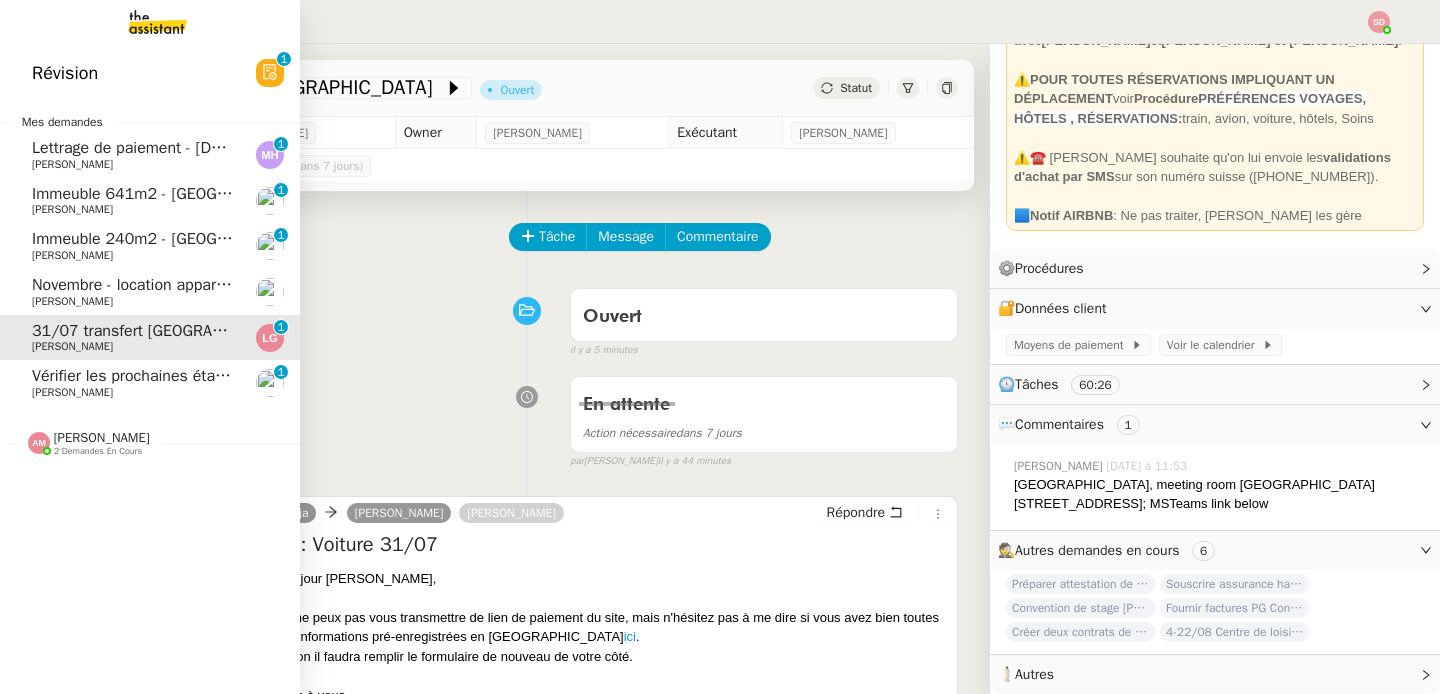 scroll, scrollTop: 54, scrollLeft: 0, axis: vertical 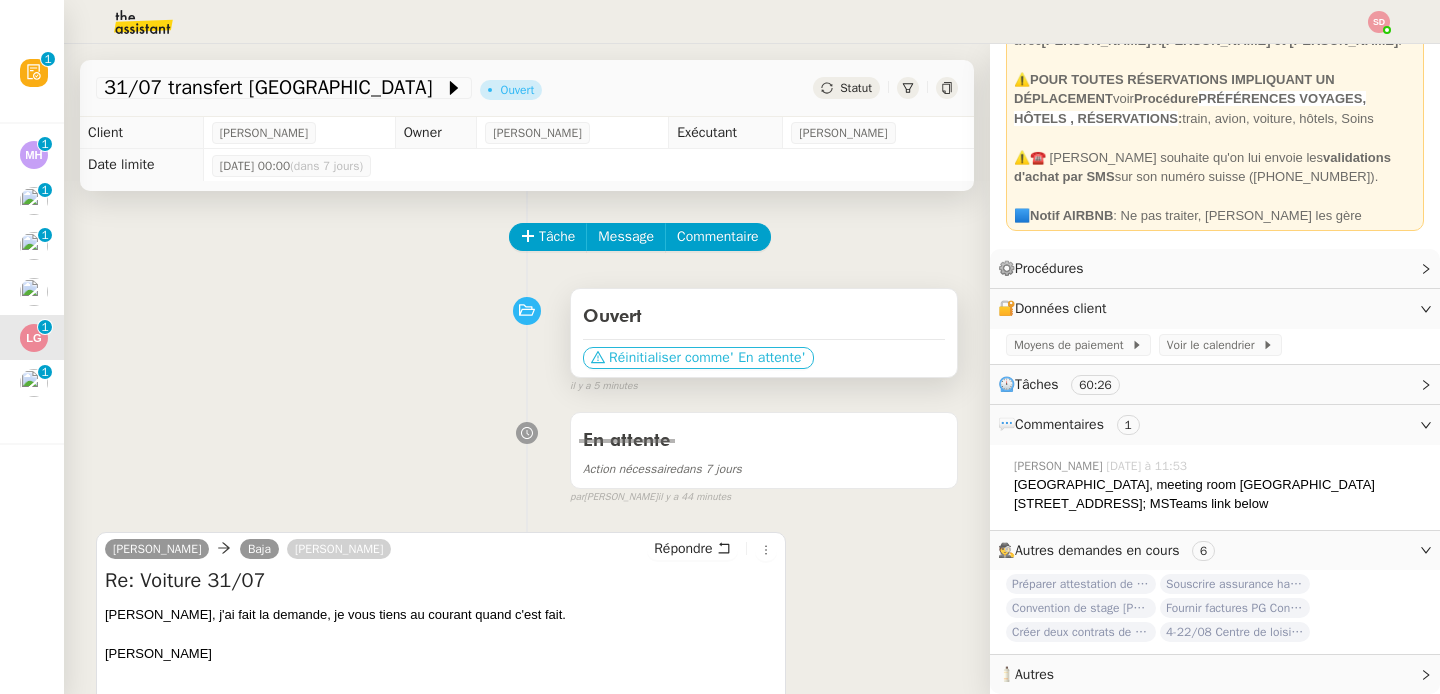 click on "Réinitialiser comme" at bounding box center [669, 358] 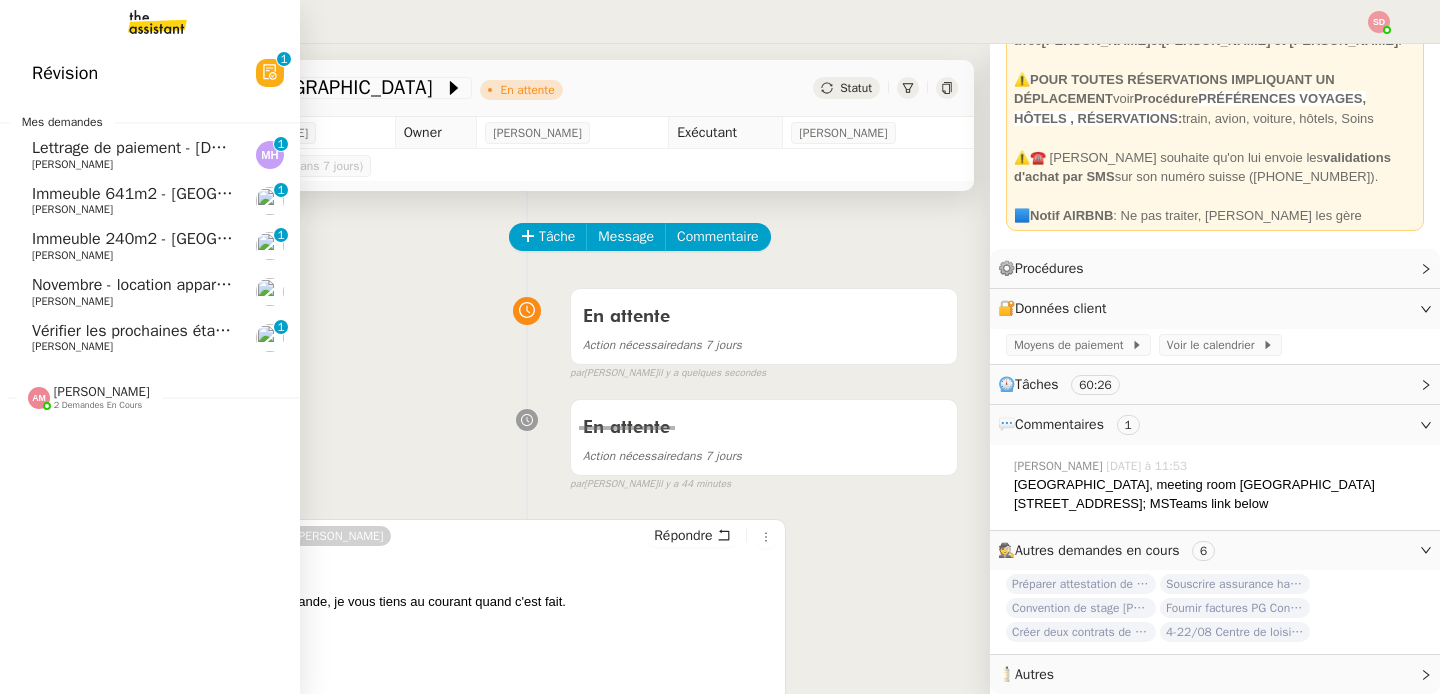 click on "[PERSON_NAME]" 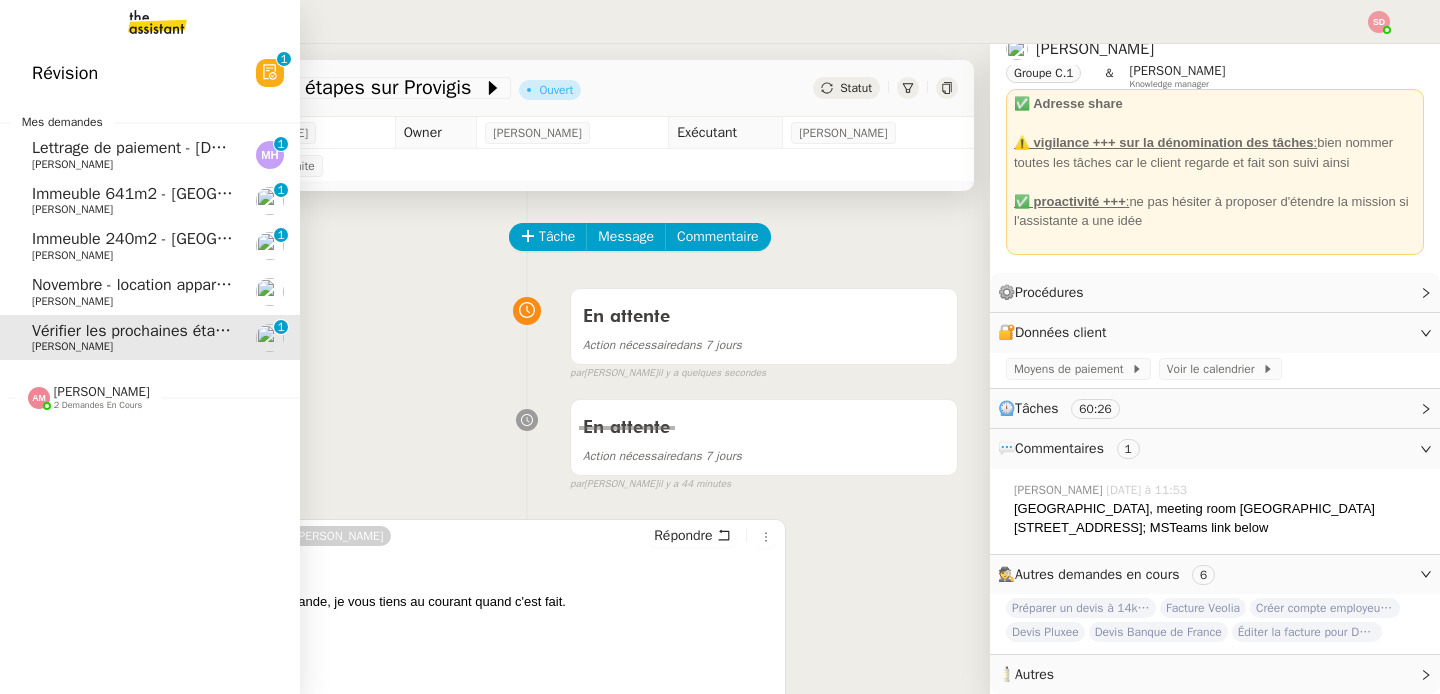scroll, scrollTop: 46, scrollLeft: 0, axis: vertical 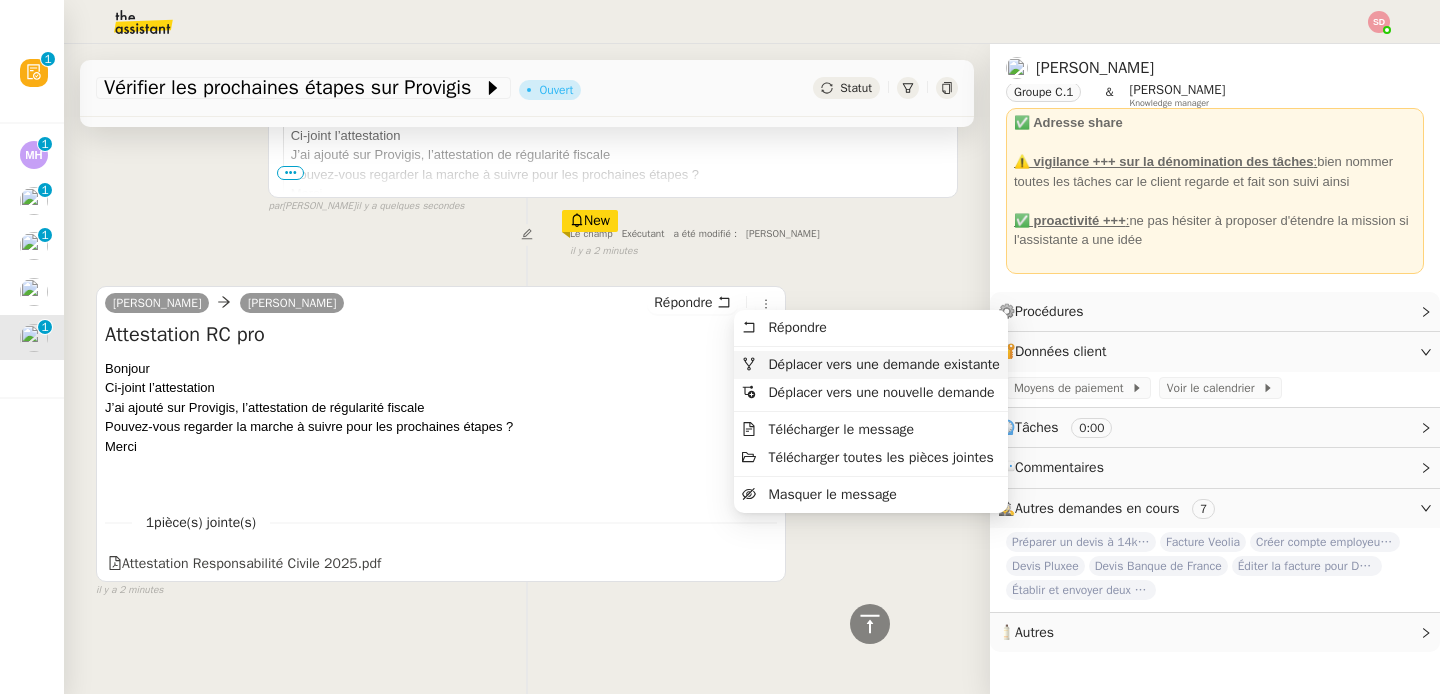 click on "Déplacer vers une demande existante" at bounding box center (871, 365) 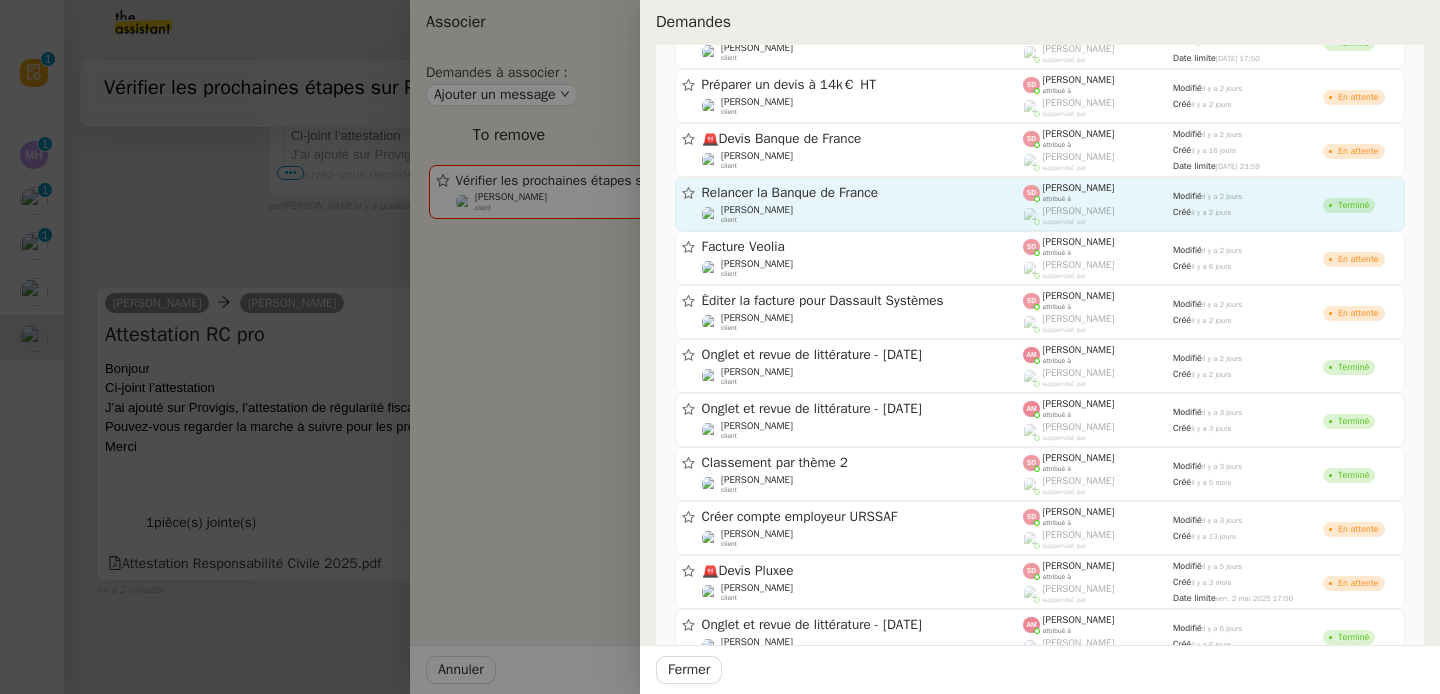 scroll, scrollTop: 323, scrollLeft: 0, axis: vertical 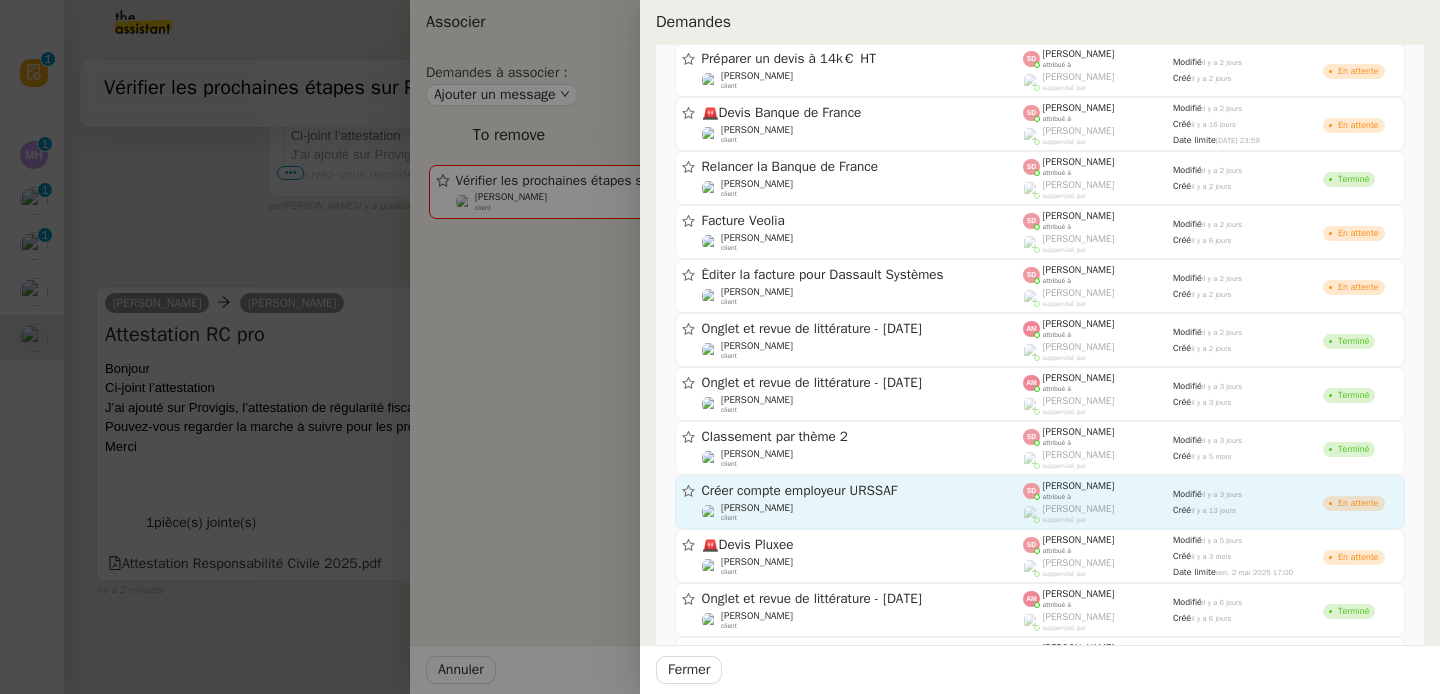 click on "[PERSON_NAME]    client" 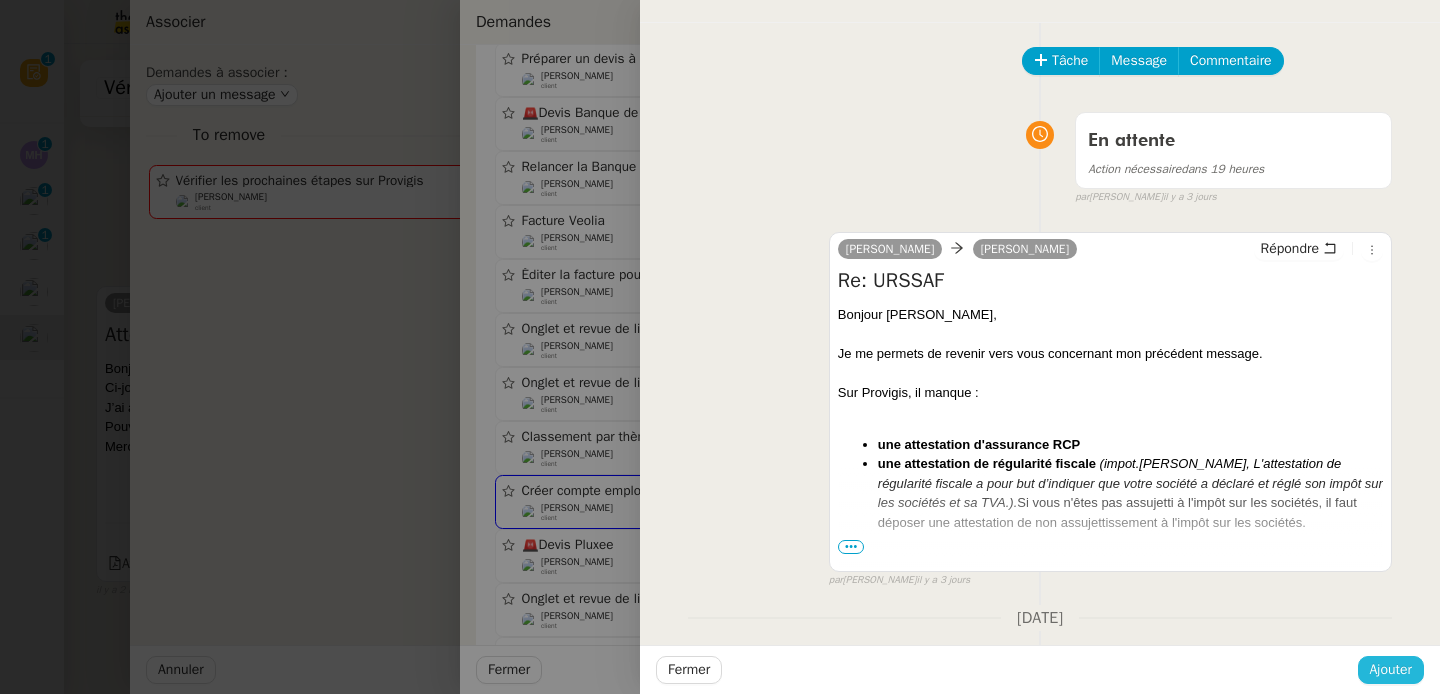 click on "Ajouter" at bounding box center [1391, 669] 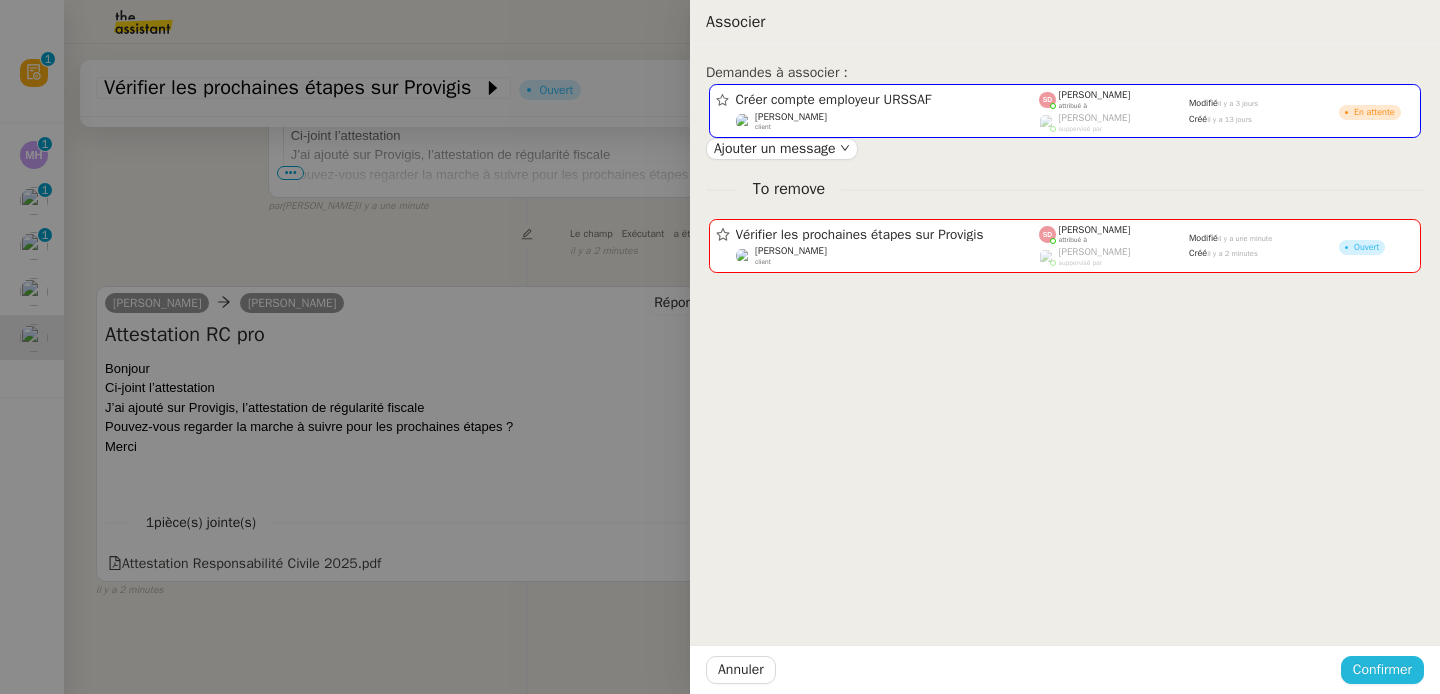 click on "Confirmer" at bounding box center (1382, 669) 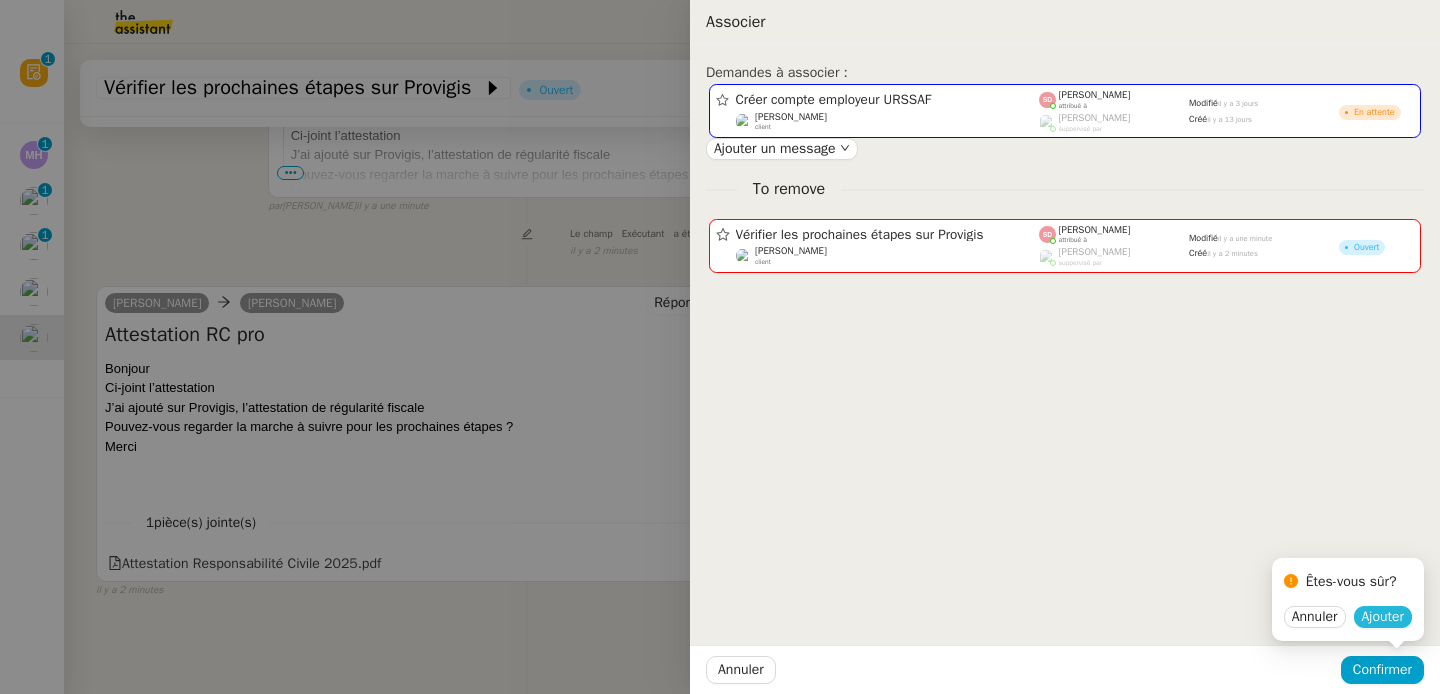 click on "Ajouter" at bounding box center [1383, 617] 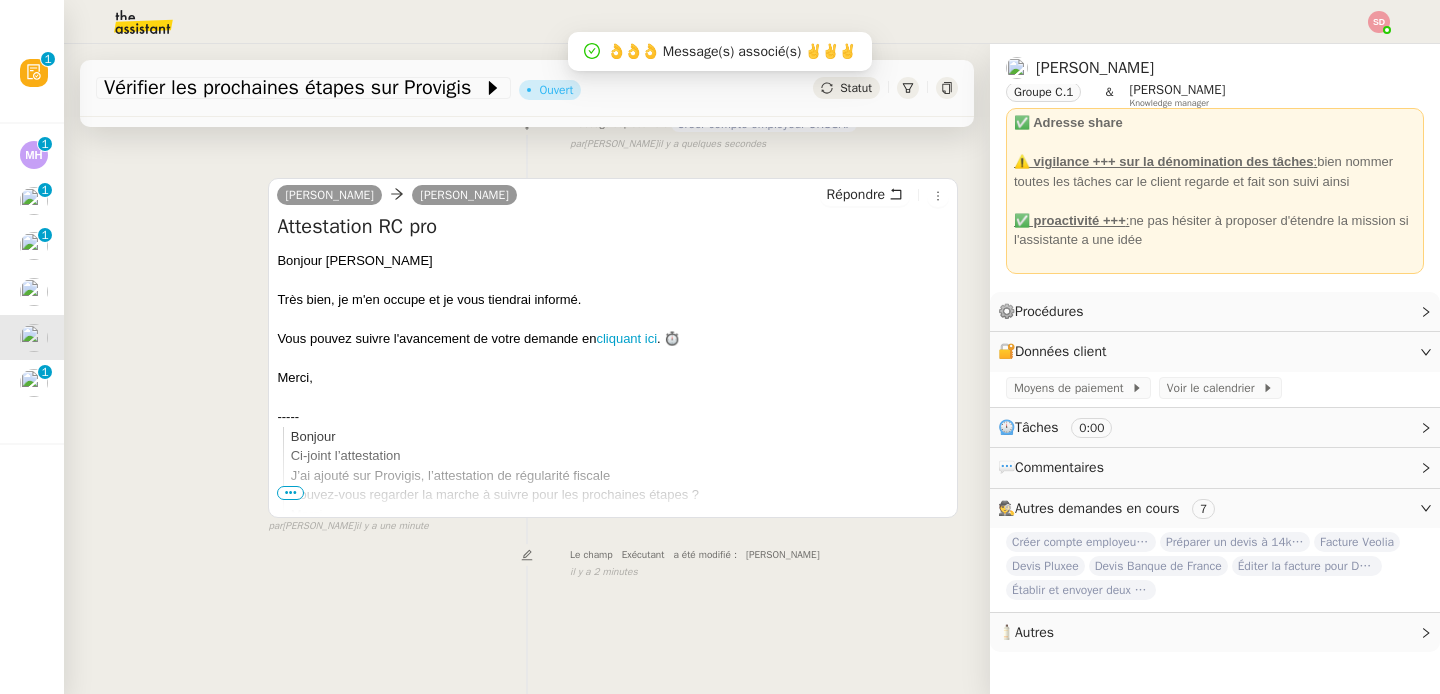 scroll, scrollTop: 0, scrollLeft: 0, axis: both 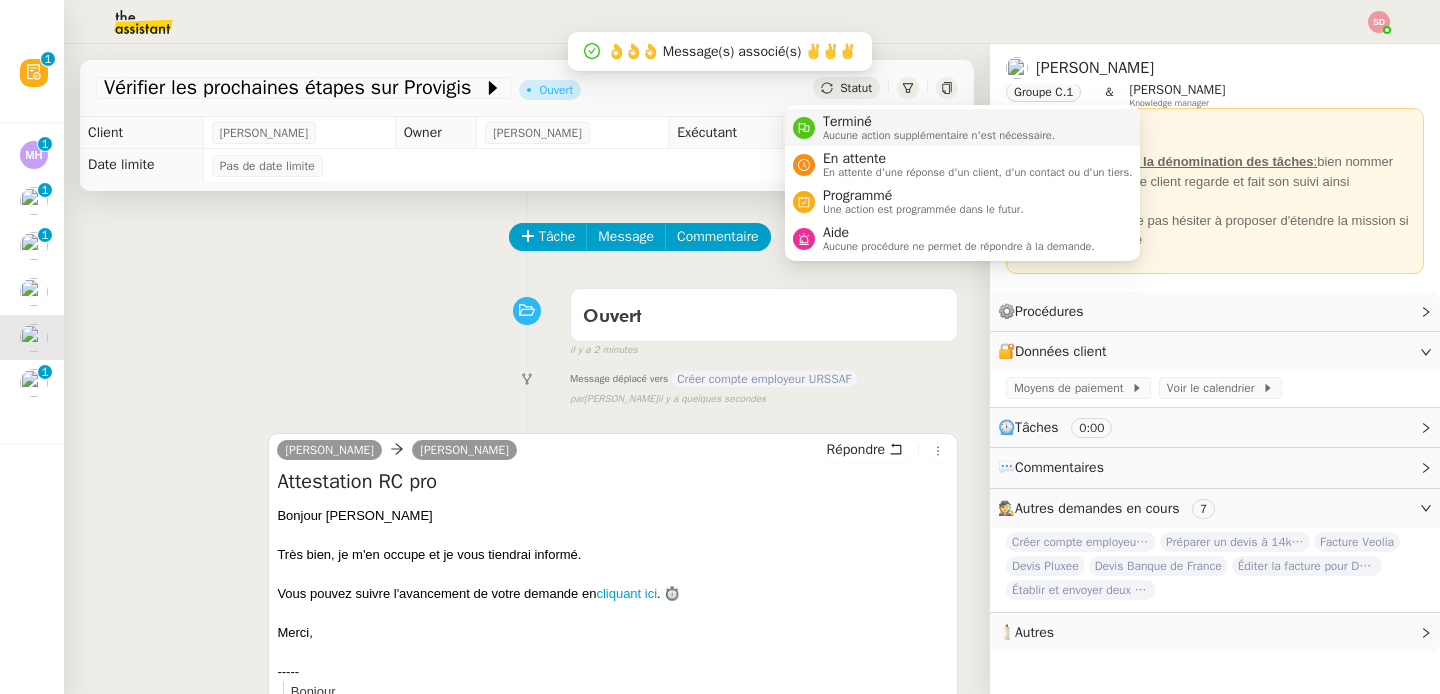 click on "Terminé" at bounding box center [939, 122] 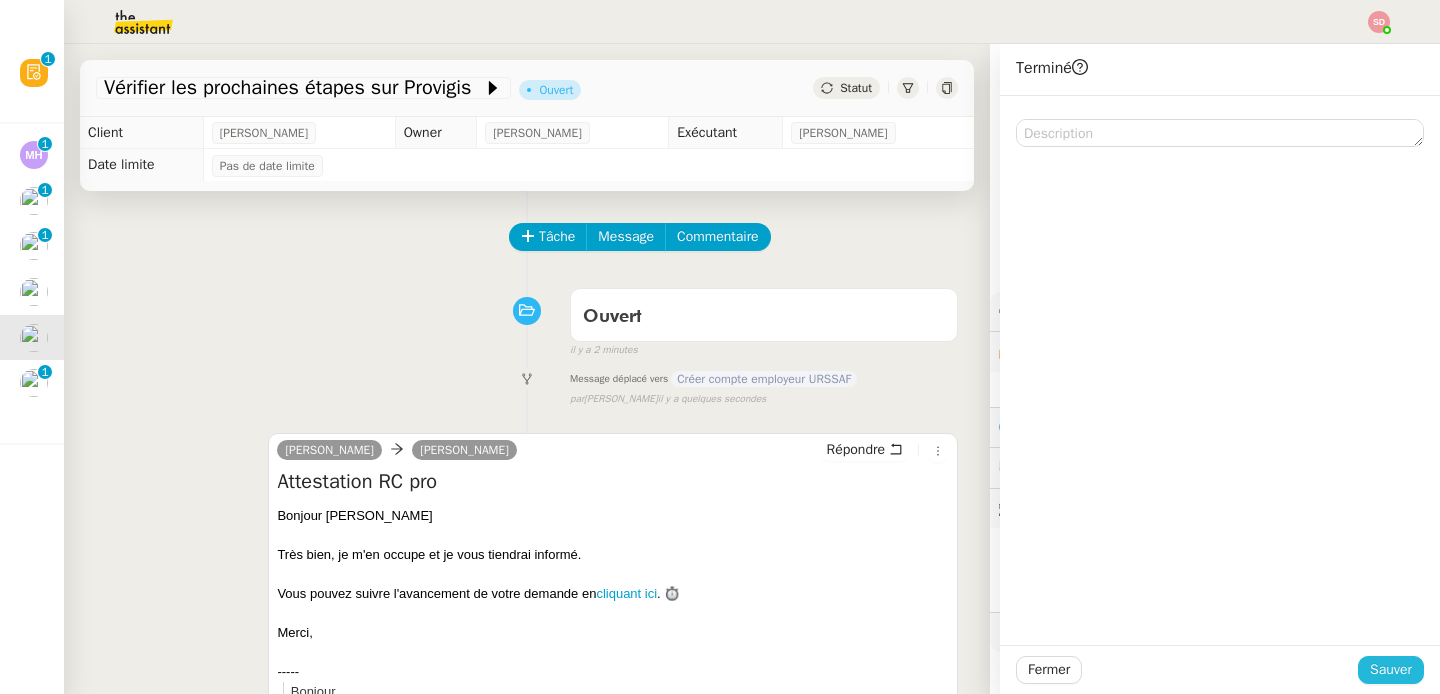 click on "Sauver" 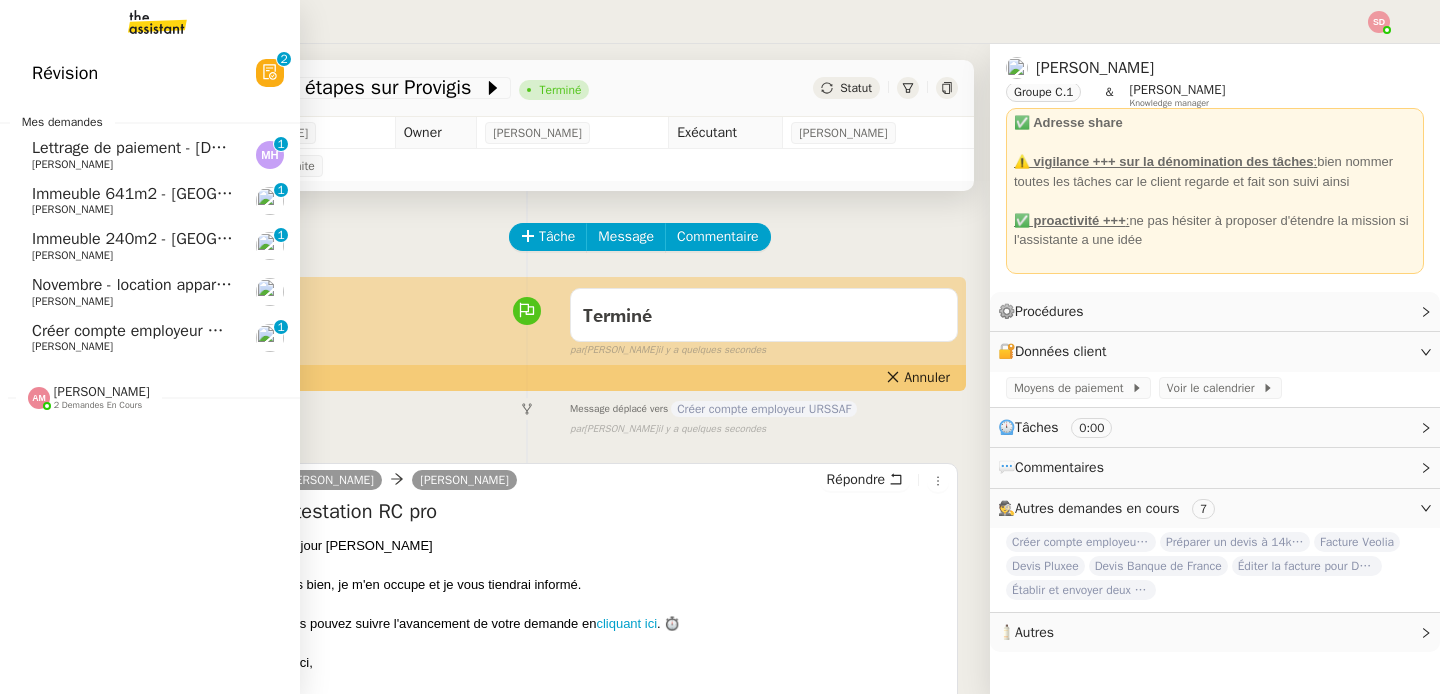 click on "Immeuble 641m2 - [GEOGRAPHIC_DATA] 13003 - 695 000€" 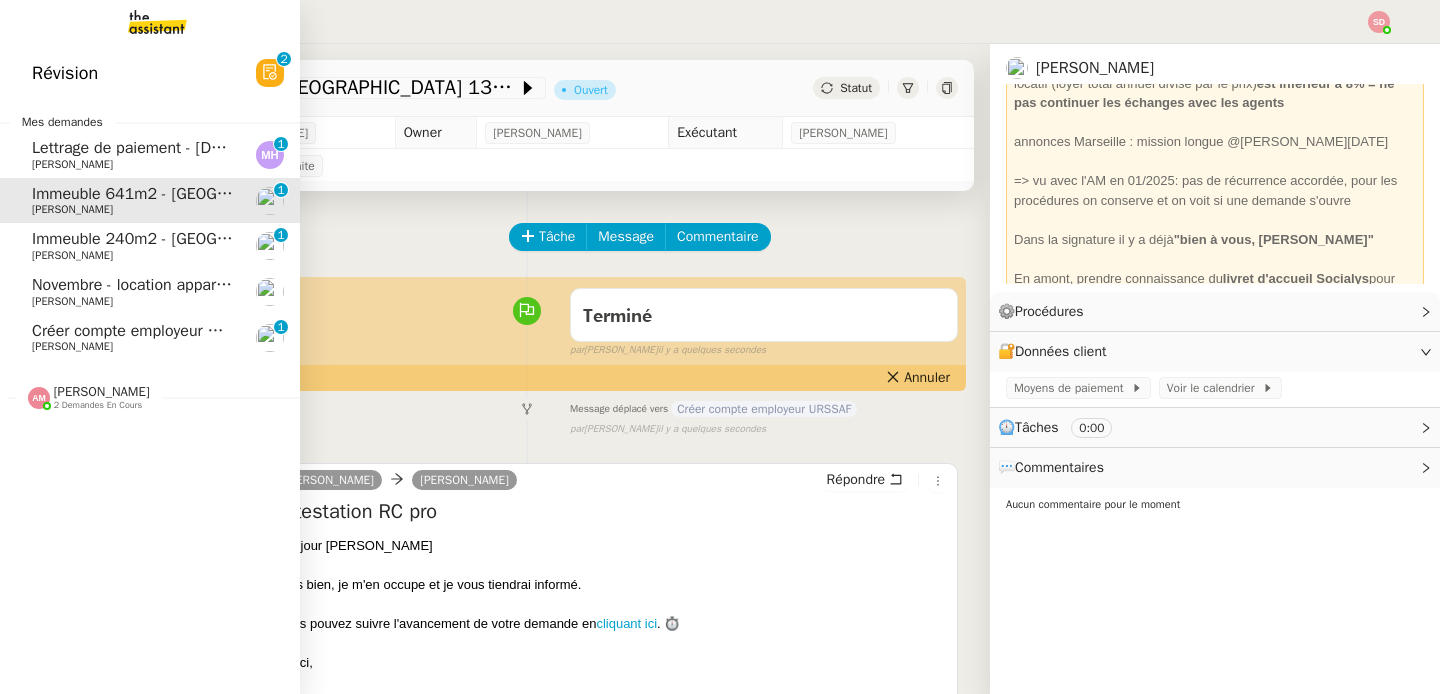scroll, scrollTop: 144, scrollLeft: 0, axis: vertical 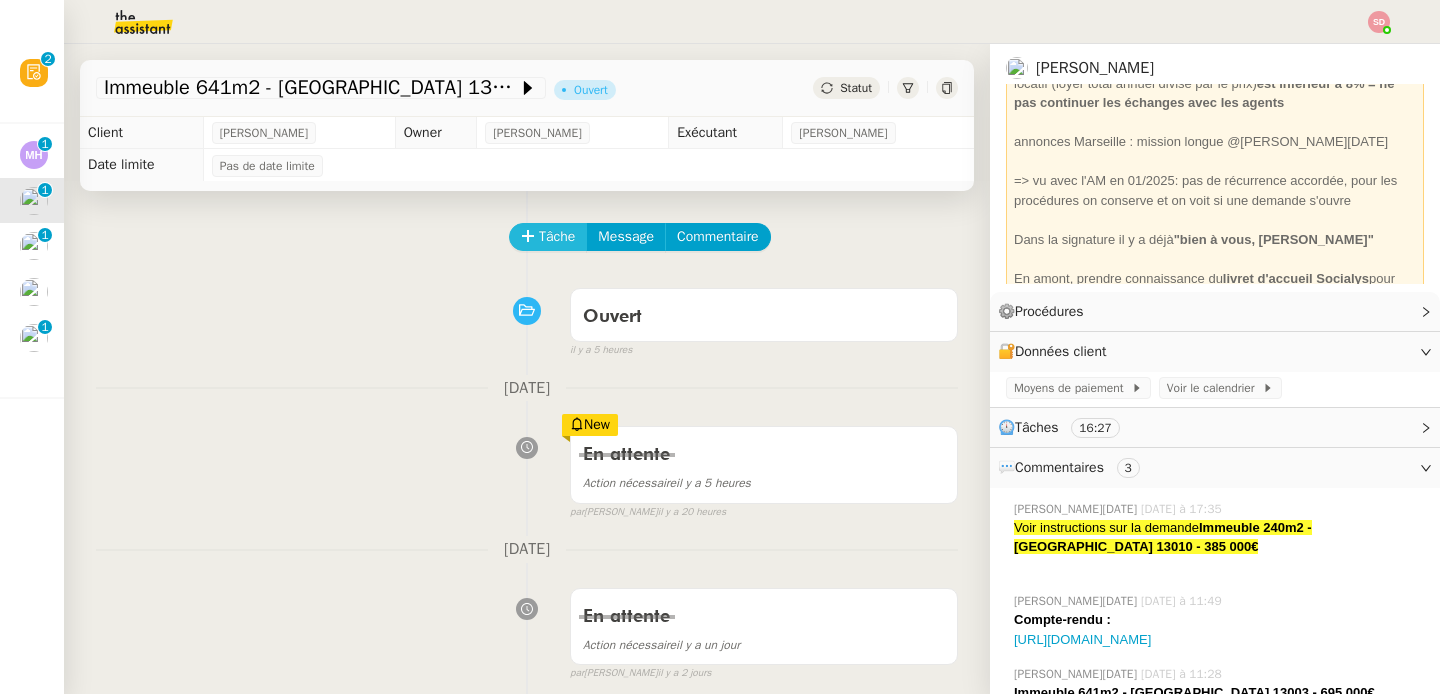 click on "Tâche" 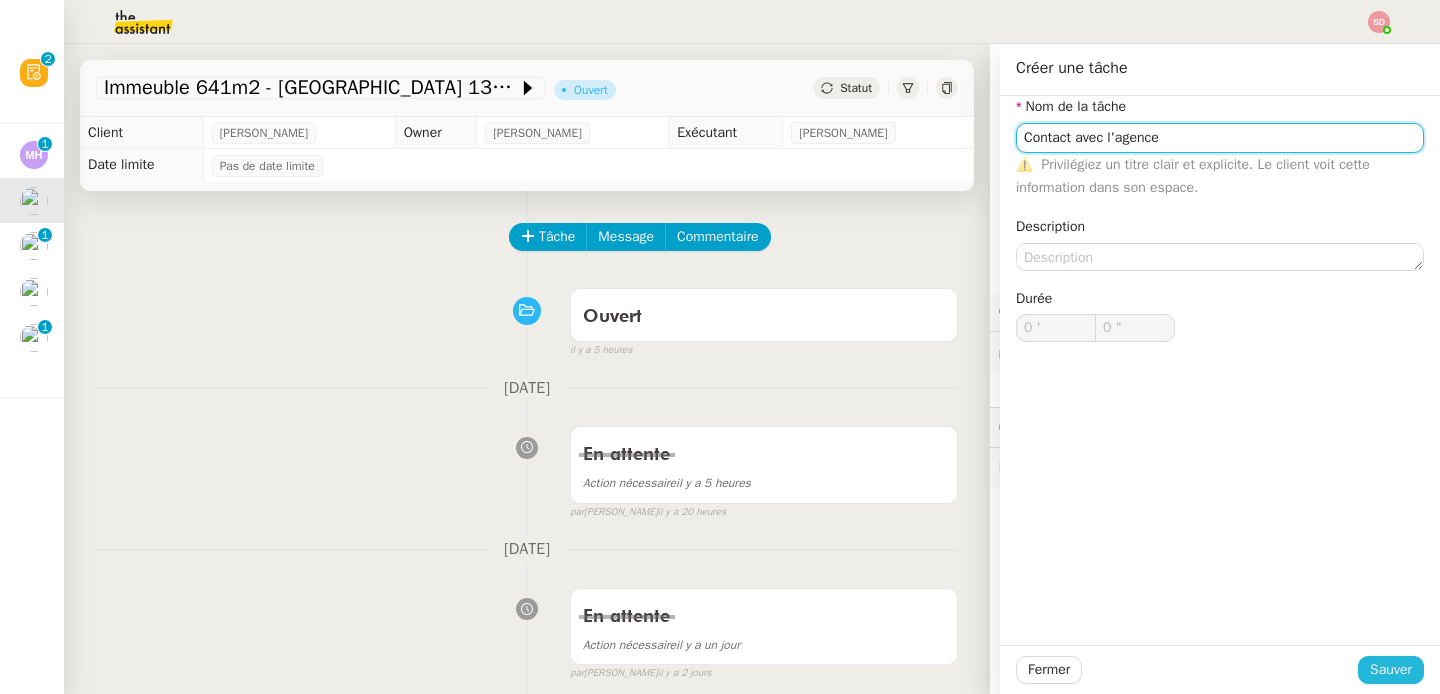type on "Contact avec l'agence" 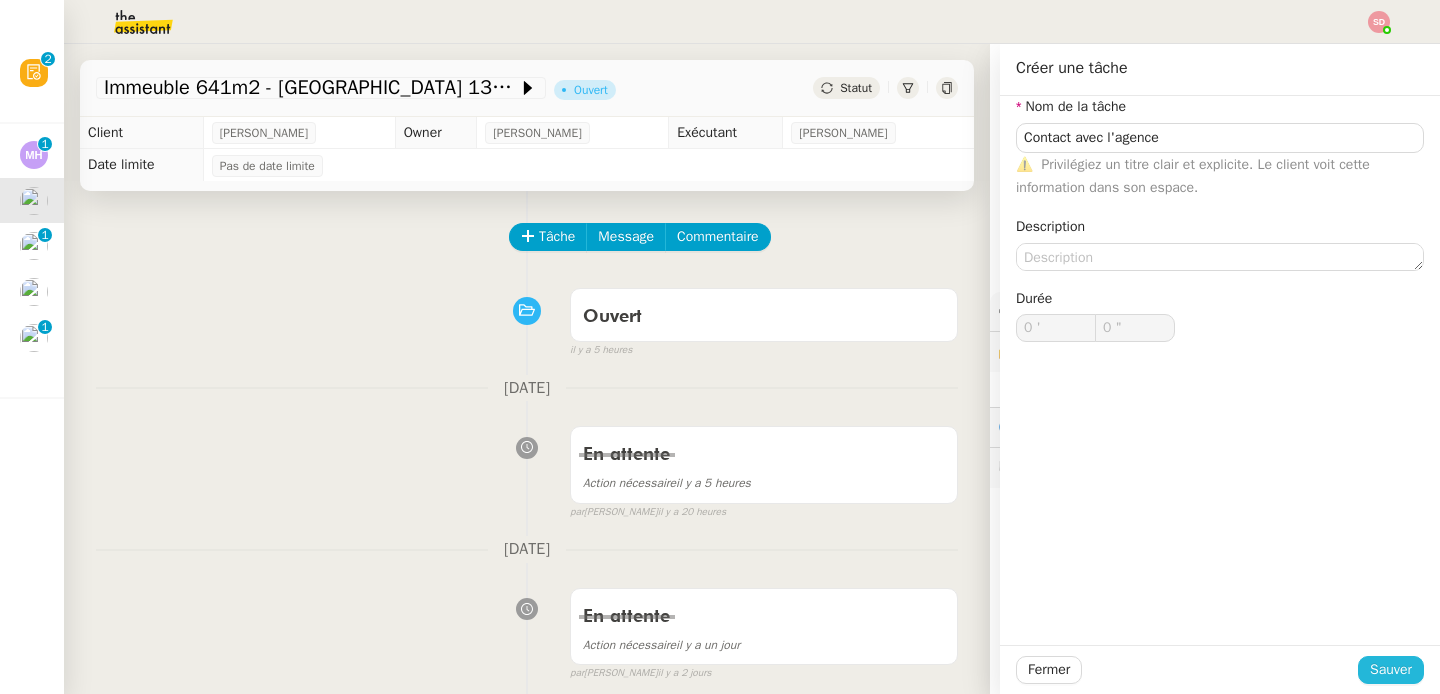 click on "Sauver" 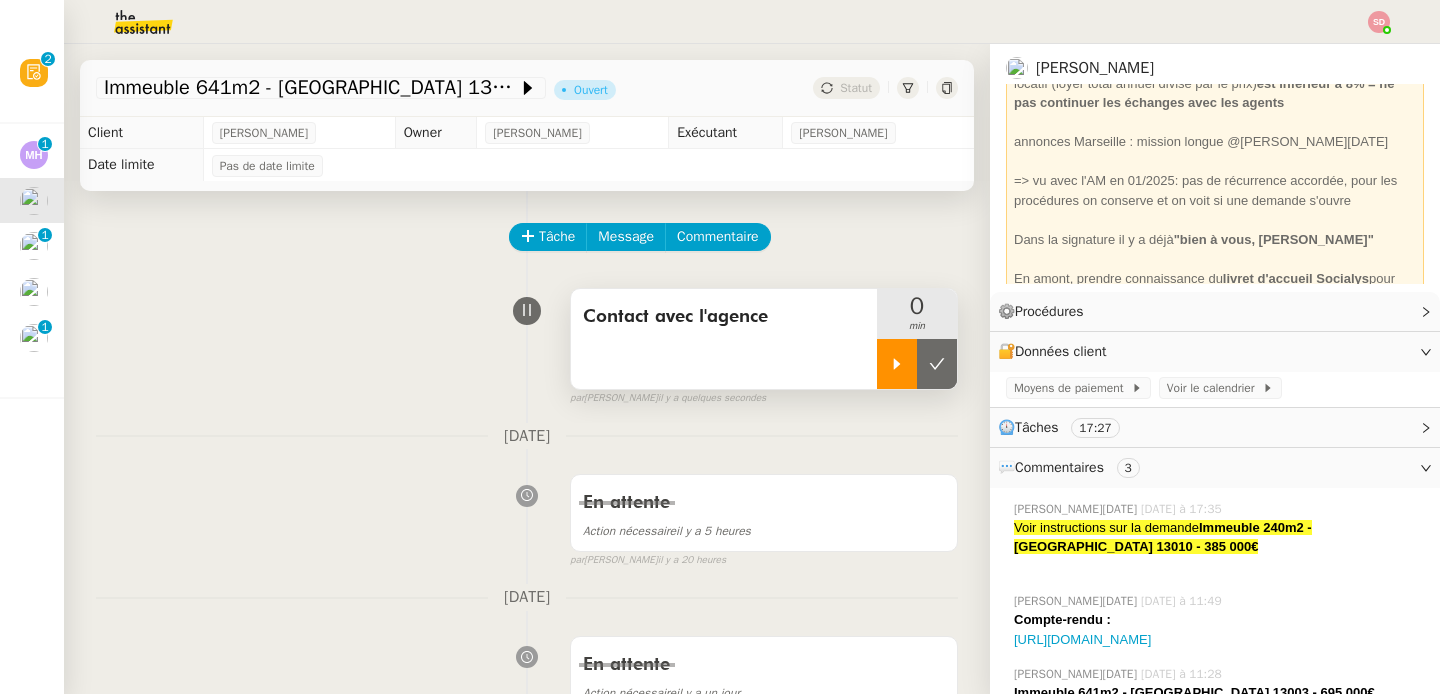 click at bounding box center (897, 364) 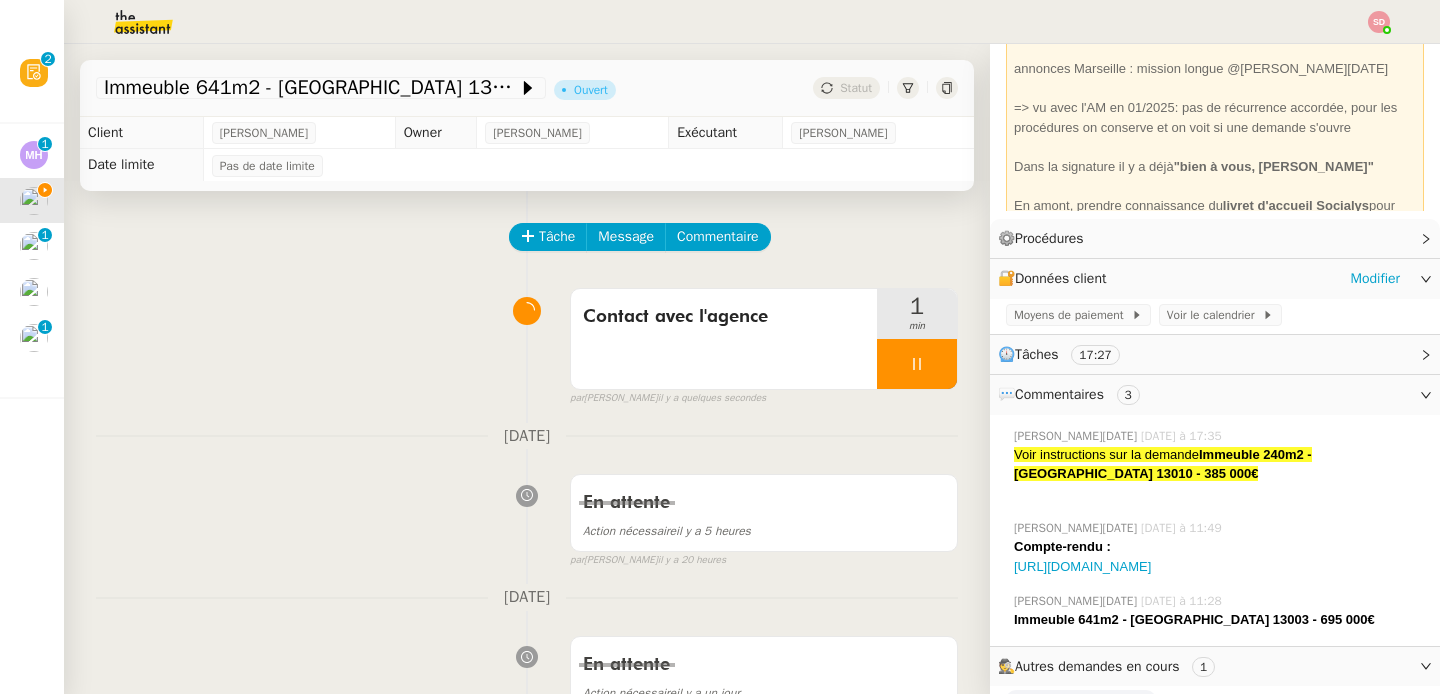 scroll, scrollTop: 172, scrollLeft: 0, axis: vertical 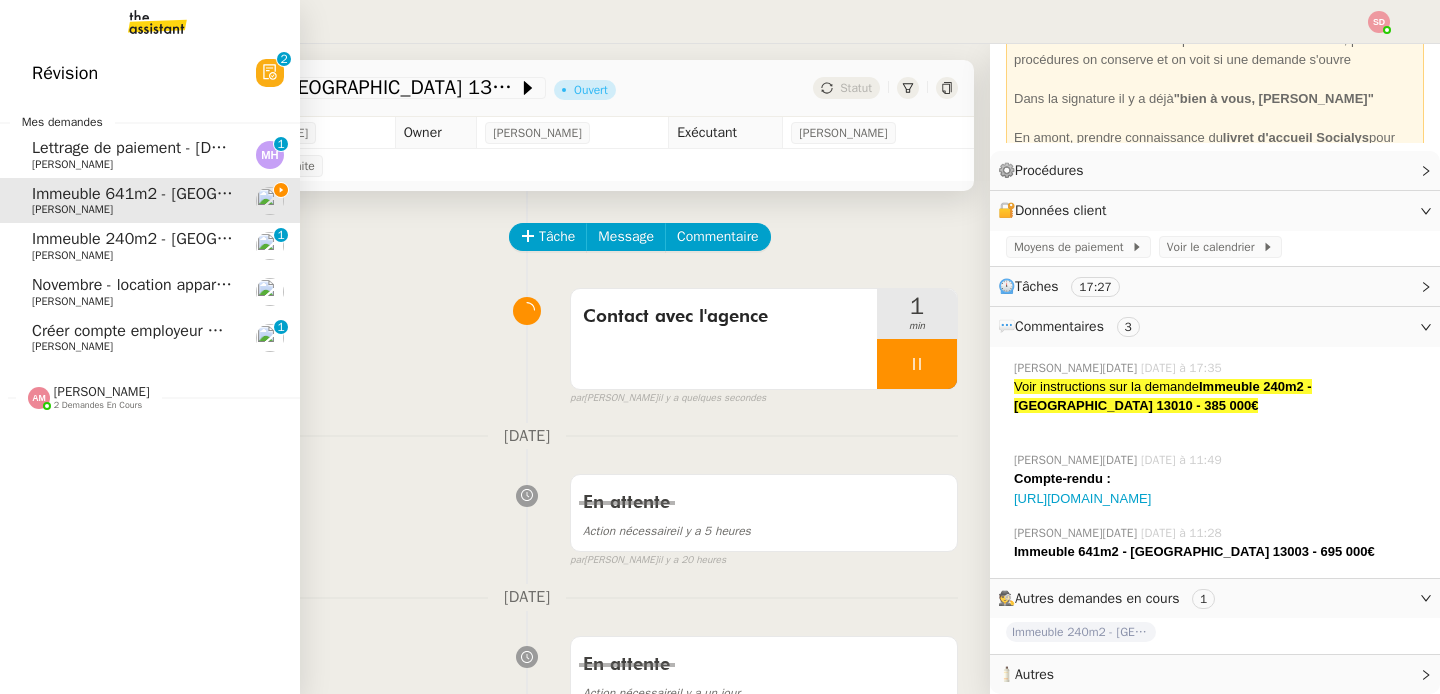 click on "Immeuble 240m2 - [GEOGRAPHIC_DATA] 13010 - 385 000€" 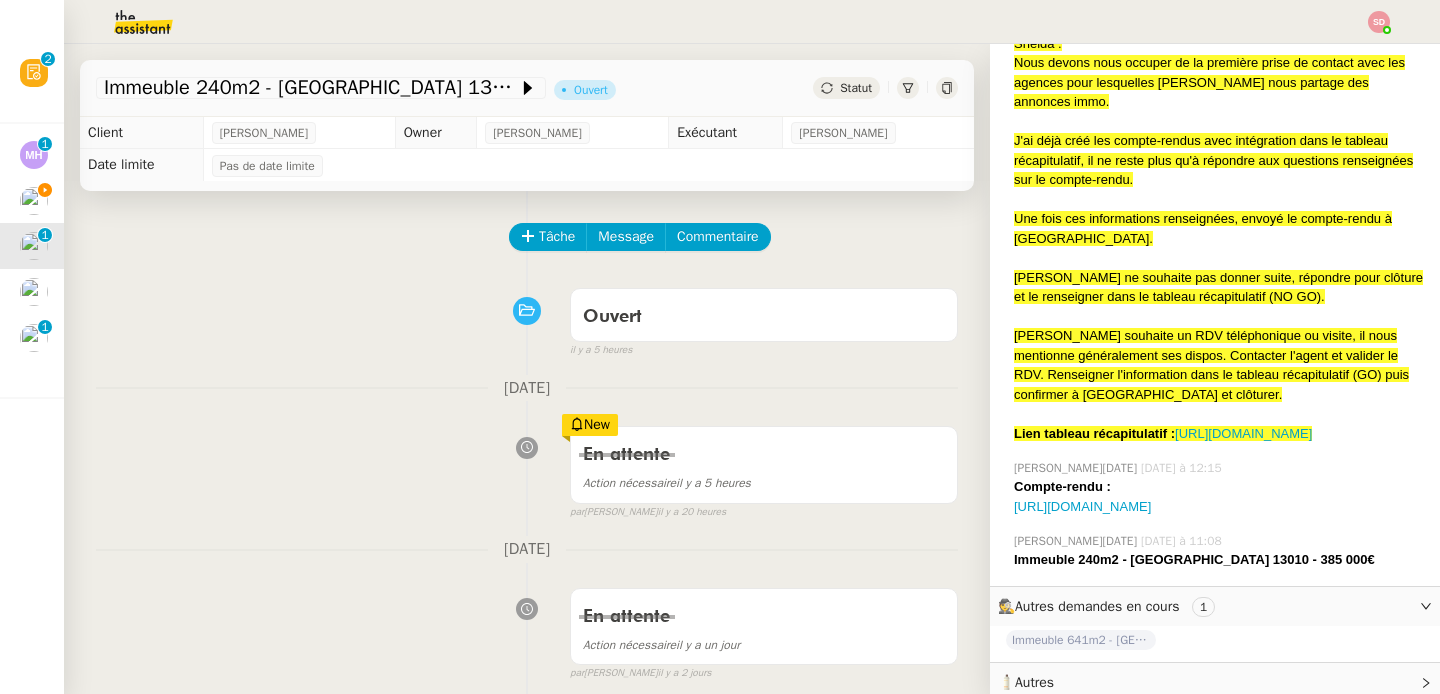 scroll, scrollTop: 514, scrollLeft: 0, axis: vertical 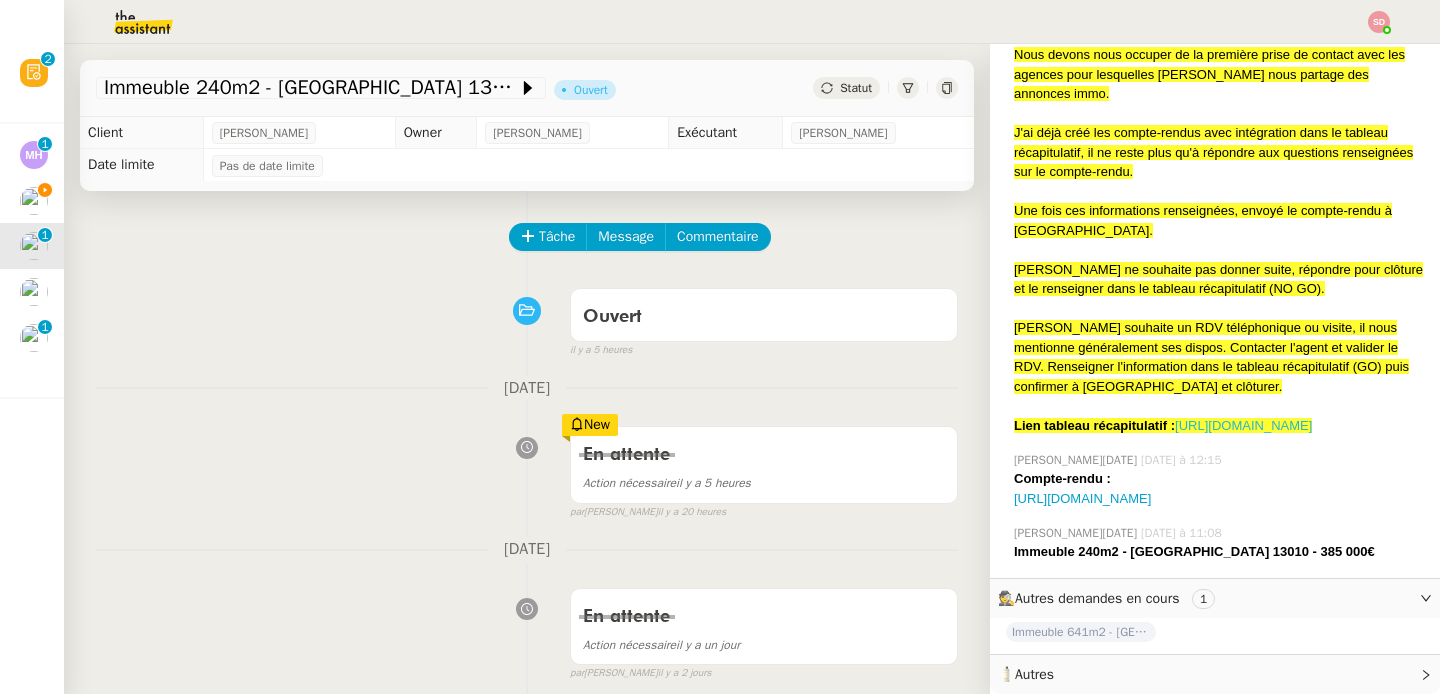 click on "[URL][DOMAIN_NAME]" 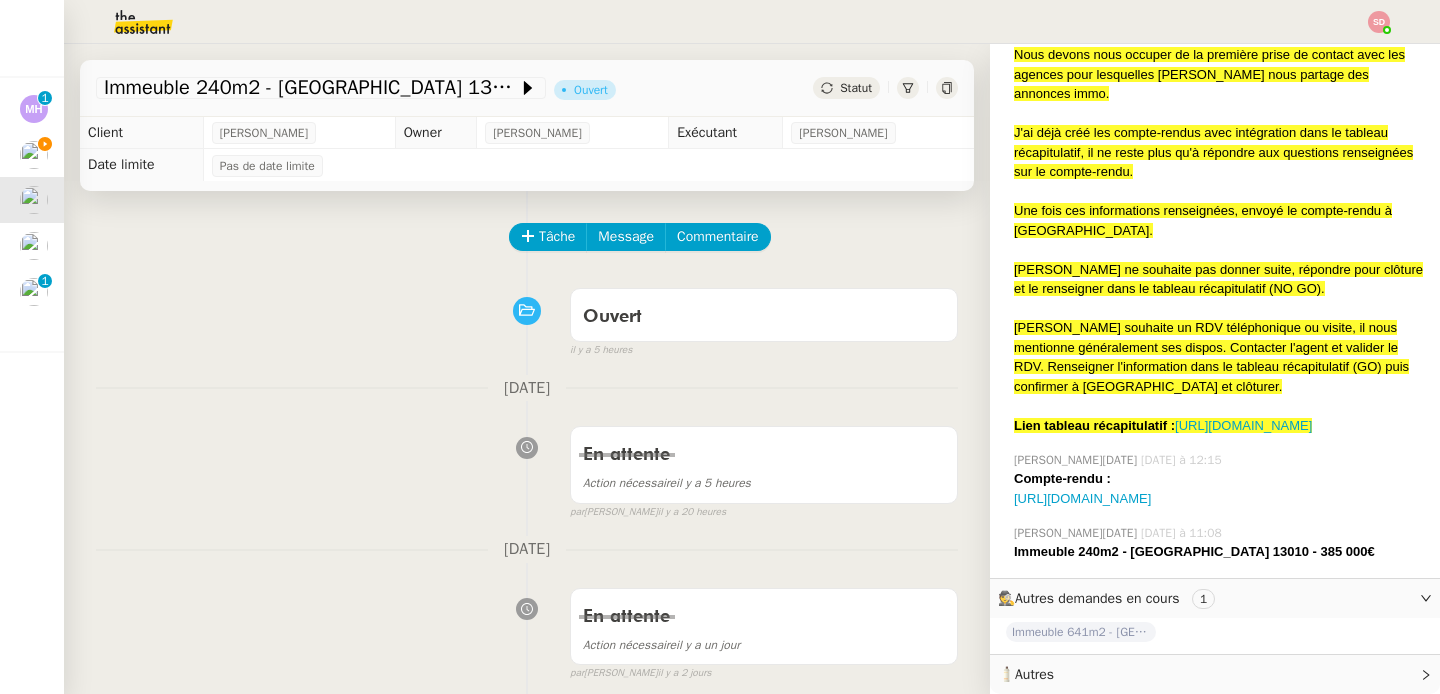 scroll, scrollTop: 542, scrollLeft: 0, axis: vertical 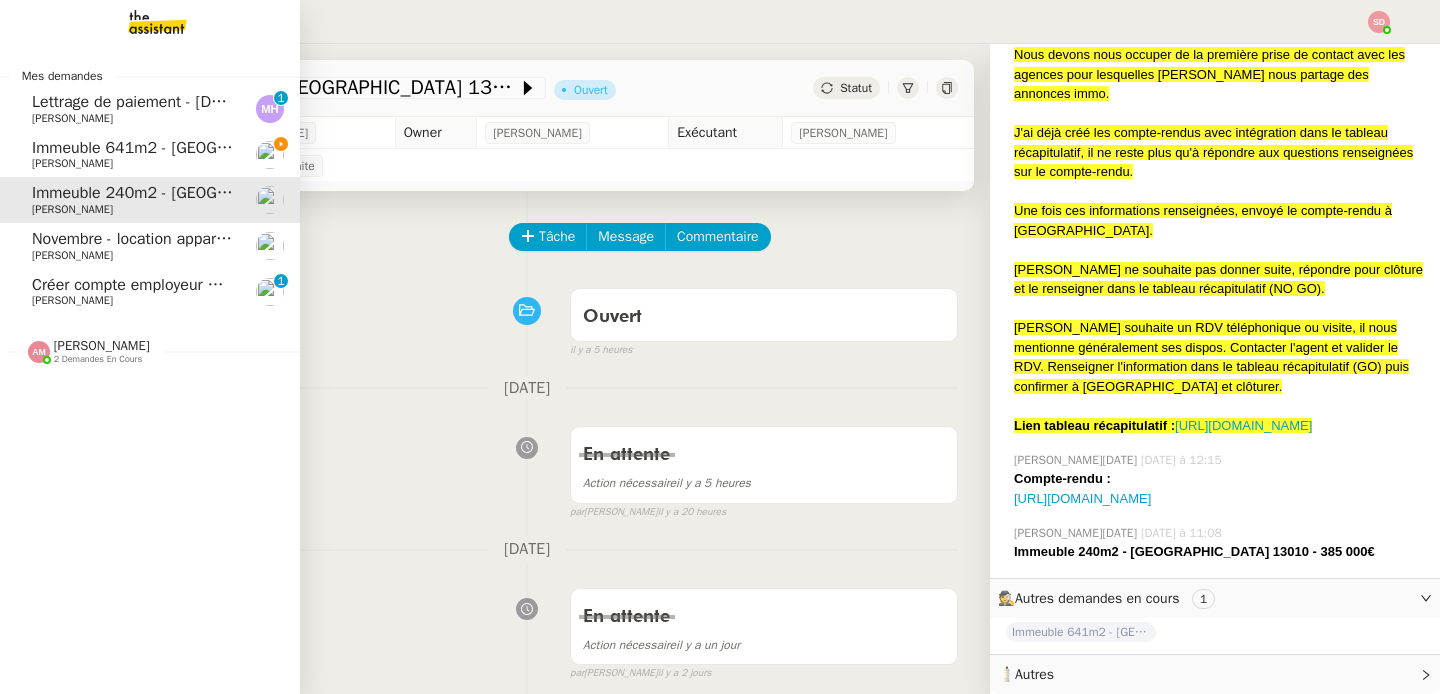 click on "Immeuble 641m2 - [GEOGRAPHIC_DATA] 13003 - 695 000€" 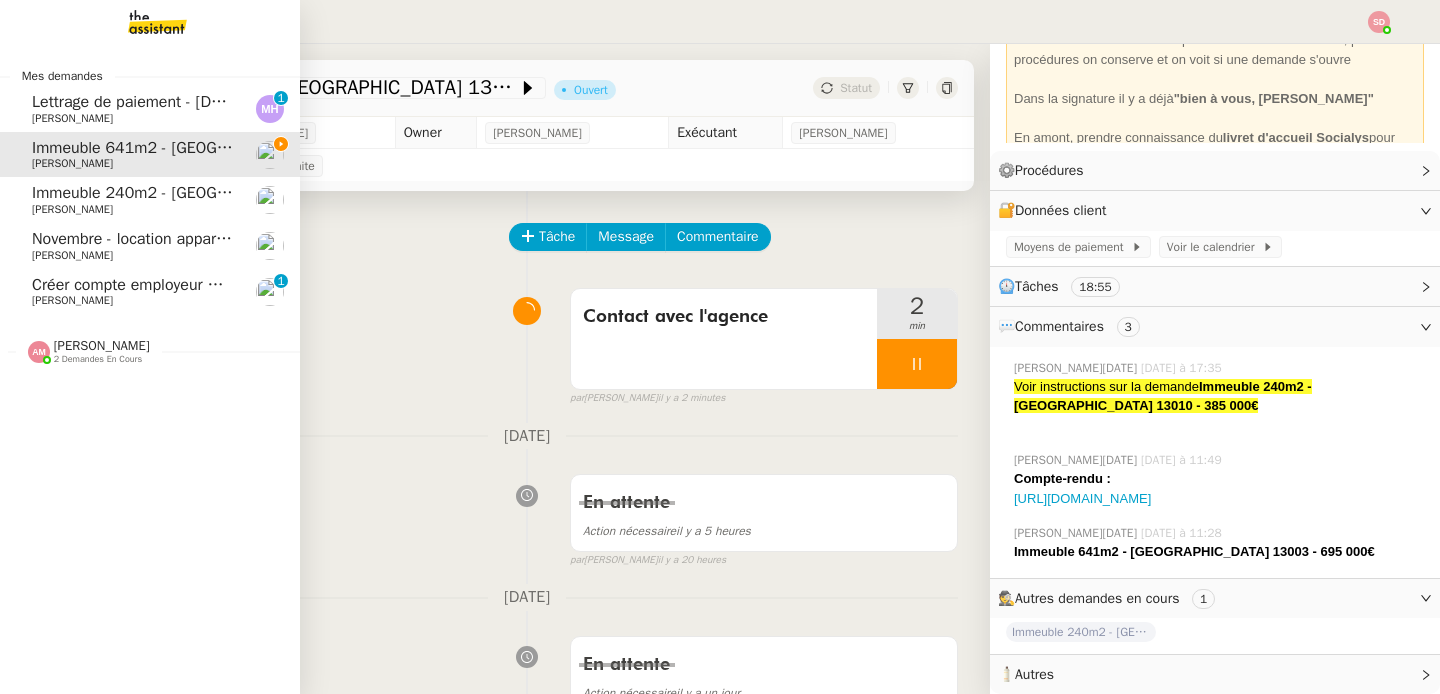 scroll, scrollTop: 172, scrollLeft: 0, axis: vertical 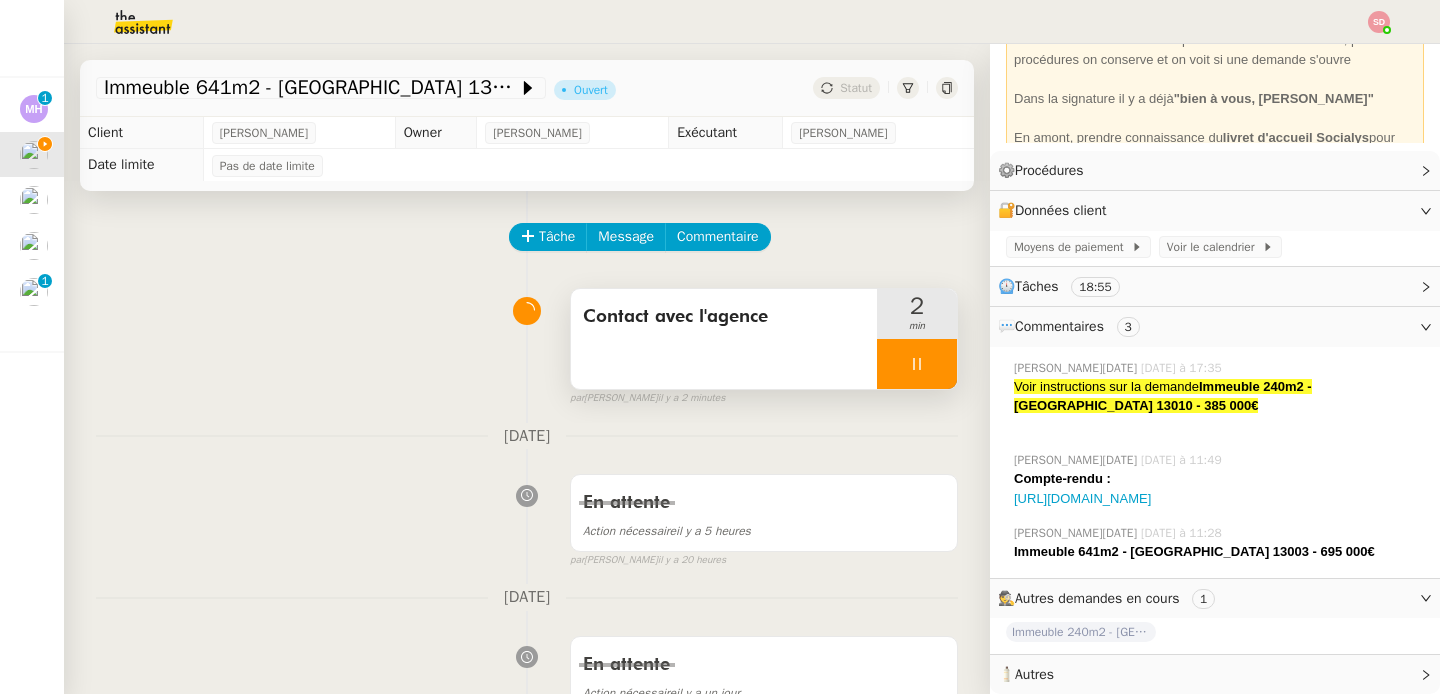 click at bounding box center [917, 364] 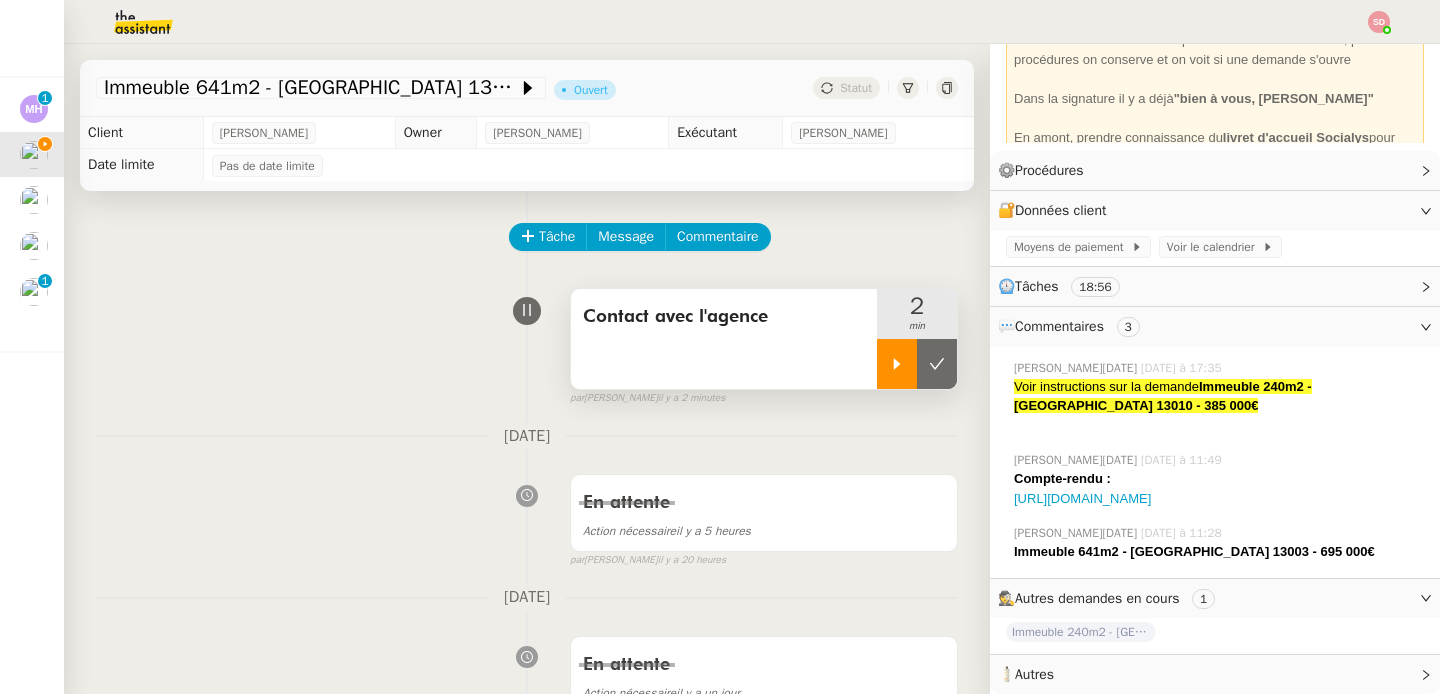 click at bounding box center (937, 364) 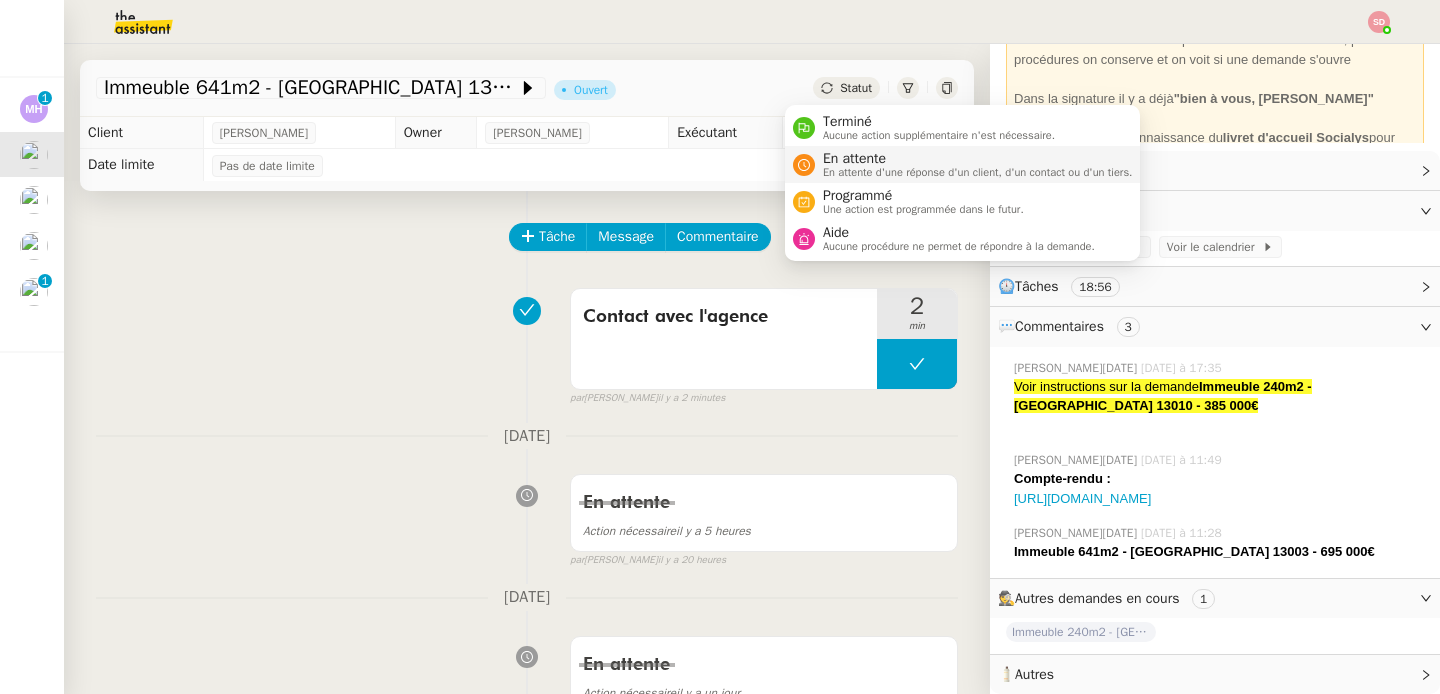 click on "En attente d'une réponse d'un client, d'un contact ou d'un tiers." at bounding box center [978, 172] 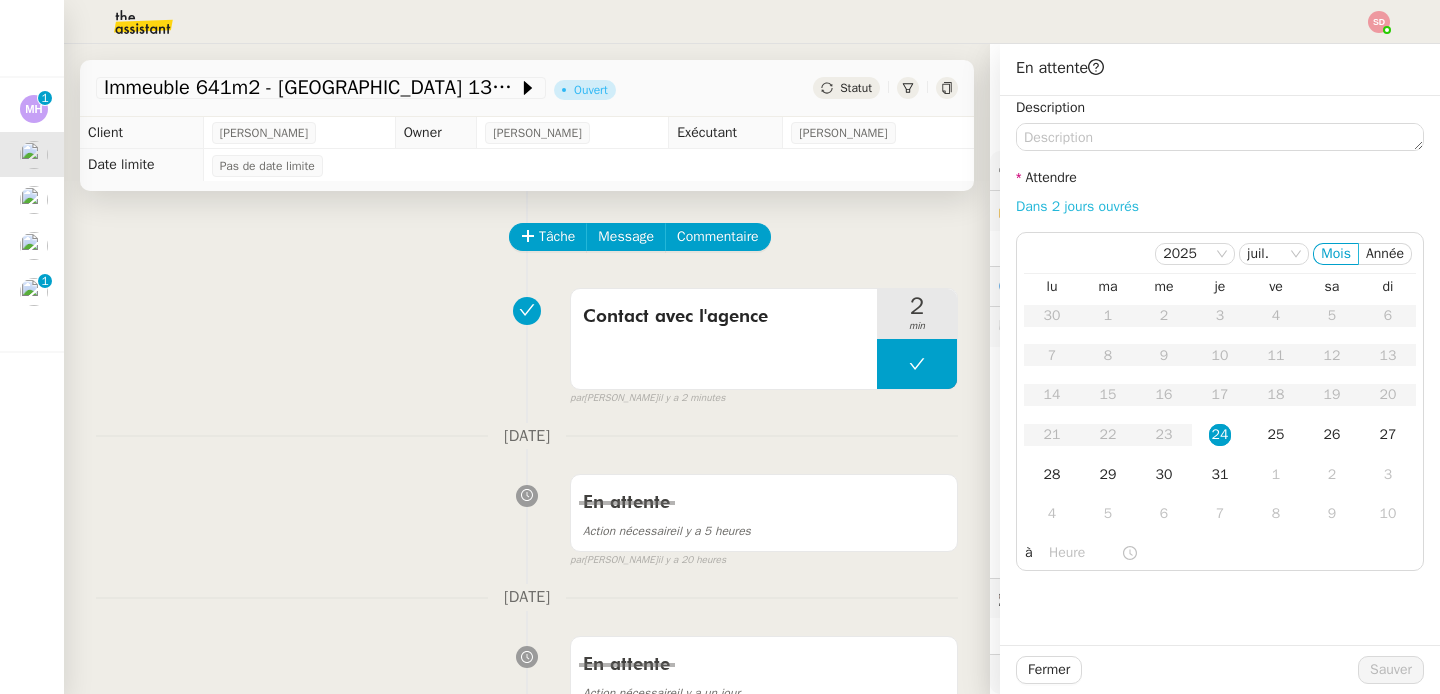 scroll, scrollTop: 172, scrollLeft: 0, axis: vertical 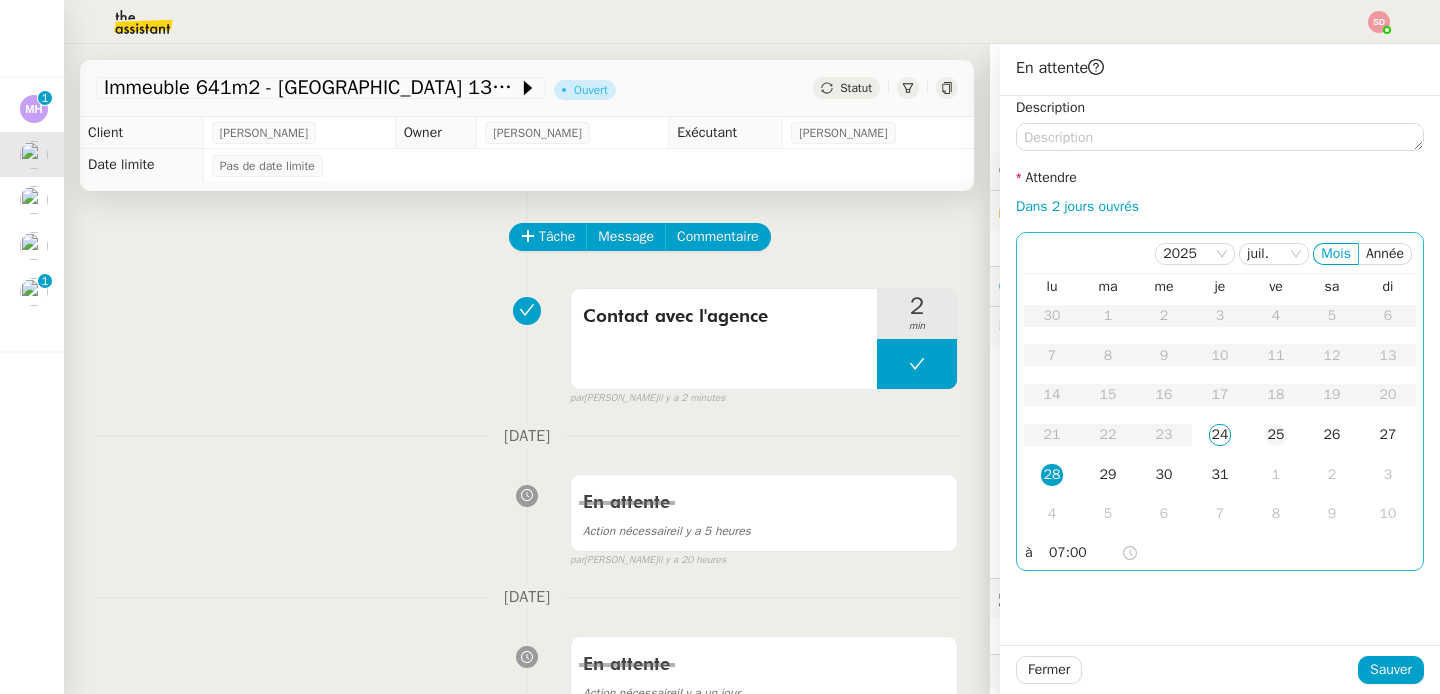 click on "25" 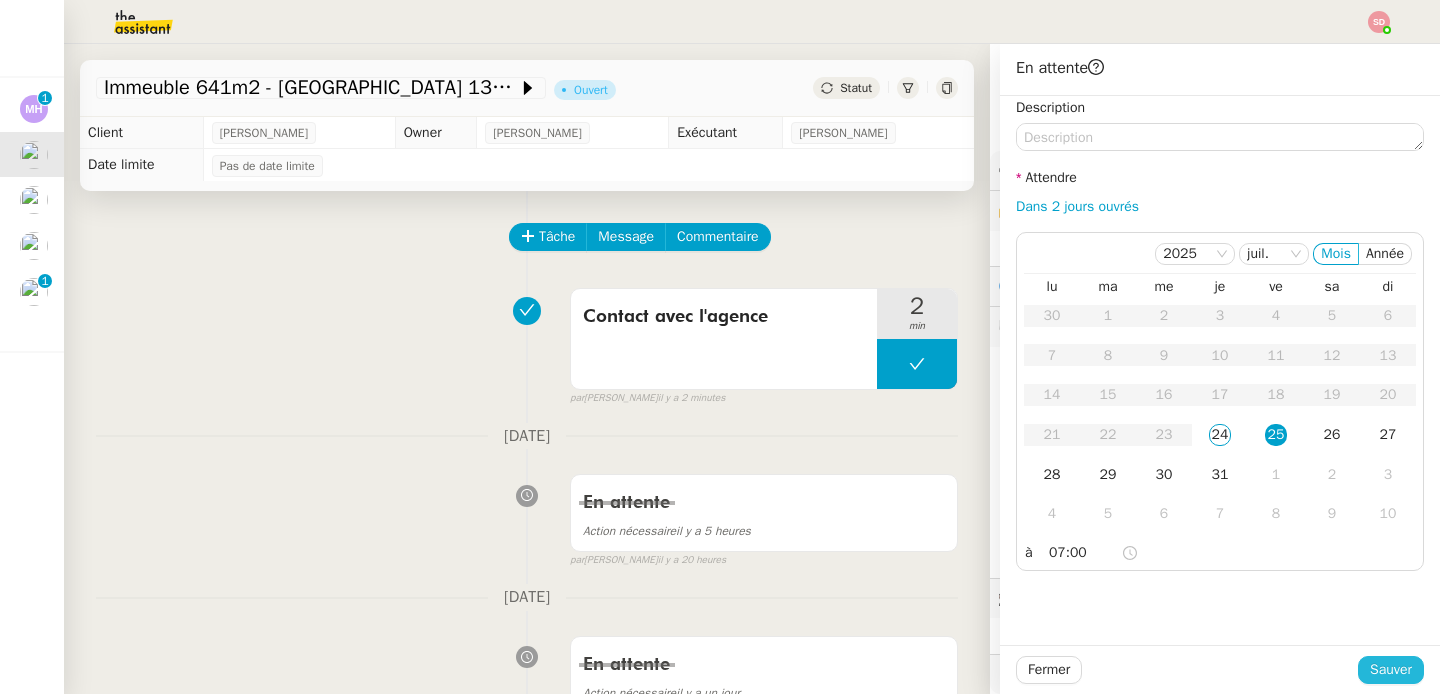 click on "Sauver" 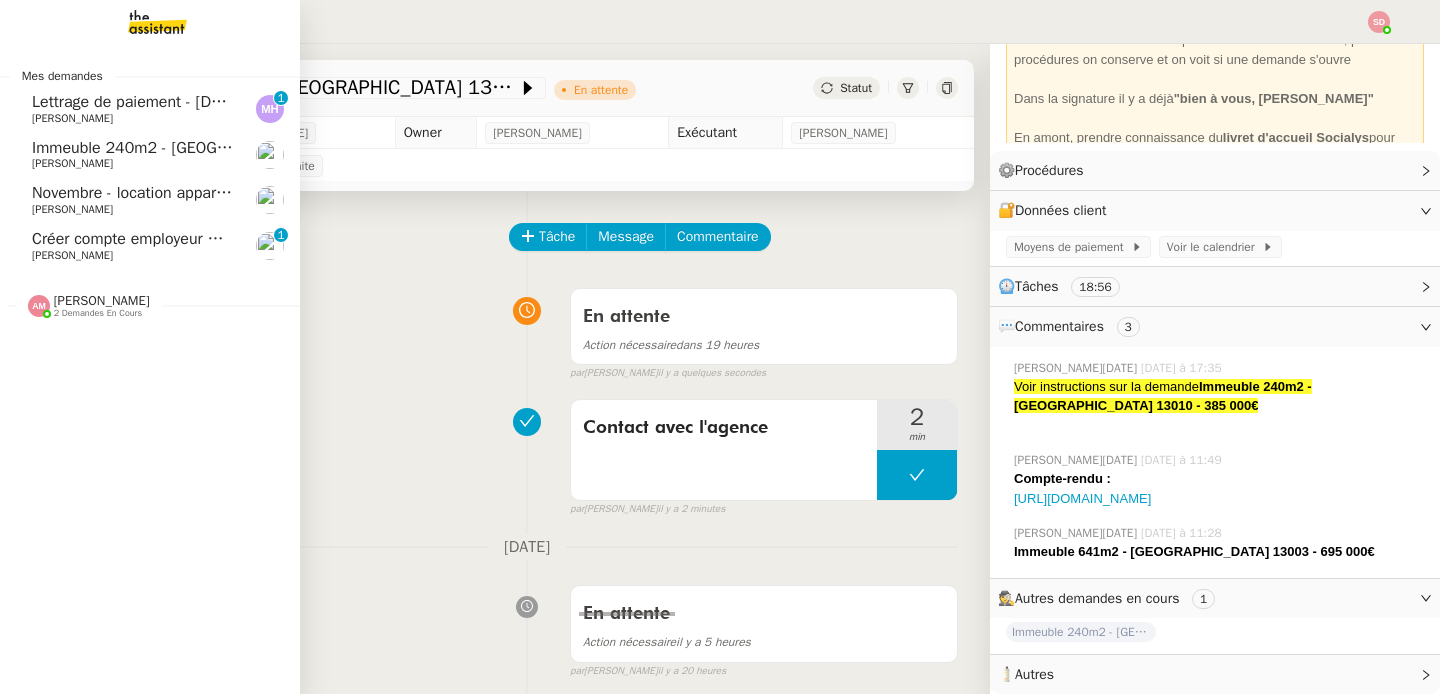 click on "[PERSON_NAME]" 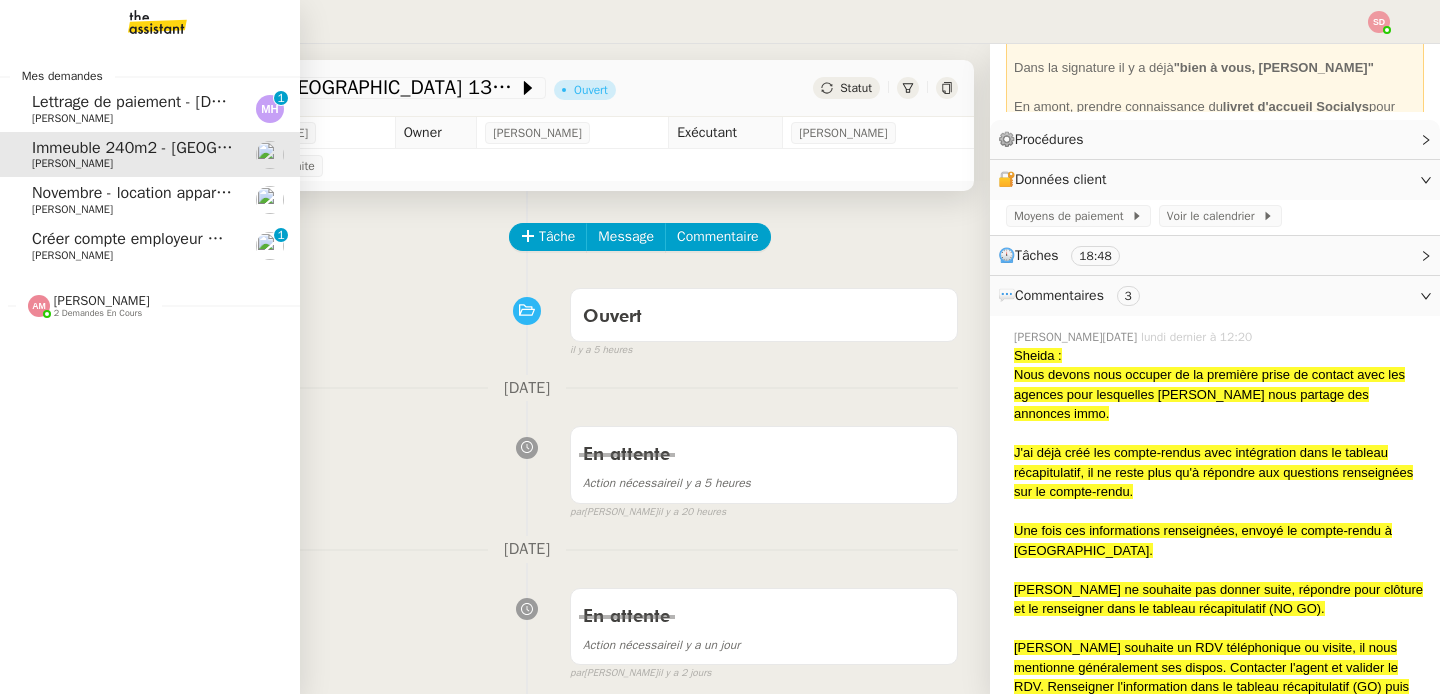scroll, scrollTop: 542, scrollLeft: 0, axis: vertical 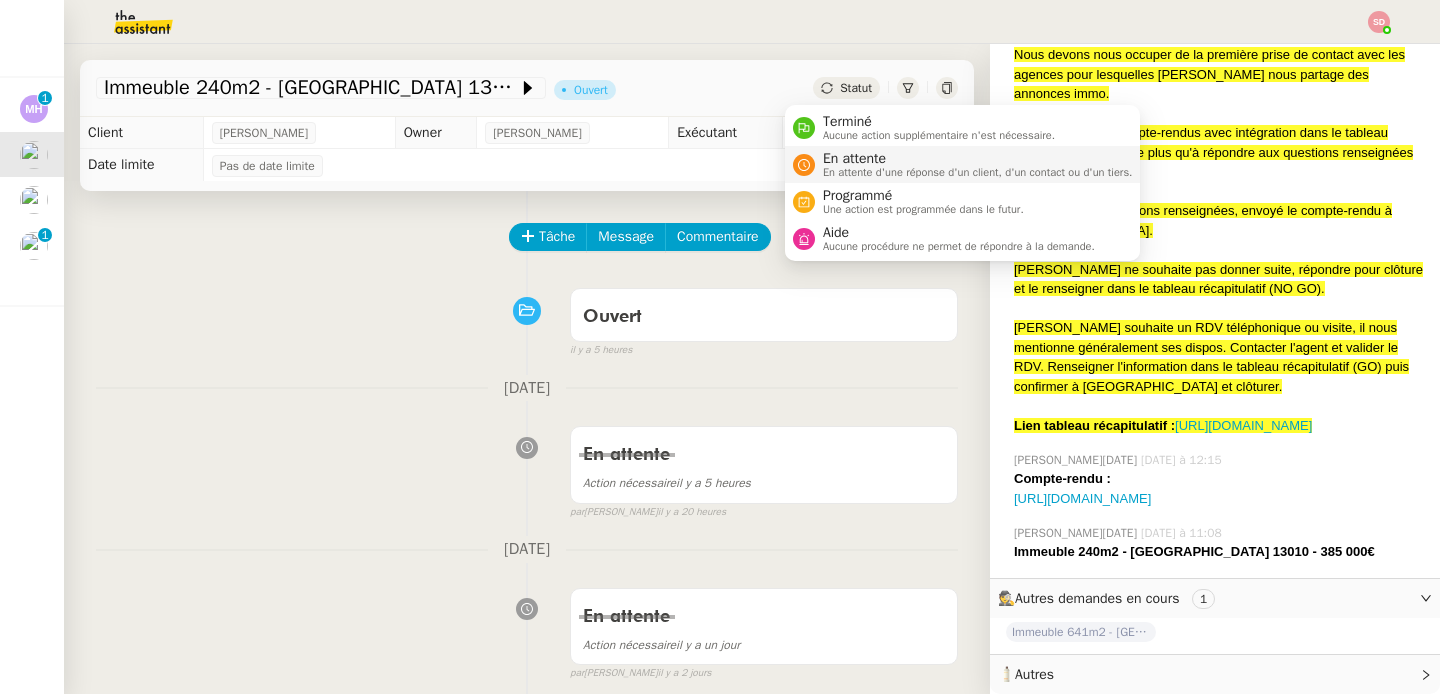 click on "En attente" at bounding box center (978, 159) 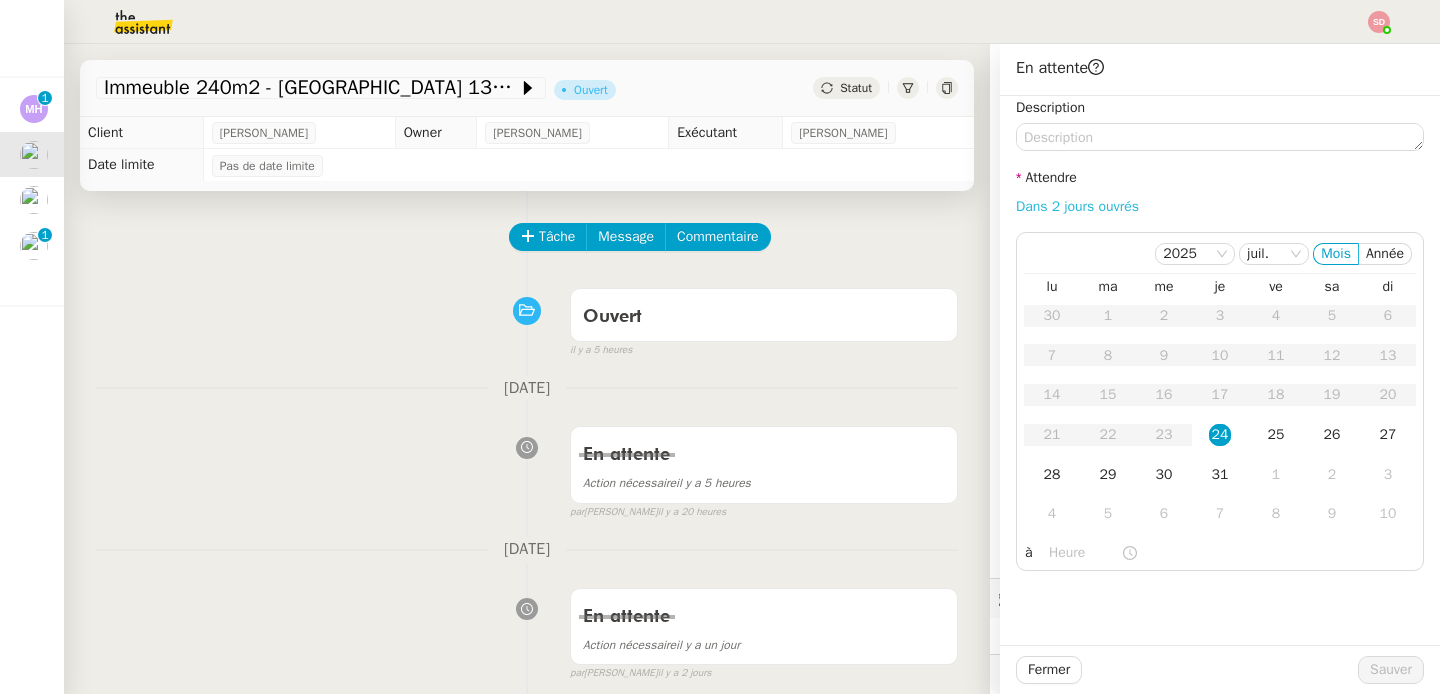 click on "Dans 2 jours ouvrés" 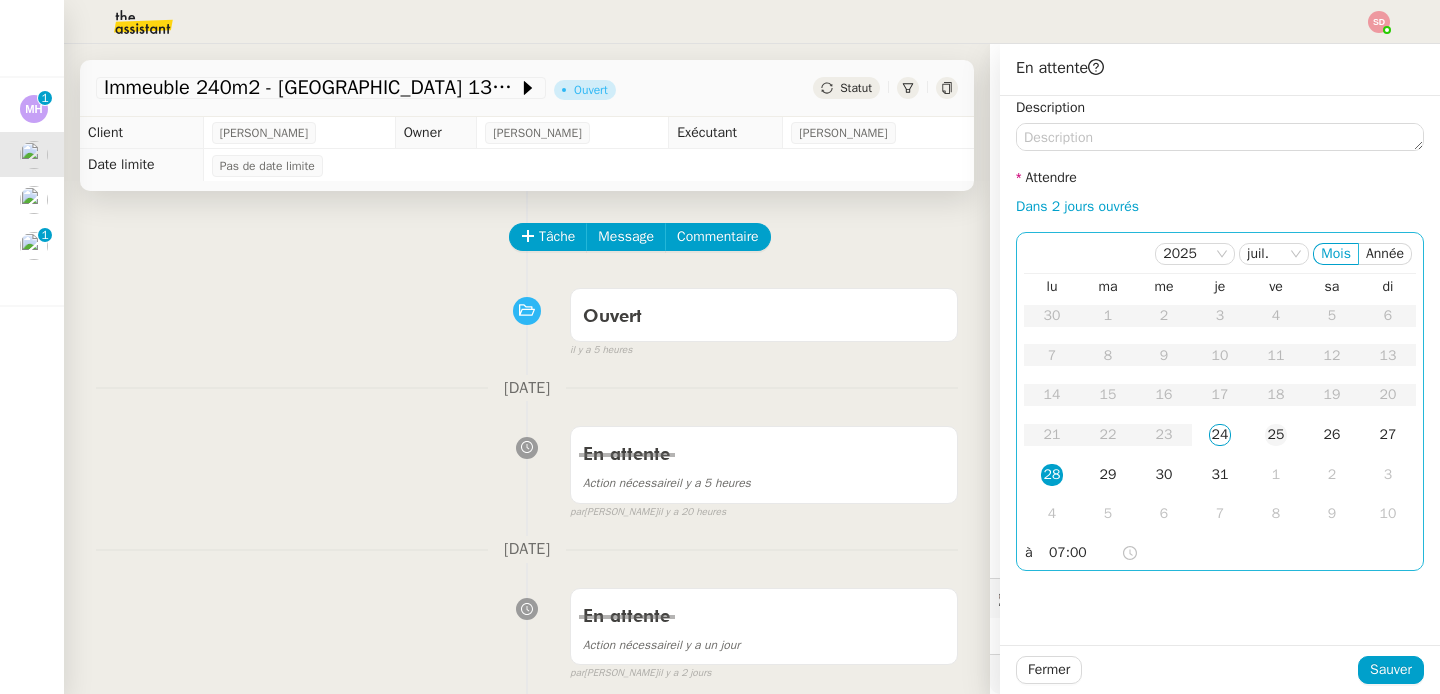 click on "25" 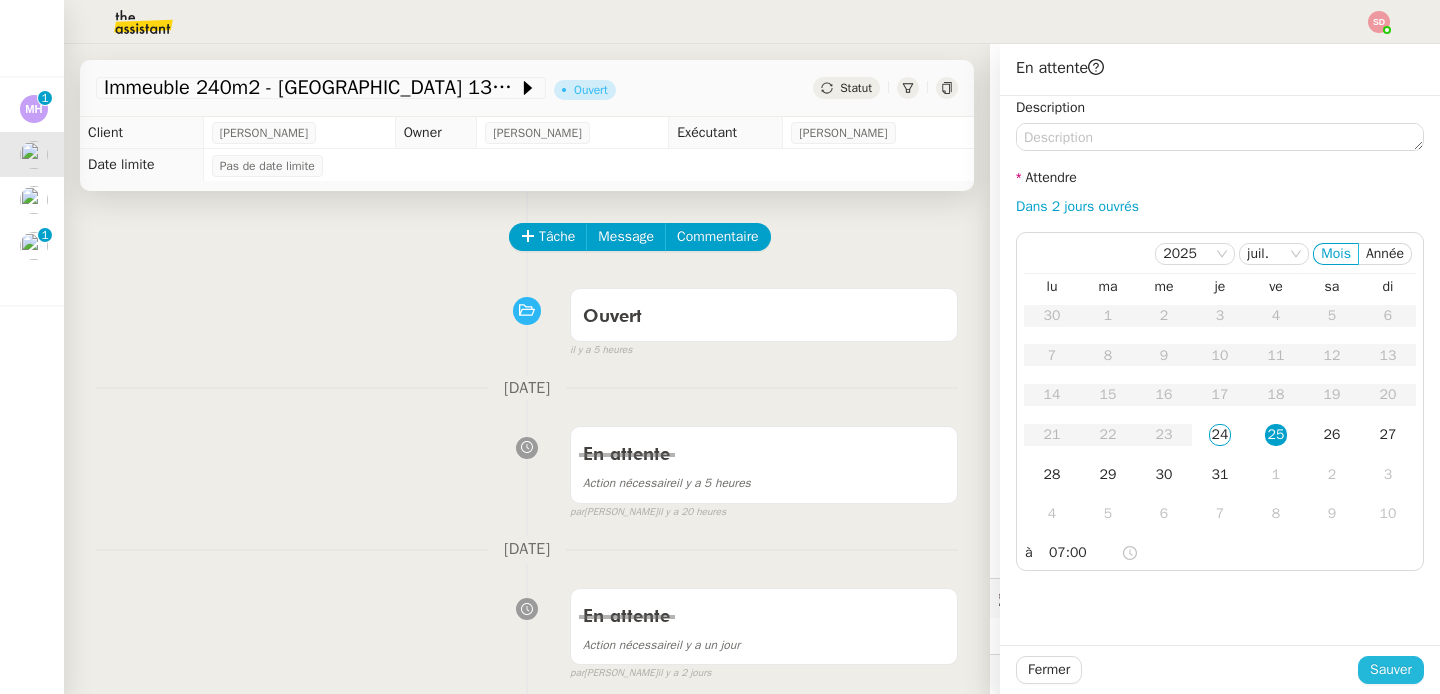 click on "Sauver" 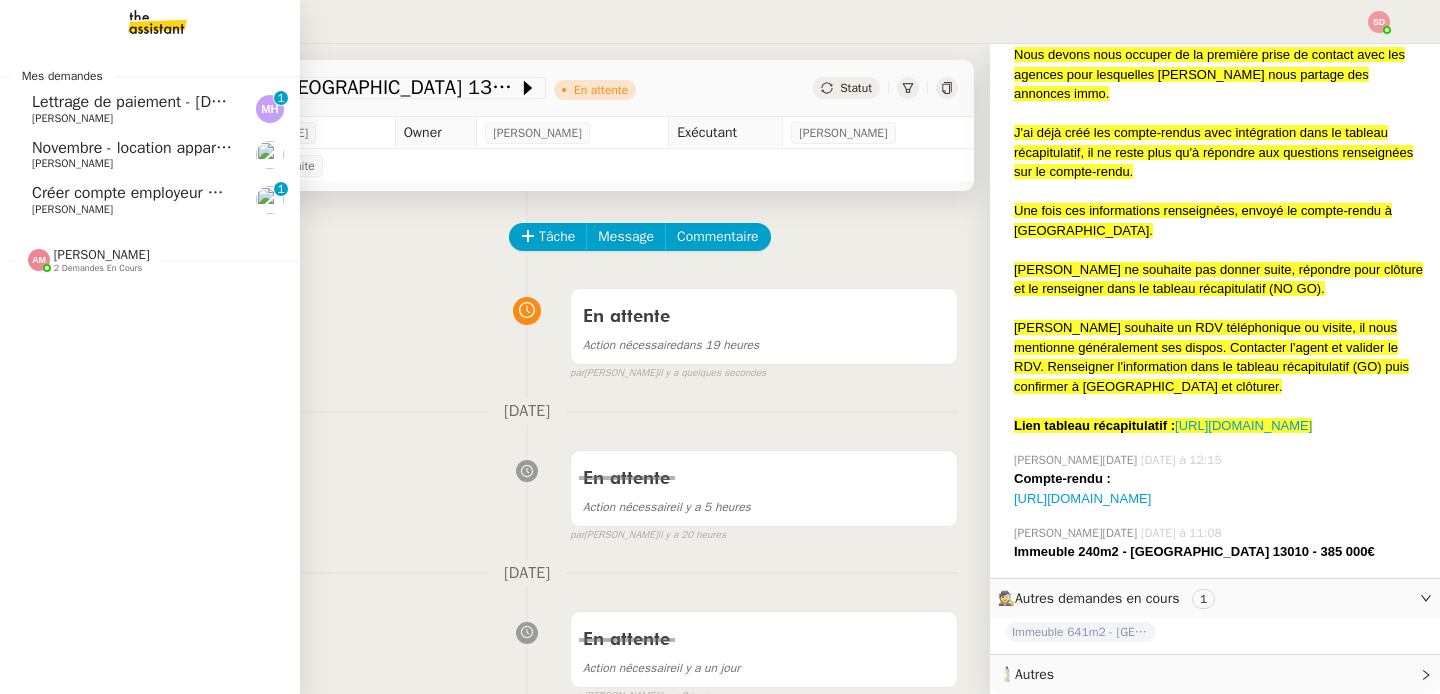 click on "Novembre - location appart [GEOGRAPHIC_DATA]" 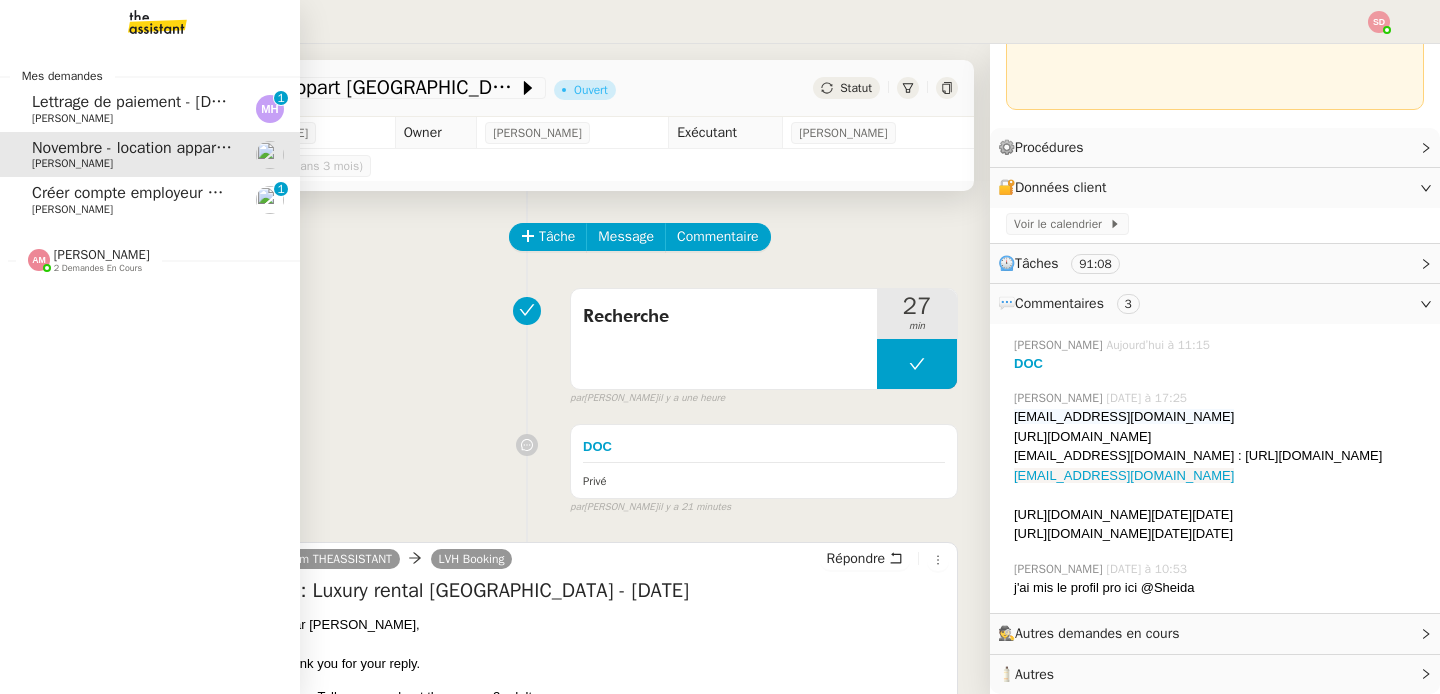 scroll, scrollTop: 105, scrollLeft: 0, axis: vertical 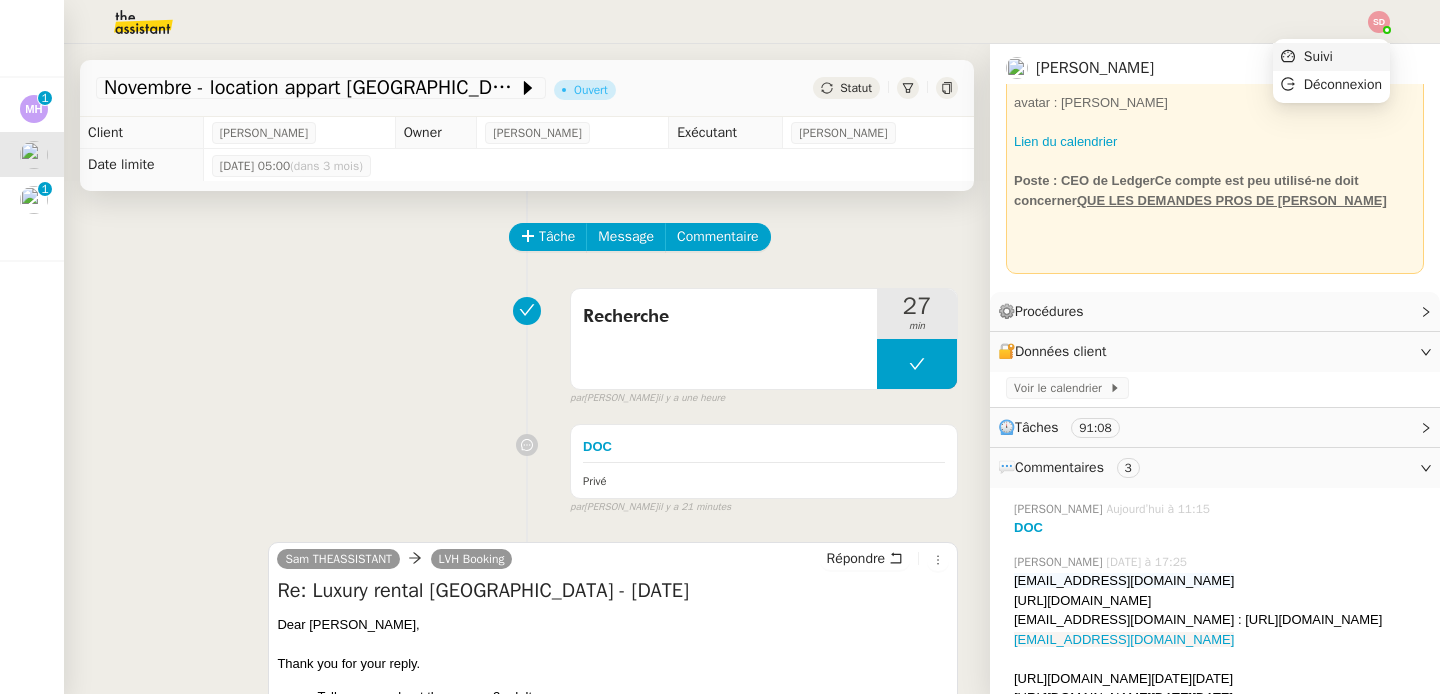 click on "Suivi" at bounding box center [1331, 57] 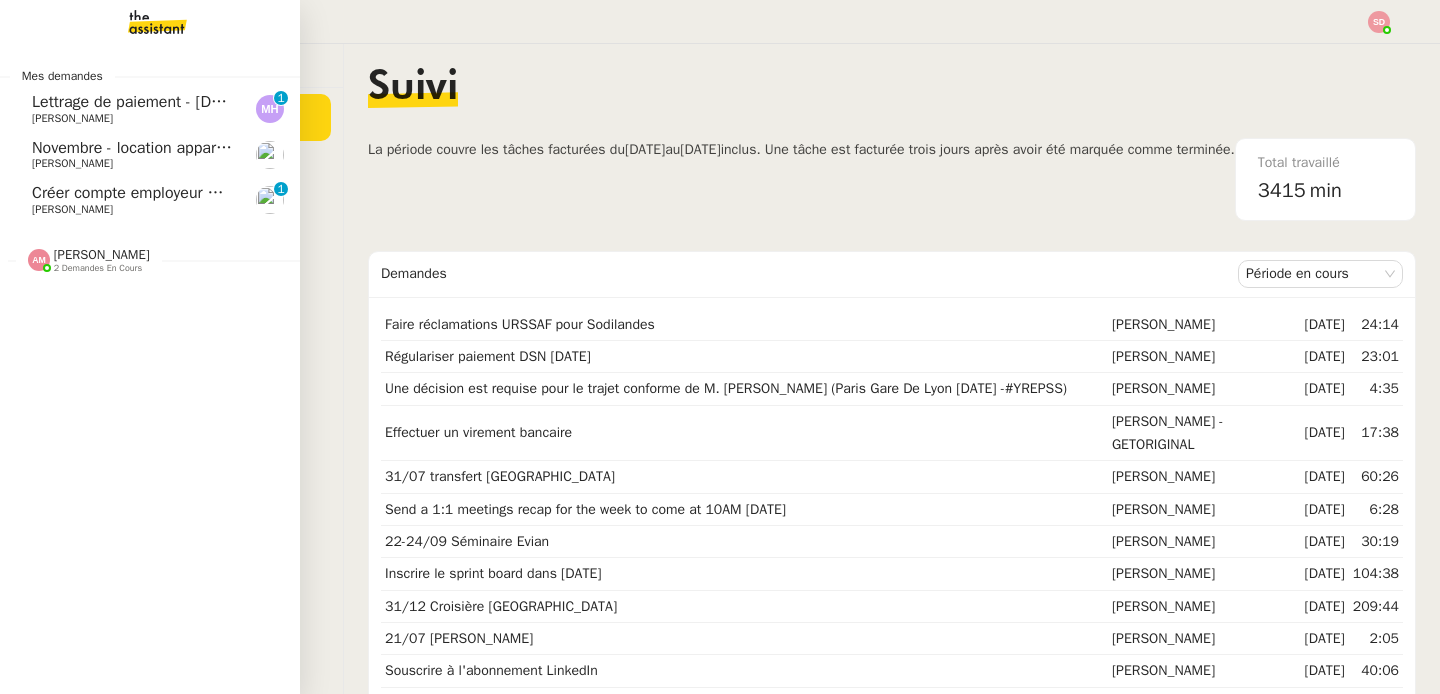 click on "Créer compte employeur URSSAF    [PERSON_NAME]     0   1   2   3   4   5   6   7   8   9" 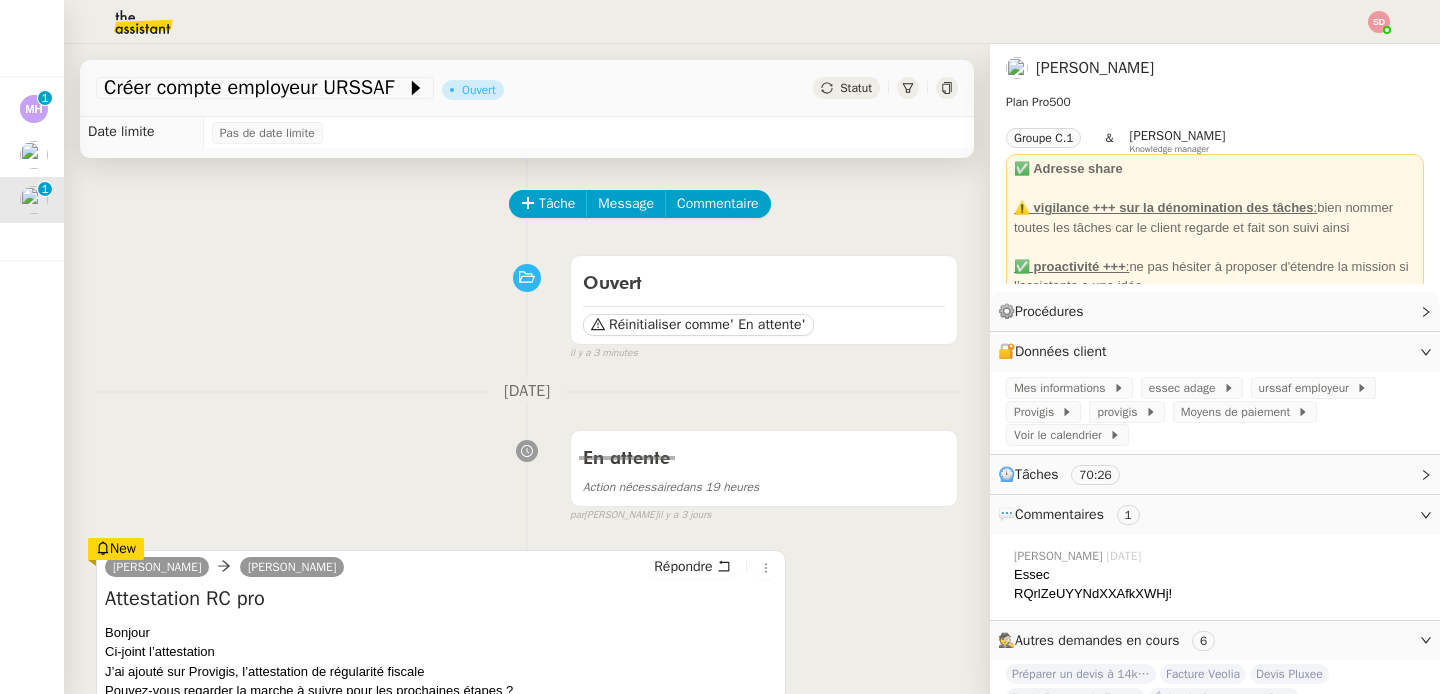 scroll, scrollTop: 0, scrollLeft: 0, axis: both 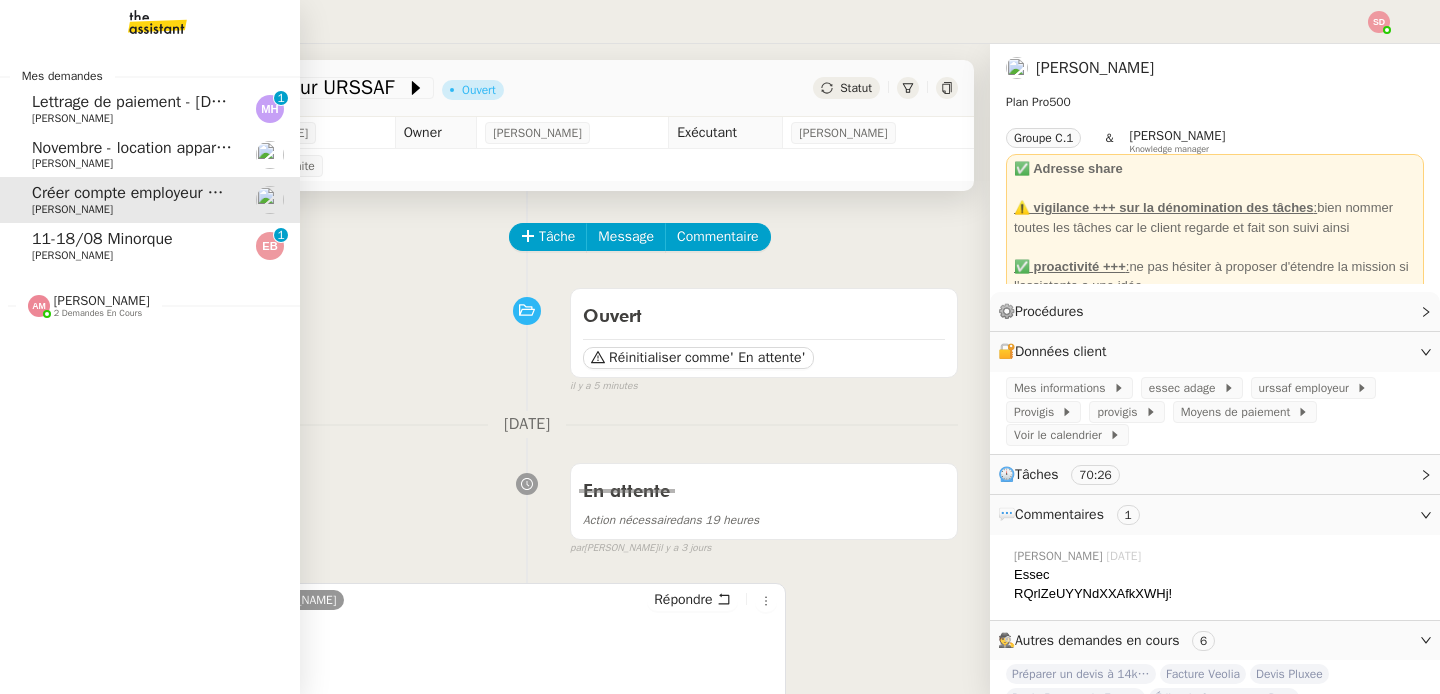 click on "[PERSON_NAME]" 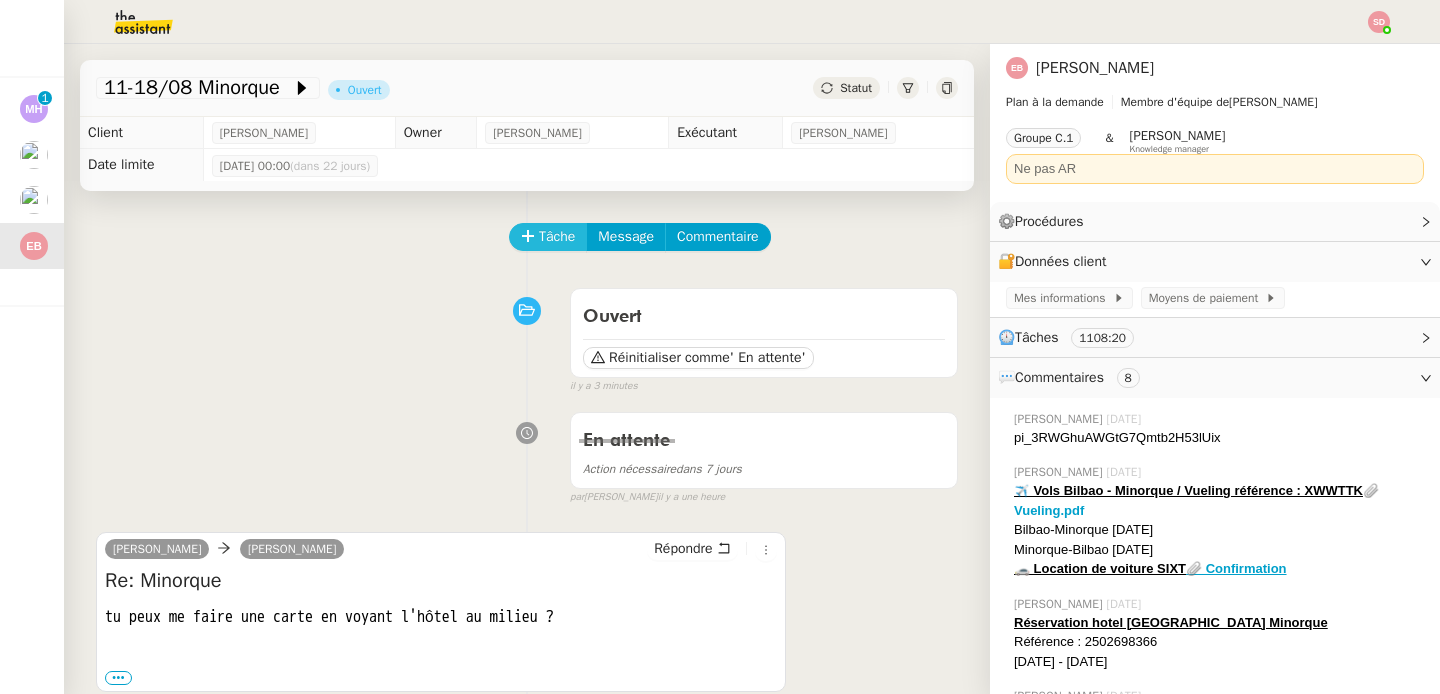click on "Tâche" 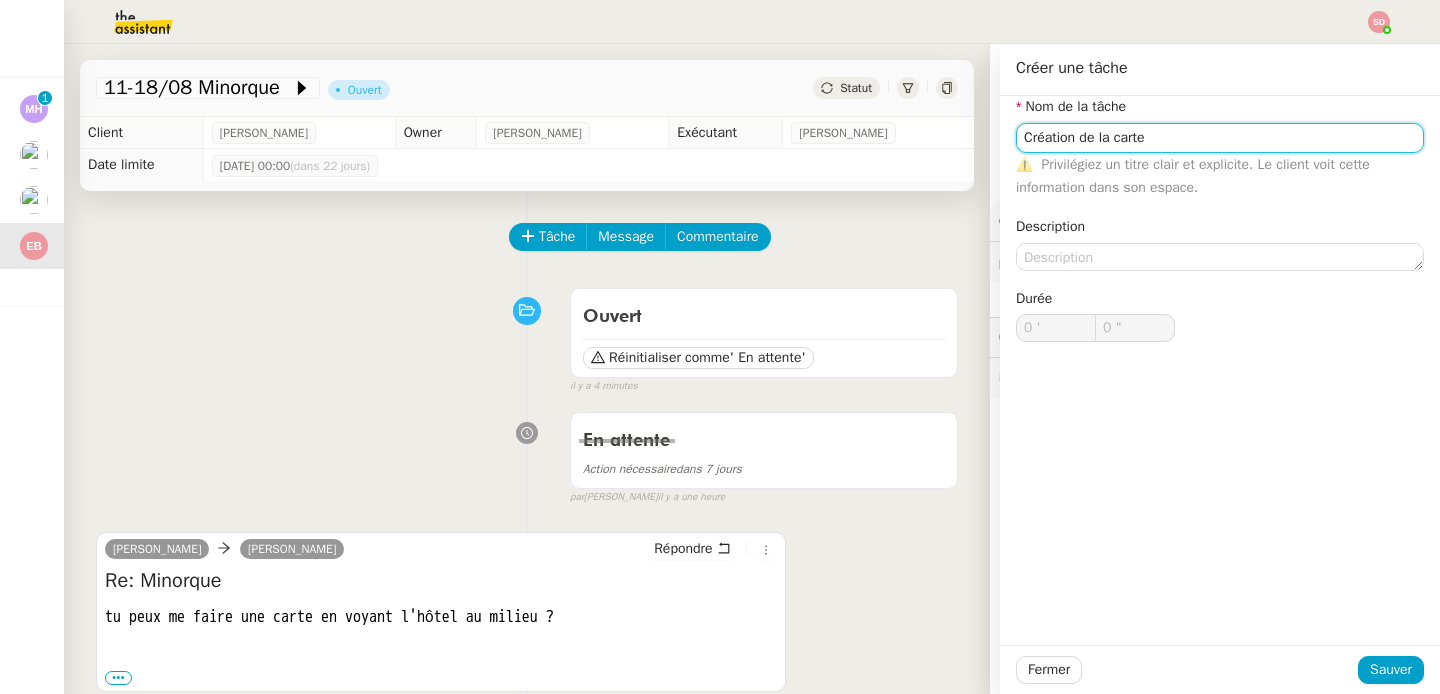 type on "Création de la carte" 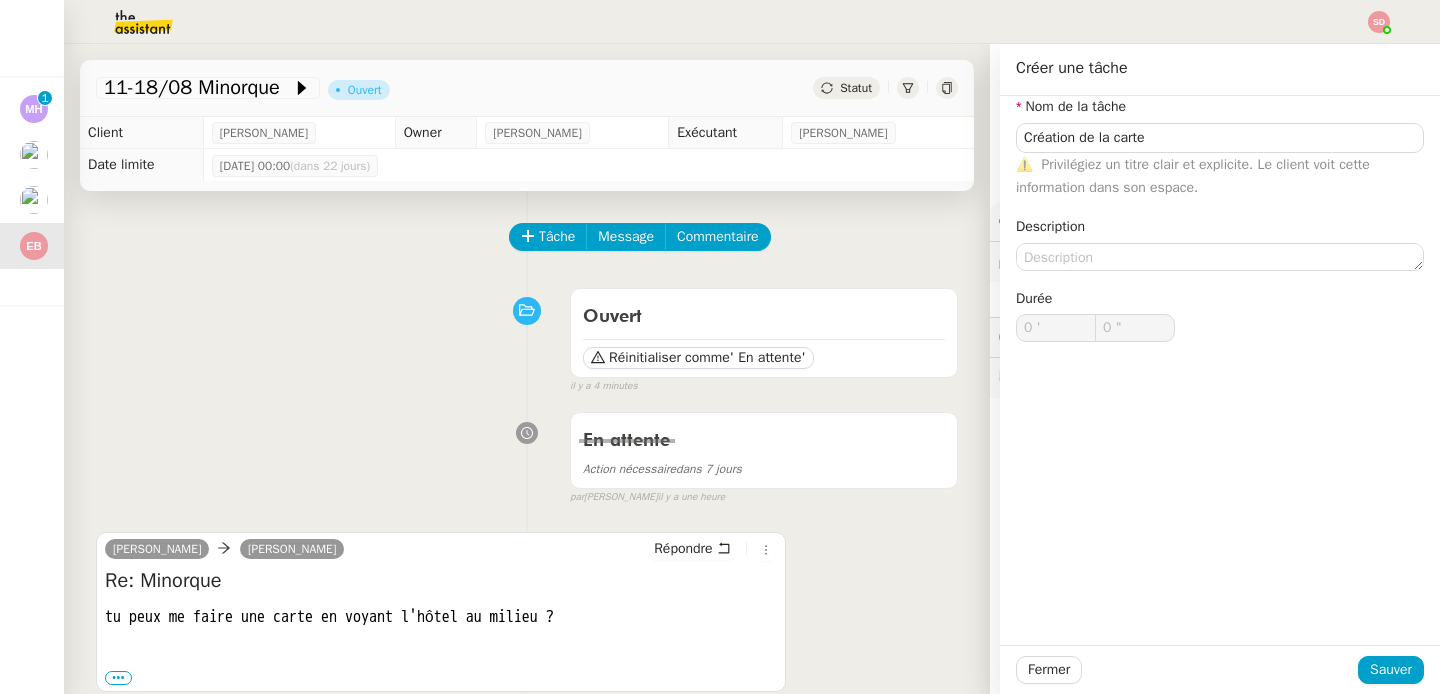 click on "Fermer Sauver" 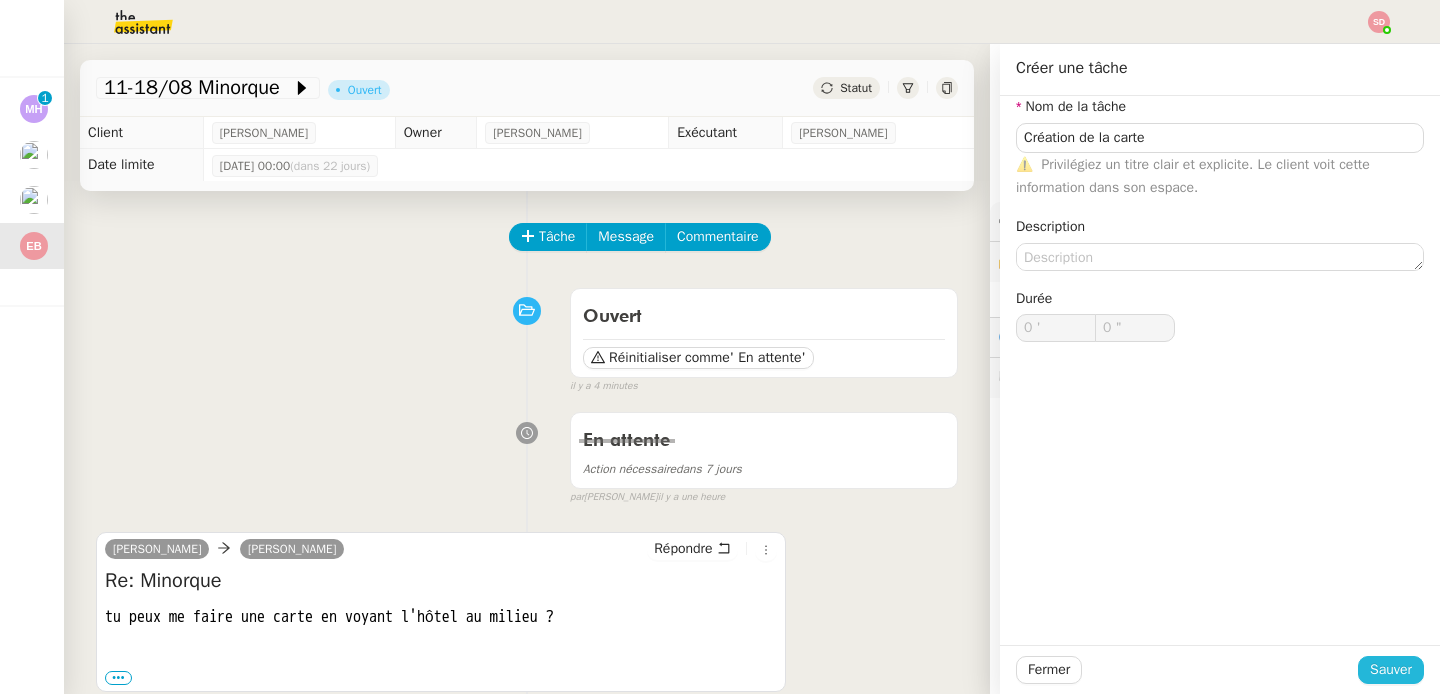 click on "Sauver" 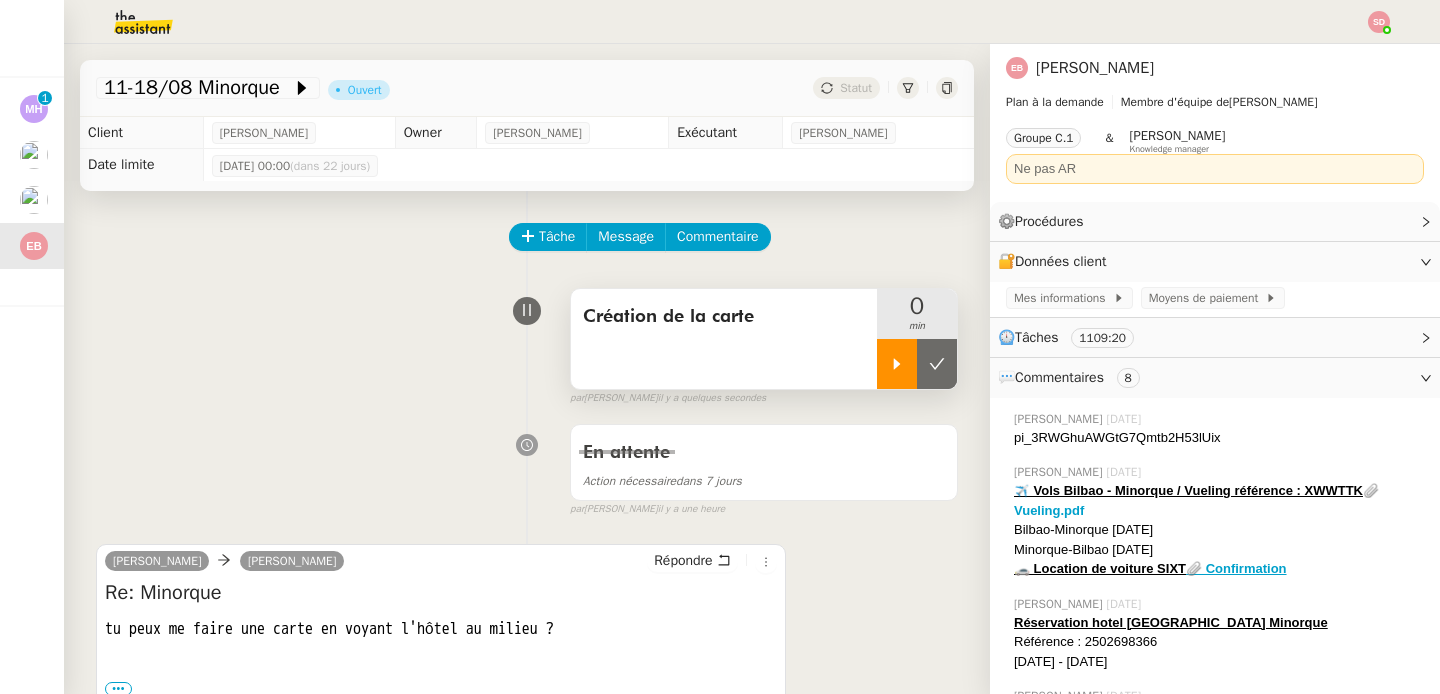 click at bounding box center (897, 364) 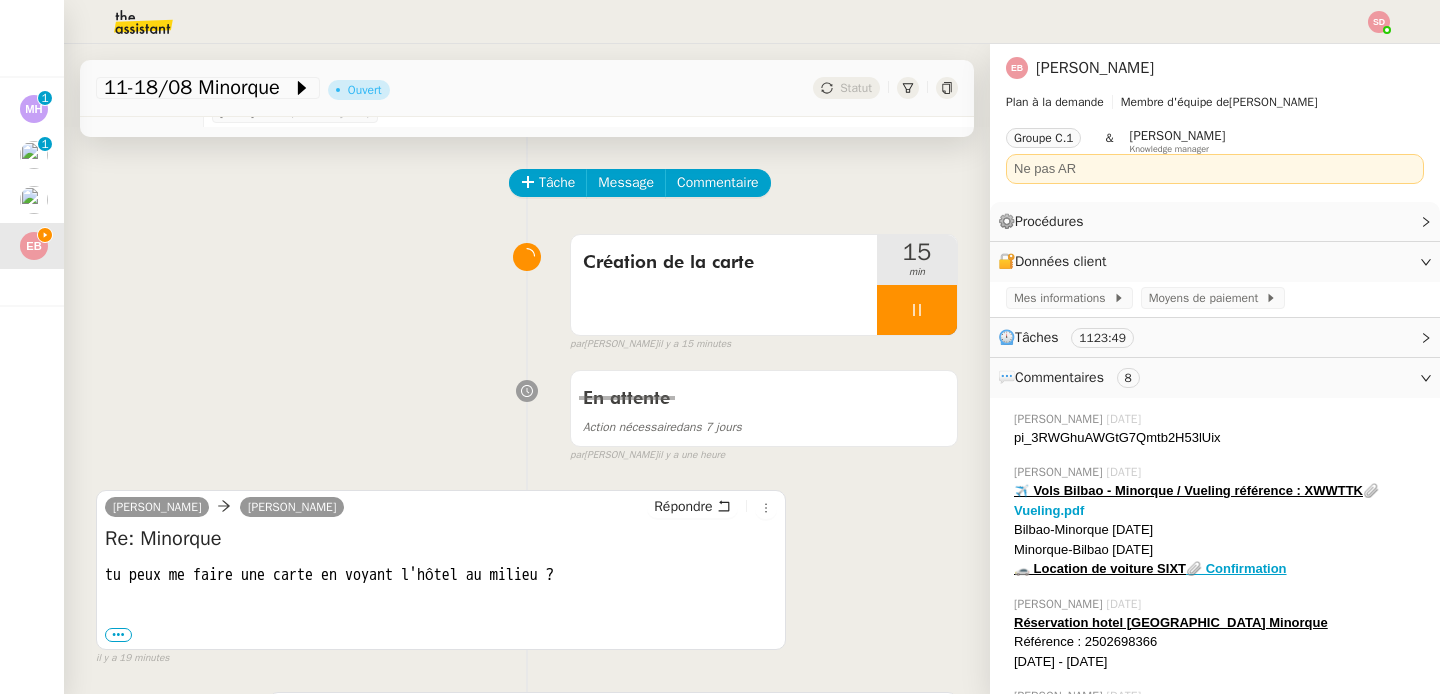 scroll, scrollTop: 308, scrollLeft: 0, axis: vertical 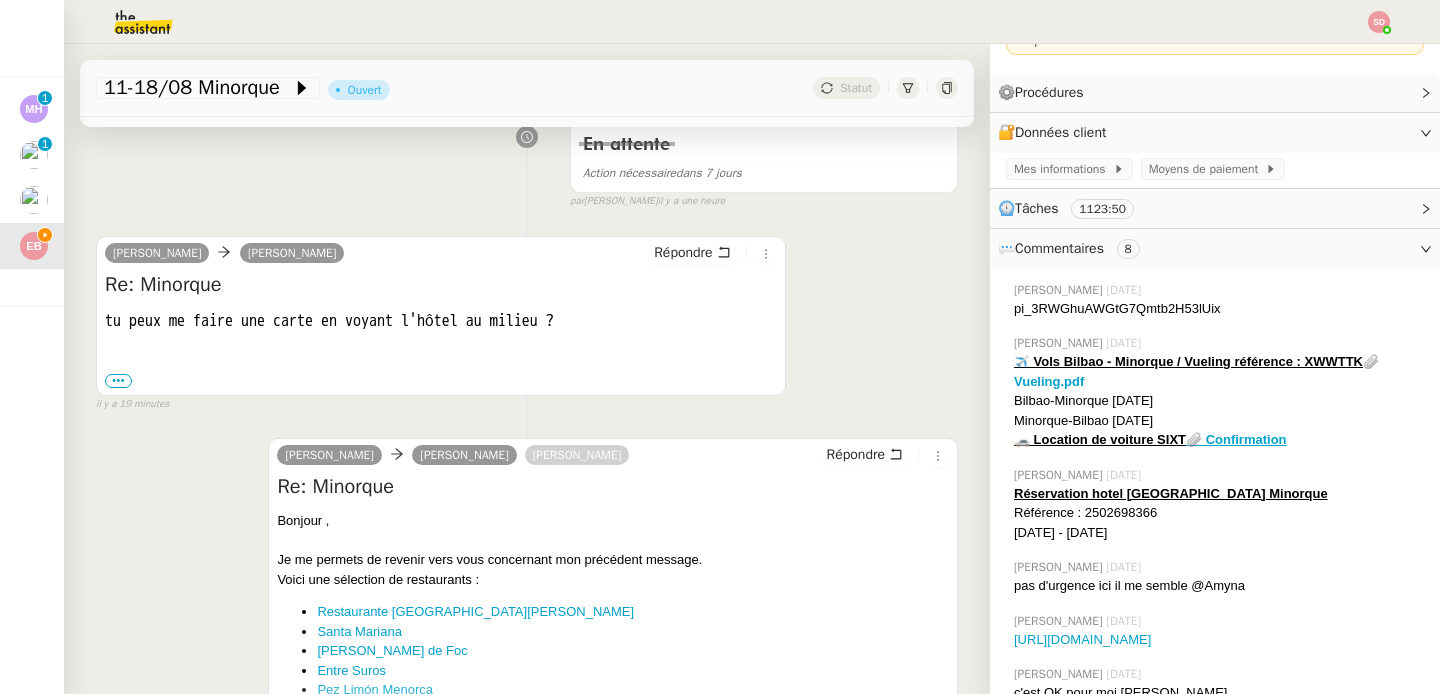 drag, startPoint x: 1075, startPoint y: 495, endPoint x: 1352, endPoint y: 494, distance: 277.0018 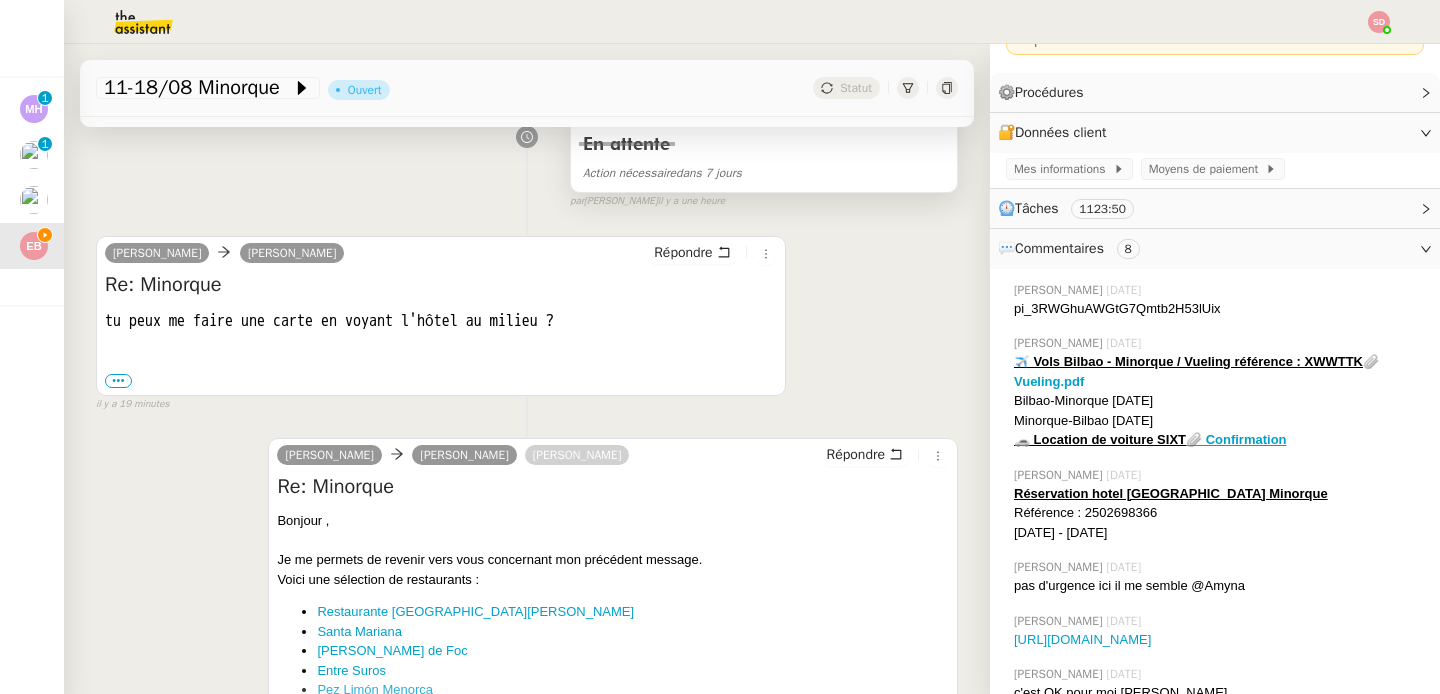 copy on "hotel [GEOGRAPHIC_DATA] [GEOGRAPHIC_DATA] Minorque" 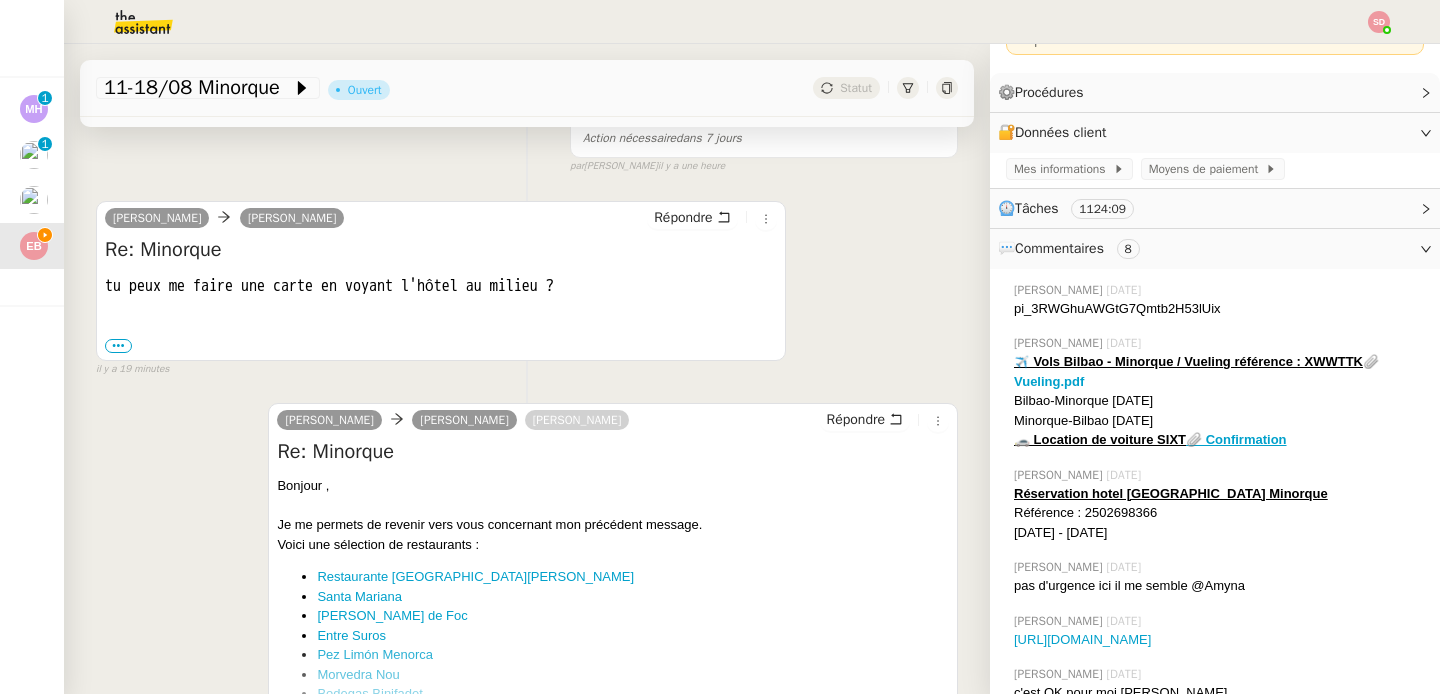 scroll, scrollTop: 558, scrollLeft: 0, axis: vertical 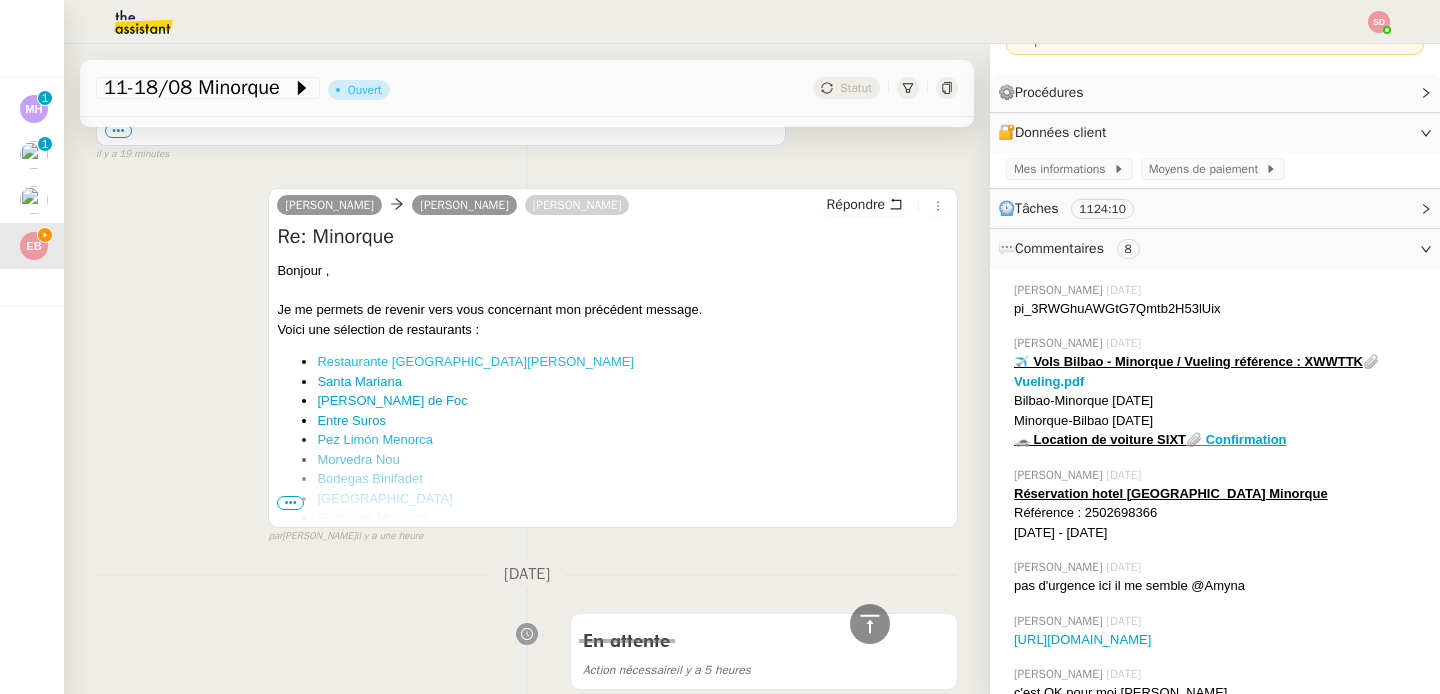 click on "Restaurante [GEOGRAPHIC_DATA][PERSON_NAME]" at bounding box center (475, 361) 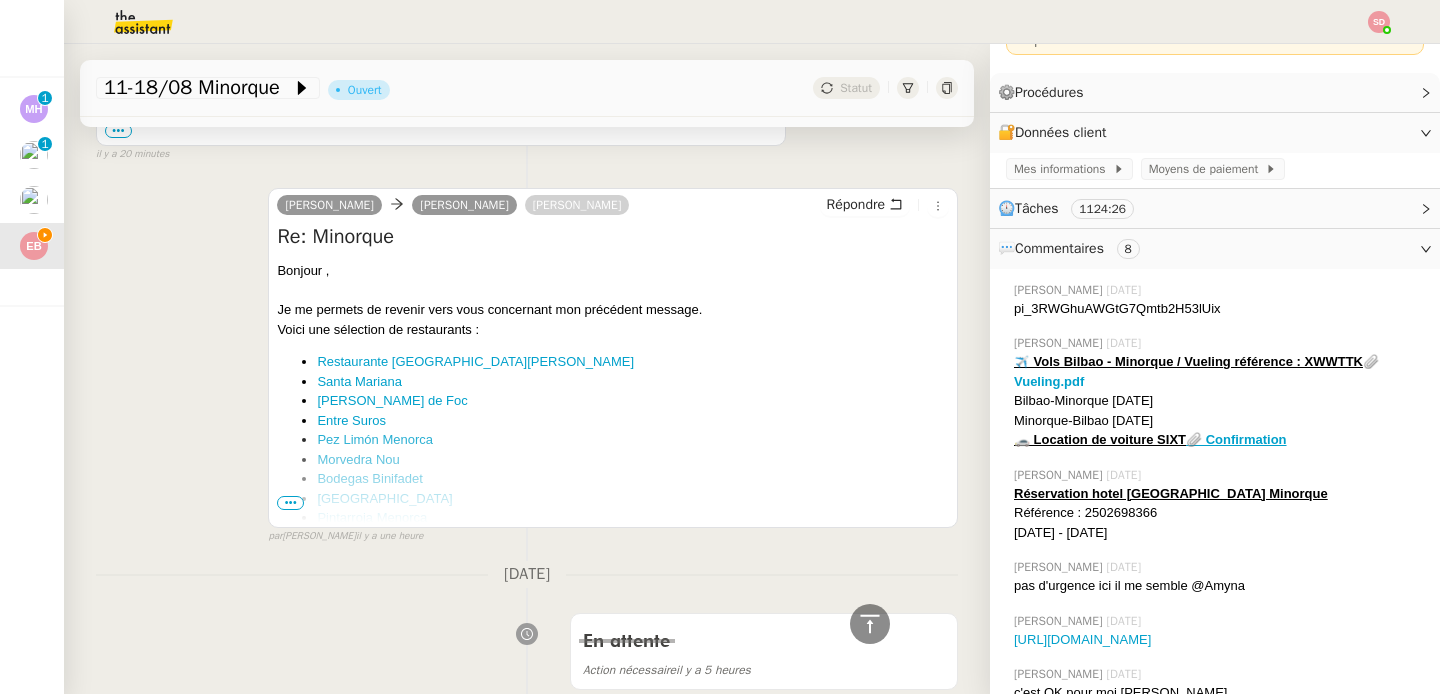 click on "•••" at bounding box center [290, 503] 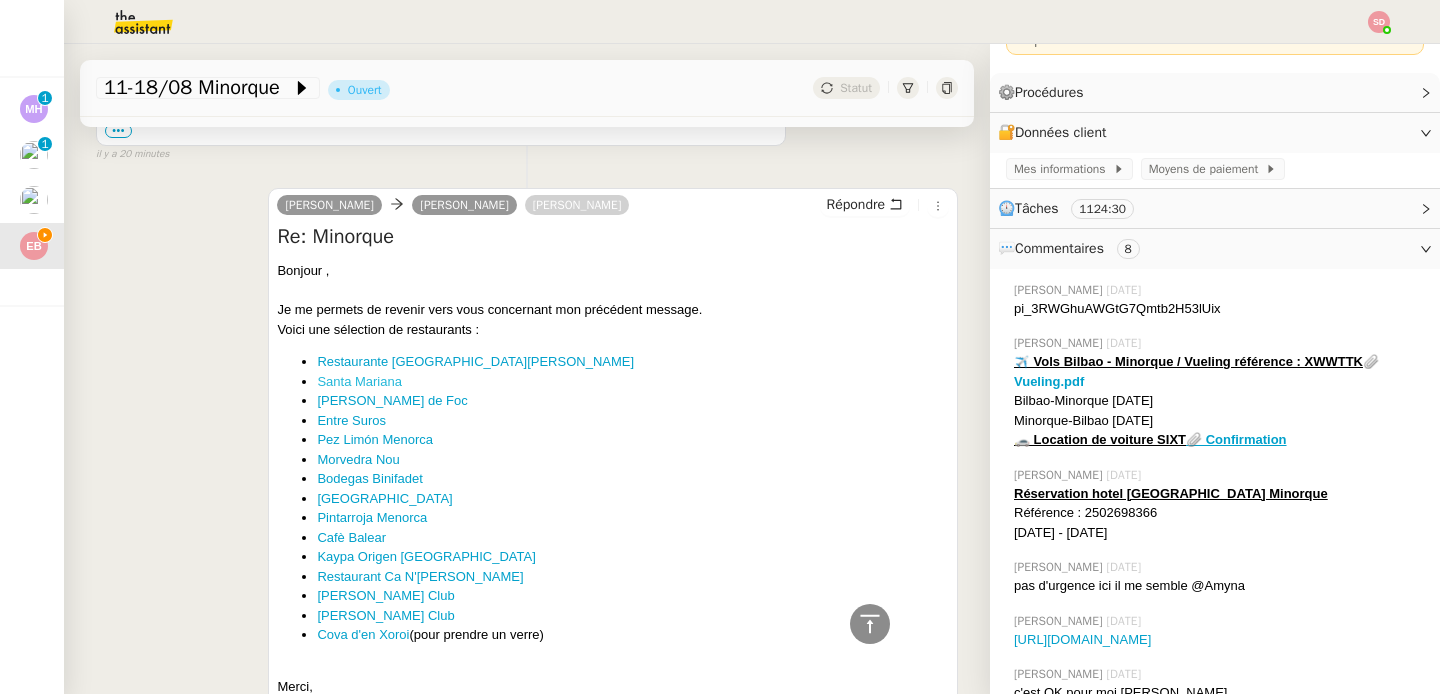 click on "Santa Mariana" at bounding box center (359, 381) 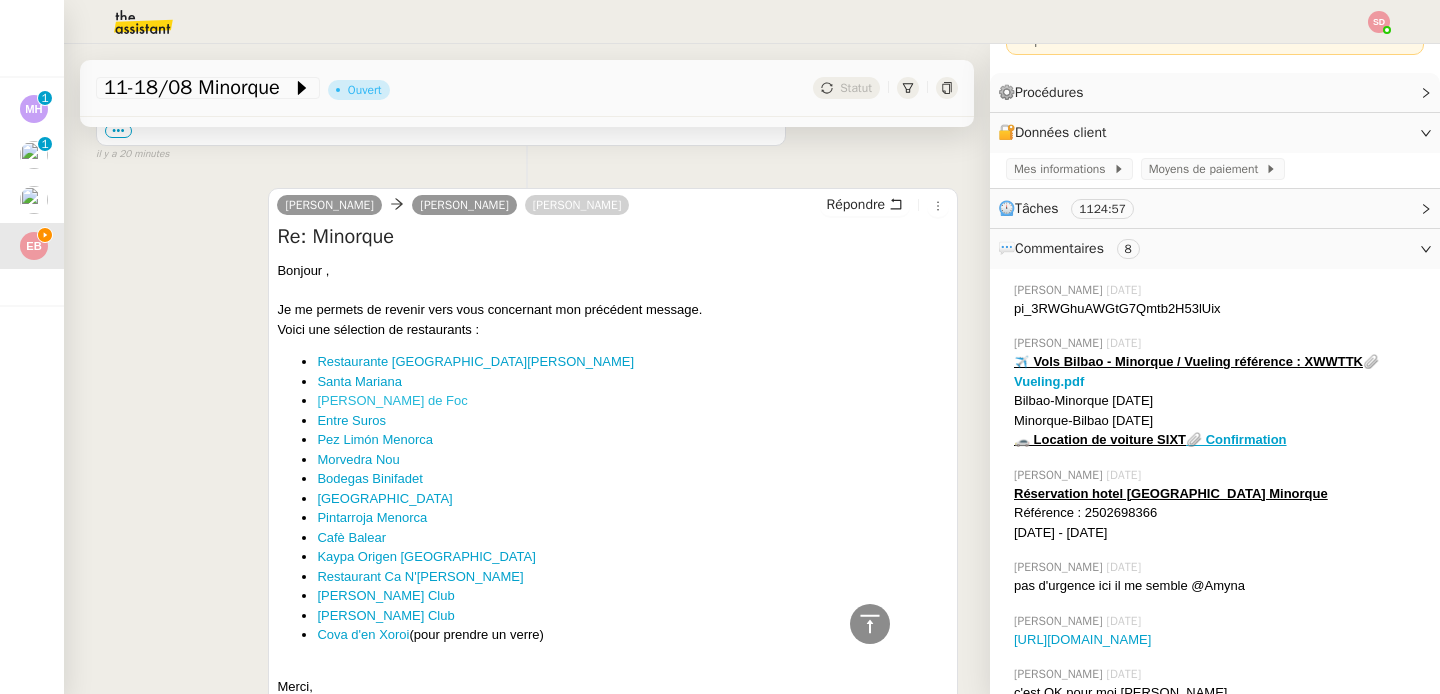 click on "[PERSON_NAME] de Foc" at bounding box center (392, 400) 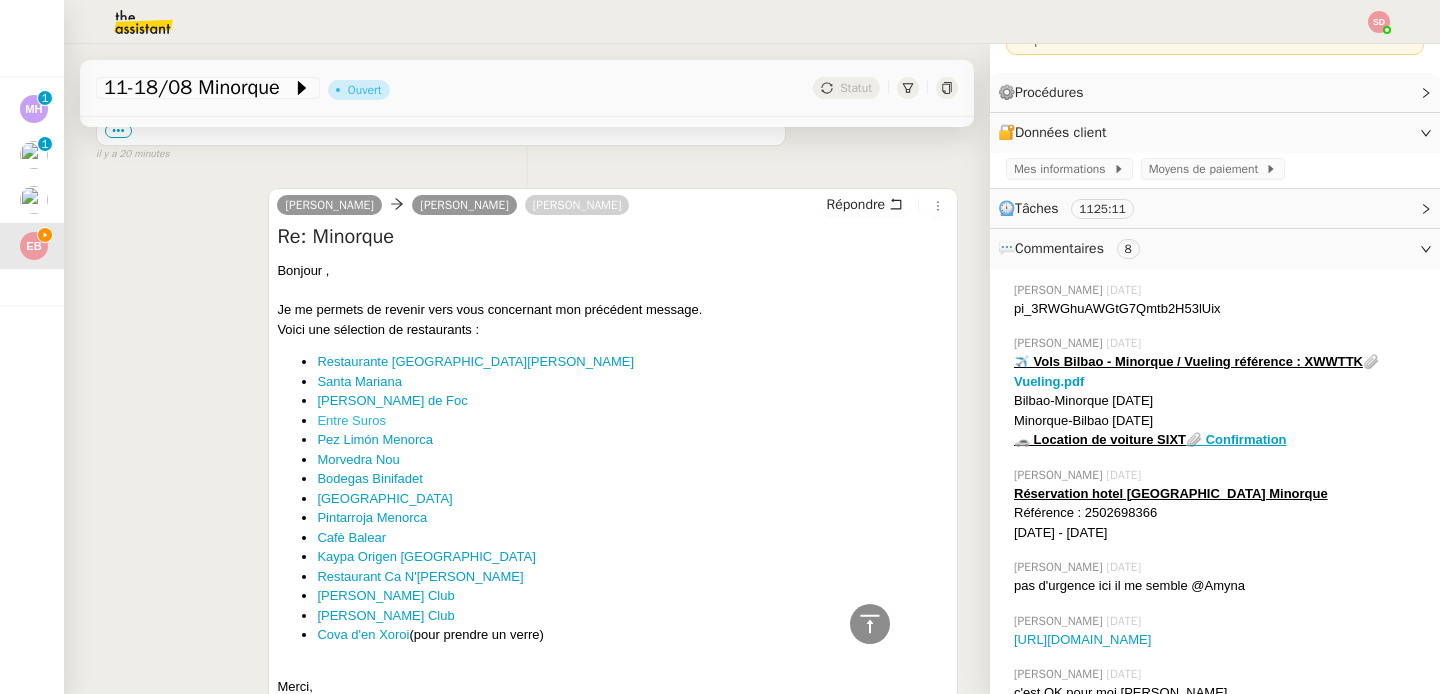 click on "Entre Suros" at bounding box center (351, 420) 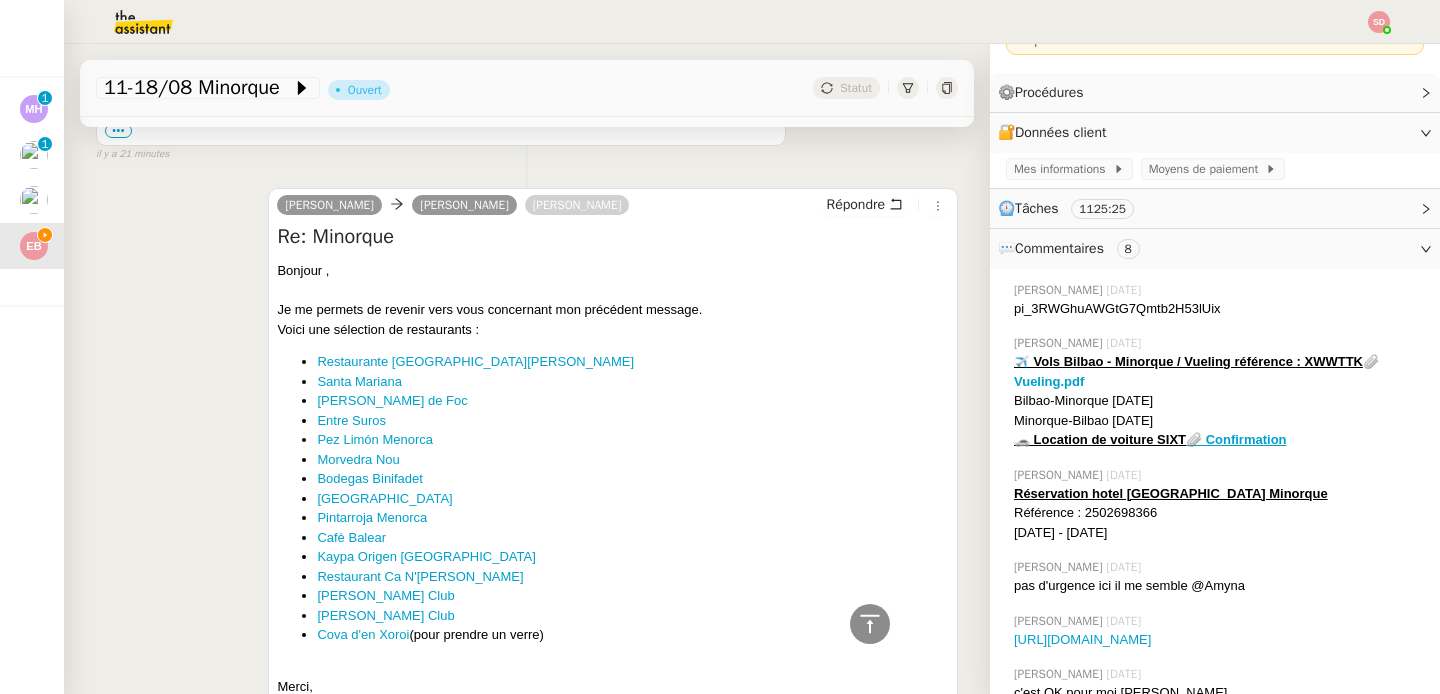 click on "Pez Limón Menorca" at bounding box center [633, 440] 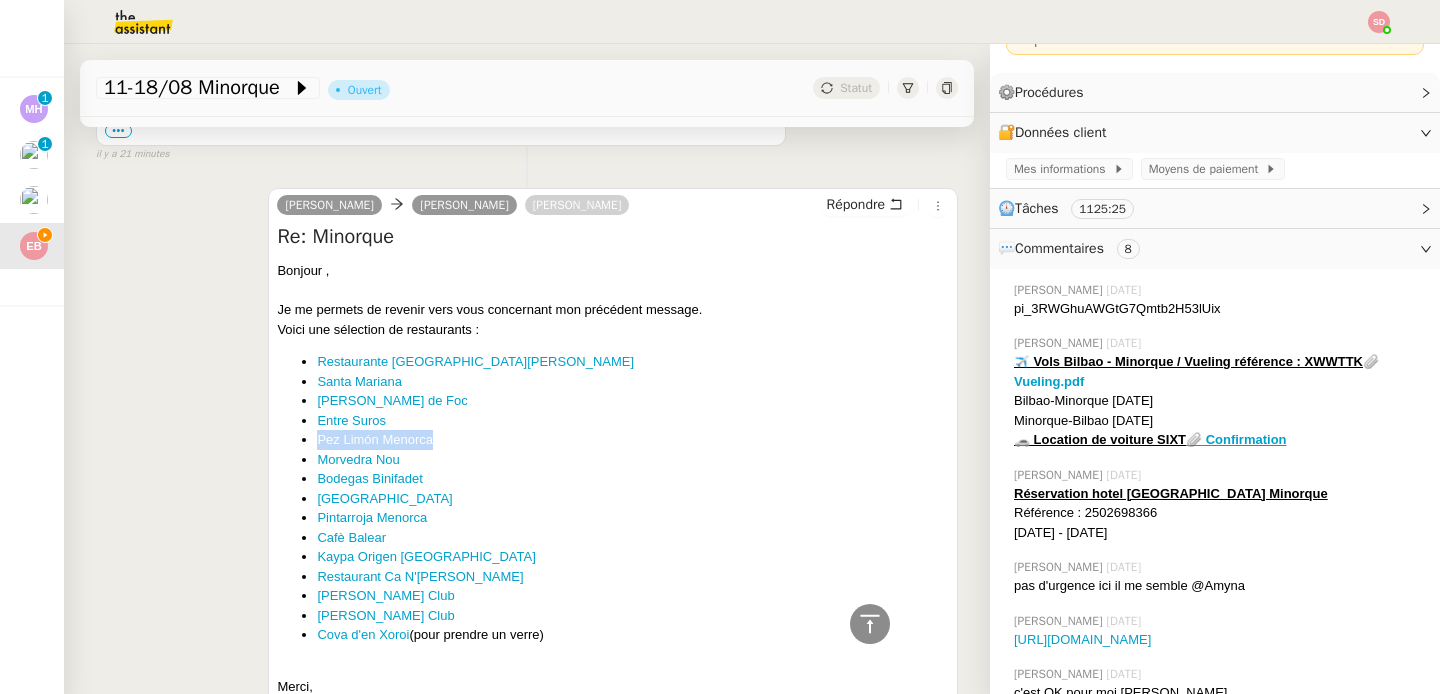 click on "Pez Limón Menorca" at bounding box center [633, 440] 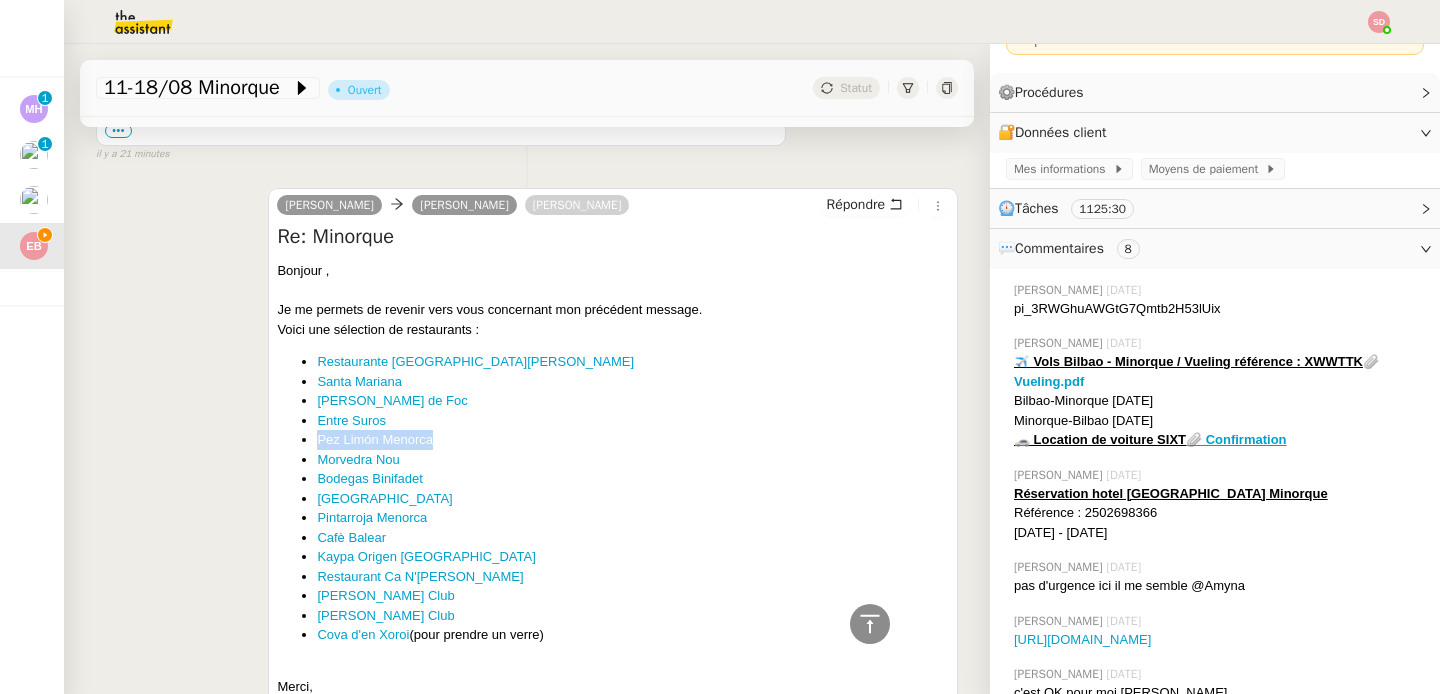click on "Morvedra Nou" at bounding box center [633, 460] 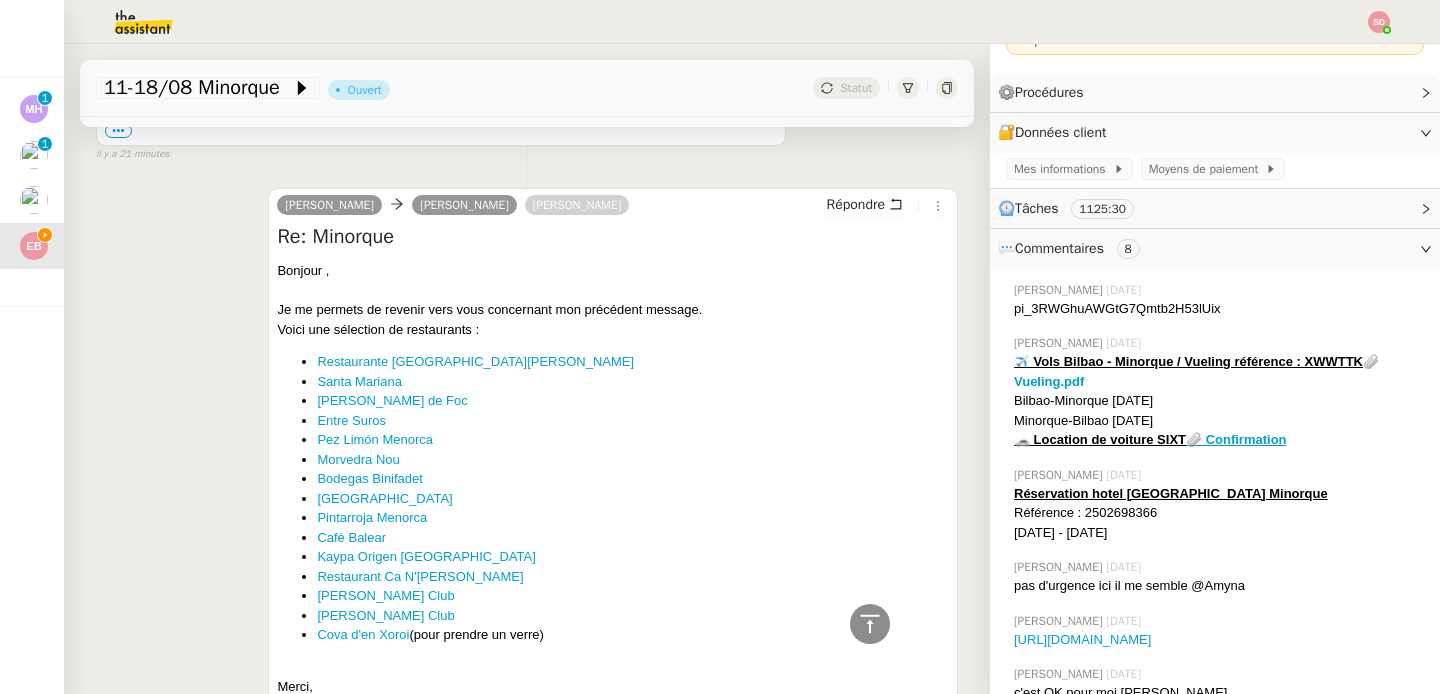 click on "Morvedra Nou" at bounding box center [633, 460] 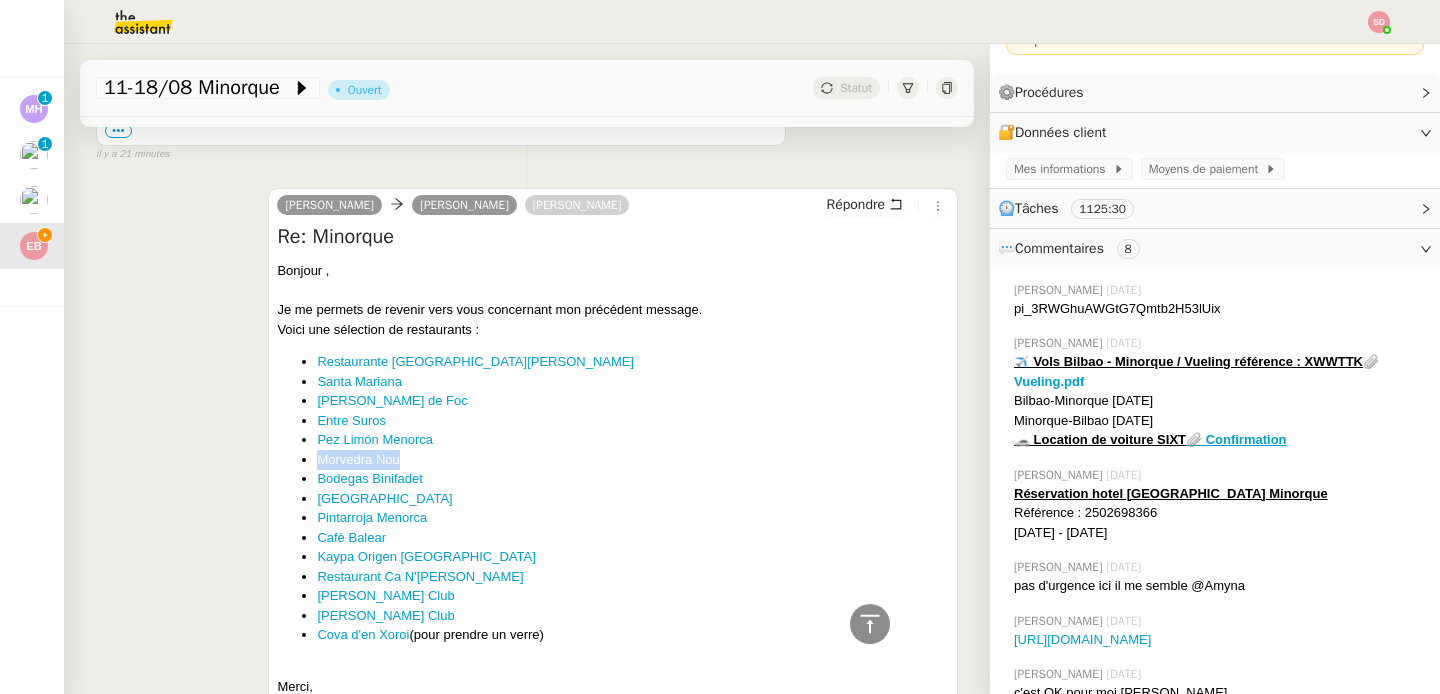 click on "Morvedra Nou" at bounding box center (633, 460) 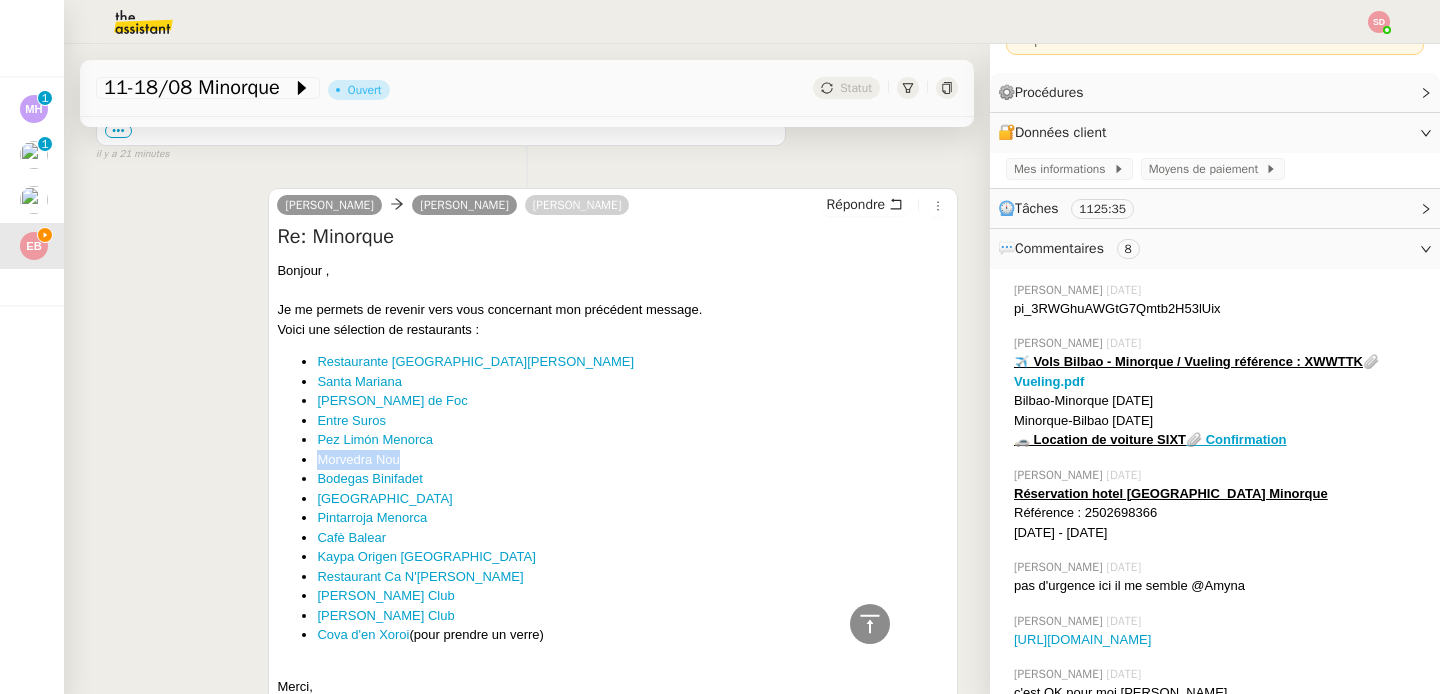 copy on "Morvedra Nou" 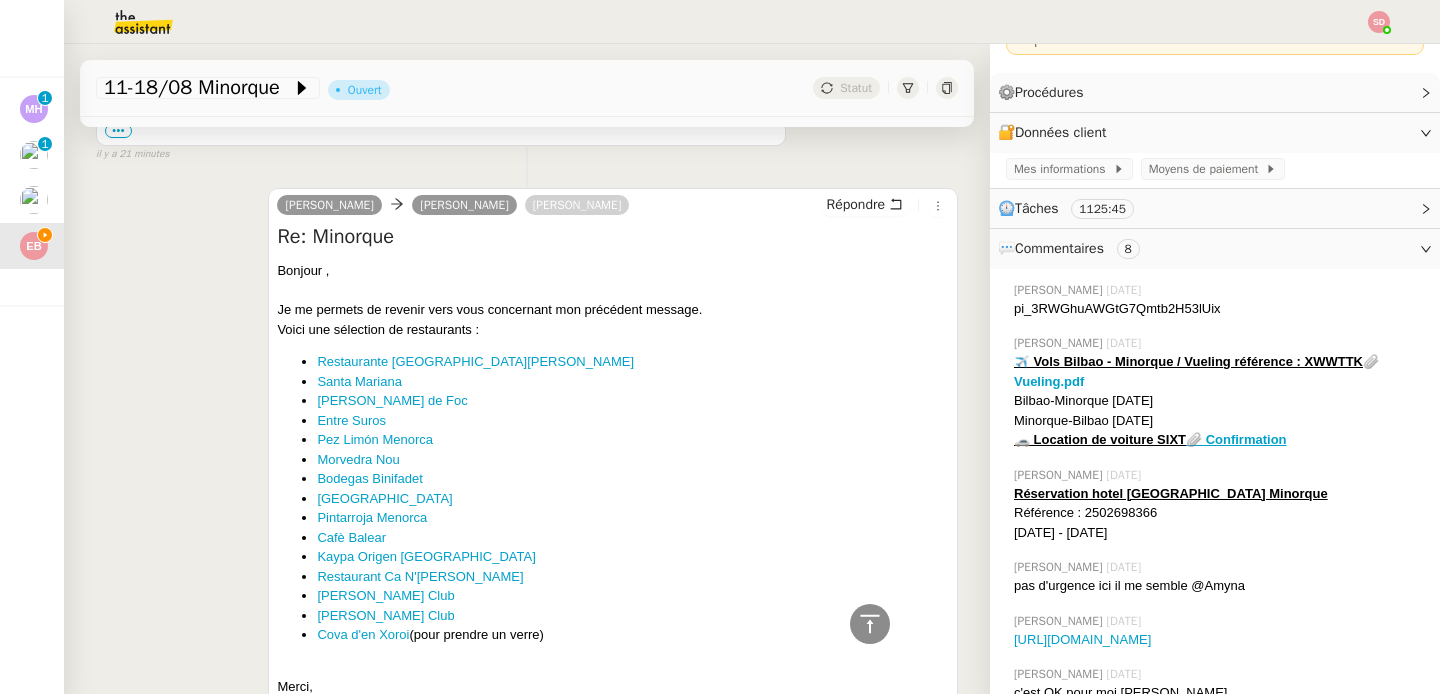 click on "Bodegas Binifadet" at bounding box center (633, 479) 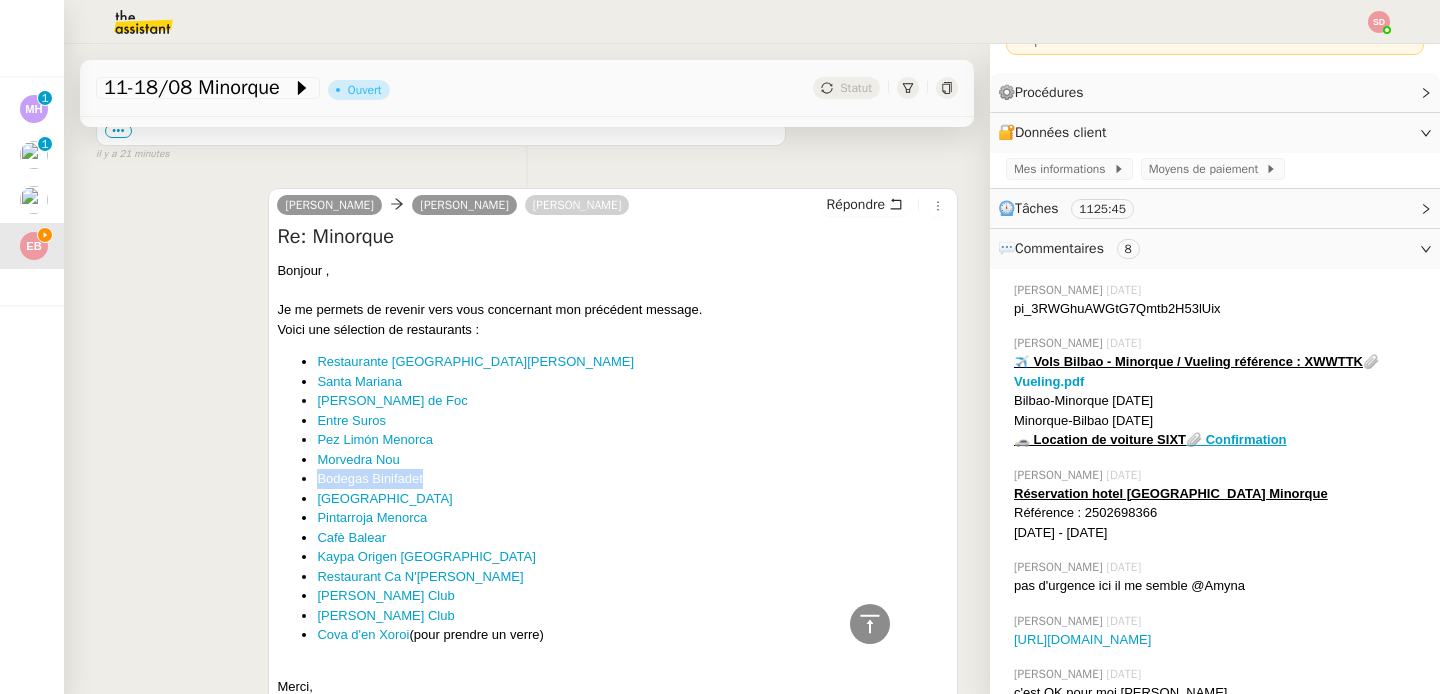 click on "Bodegas Binifadet" at bounding box center (633, 479) 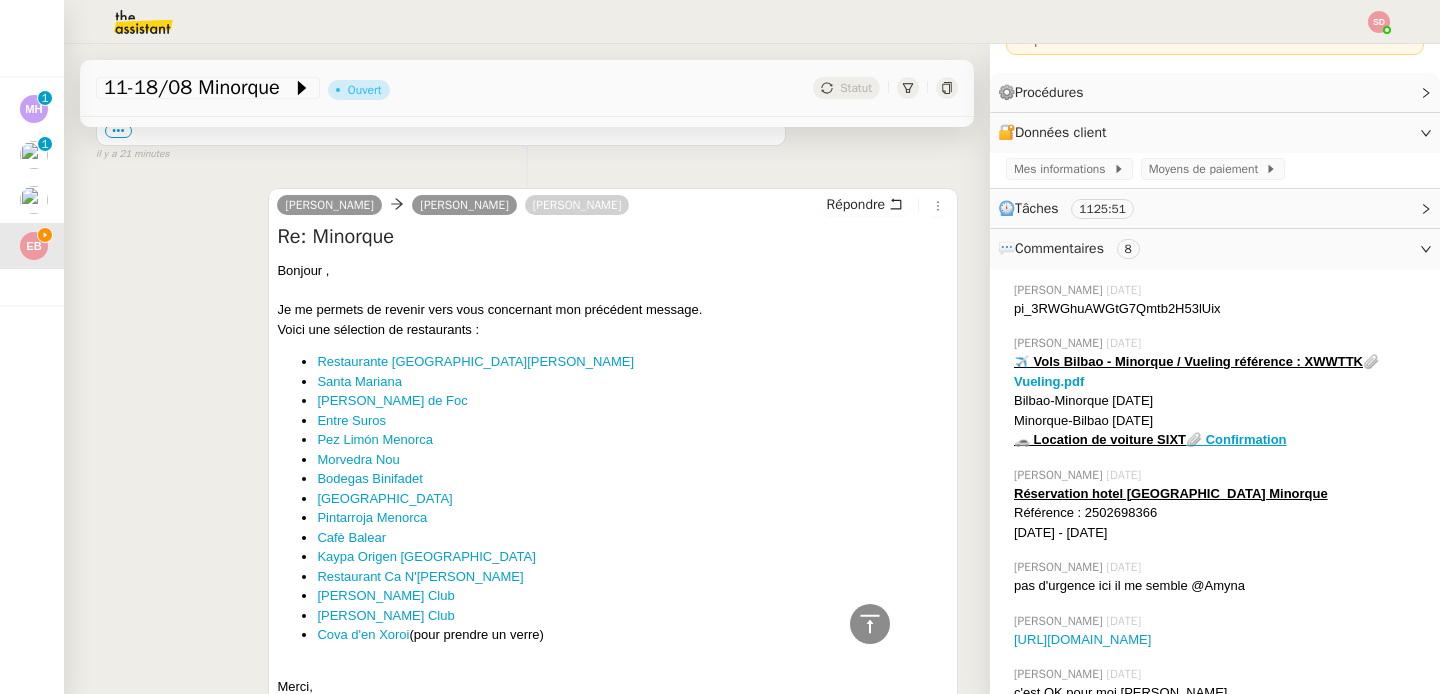 click on "[GEOGRAPHIC_DATA]" at bounding box center [633, 499] 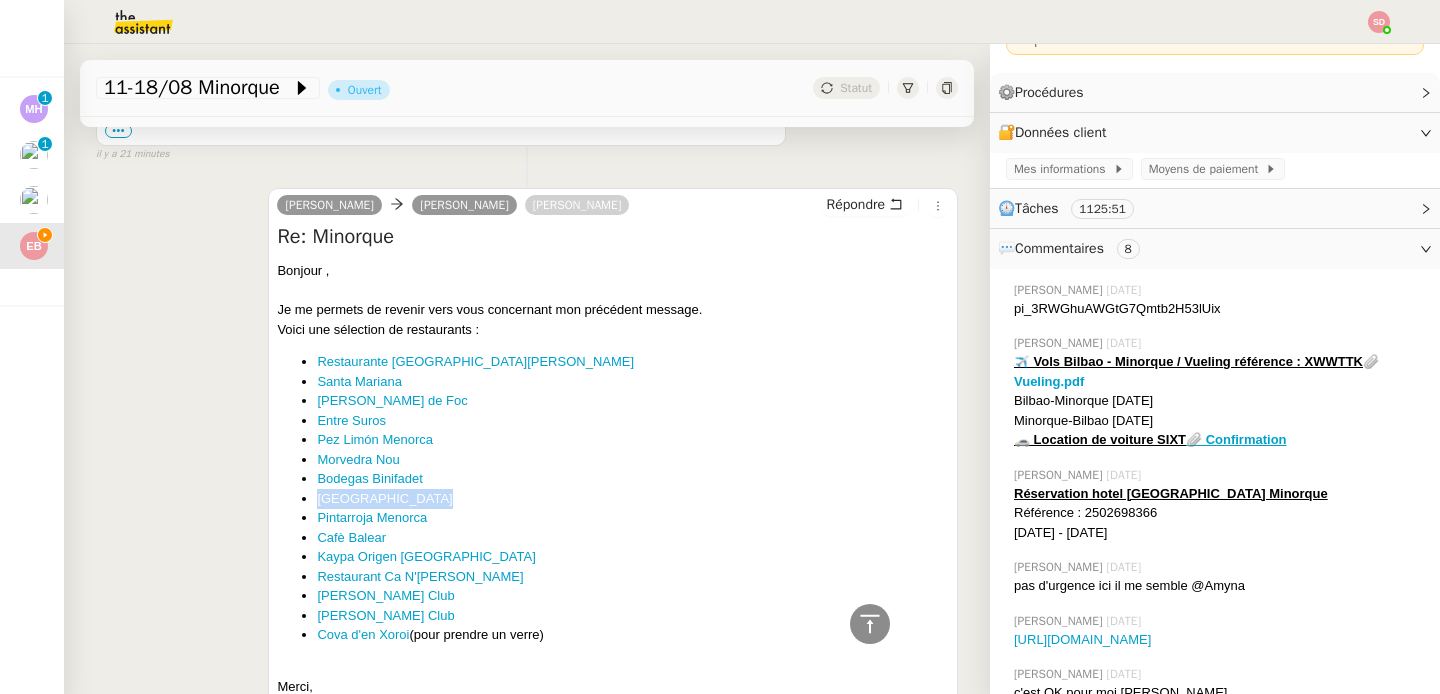 click on "[GEOGRAPHIC_DATA]" at bounding box center [633, 499] 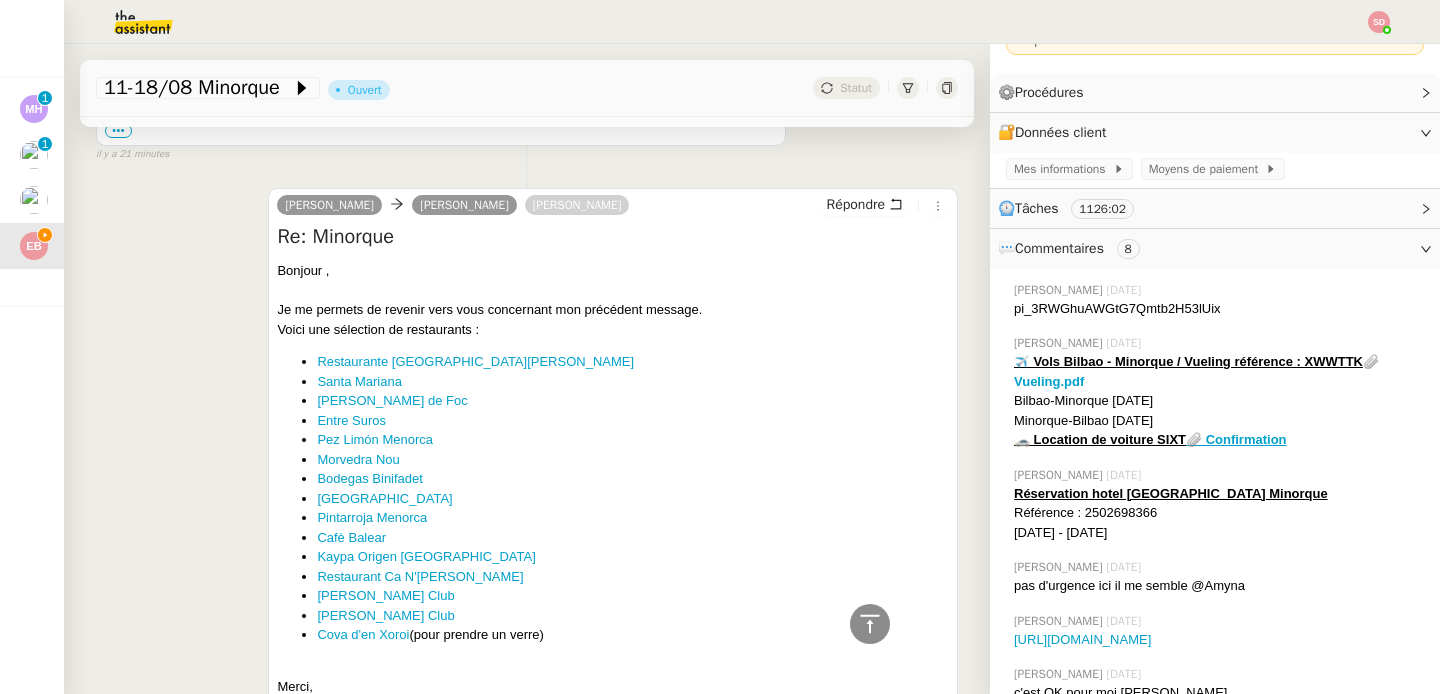 click on "Pintarroja Menorca" at bounding box center [633, 518] 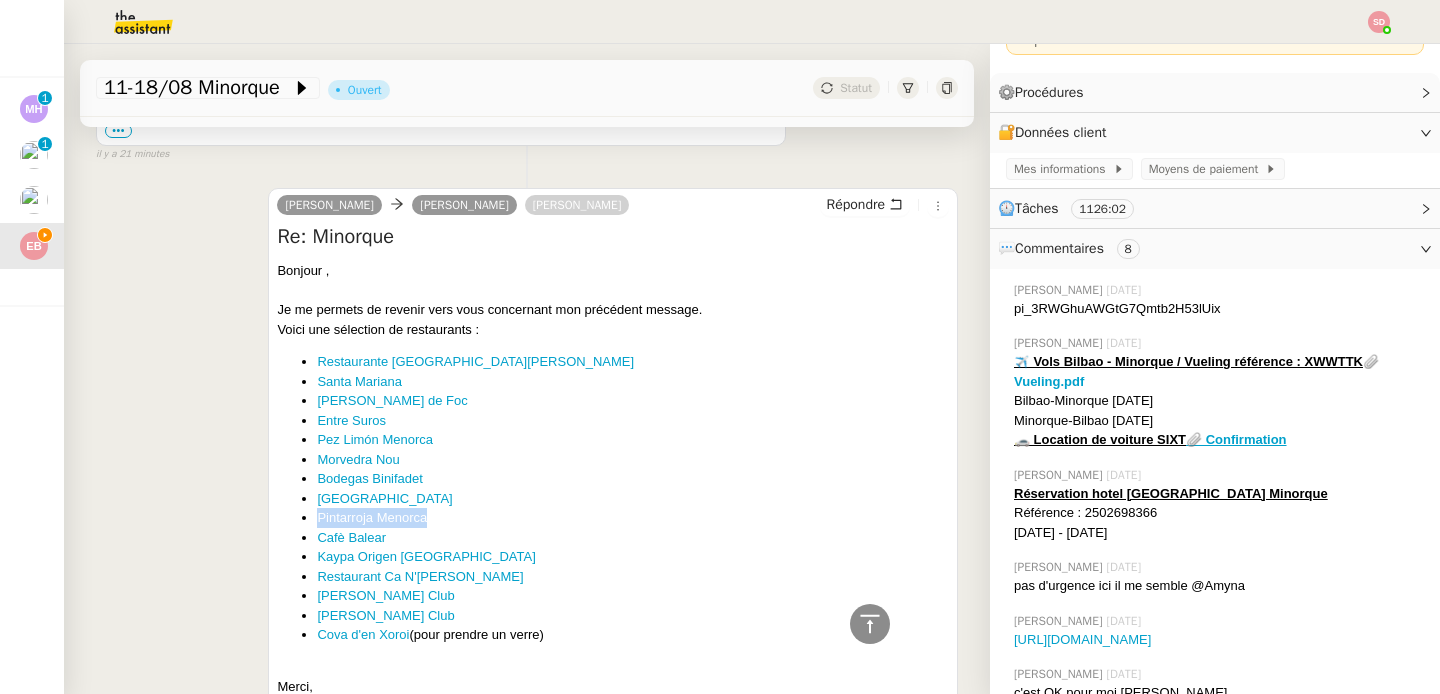 click on "Pintarroja Menorca" at bounding box center [633, 518] 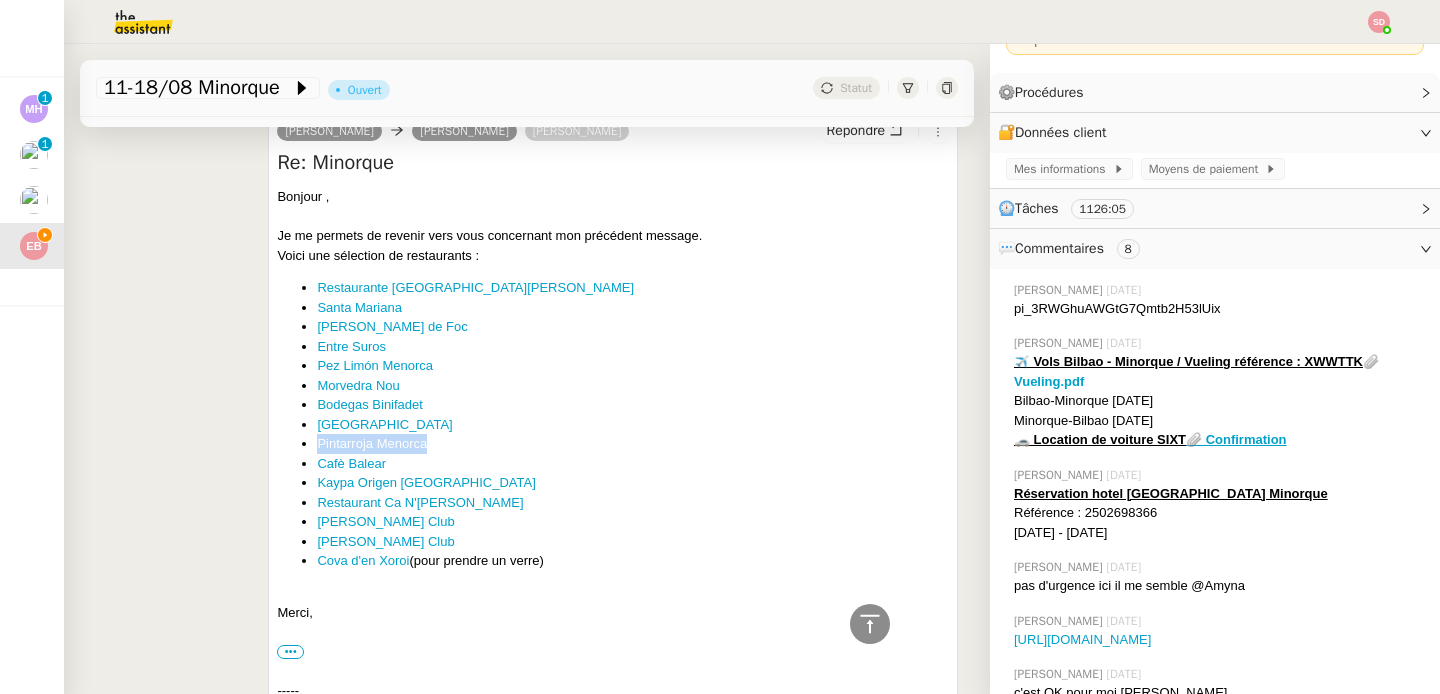 scroll, scrollTop: 643, scrollLeft: 0, axis: vertical 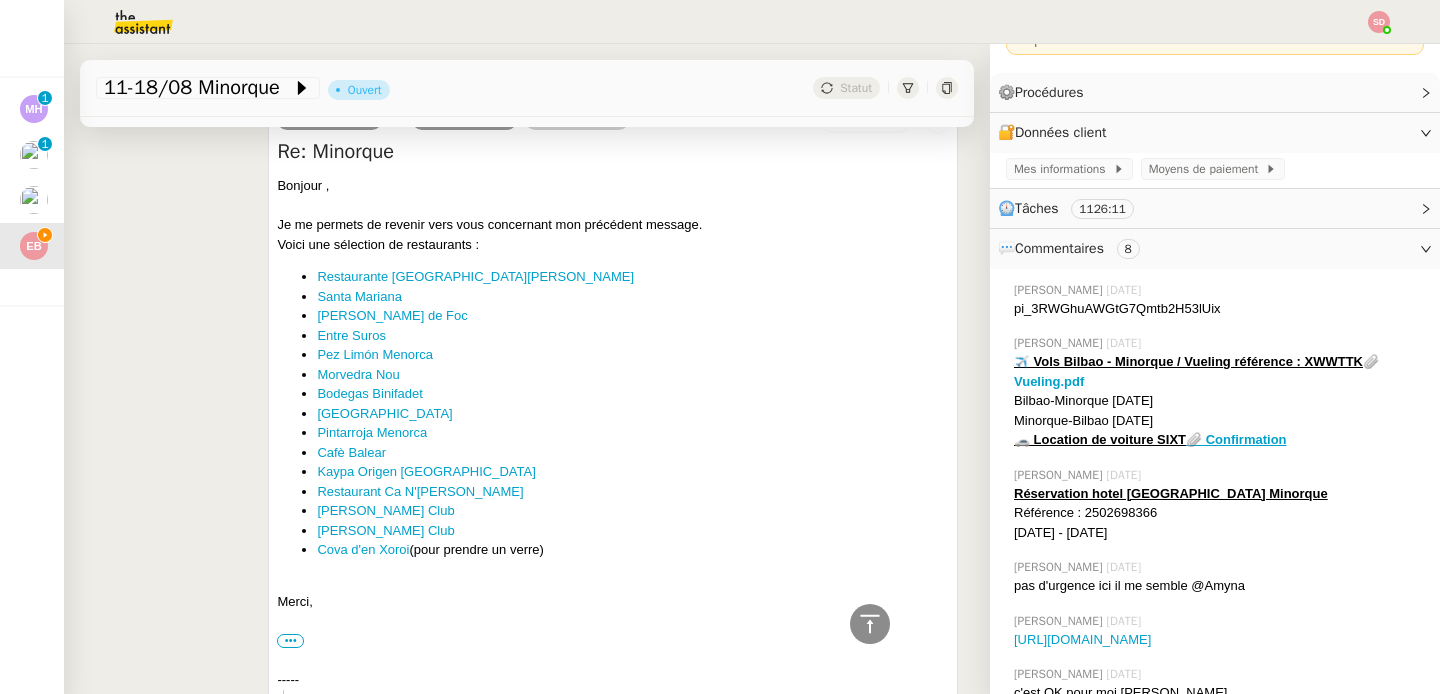 click on "Cafè Balear" at bounding box center [633, 453] 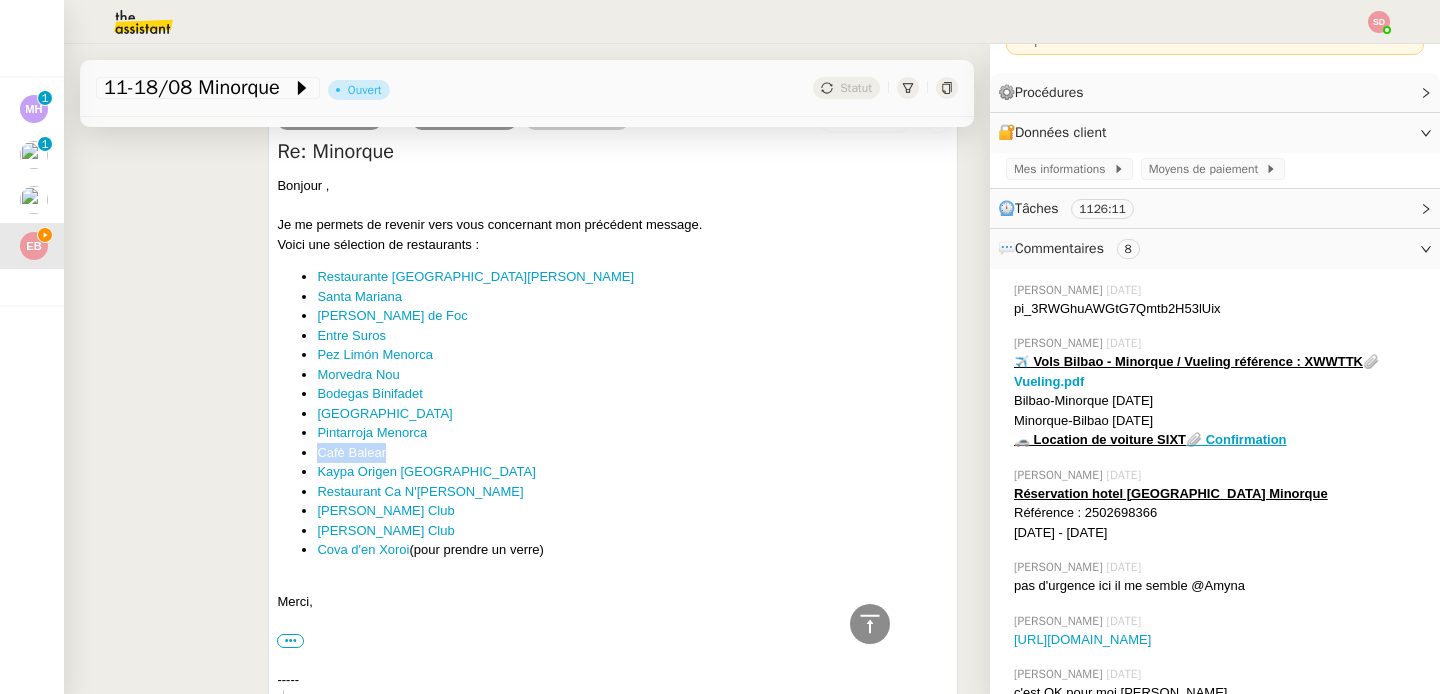 click on "Cafè Balear" at bounding box center [633, 453] 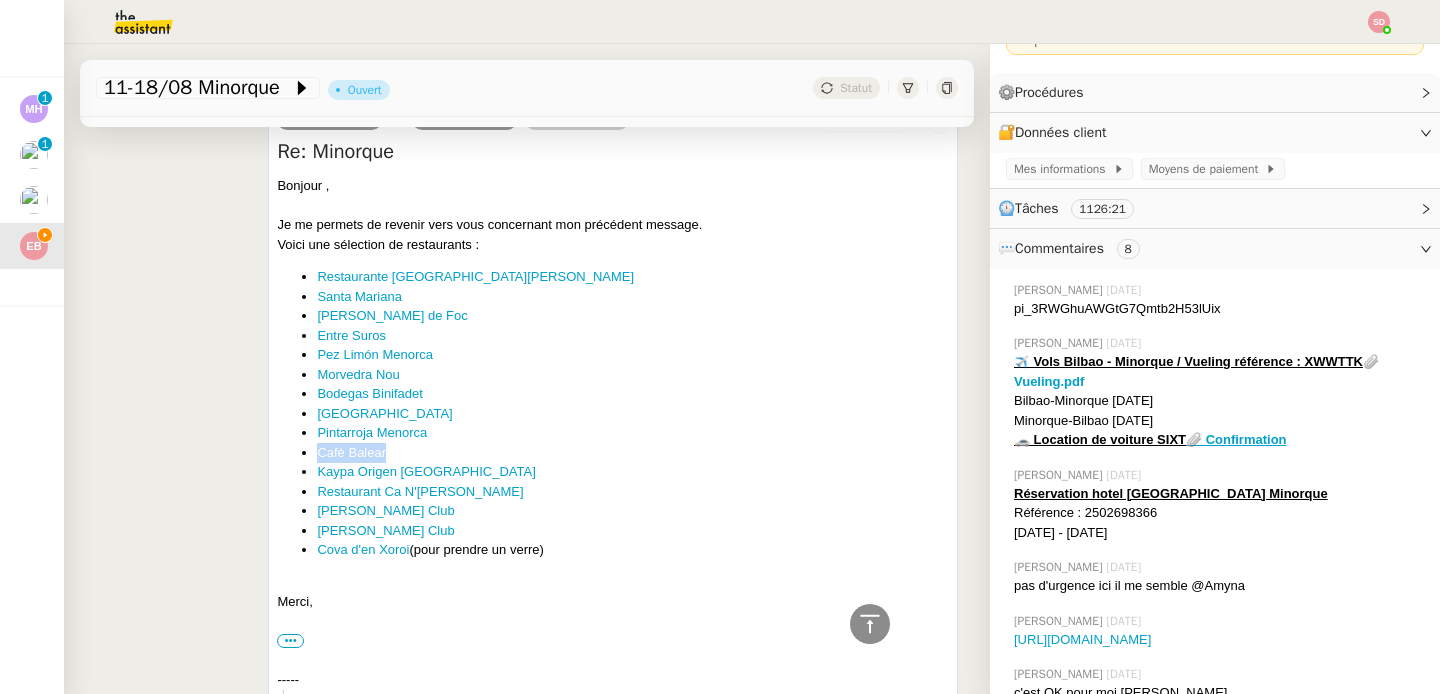 click on "Kaypa Origen [GEOGRAPHIC_DATA]" at bounding box center [633, 472] 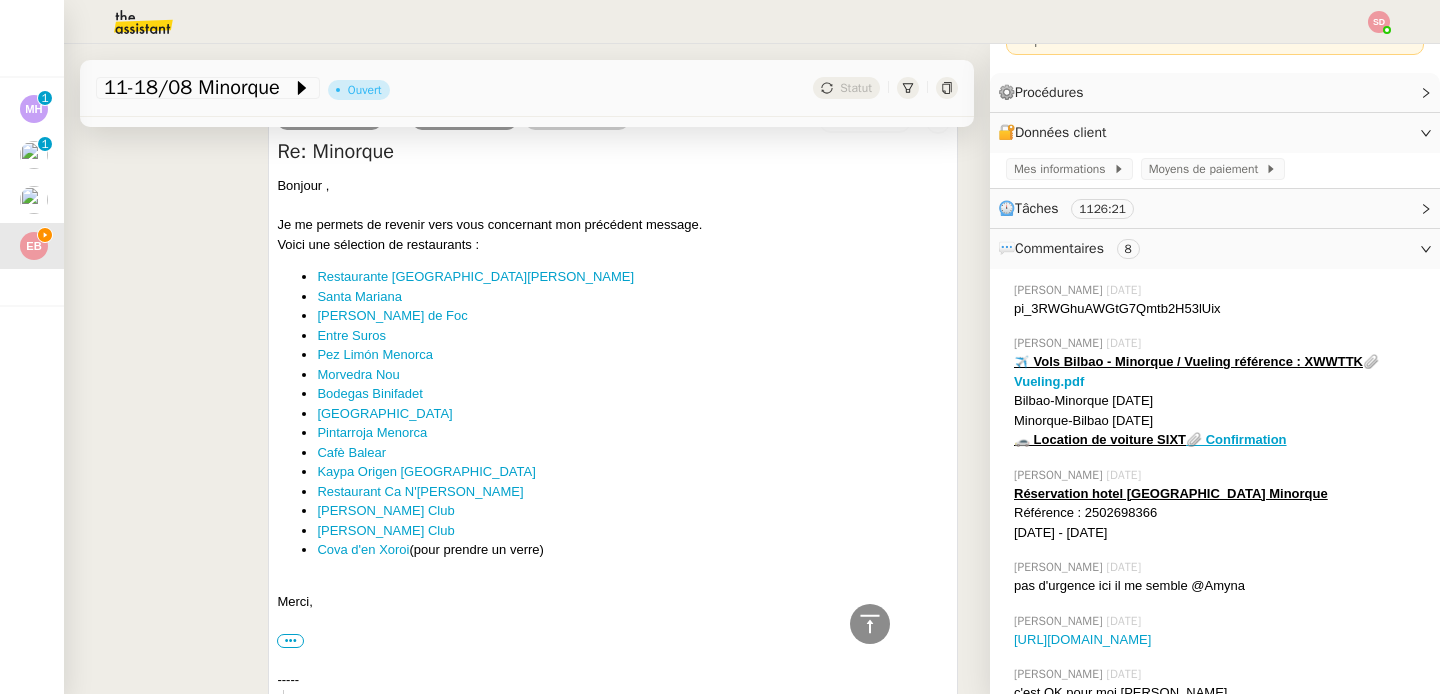 click on "Kaypa Origen [GEOGRAPHIC_DATA]" at bounding box center [633, 472] 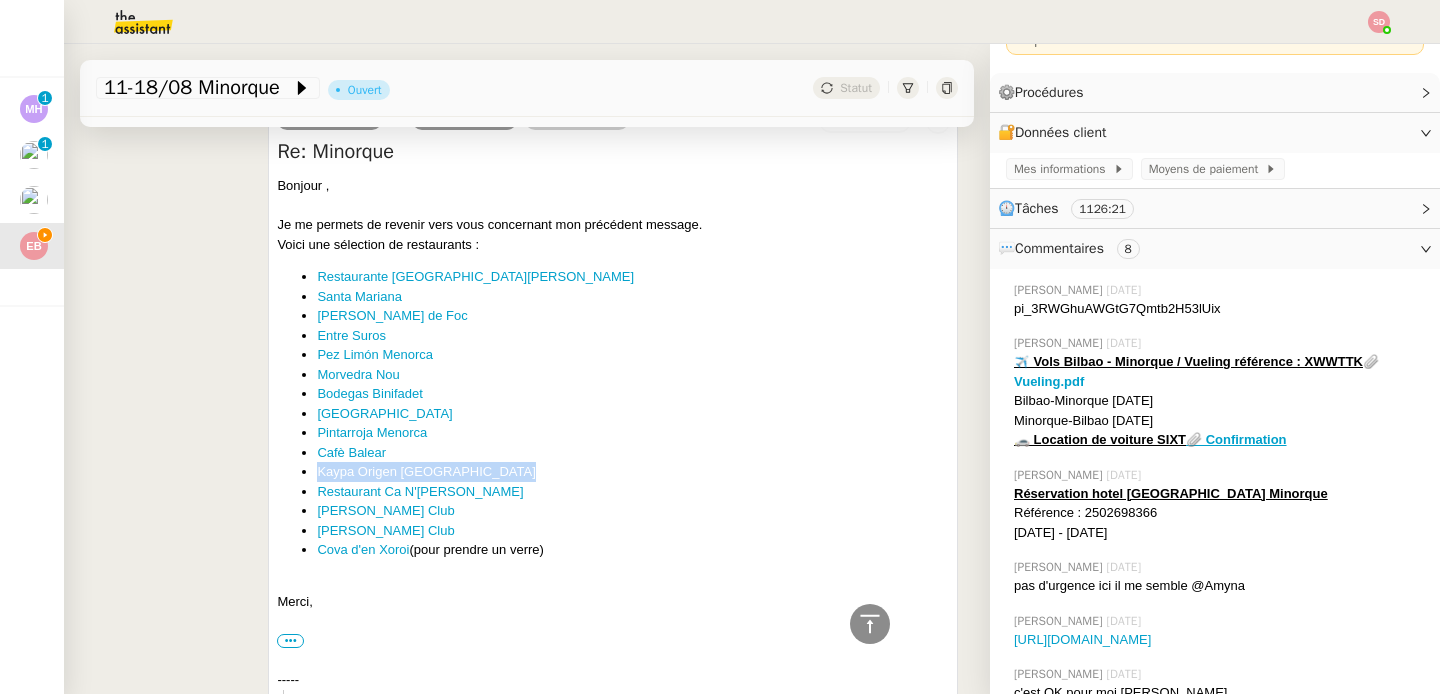 click on "Kaypa Origen [GEOGRAPHIC_DATA]" at bounding box center (633, 472) 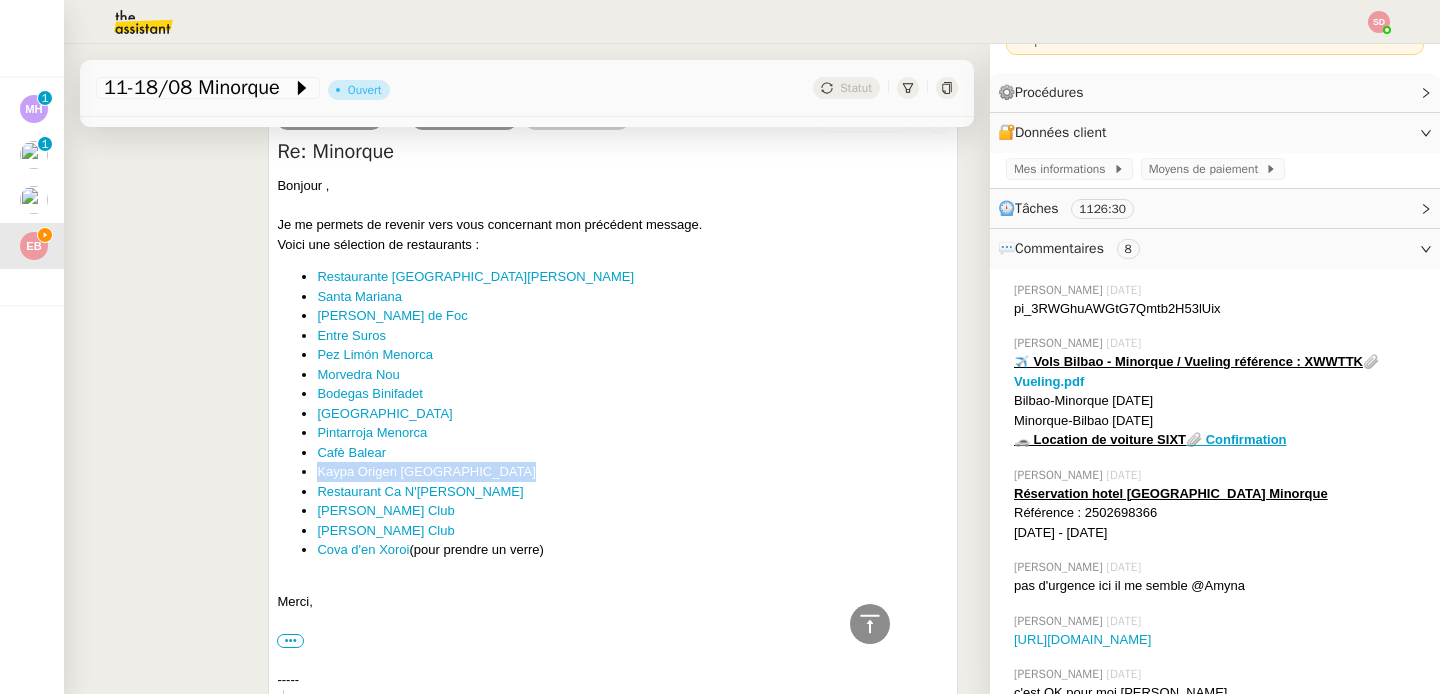 click on "Restaurant Ca N'[PERSON_NAME]" at bounding box center [633, 492] 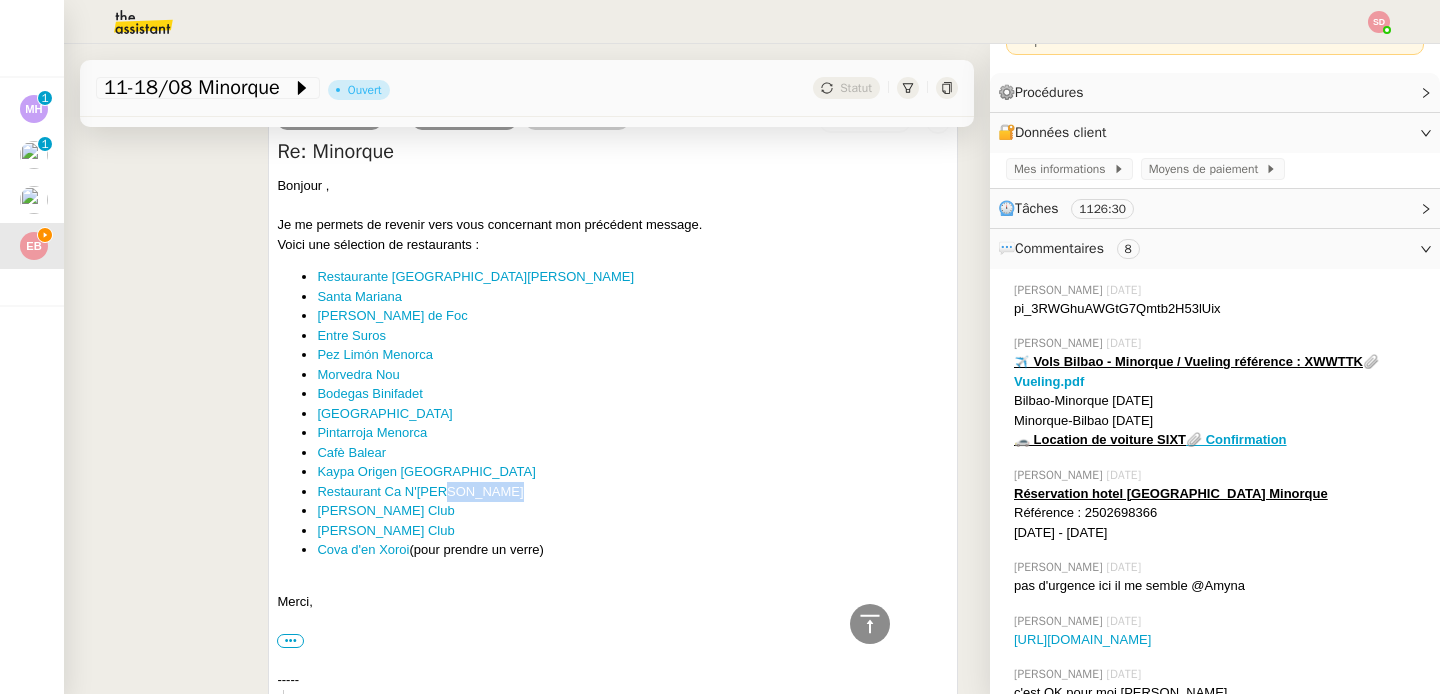 click on "Restaurant Ca N'[PERSON_NAME]" at bounding box center (633, 492) 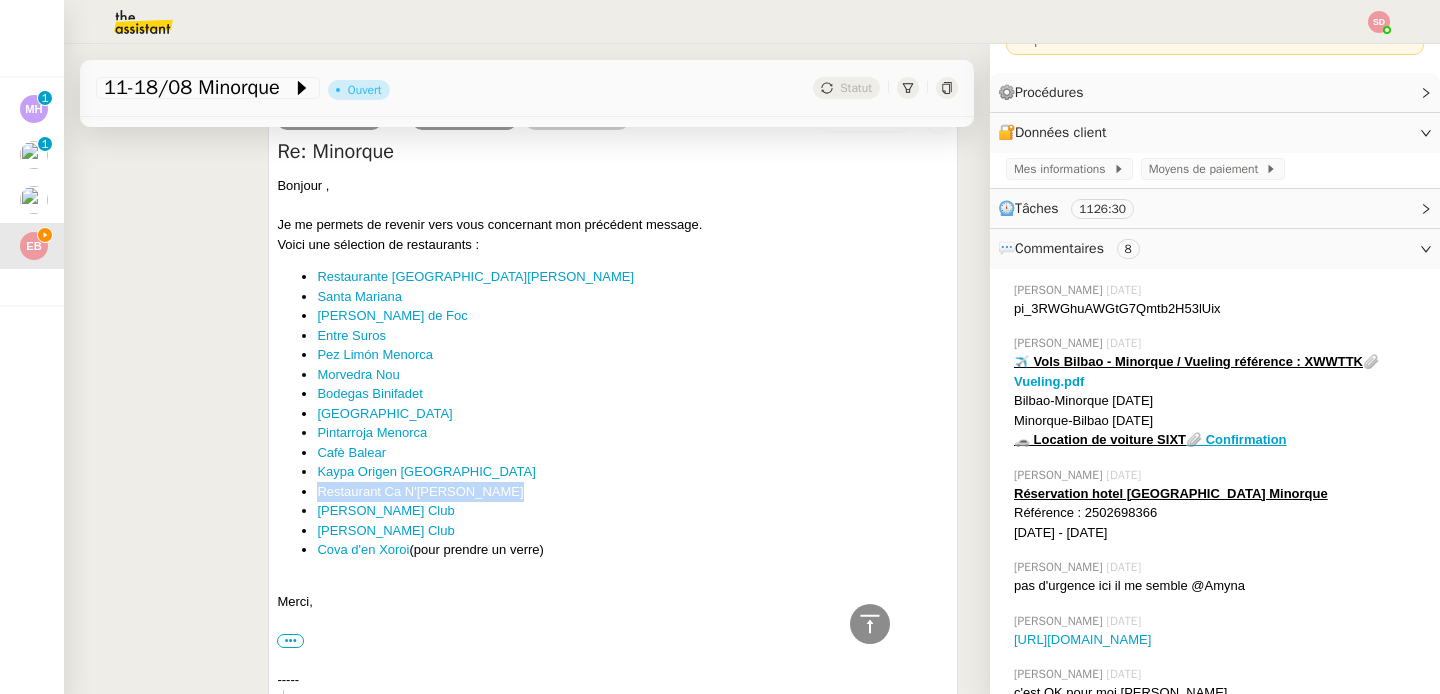click on "Restaurant Ca N'[PERSON_NAME]" at bounding box center (633, 492) 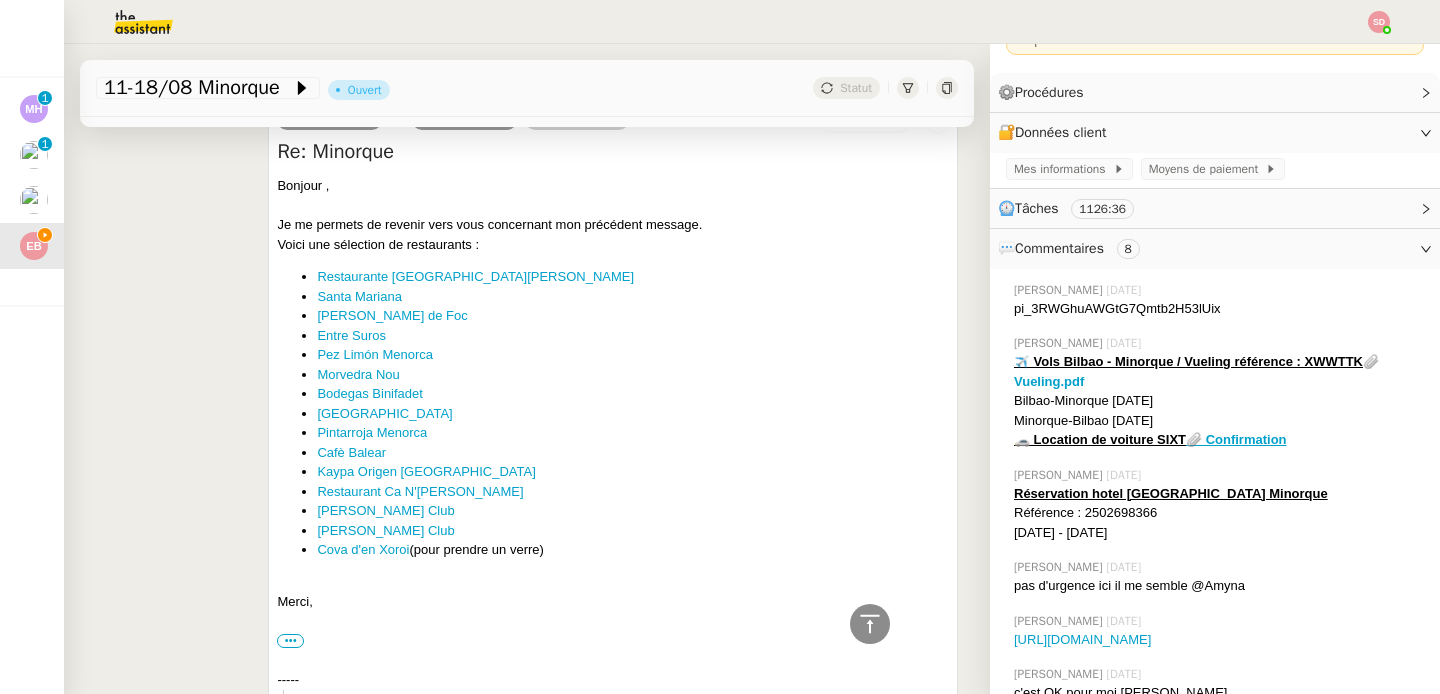 click on "[PERSON_NAME] Club" at bounding box center (633, 511) 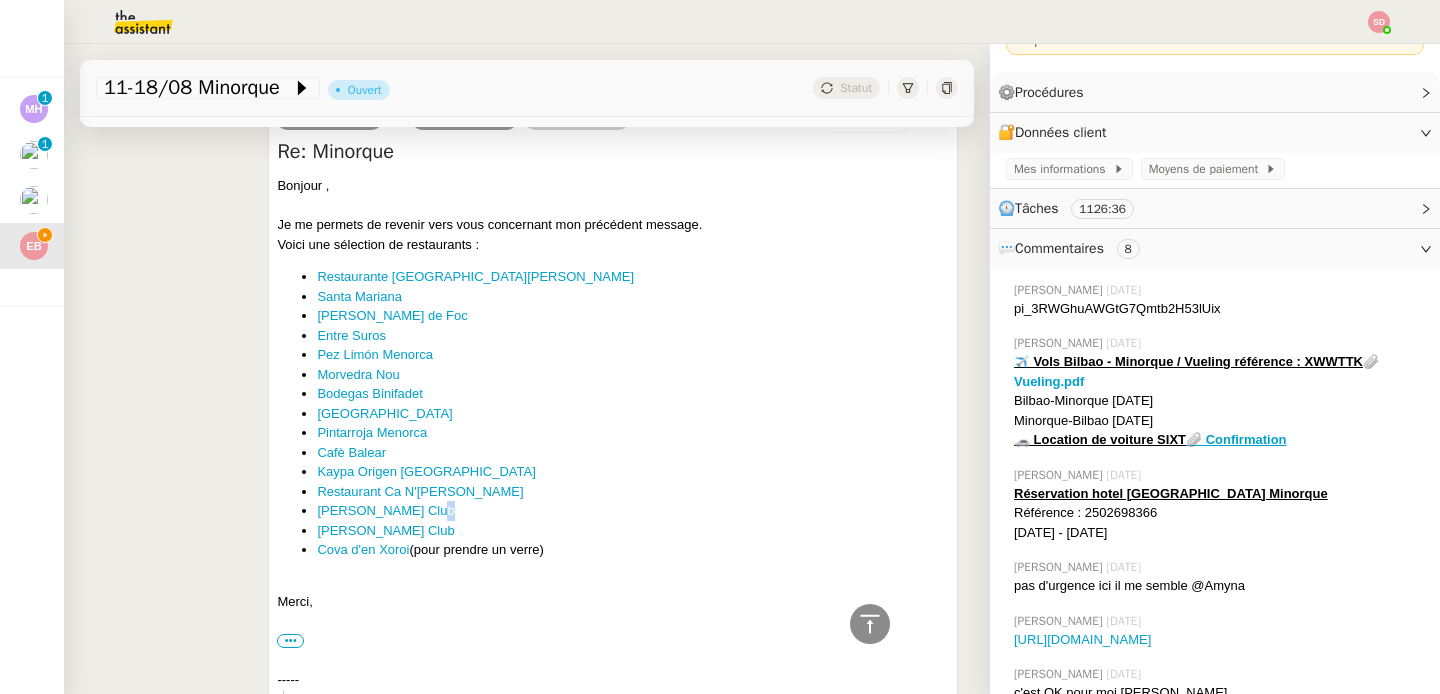 click on "[PERSON_NAME] Club" at bounding box center [633, 511] 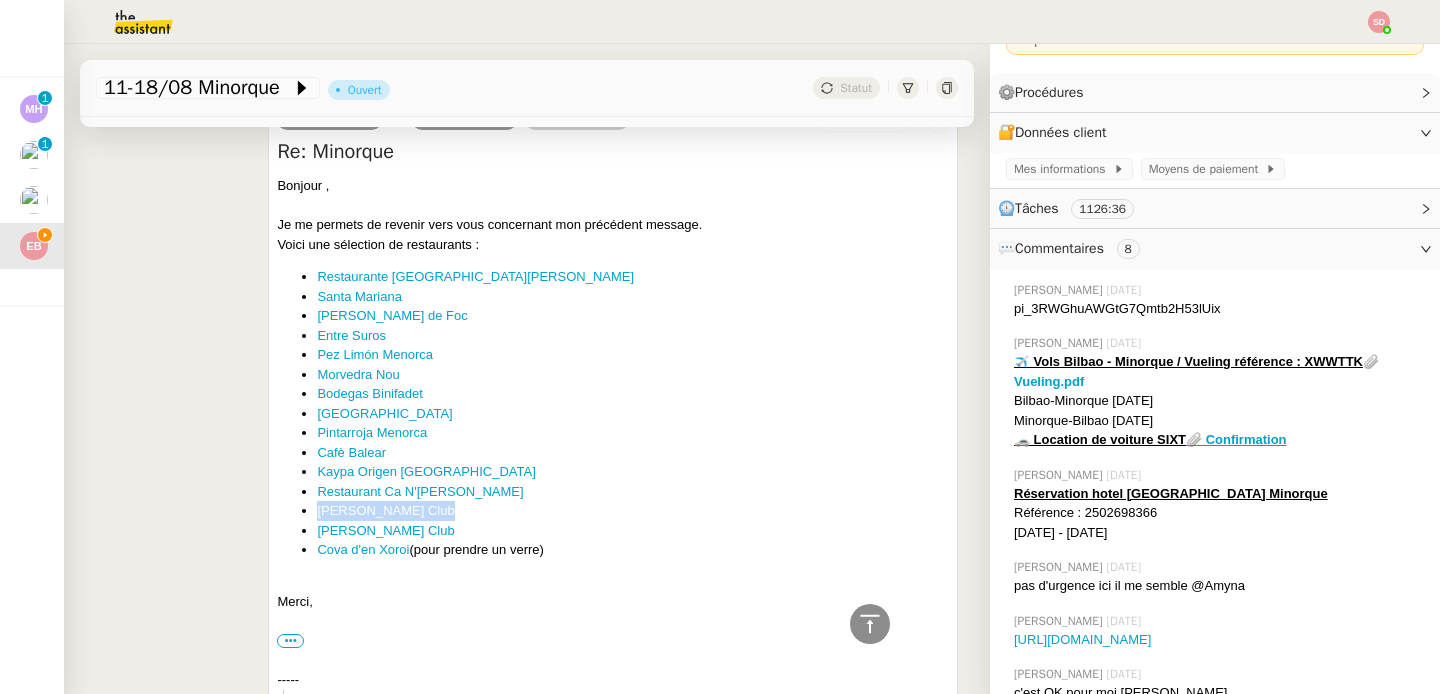 click on "[PERSON_NAME] Club" at bounding box center [633, 511] 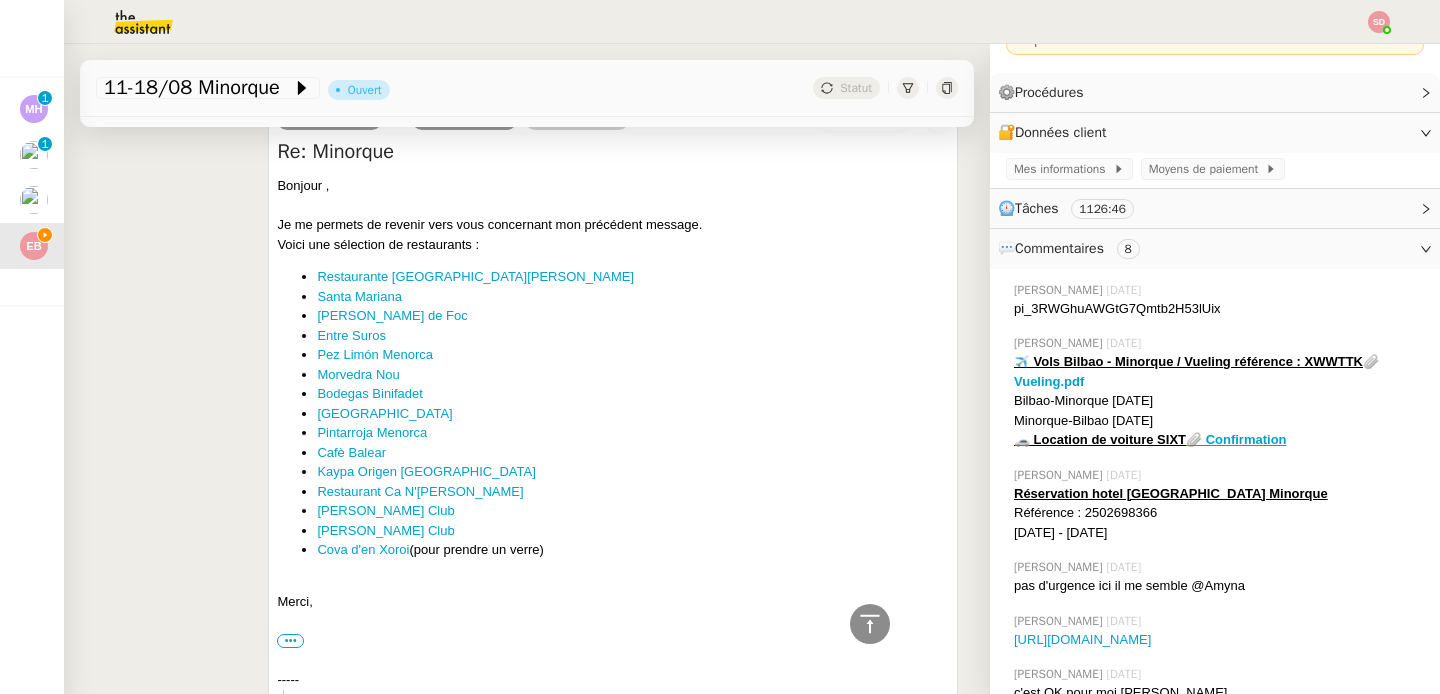 click on "[PERSON_NAME] Club" at bounding box center [633, 531] 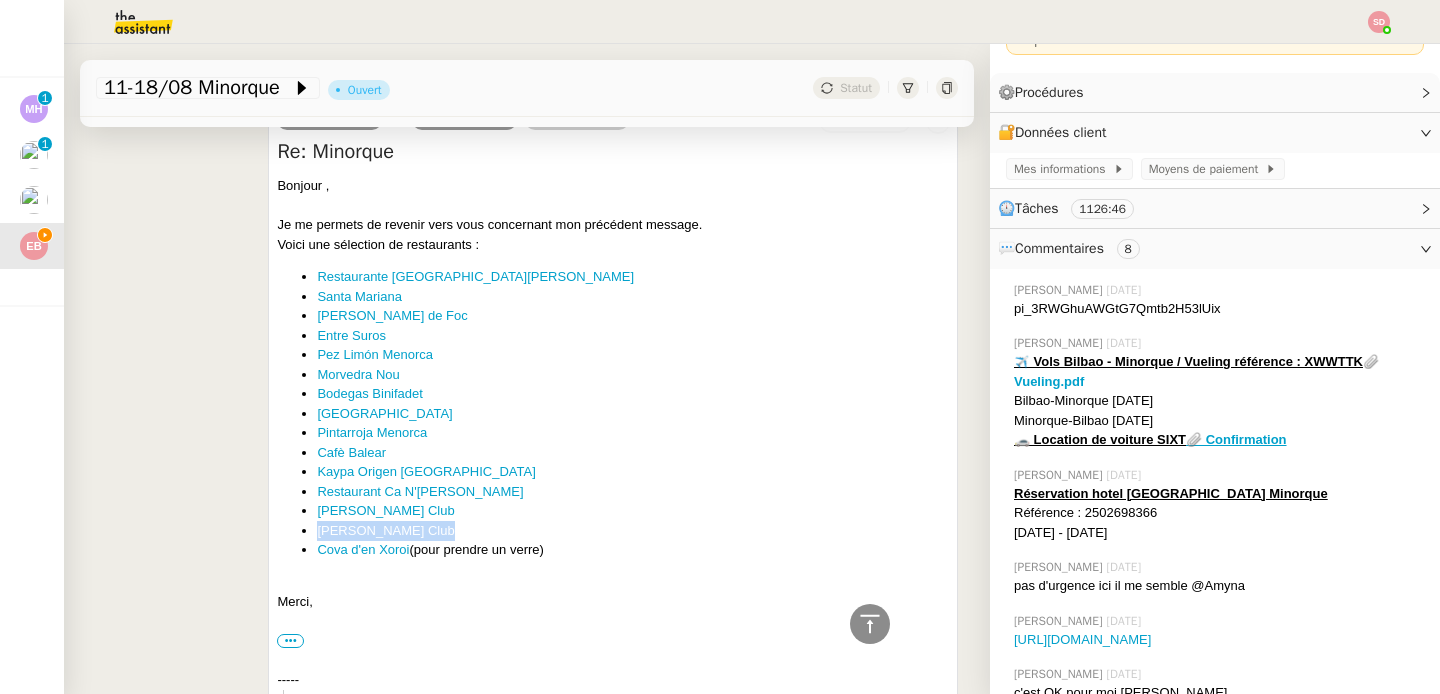 click on "[PERSON_NAME] Club" at bounding box center [633, 531] 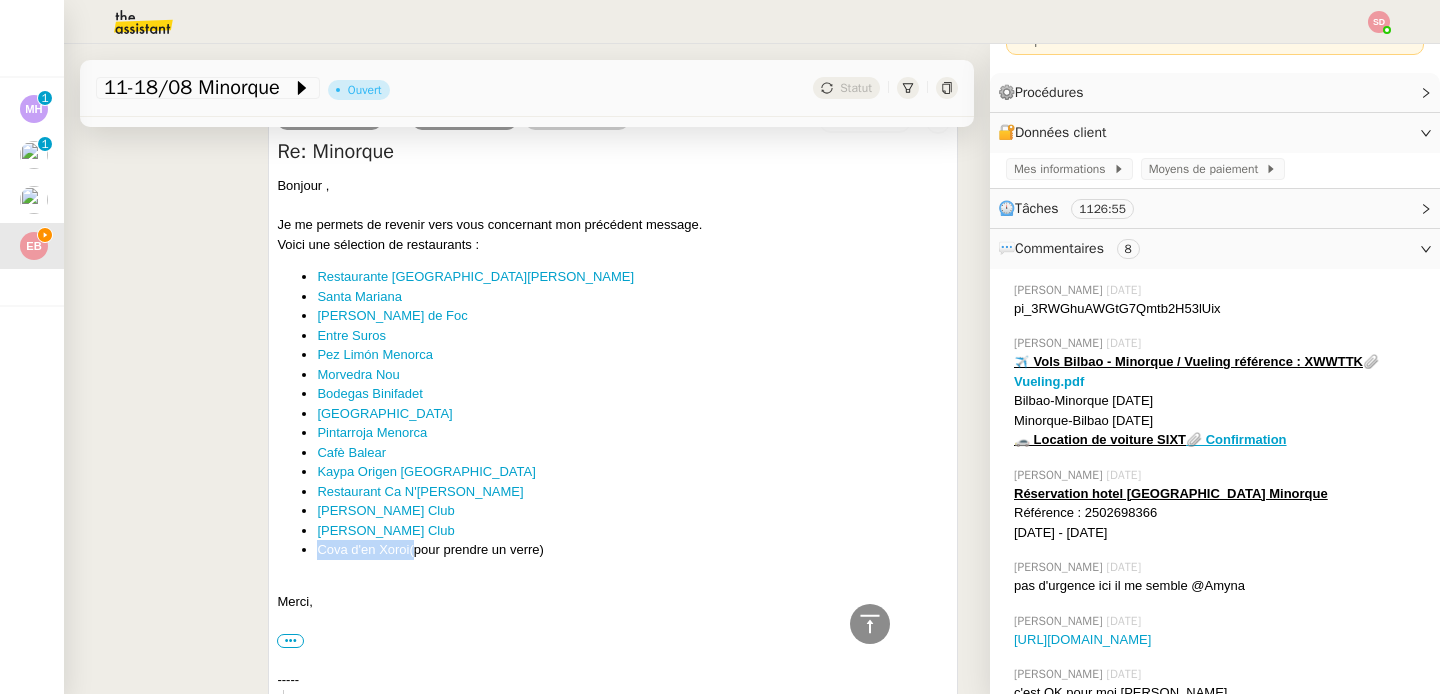 drag, startPoint x: 407, startPoint y: 552, endPoint x: 303, endPoint y: 553, distance: 104.00481 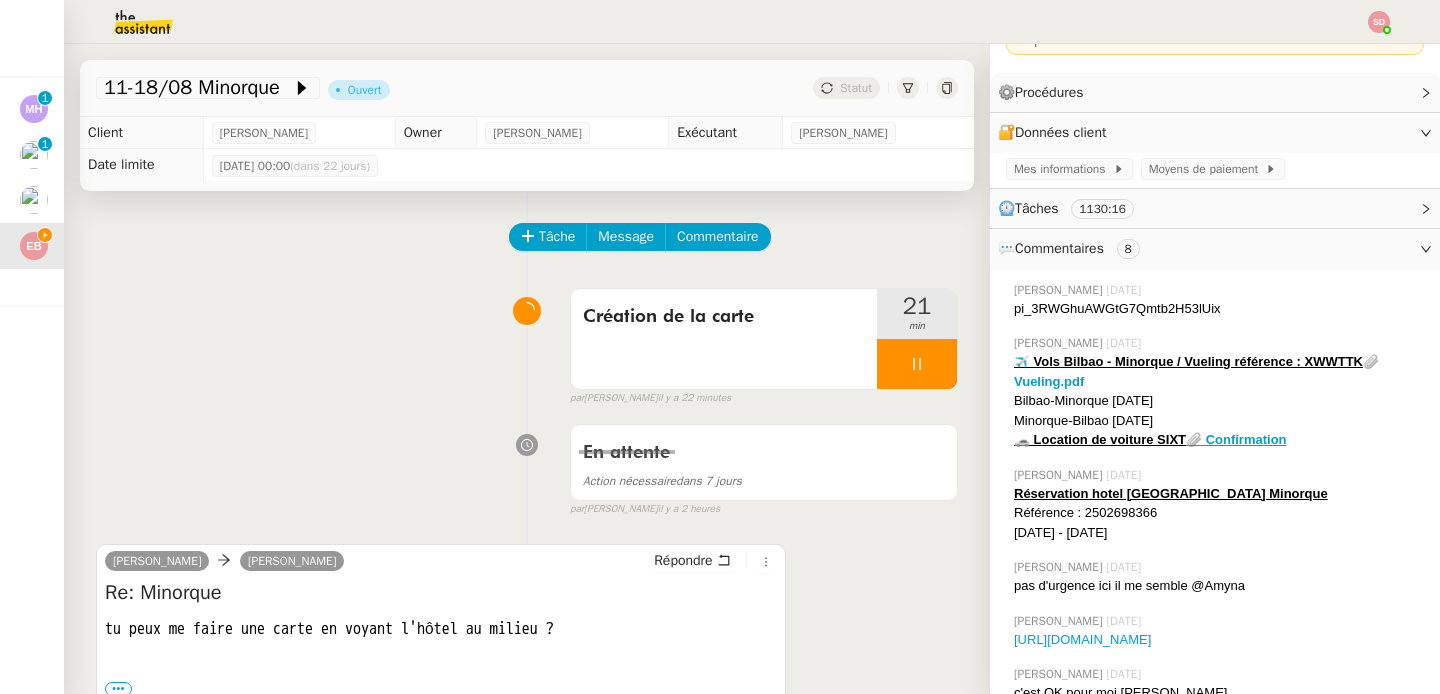scroll, scrollTop: 187, scrollLeft: 0, axis: vertical 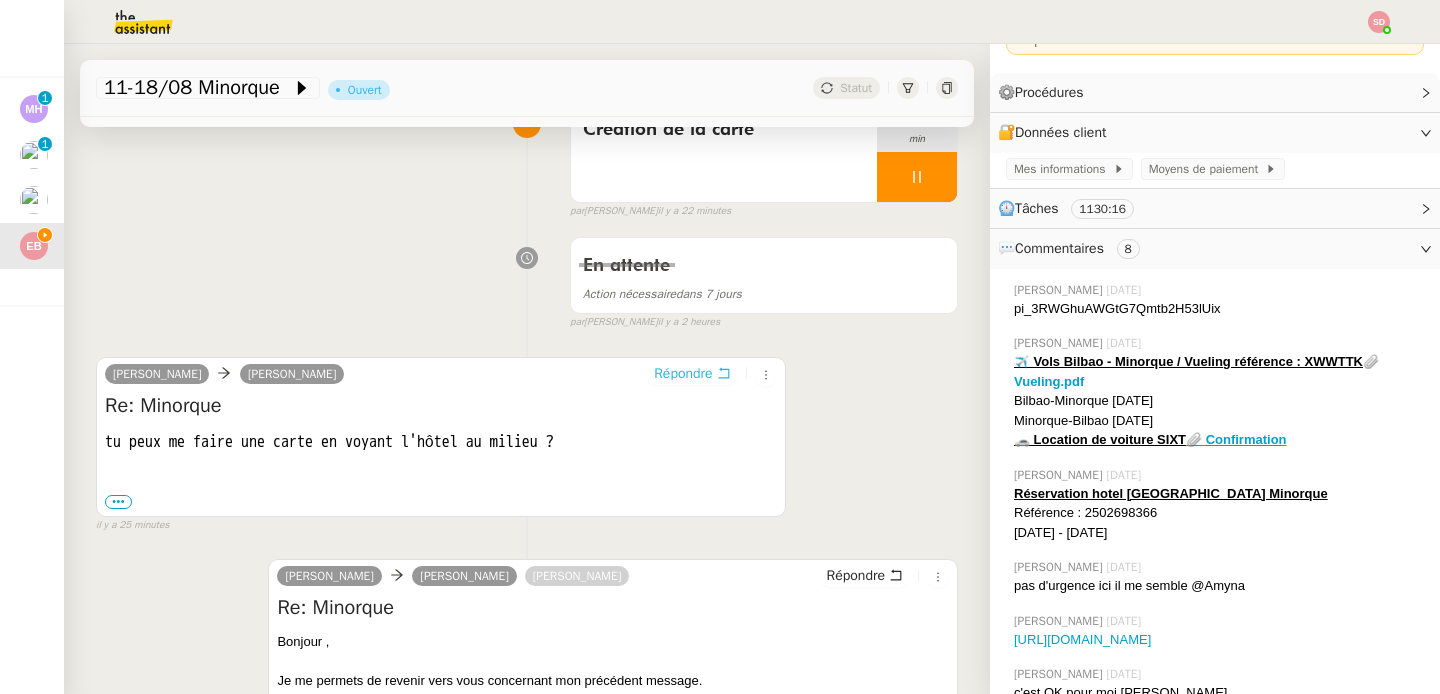 click on "Répondre" at bounding box center [683, 374] 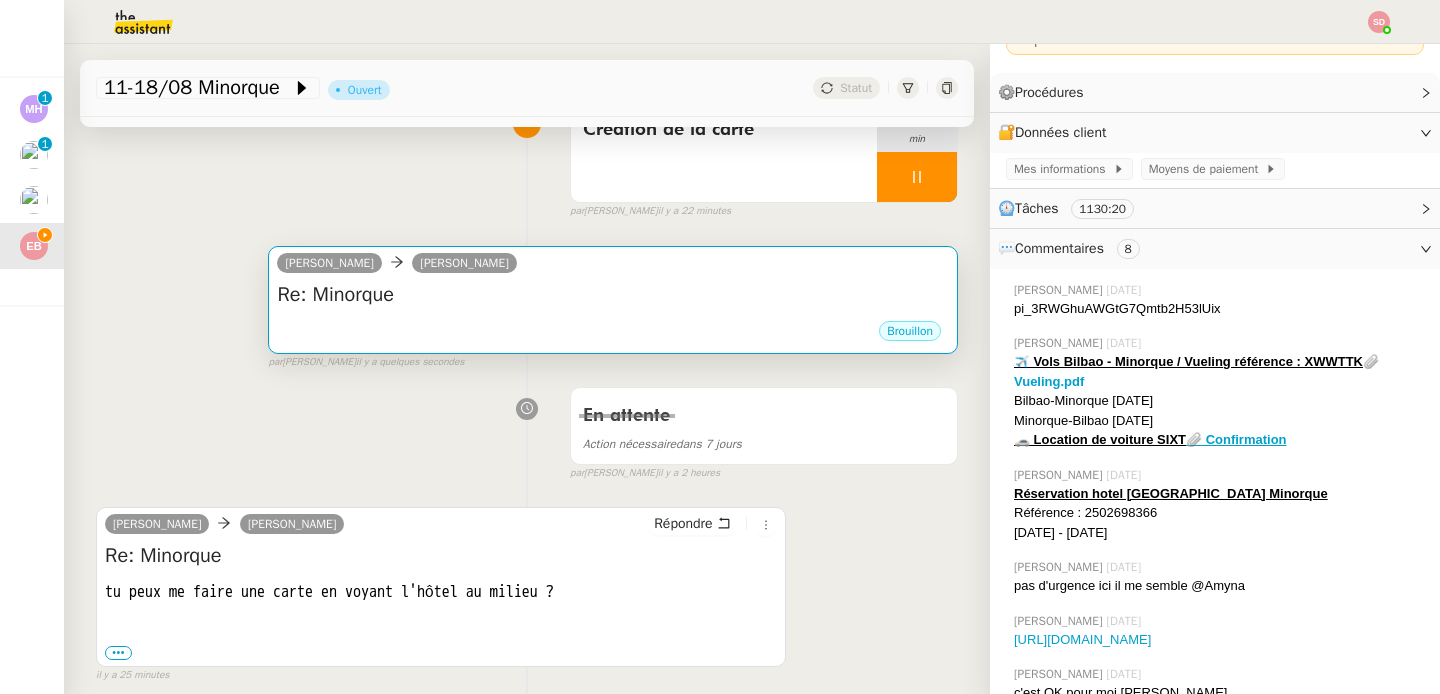 click on "Re: Minorque" at bounding box center [613, 295] 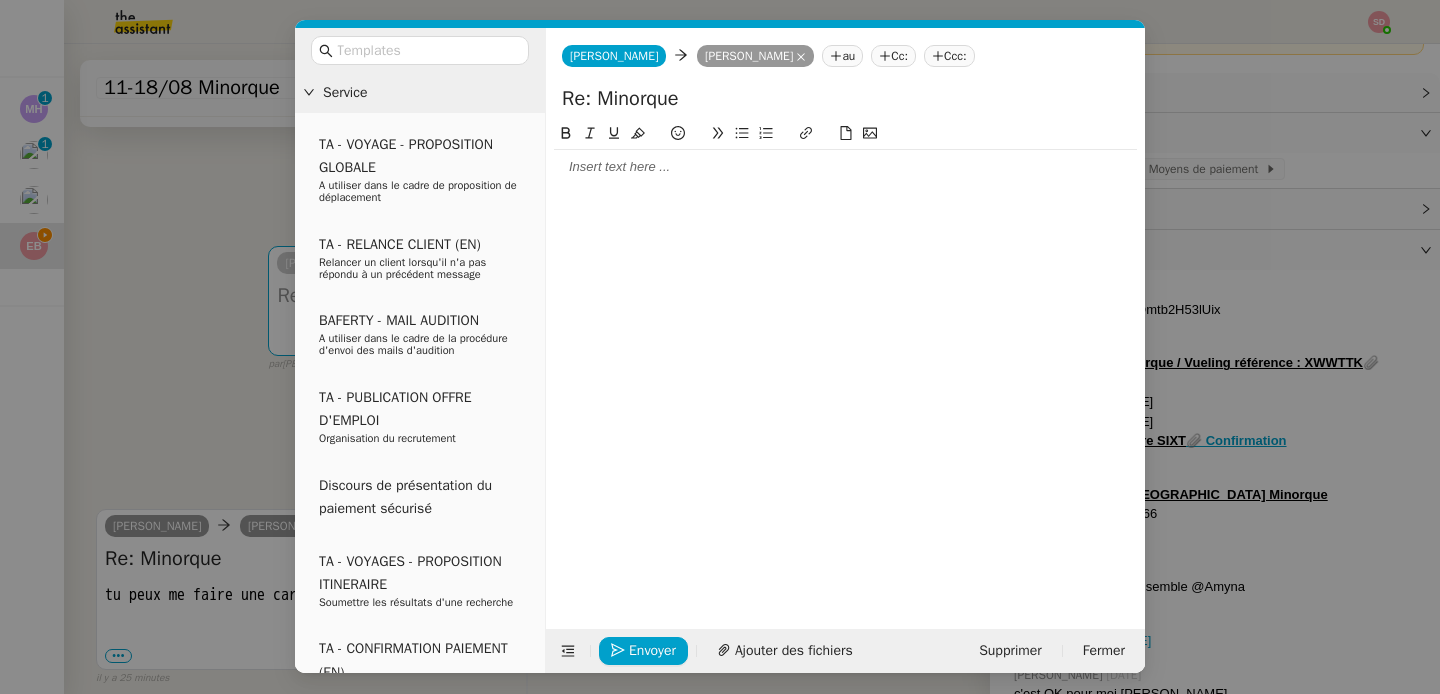 click on "Cc:" 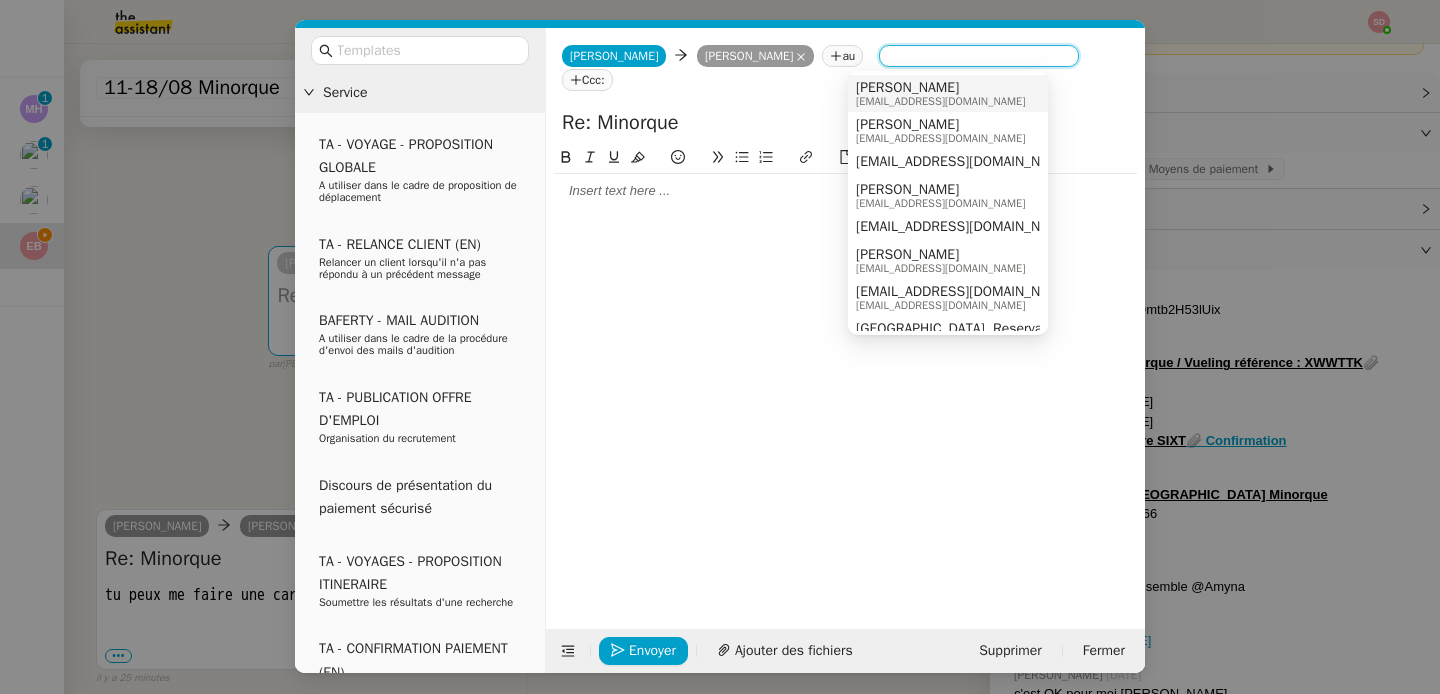click on "[PERSON_NAME]" at bounding box center [940, 88] 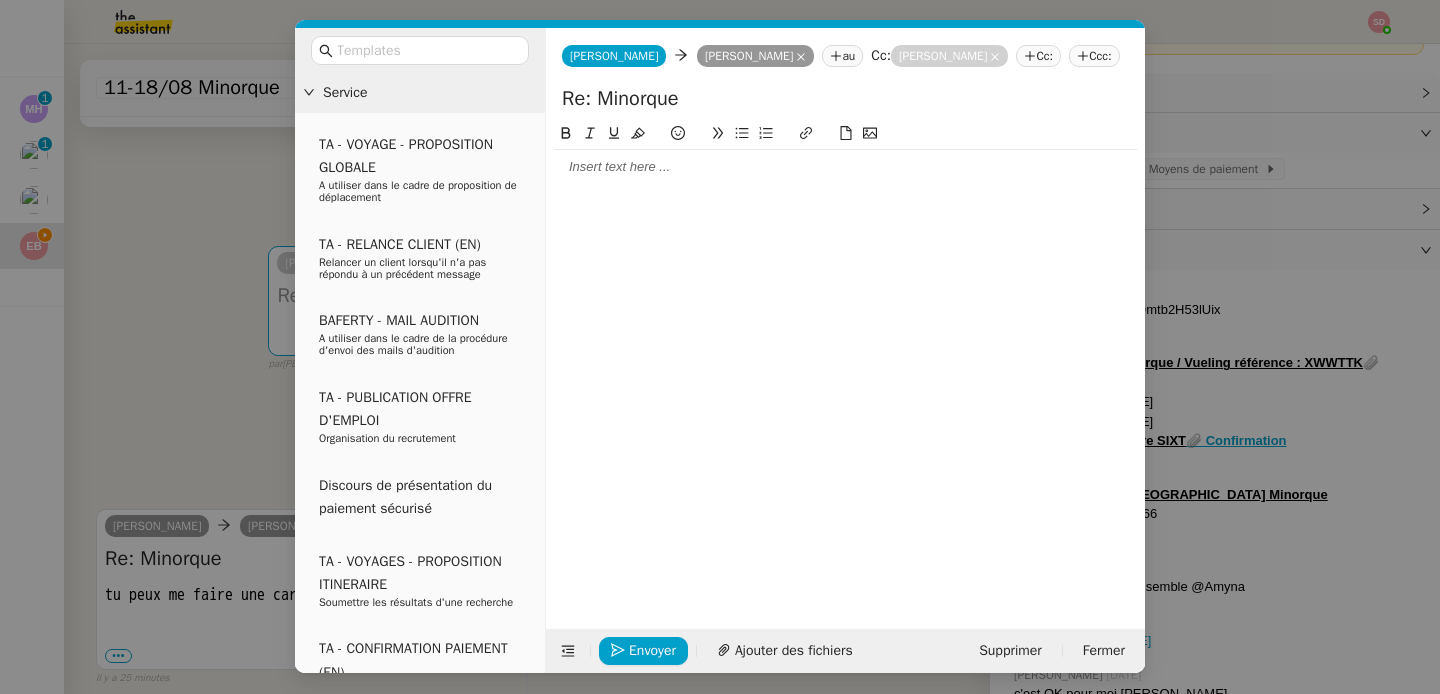 click 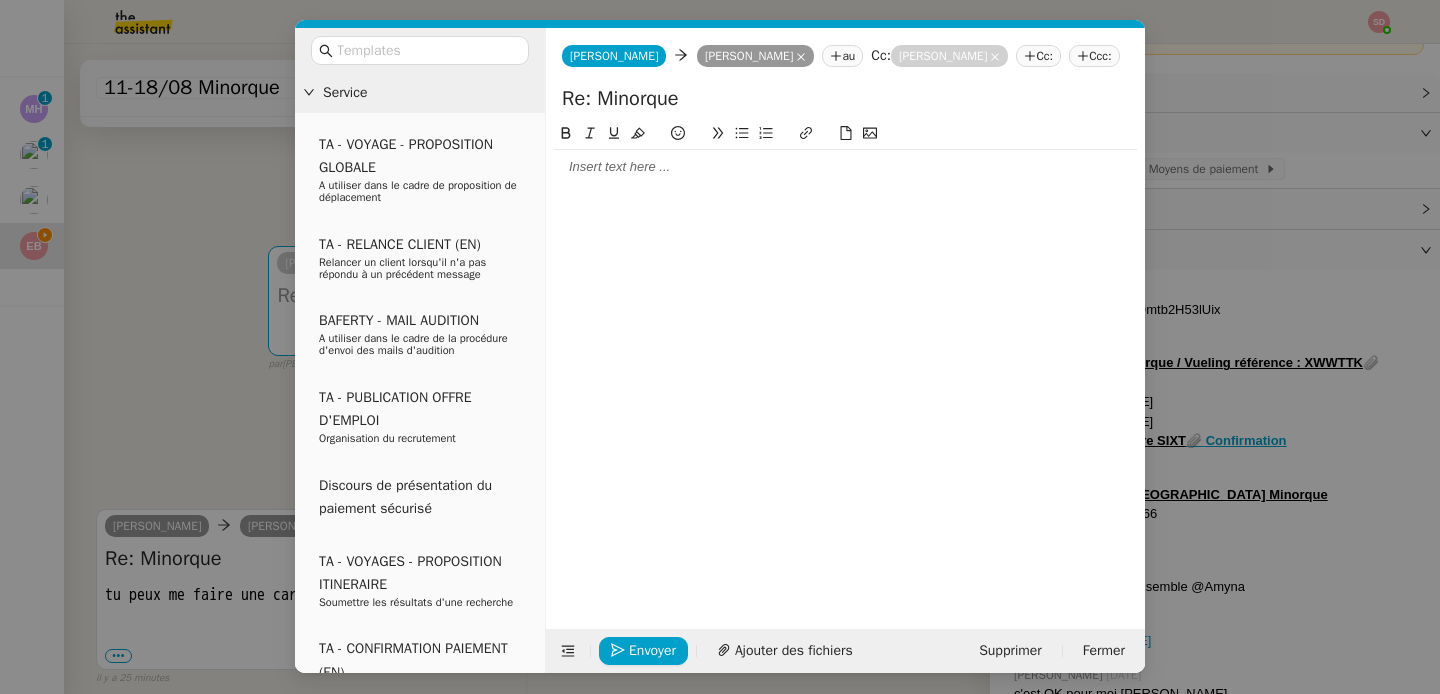 type 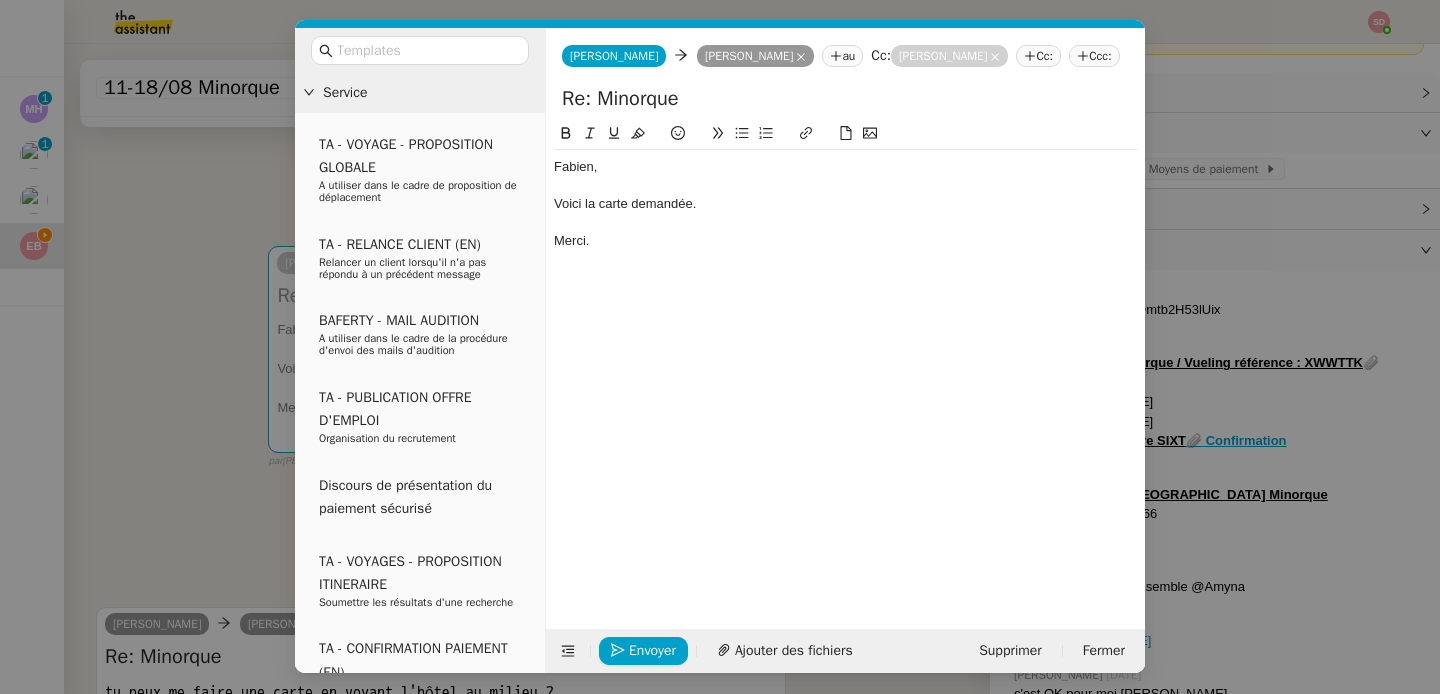 click on "Voici la carte demandée." 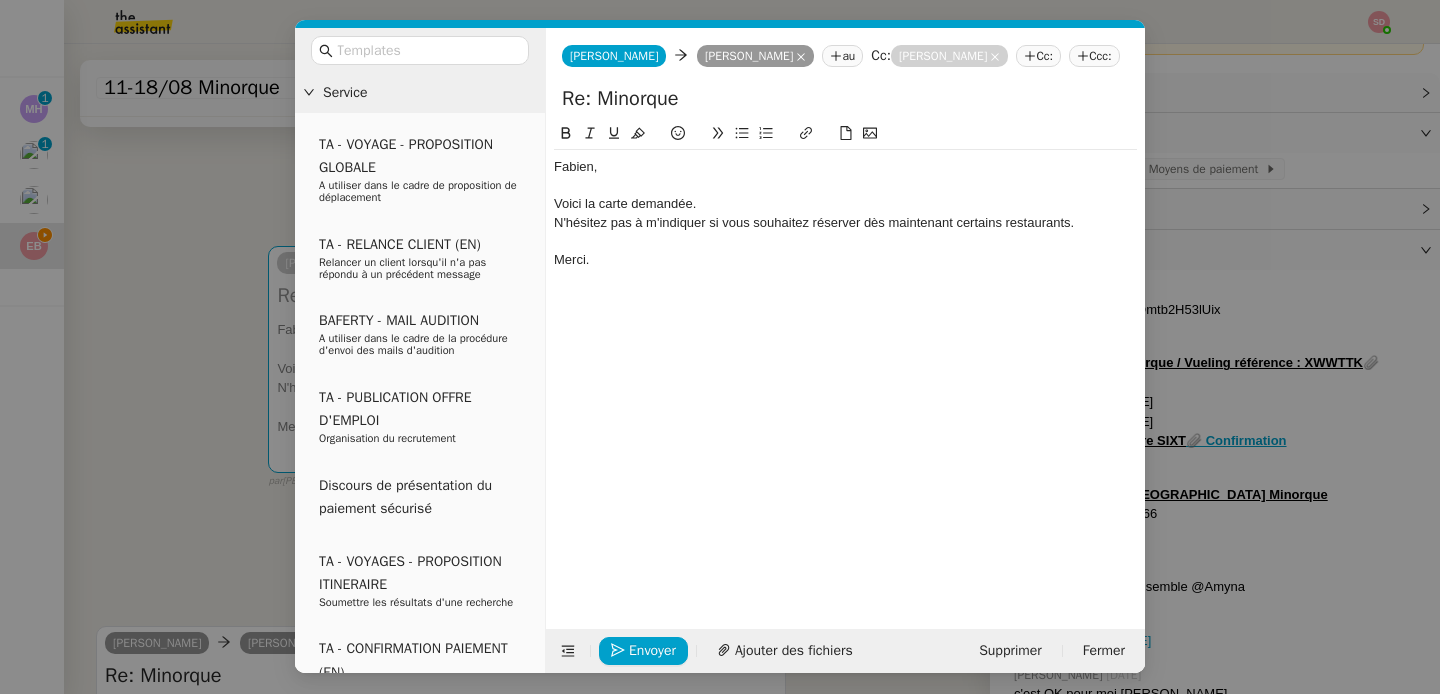 click on "Voici la carte demandée." 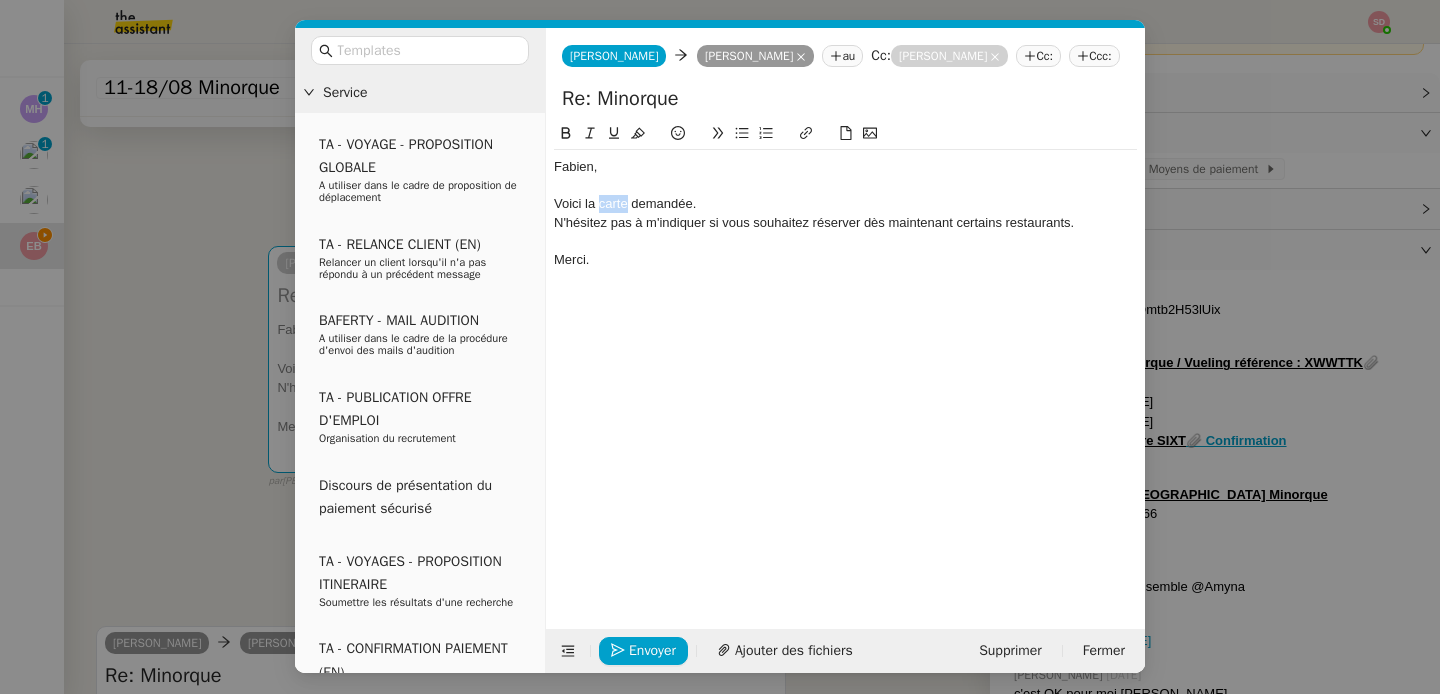 click on "Voici la carte demandée." 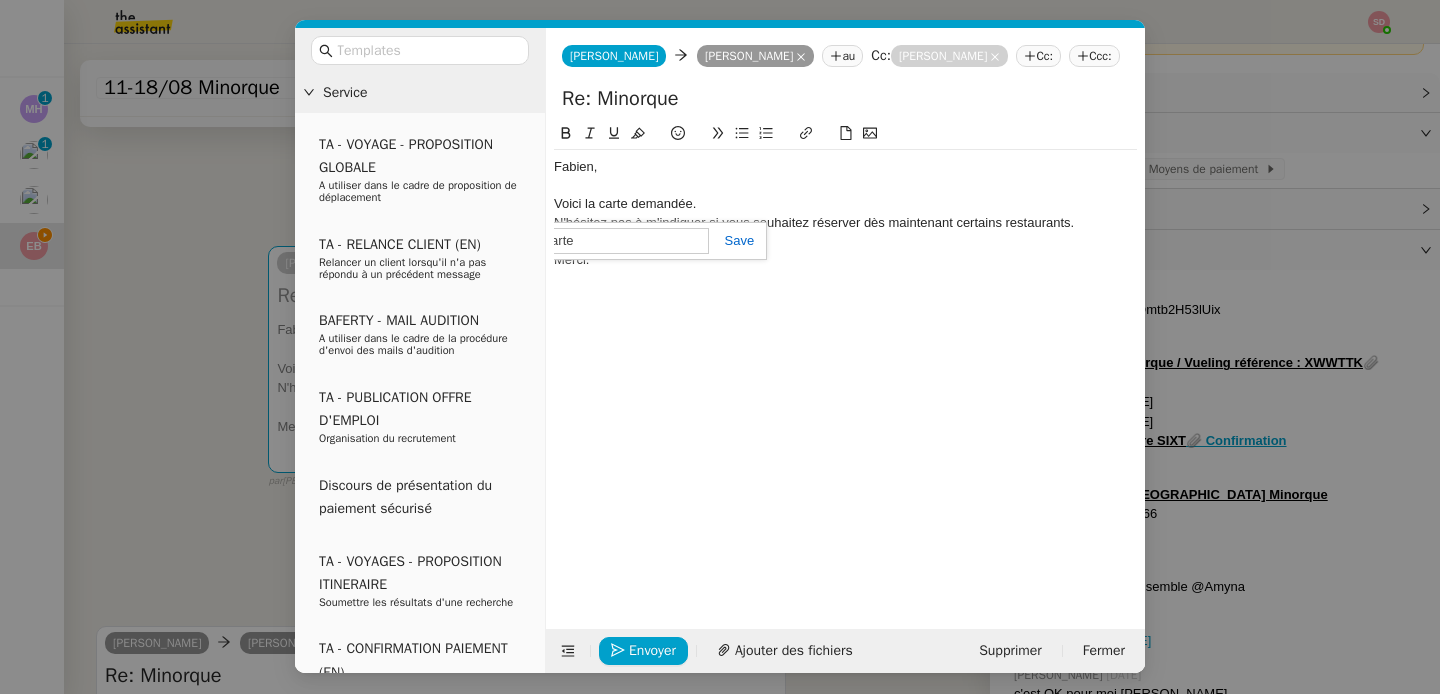 paste on "[URL][DOMAIN_NAME]" 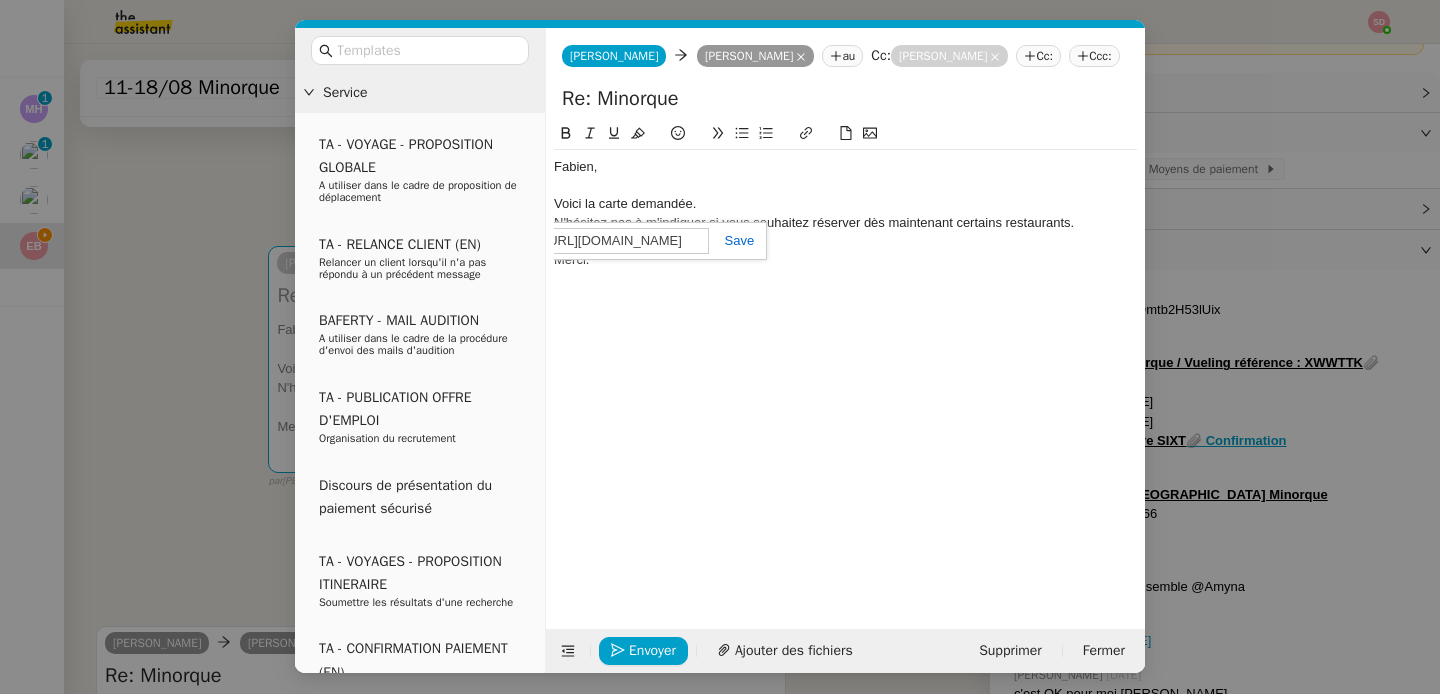 scroll, scrollTop: 0, scrollLeft: 428, axis: horizontal 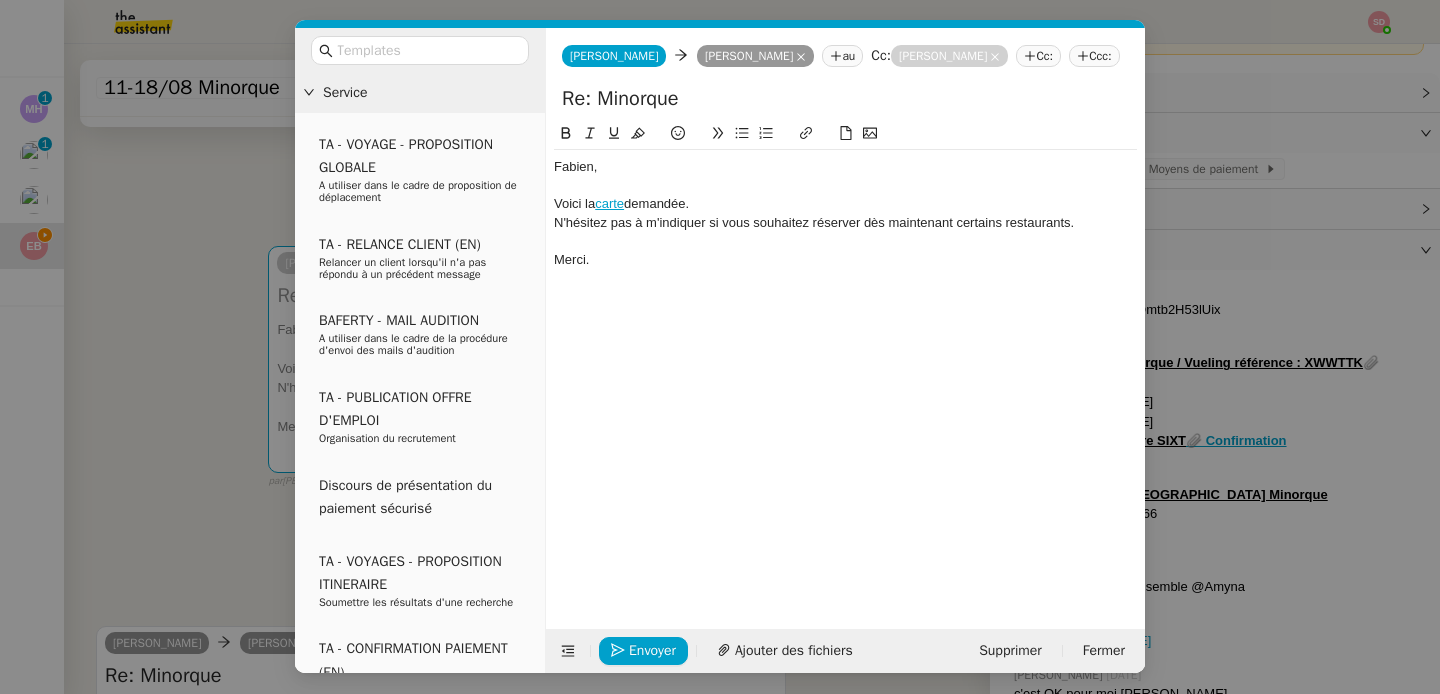 click on "[PERSON_NAME], Voici la  carte  demandée. N'hésitez pas à m'indiquer si vous souhaitez réserver dès maintenant certains restaurants. [GEOGRAPHIC_DATA]." 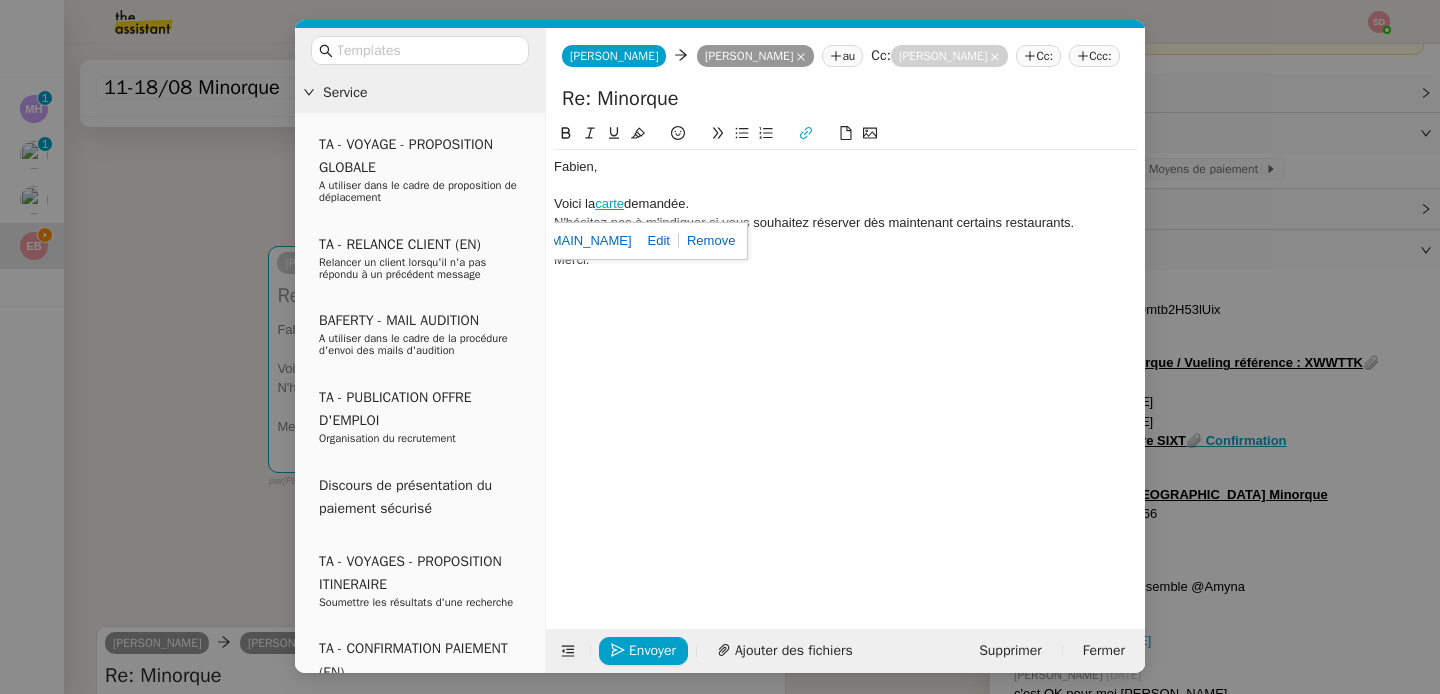 click on "[URL][DOMAIN_NAME]" 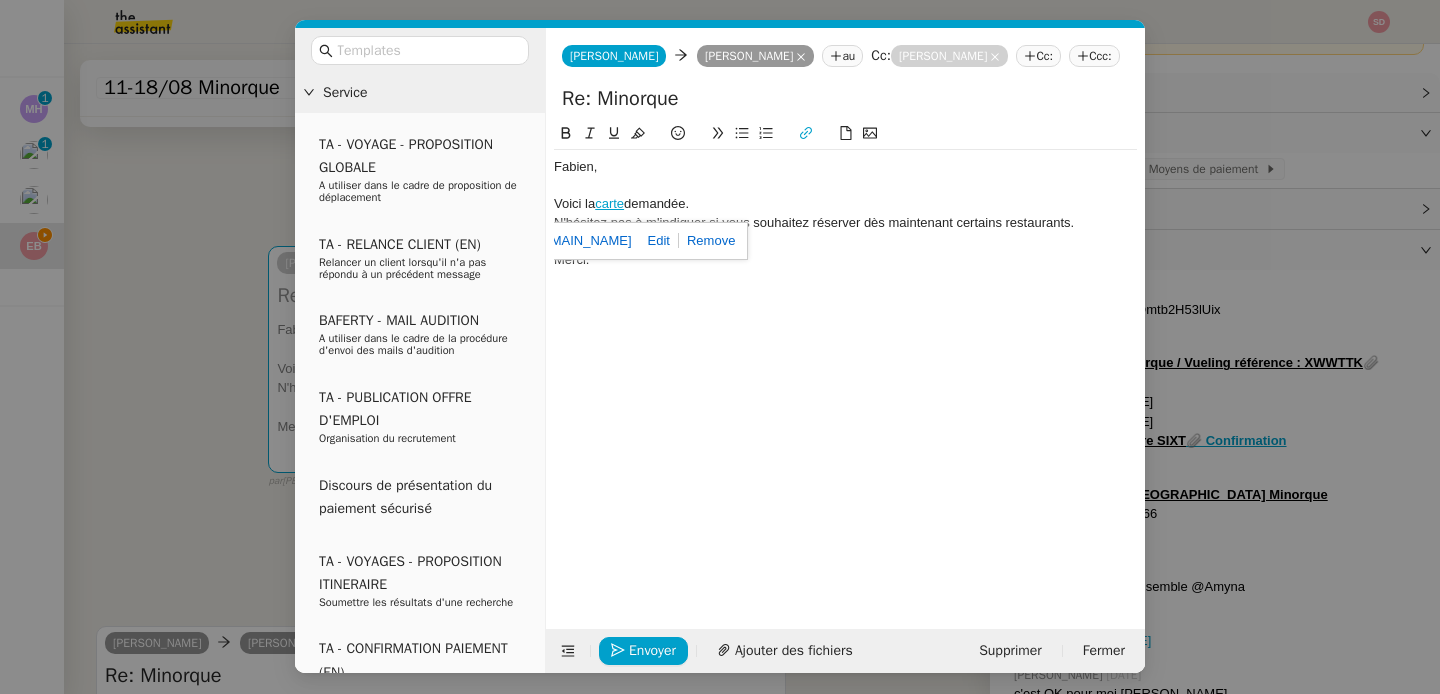 click on "[PERSON_NAME], Voici la  carte  demandée. N'hésitez pas à m'indiquer si vous souhaitez réserver dès maintenant certains restaurants. [GEOGRAPHIC_DATA]. [URL][DOMAIN_NAME]" 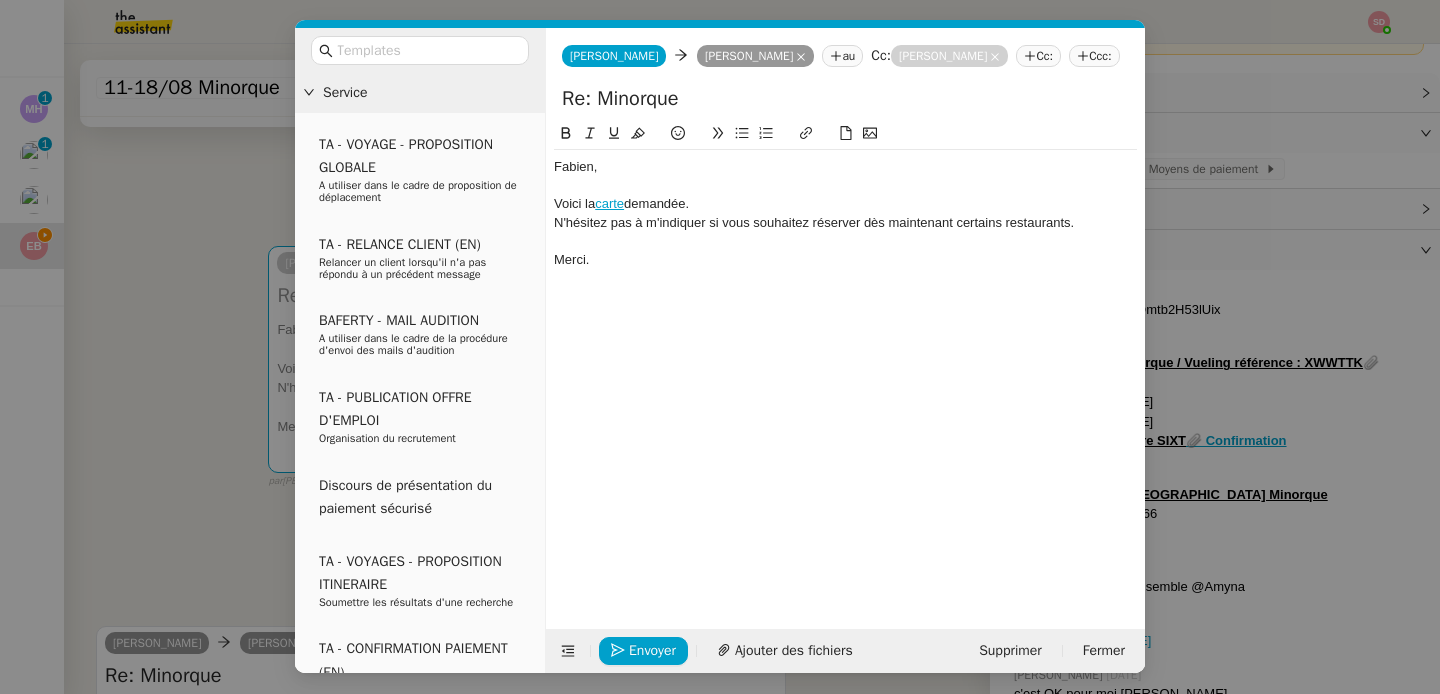 click on "Merci." 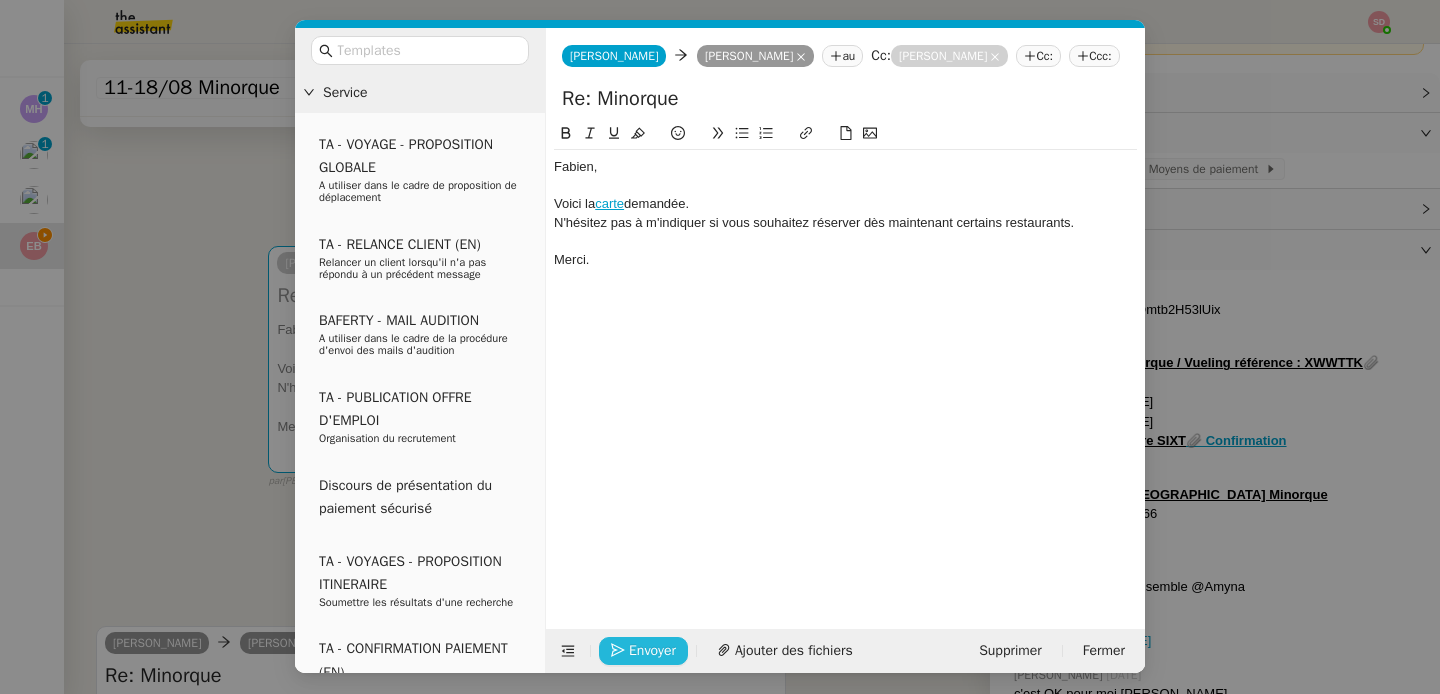 click on "Envoyer" 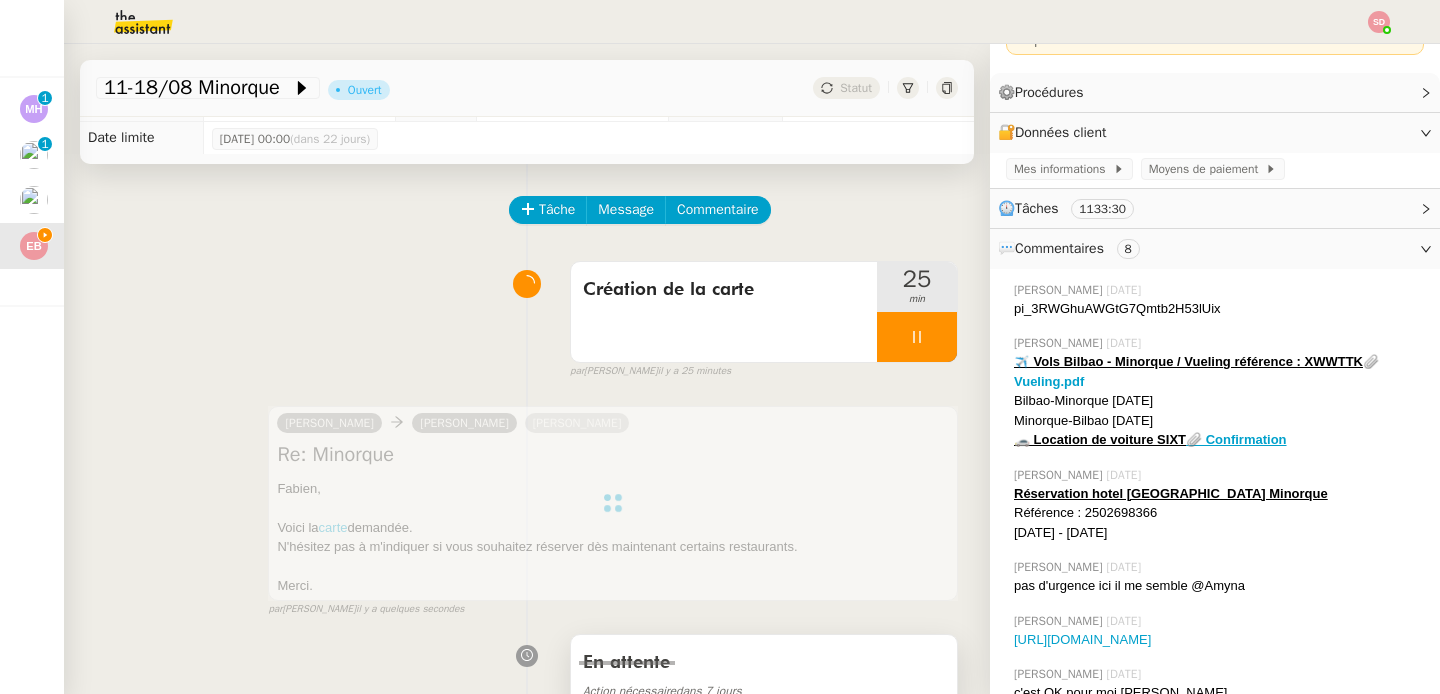 scroll, scrollTop: 0, scrollLeft: 0, axis: both 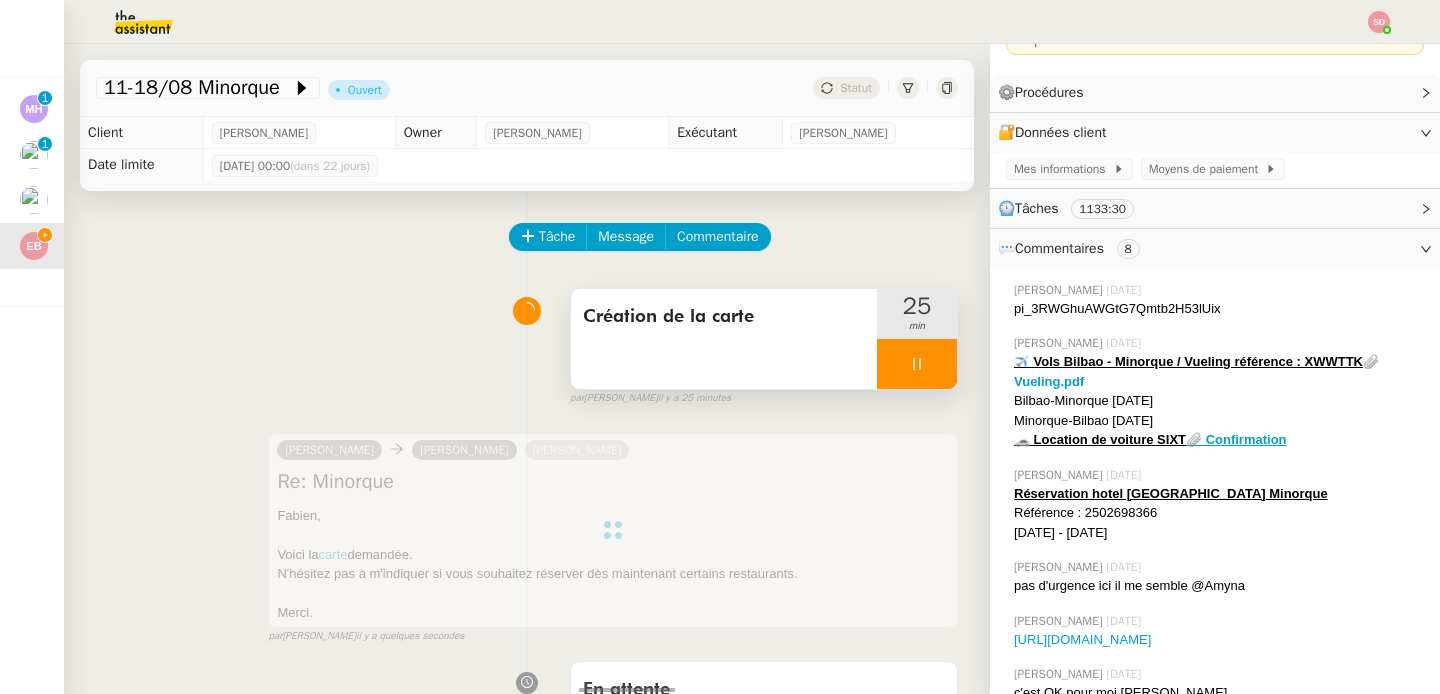 click at bounding box center (917, 364) 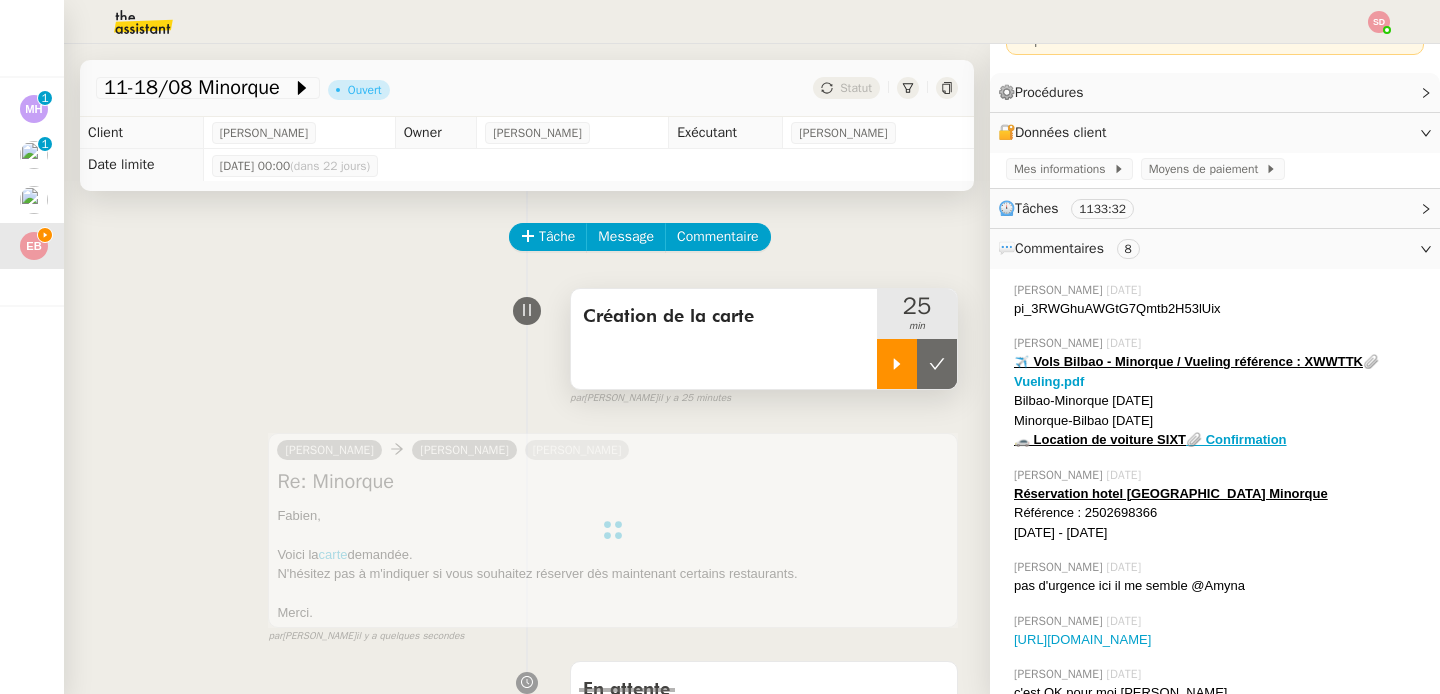 click at bounding box center (917, 364) 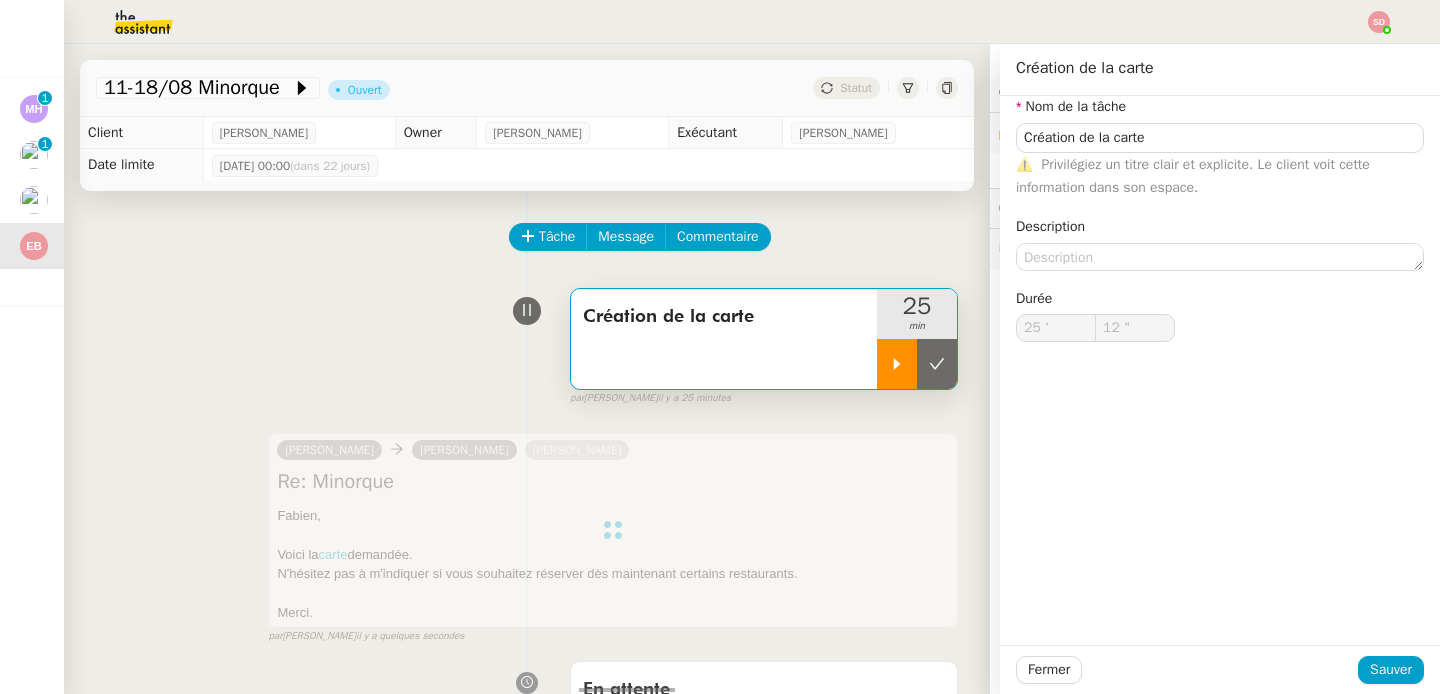 type on "Création de la carte" 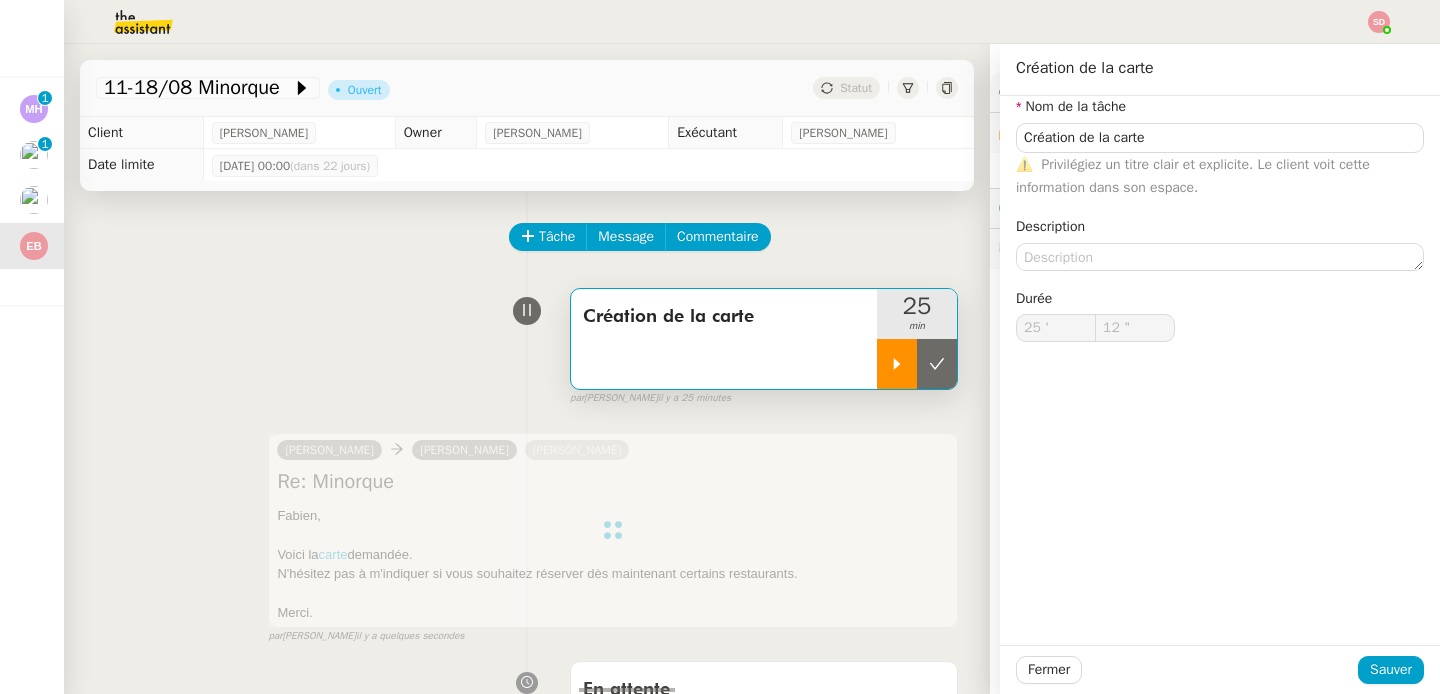 type on "25 '" 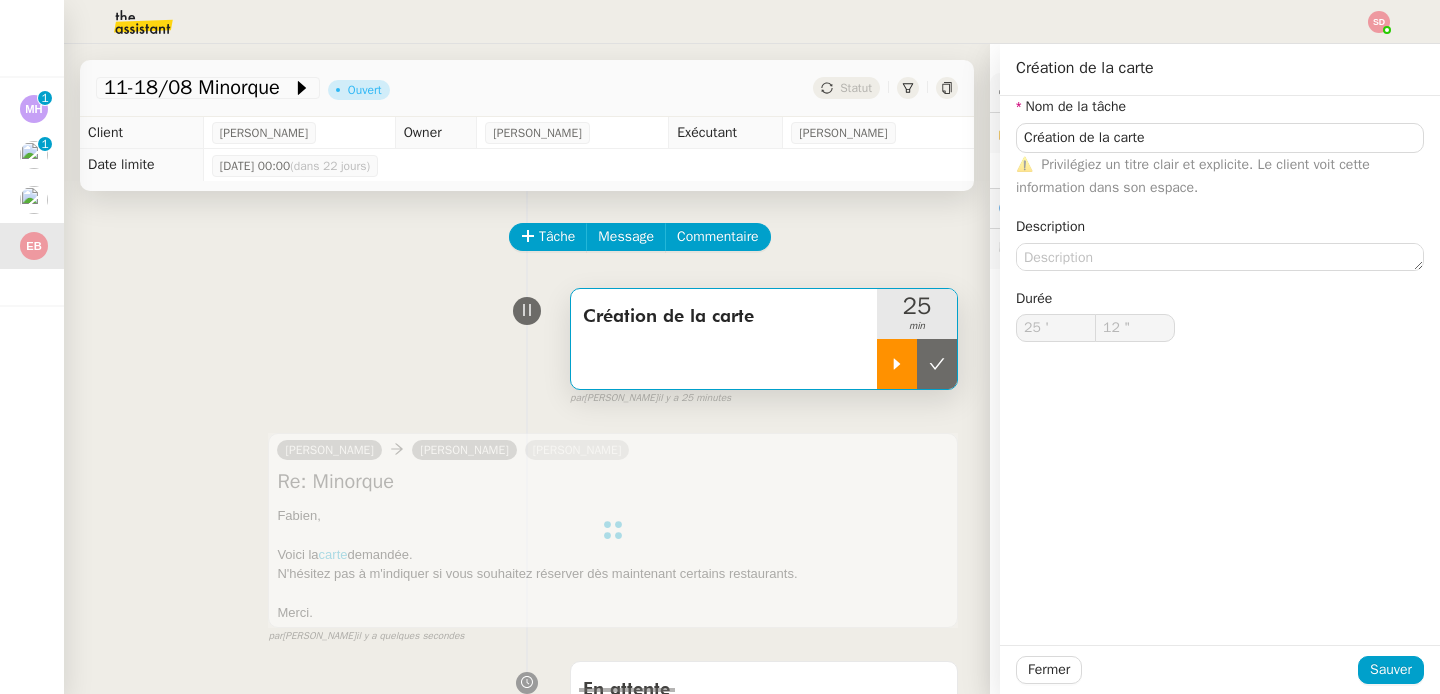 type on "12 "" 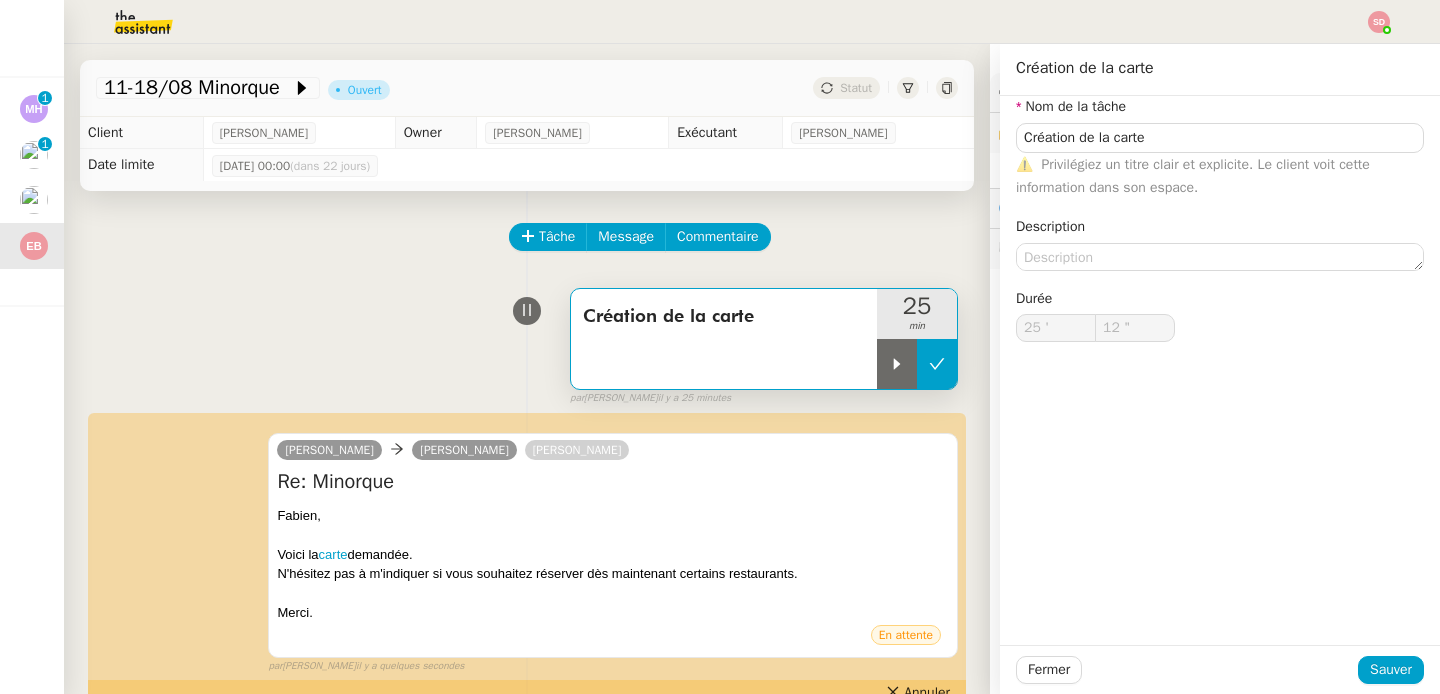 click at bounding box center (937, 364) 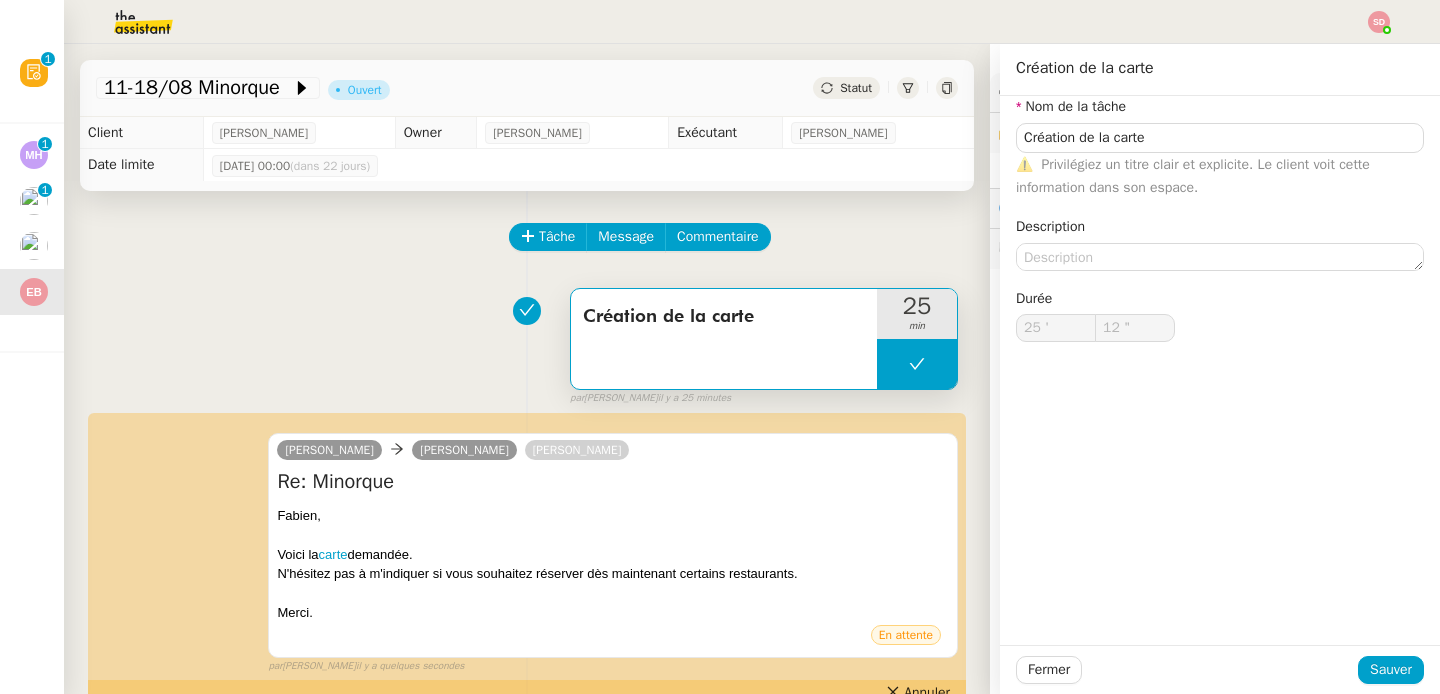type on "Création de la carte" 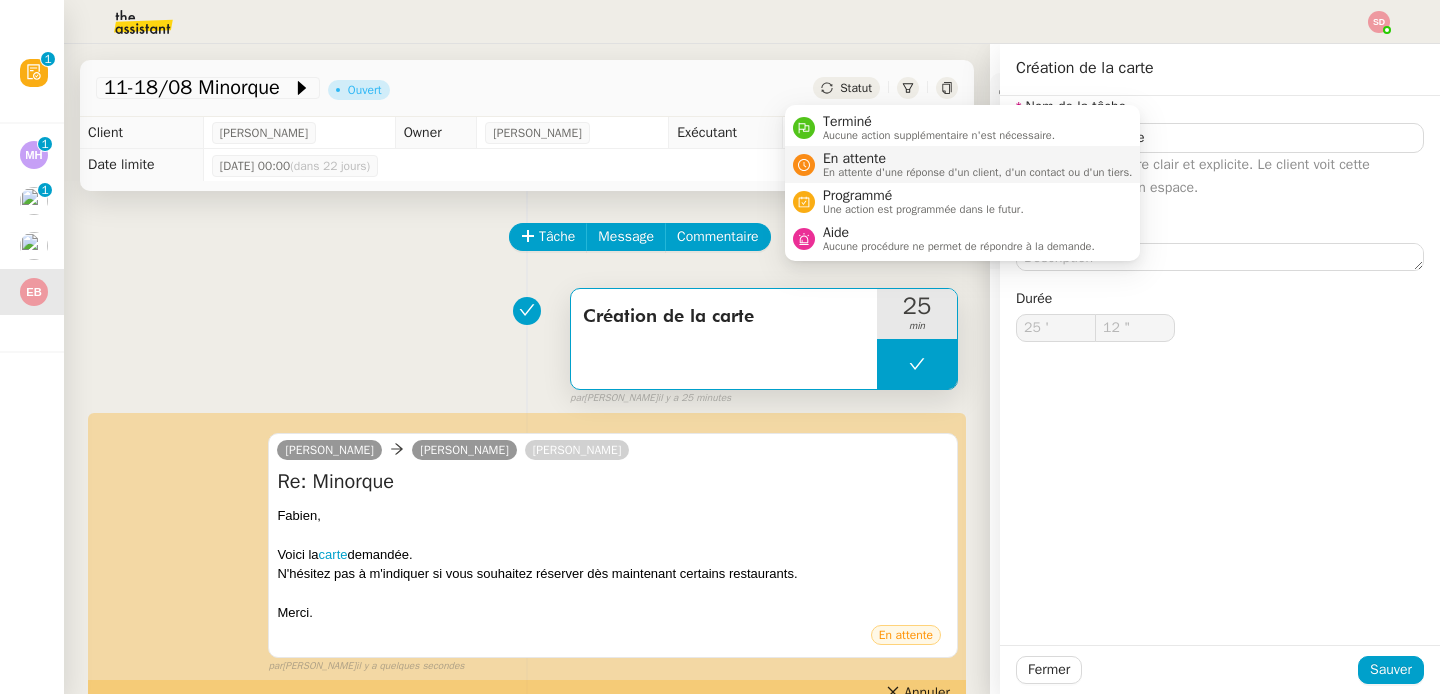 click at bounding box center [804, 165] 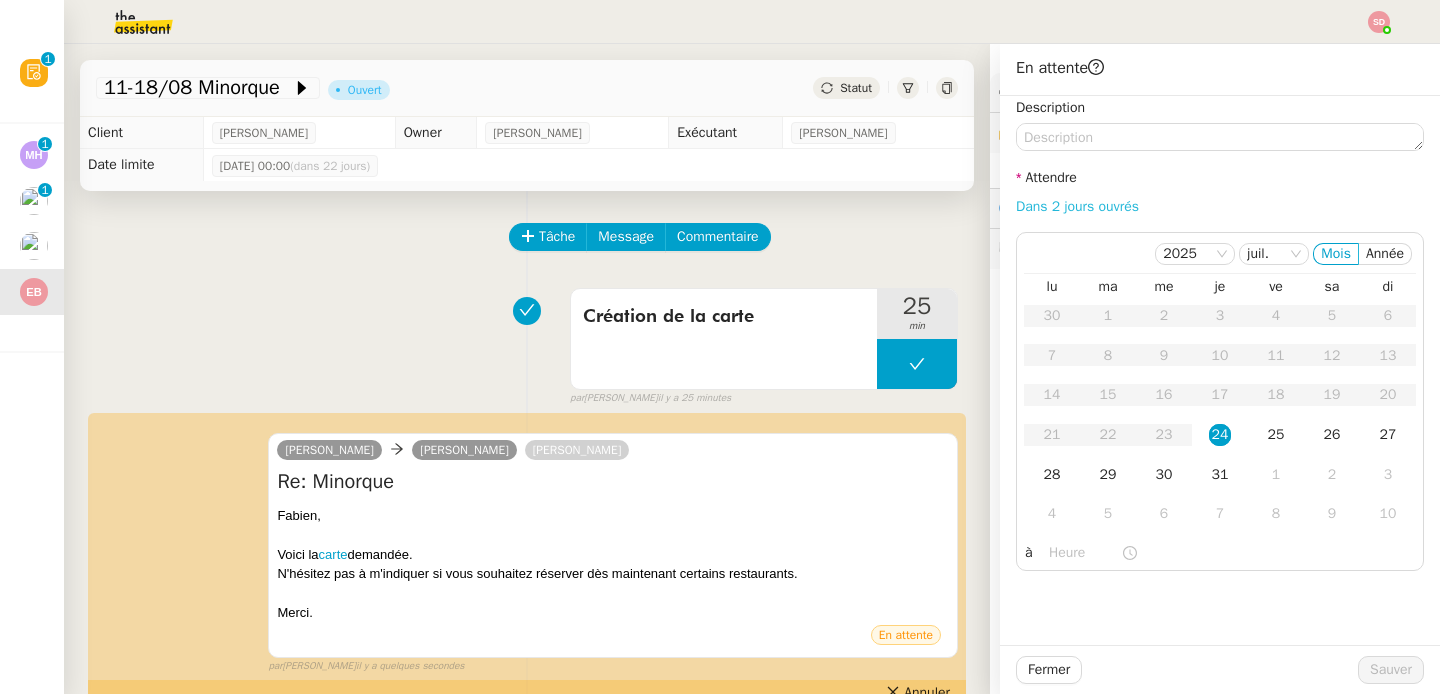 click on "Dans 2 jours ouvrés" 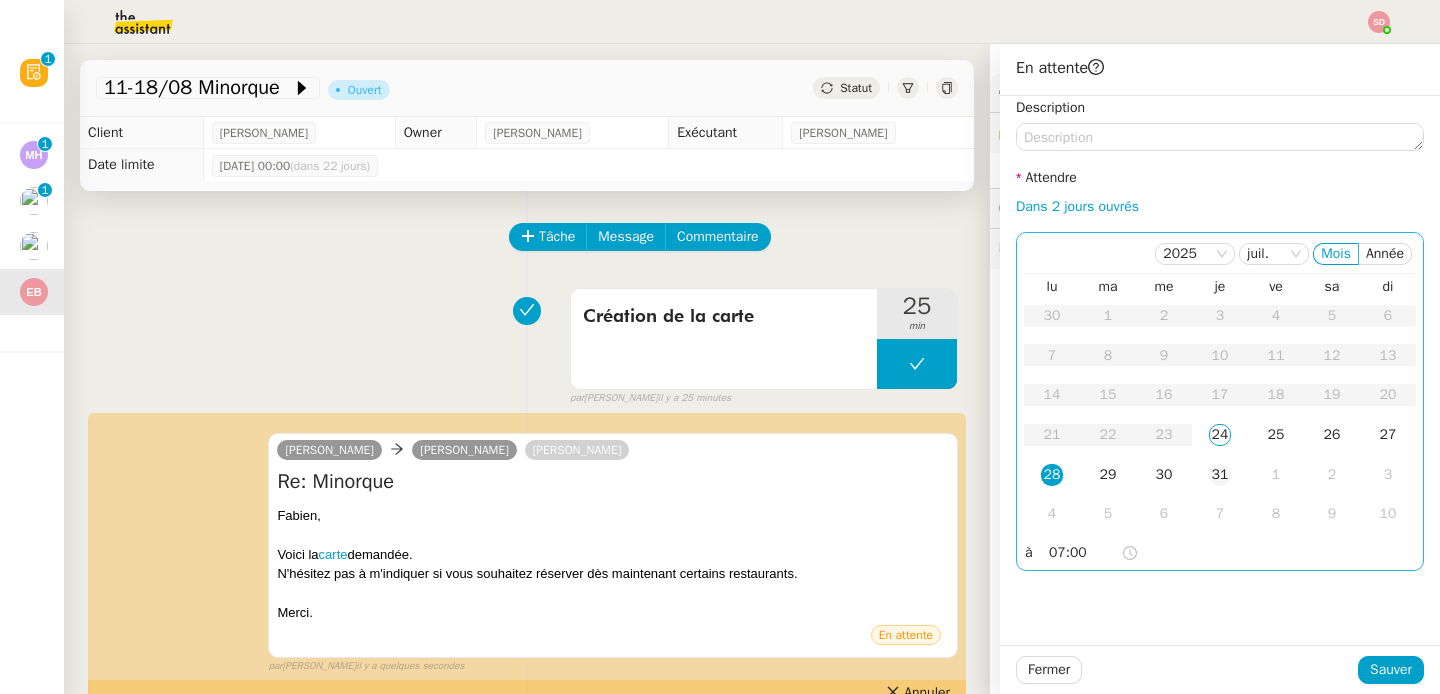 click on "31" 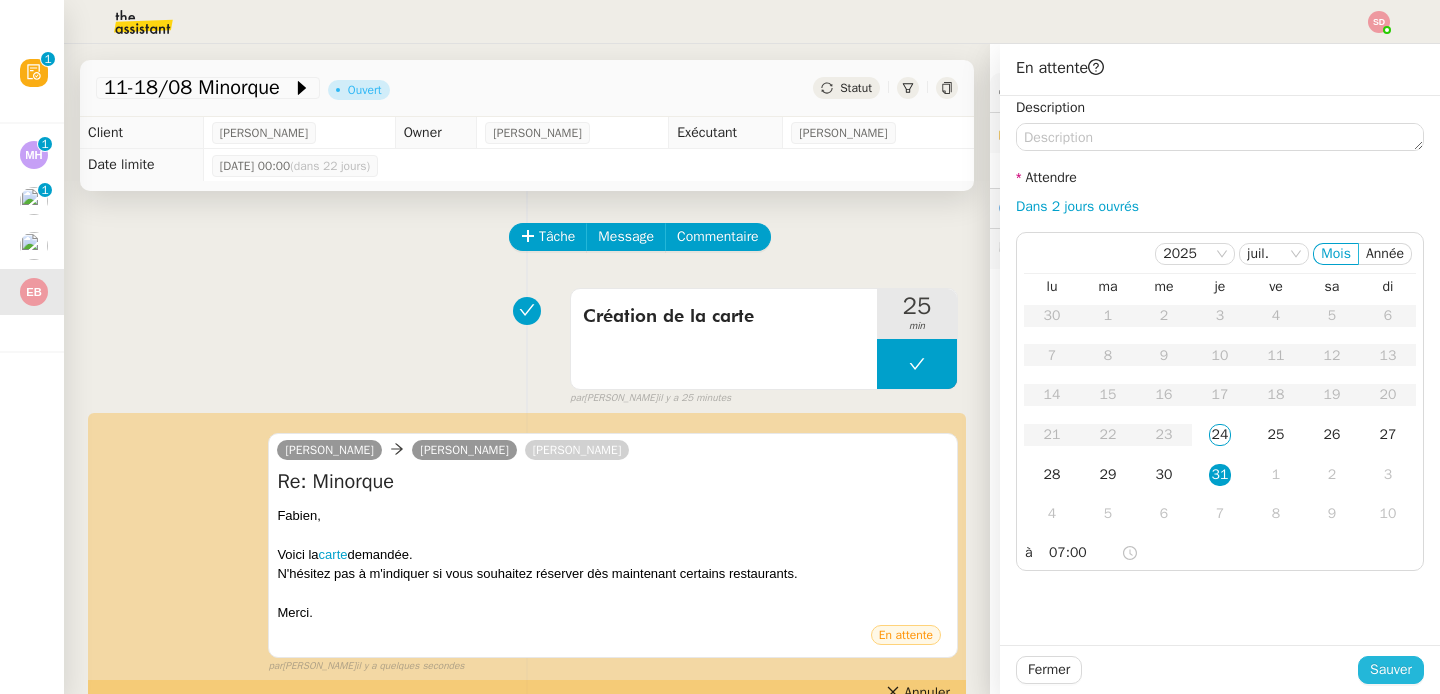 click on "Fermer Sauver" 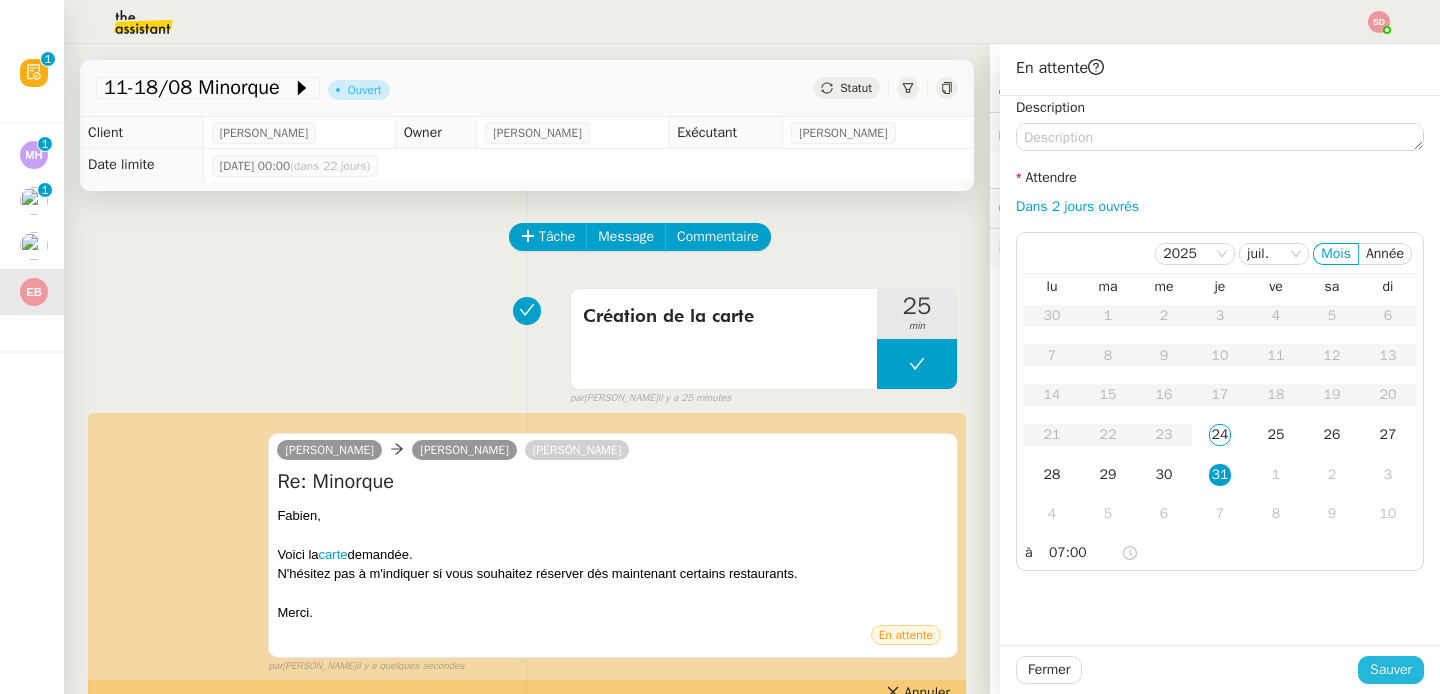 click on "Sauver" 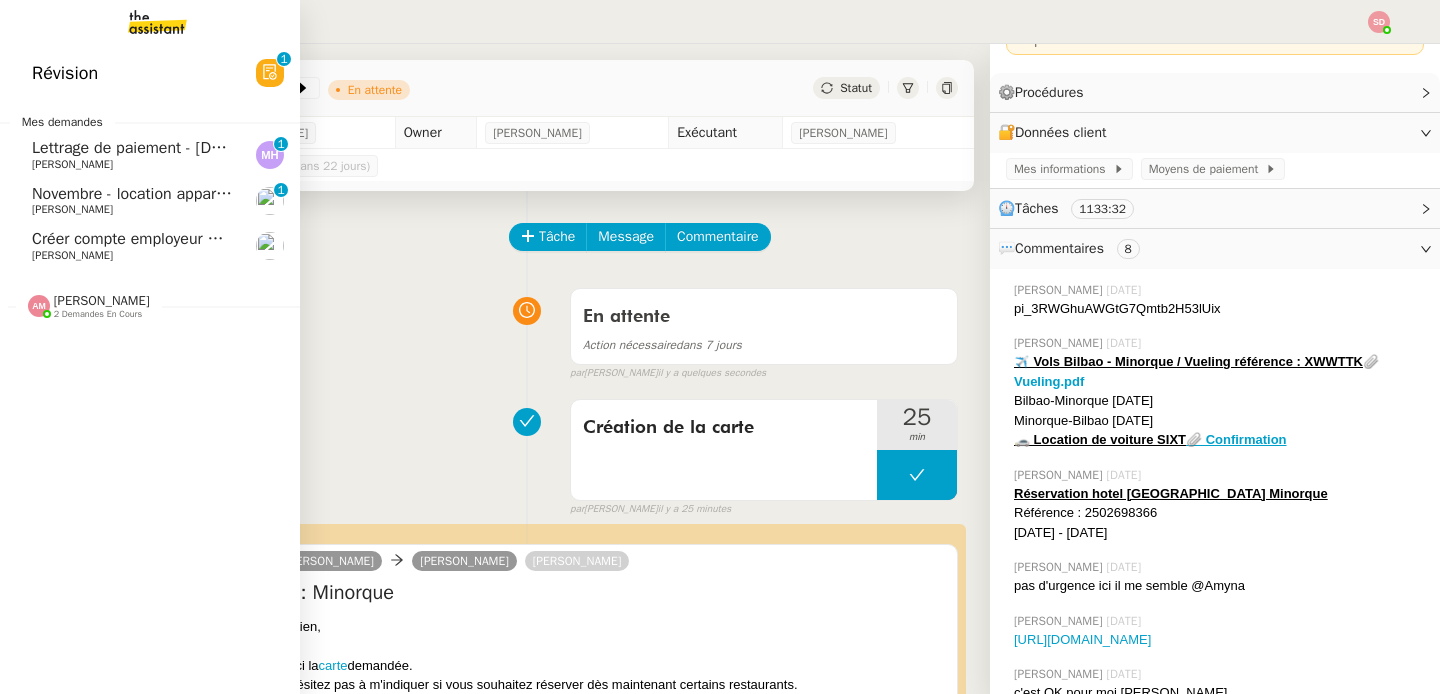 click on "Novembre - location appart [GEOGRAPHIC_DATA]" 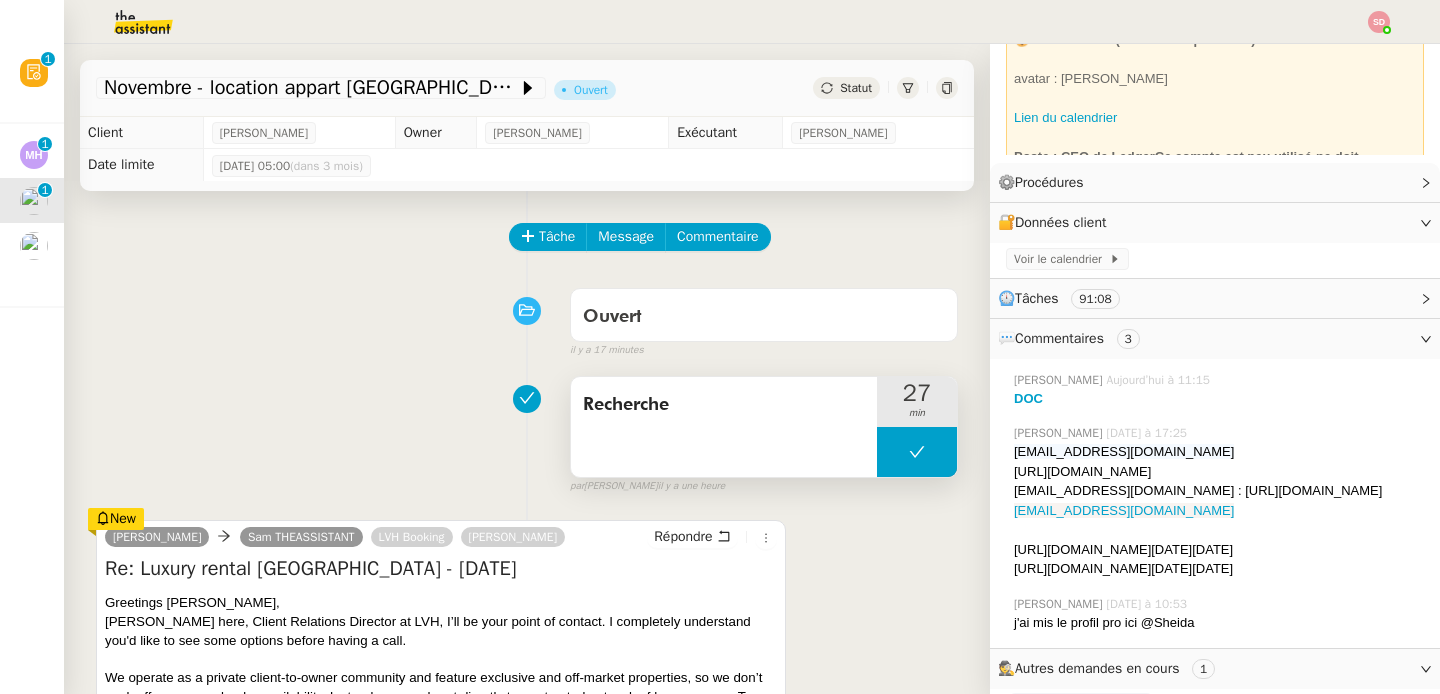 click at bounding box center [917, 452] 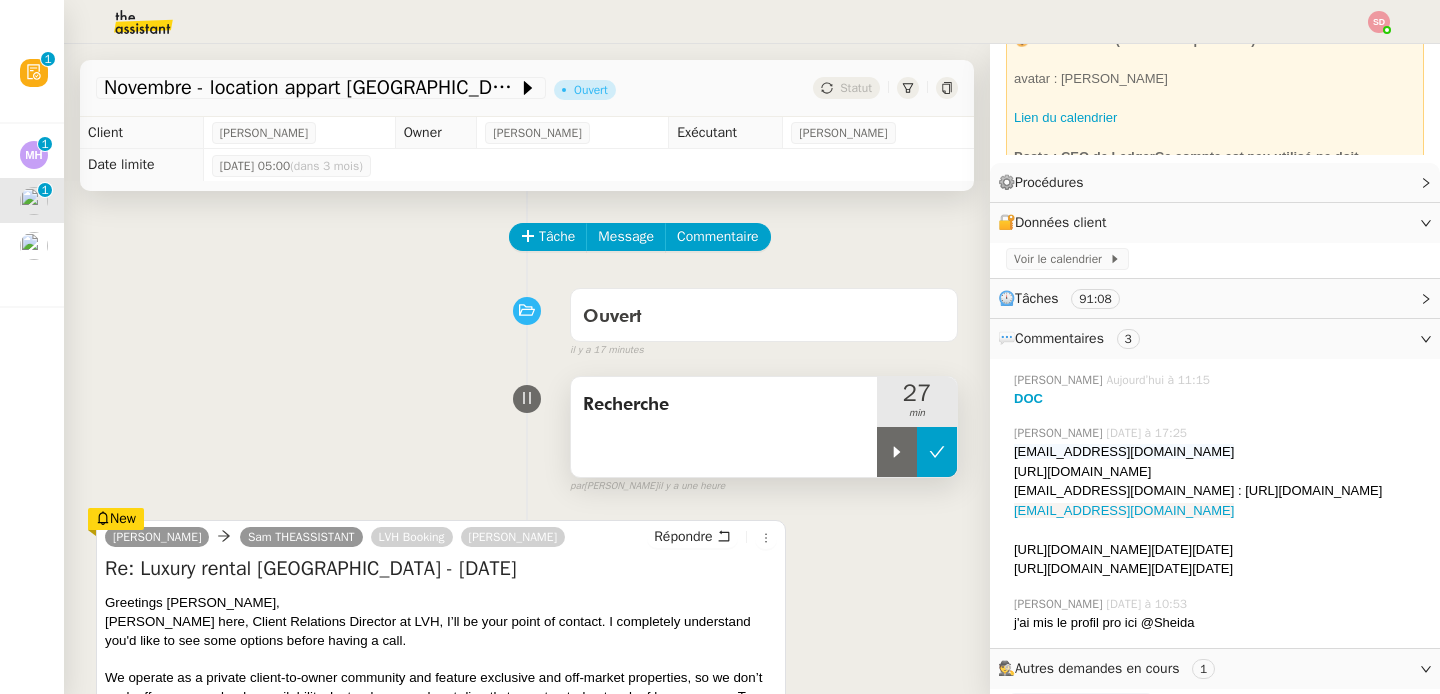 click 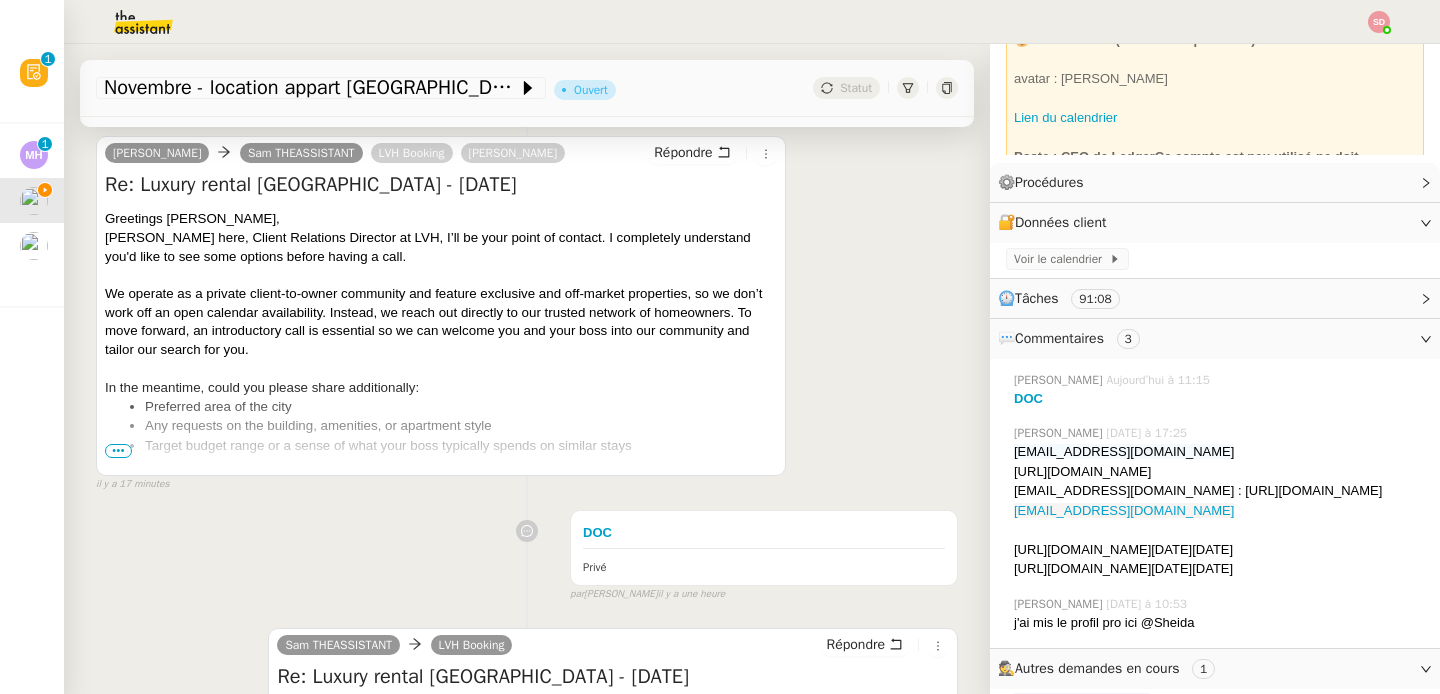 scroll, scrollTop: 387, scrollLeft: 0, axis: vertical 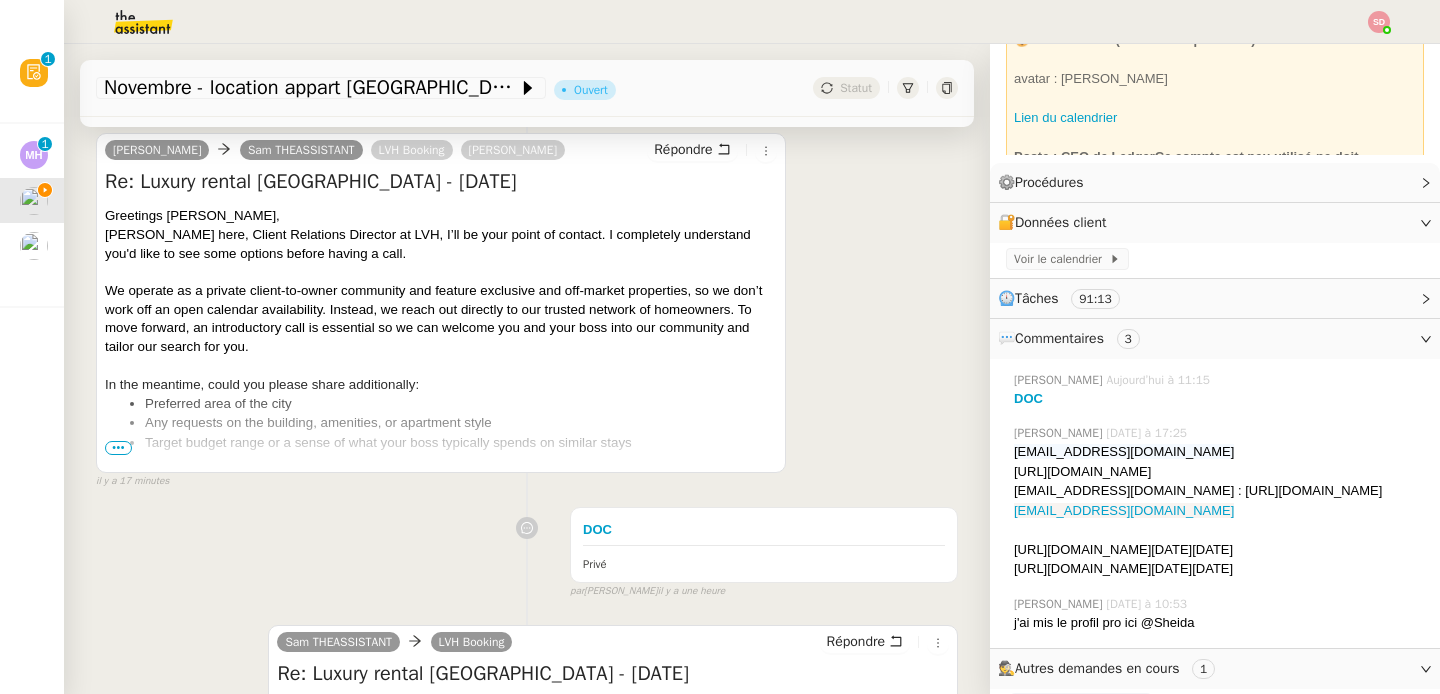 click on "Preferred area of the city Any requests on the building, amenities, or apartment style Target budget range or a sense of what your boss typically spends on similar stays" at bounding box center [441, 423] 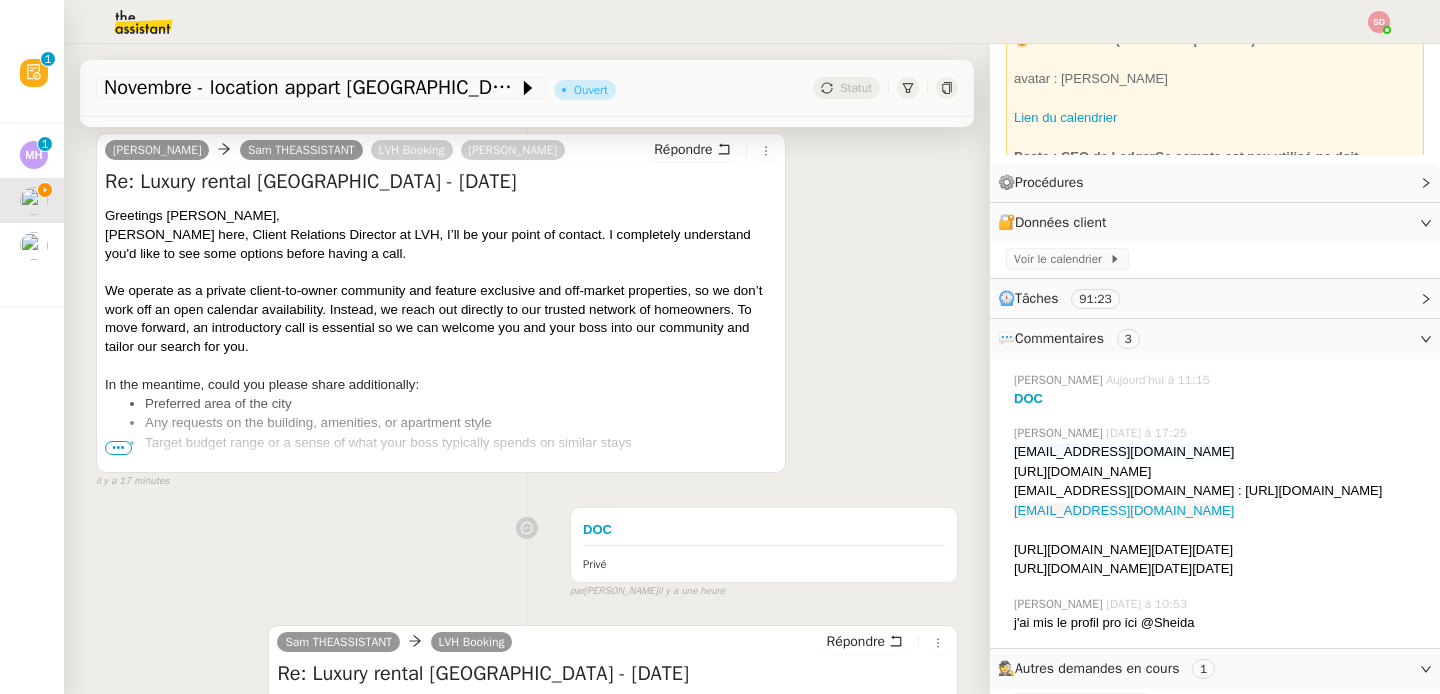 click on "•••" at bounding box center [118, 448] 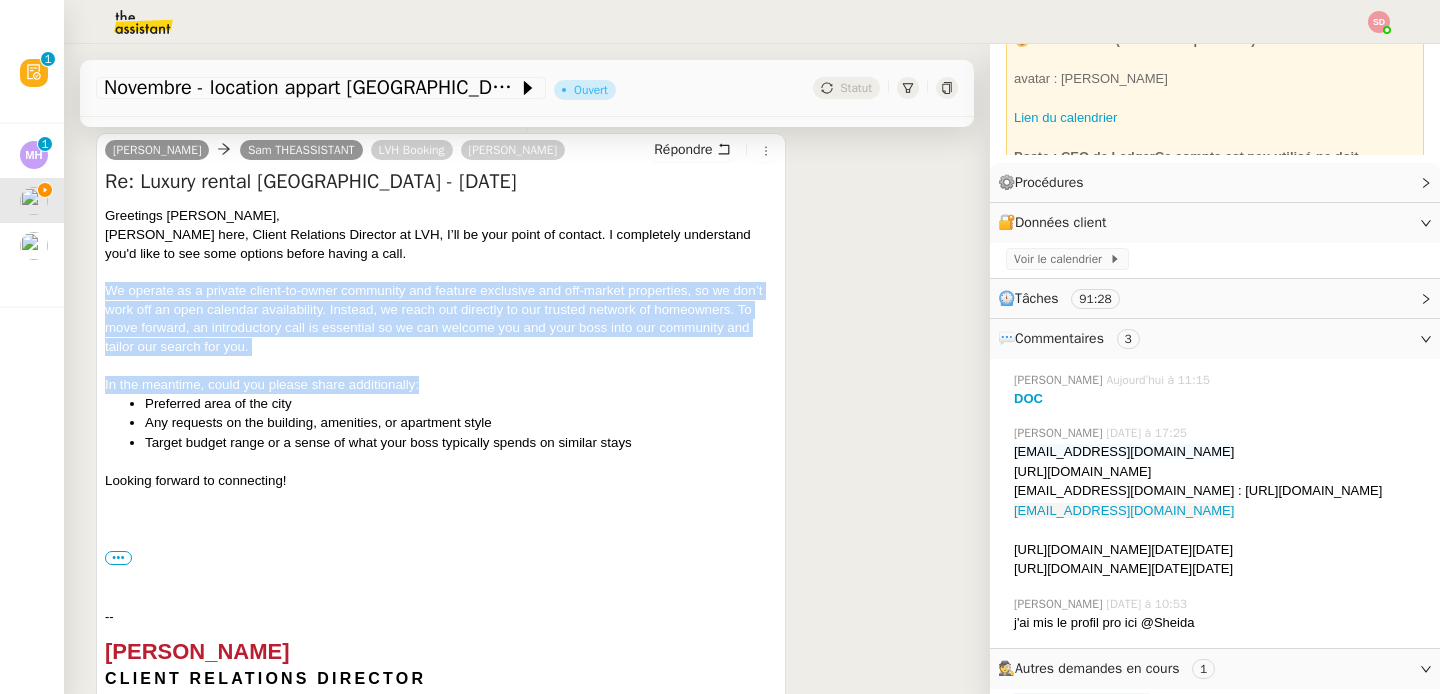 drag, startPoint x: 107, startPoint y: 324, endPoint x: 668, endPoint y: 485, distance: 583.64545 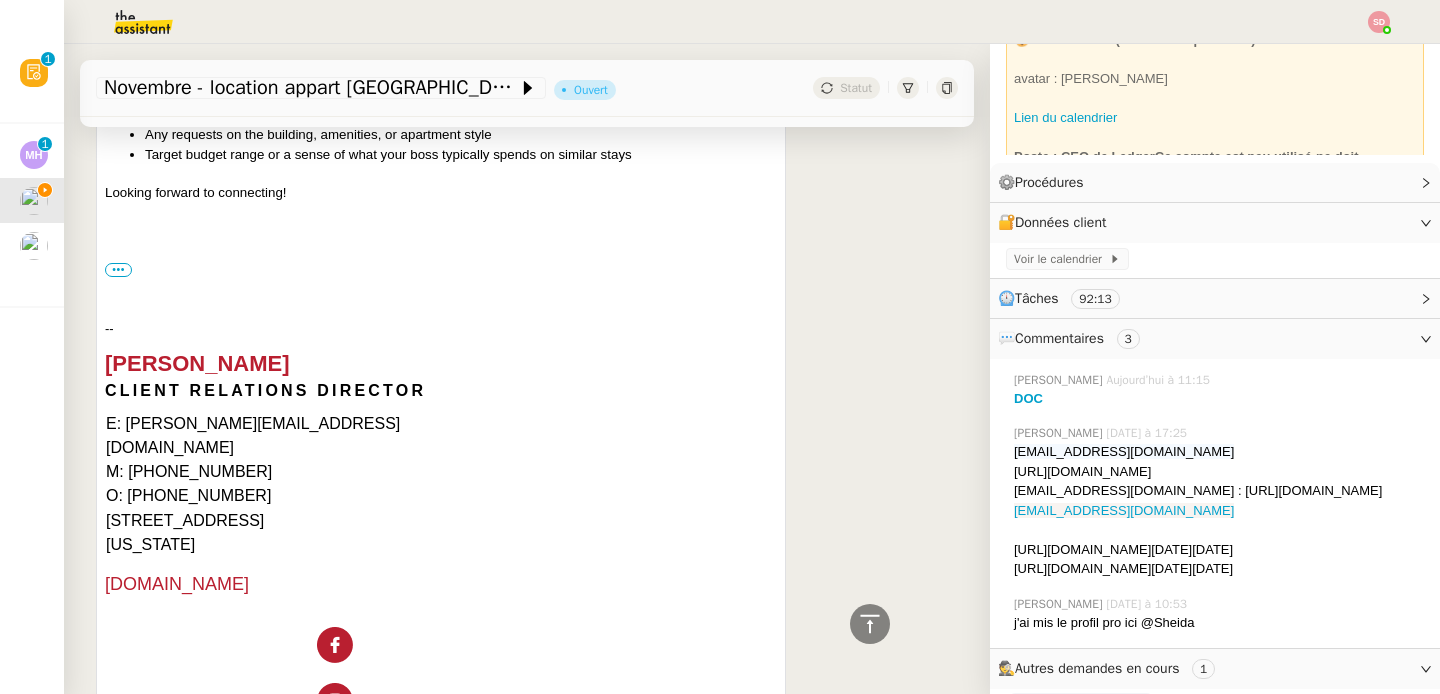 scroll, scrollTop: 514, scrollLeft: 0, axis: vertical 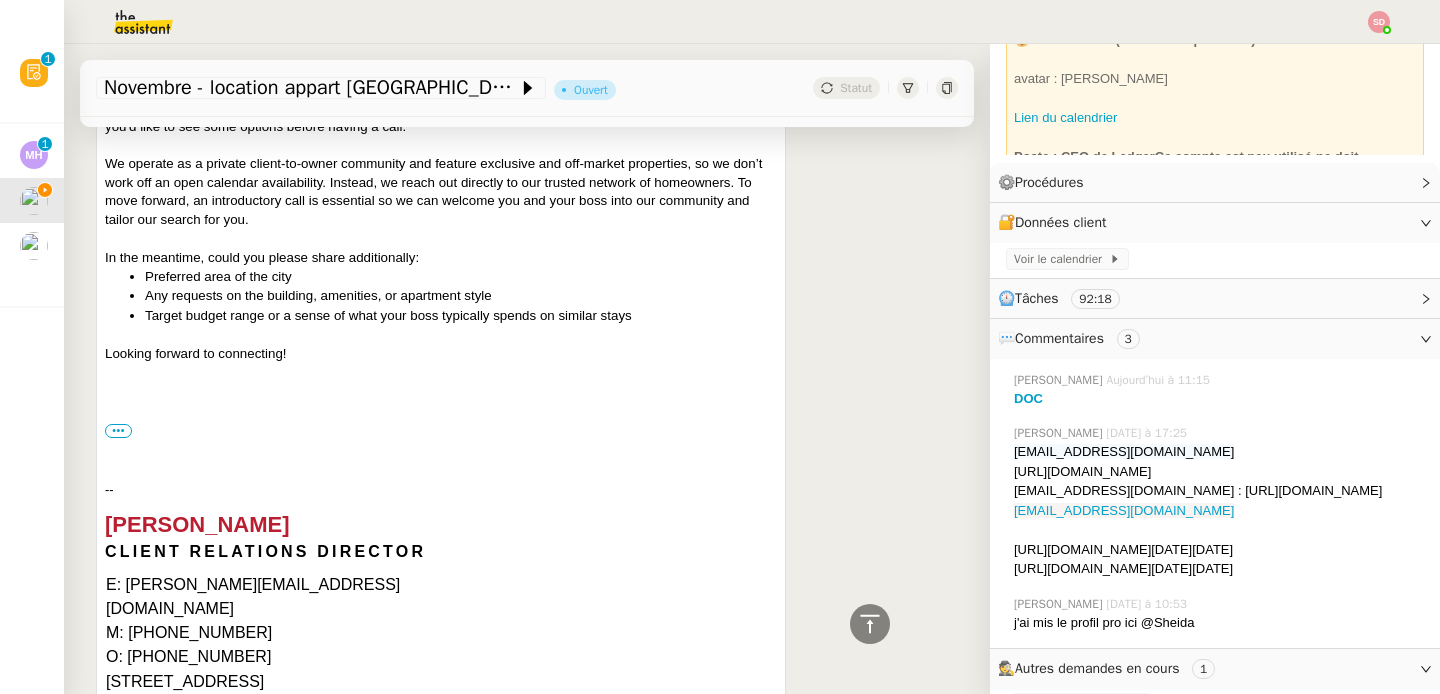 click on "Looking forward to connecting!" at bounding box center (441, 354) 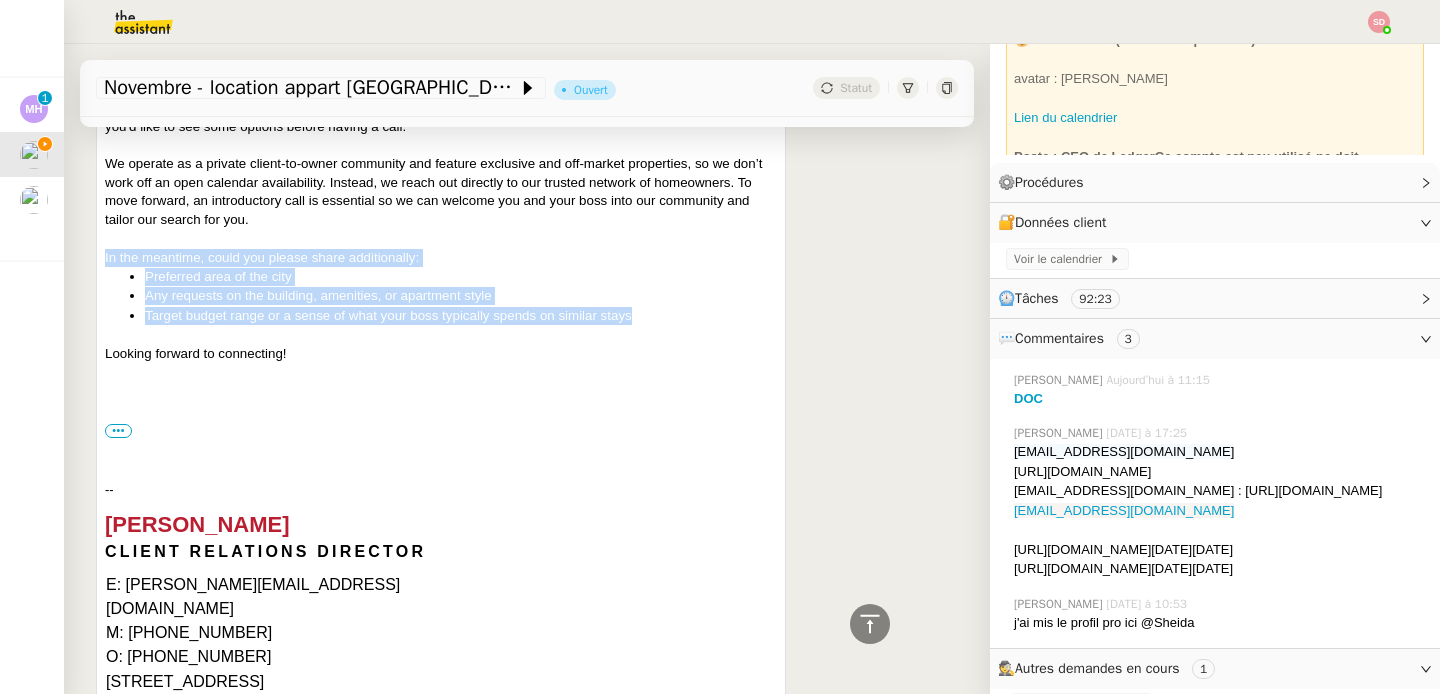 drag, startPoint x: 105, startPoint y: 289, endPoint x: 641, endPoint y: 344, distance: 538.81445 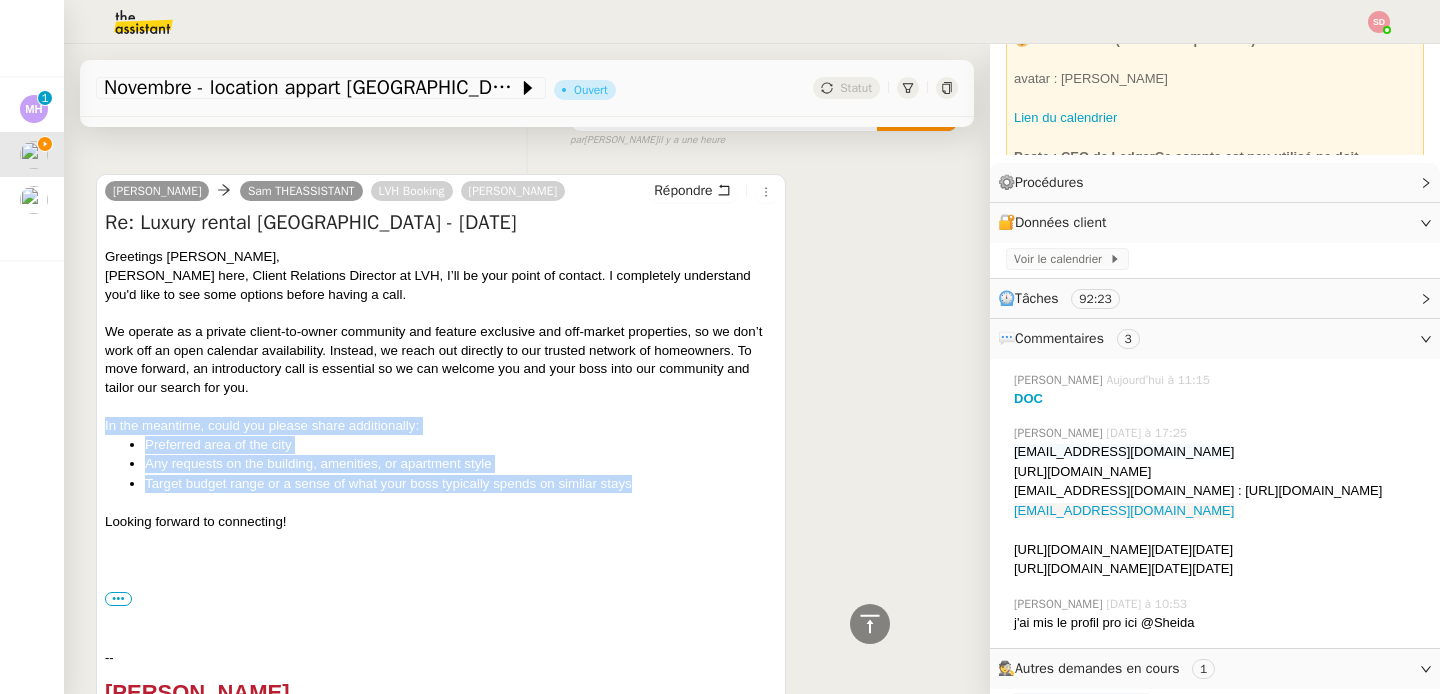 scroll, scrollTop: 0, scrollLeft: 0, axis: both 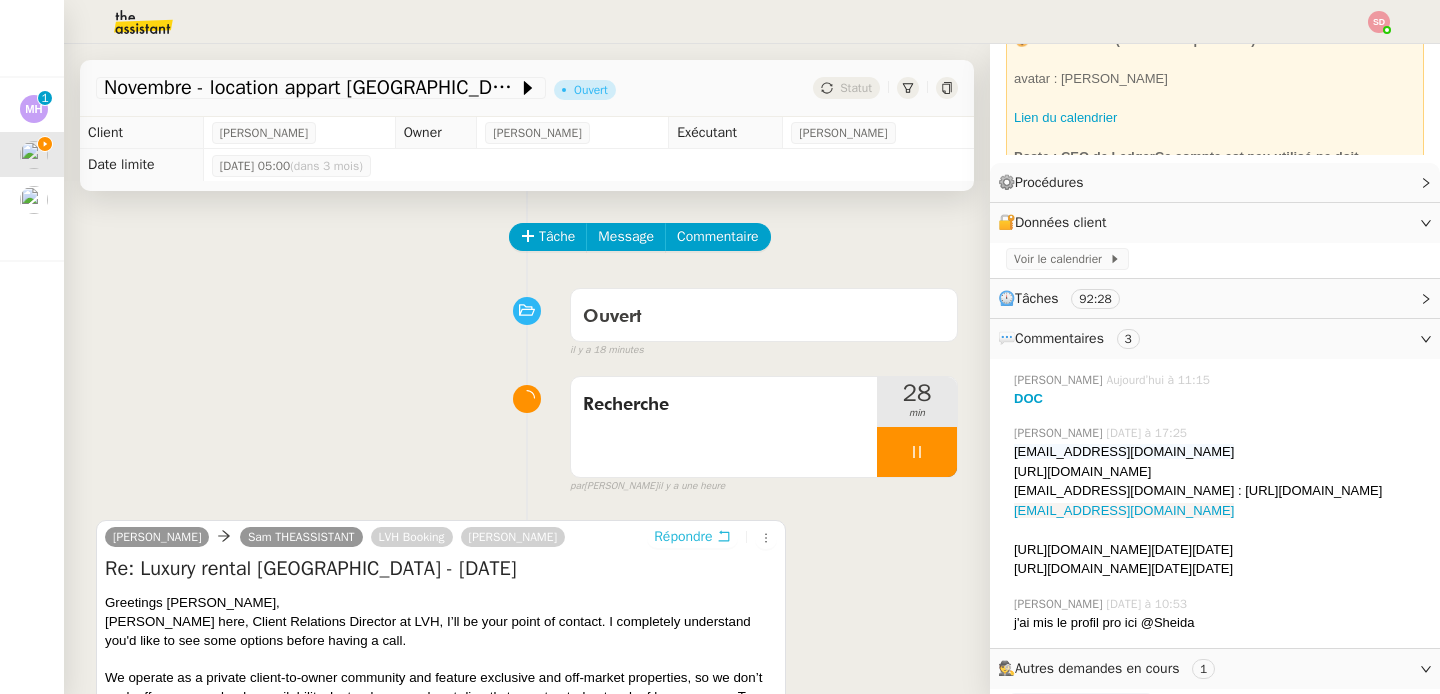 click on "Répondre" at bounding box center [683, 537] 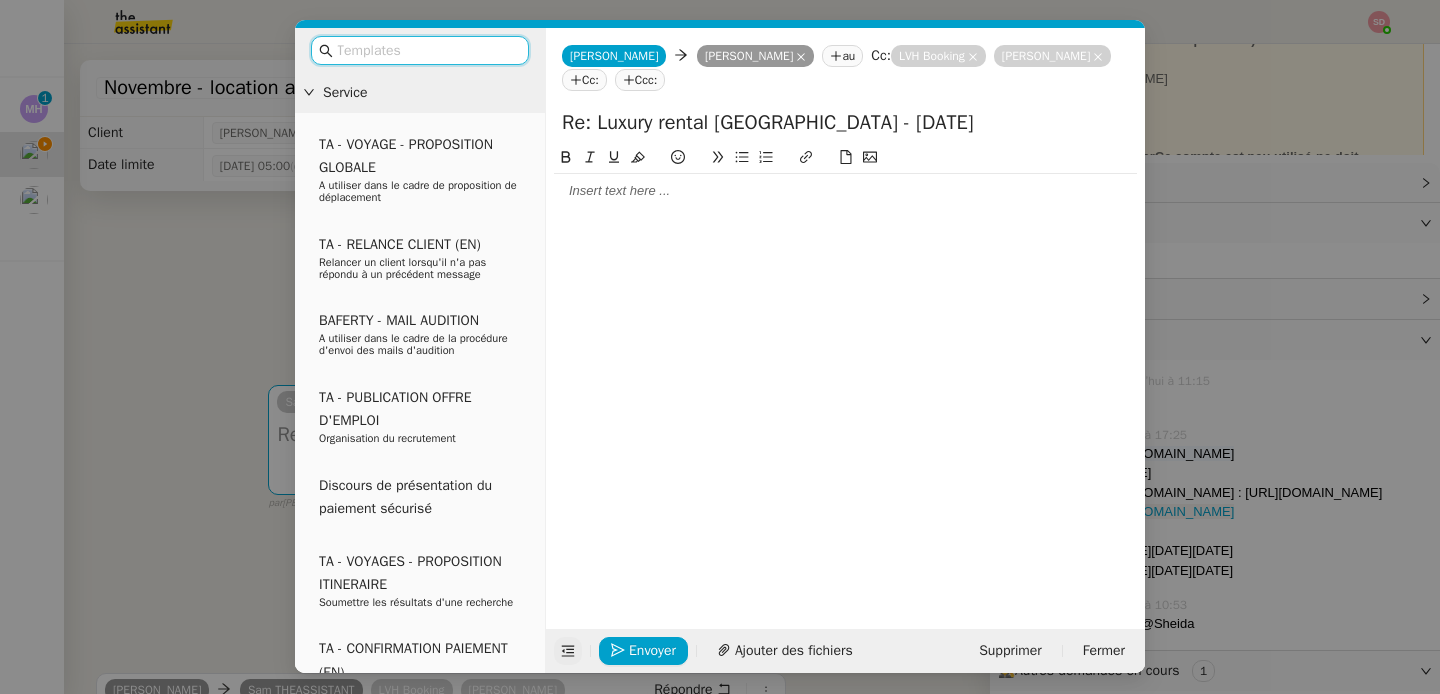 click 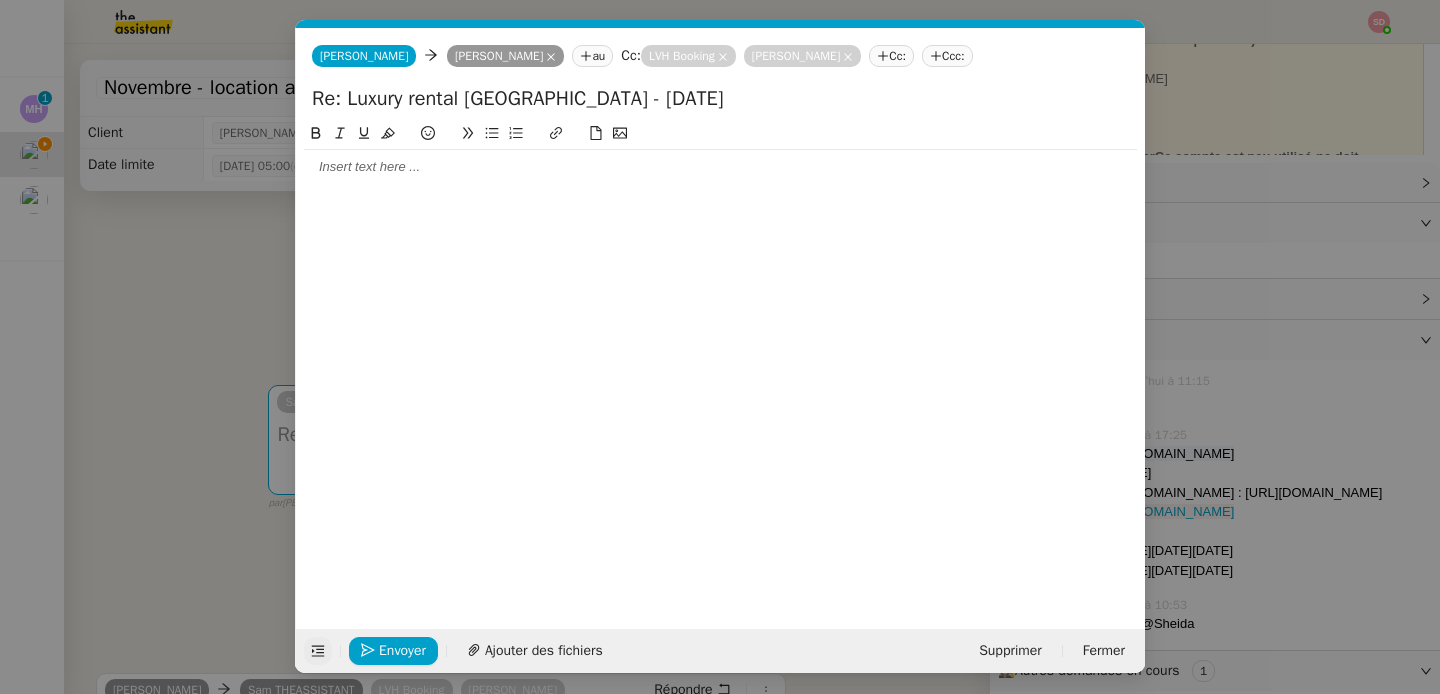 click 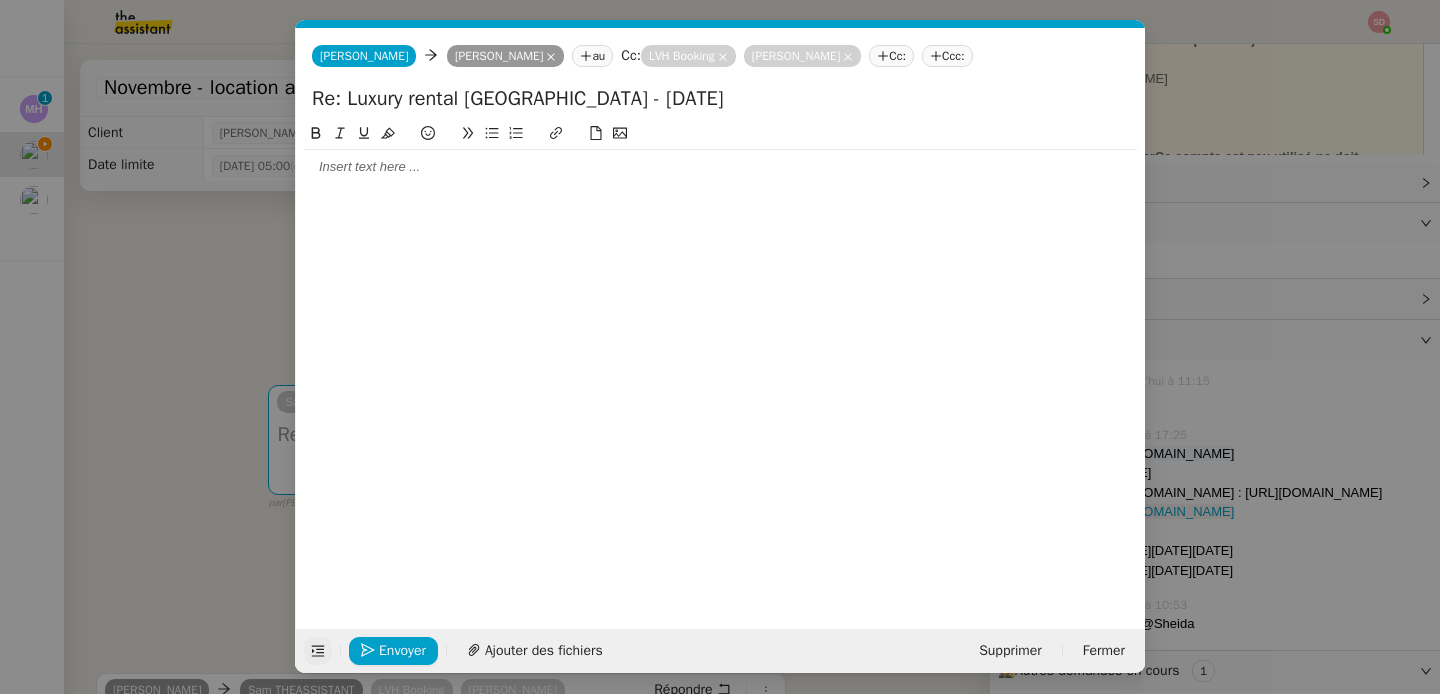 type 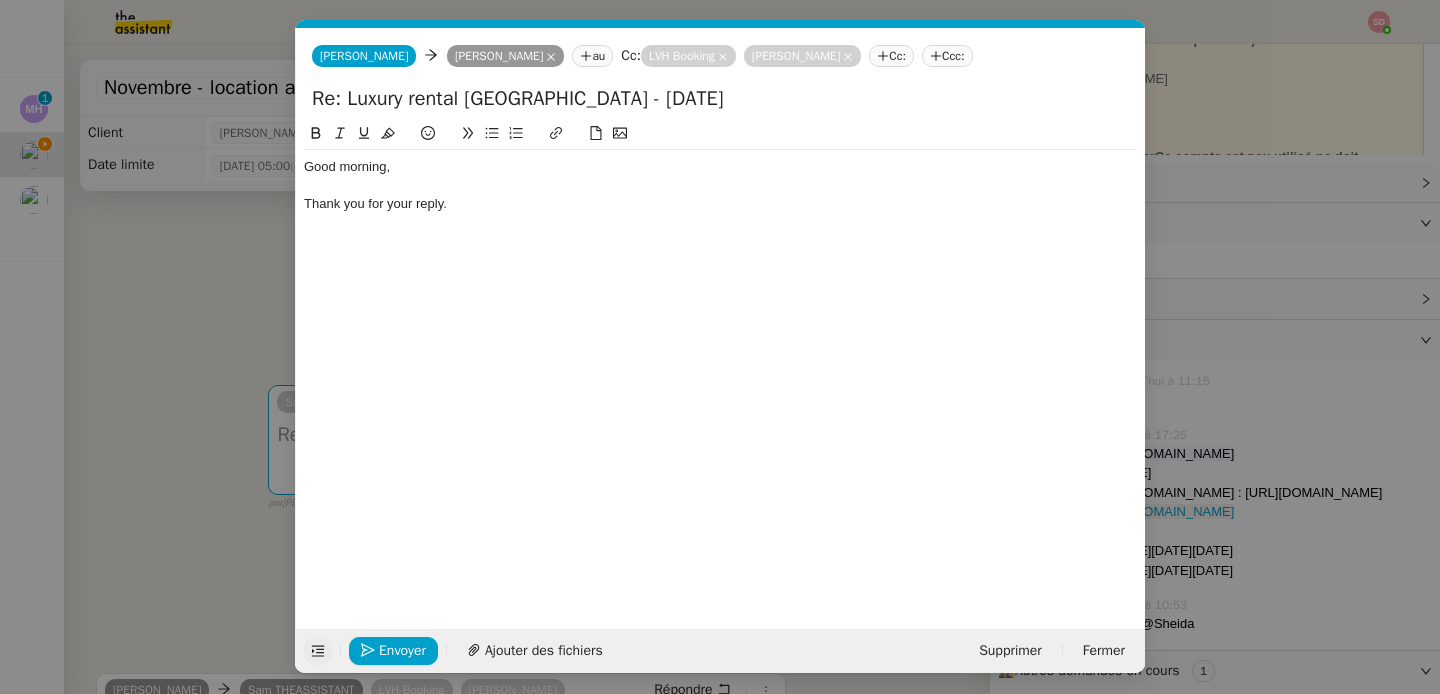 scroll, scrollTop: 0, scrollLeft: 0, axis: both 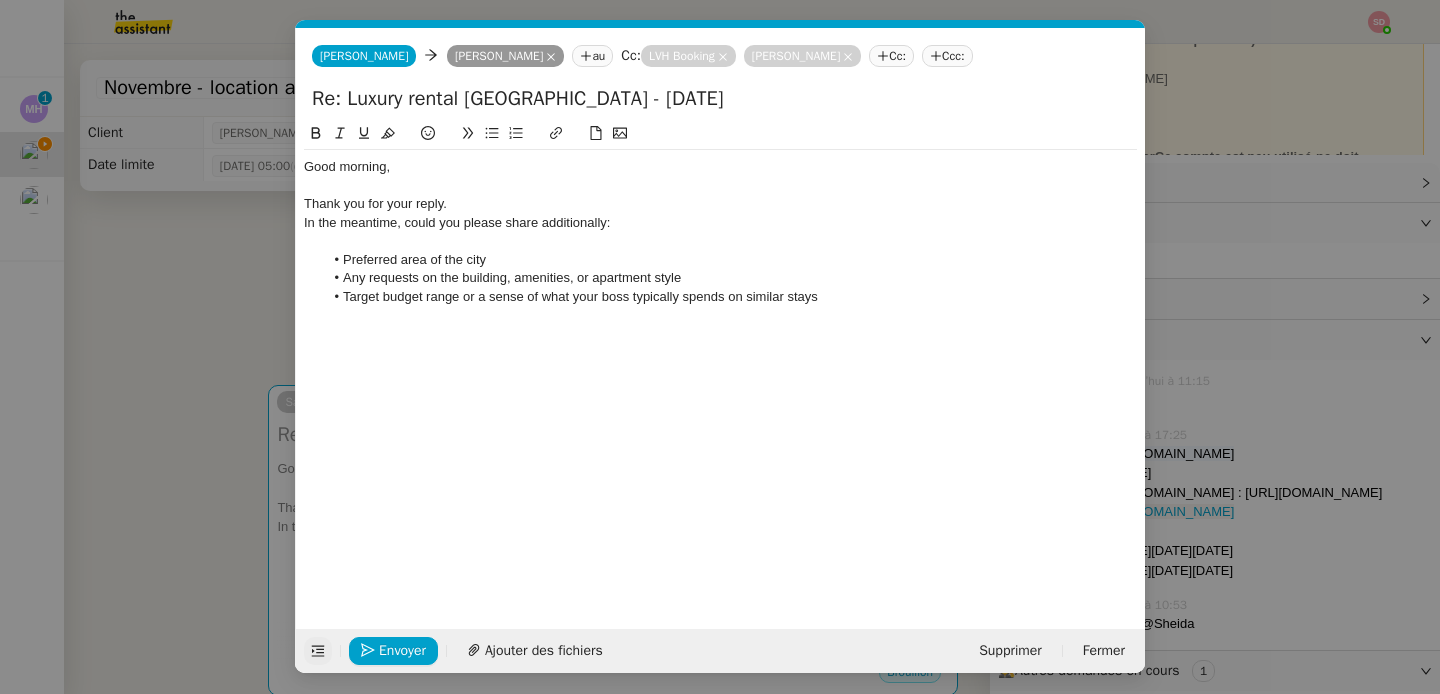click on "In the meantime, could you please share additionally:" 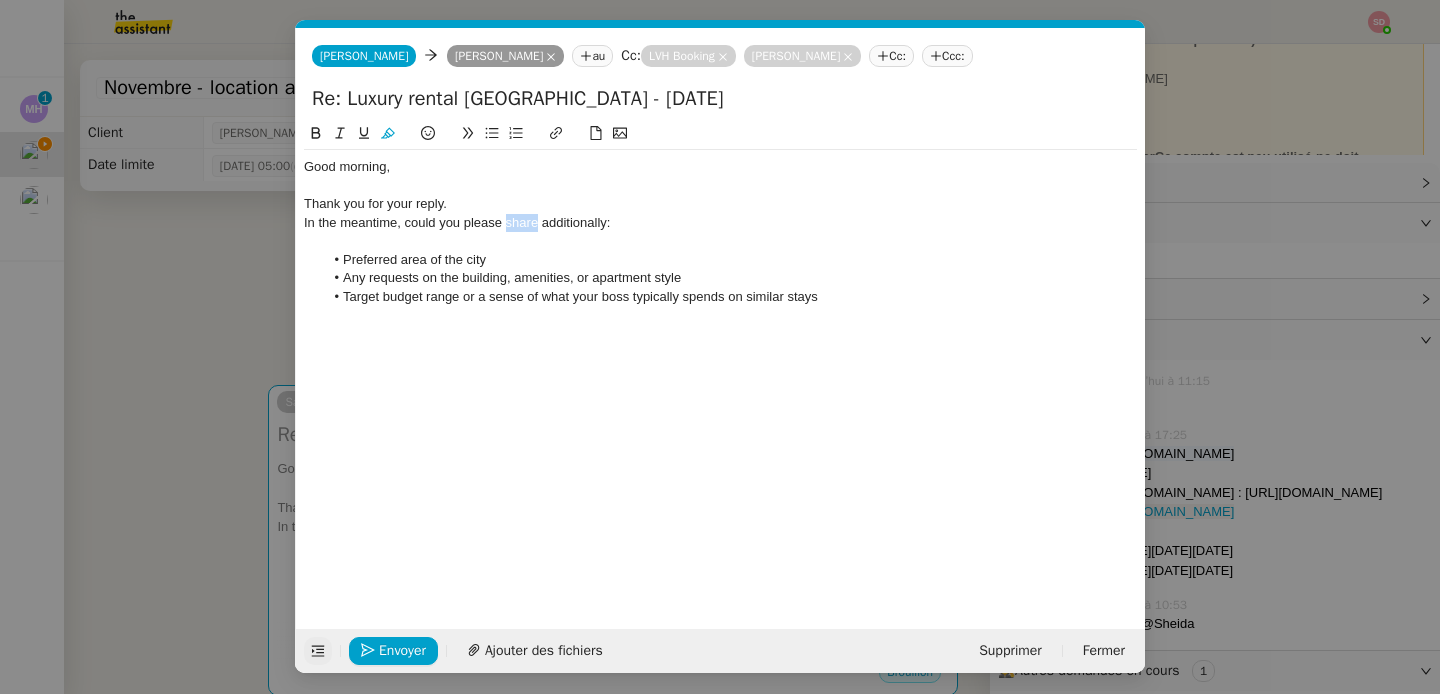 click on "In the meantime, could you please share additionally:" 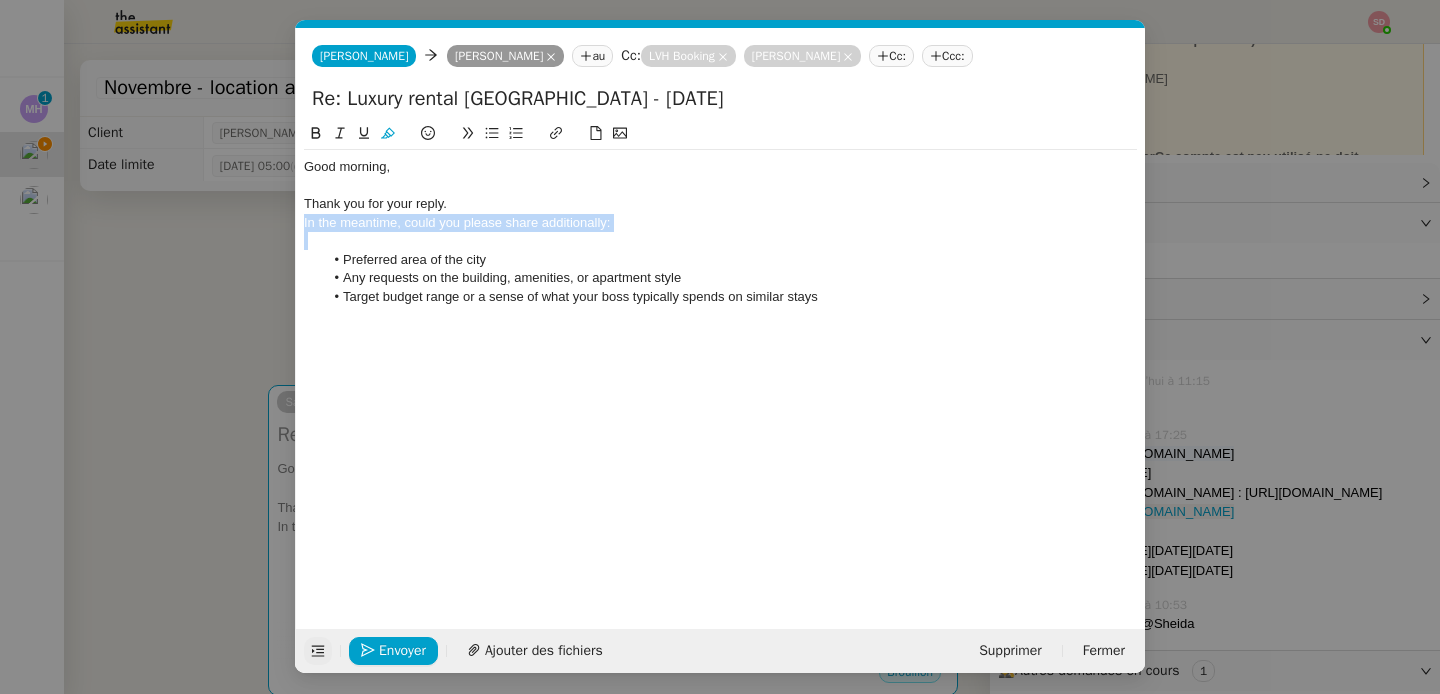 click on "In the meantime, could you please share additionally:" 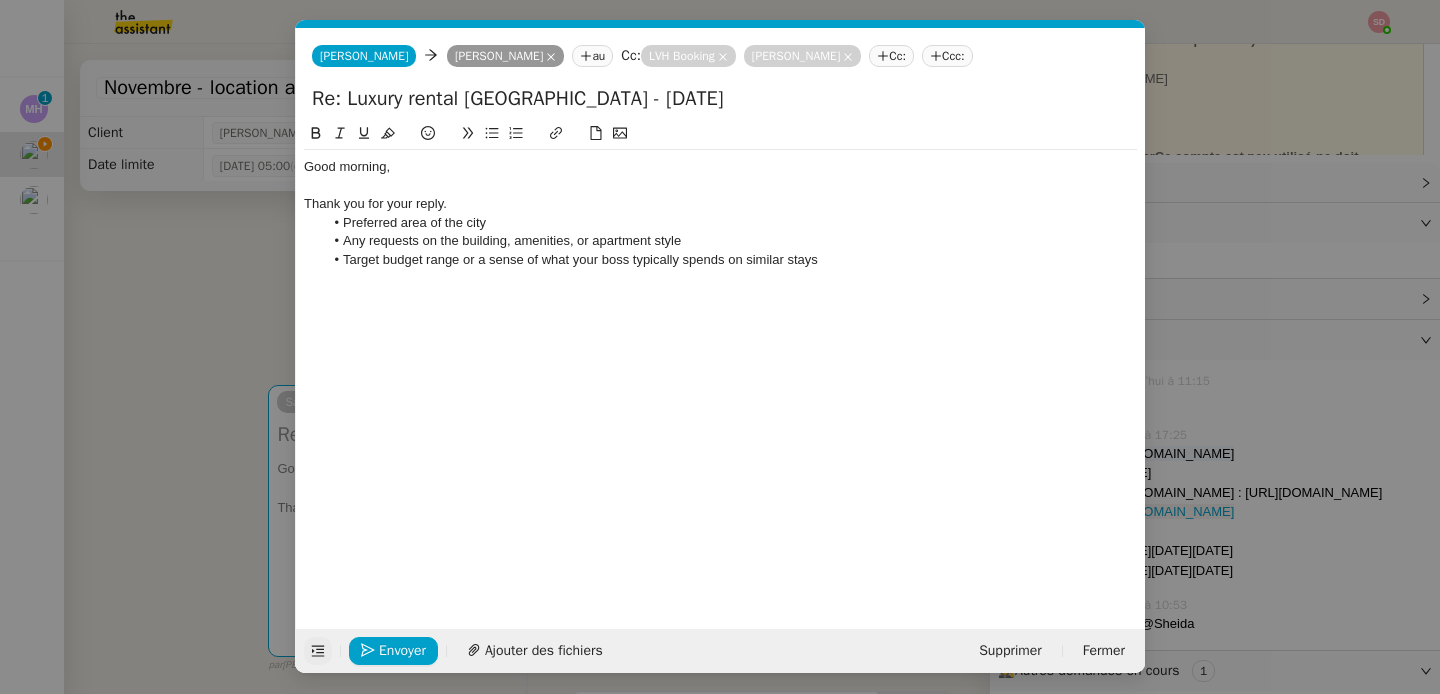 click on "Preferred area of the city" 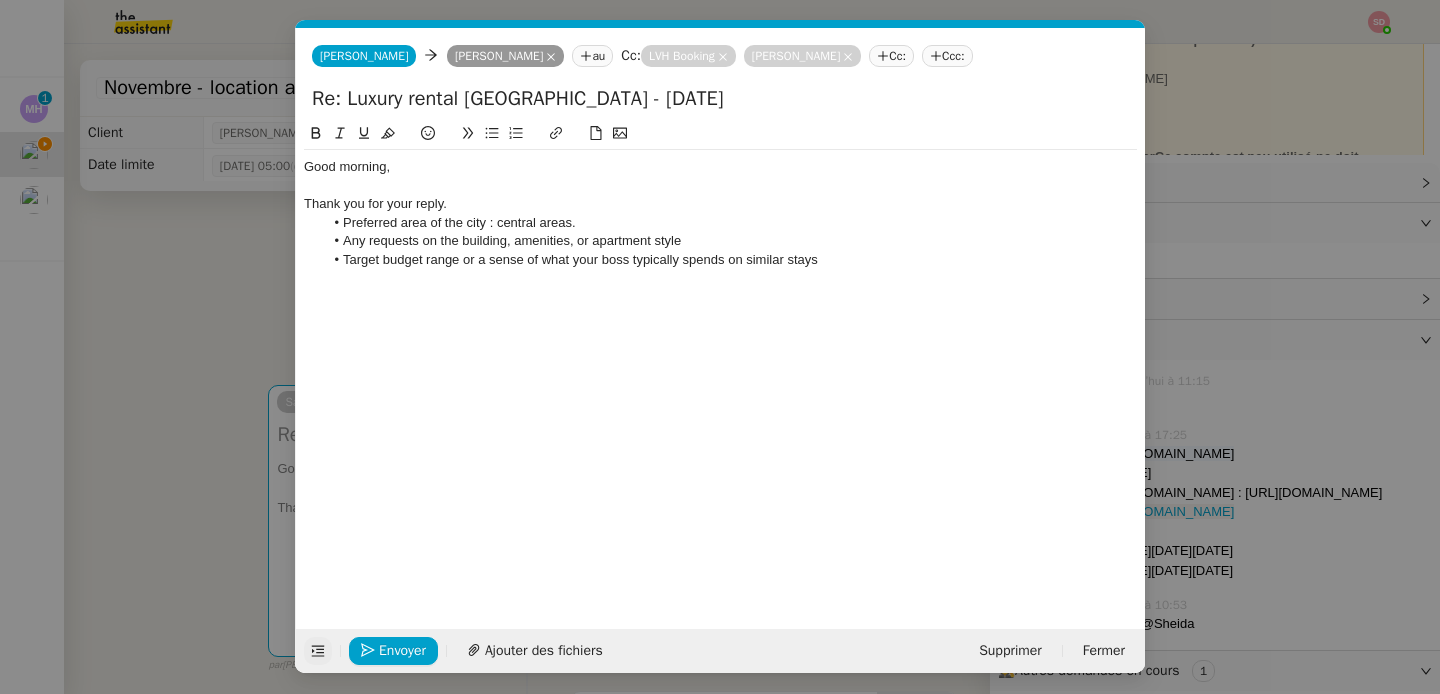 click on "Any requests on the building, amenities, or apartment style" 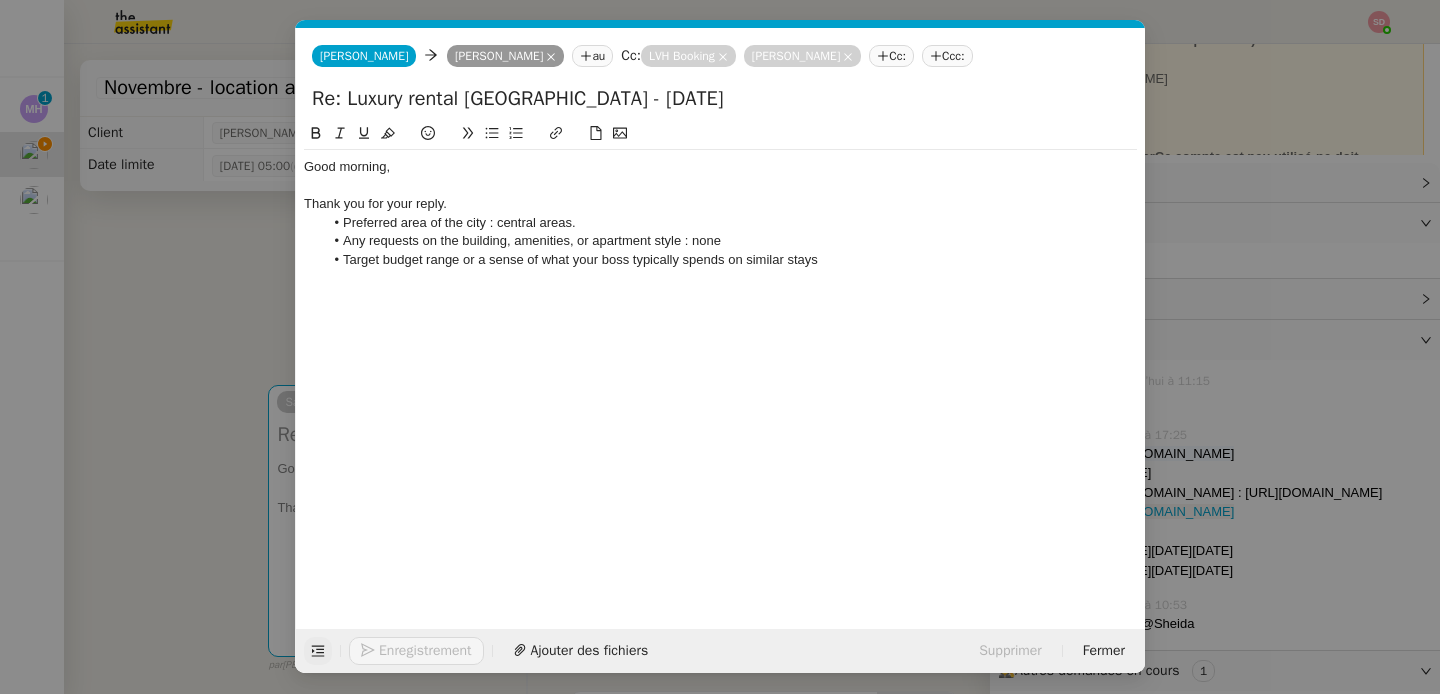 click on "Target budget range or a sense of what your boss typically spends on similar stays" 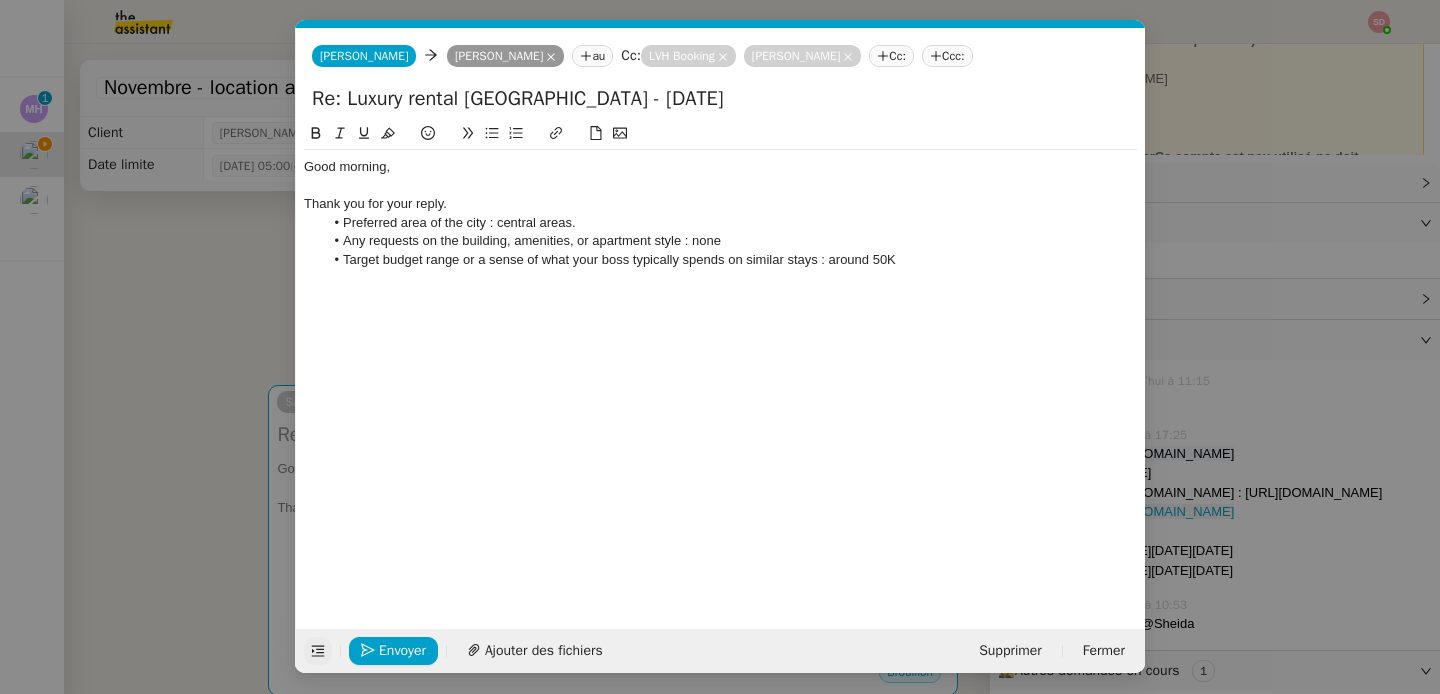click on "Service TA - VOYAGE - PROPOSITION GLOBALE    A utiliser dans le cadre de proposition de déplacement TA - RELANCE CLIENT (EN)    Relancer un client lorsqu'il n'a pas répondu à un précédent message BAFERTY - MAIL AUDITION    A utiliser dans le cadre de la procédure d'envoi des mails d'audition TA - PUBLICATION OFFRE D'EMPLOI     Organisation du recrutement Discours de présentation du paiement sécurisé    TA - VOYAGES - PROPOSITION ITINERAIRE    Soumettre les résultats d'une recherche TA - CONFIRMATION PAIEMENT (EN)    Confirmer avec le client de modèle de transaction - Attention Plan Pro nécessaire. Onboarding LEDGER (FR)     [PERSON_NAME] TA - COURRIER EXPEDIE (recommandé)    A utiliser dans le cadre de l'envoi d'un courrier recommandé TA - PARTAGE DE CALENDRIER (EN)    A utiliser pour demander au client de partager son calendrier afin de faciliter l'accès et la gestion PSPI - Appel de fonds MJL    A utiliser dans le cadre de la procédure d'appel de fonds MJL TA - RELANCE CLIENT" at bounding box center [720, 347] 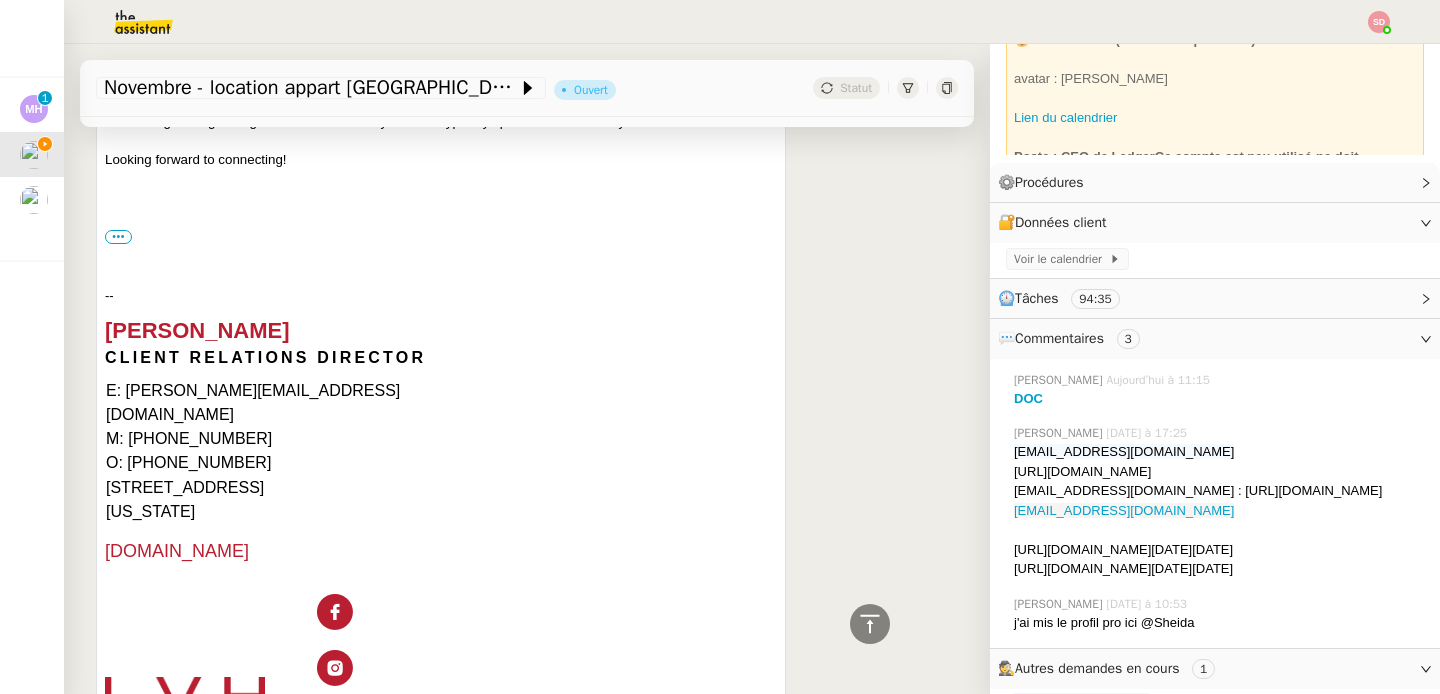 scroll, scrollTop: 102, scrollLeft: 0, axis: vertical 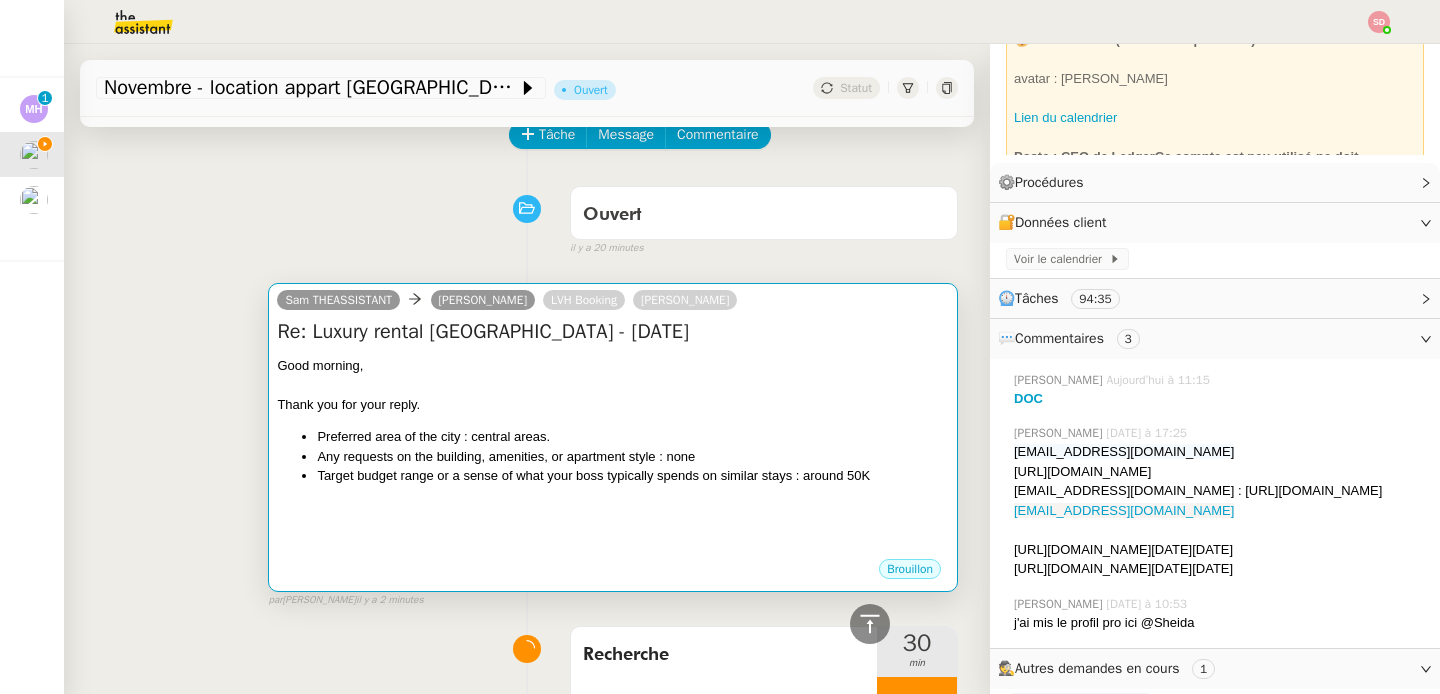 click at bounding box center [613, 385] 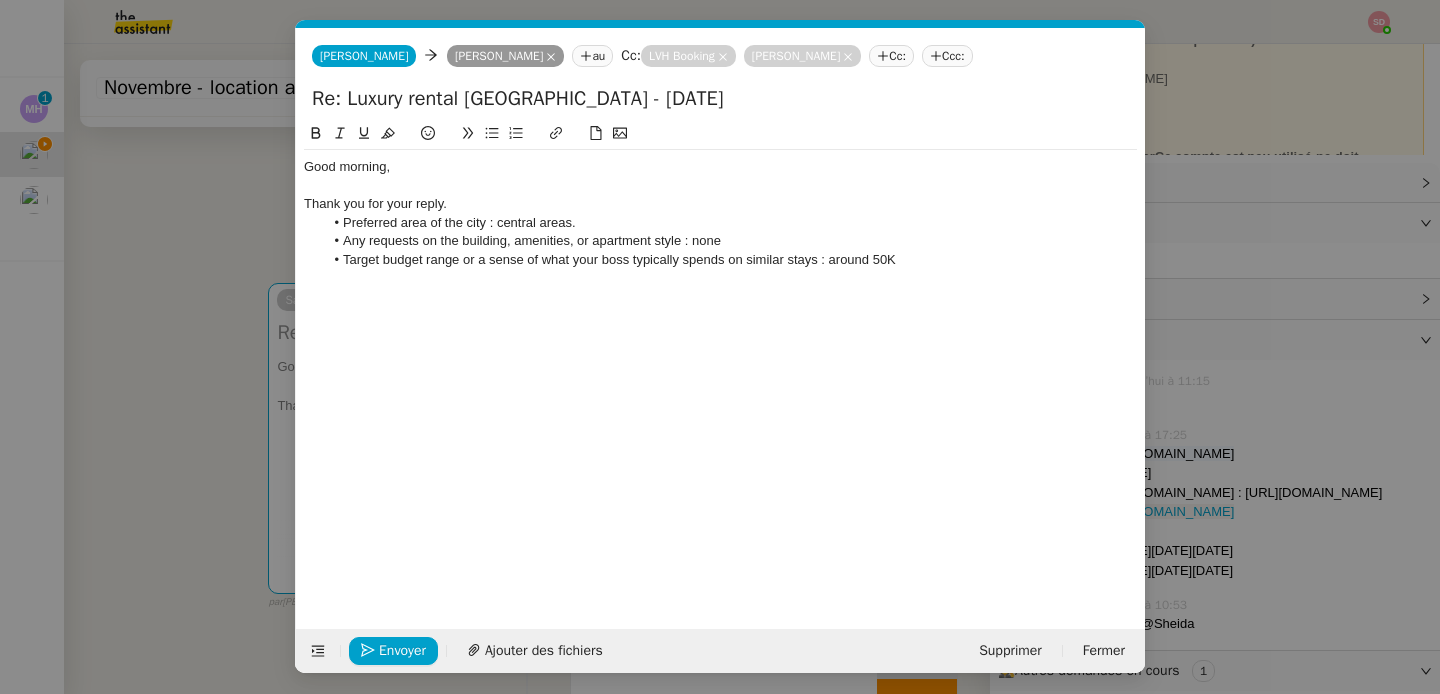 scroll, scrollTop: 0, scrollLeft: 42, axis: horizontal 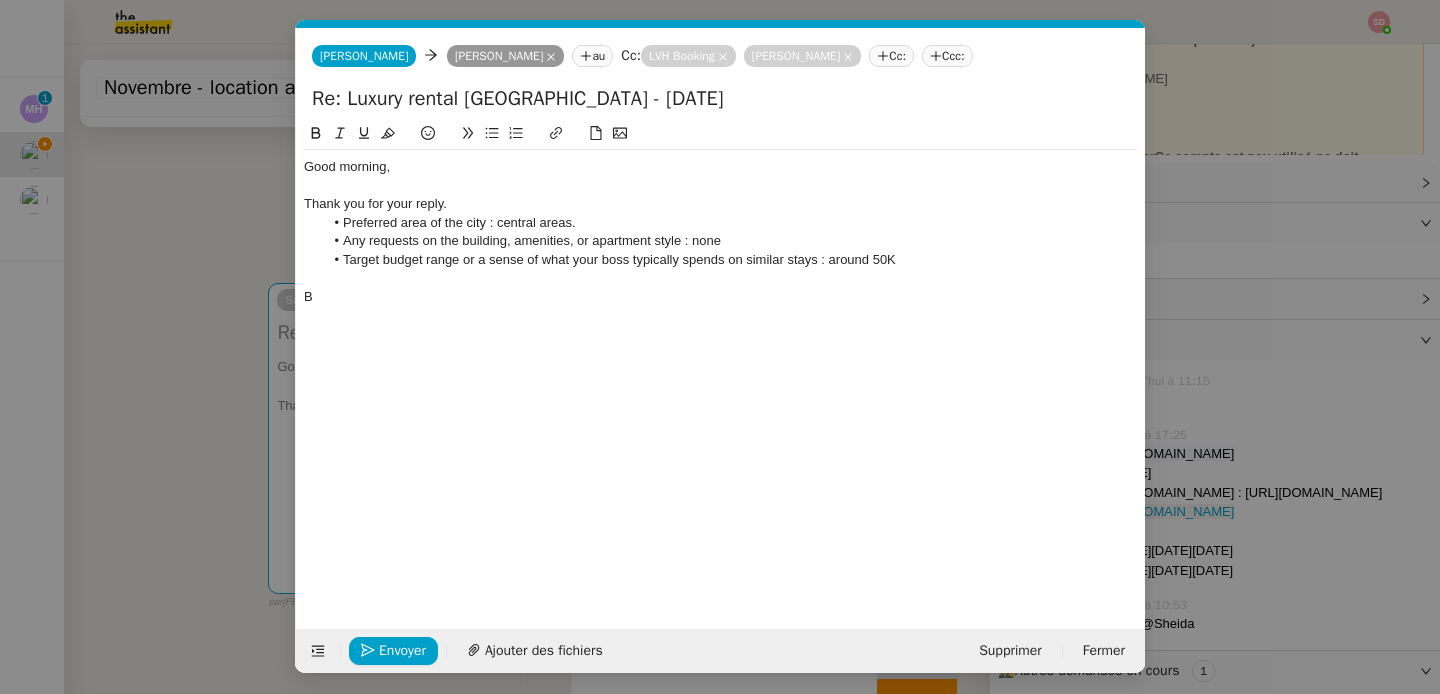 type 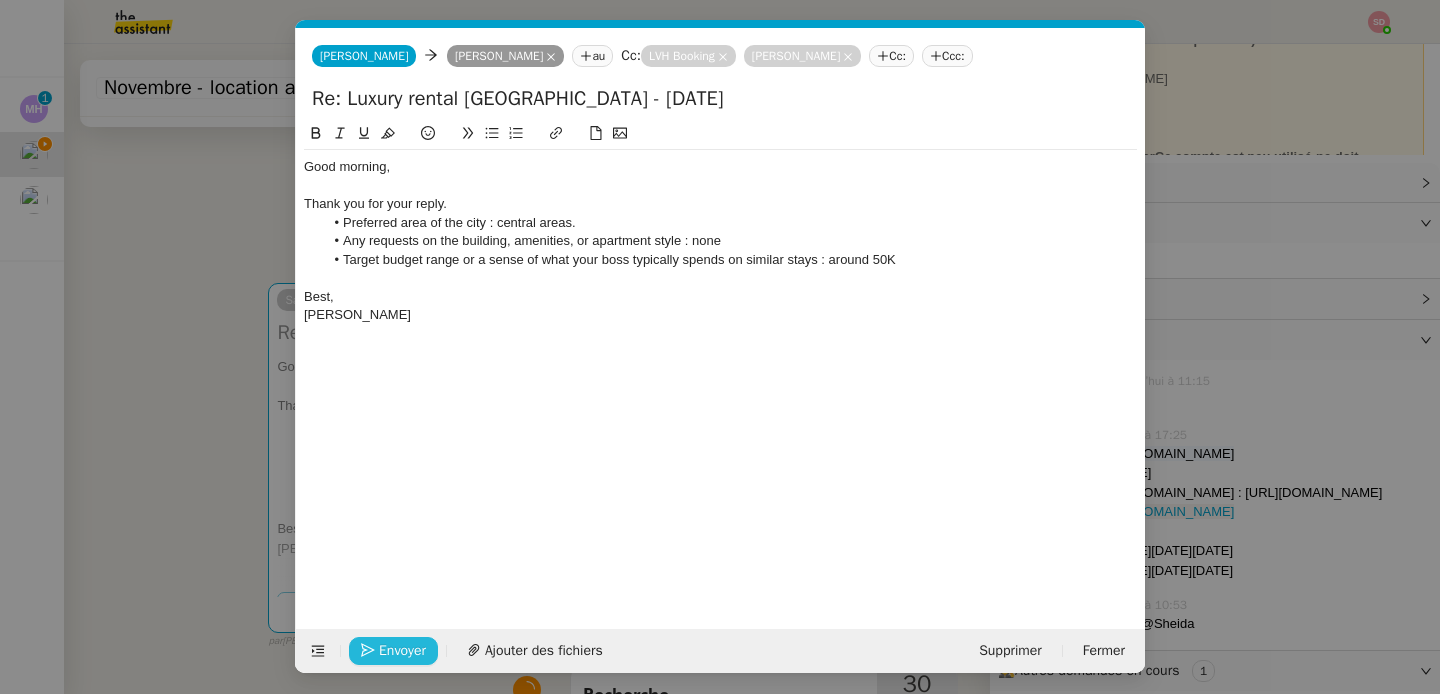click on "Envoyer" 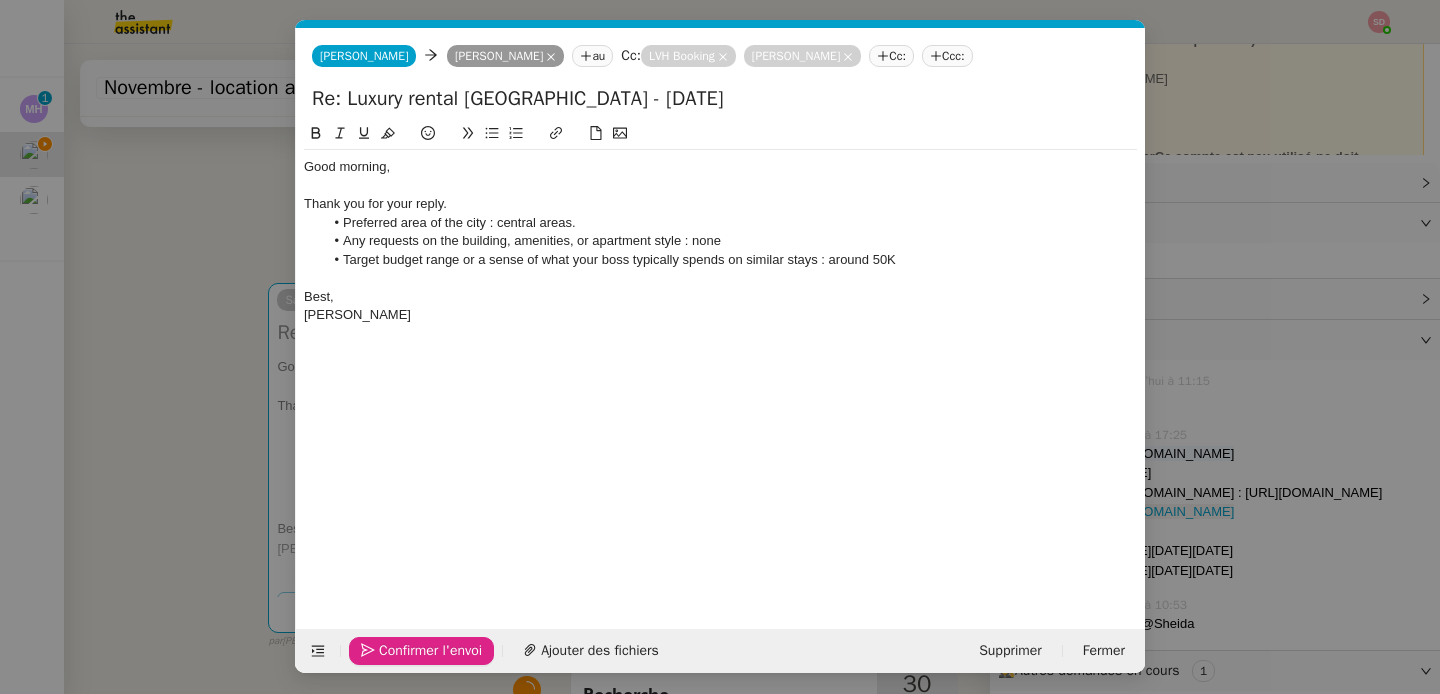 click on "Confirmer l'envoi" 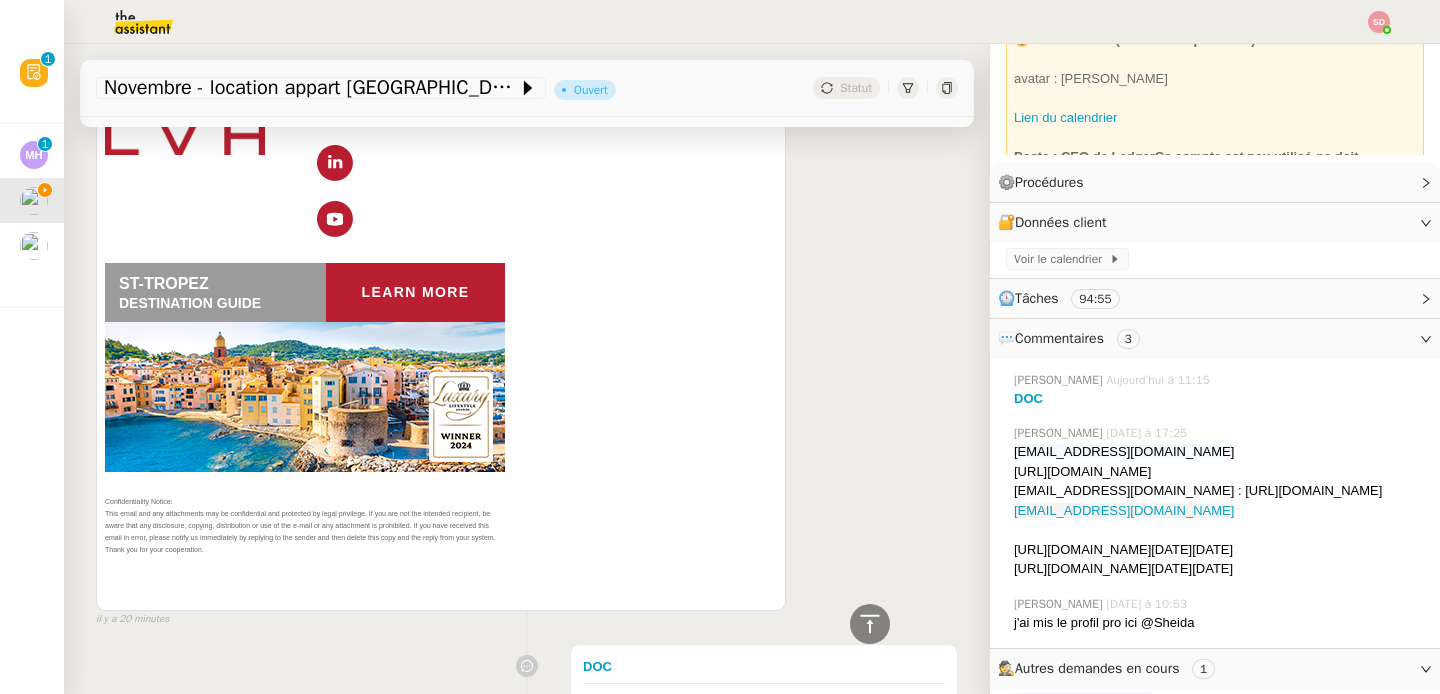 scroll, scrollTop: 2257, scrollLeft: 0, axis: vertical 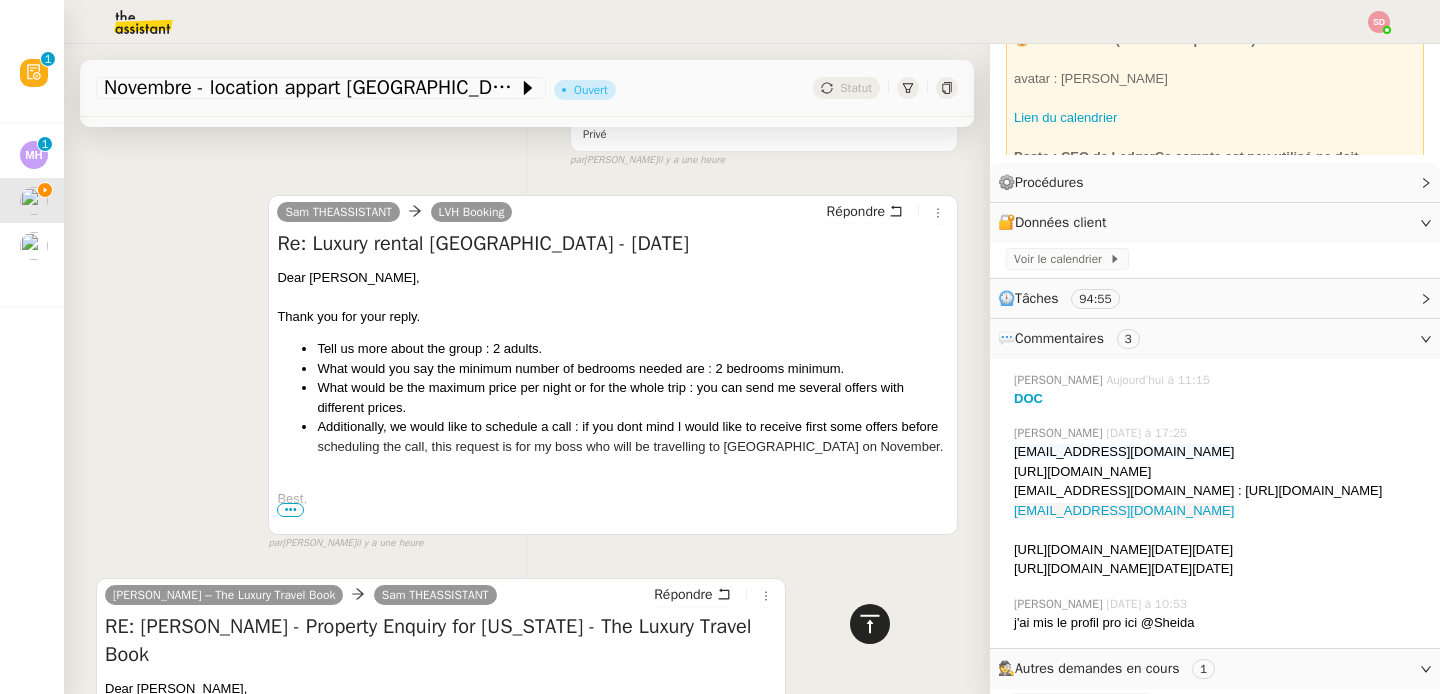 click 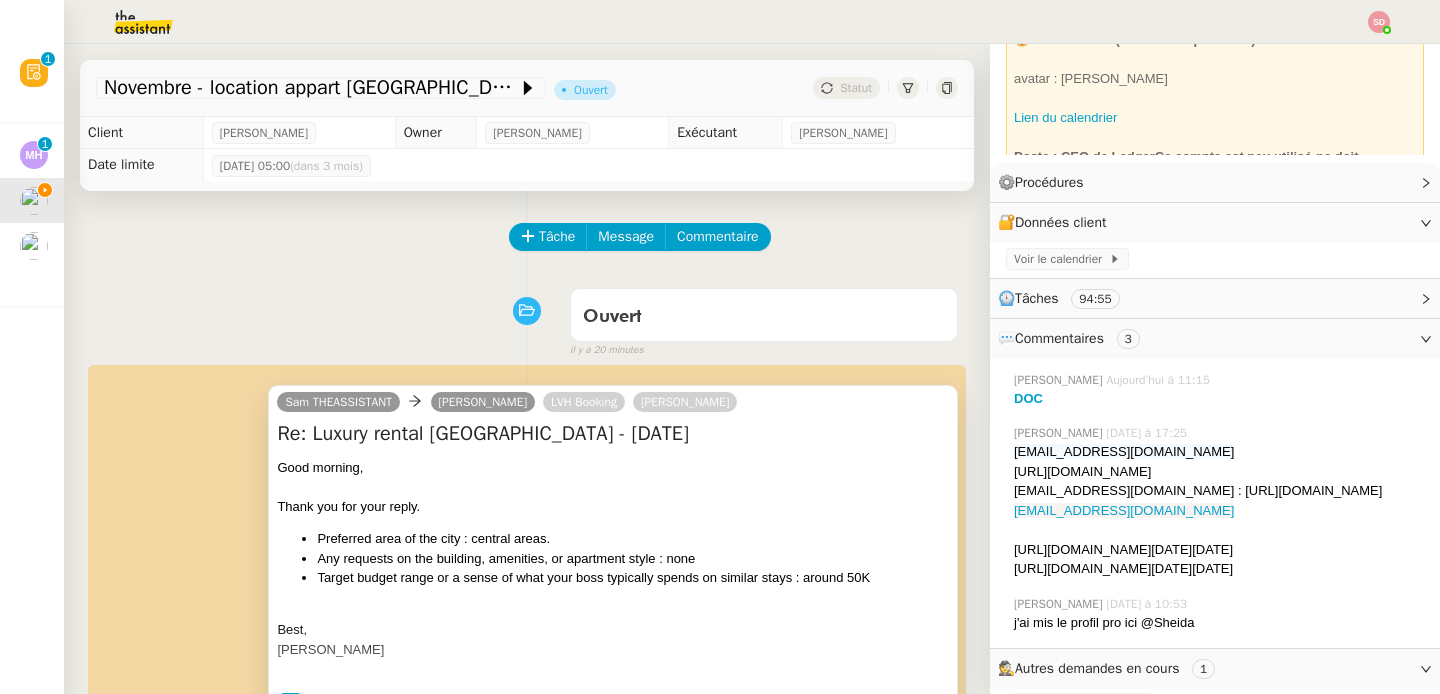 scroll, scrollTop: 421, scrollLeft: 0, axis: vertical 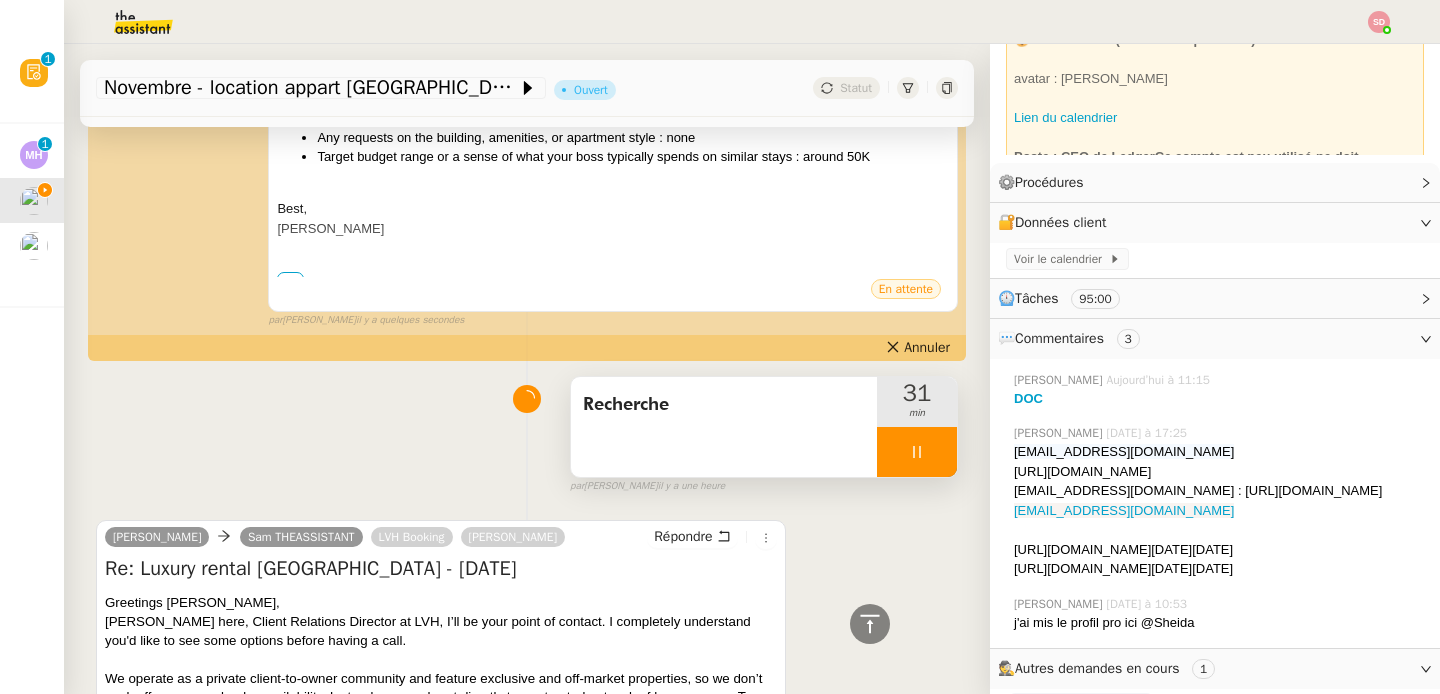 click at bounding box center (917, 452) 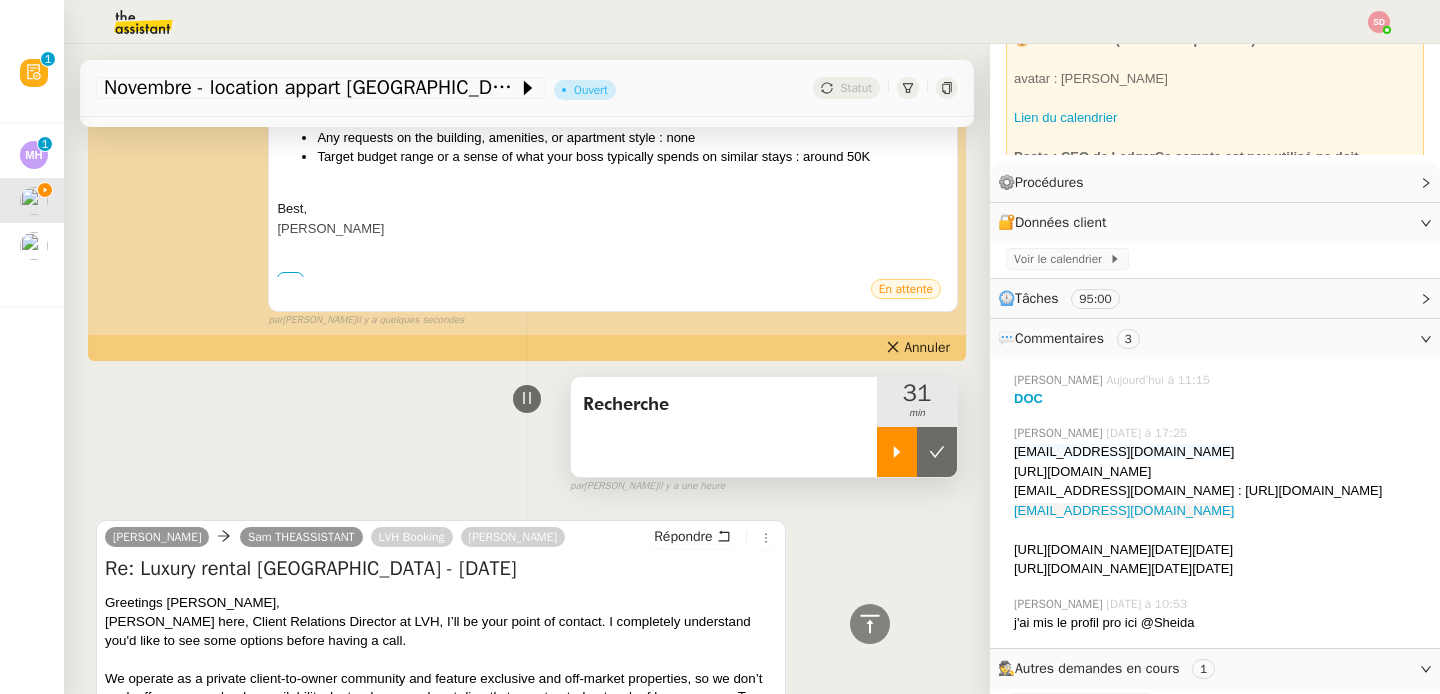 click 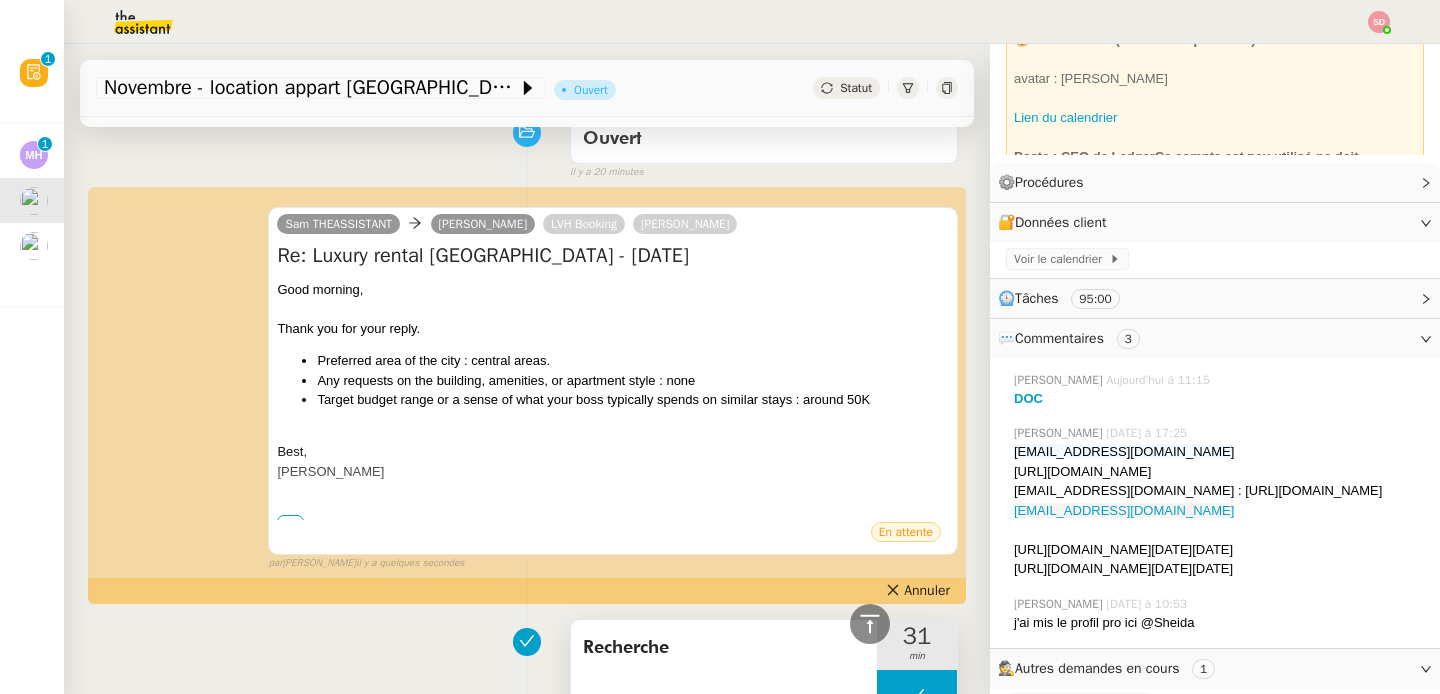 scroll, scrollTop: 0, scrollLeft: 0, axis: both 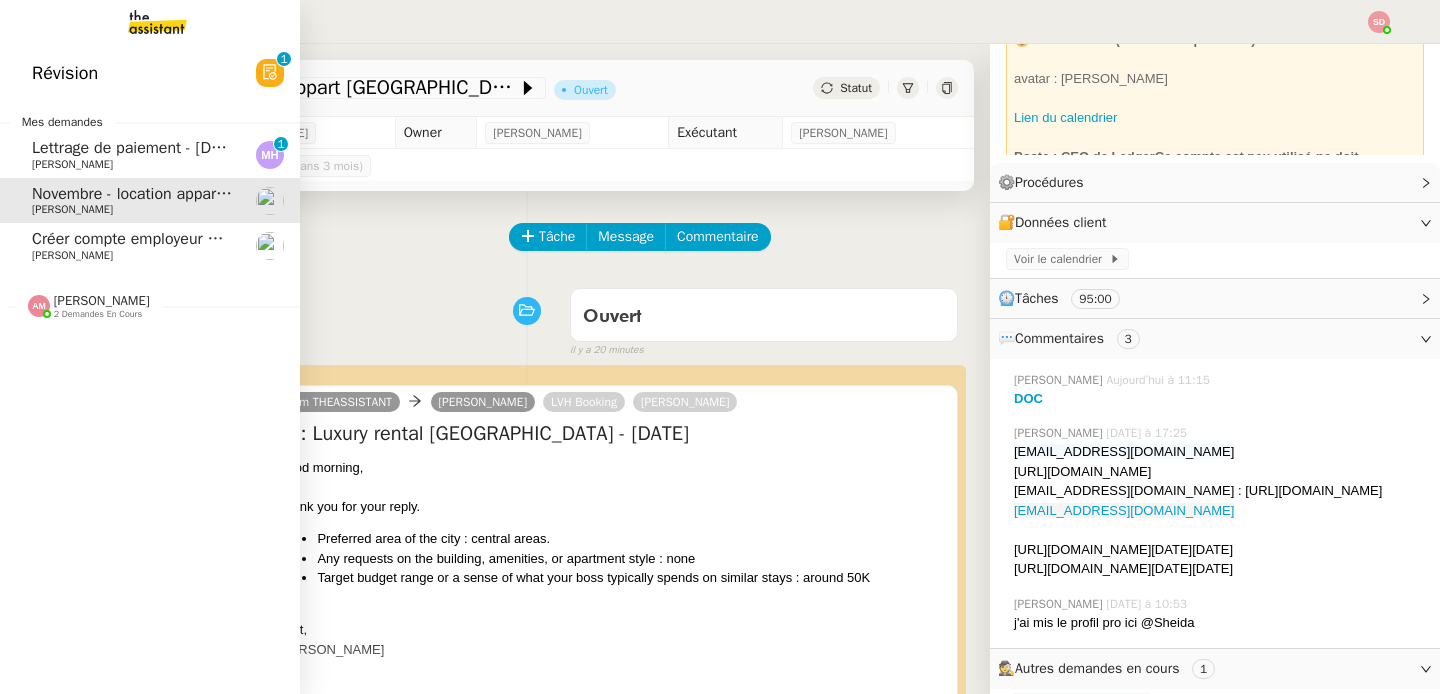 click on "[PERSON_NAME]" 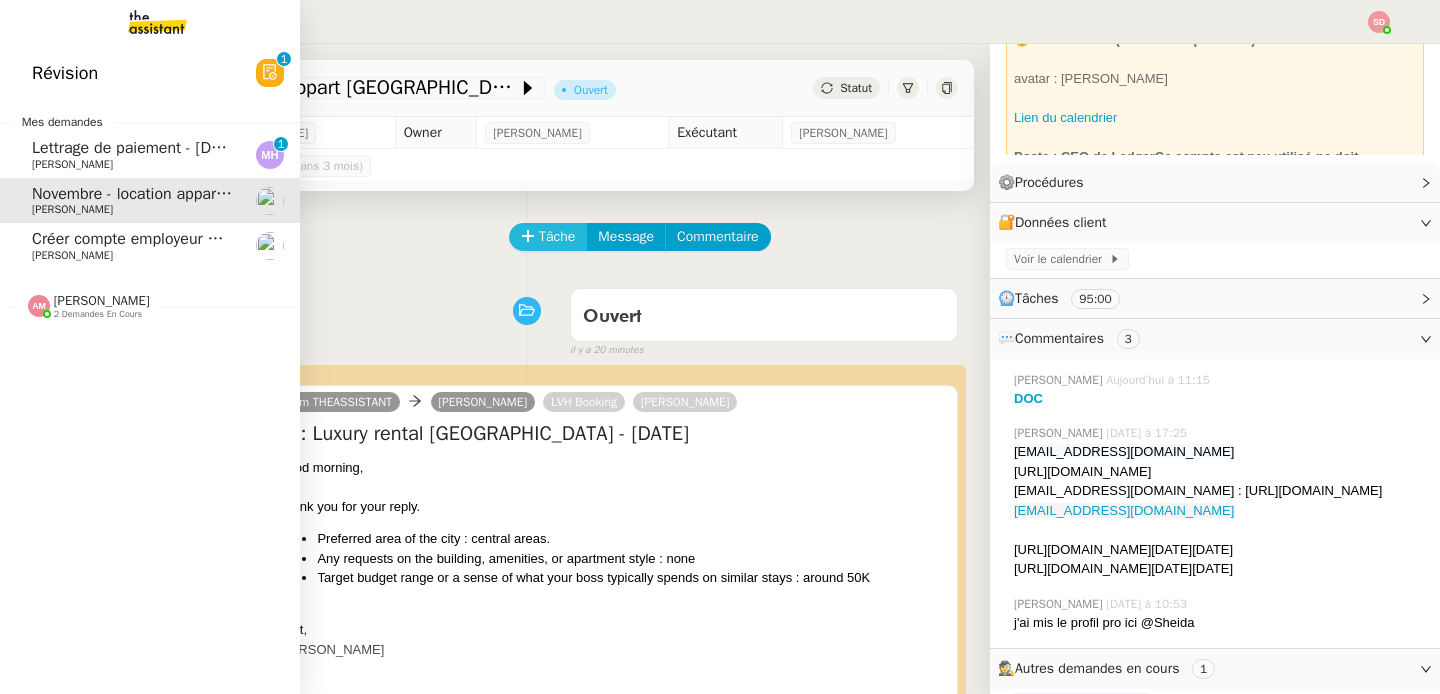 click on "Tâche" 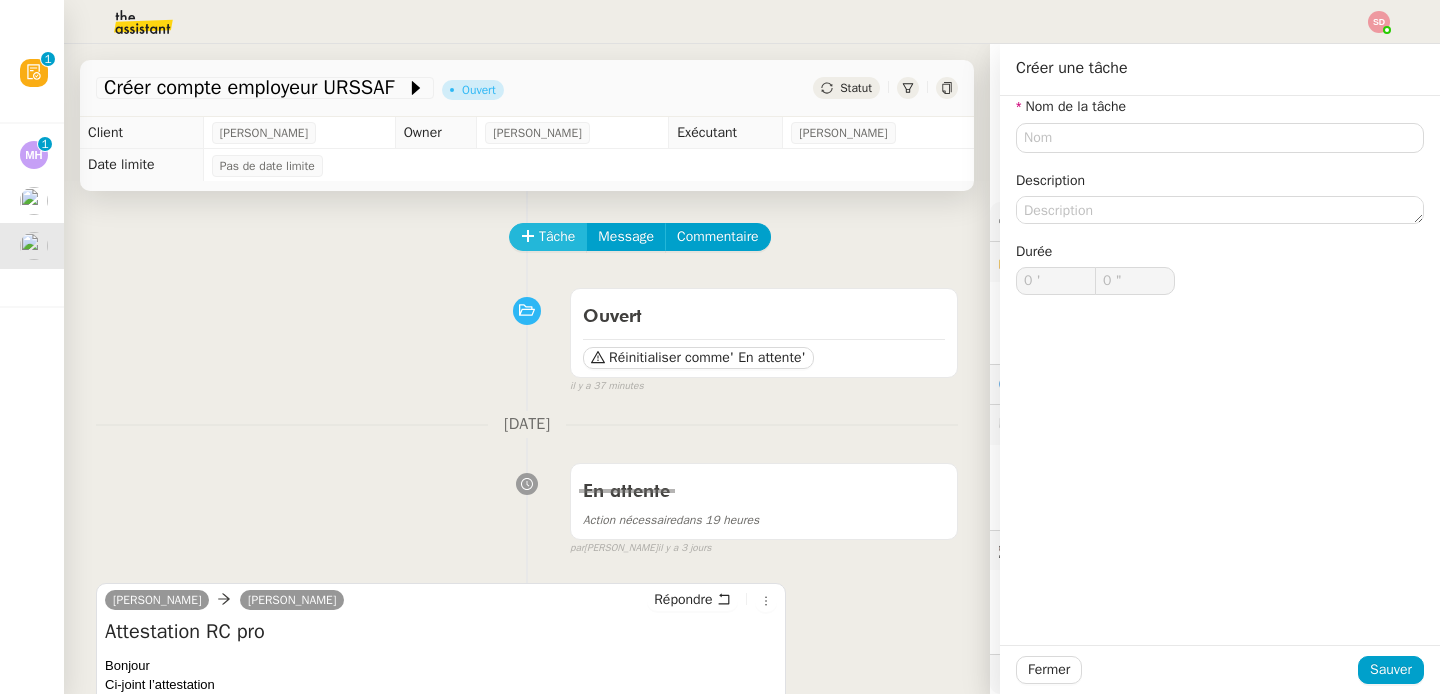 scroll, scrollTop: 101, scrollLeft: 0, axis: vertical 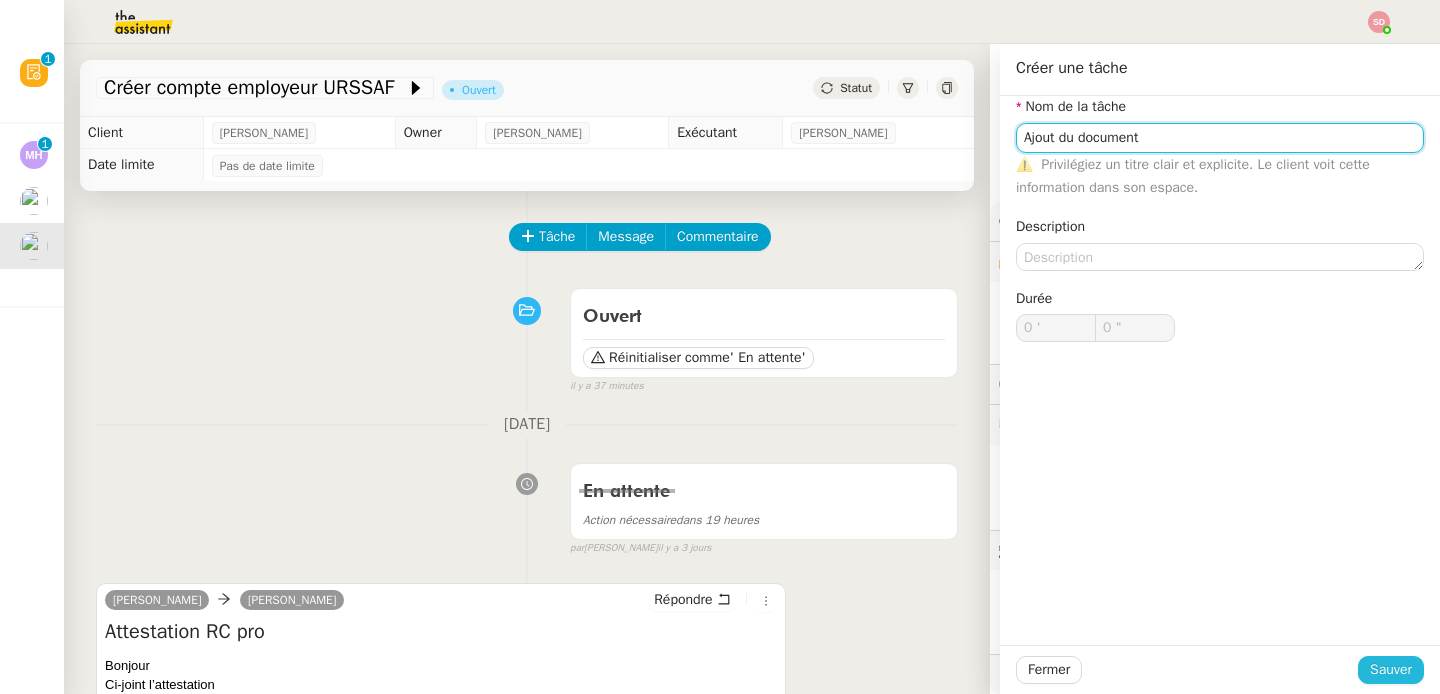 type on "Ajout du document" 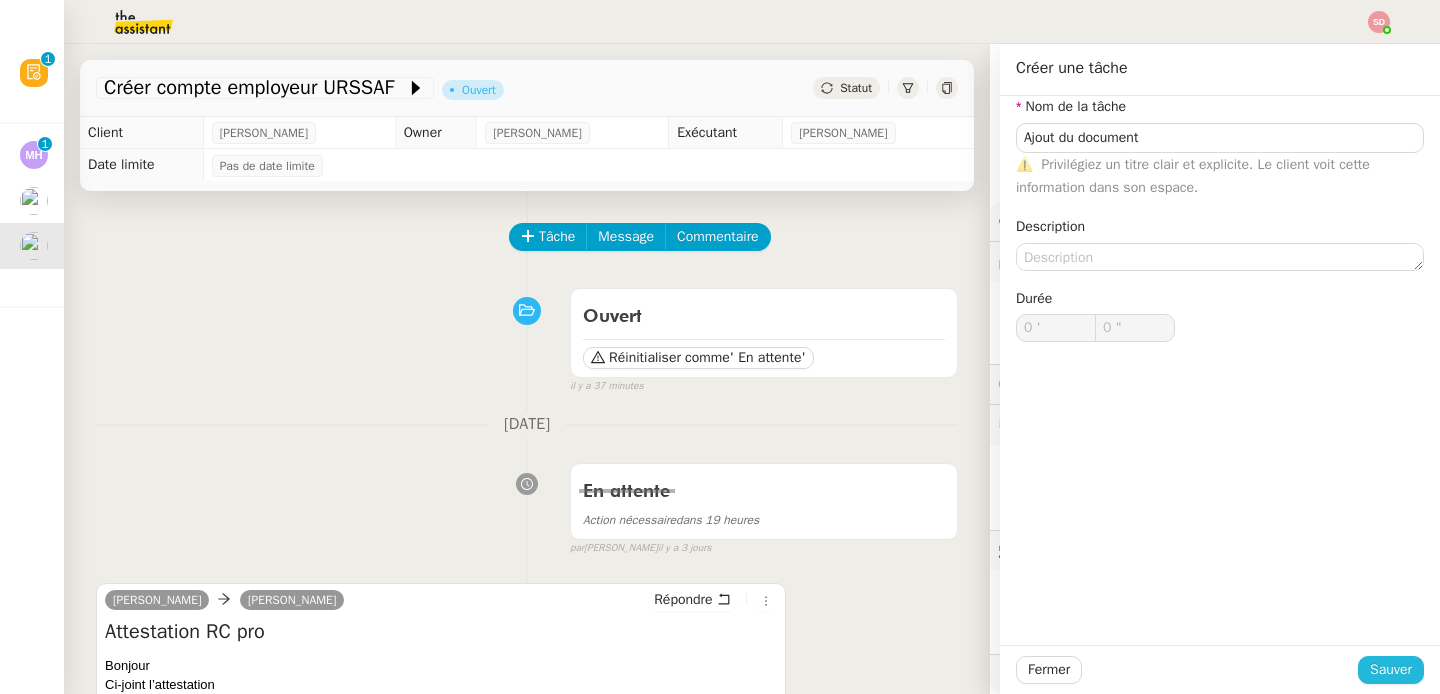 click on "Sauver" 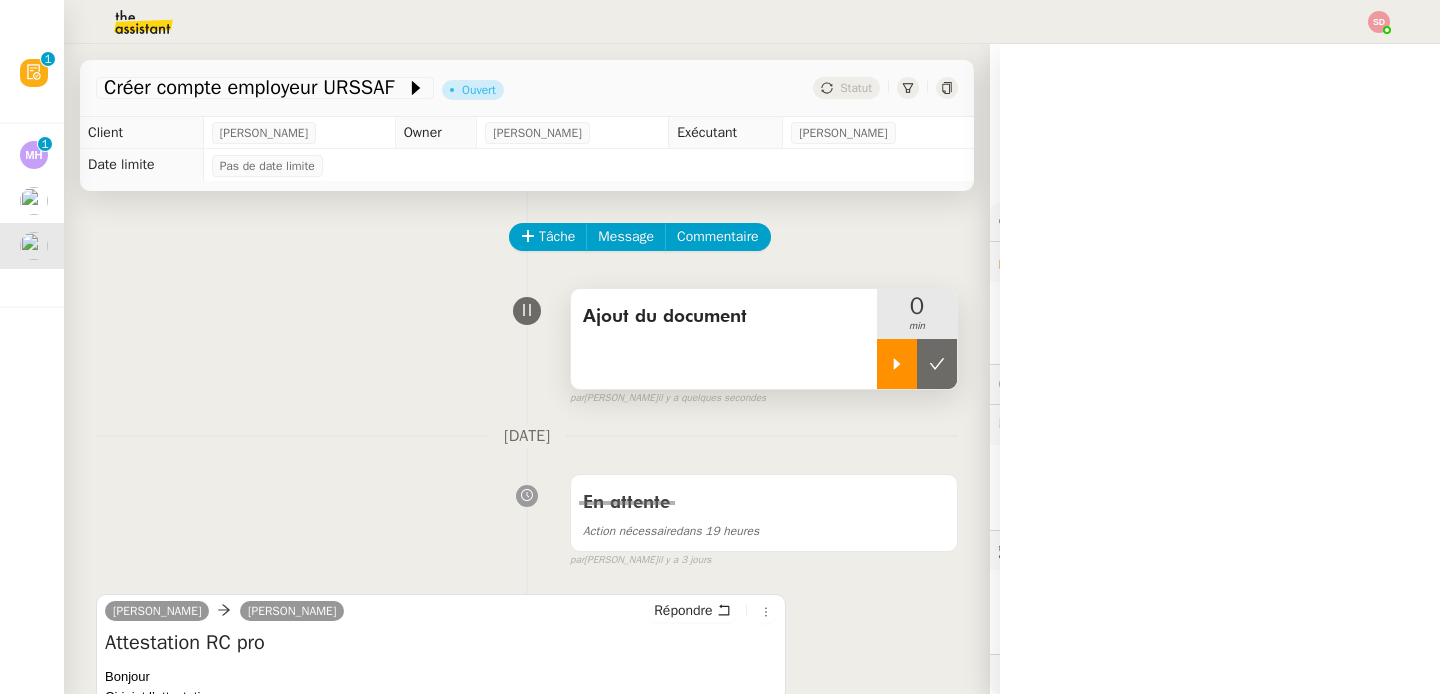 click at bounding box center [897, 364] 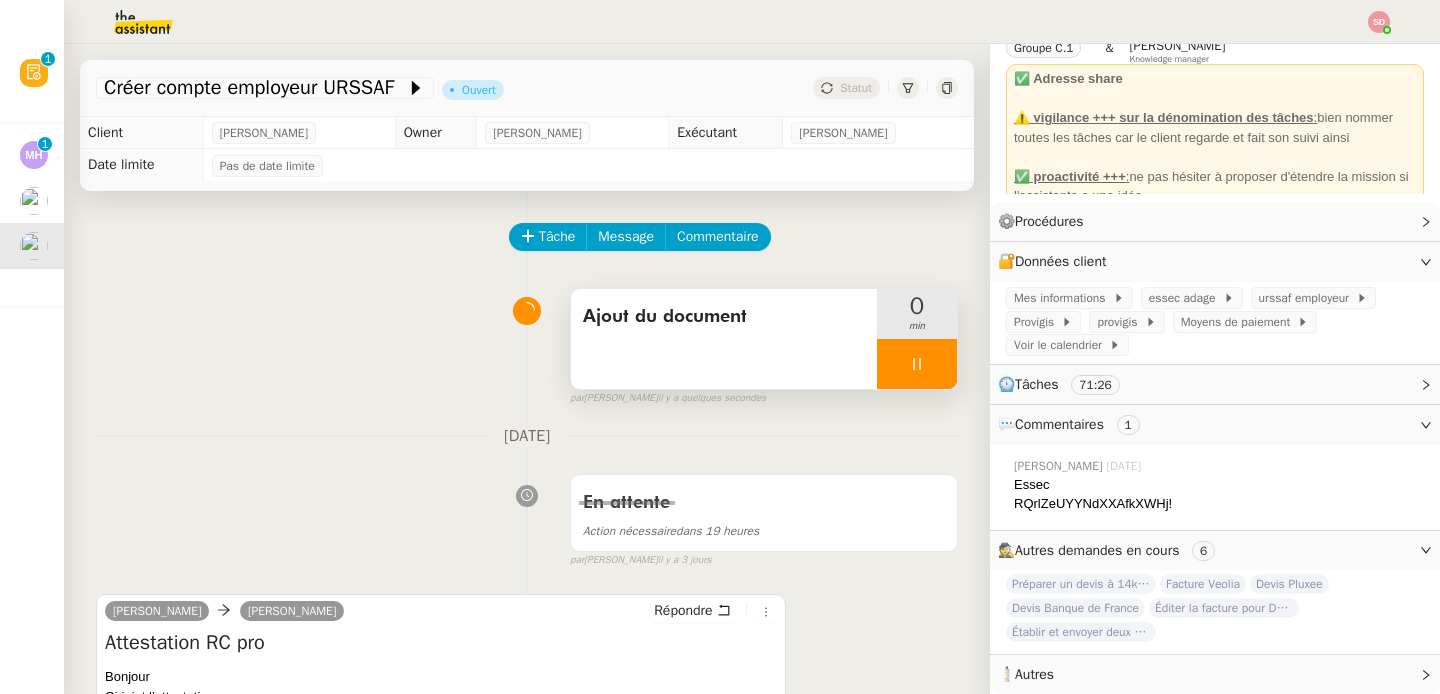 scroll, scrollTop: 101, scrollLeft: 0, axis: vertical 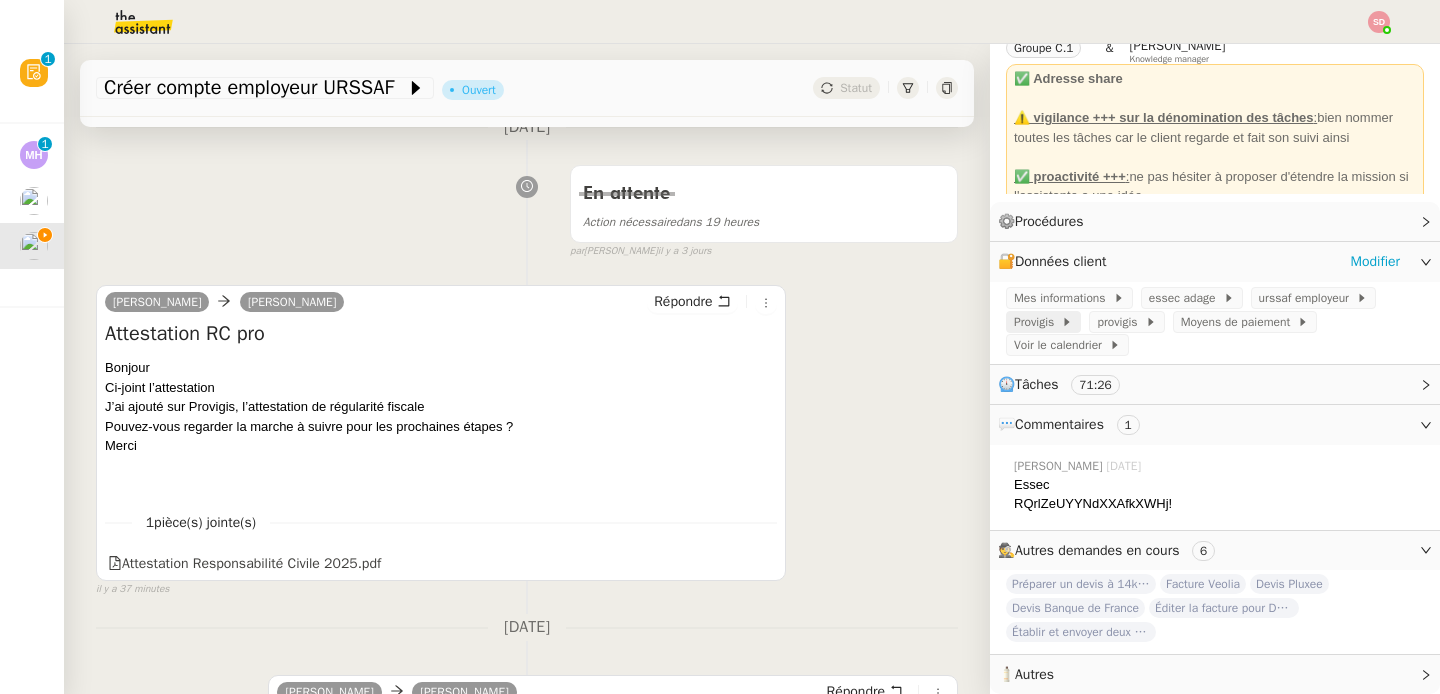 click on "Provigis" 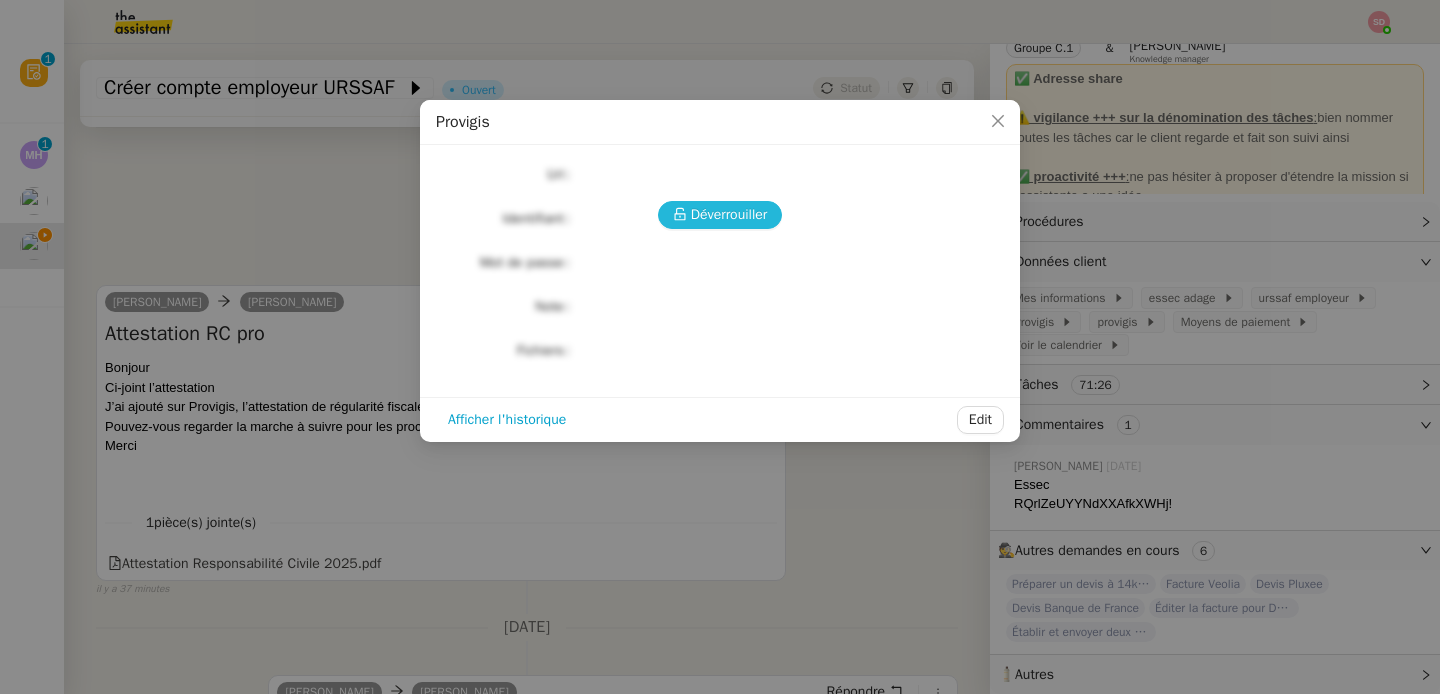 click on "Déverrouiller" at bounding box center (729, 214) 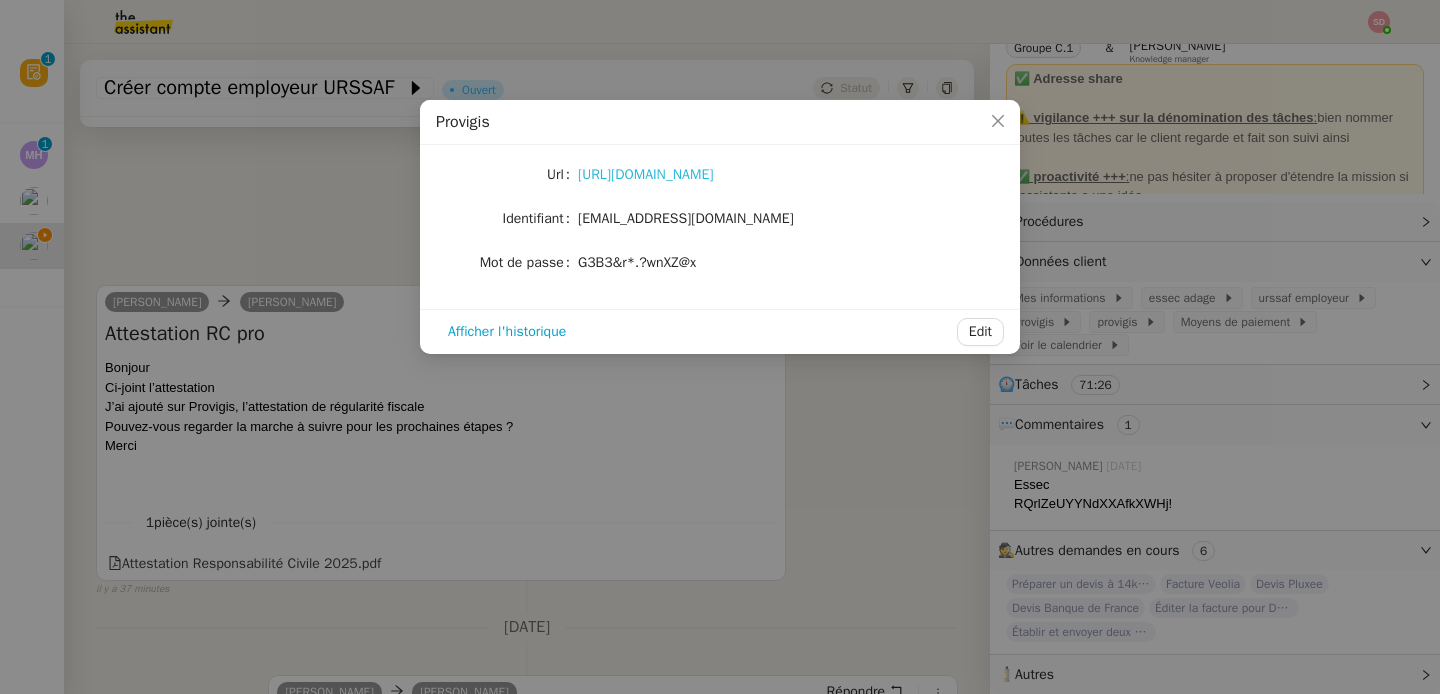 click on "[URL][DOMAIN_NAME]" 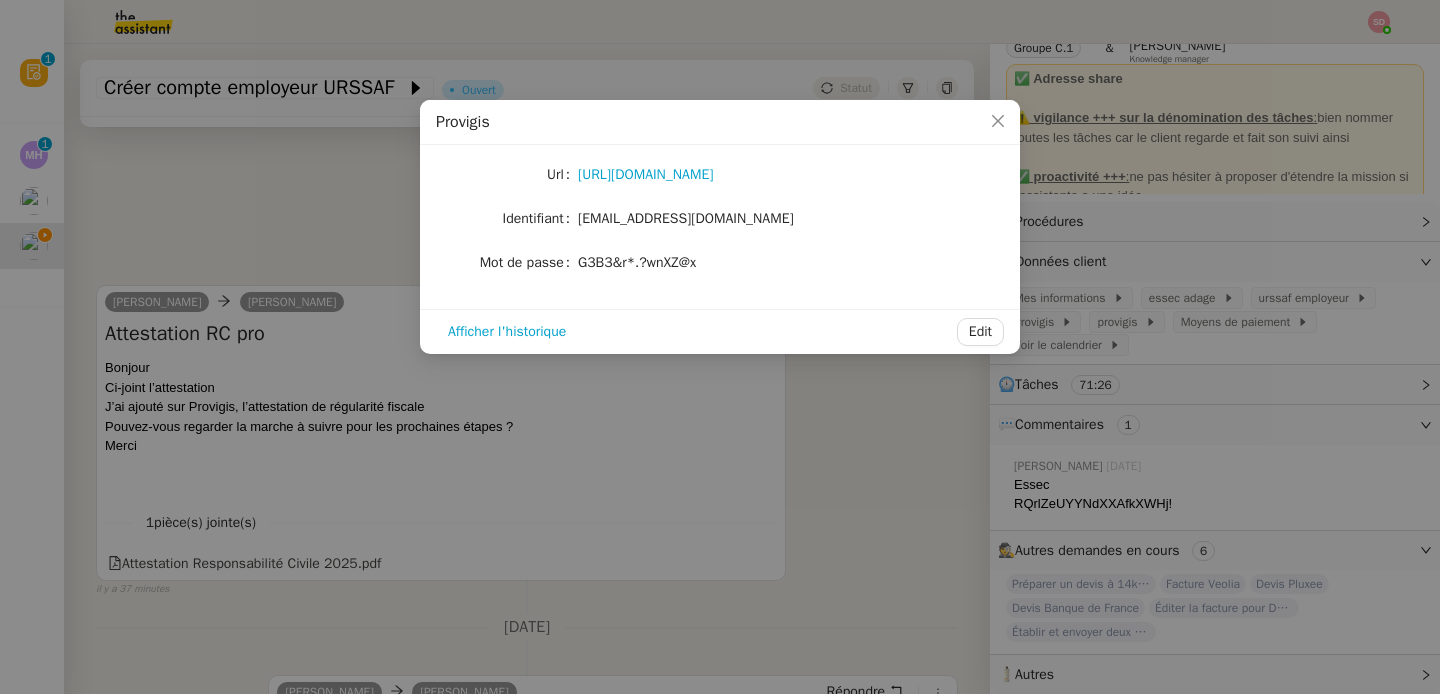 click on "[EMAIL_ADDRESS][DOMAIN_NAME]" 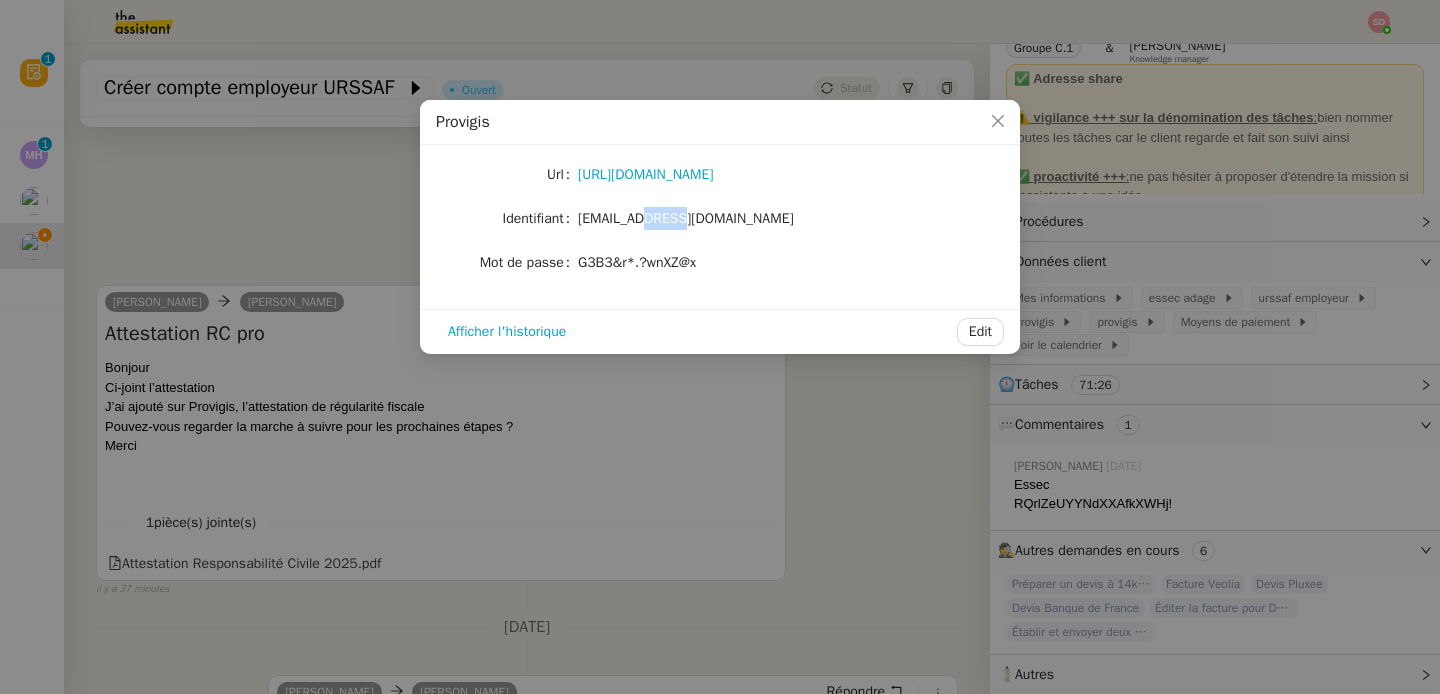 click on "[EMAIL_ADDRESS][DOMAIN_NAME]" 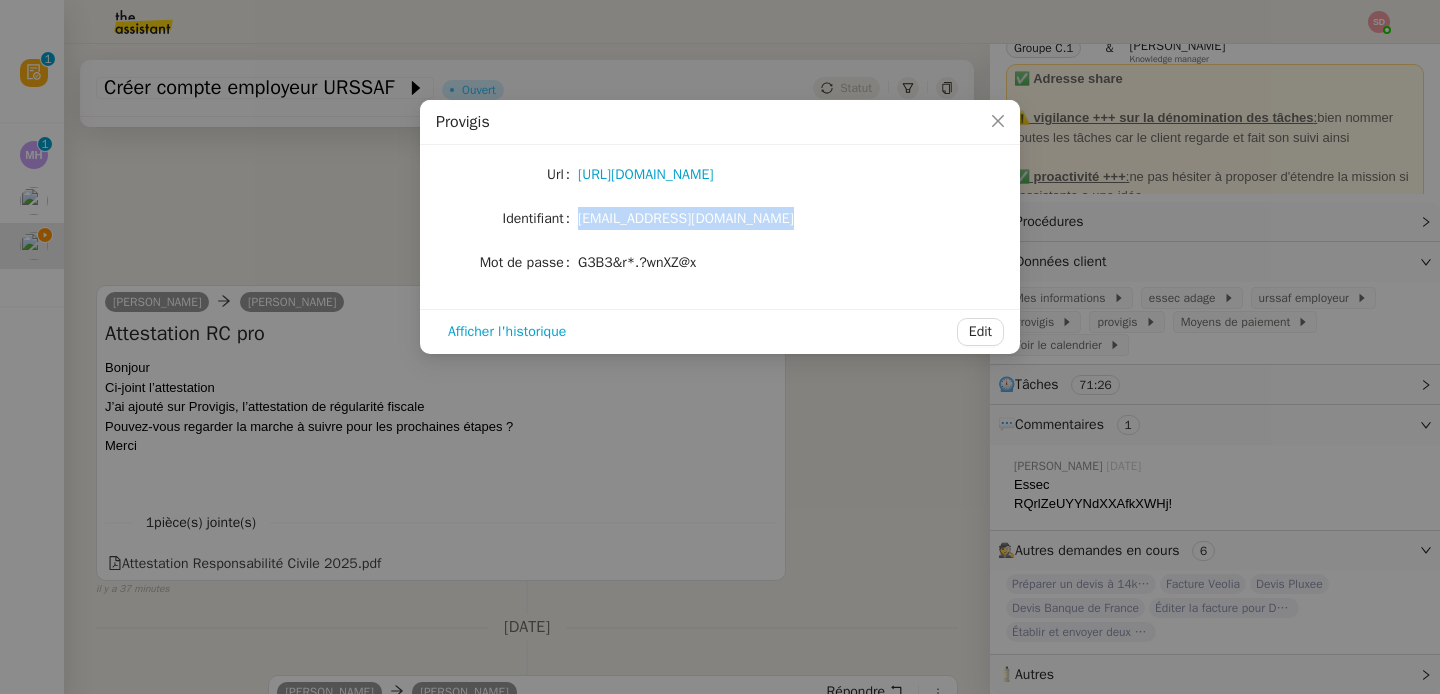 click on "[EMAIL_ADDRESS][DOMAIN_NAME]" 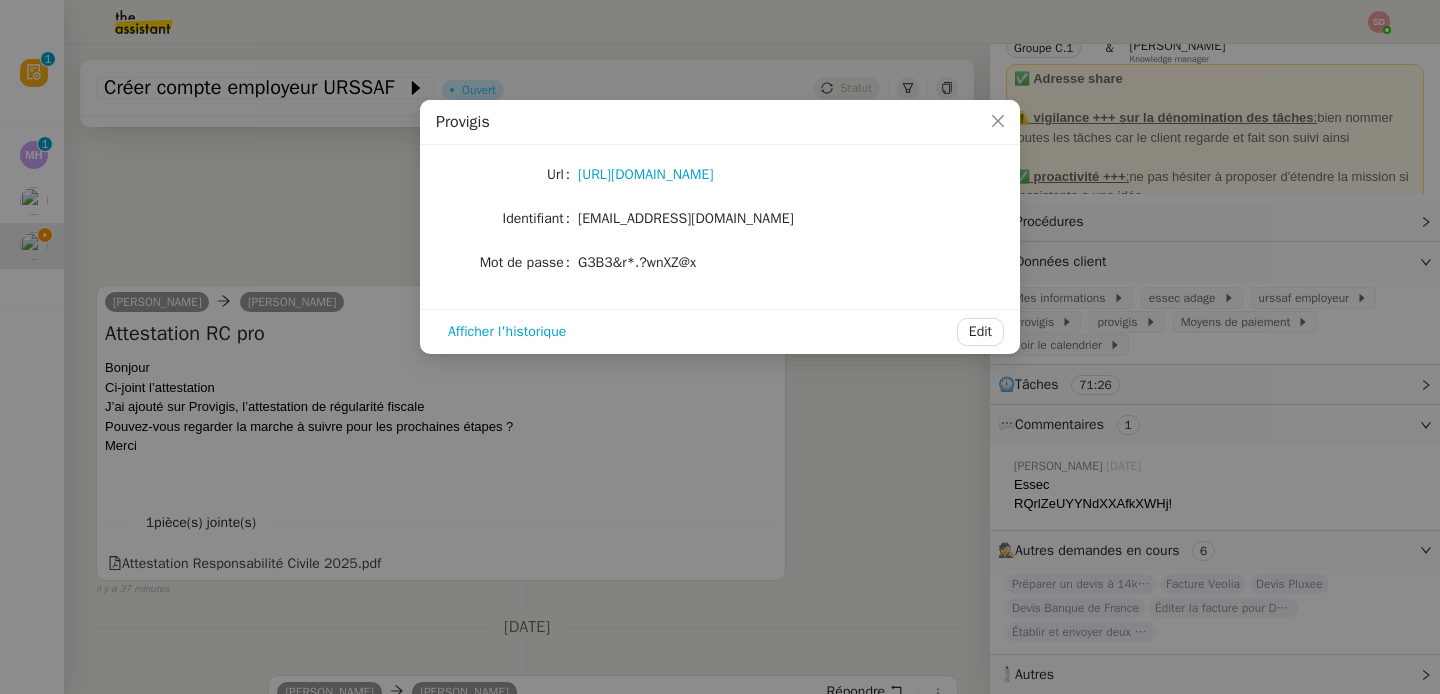 click on "G3B3&r*.?wnXZ@x" 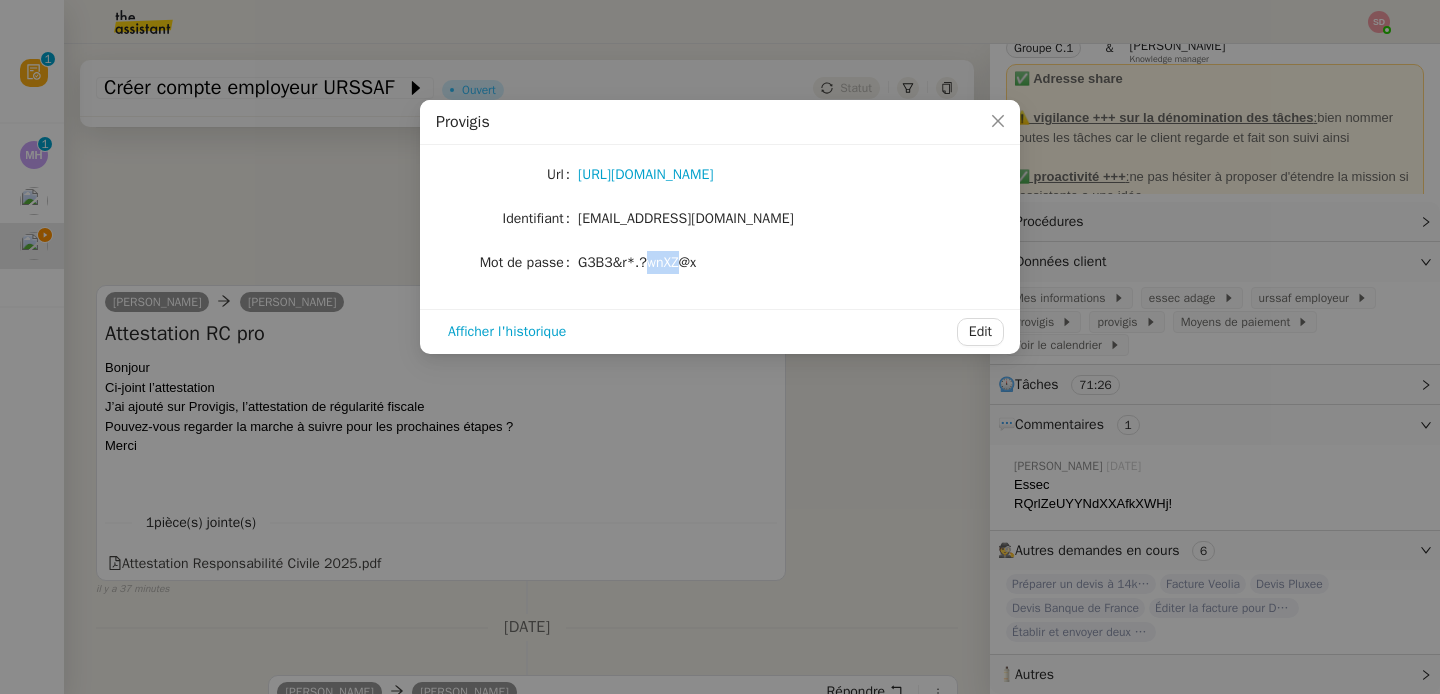 click on "G3B3&r*.?wnXZ@x" 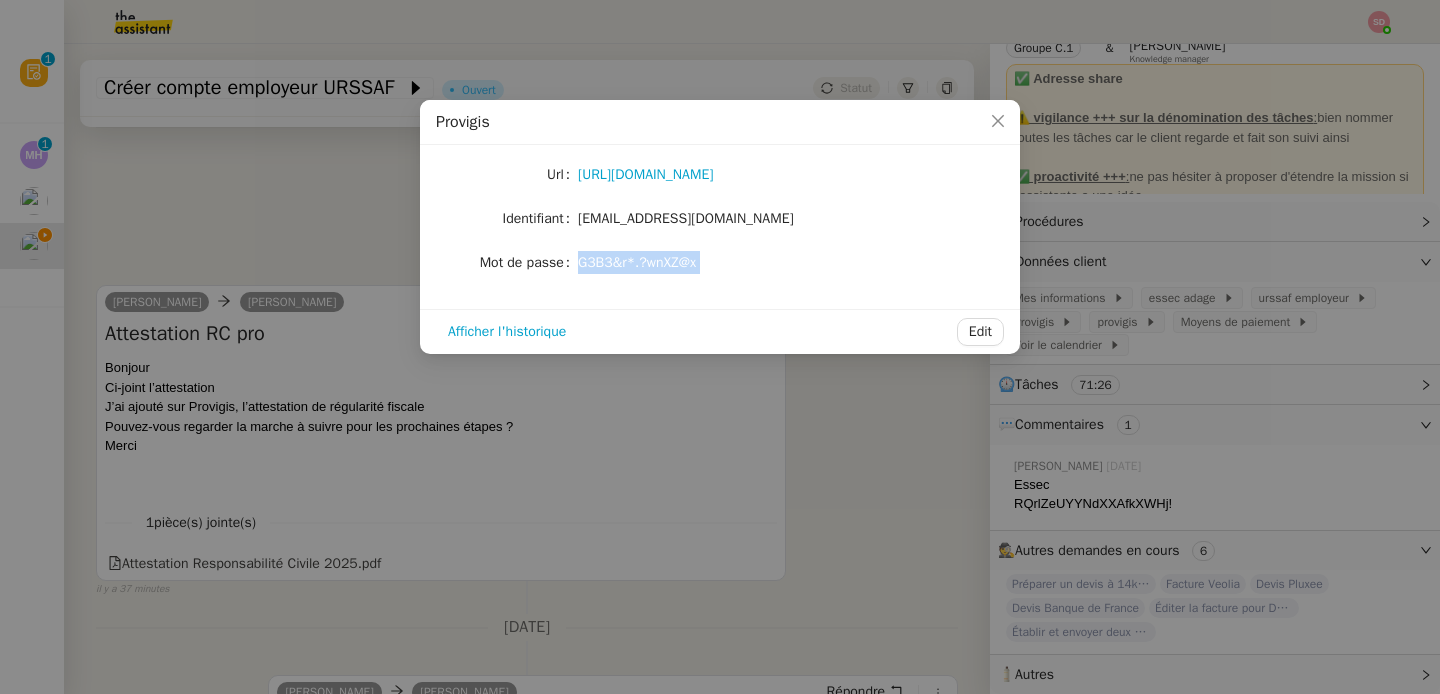 click on "G3B3&r*.?wnXZ@x" 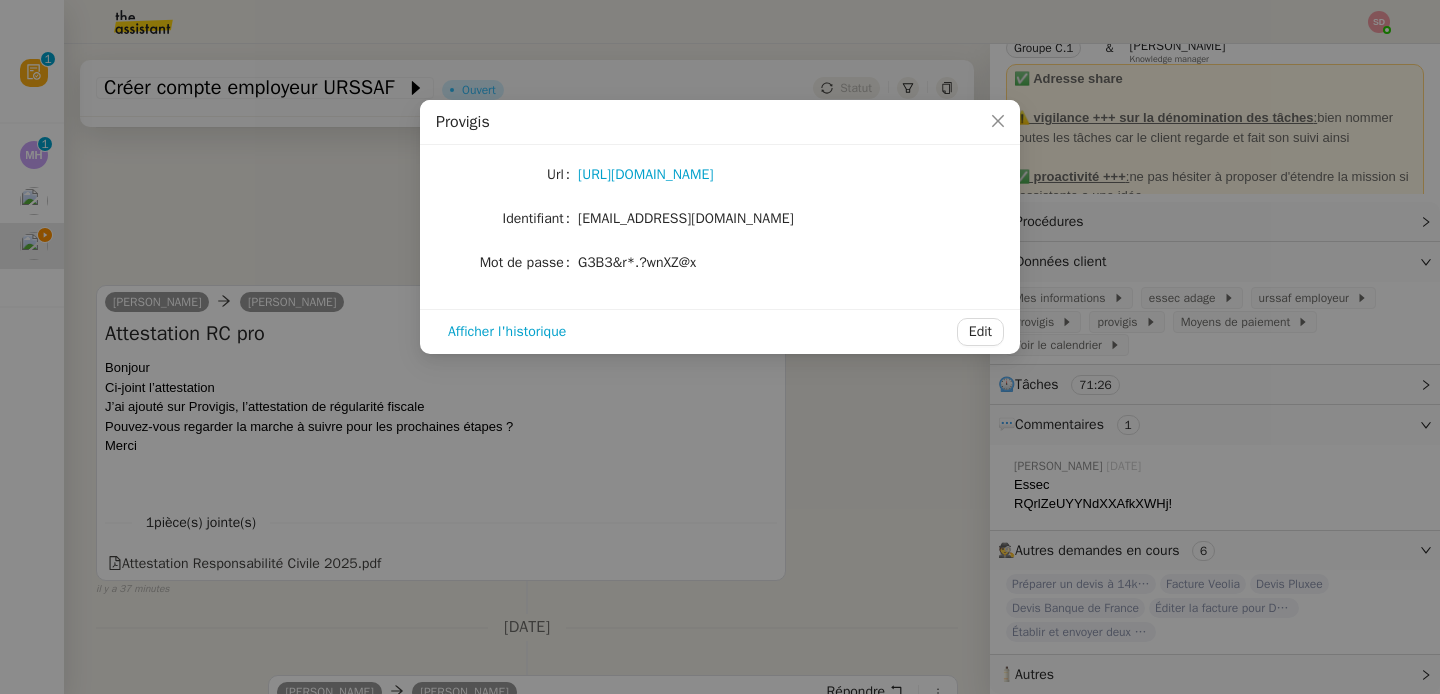 click on "Provigis  Url [URL][DOMAIN_NAME]    Identifiant [EMAIL_ADDRESS][DOMAIN_NAME] Mot de passe [SECURITY_DATA] Afficher l'historique Edit" at bounding box center (720, 347) 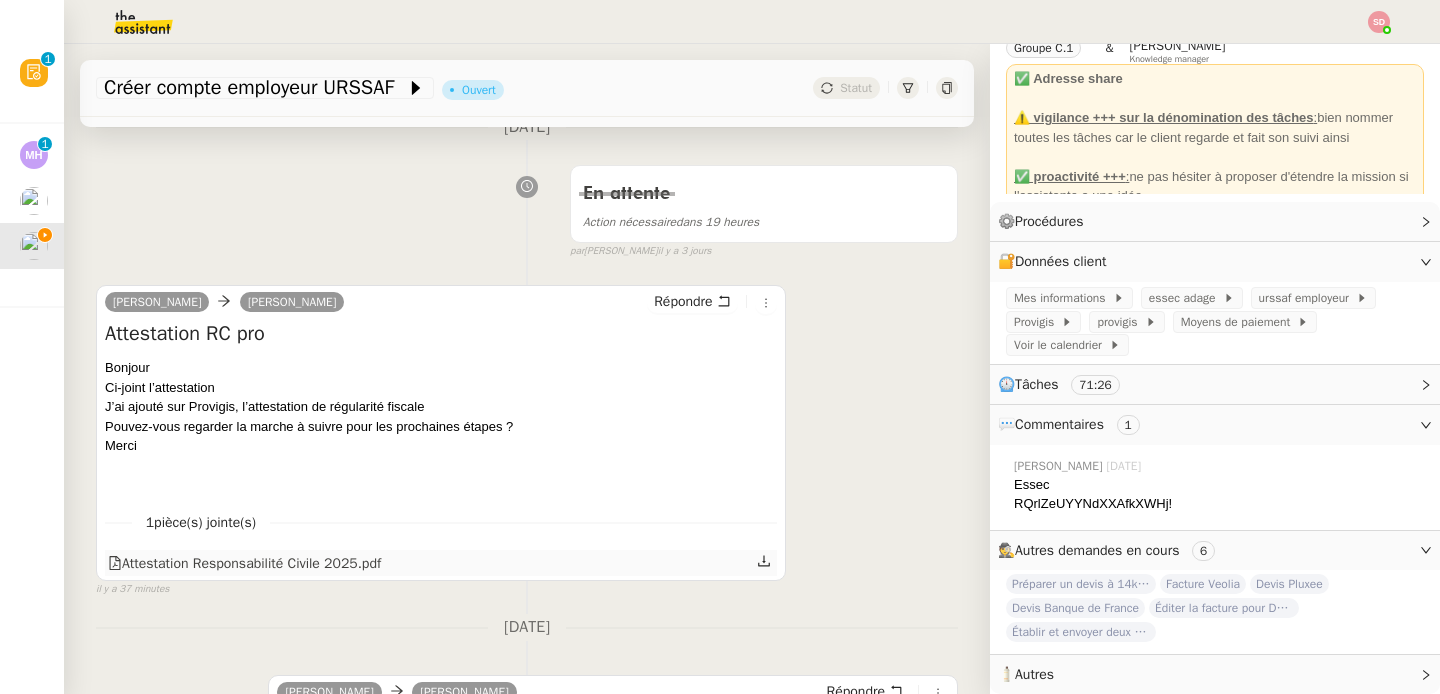 click on "Attestation Responsabilité Civile 2025.pdf" 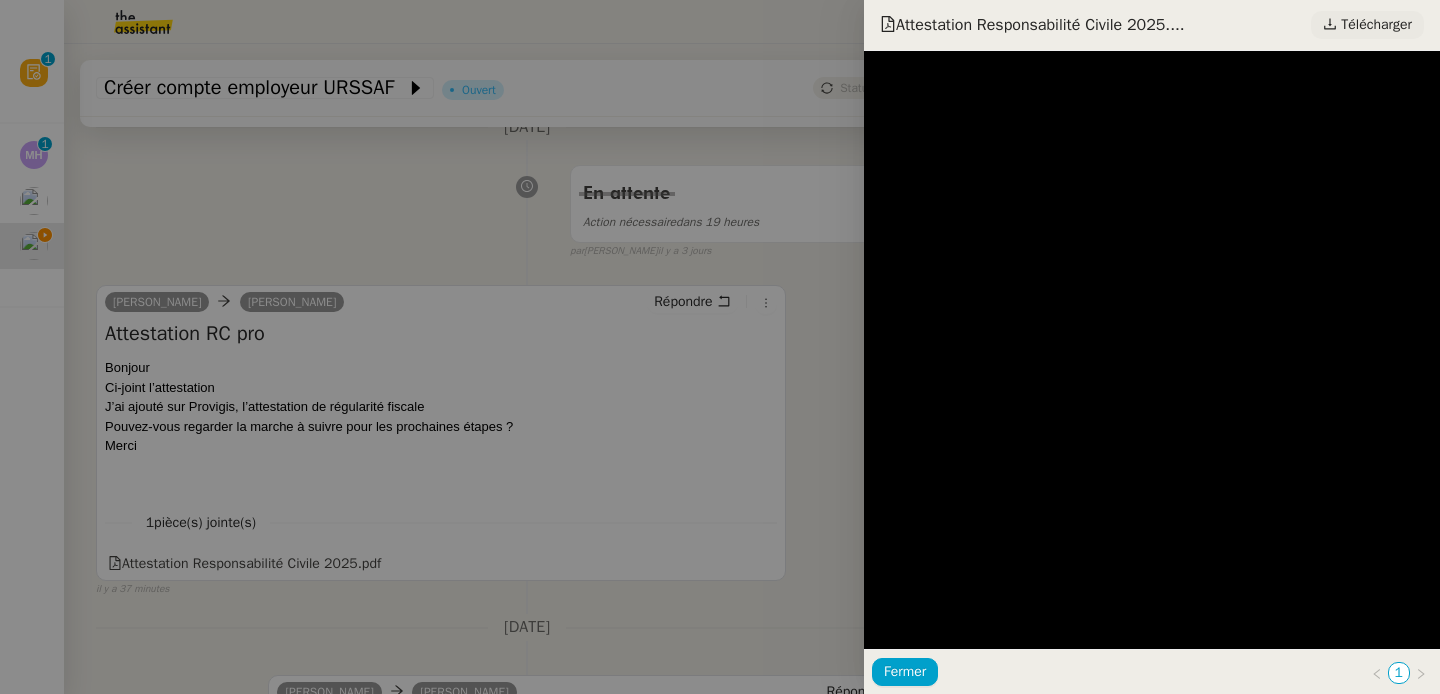 click on "Télécharger" at bounding box center (1376, 25) 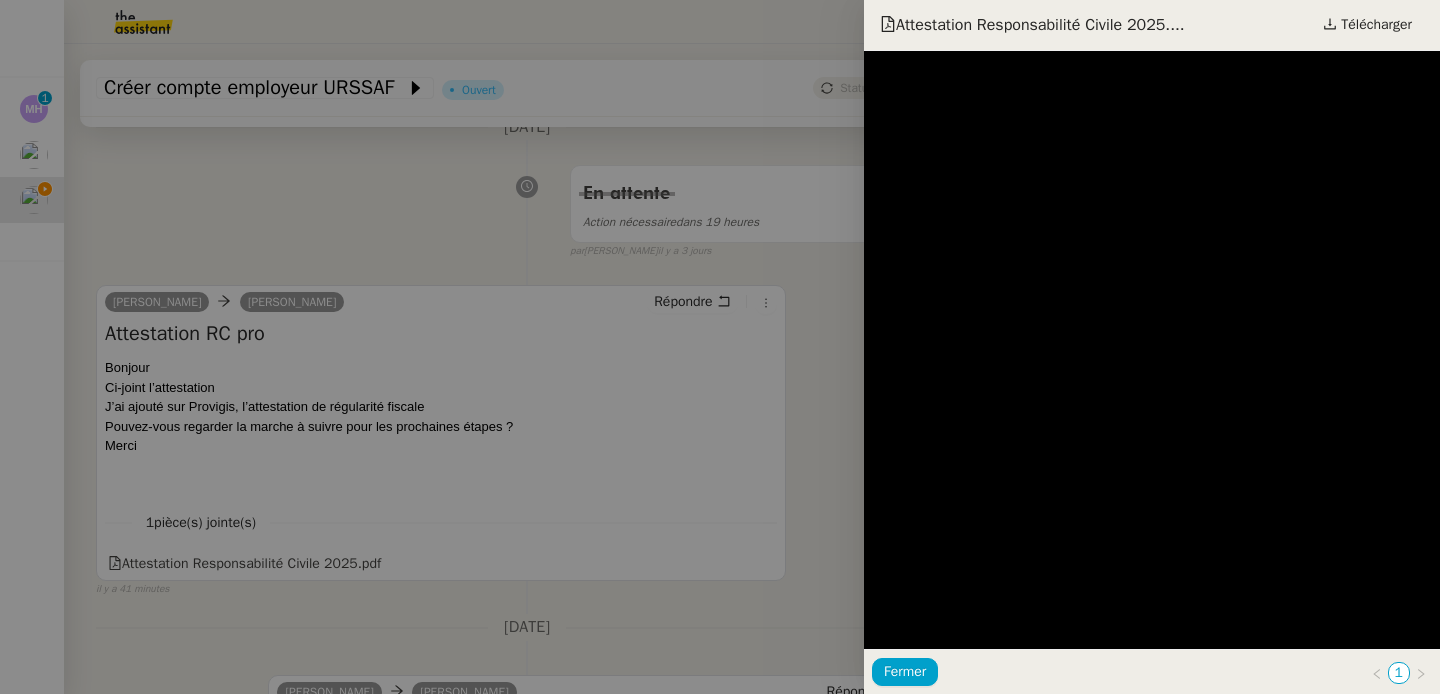 click at bounding box center [720, 347] 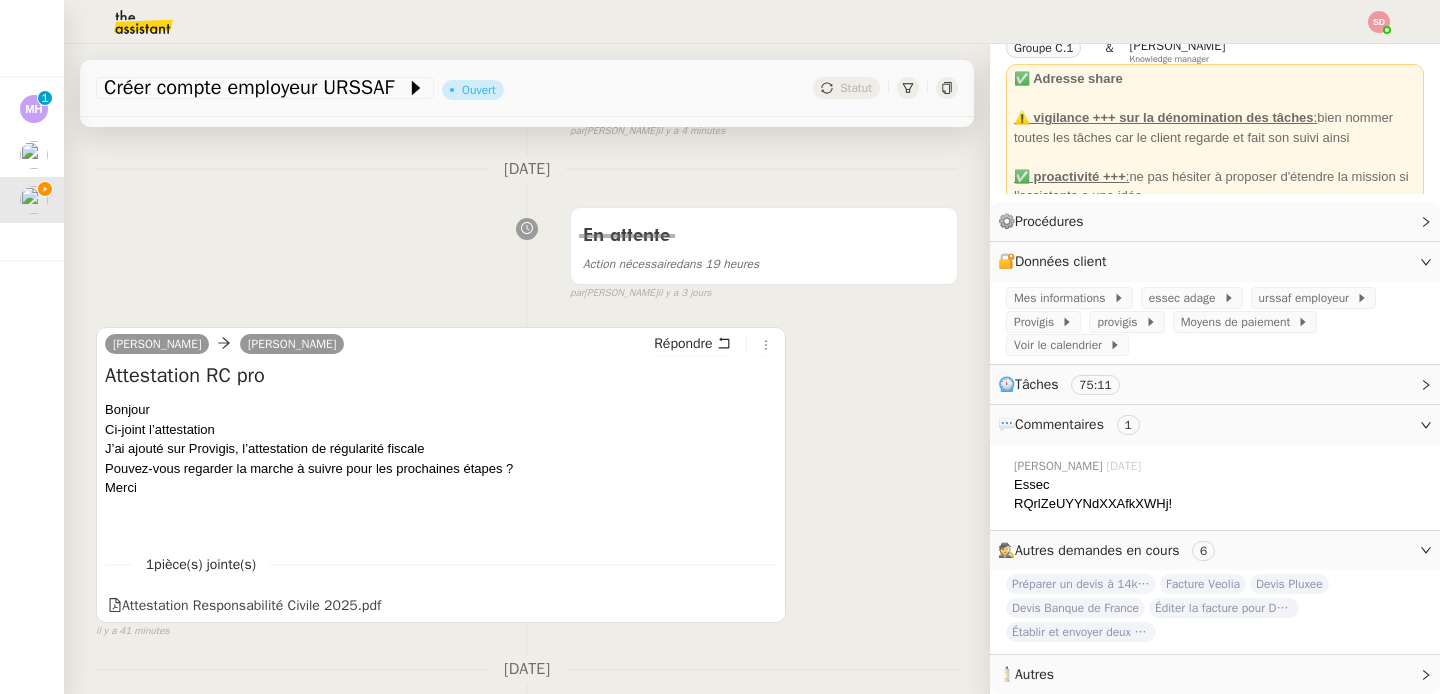 scroll, scrollTop: 421, scrollLeft: 0, axis: vertical 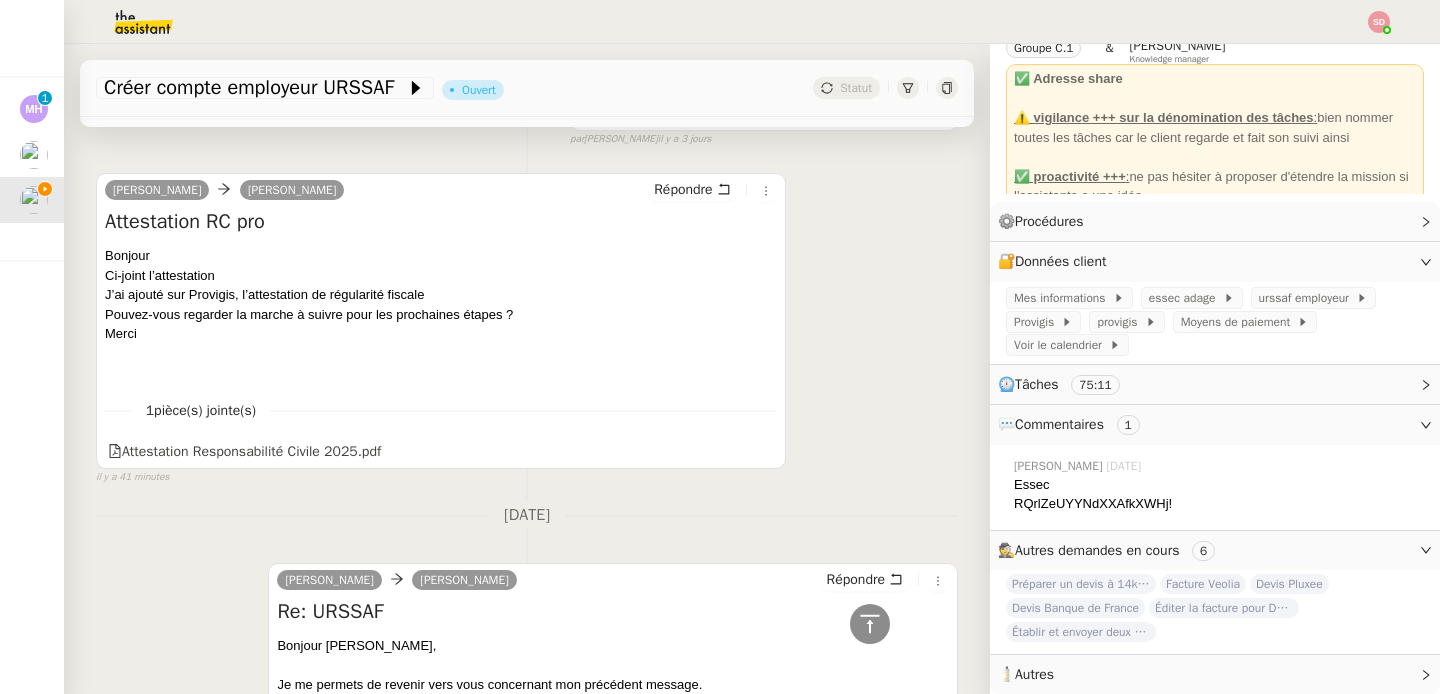 click on "[PERSON_NAME] Attestation RC pro
Bonjour  Ci-joint l’attestation J’ai ajouté sur Provigis, l’attestation de régularité fiscale Pouvez-vous regarder la marche à suivre pour les prochaines étapes ? [GEOGRAPHIC_DATA]  •••  1  pièce(s) jointe(s)  Attestation Responsabilité Civile 2025.pdf" at bounding box center [441, 321] 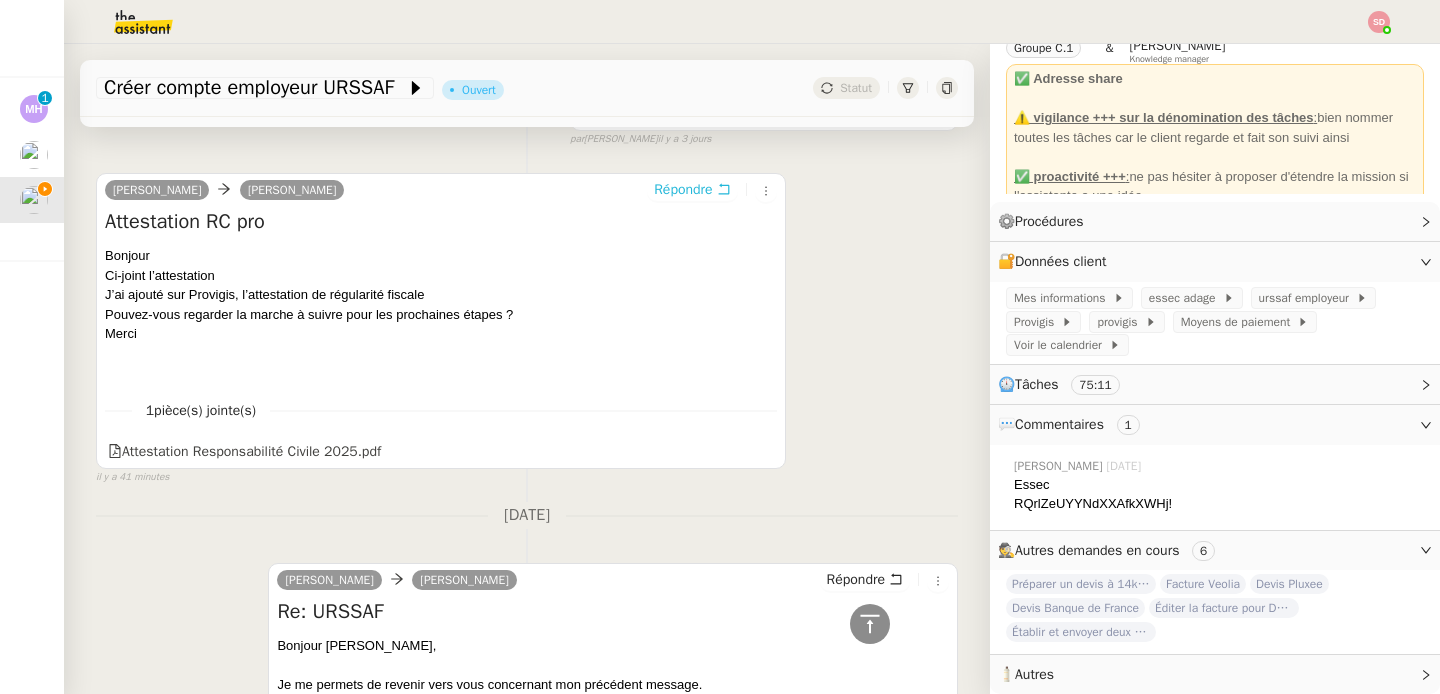 click on "Répondre" at bounding box center (683, 190) 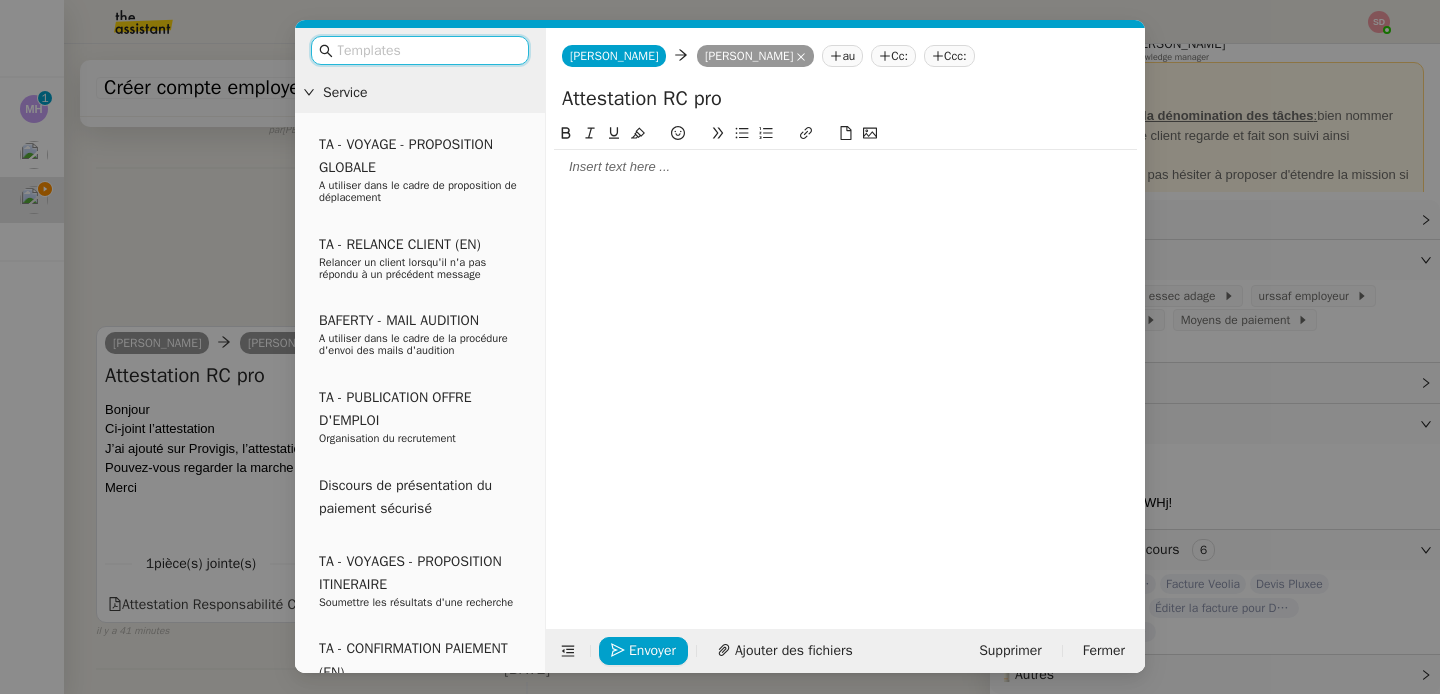 scroll, scrollTop: 574, scrollLeft: 0, axis: vertical 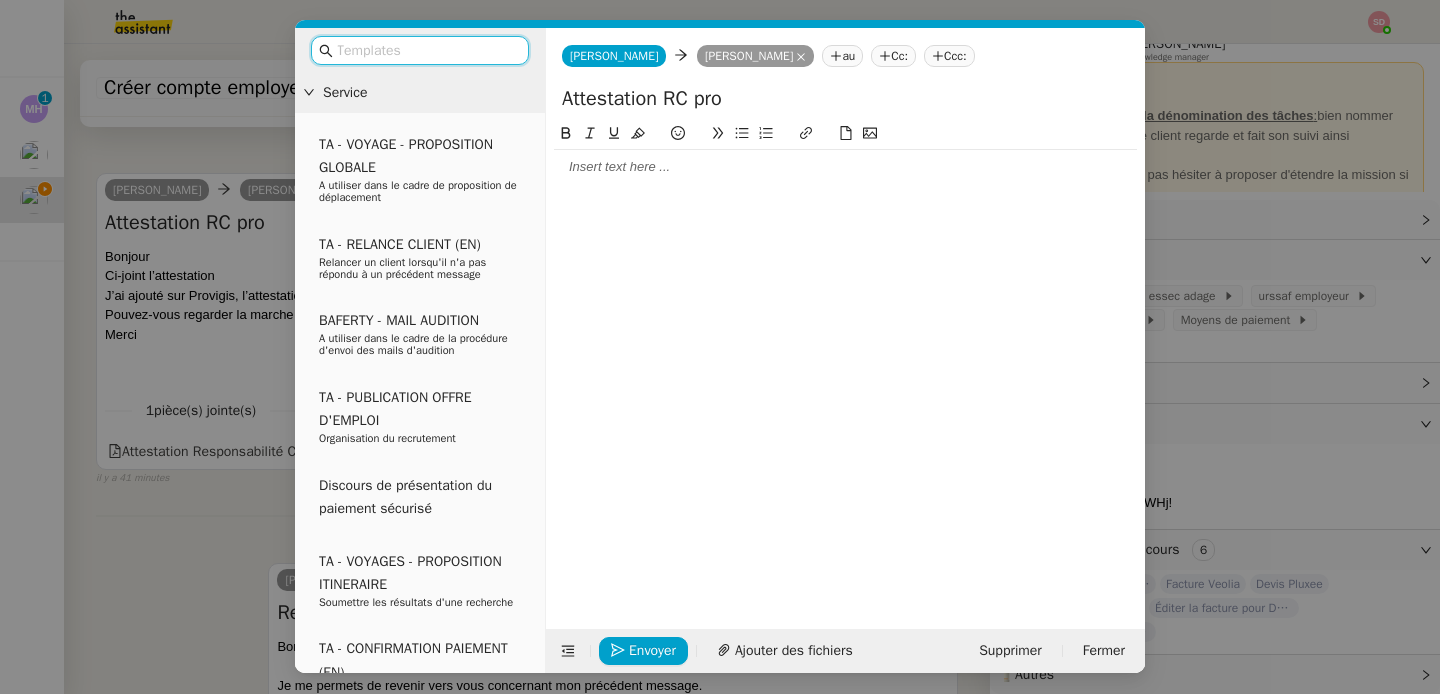 click 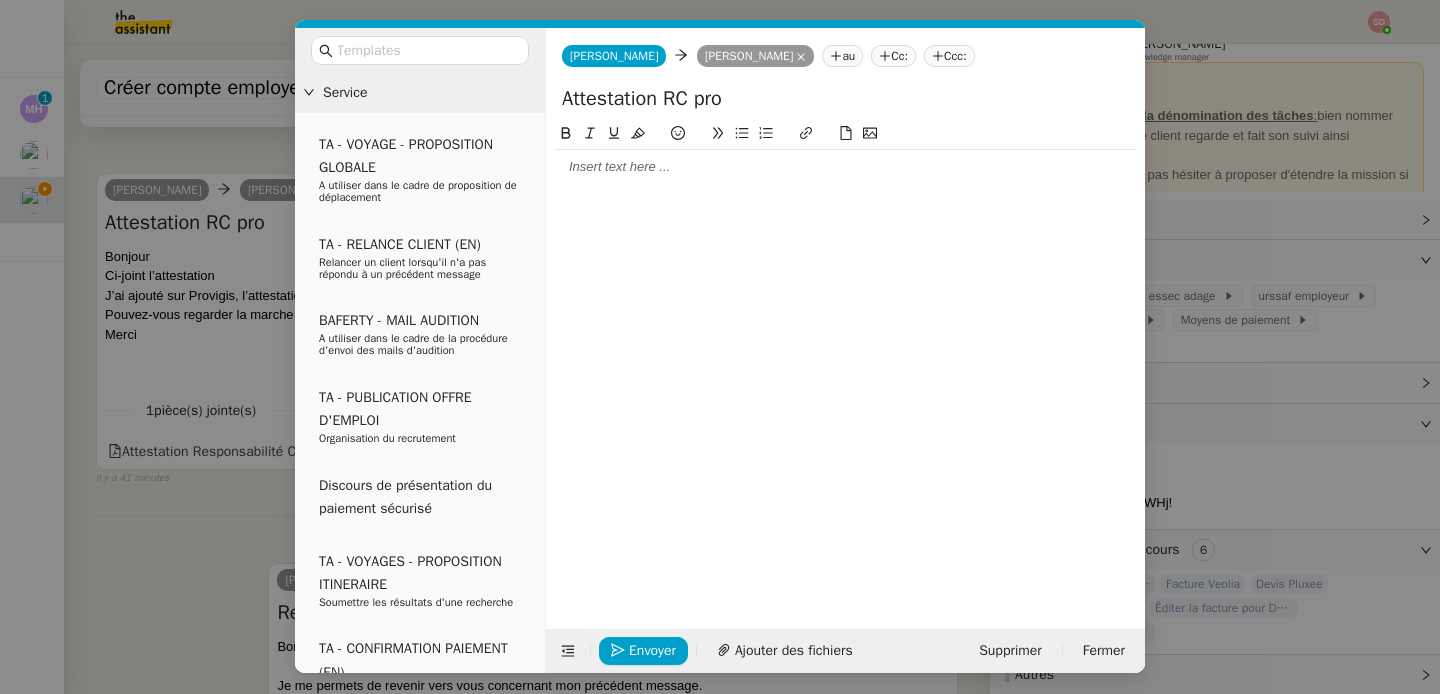 type 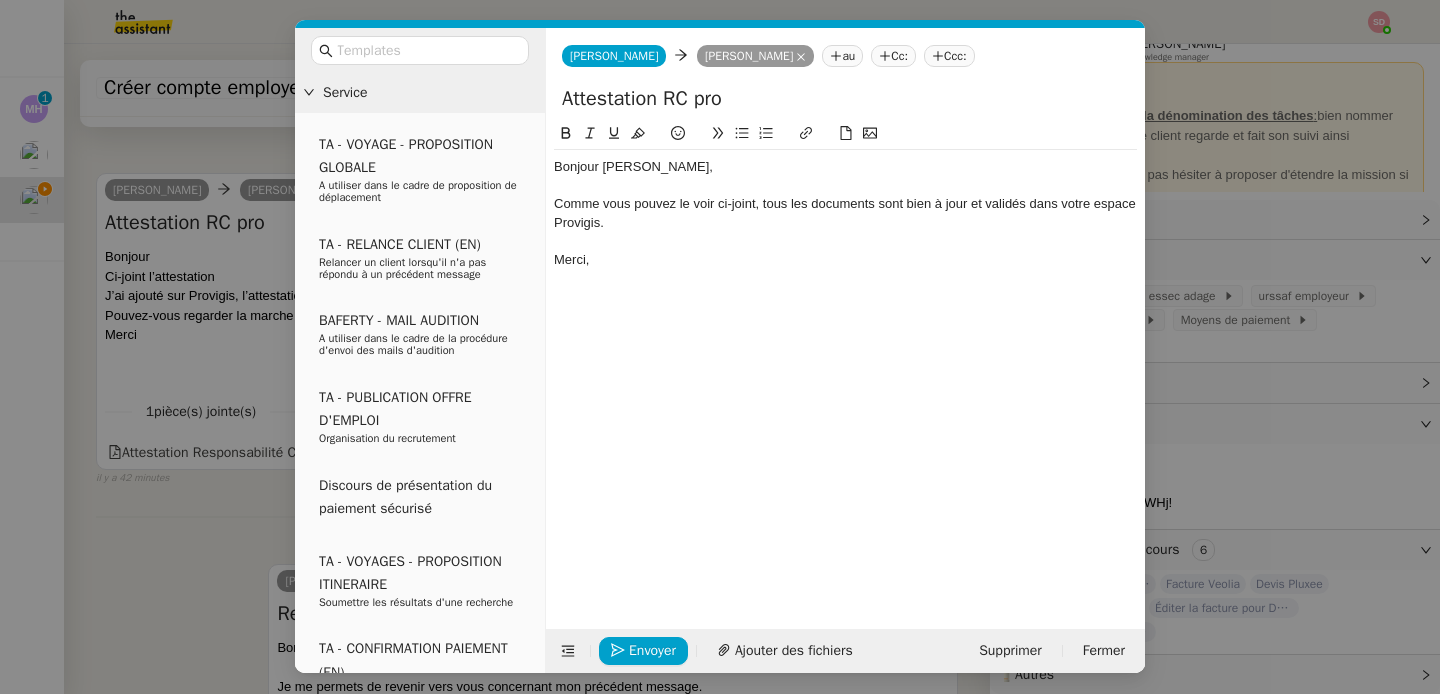 scroll, scrollTop: 671, scrollLeft: 0, axis: vertical 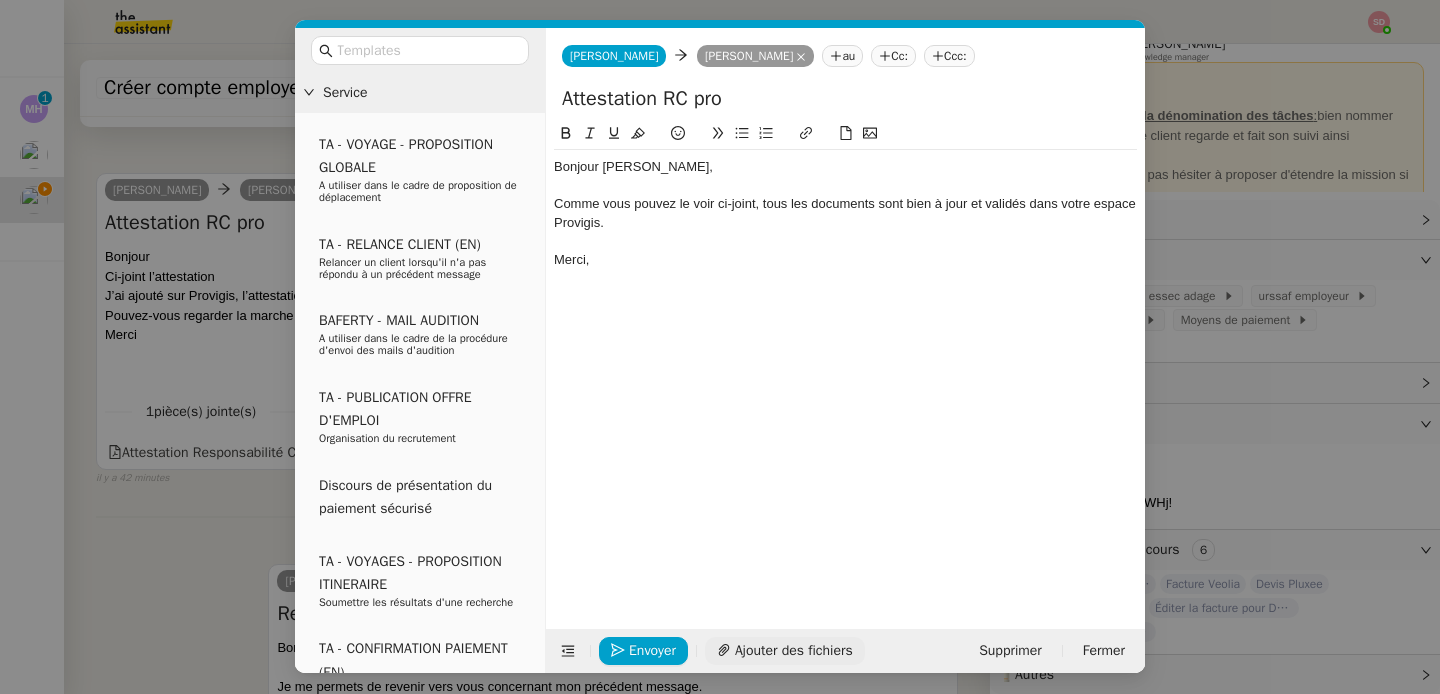 click on "Ajouter des fichiers" 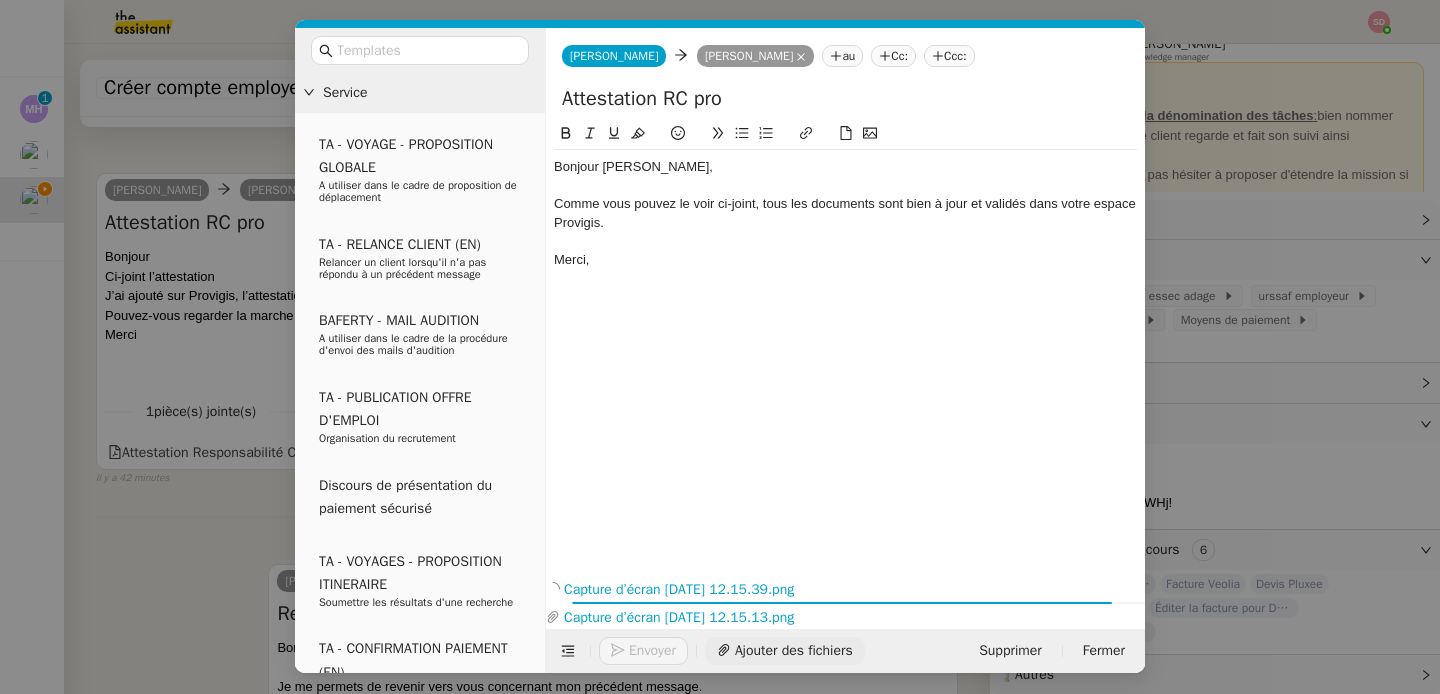 scroll, scrollTop: 779, scrollLeft: 0, axis: vertical 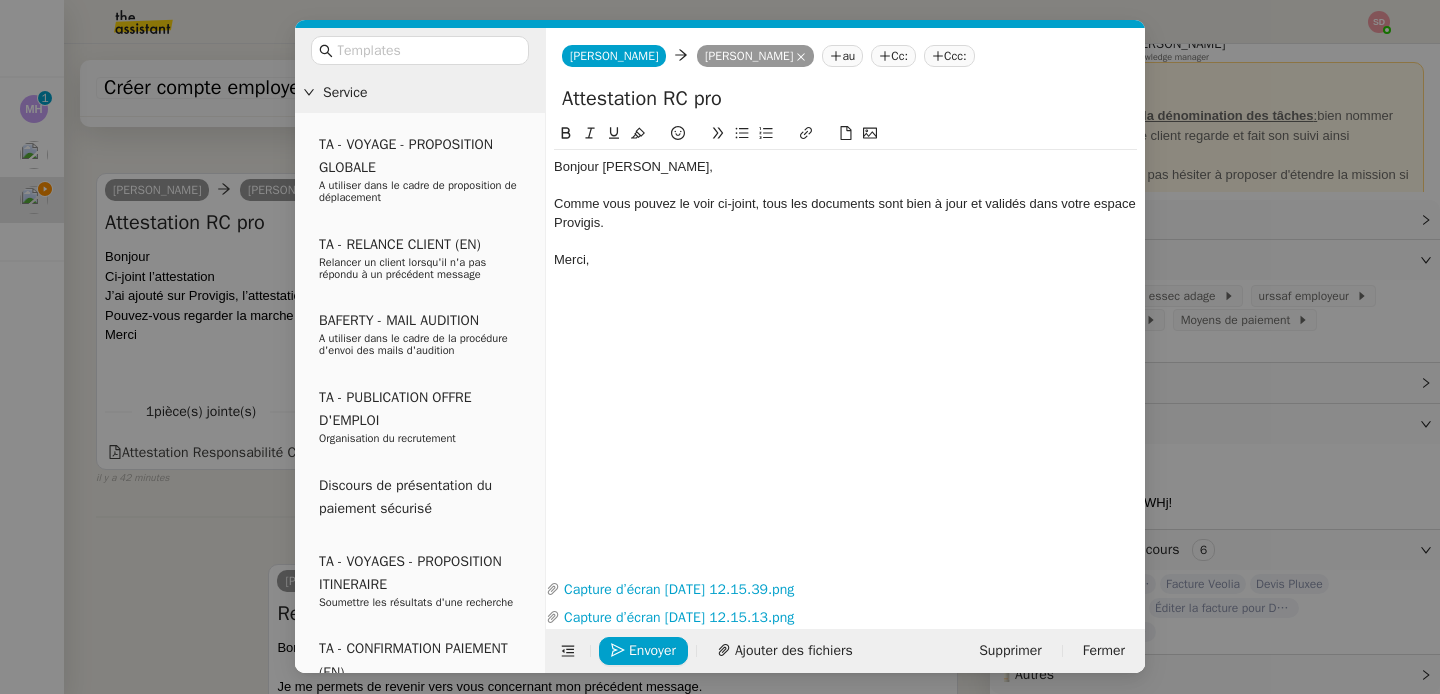 click on "Service TA - VOYAGE - PROPOSITION GLOBALE    A utiliser dans le cadre de proposition de déplacement TA - RELANCE CLIENT (EN)    Relancer un client lorsqu'il n'a pas répondu à un précédent message BAFERTY - MAIL AUDITION    A utiliser dans le cadre de la procédure d'envoi des mails d'audition TA - PUBLICATION OFFRE D'EMPLOI     Organisation du recrutement Discours de présentation du paiement sécurisé    TA - VOYAGES - PROPOSITION ITINERAIRE    Soumettre les résultats d'une recherche TA - CONFIRMATION PAIEMENT (EN)    Confirmer avec le client de modèle de transaction - Attention Plan Pro nécessaire. TA - COURRIER EXPEDIE (recommandé)    A utiliser dans le cadre de l'envoi d'un courrier recommandé TA - PARTAGE DE CALENDRIER (EN)    A utiliser pour demander au client de partager son calendrier afin de faciliter l'accès et la gestion PSPI - Appel de fonds MJL    A utiliser dans le cadre de la procédure d'appel de fonds MJL TA - RELANCE CLIENT    TA - AR PROCEDURES        21 YIELD" at bounding box center [720, 347] 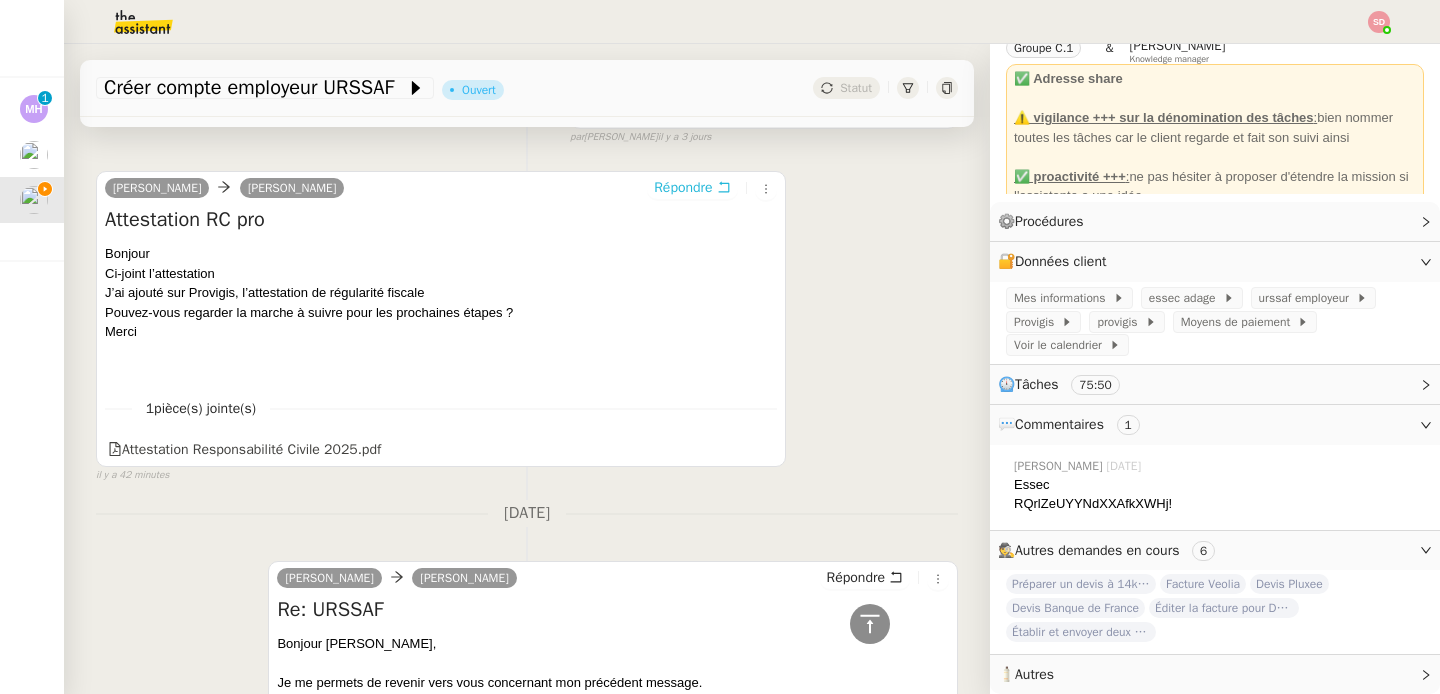 scroll, scrollTop: 101, scrollLeft: 0, axis: vertical 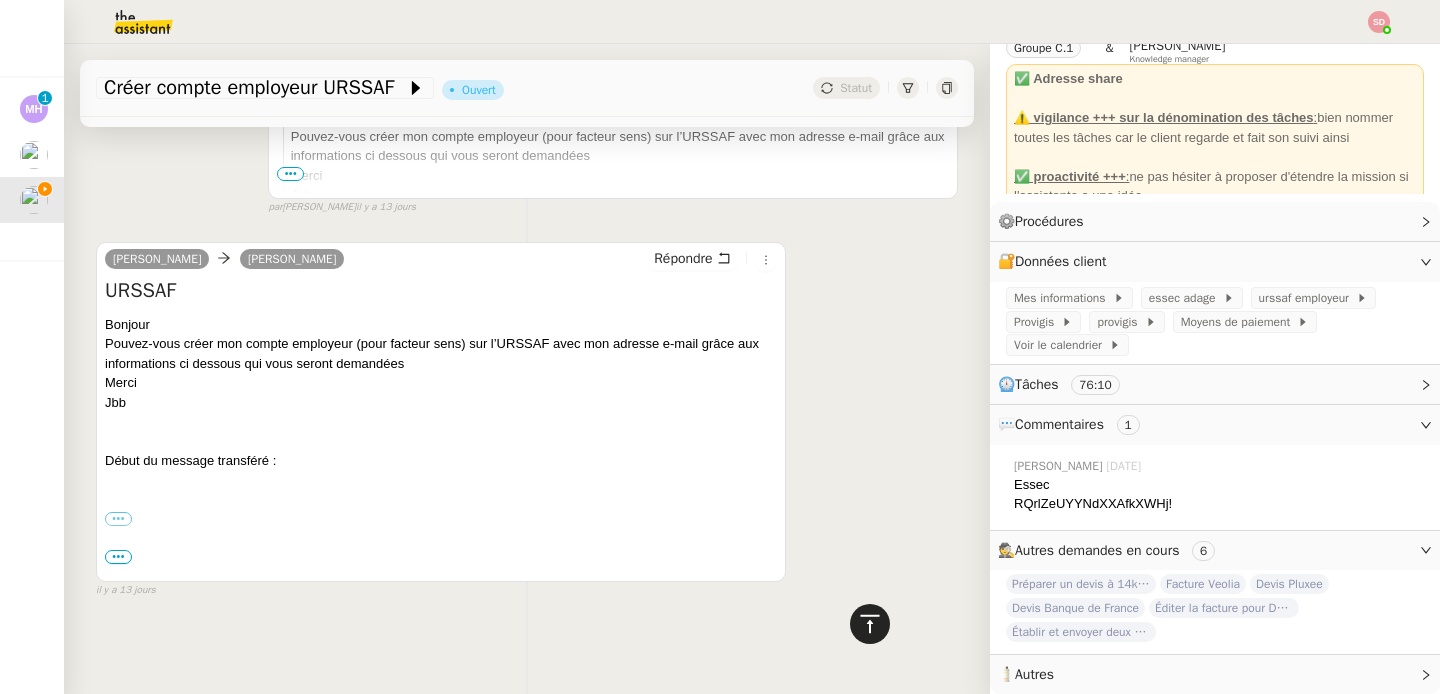 click 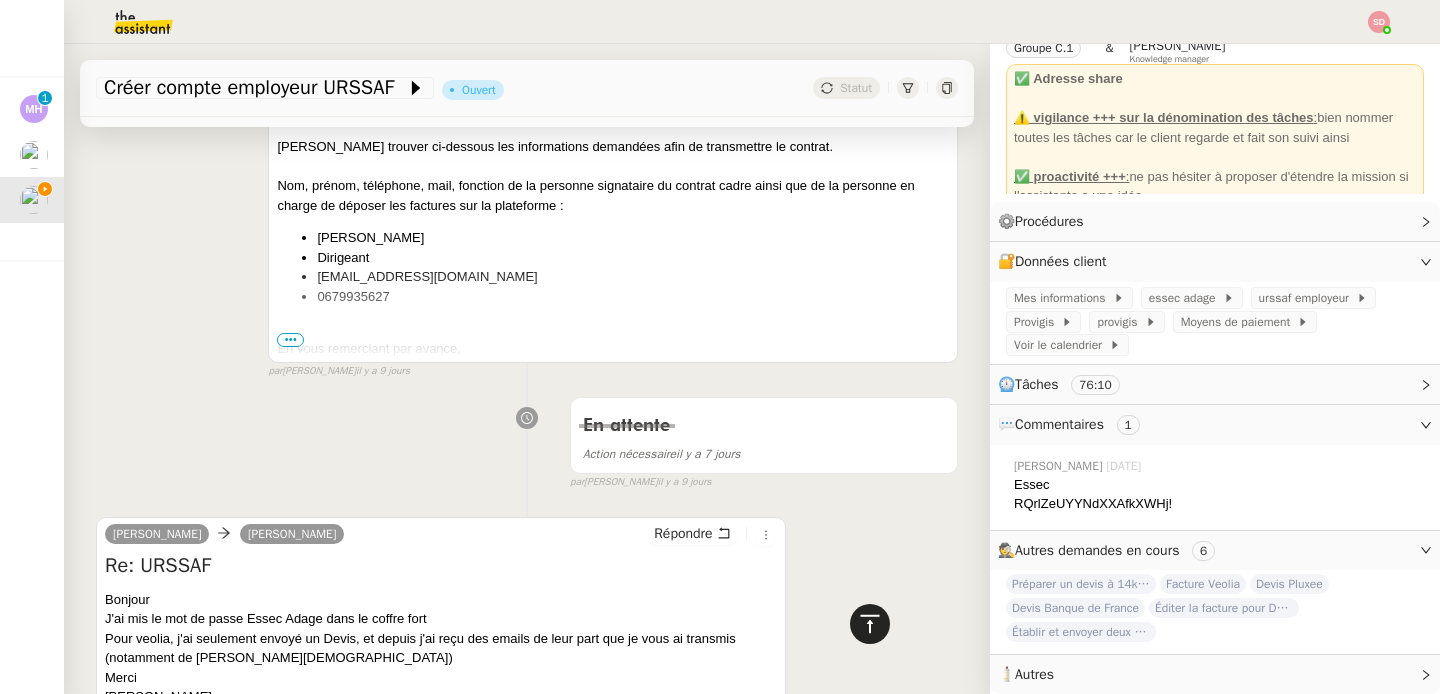 scroll, scrollTop: 0, scrollLeft: 0, axis: both 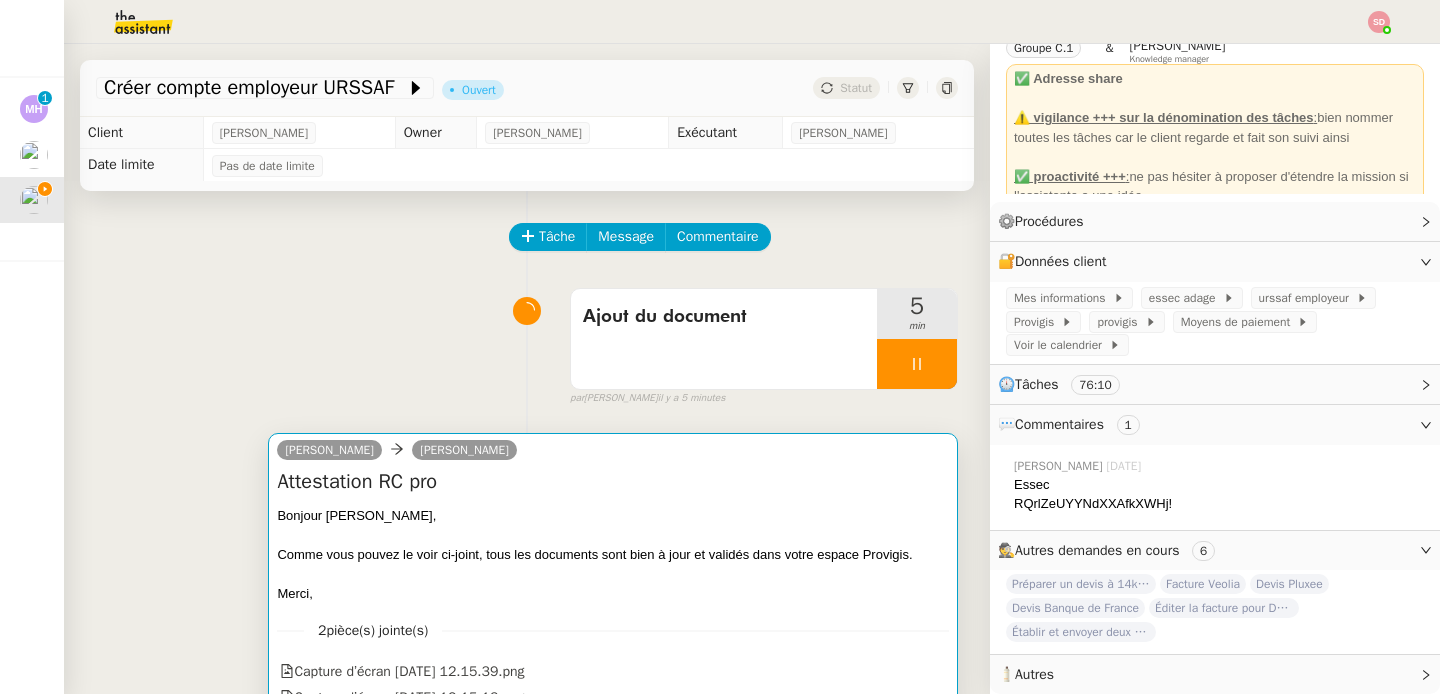 click on "Bonjour [PERSON_NAME]," at bounding box center [613, 516] 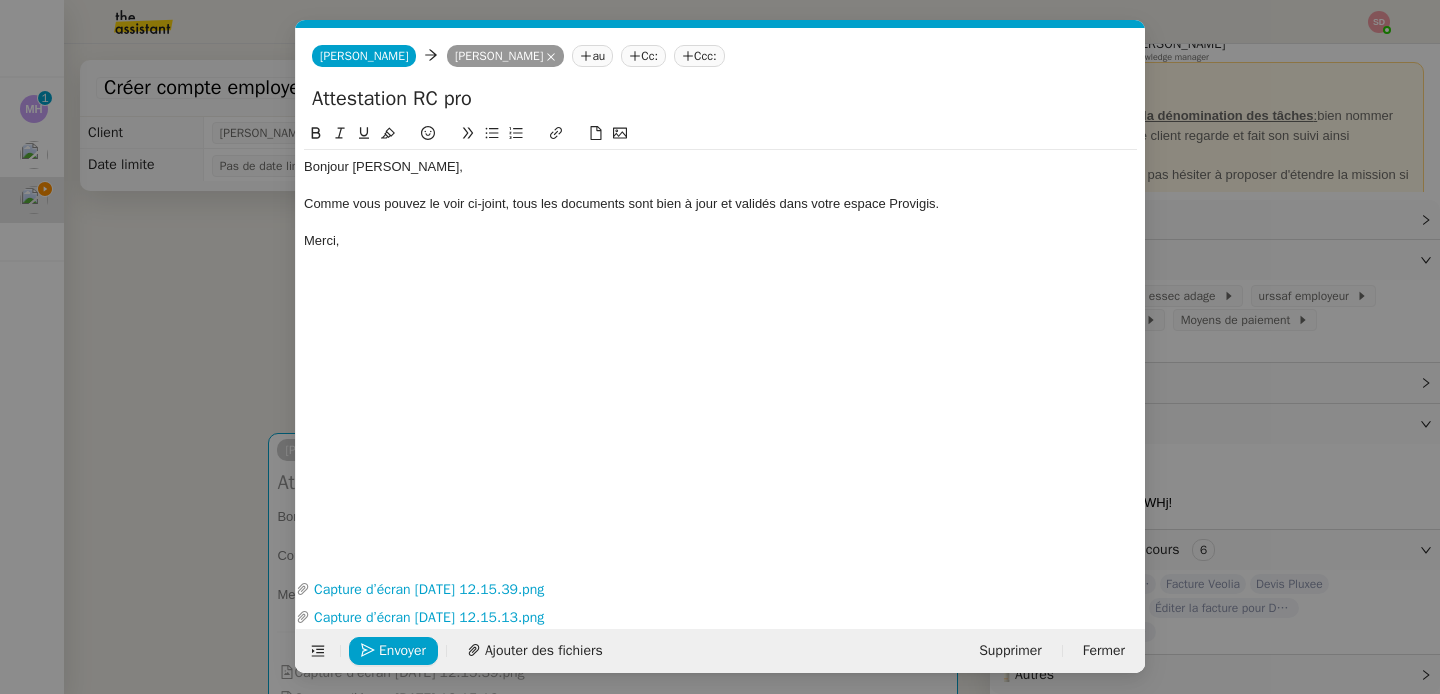 scroll, scrollTop: 103, scrollLeft: 0, axis: vertical 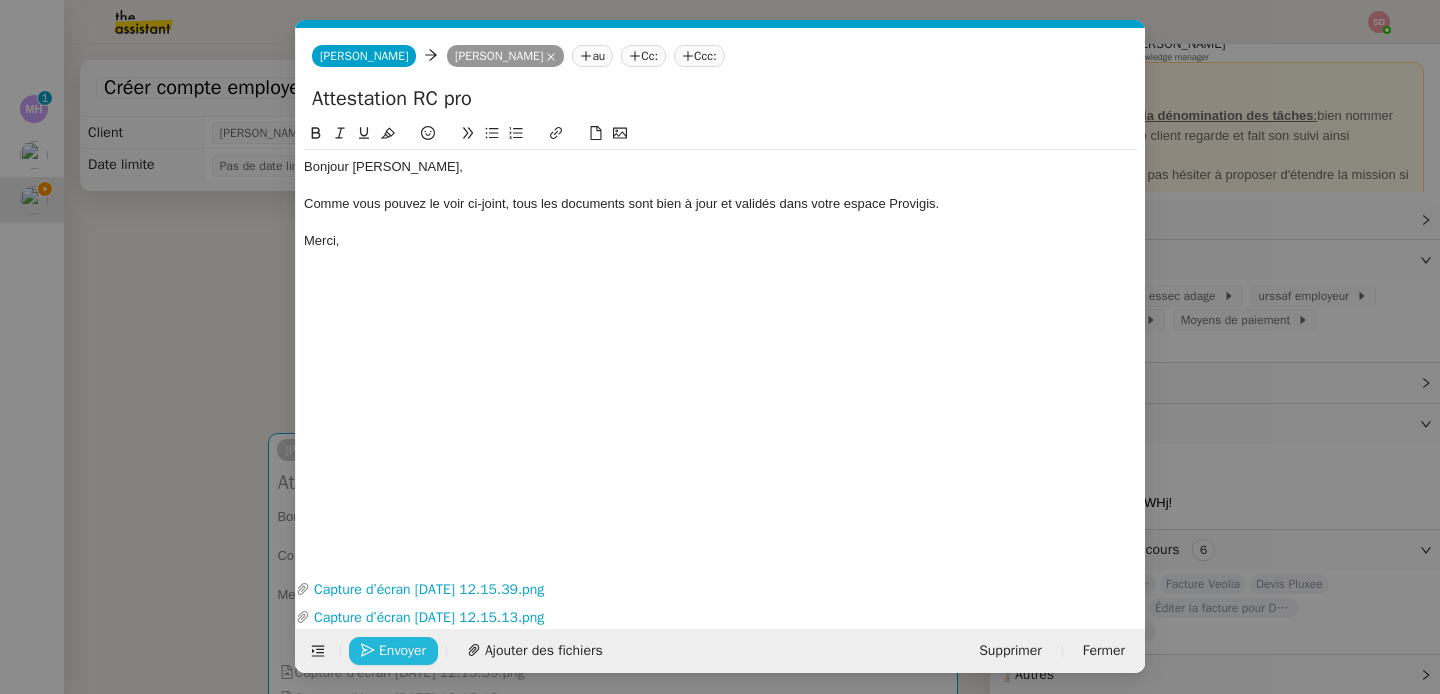 click on "Envoyer" 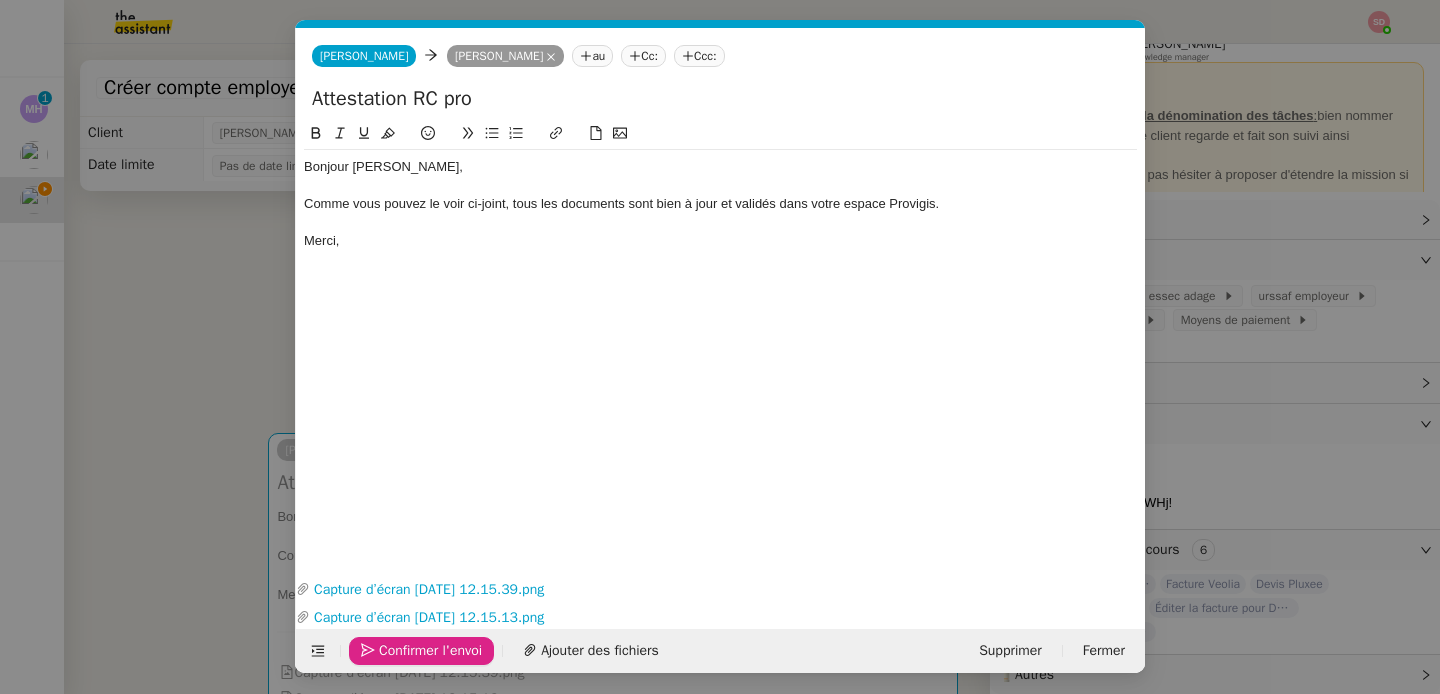 click on "Confirmer l'envoi" 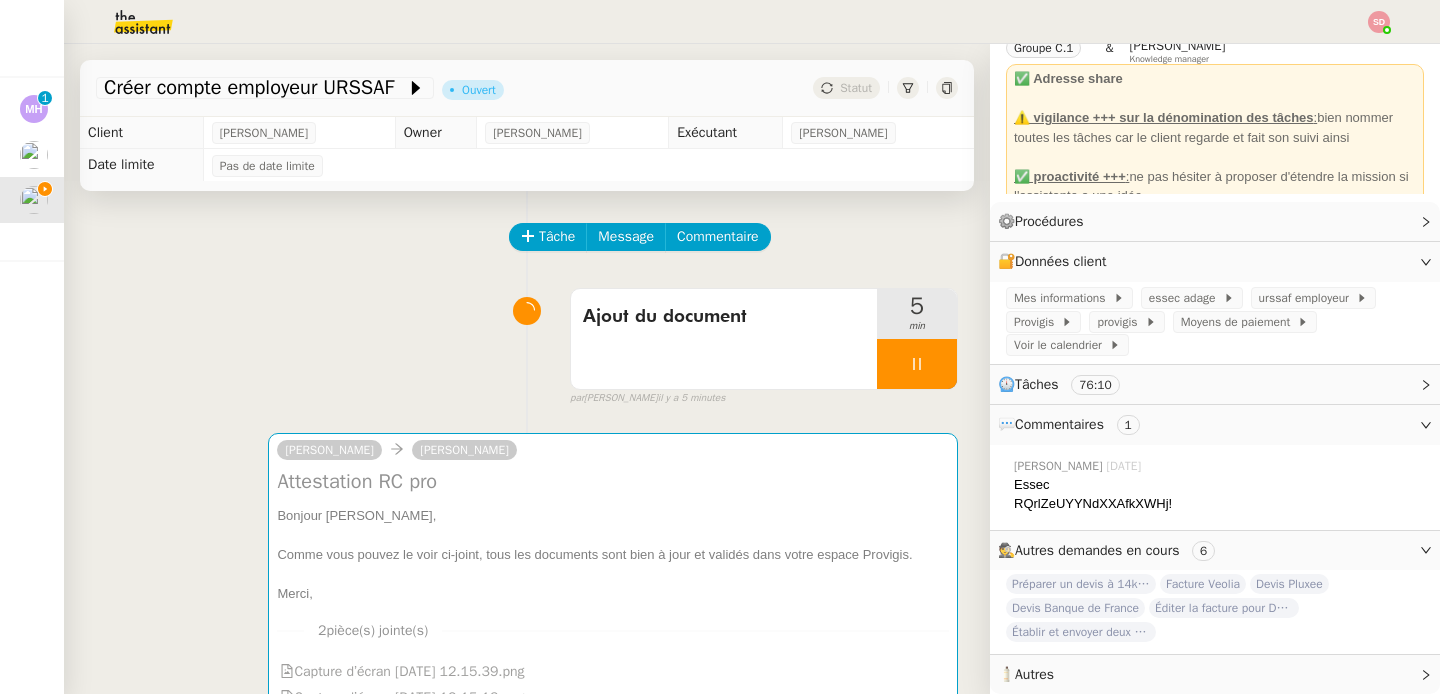 scroll, scrollTop: 101, scrollLeft: 0, axis: vertical 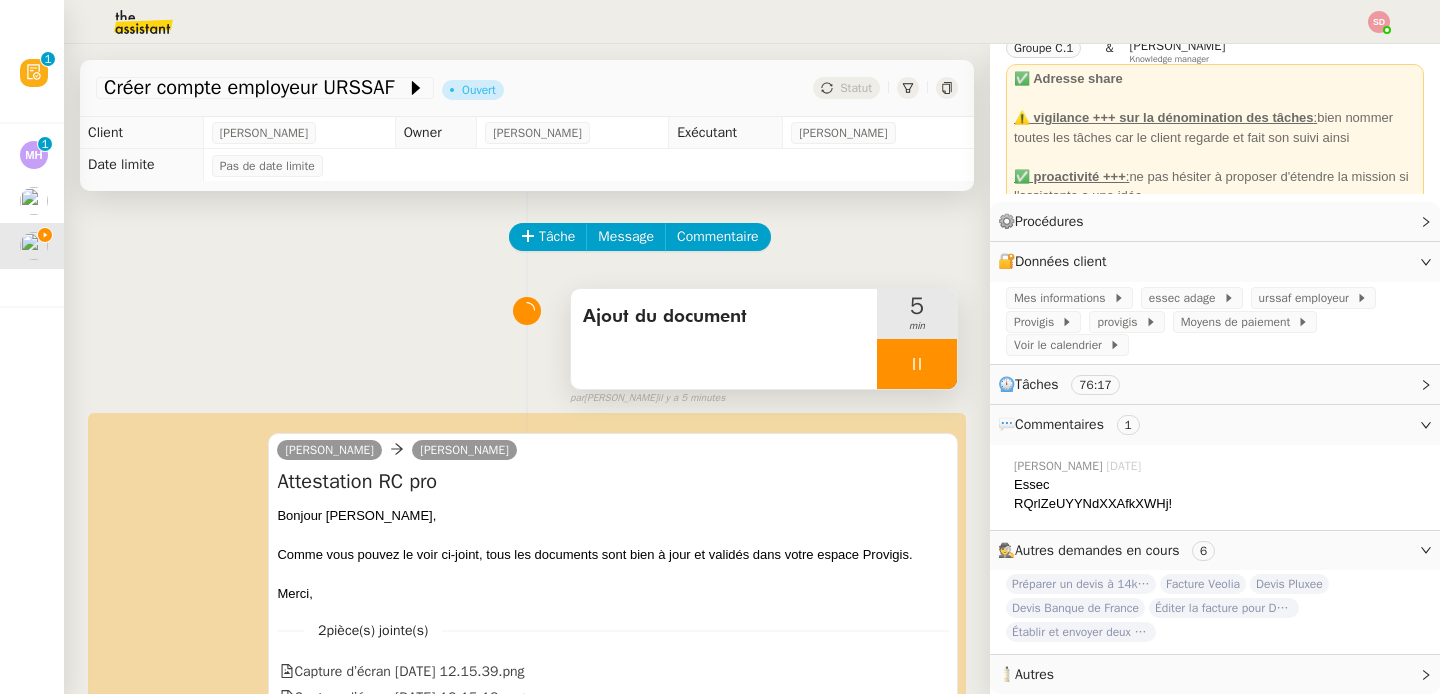 click at bounding box center (917, 364) 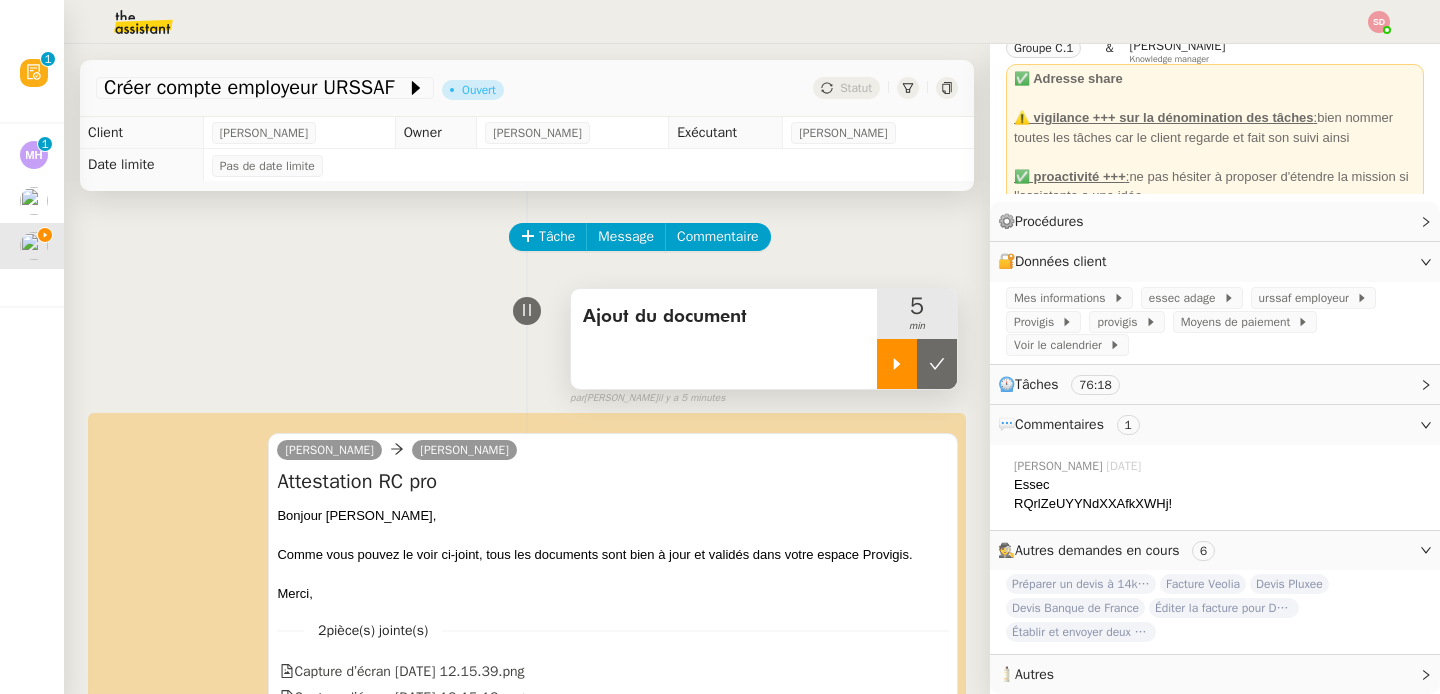click at bounding box center (937, 364) 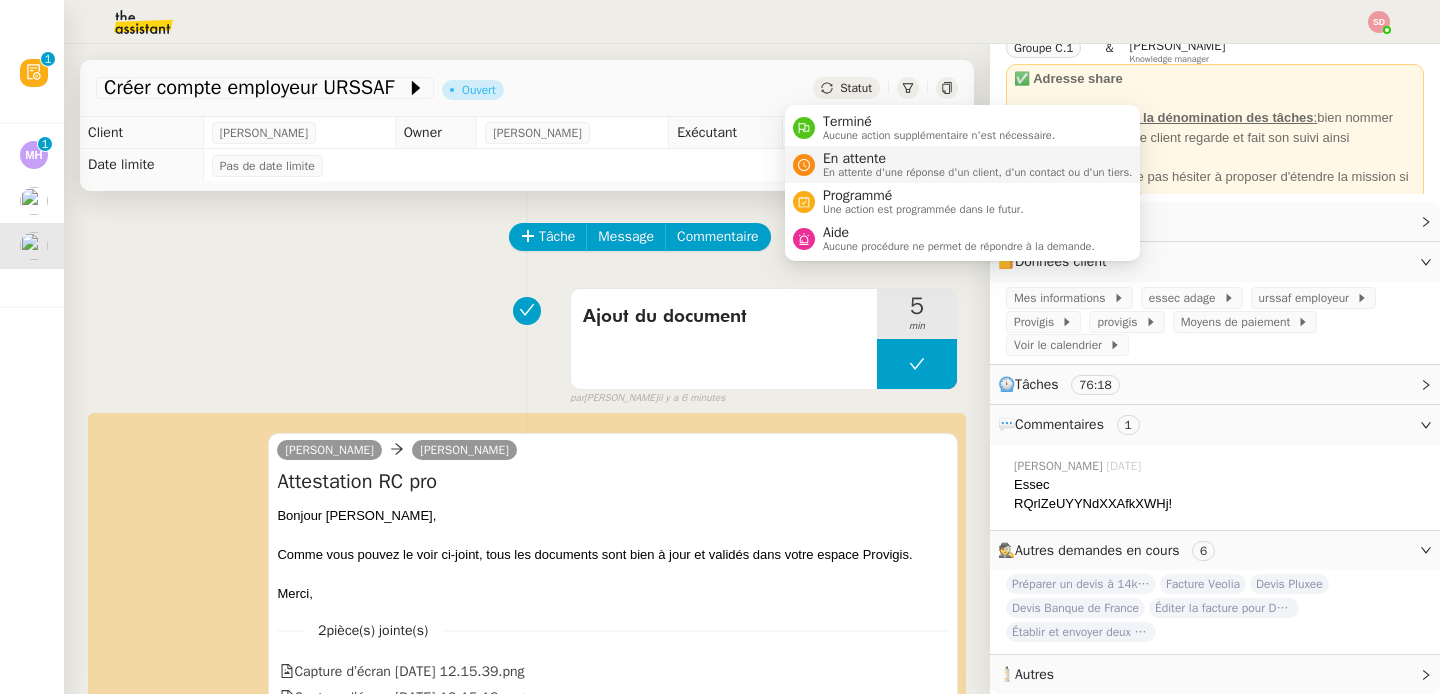 click on "En attente" at bounding box center [978, 159] 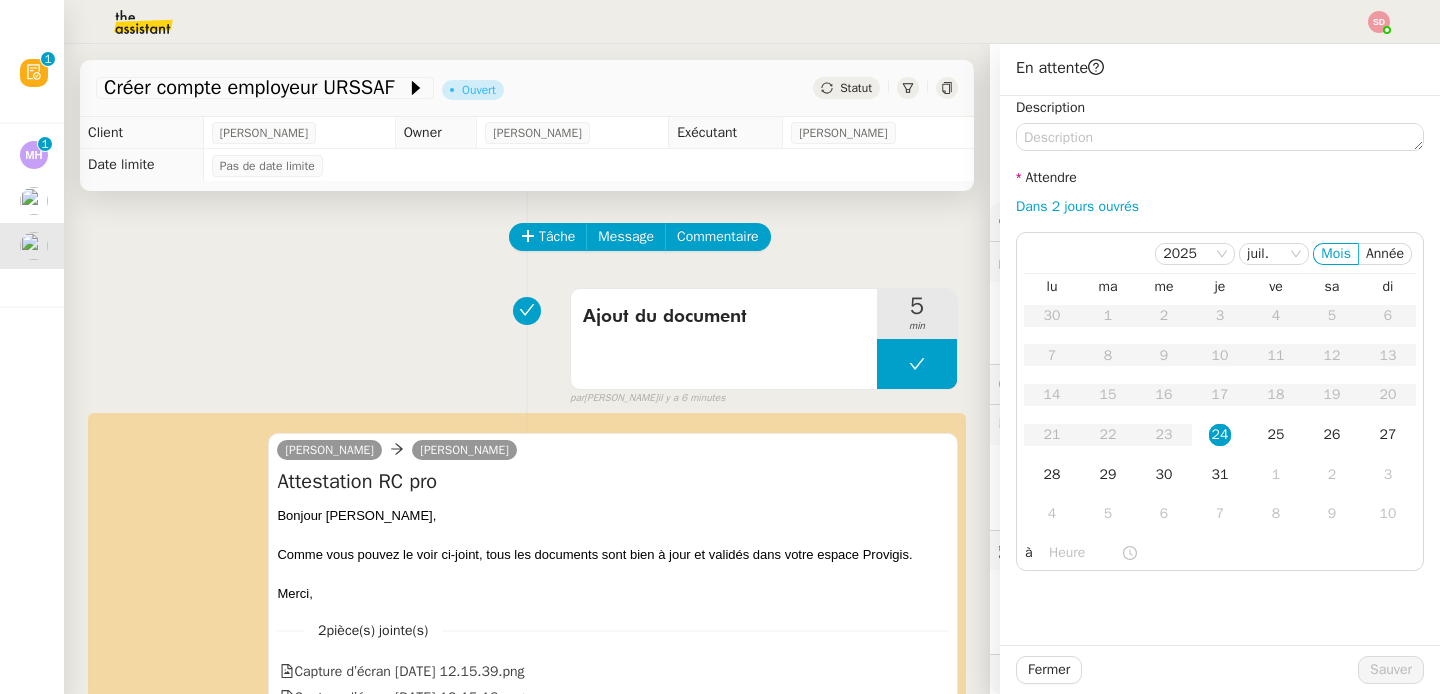 scroll, scrollTop: 101, scrollLeft: 0, axis: vertical 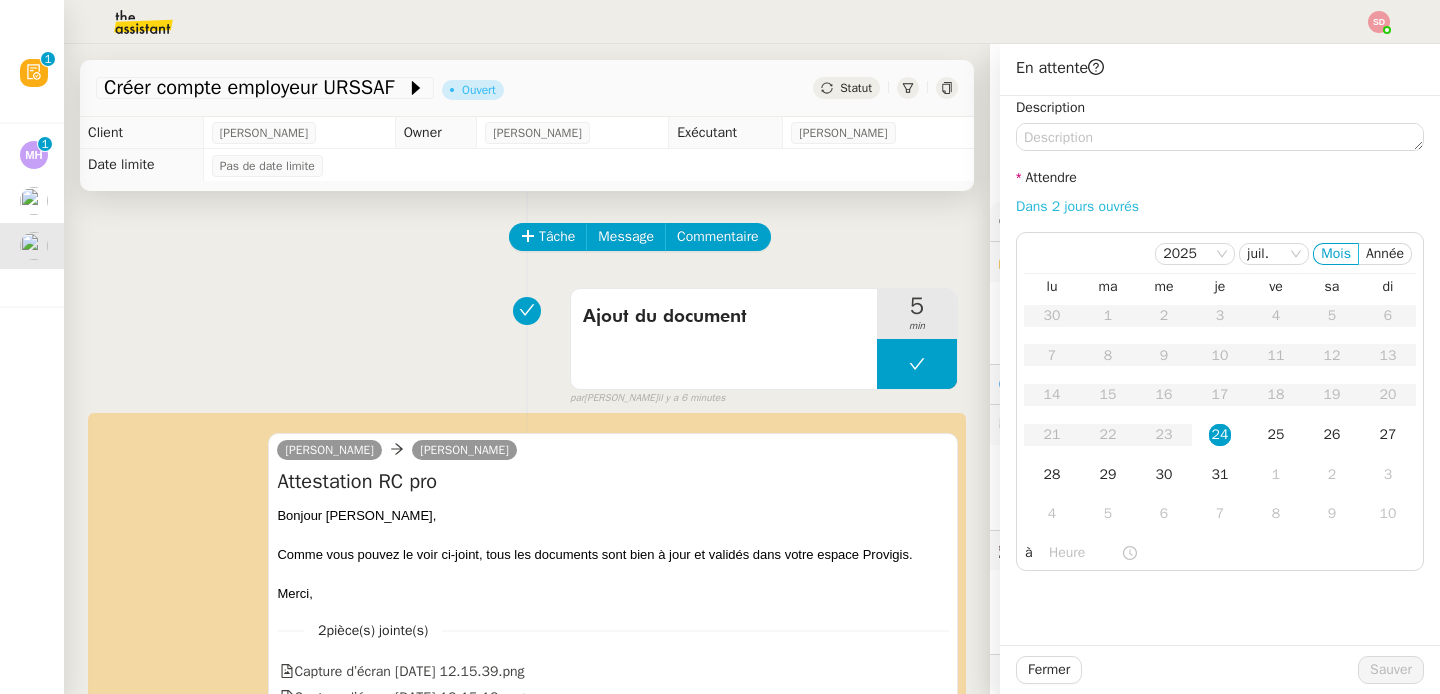 click on "Dans 2 jours ouvrés" 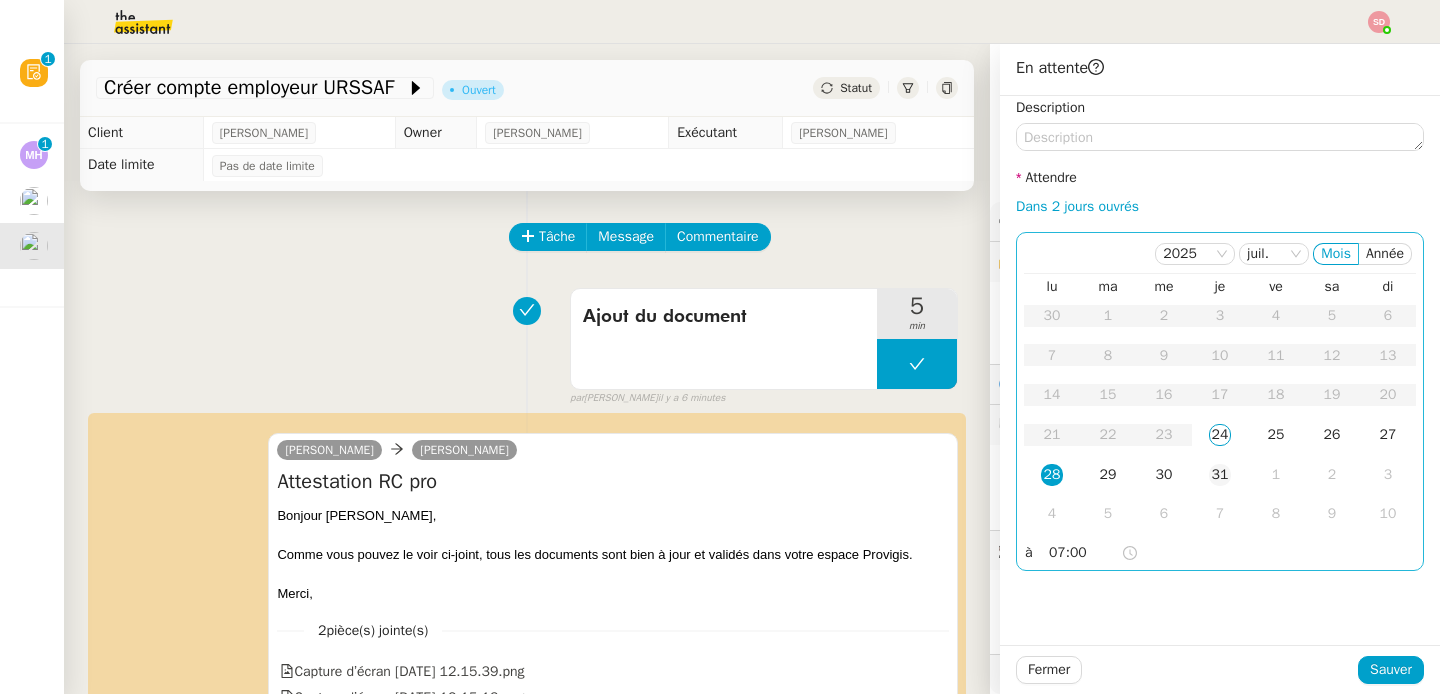 click on "31" 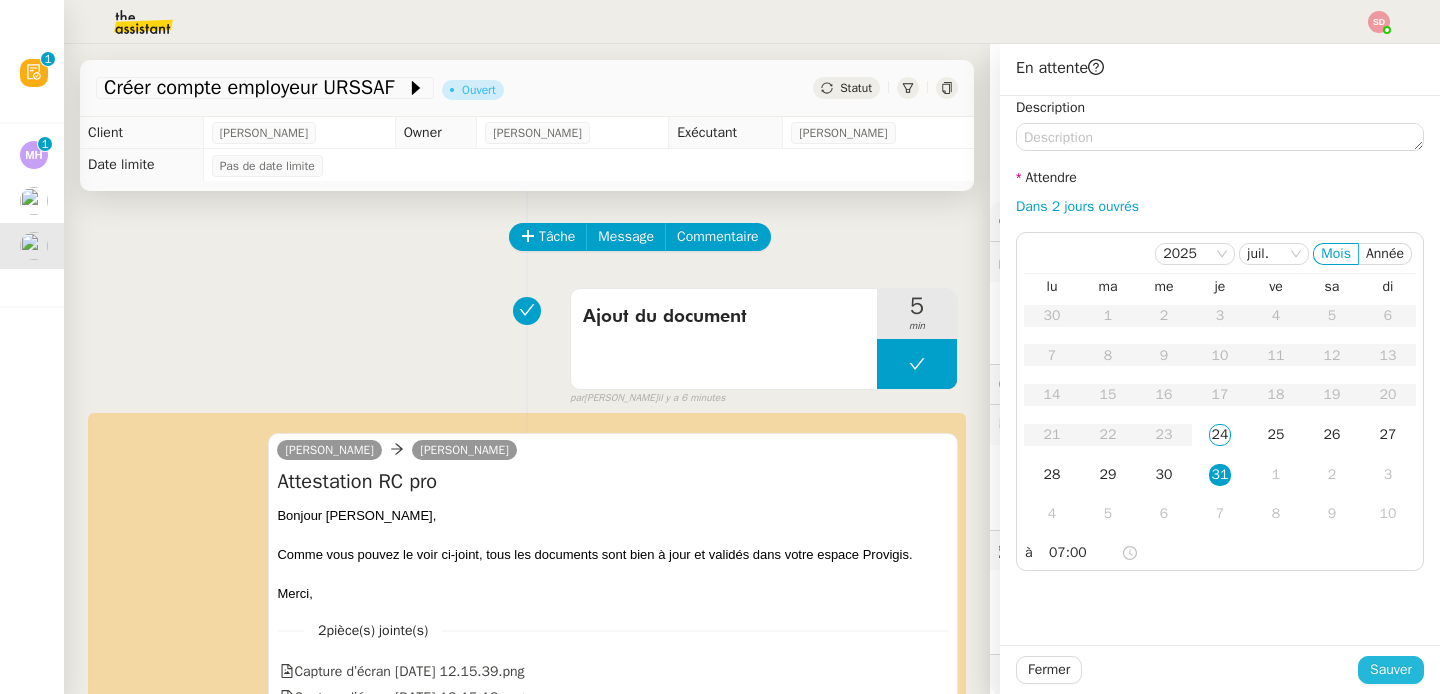 click on "Sauver" 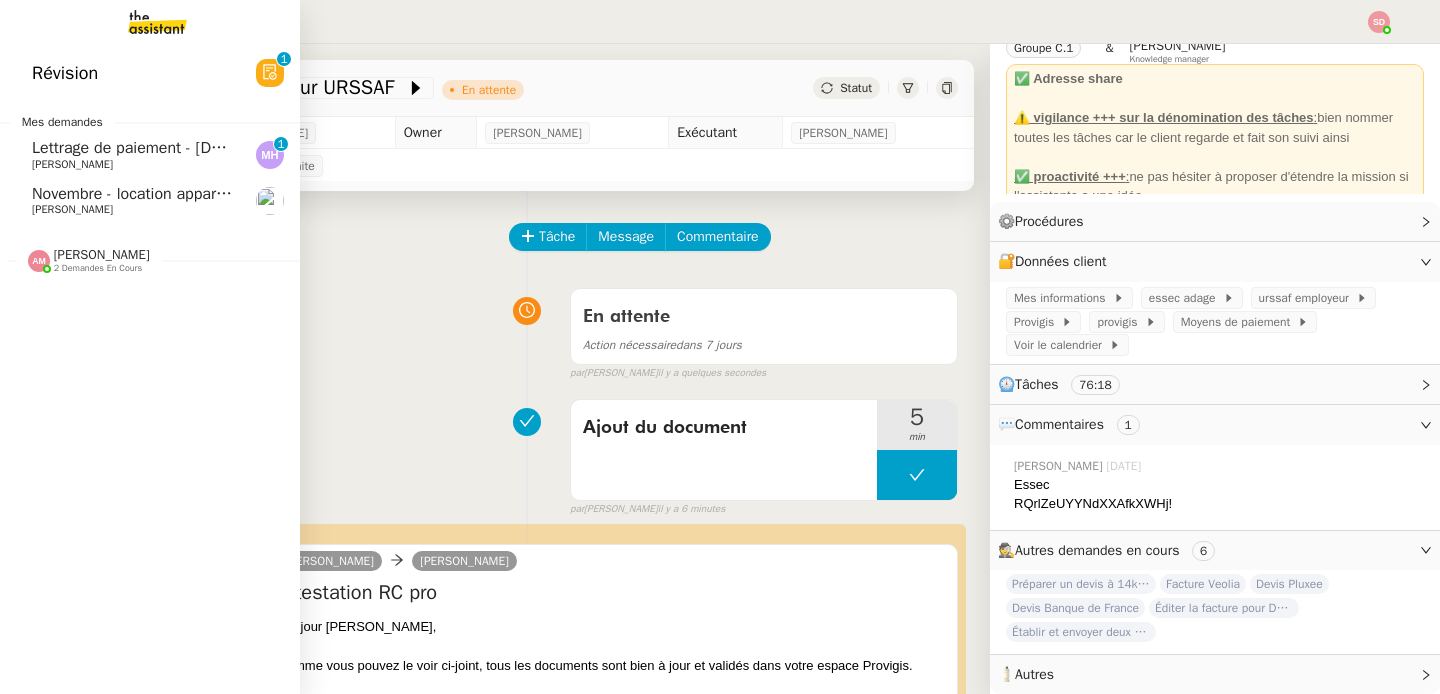 click on "Lettrage de paiement - [DATE]" 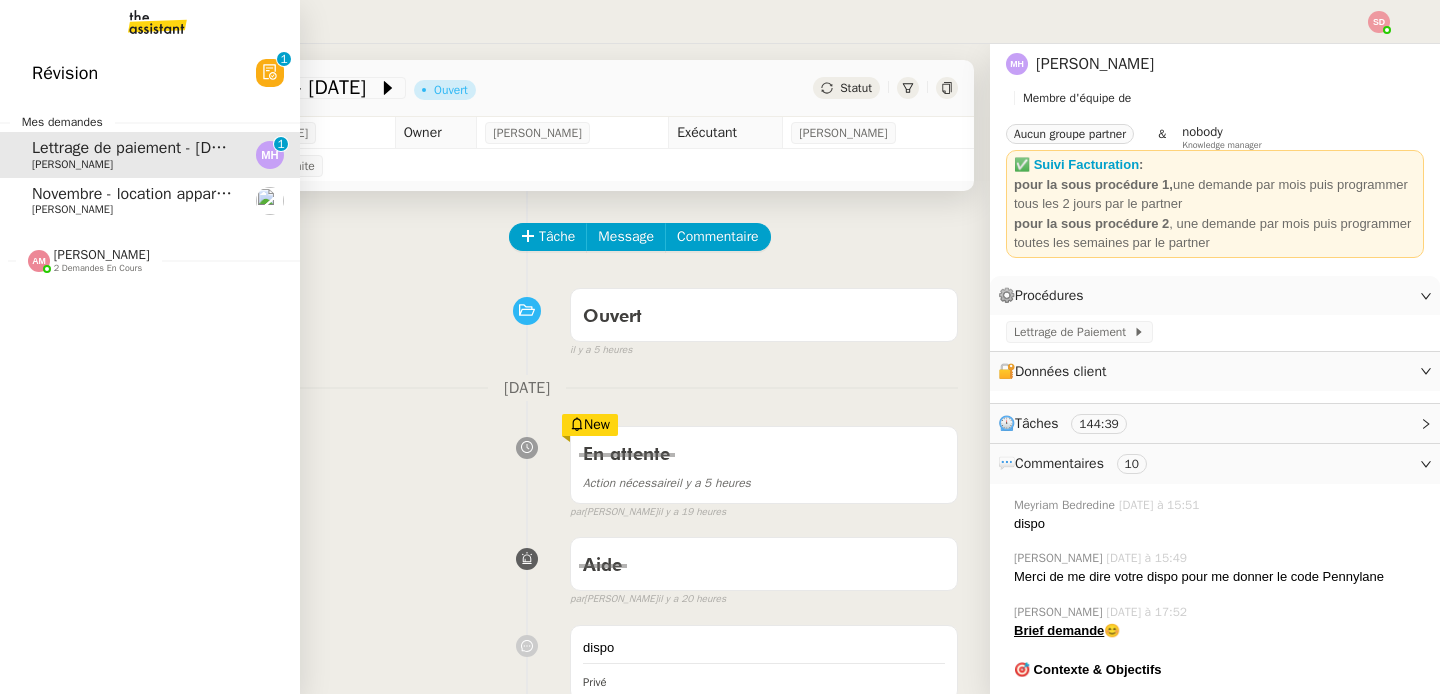 scroll, scrollTop: 129, scrollLeft: 0, axis: vertical 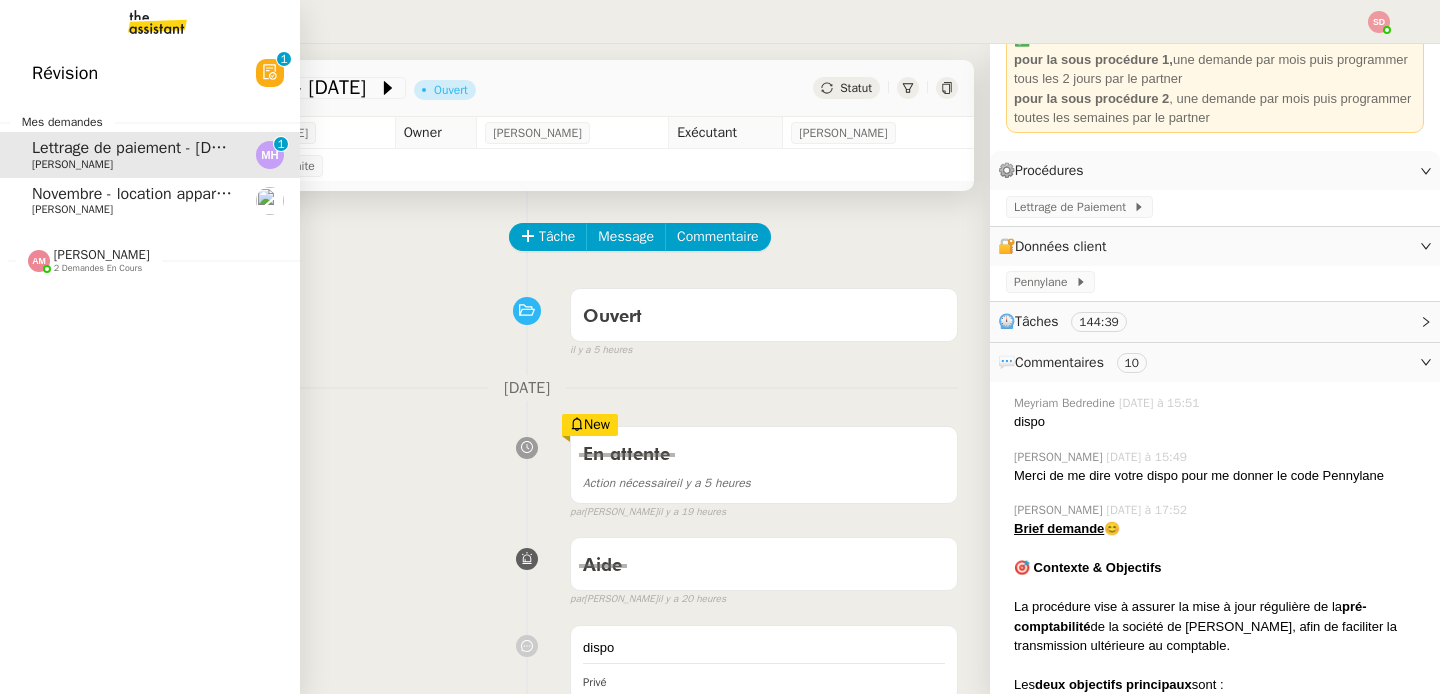 click on "2 demandes en cours" 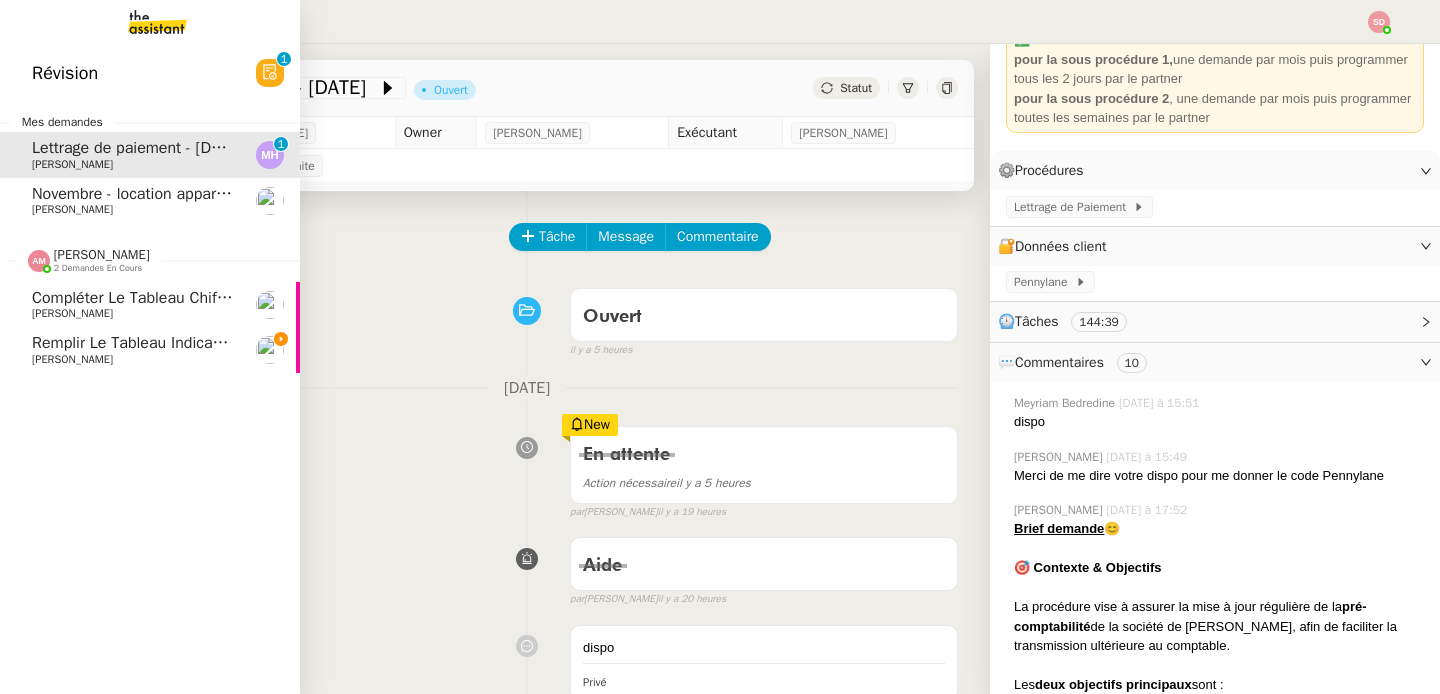 click on "2 demandes en cours" 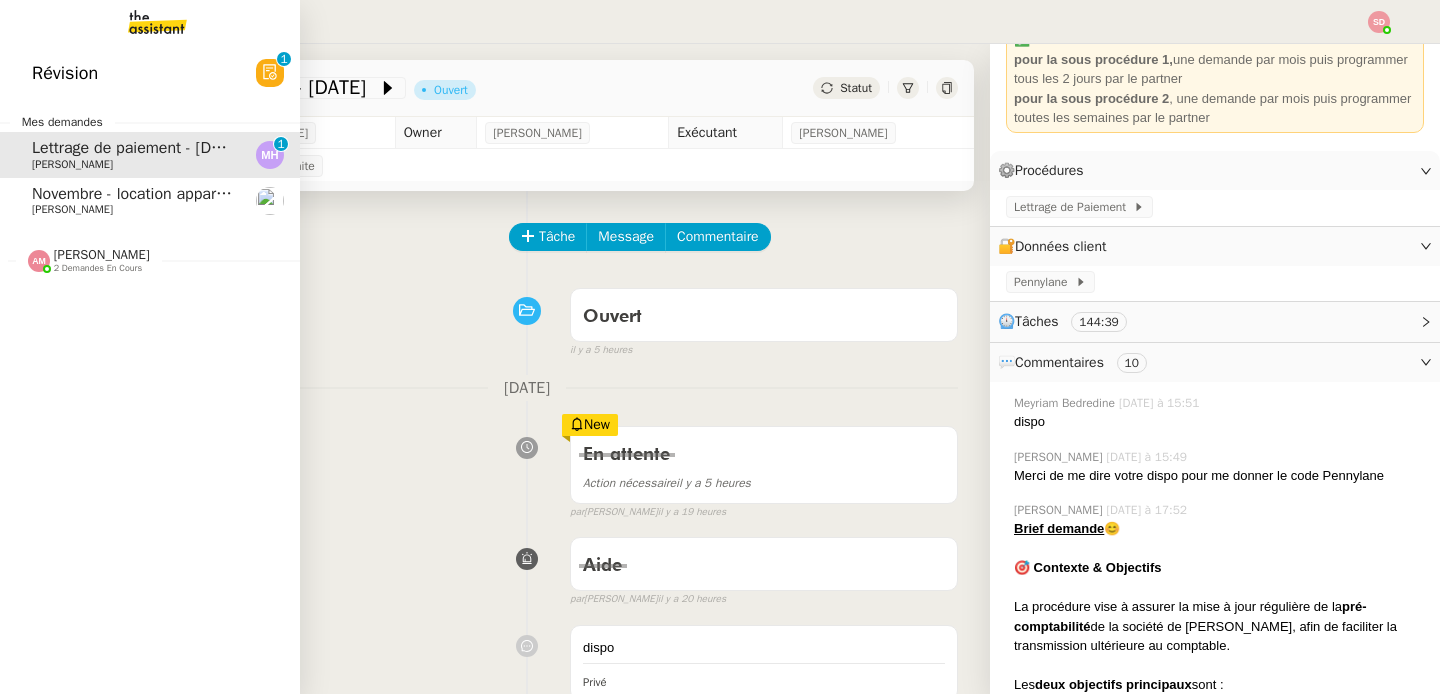 click on "2 demandes en cours" 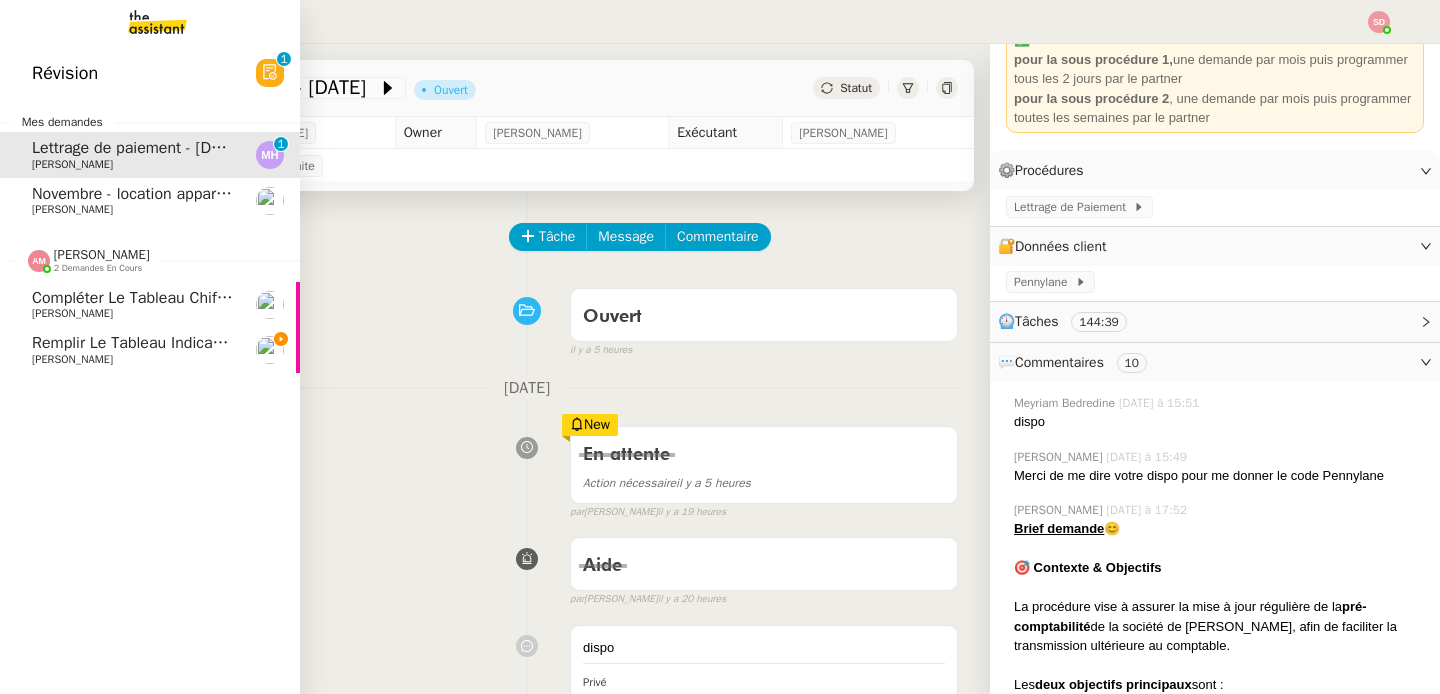 click on "[PERSON_NAME]" 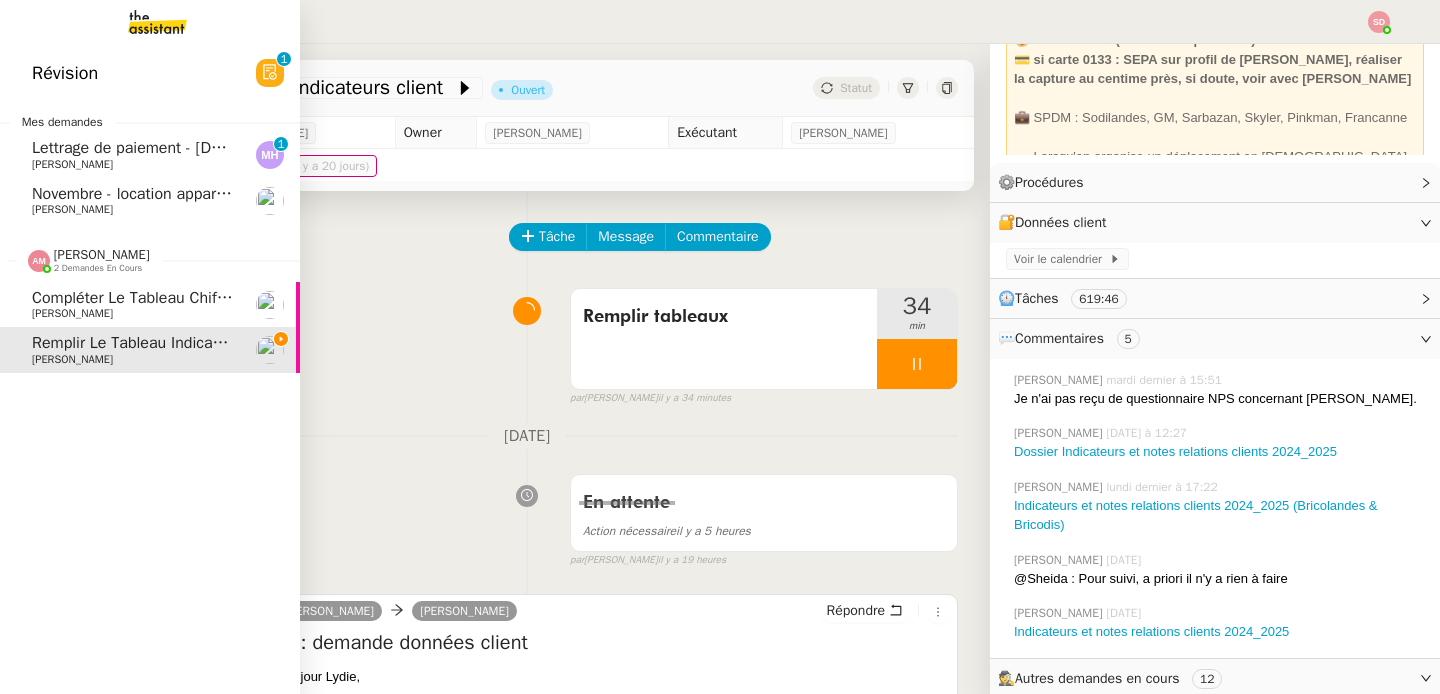 click on "[PERSON_NAME]" 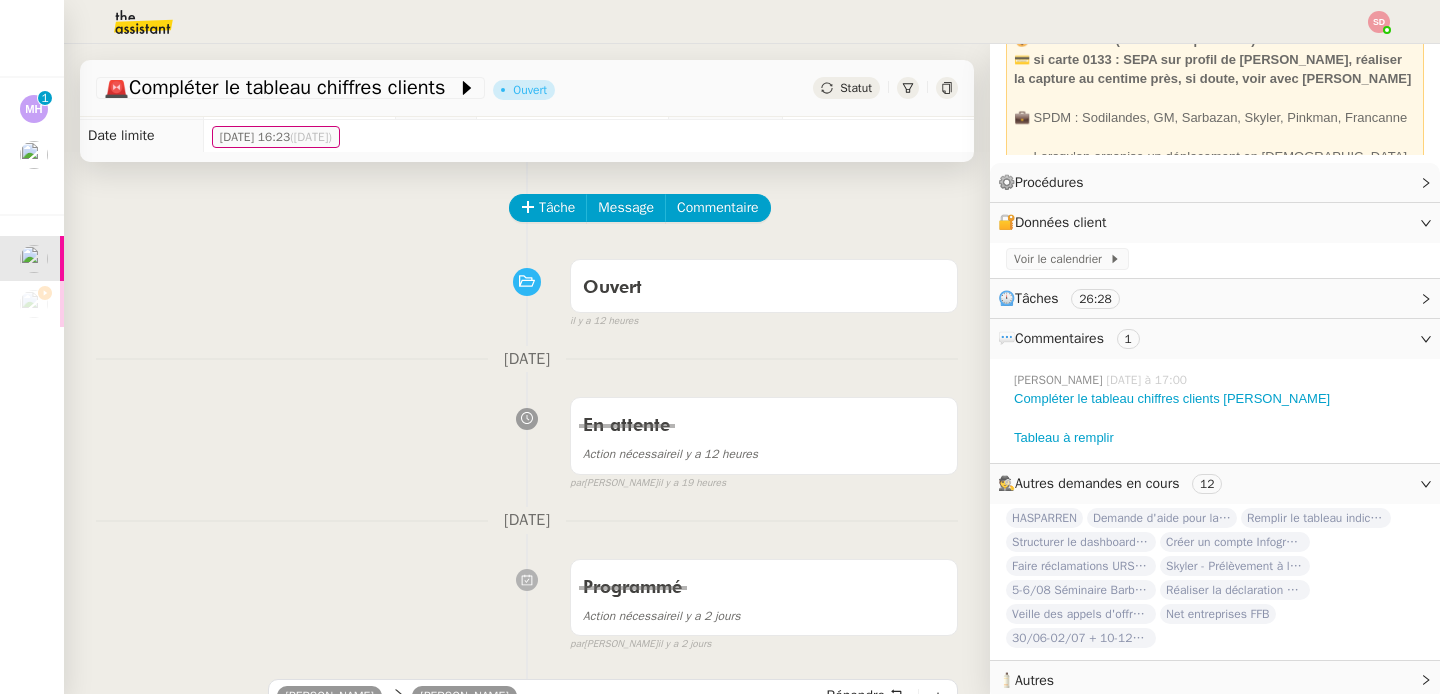 scroll, scrollTop: 0, scrollLeft: 0, axis: both 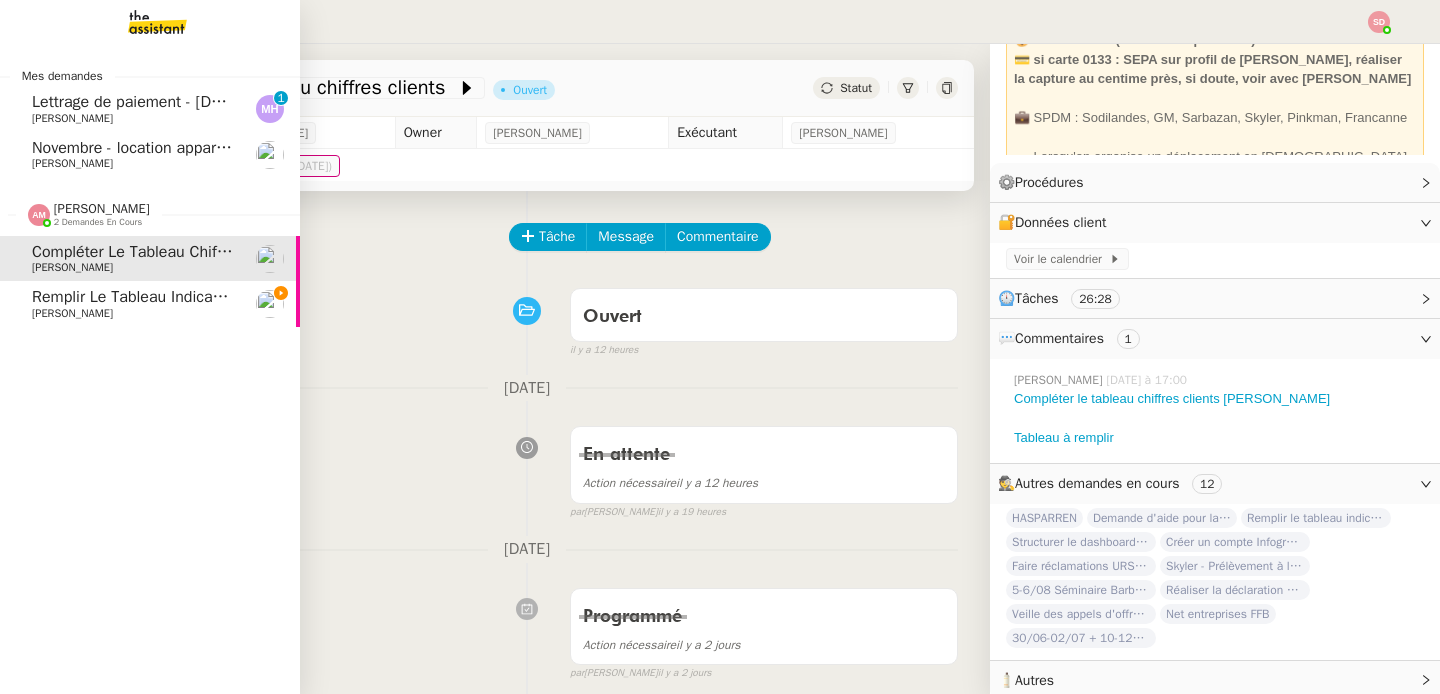 click 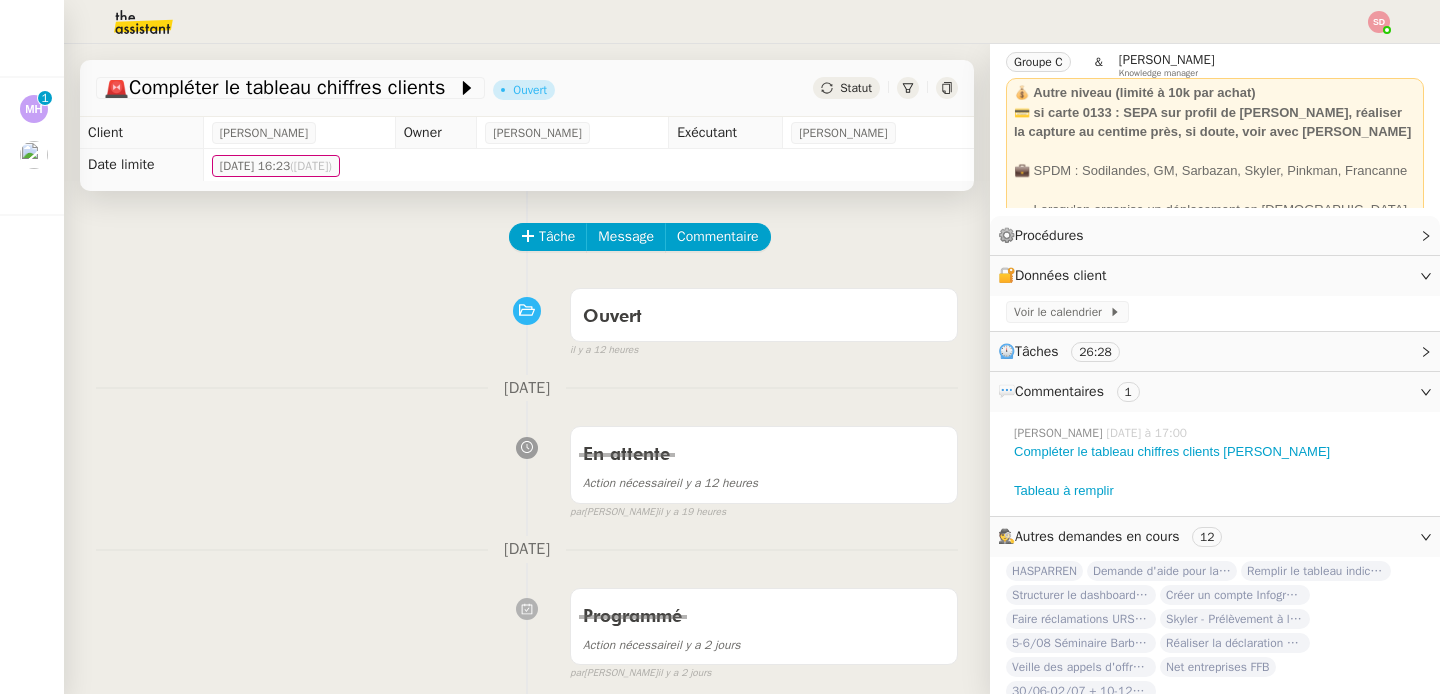 scroll, scrollTop: 0, scrollLeft: 0, axis: both 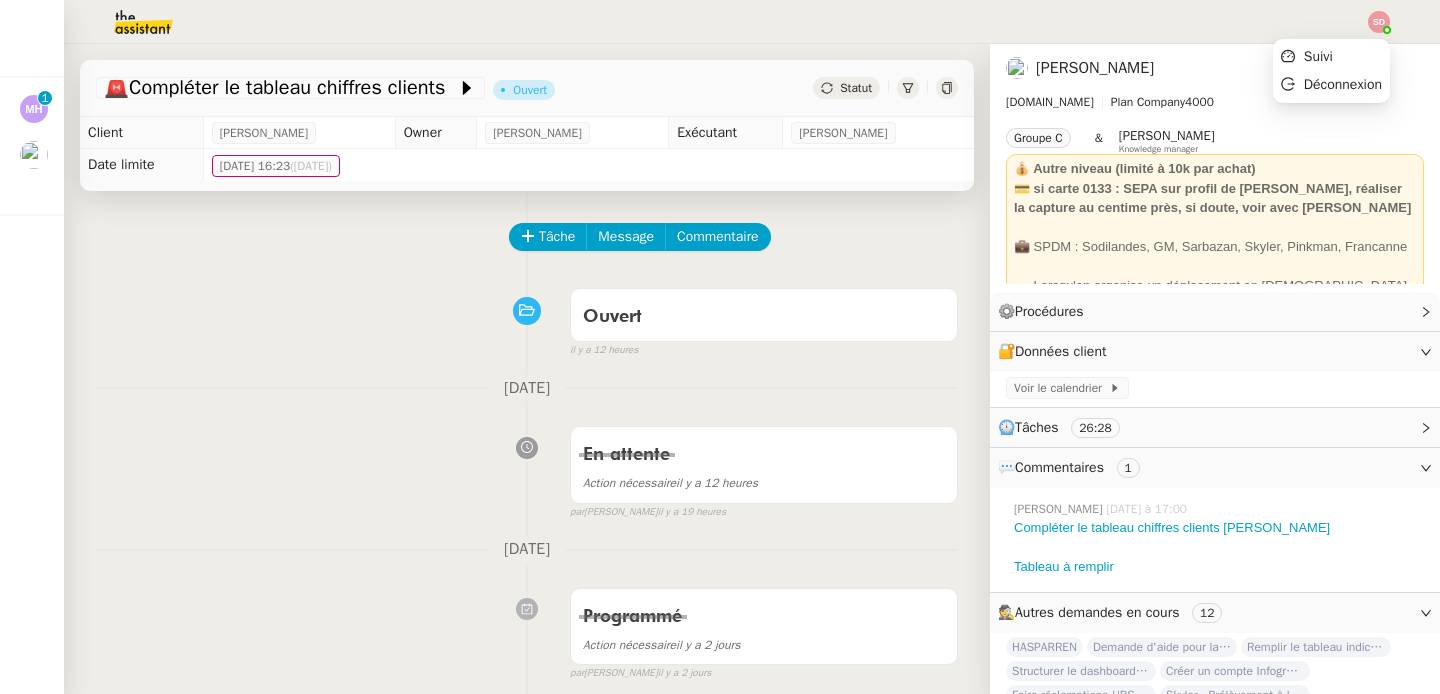 click on "Suivi    Déconnexion" at bounding box center [1331, 71] 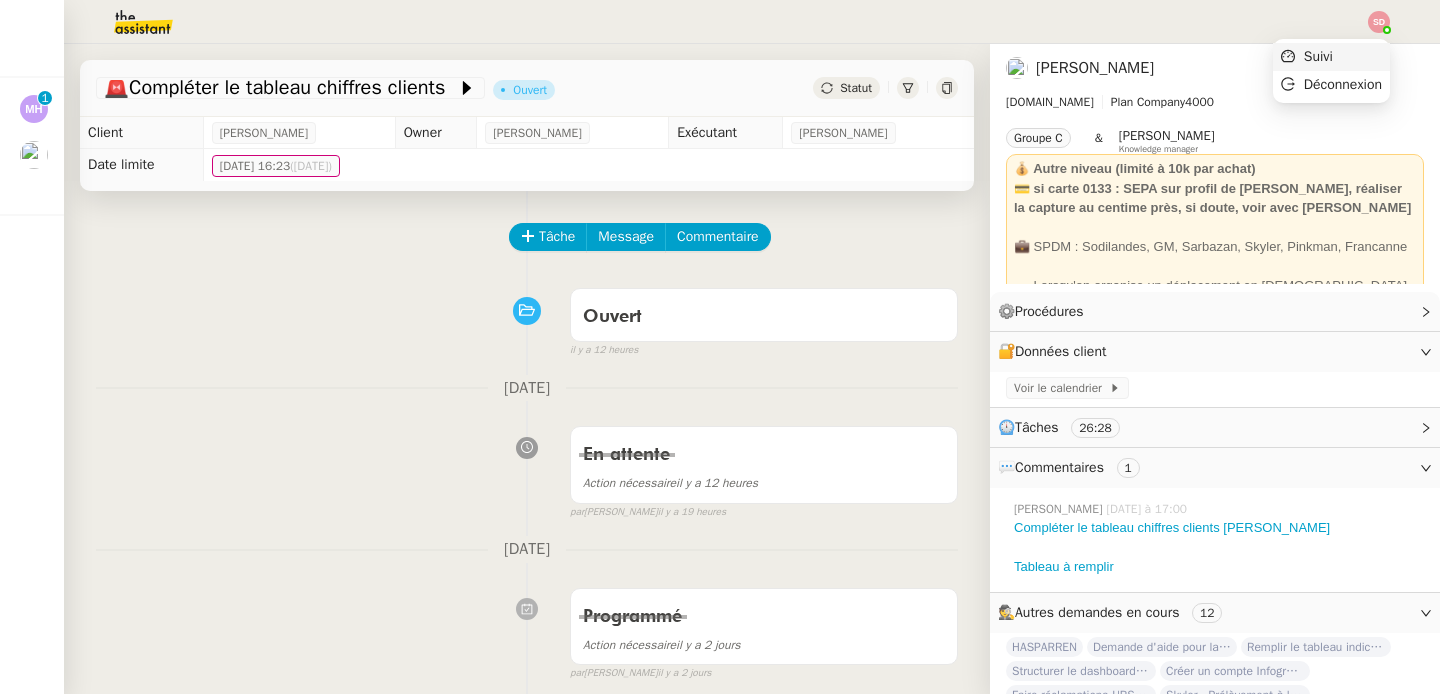 click on "Suivi" at bounding box center (1331, 57) 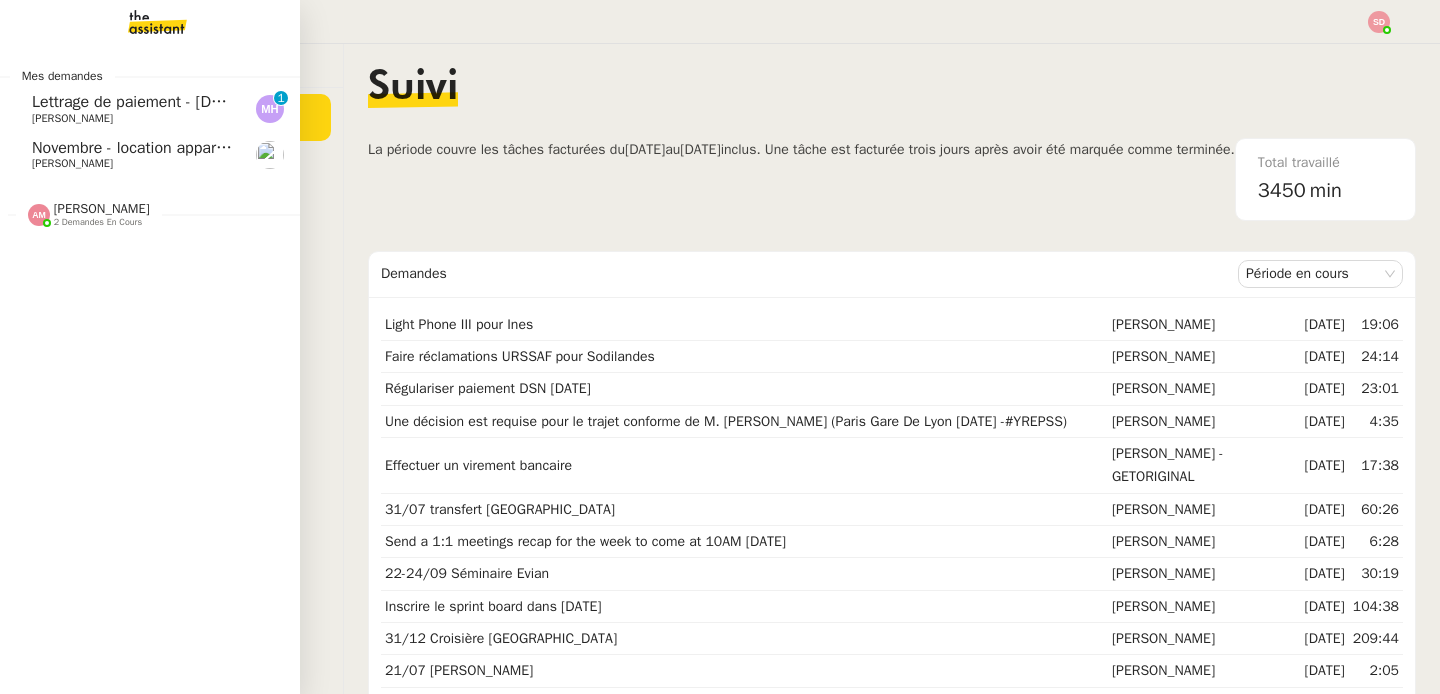 click on "Lettrage de paiement - [DATE]" 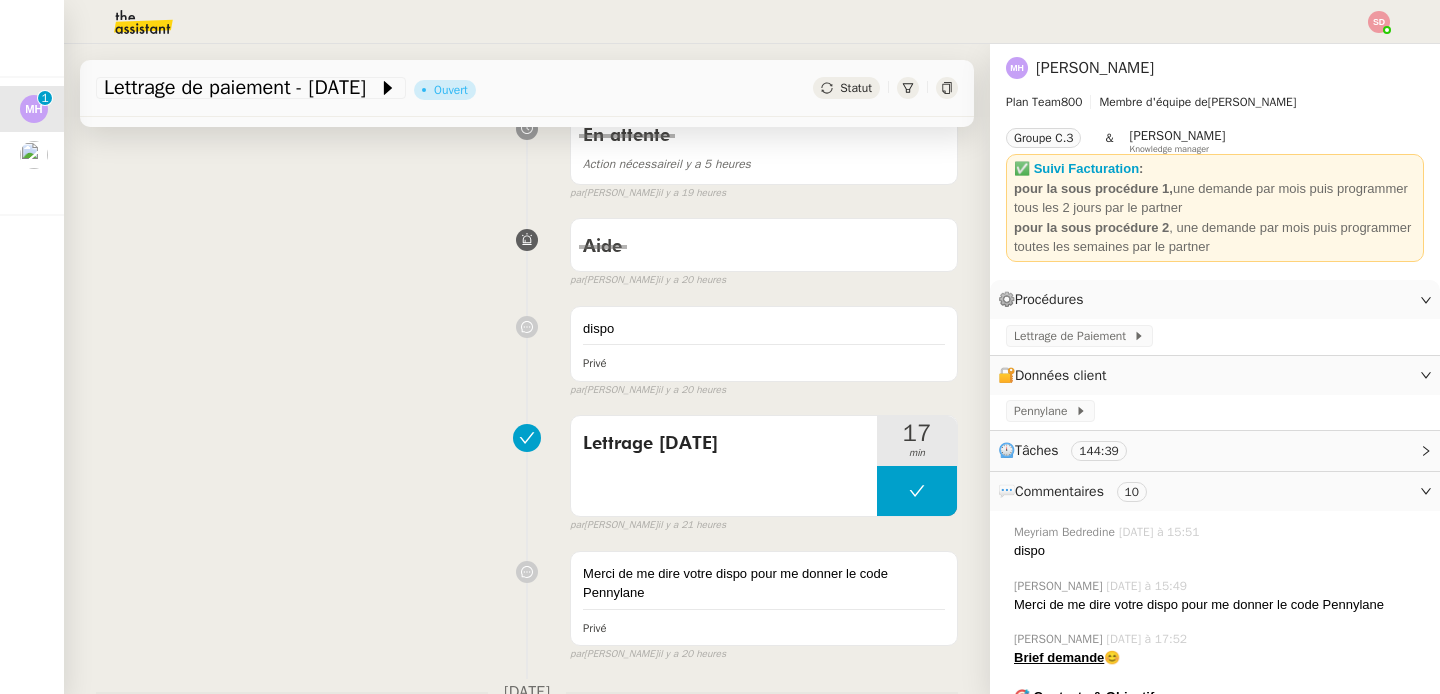 scroll, scrollTop: 0, scrollLeft: 0, axis: both 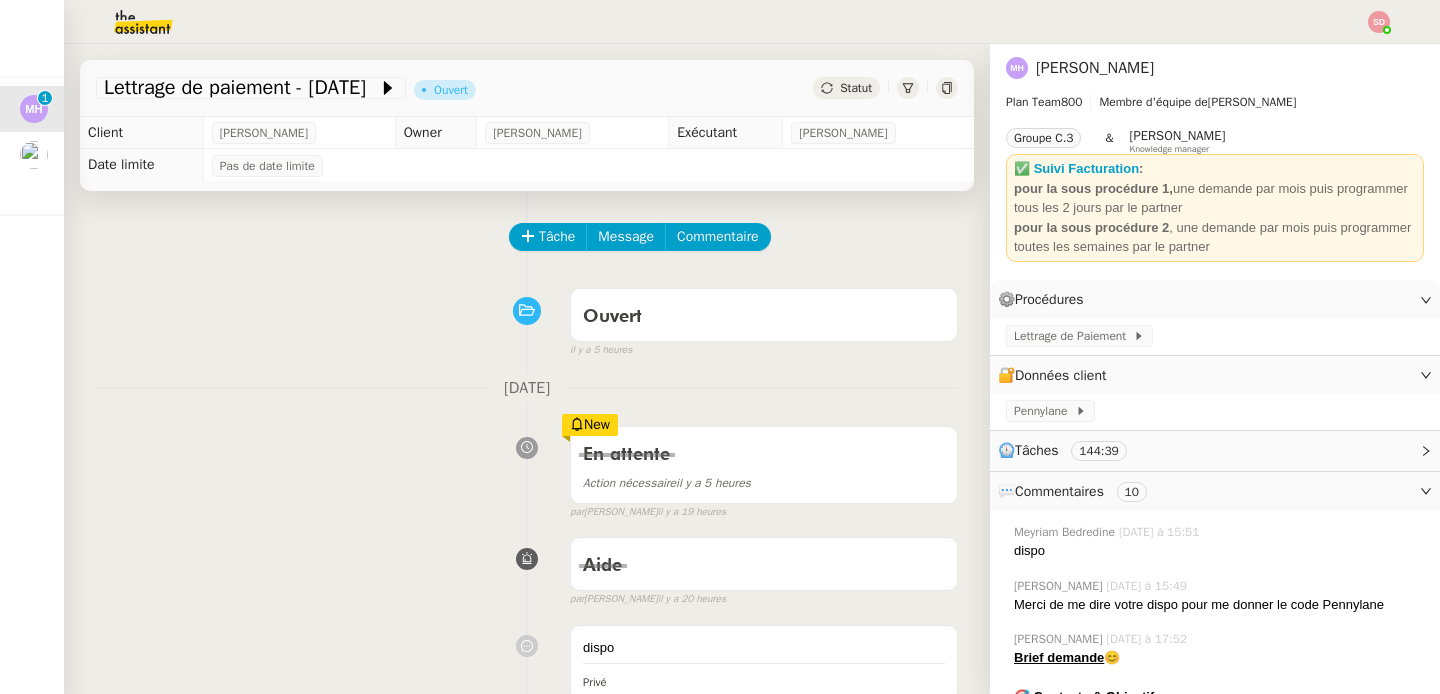 click on "Tâche Message Commentaire" 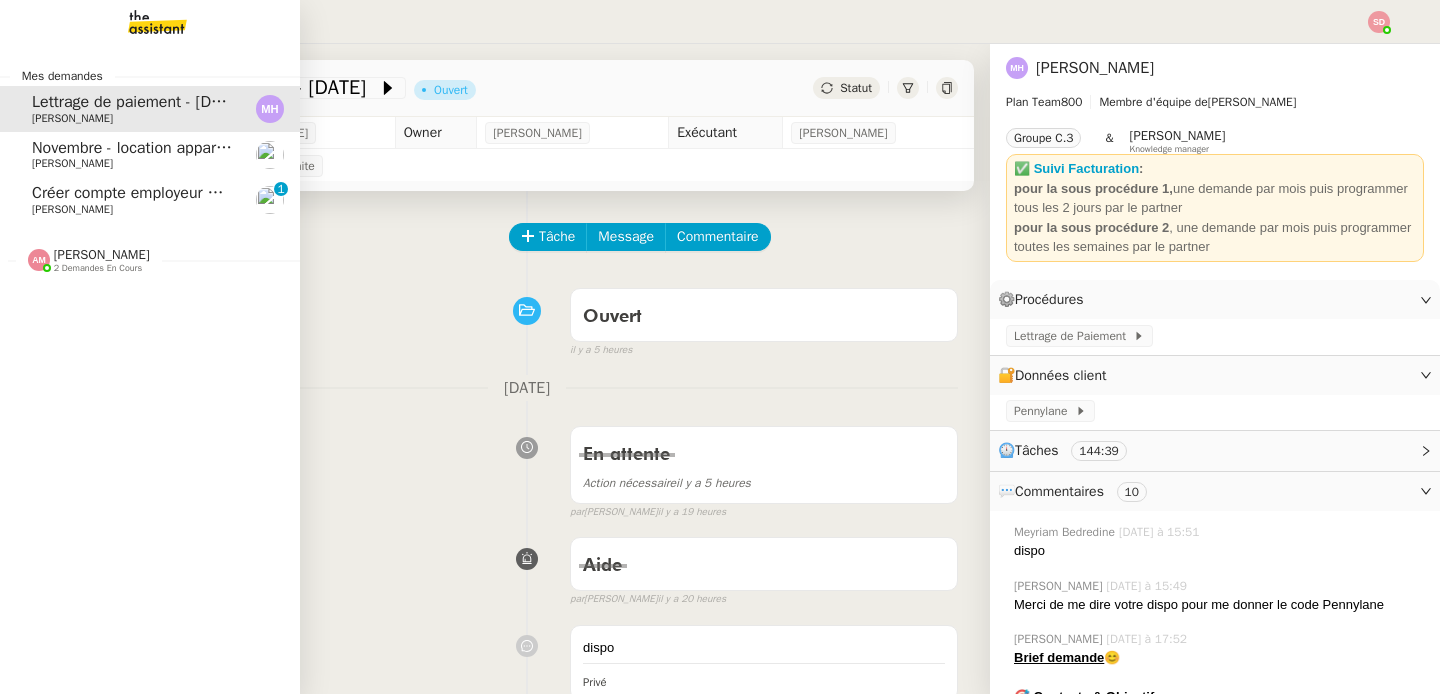 click on "Créer compte employeur URSSAF    [PERSON_NAME]     0   1   2   3   4   5   6   7   8   9" 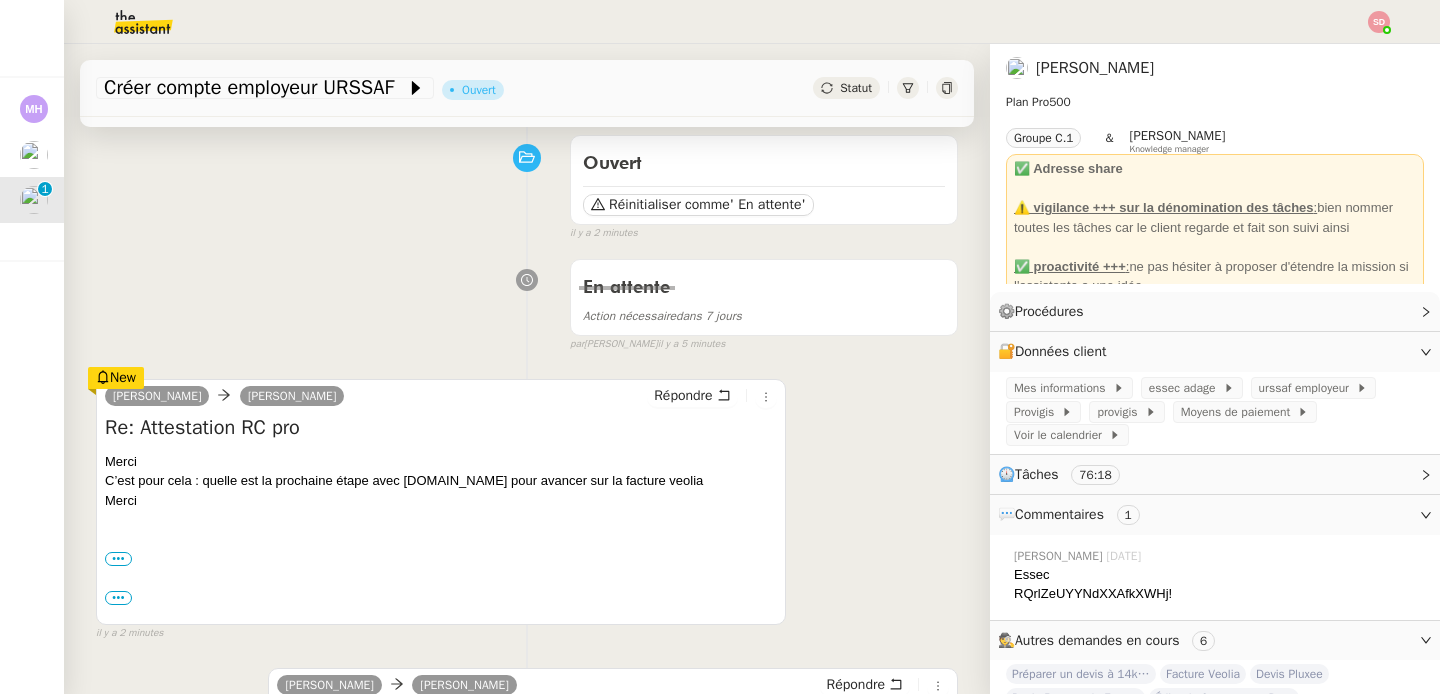 scroll, scrollTop: 264, scrollLeft: 0, axis: vertical 